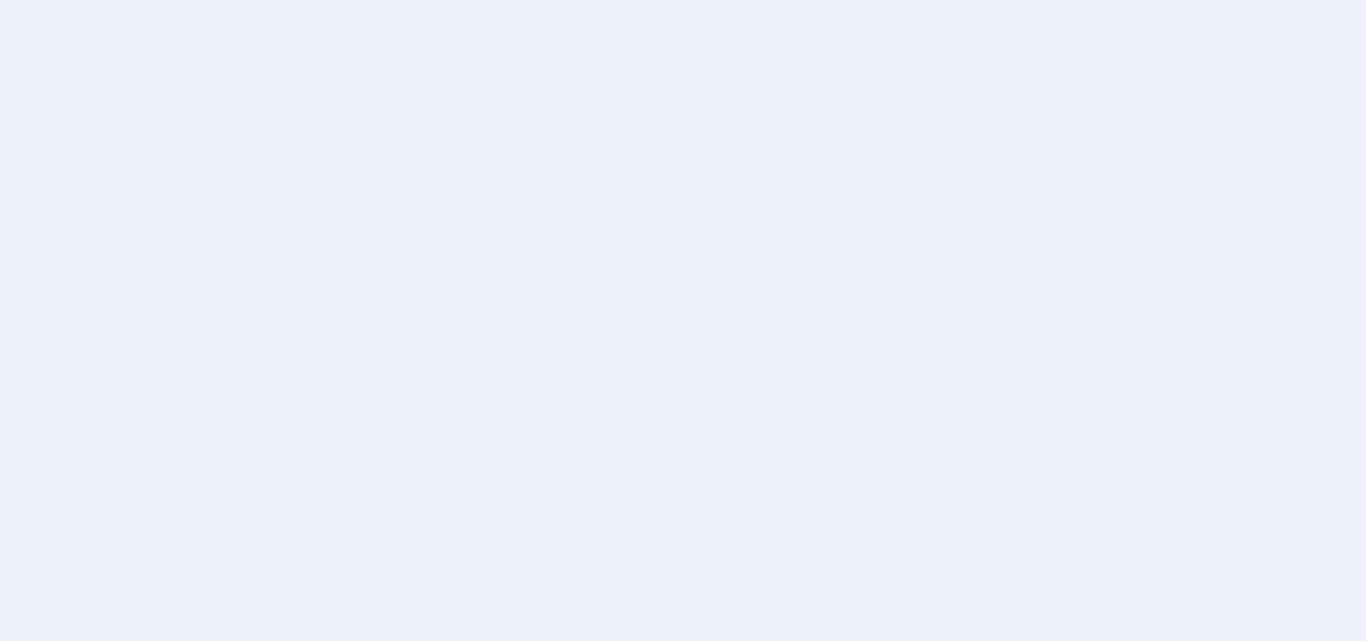 scroll, scrollTop: 0, scrollLeft: 0, axis: both 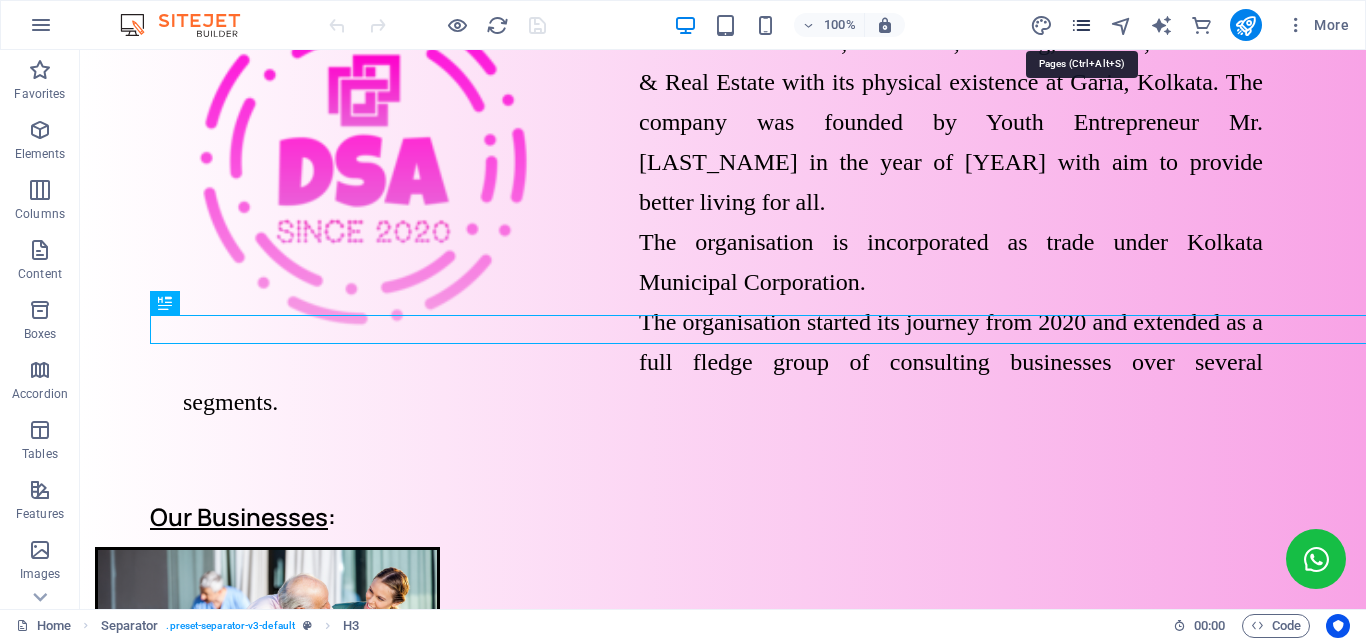 click at bounding box center (1081, 25) 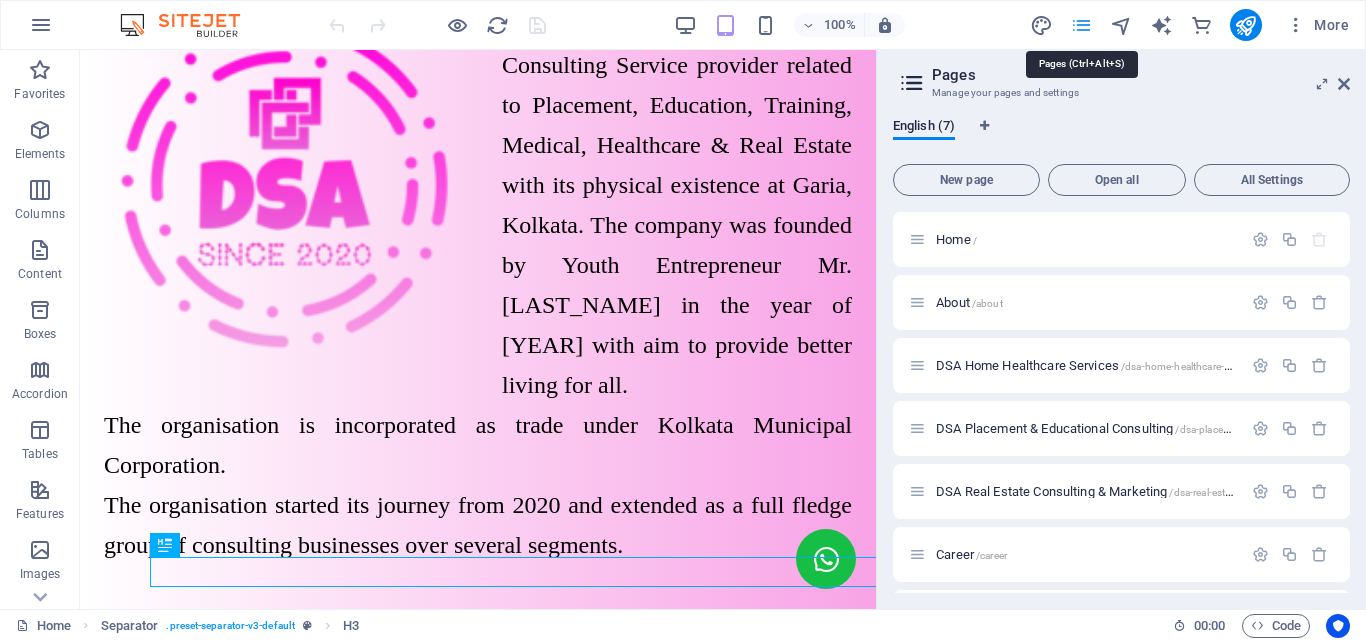 scroll, scrollTop: 446, scrollLeft: 0, axis: vertical 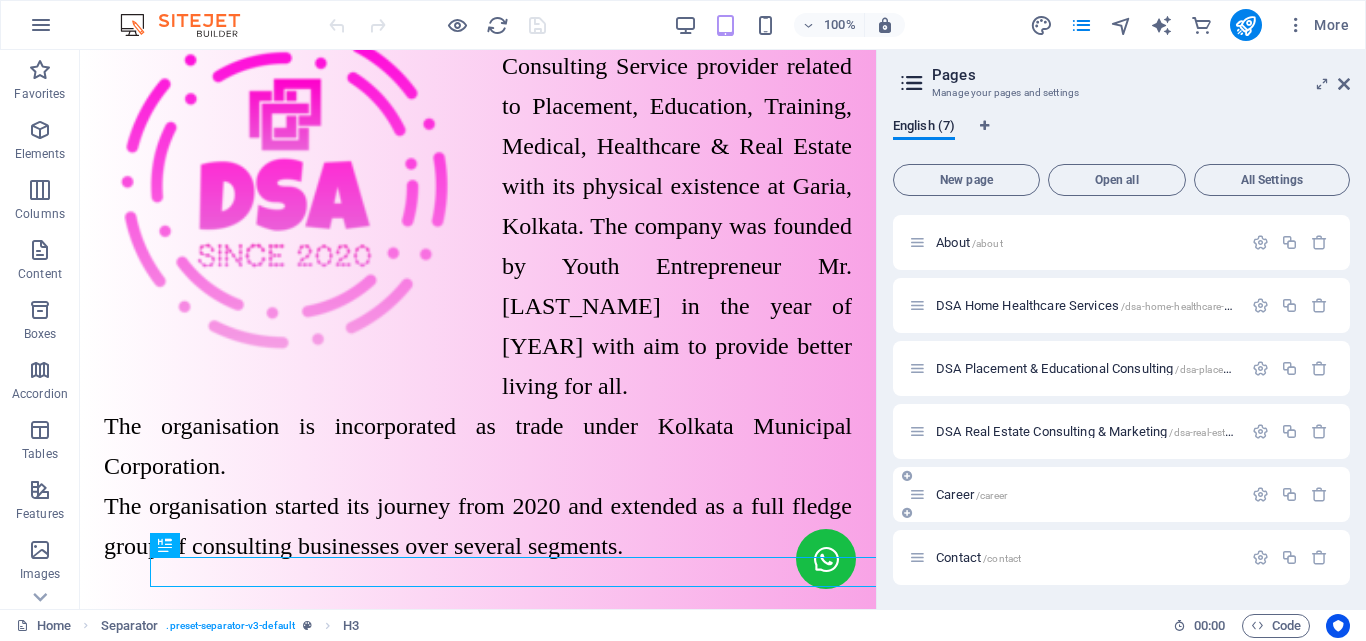 click on "Career /career" at bounding box center [1075, 494] 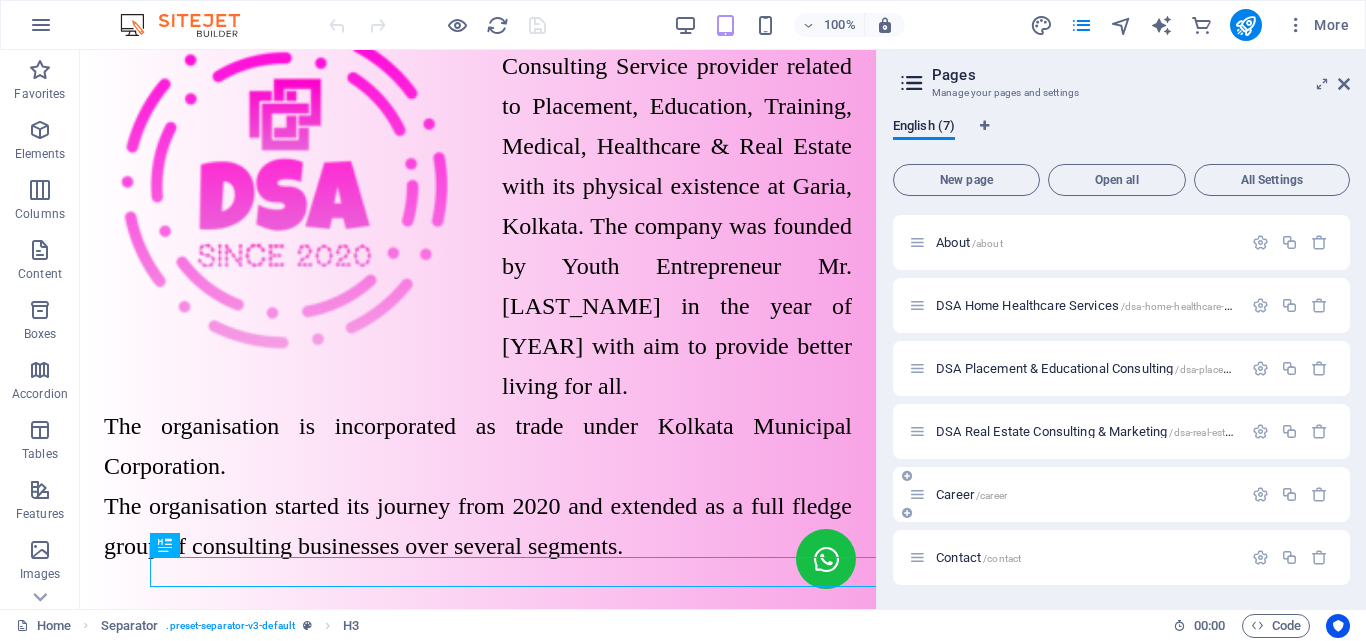 click on "Career /career" at bounding box center [971, 494] 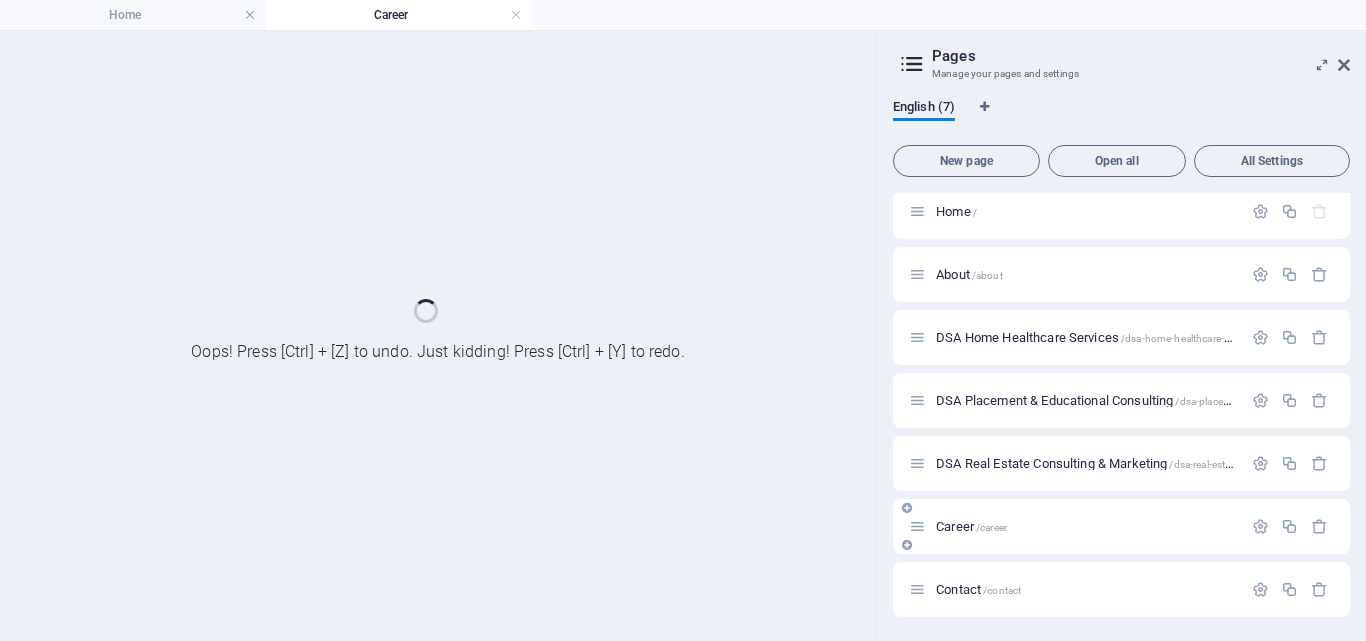 scroll, scrollTop: 9, scrollLeft: 0, axis: vertical 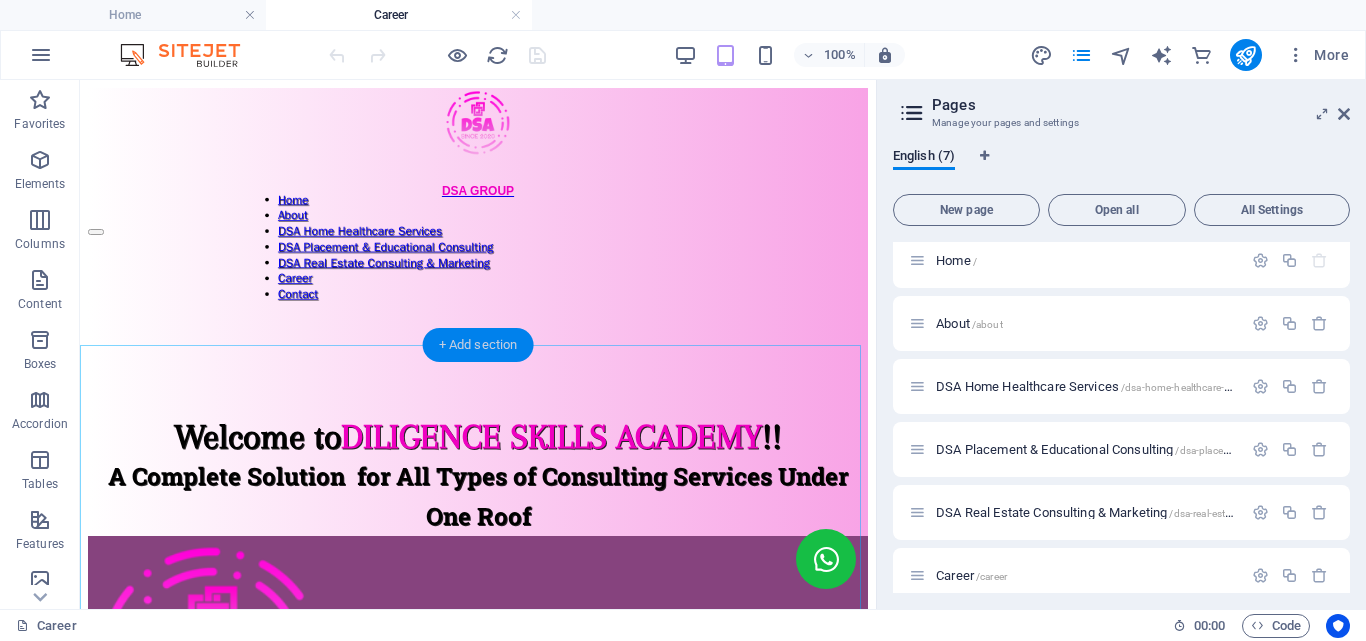 click on "+ Add section" at bounding box center [478, 345] 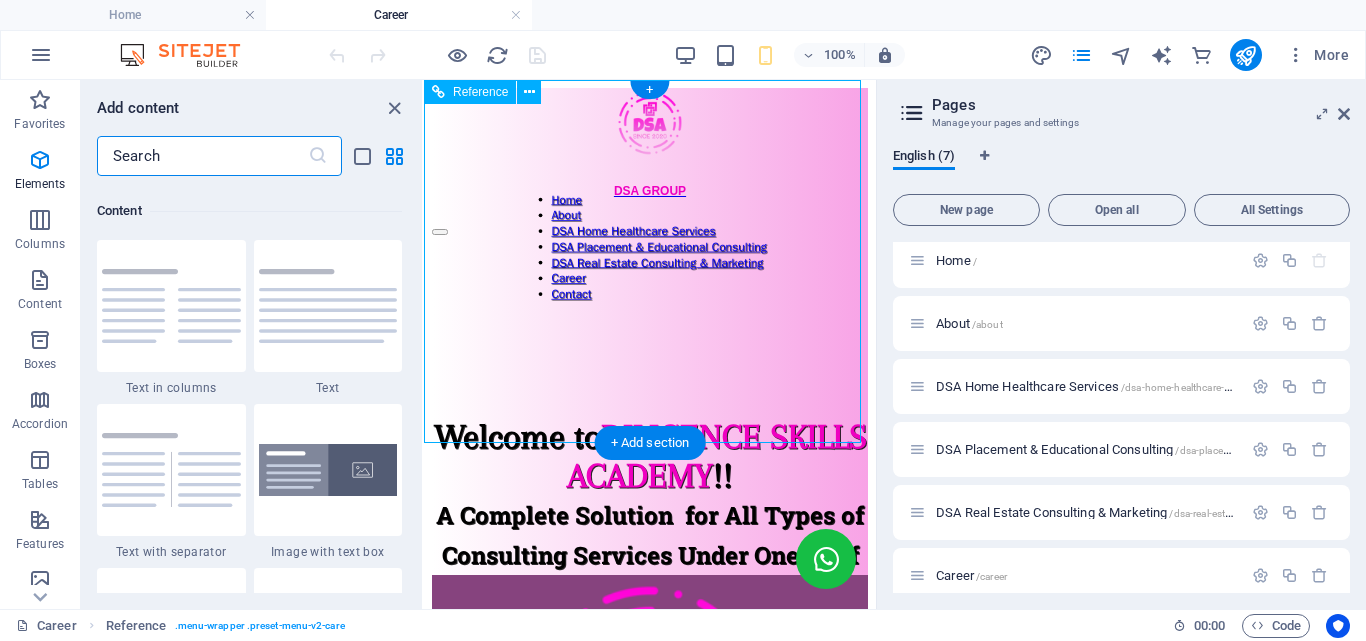 scroll, scrollTop: 3499, scrollLeft: 0, axis: vertical 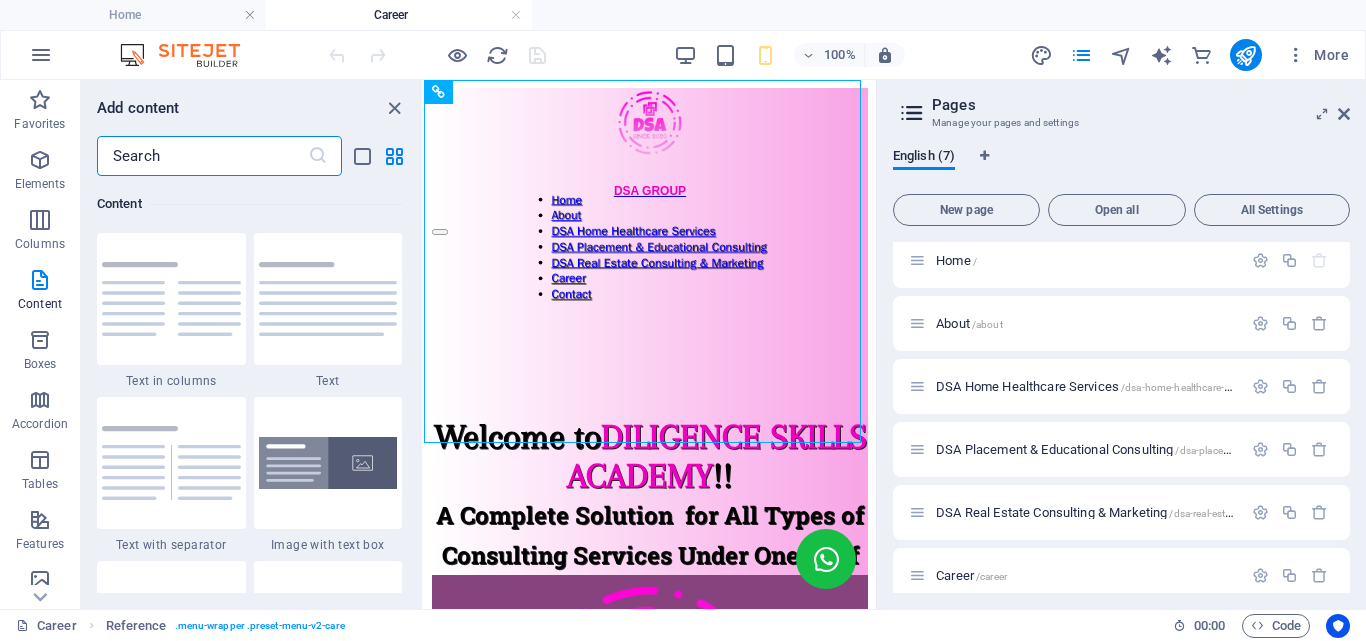 click at bounding box center [202, 156] 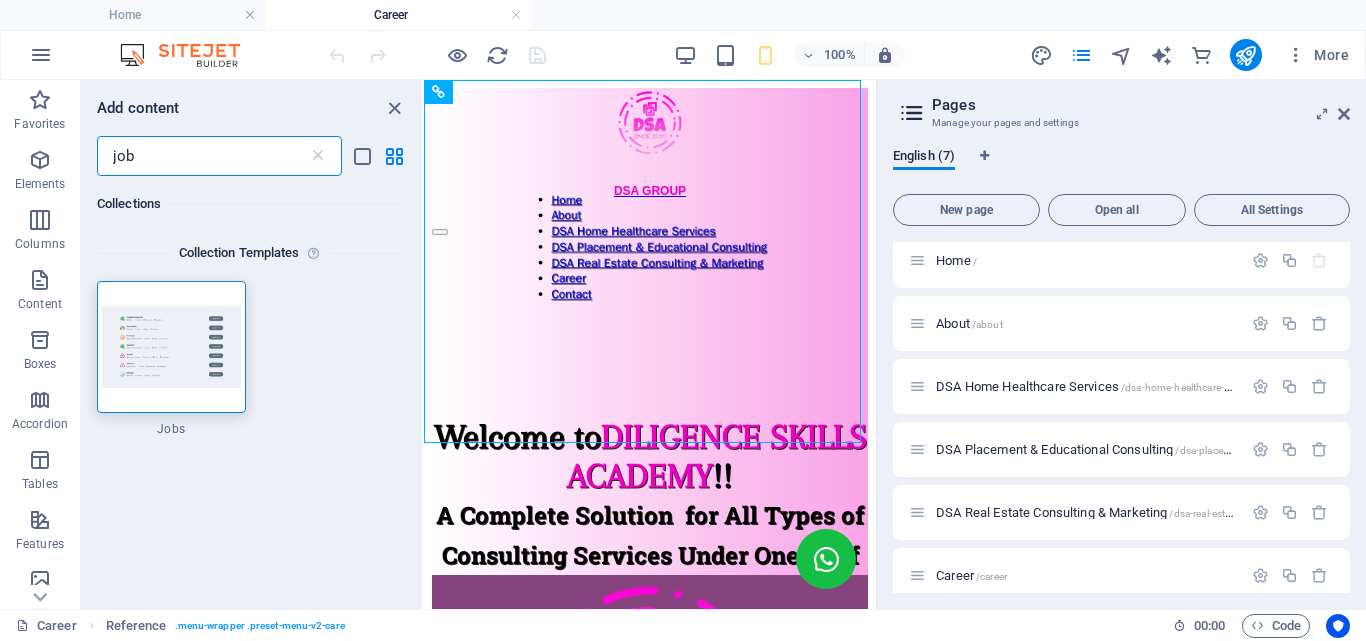 scroll, scrollTop: 0, scrollLeft: 0, axis: both 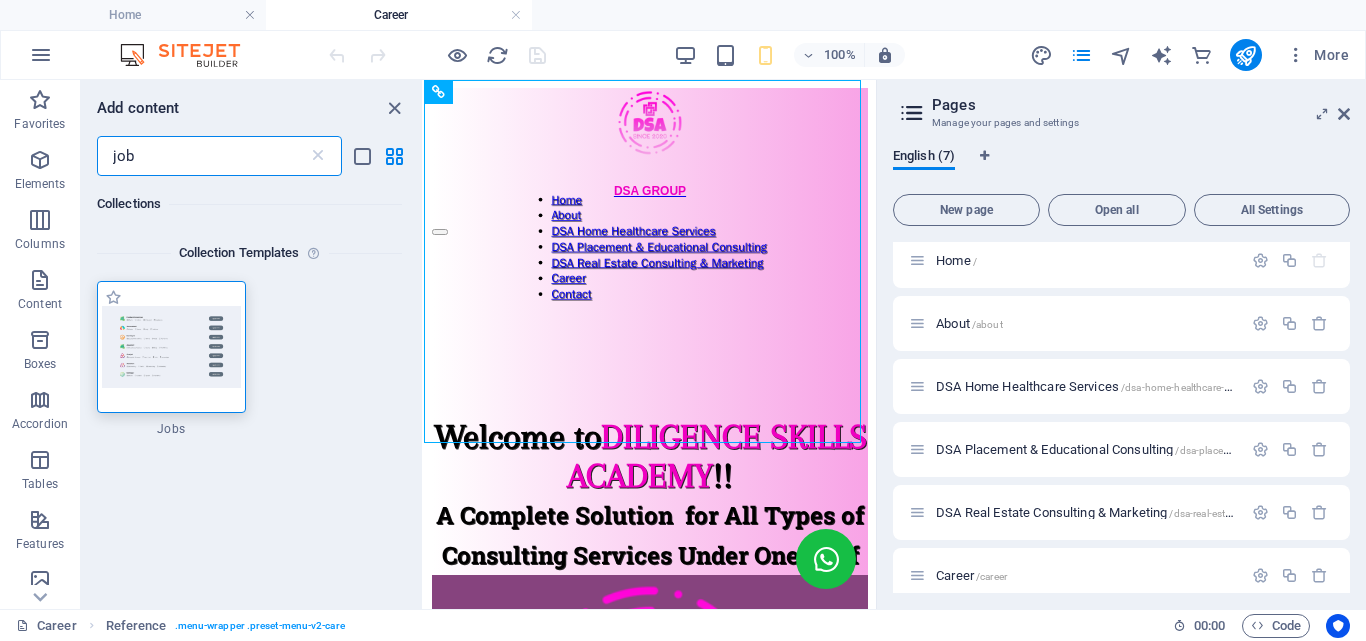 type on "job" 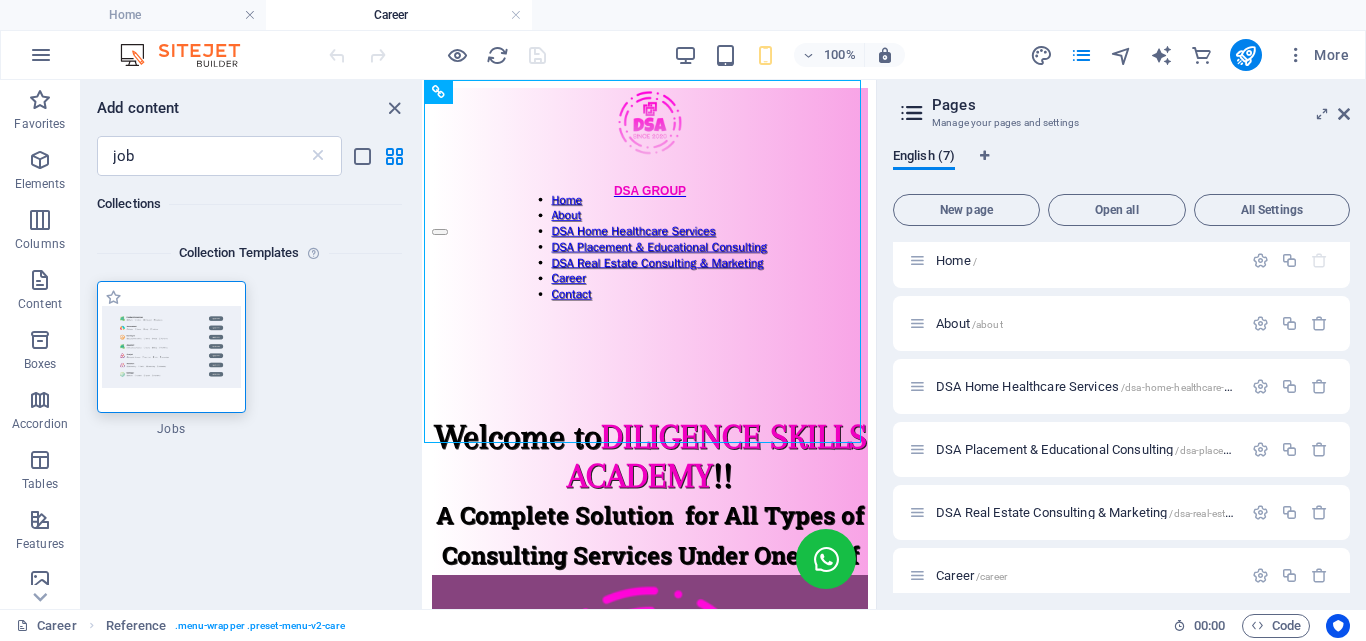 click at bounding box center [171, 346] 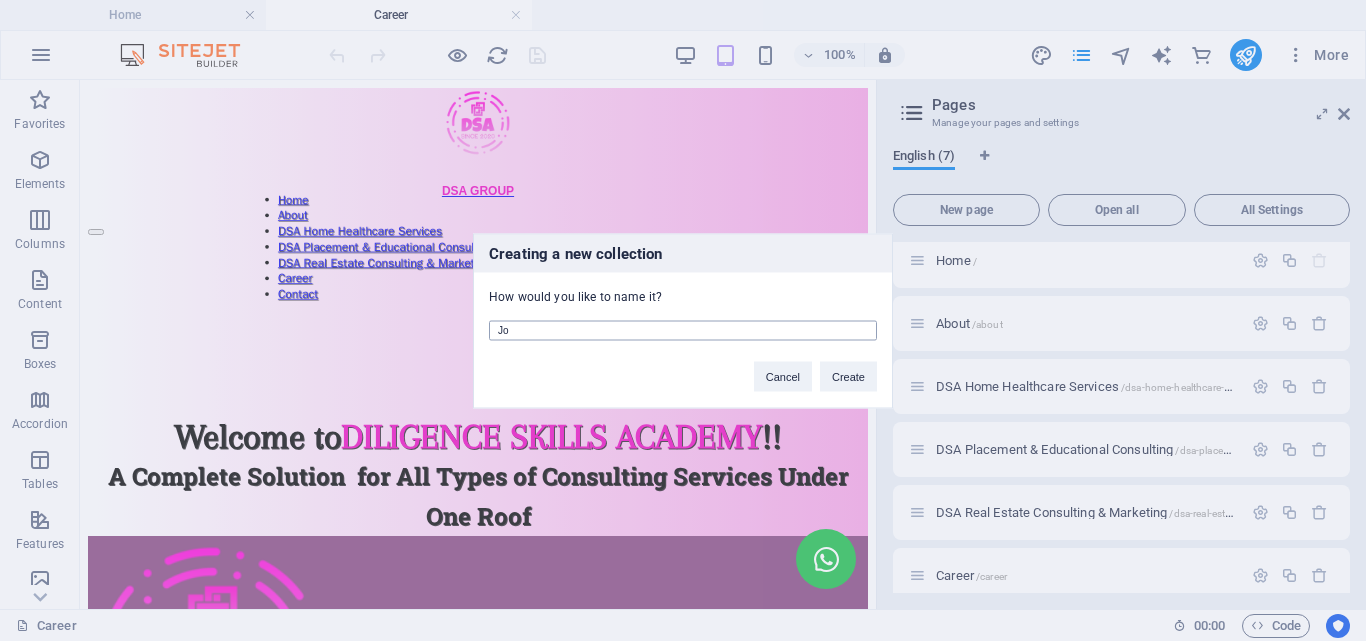 type on "J" 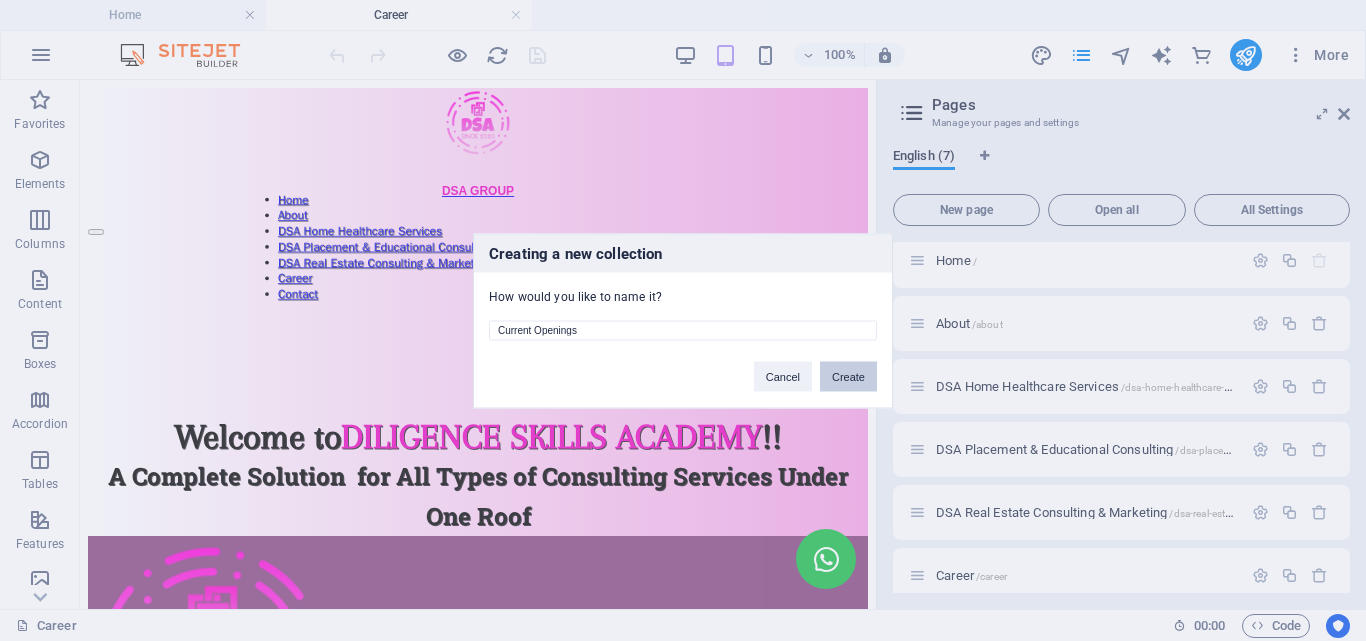 type on "Current Openings" 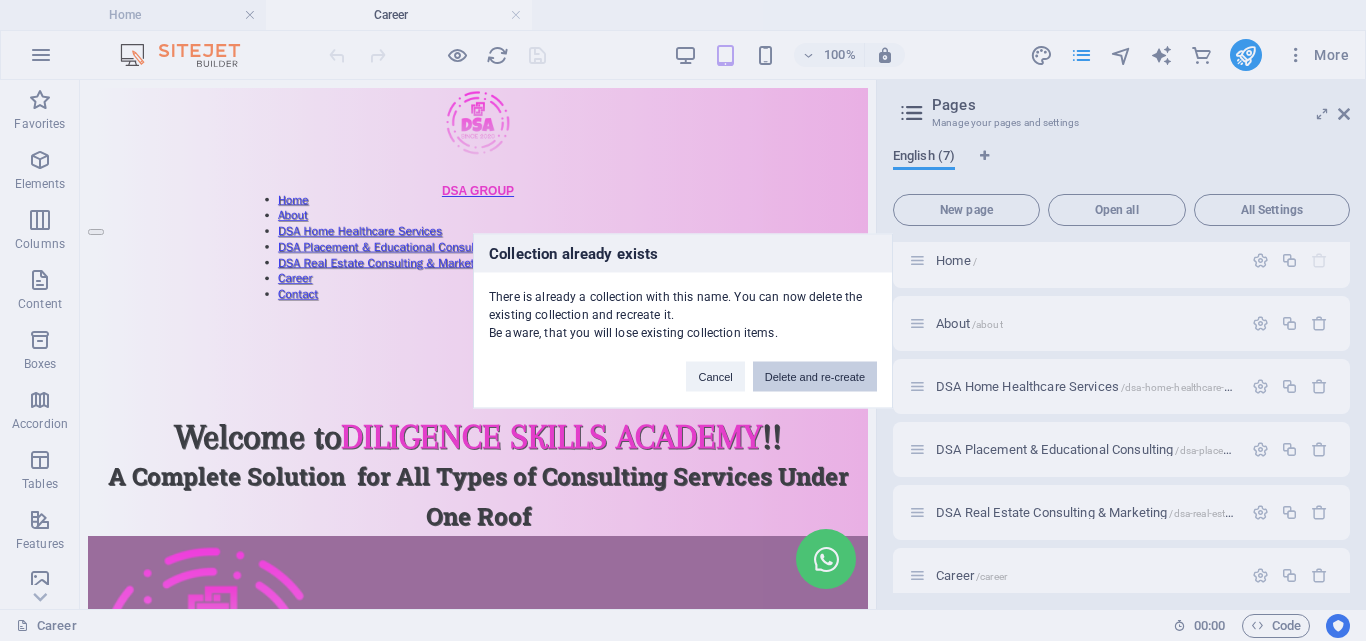 click on "Delete and re-create" at bounding box center (815, 376) 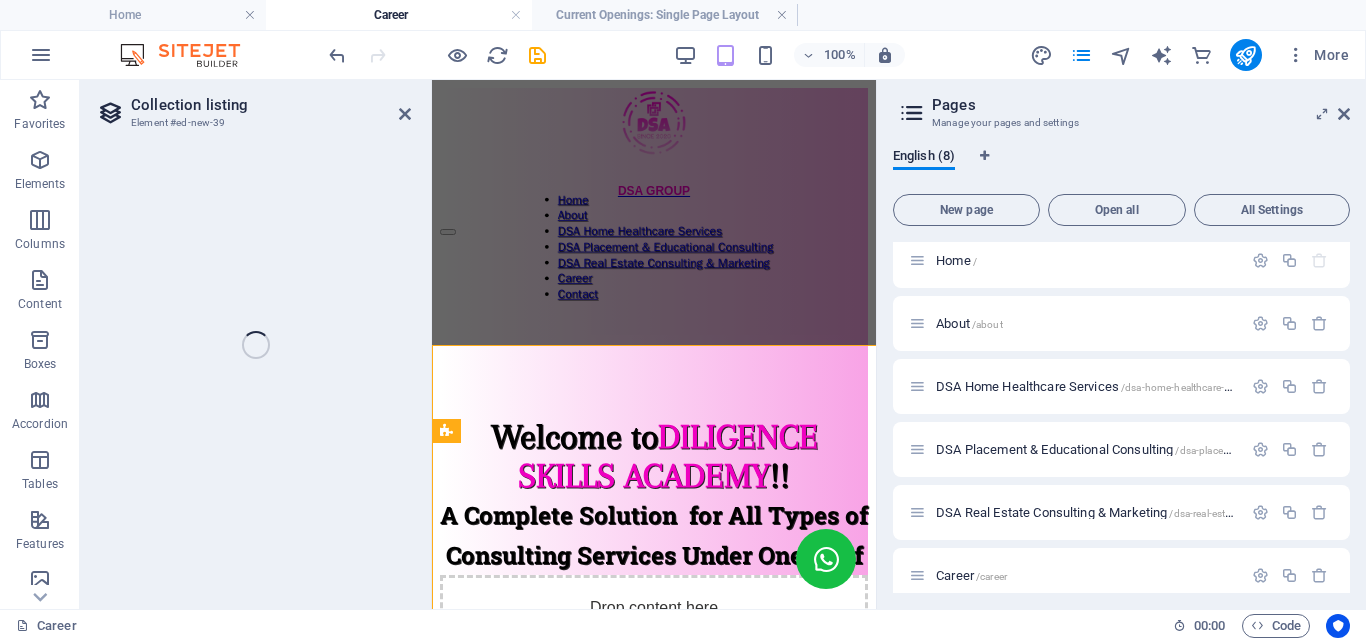 select 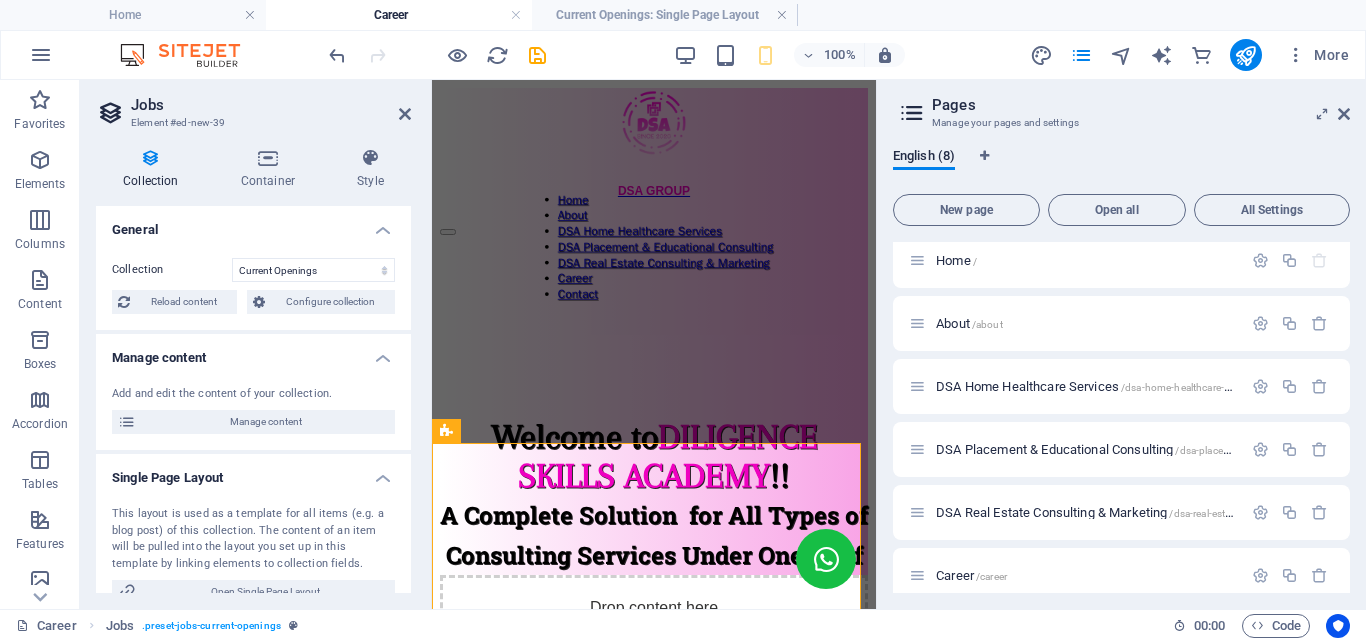 select on "columns.status" 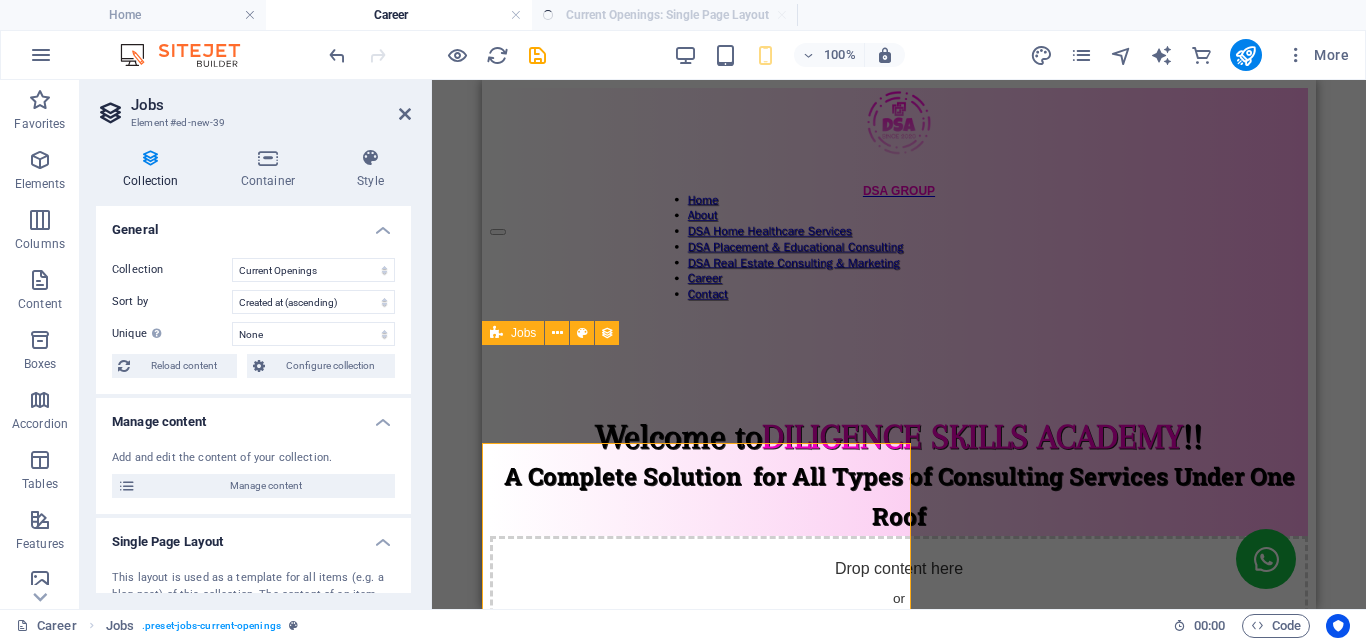select on "columns.publishing_date_DESC" 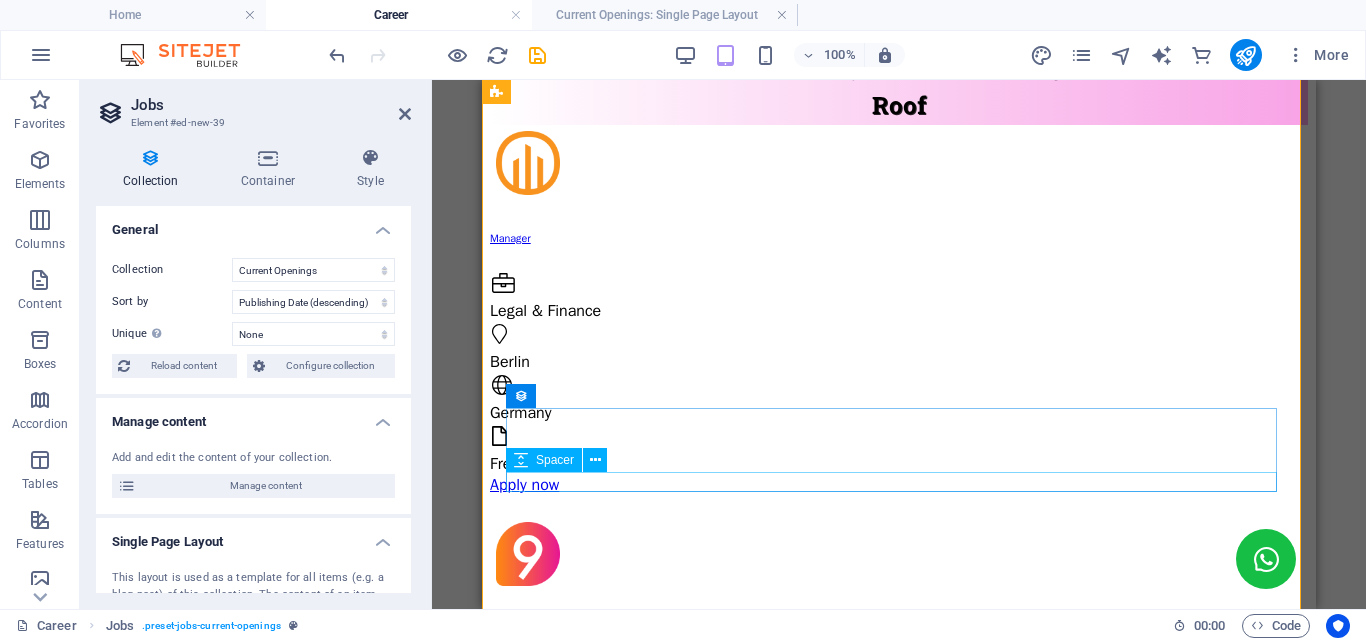 scroll, scrollTop: 300, scrollLeft: 0, axis: vertical 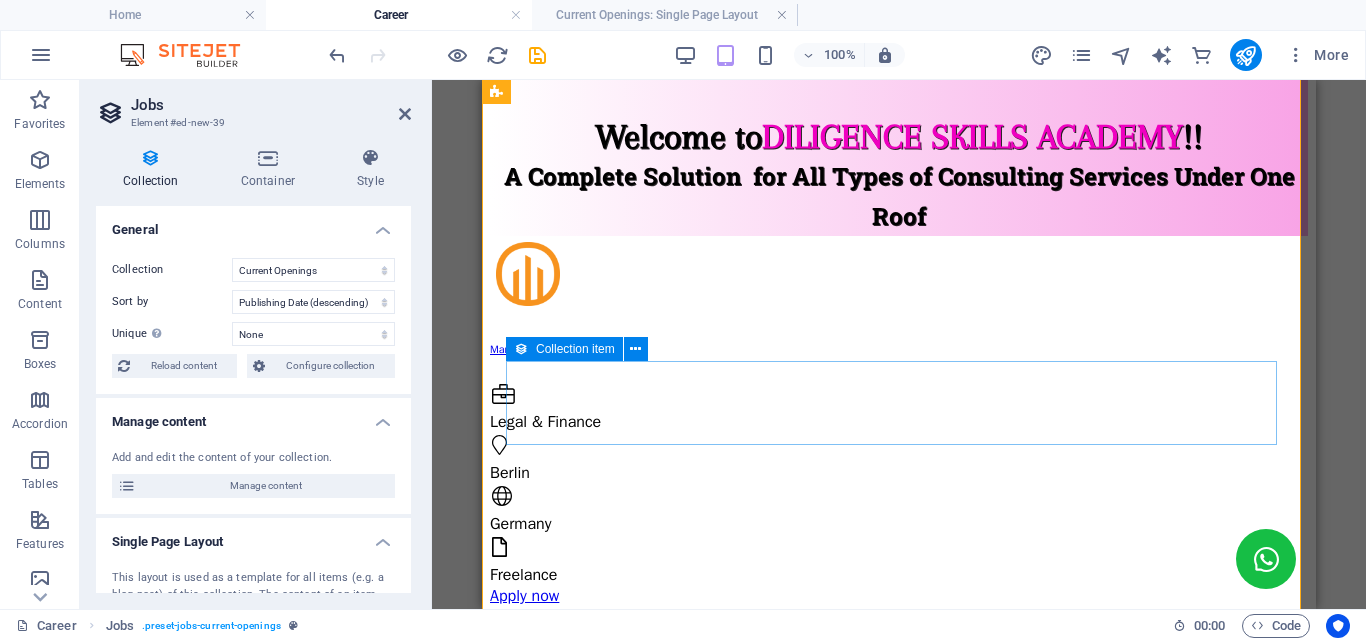 click at bounding box center (521, 349) 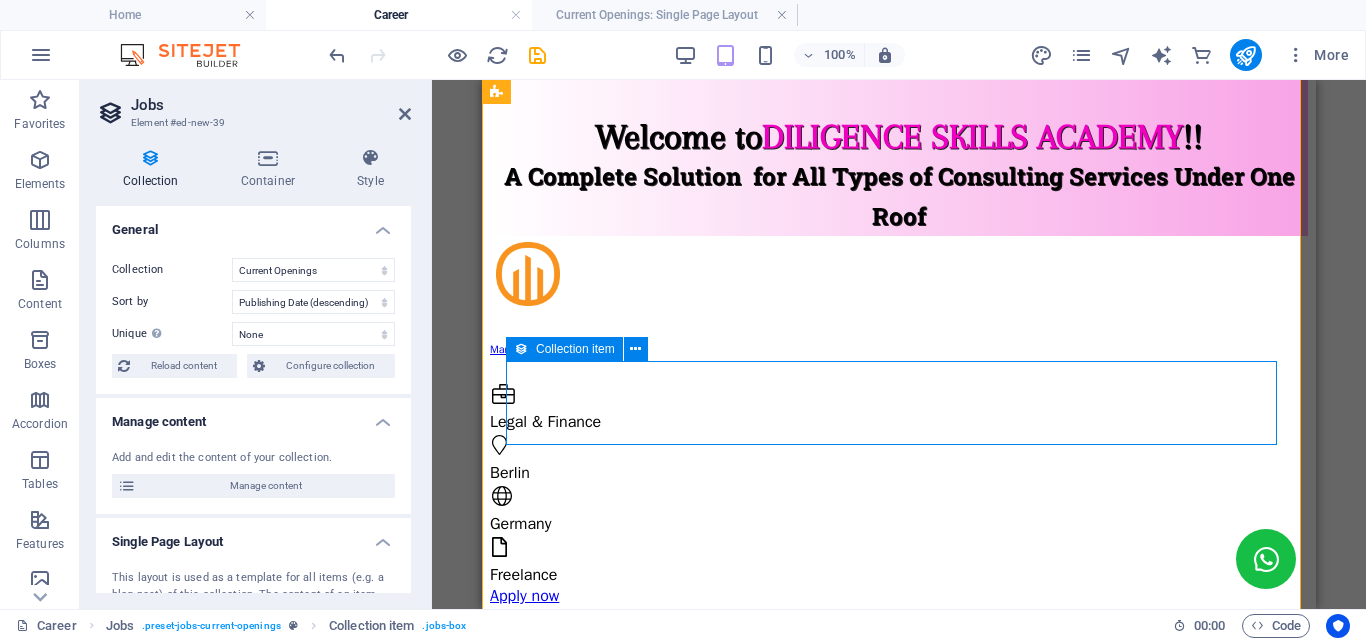 click at bounding box center (521, 349) 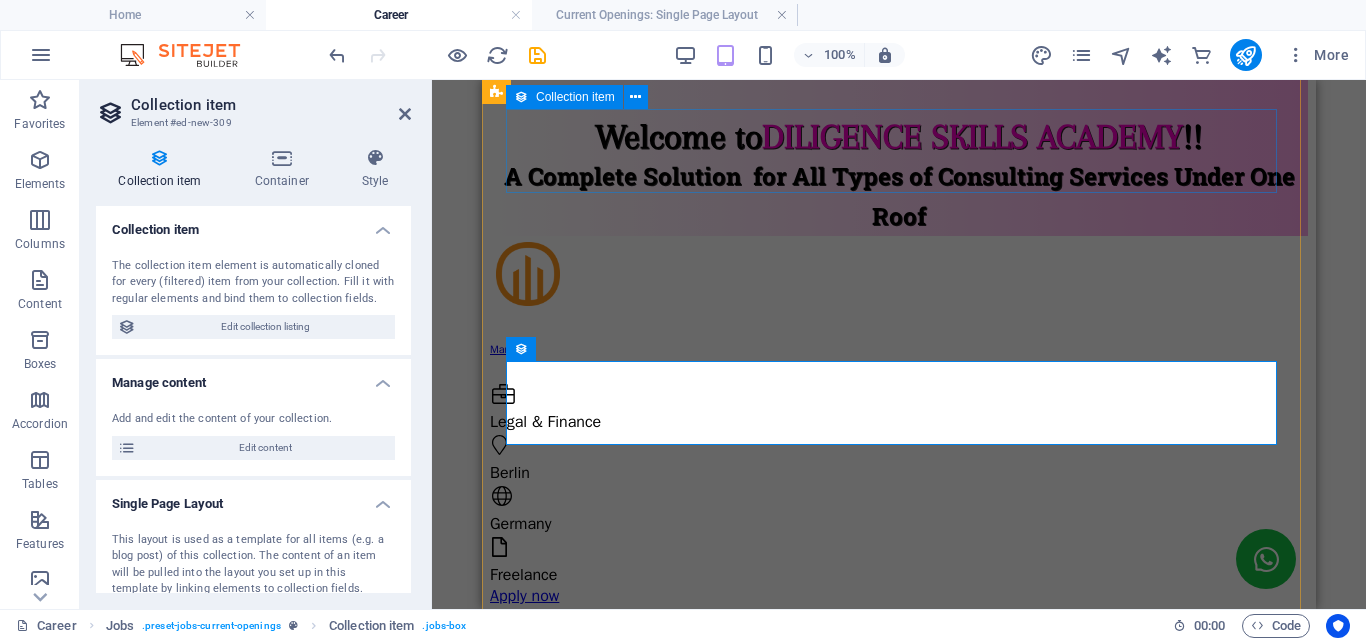 click on "Collection item" at bounding box center (575, 97) 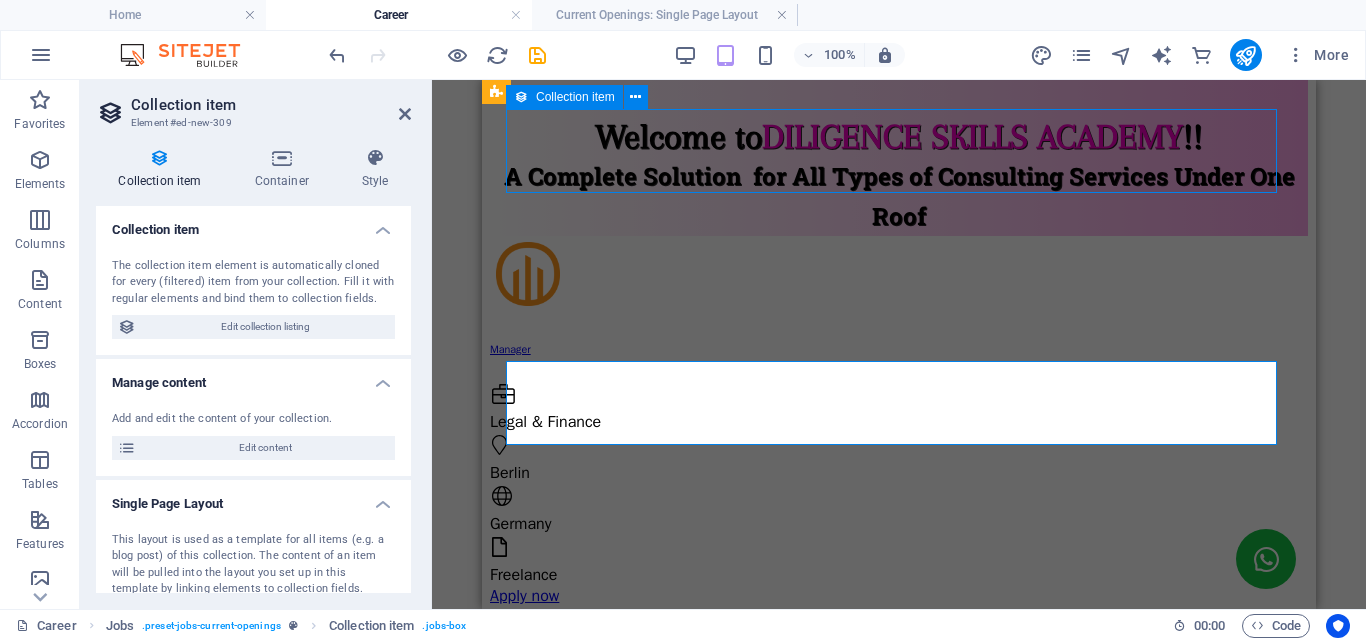 click on "Collection item" at bounding box center (575, 97) 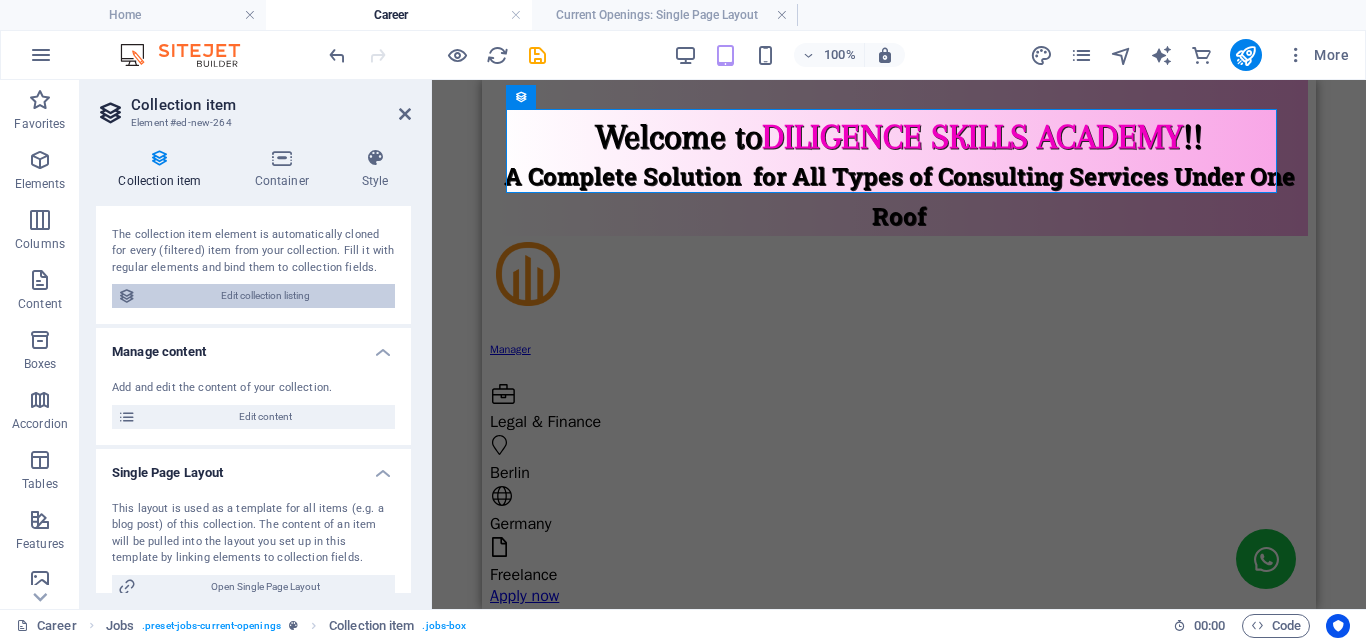 scroll, scrollTop: 53, scrollLeft: 0, axis: vertical 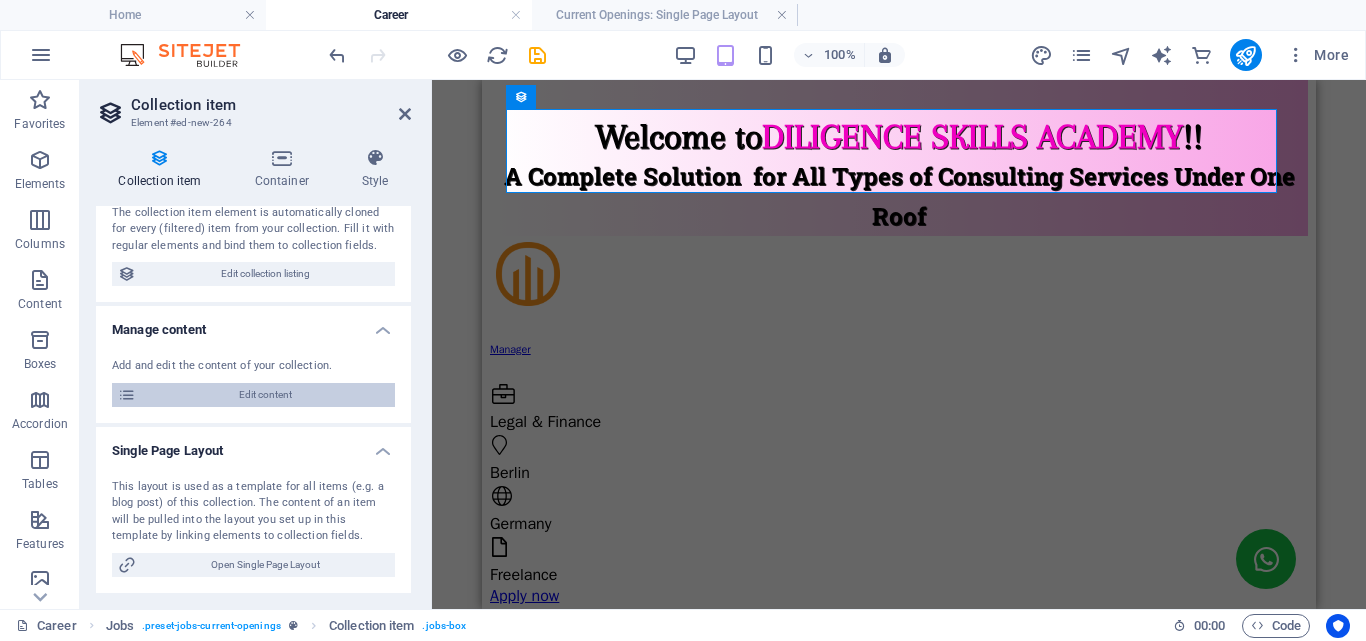 click on "Edit content" at bounding box center [265, 395] 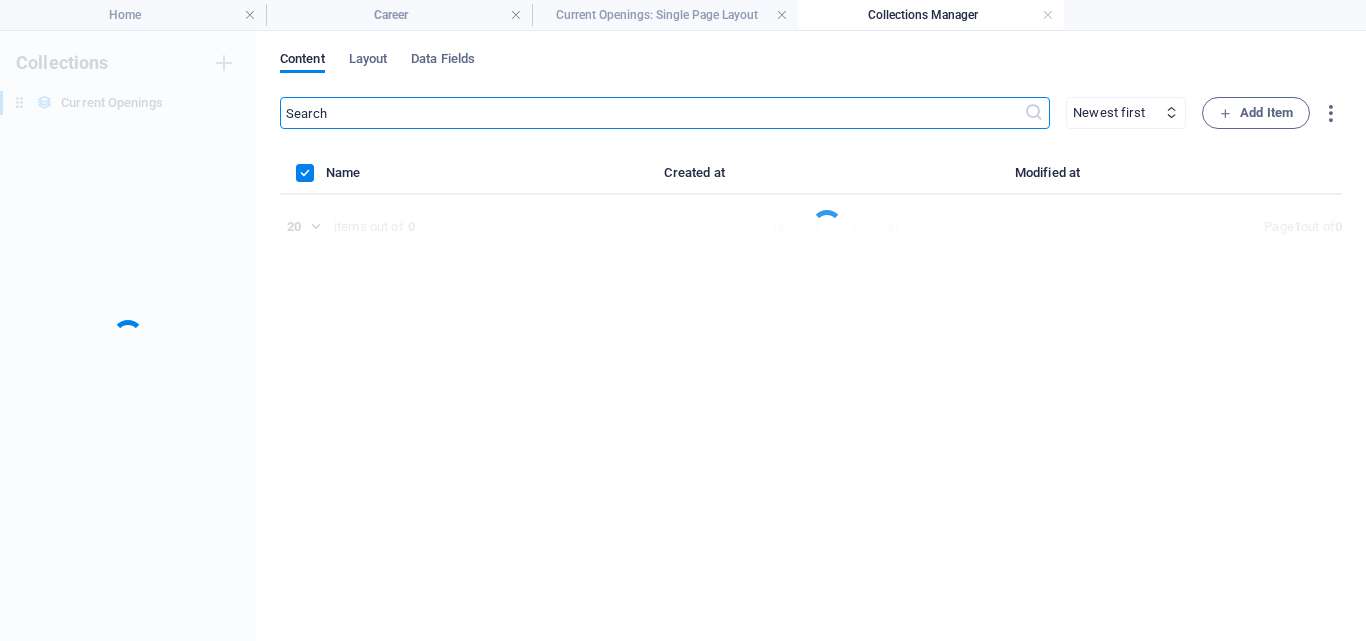 scroll, scrollTop: 0, scrollLeft: 0, axis: both 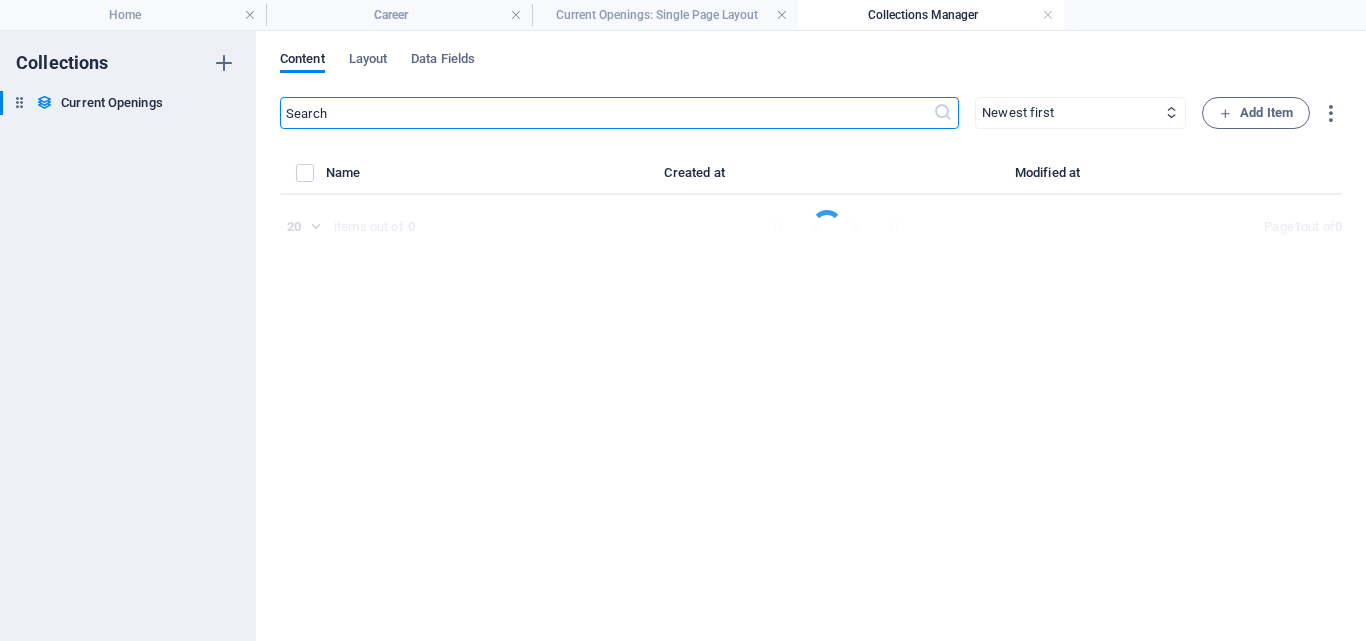 select on "Legal & Finance" 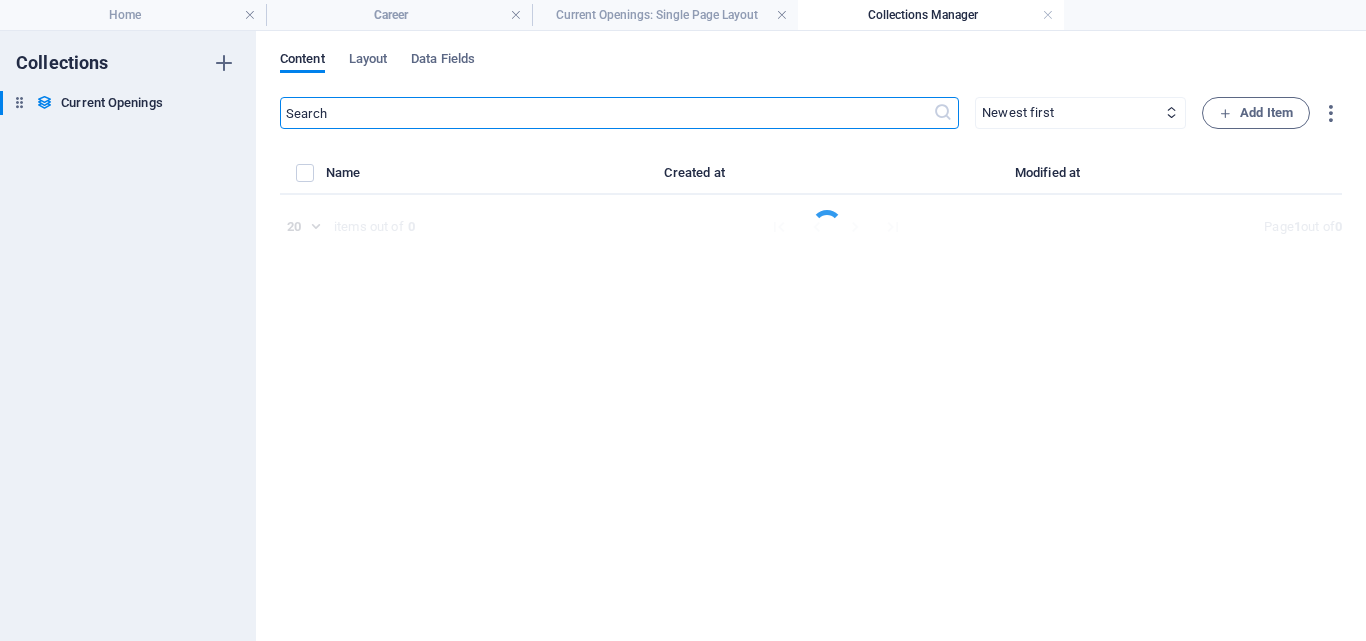 select on "Freelance" 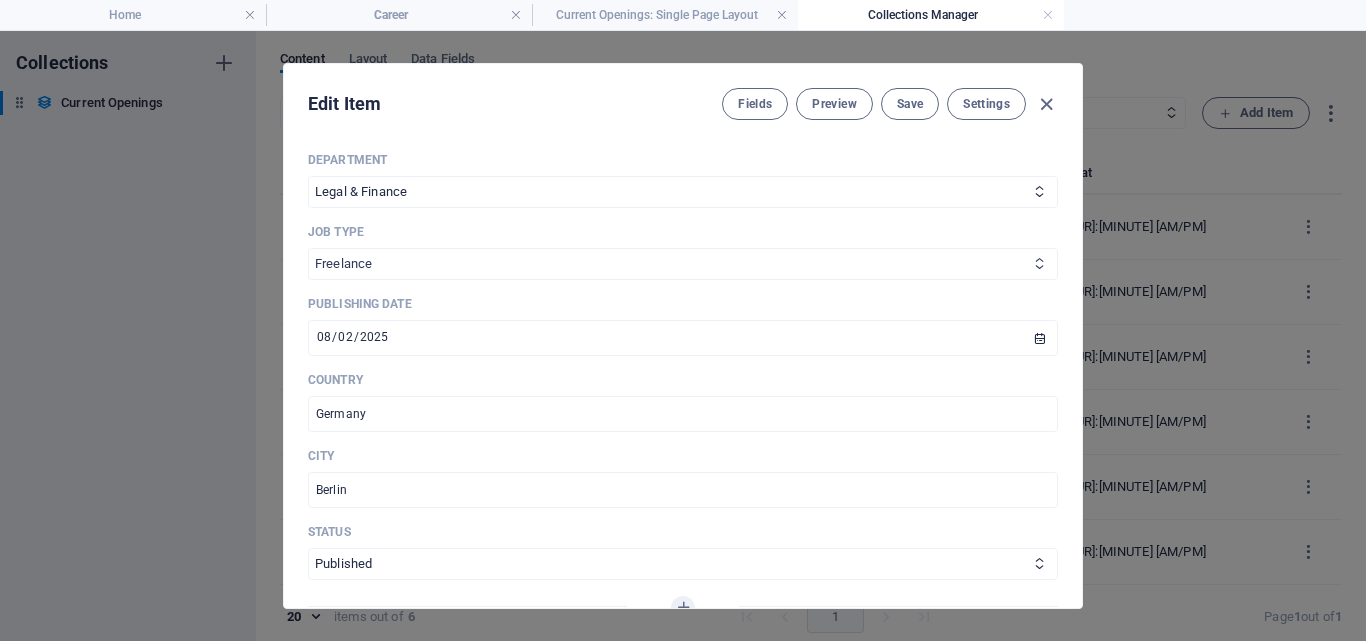 scroll, scrollTop: 900, scrollLeft: 0, axis: vertical 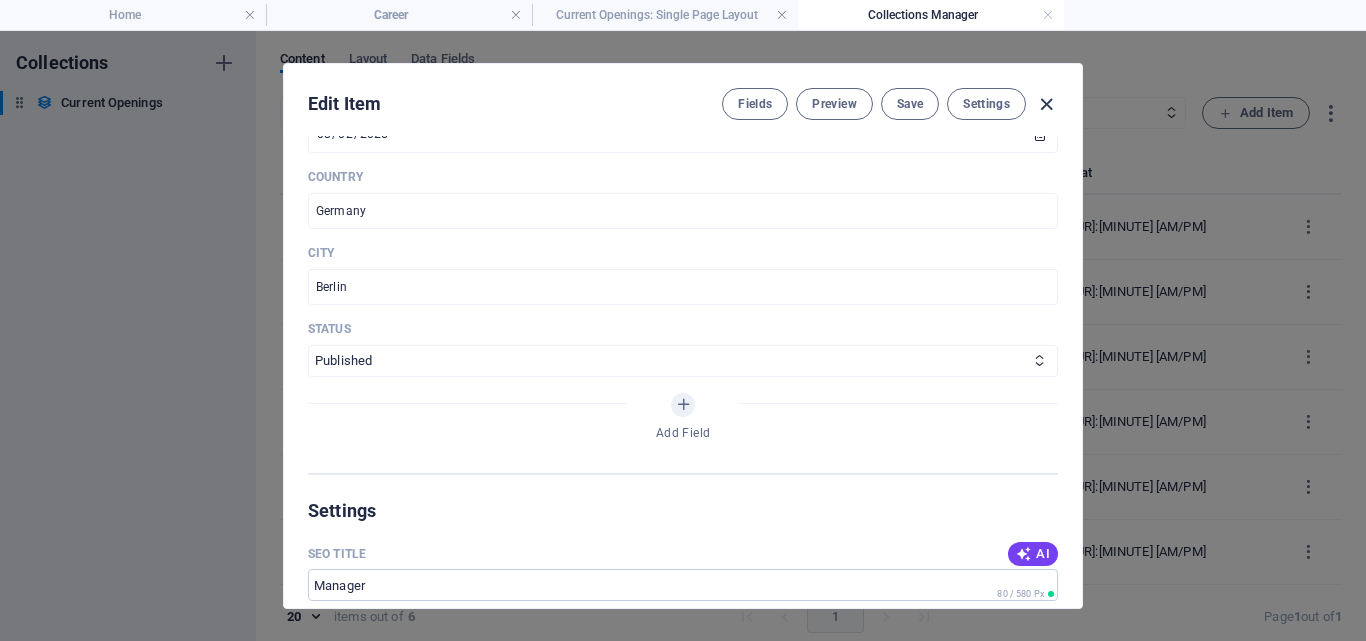 click at bounding box center [1046, 104] 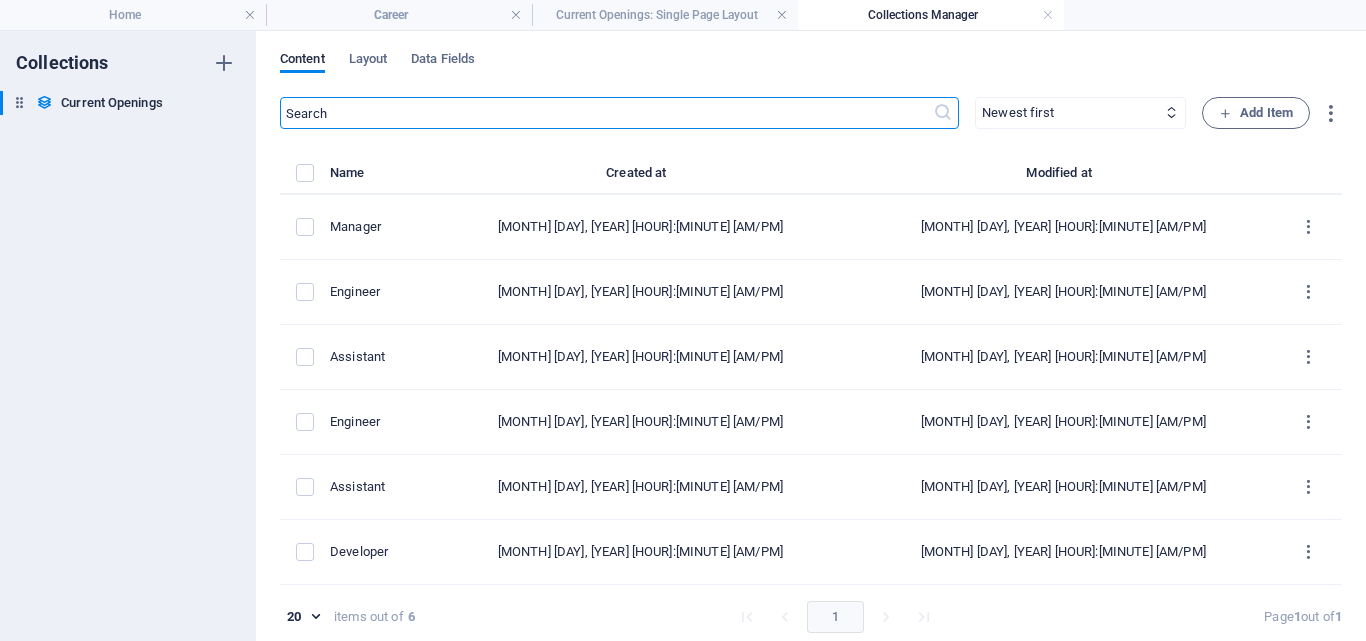 type on "2025-08-04" 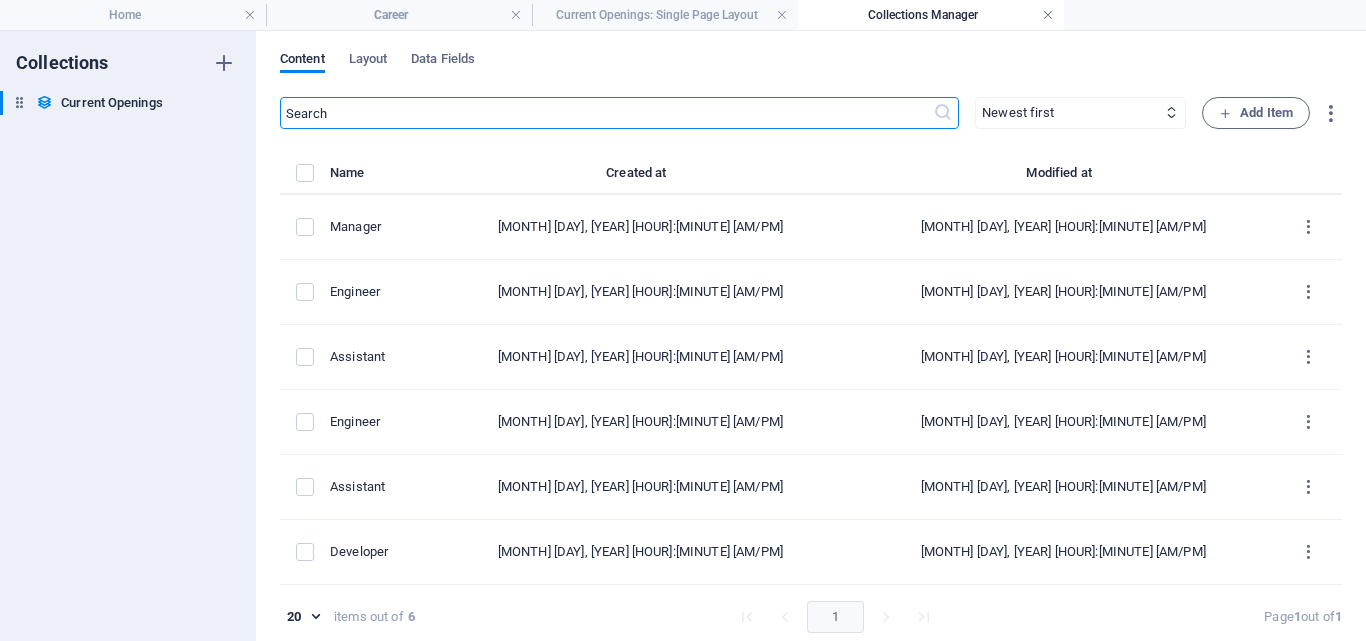 click at bounding box center (1048, 15) 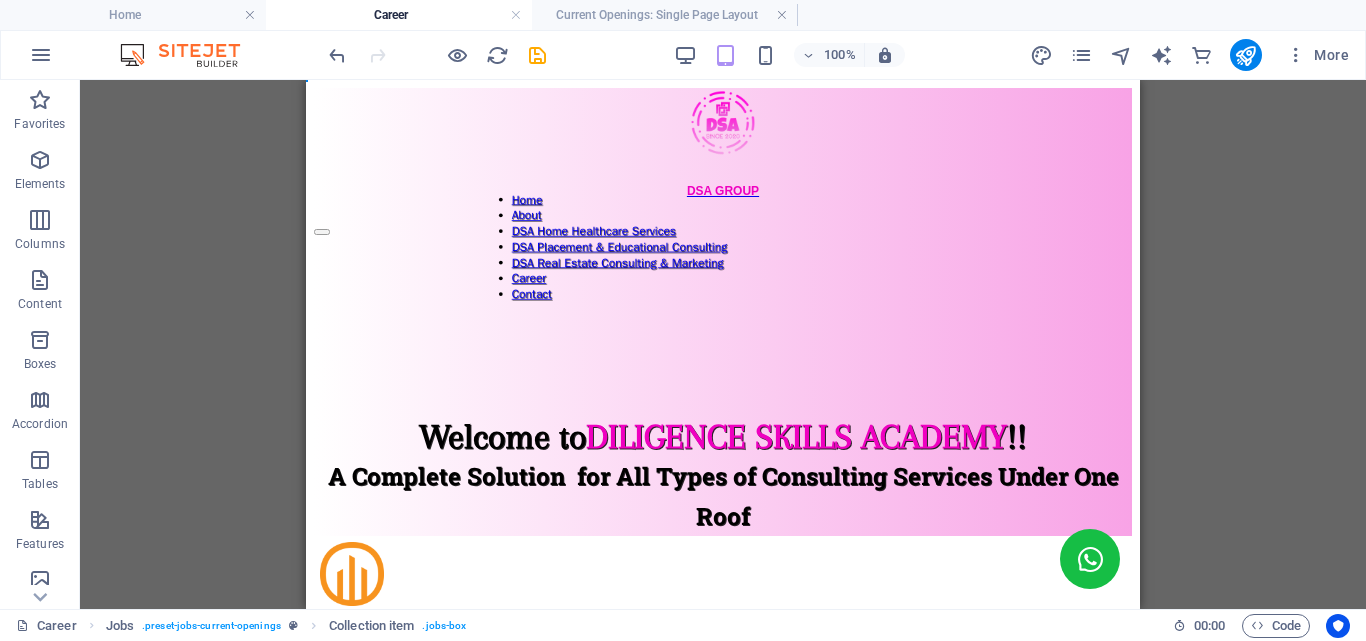 scroll, scrollTop: 300, scrollLeft: 0, axis: vertical 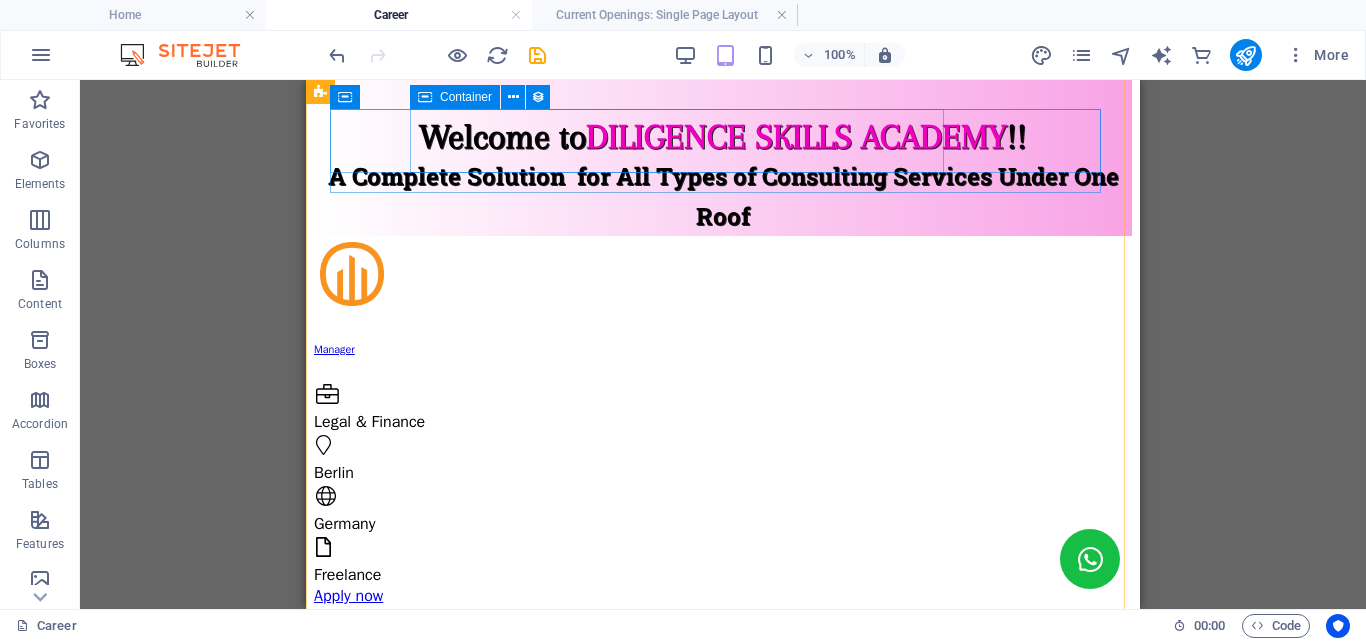 click on "Container" at bounding box center (466, 97) 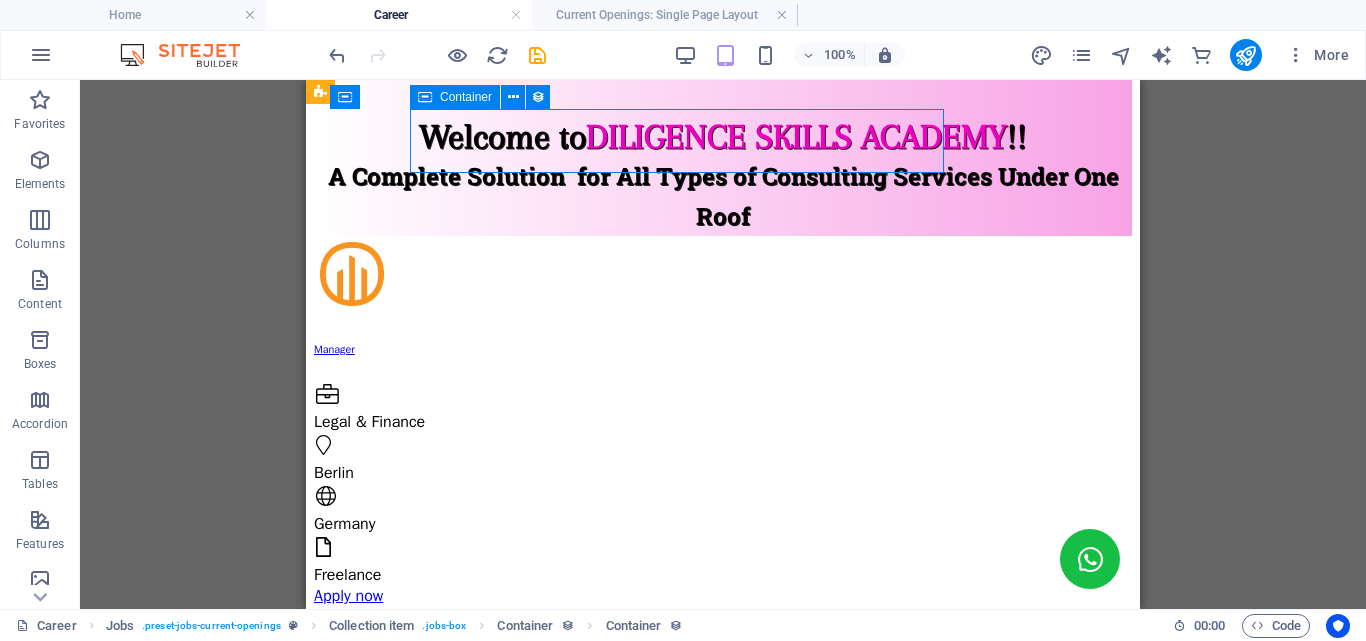 click on "Container" at bounding box center (466, 97) 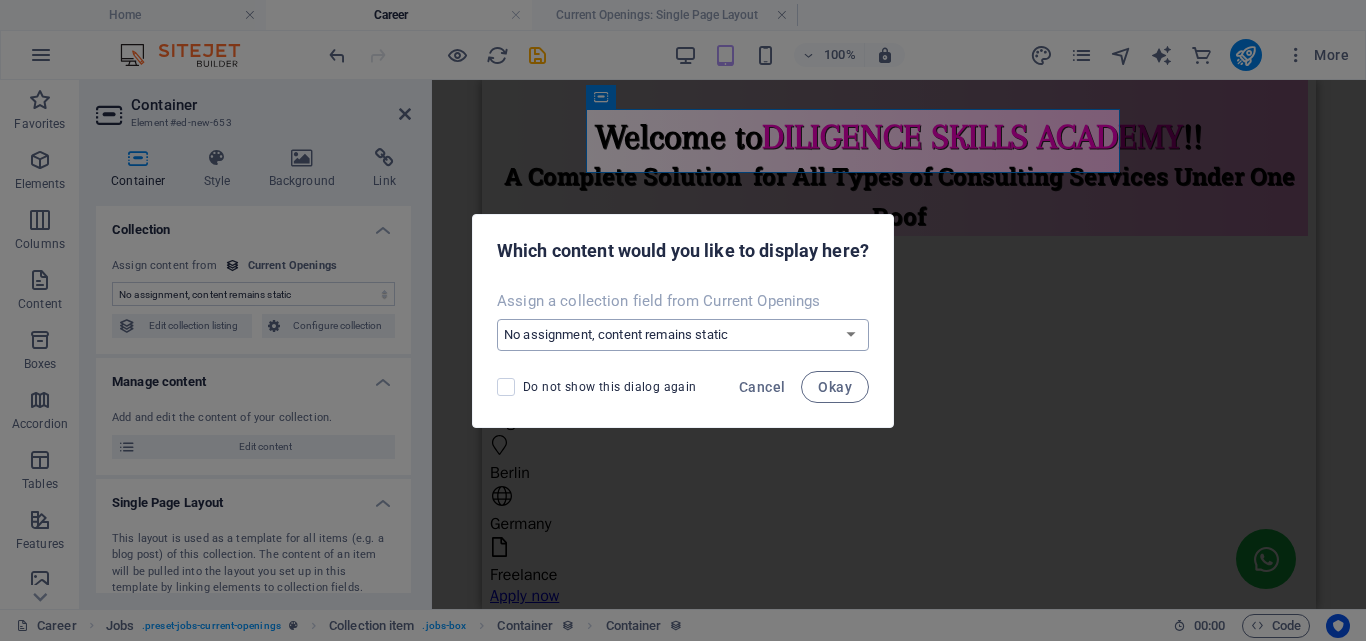 click on "No assignment, content remains static Create a new field Created at (Date) Updated at (Date) Name (Plain Text) Slug (Plain Text) Company logo (File) Content (CMS) Department (Choice) Job type (Choice) Publishing Date (Date) Country (Plain Text) City (Plain Text) Status (Choice)" at bounding box center (683, 335) 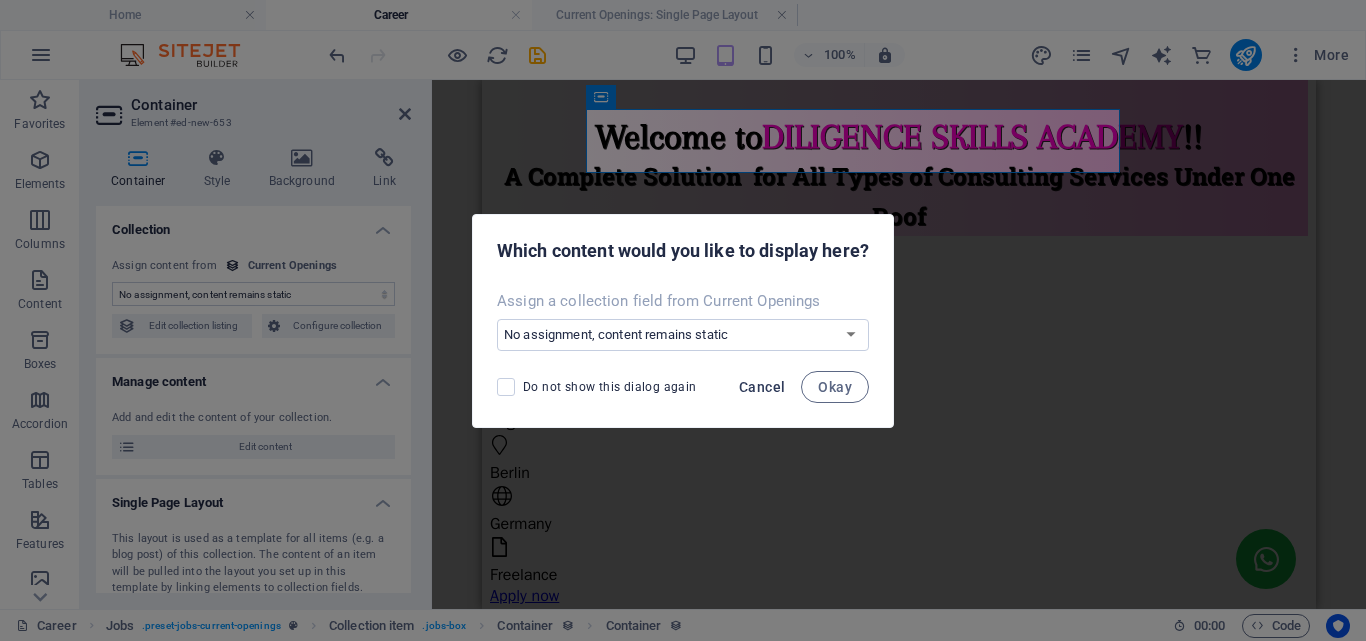 click on "Cancel" at bounding box center (762, 387) 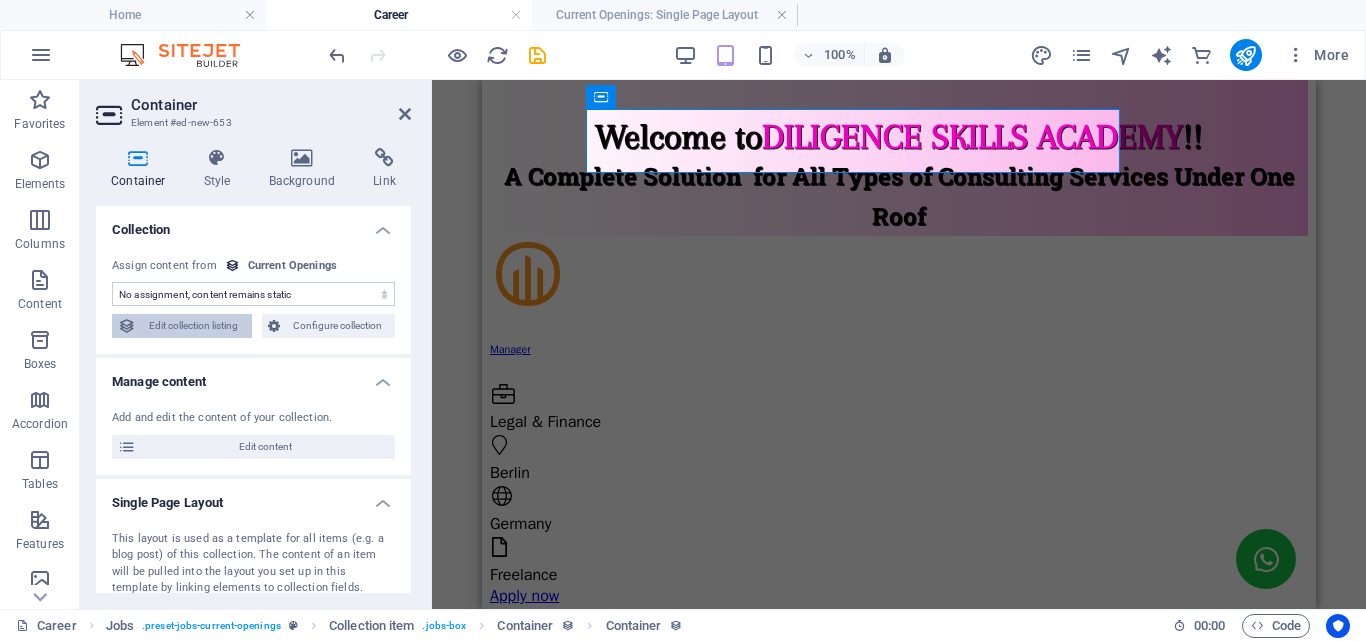 click on "Edit collection listing" at bounding box center [194, 326] 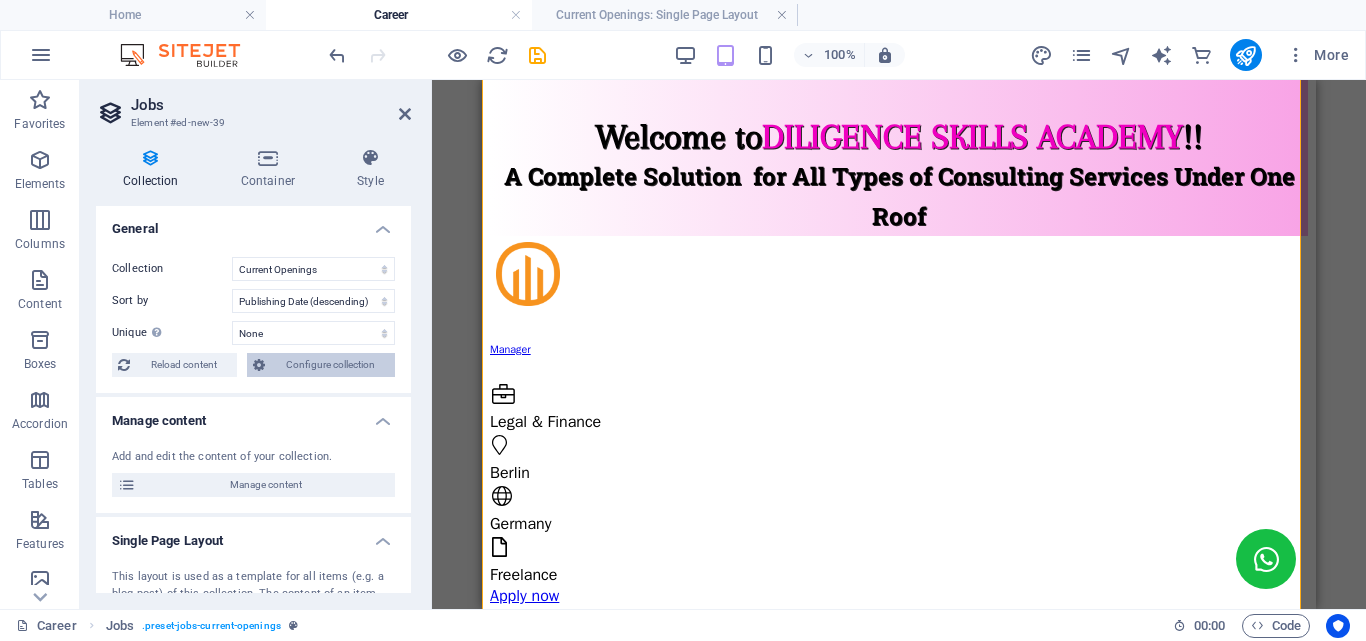 scroll, scrollTop: 0, scrollLeft: 0, axis: both 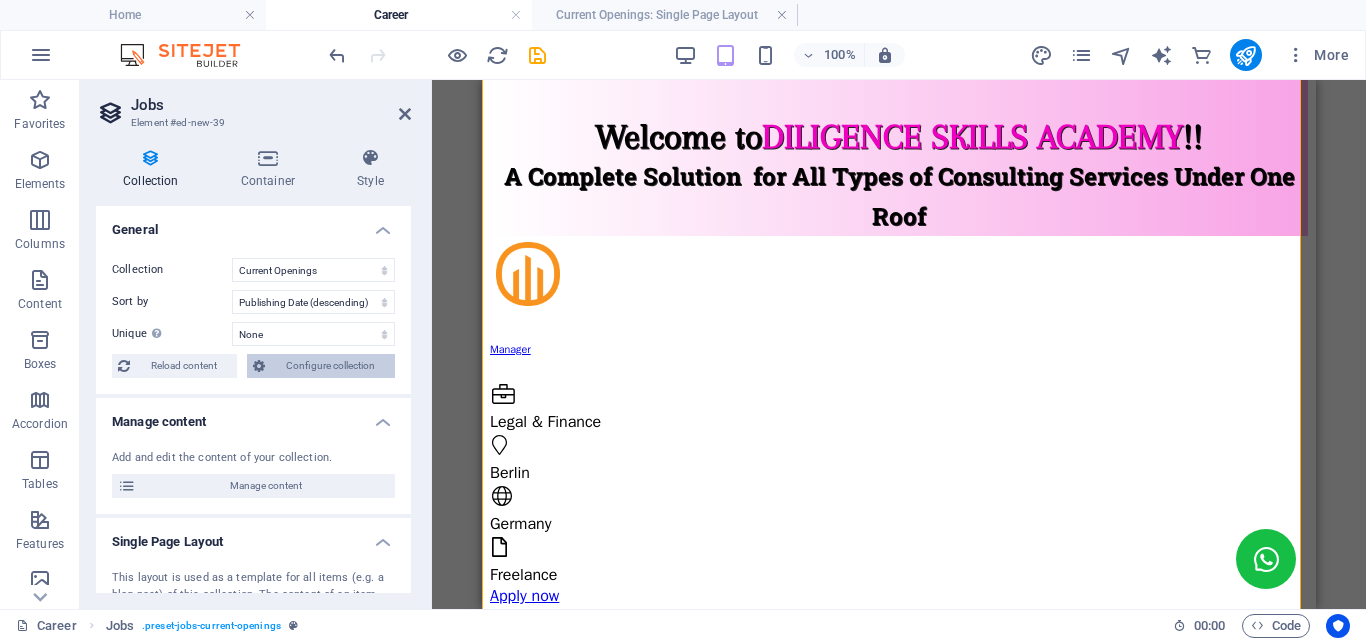 click on "Configure collection" at bounding box center [330, 366] 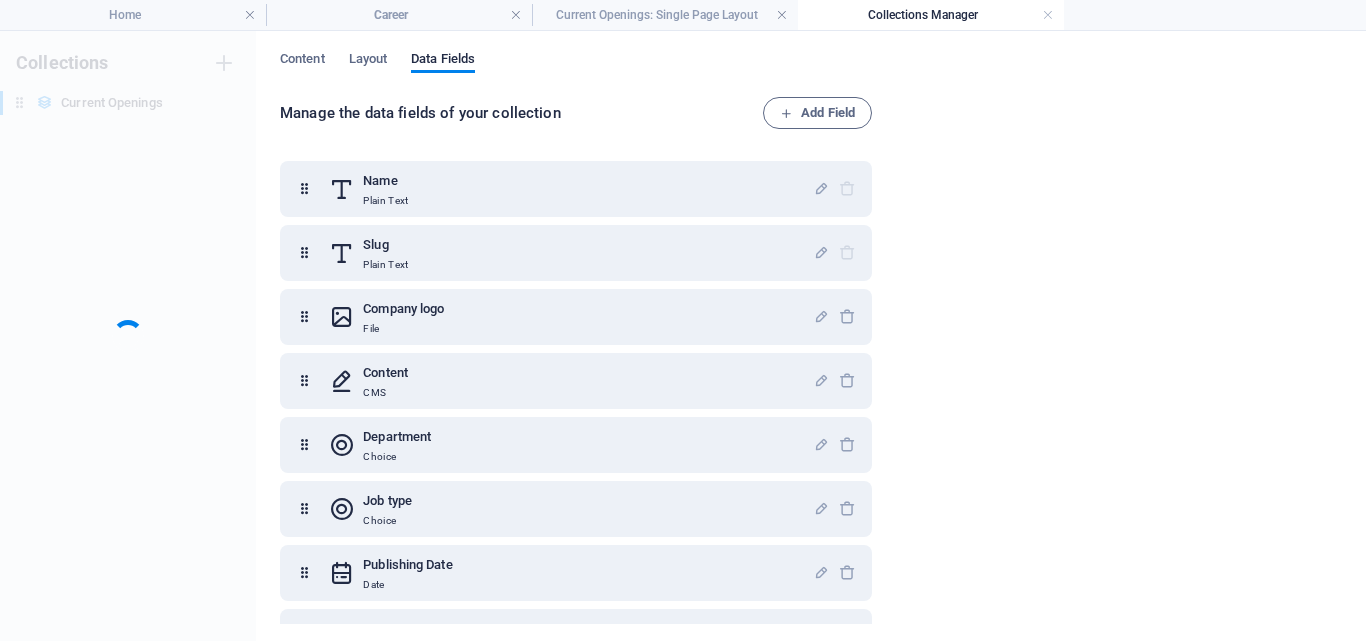 scroll, scrollTop: 0, scrollLeft: 0, axis: both 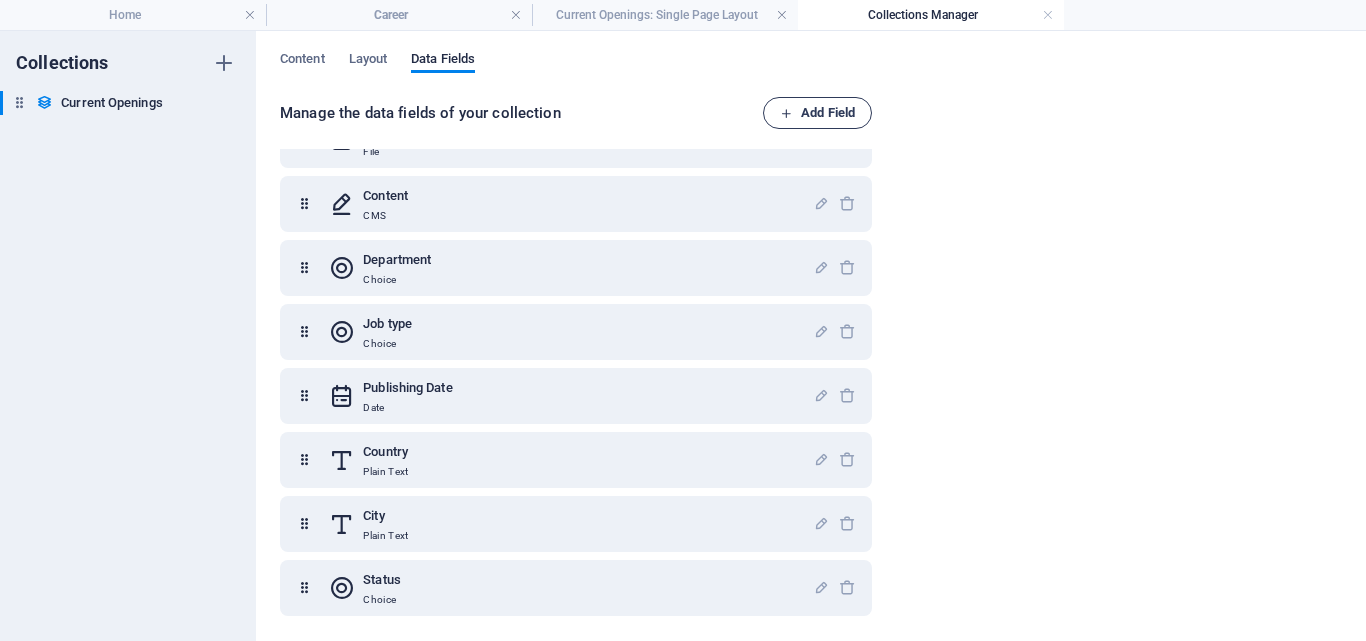 click on "Add Field" at bounding box center [817, 113] 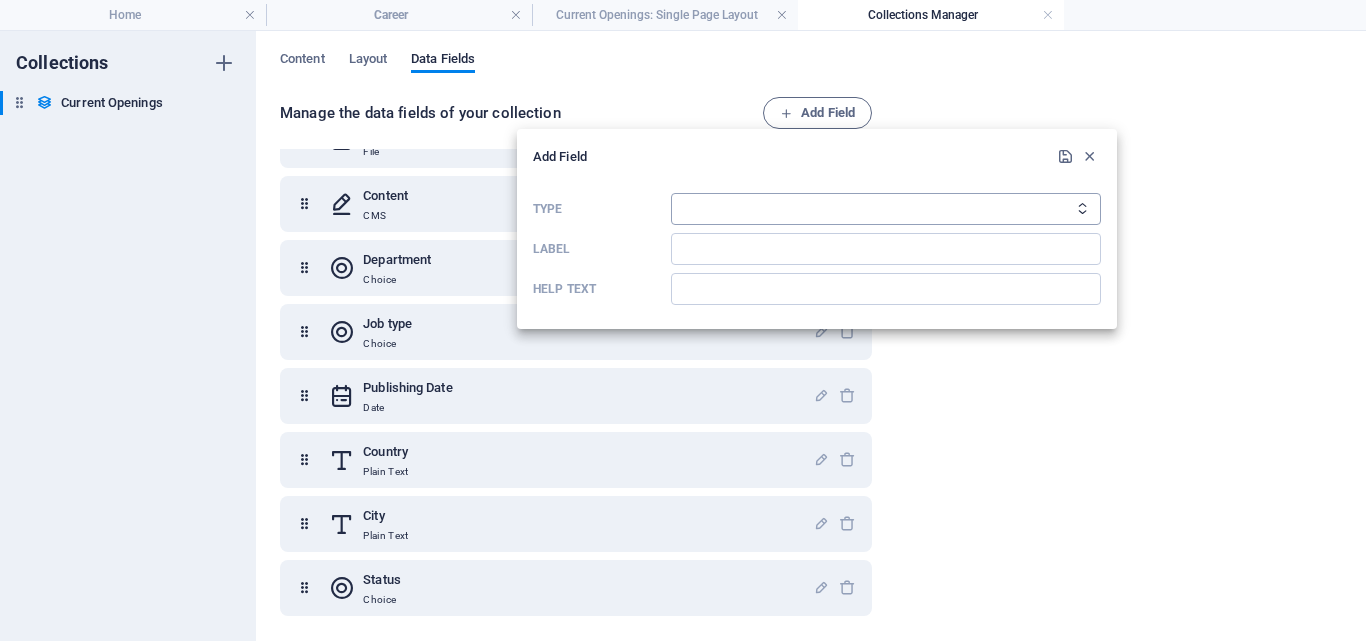 click on "Plain Text Link CMS Rich Text File Multiple Files Checkbox Choice Date Number" at bounding box center [886, 209] 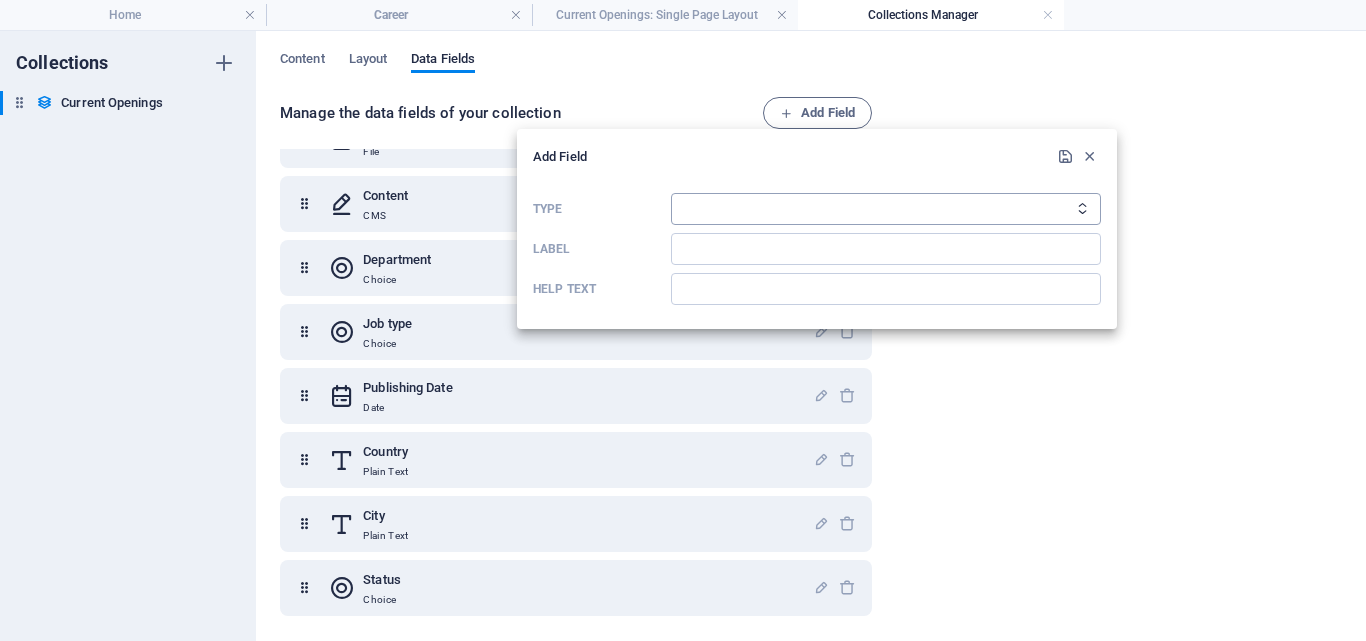 select on "text" 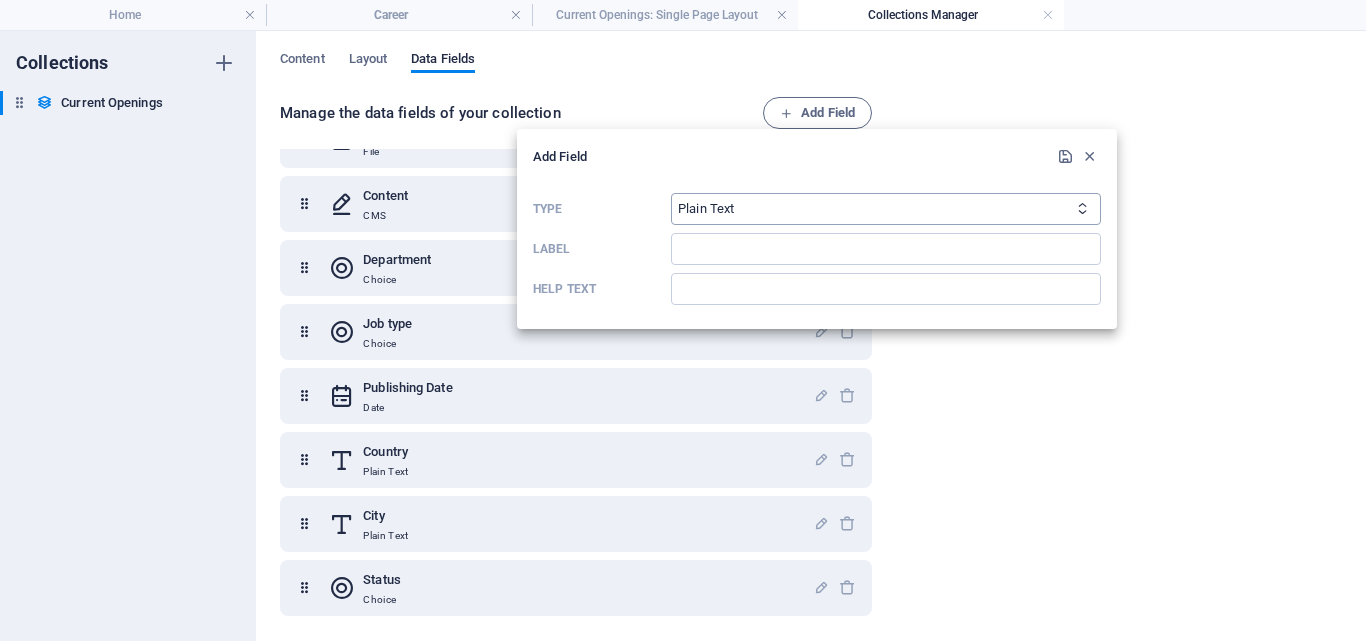 click on "Plain Text Link CMS Rich Text File Multiple Files Checkbox Choice Date Number" at bounding box center (886, 209) 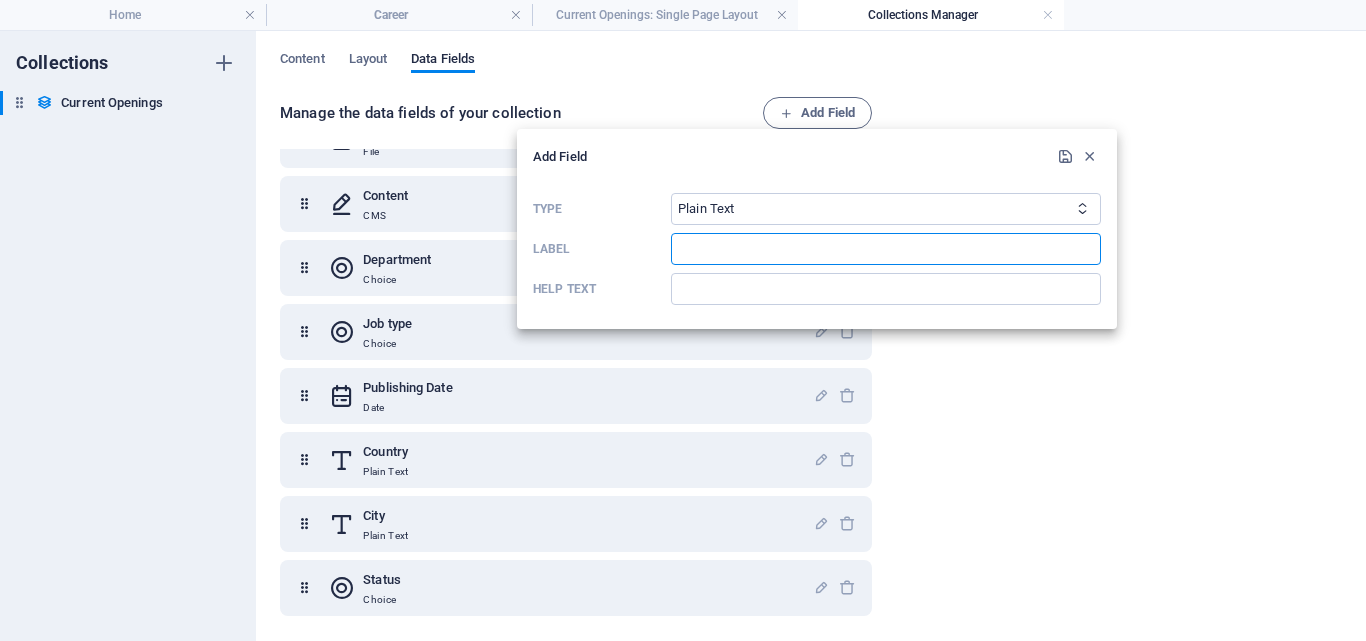 click at bounding box center [886, 249] 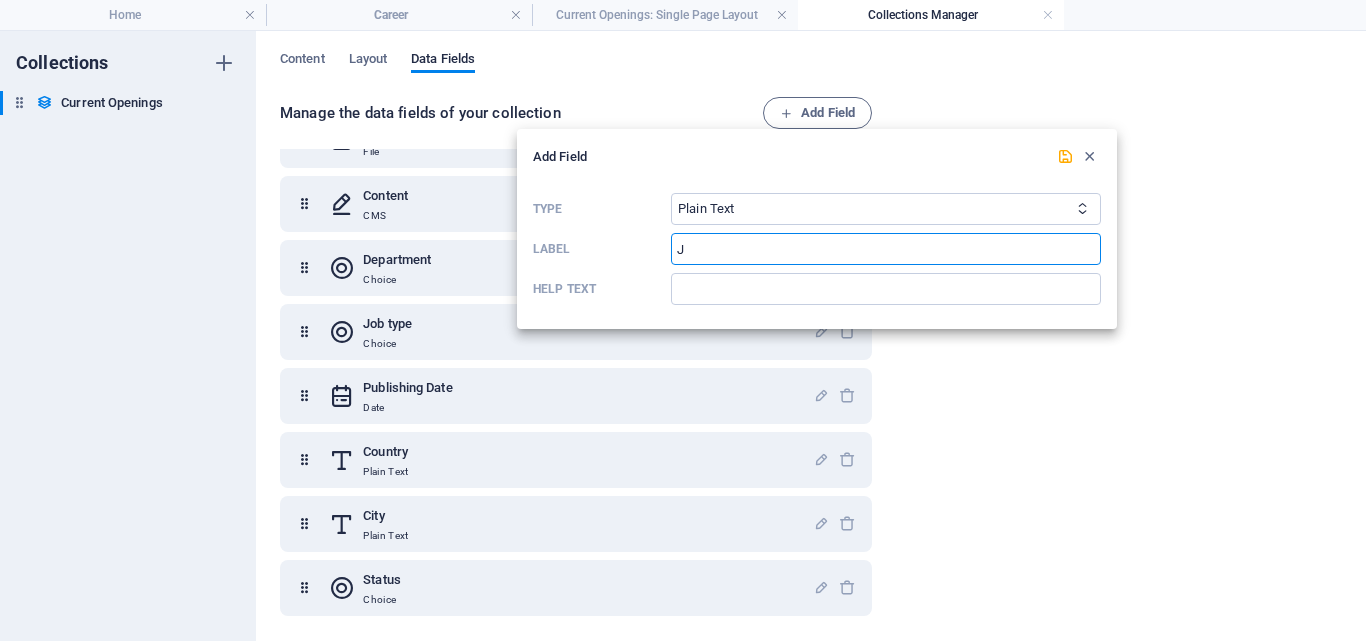type on "Job Time & Shift" 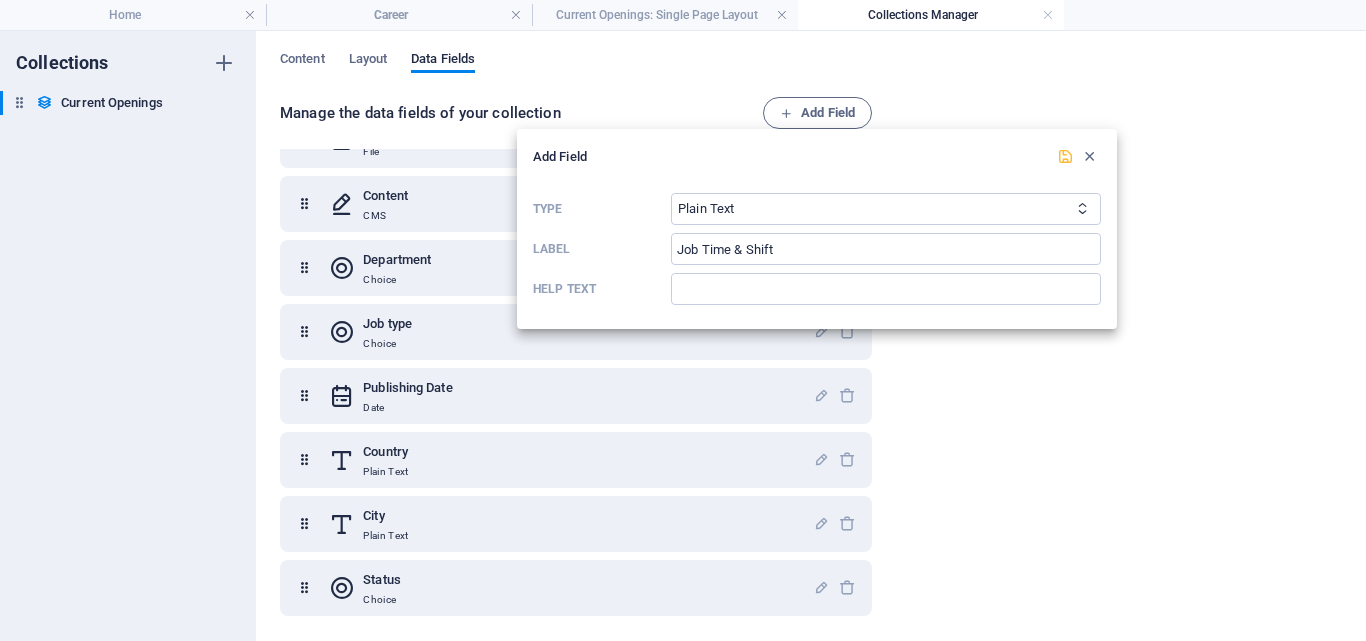 click at bounding box center (1065, 156) 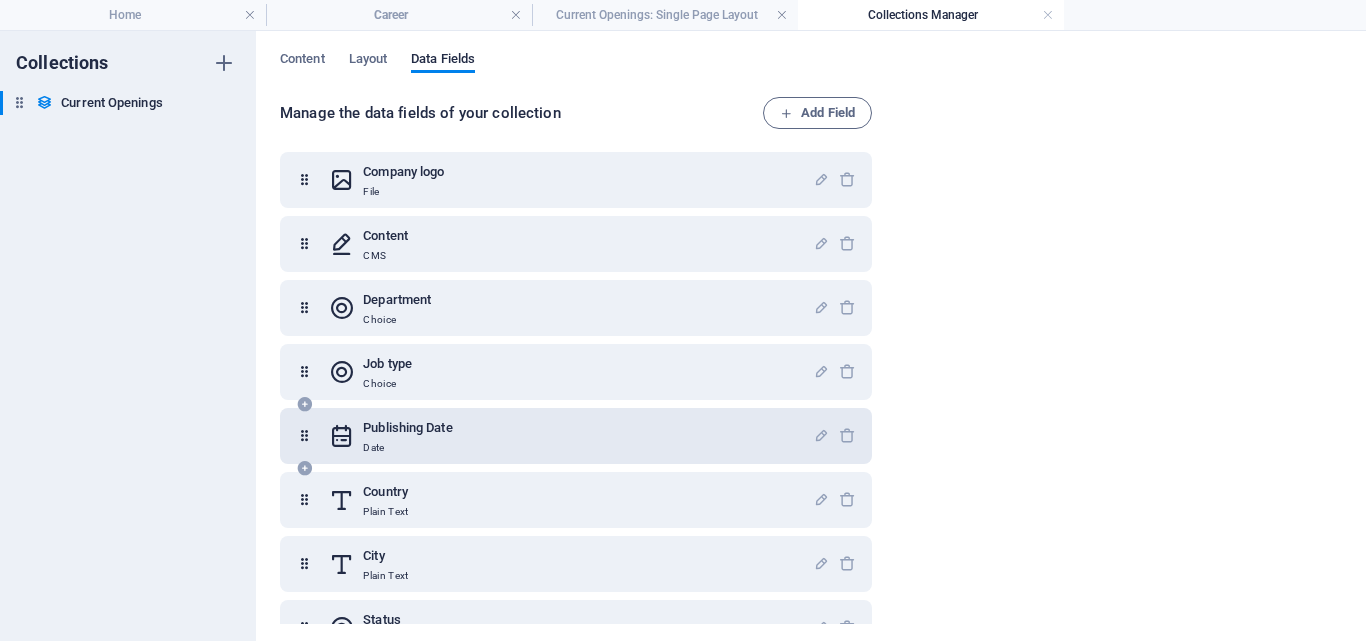 scroll, scrollTop: 0, scrollLeft: 0, axis: both 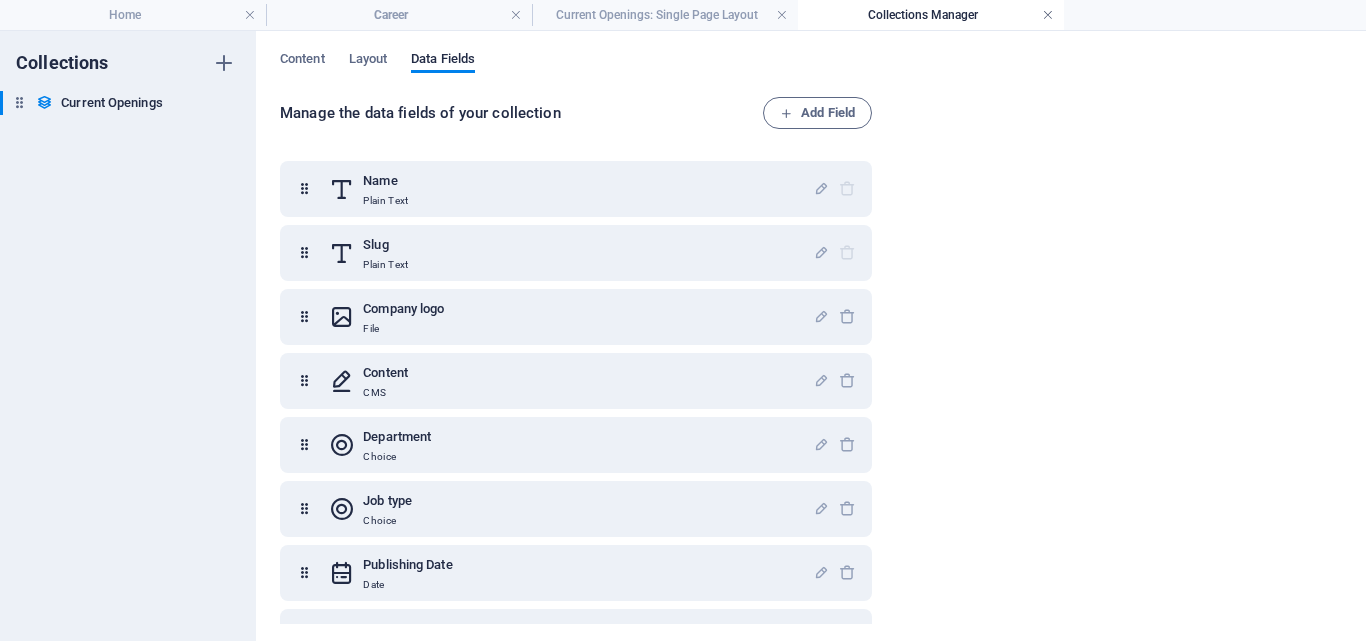 click at bounding box center [1048, 15] 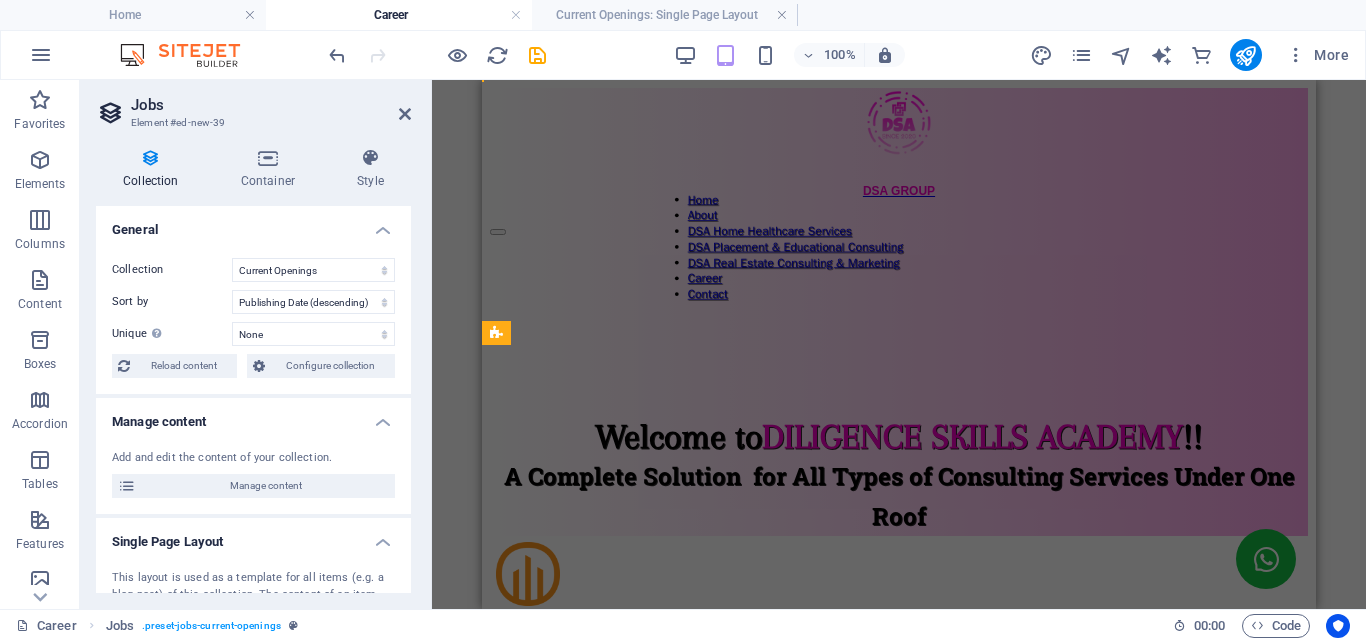 scroll, scrollTop: 300, scrollLeft: 0, axis: vertical 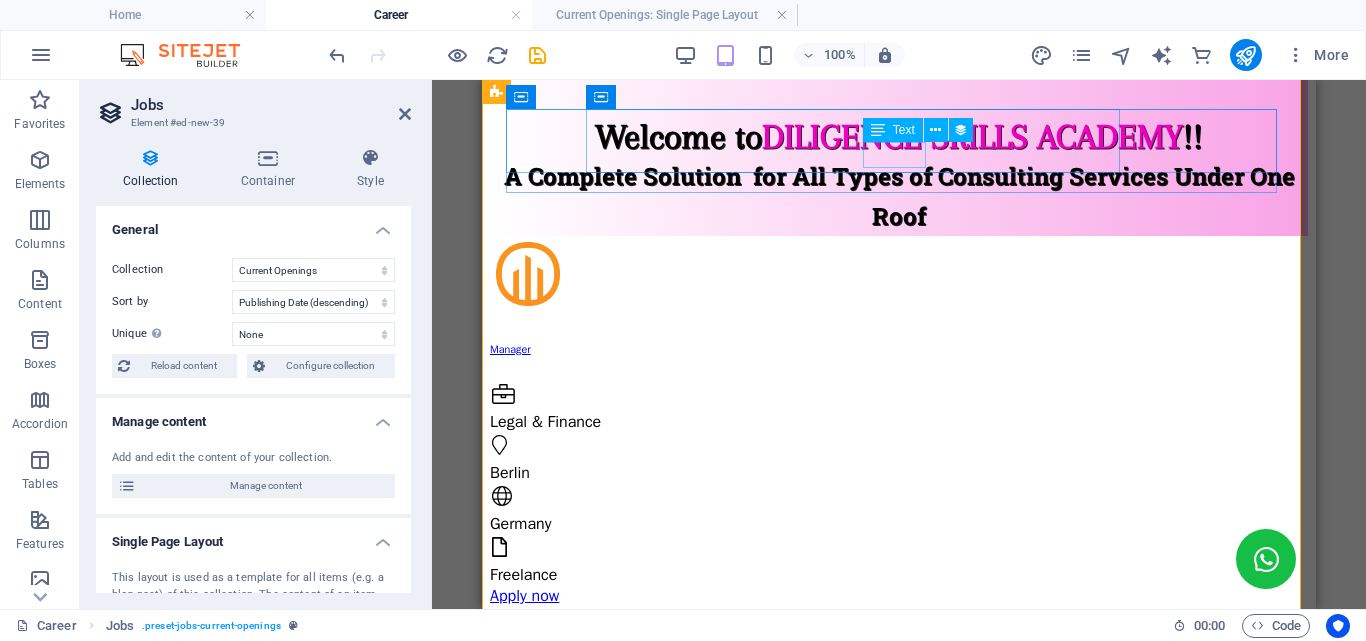click on "Text" at bounding box center [904, 130] 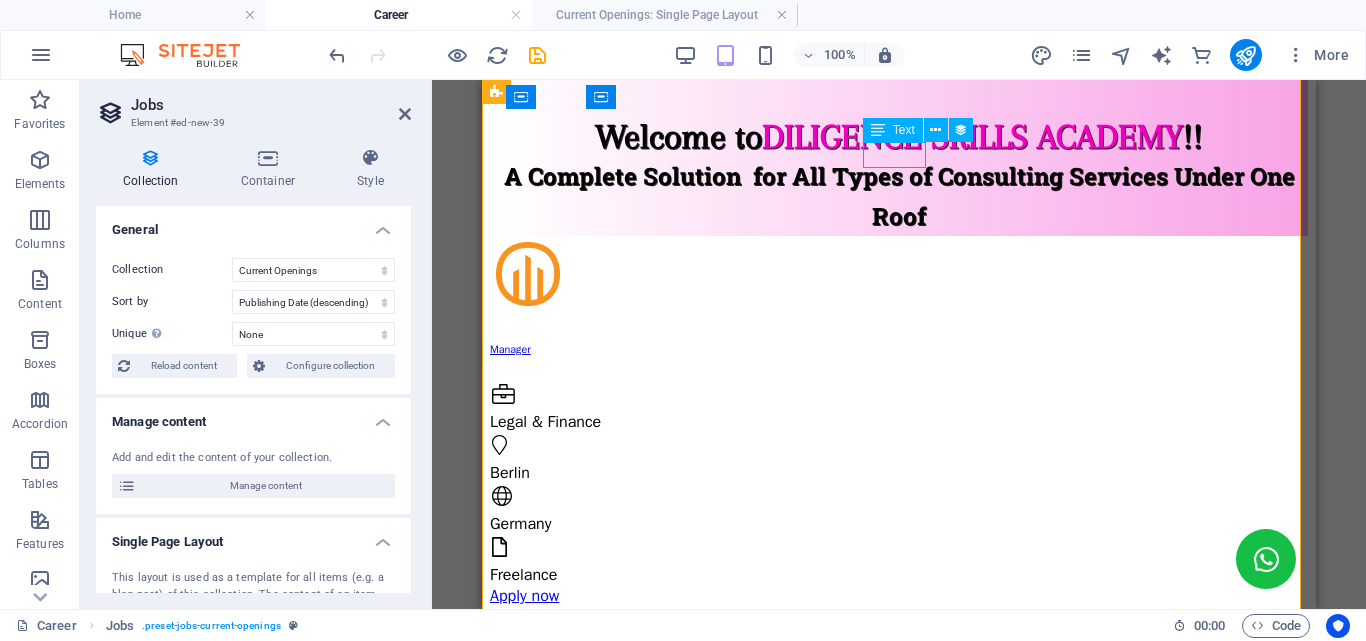 click on "Text" at bounding box center [904, 130] 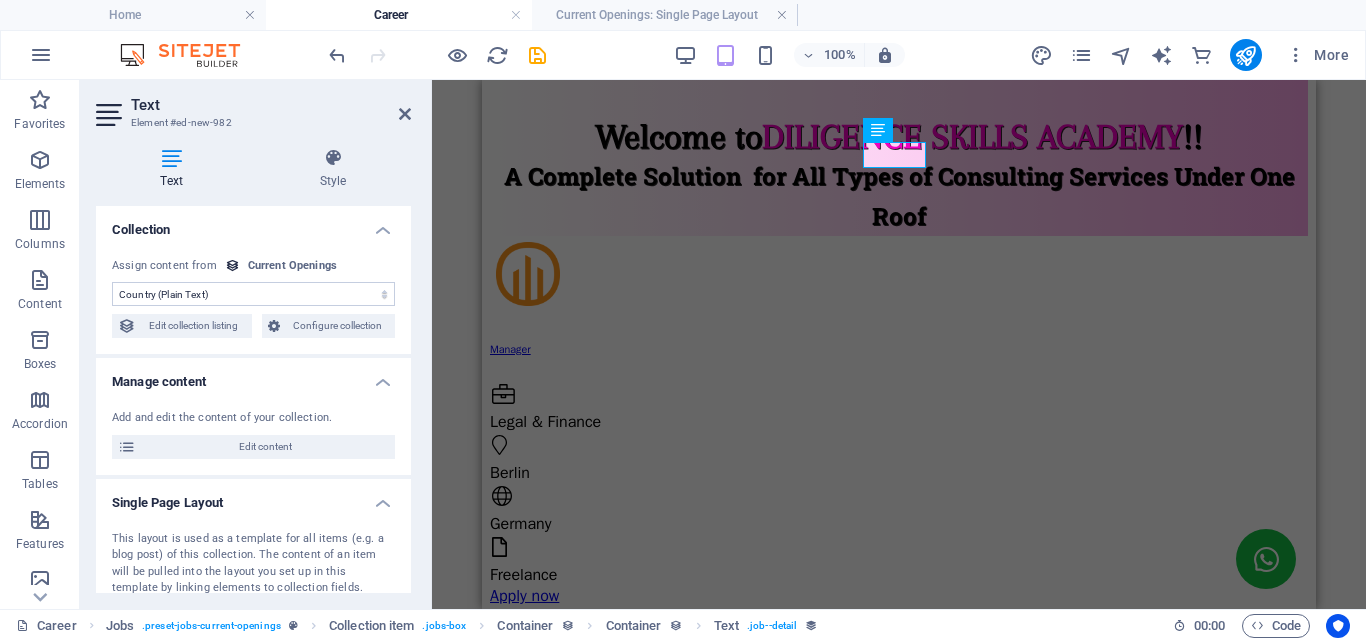 click on "No assignment, content remains static Created at (Date) Updated at (Date) Name (Plain Text) Slug (Plain Text) Company logo (File) Content (CMS) Department (Choice) Job type (Choice) Publishing Date (Date) Country (Plain Text) City (Plain Text) Status (Choice) Job Time & Shift (Plain Text)" at bounding box center (253, 294) 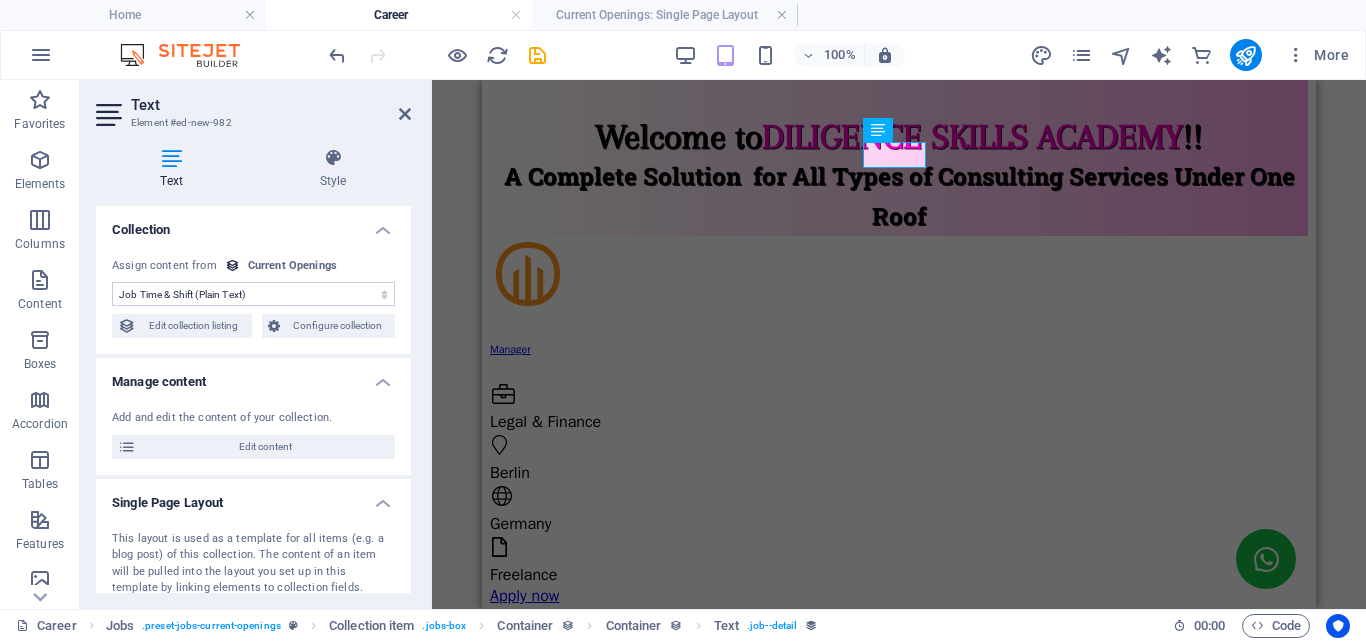 click on "No assignment, content remains static Created at (Date) Updated at (Date) Name (Plain Text) Slug (Plain Text) Company logo (File) Content (CMS) Department (Choice) Job type (Choice) Publishing Date (Date) Country (Plain Text) City (Plain Text) Status (Choice) Job Time & Shift (Plain Text)" at bounding box center (253, 294) 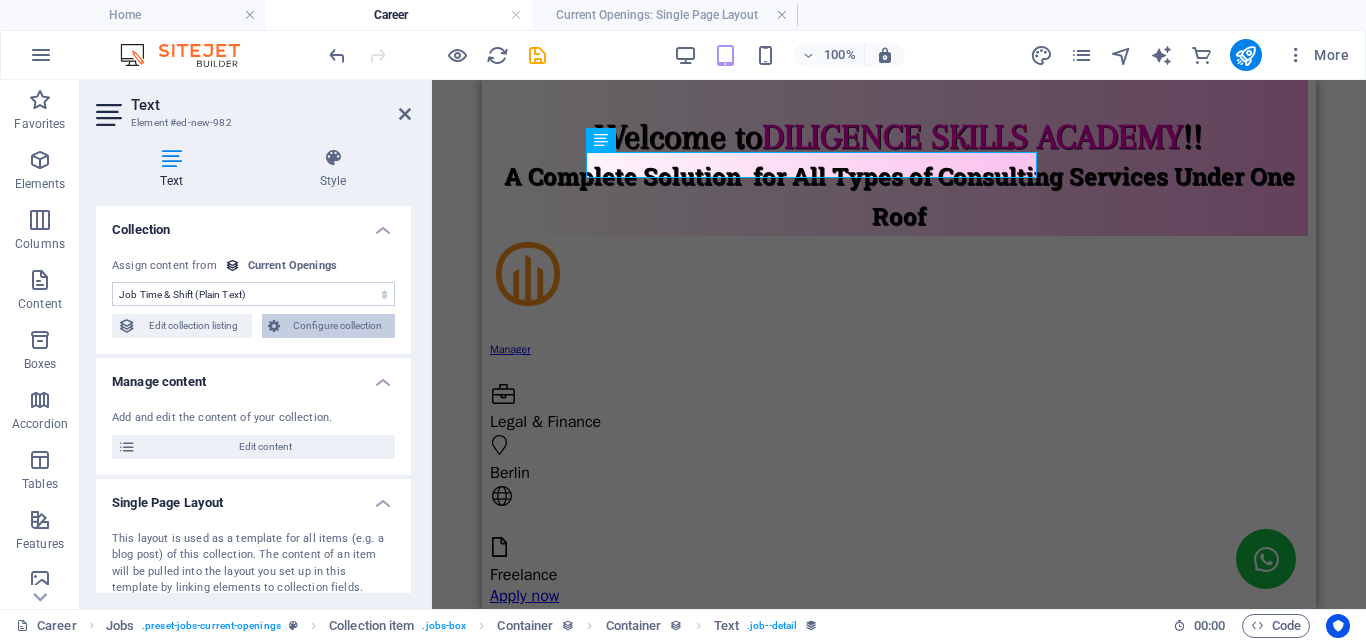 click on "Configure collection" at bounding box center (338, 326) 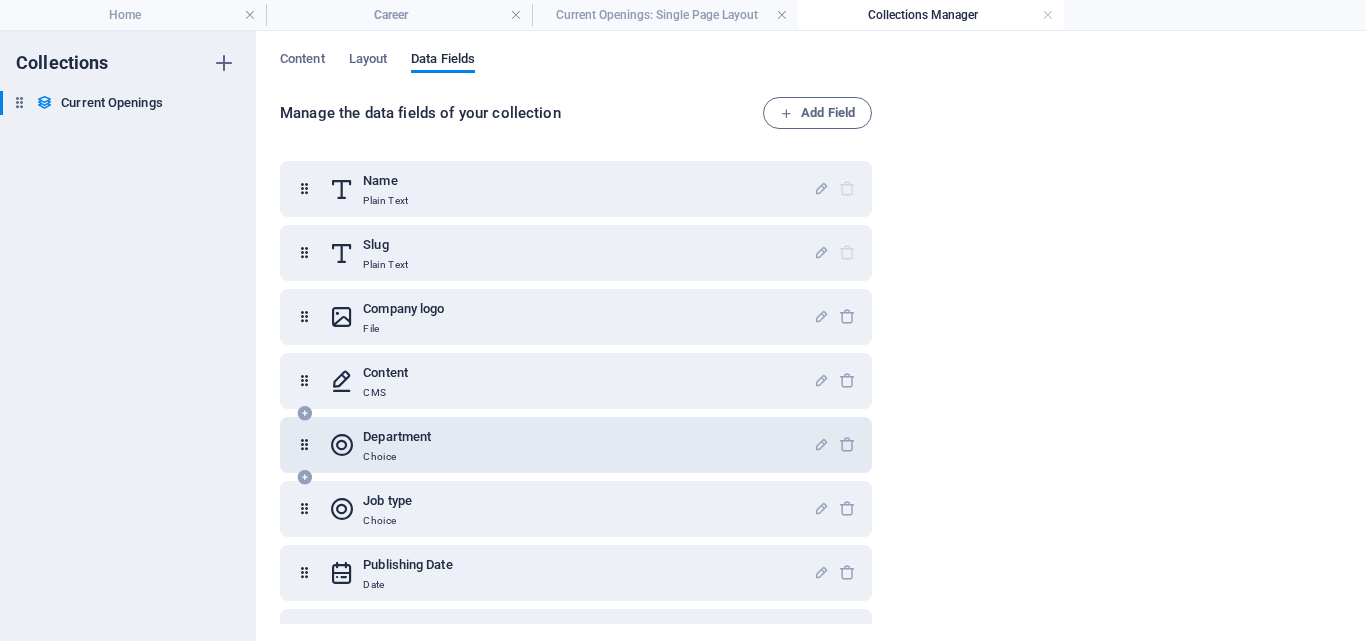 scroll, scrollTop: 241, scrollLeft: 0, axis: vertical 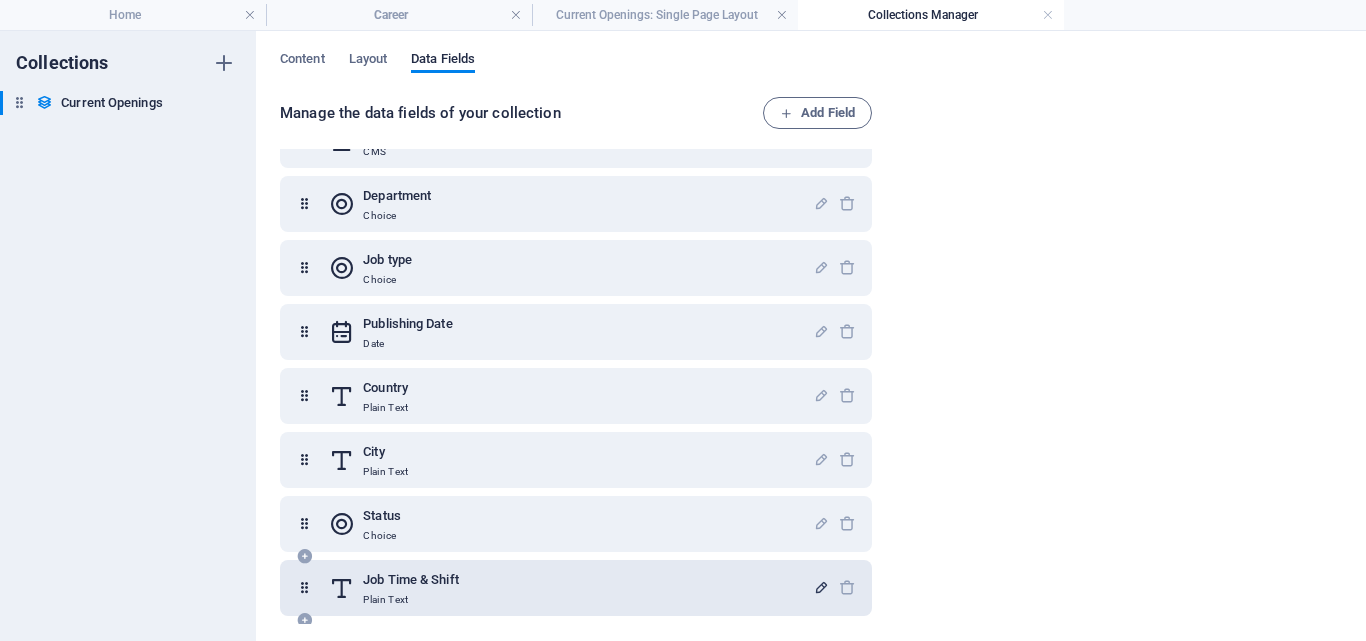 click at bounding box center [821, 587] 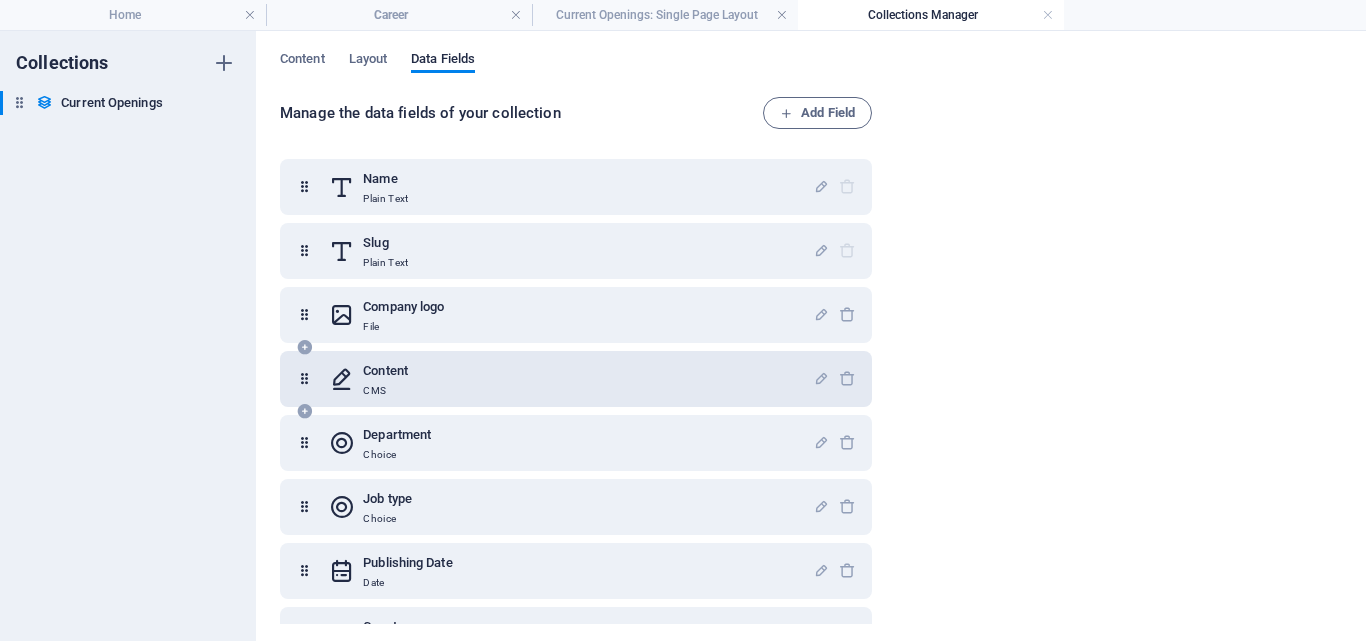 scroll, scrollTop: 0, scrollLeft: 0, axis: both 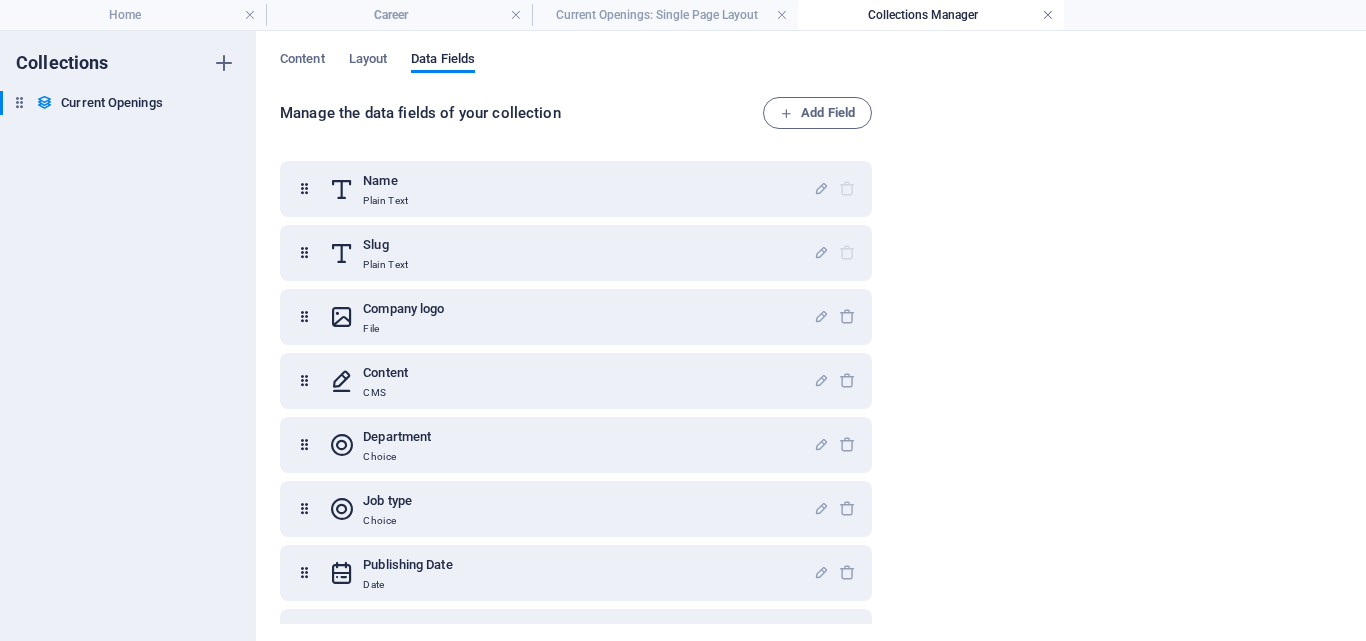 click at bounding box center (1048, 15) 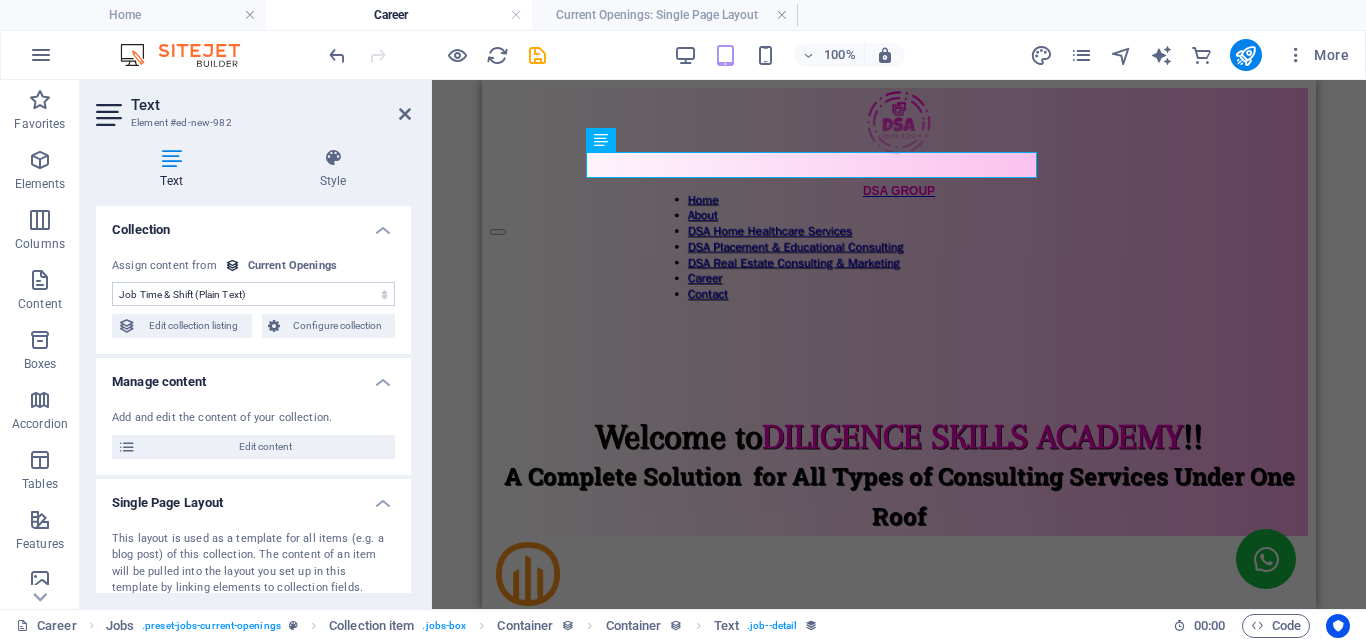 scroll, scrollTop: 300, scrollLeft: 0, axis: vertical 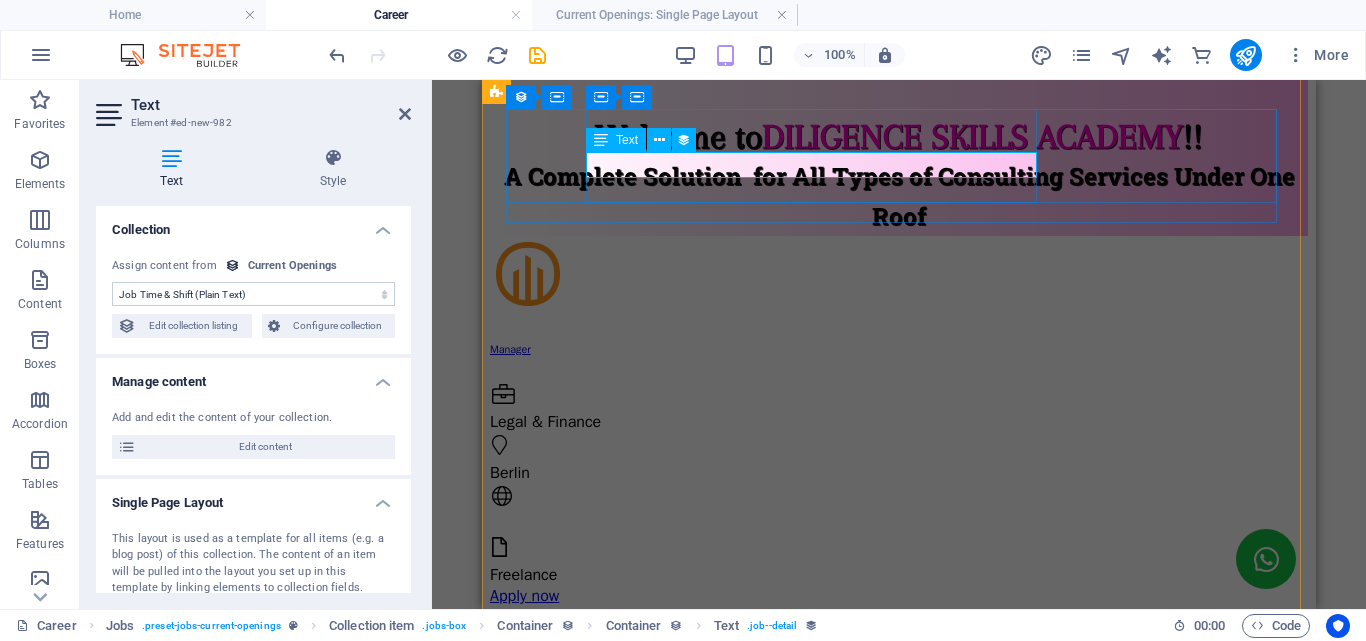 click on "Text" at bounding box center (627, 140) 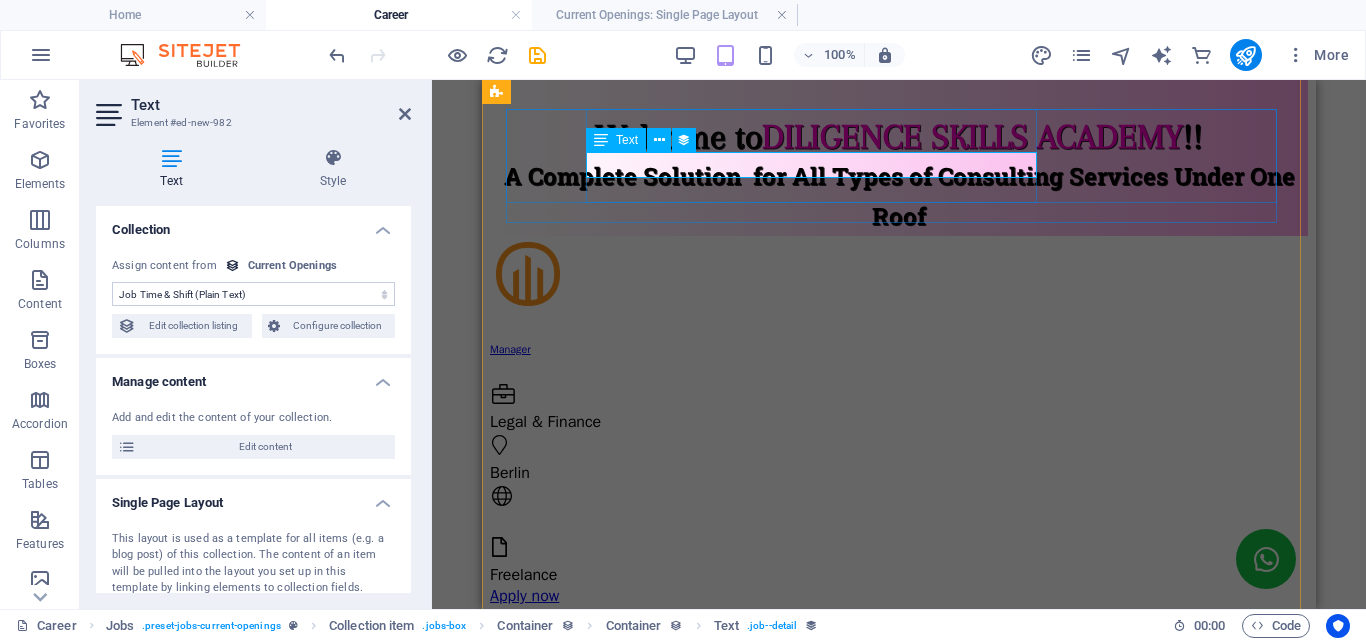 click on "Text" at bounding box center (627, 140) 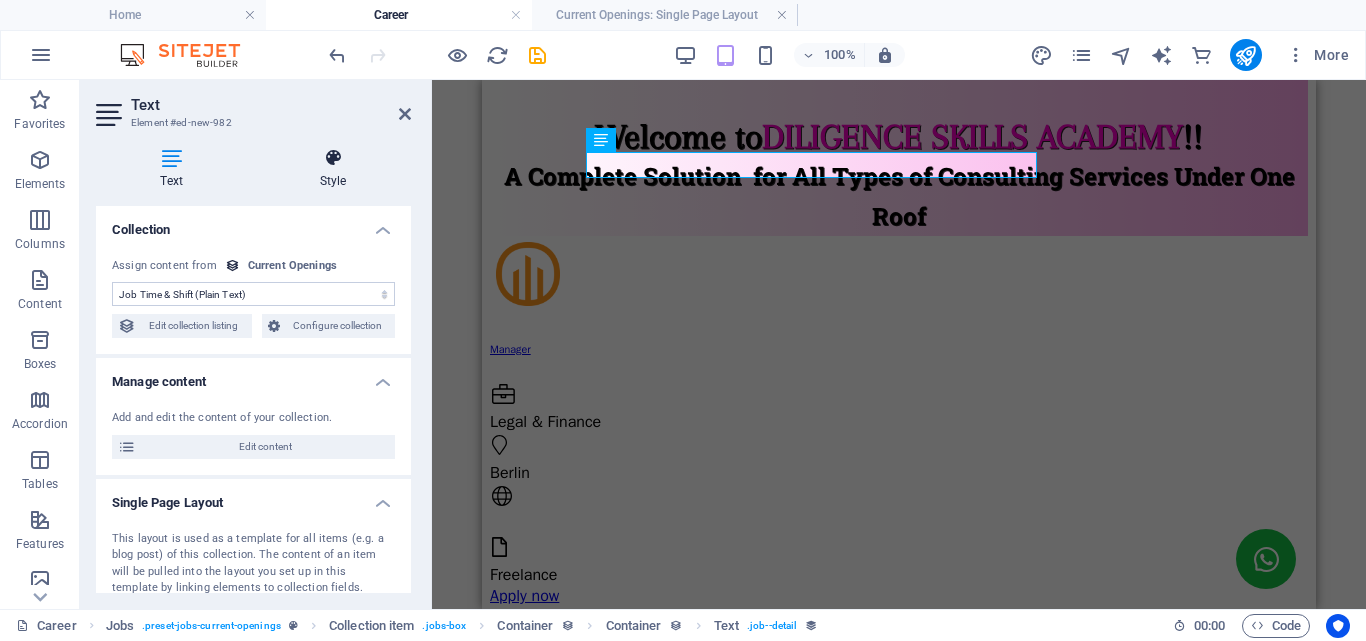 click at bounding box center [333, 158] 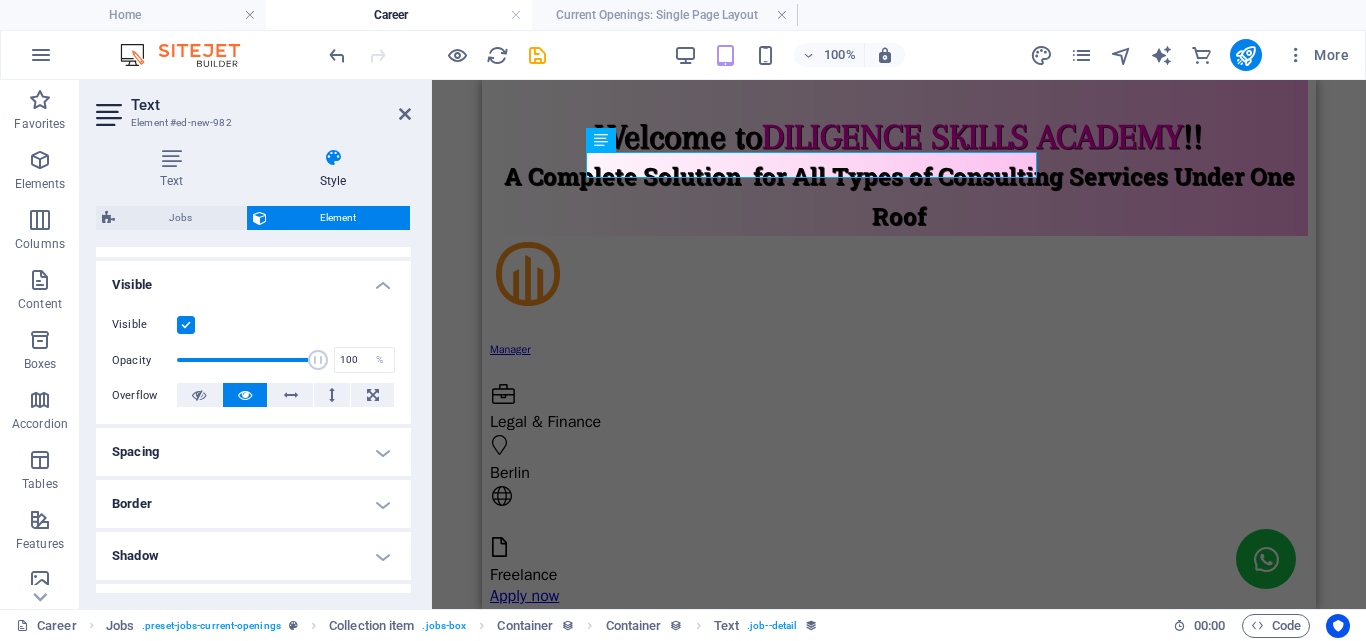 scroll, scrollTop: 300, scrollLeft: 0, axis: vertical 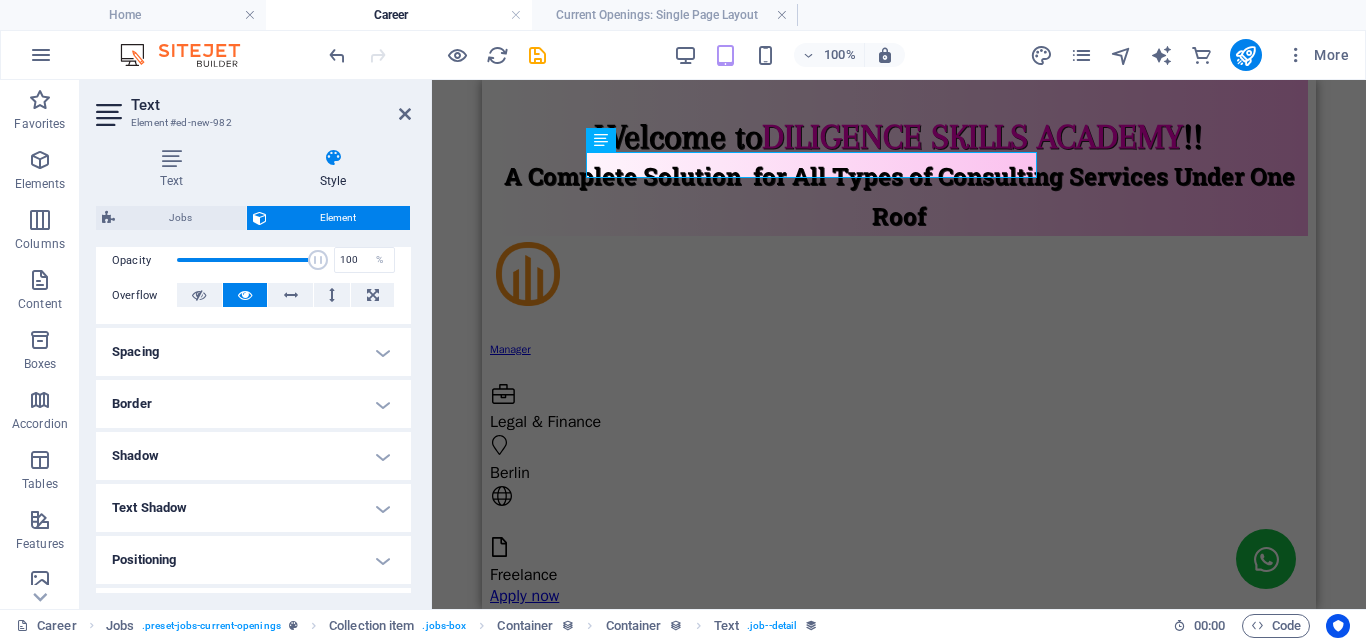 click on "Spacing" at bounding box center (253, 352) 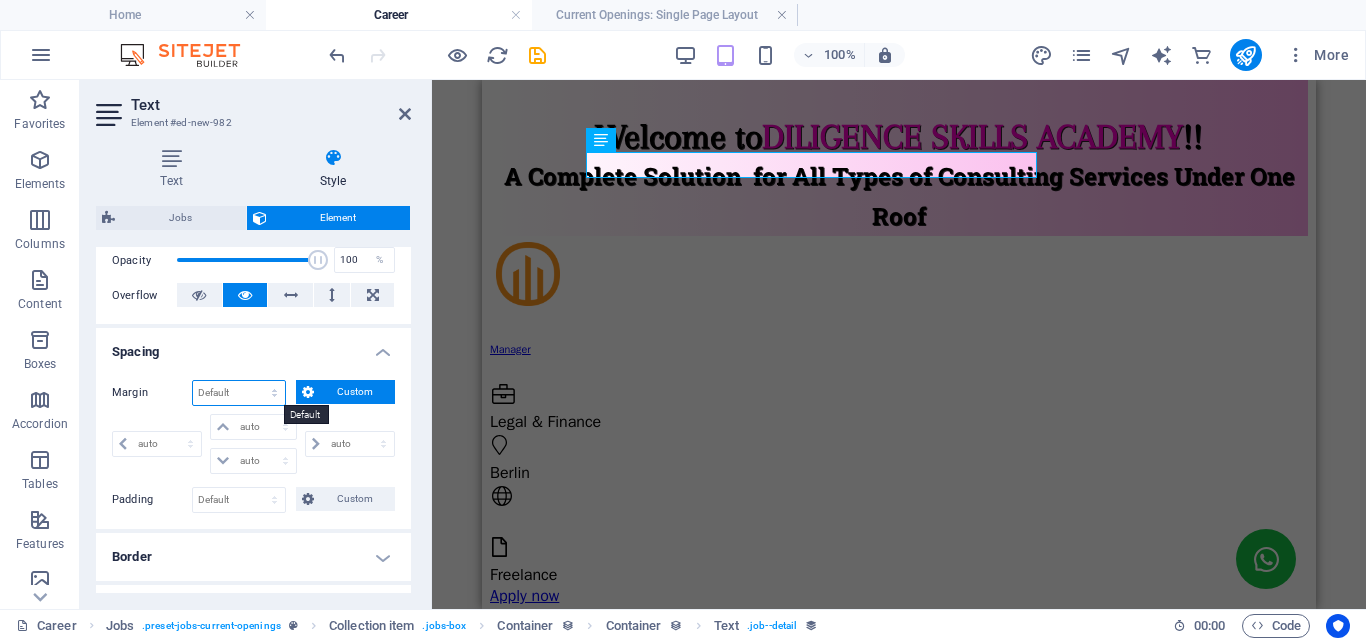 click on "Default auto px % rem vw vh Custom" at bounding box center [239, 393] 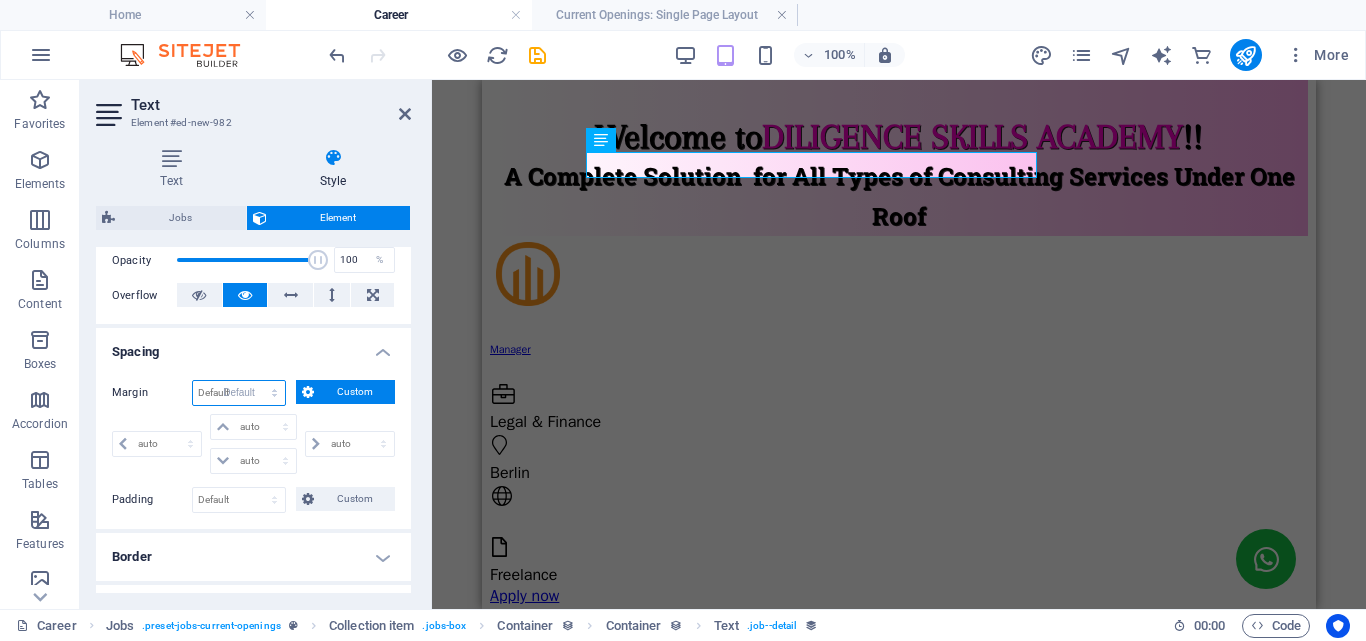 click on "Default auto px % rem vw vh Custom" at bounding box center (239, 393) 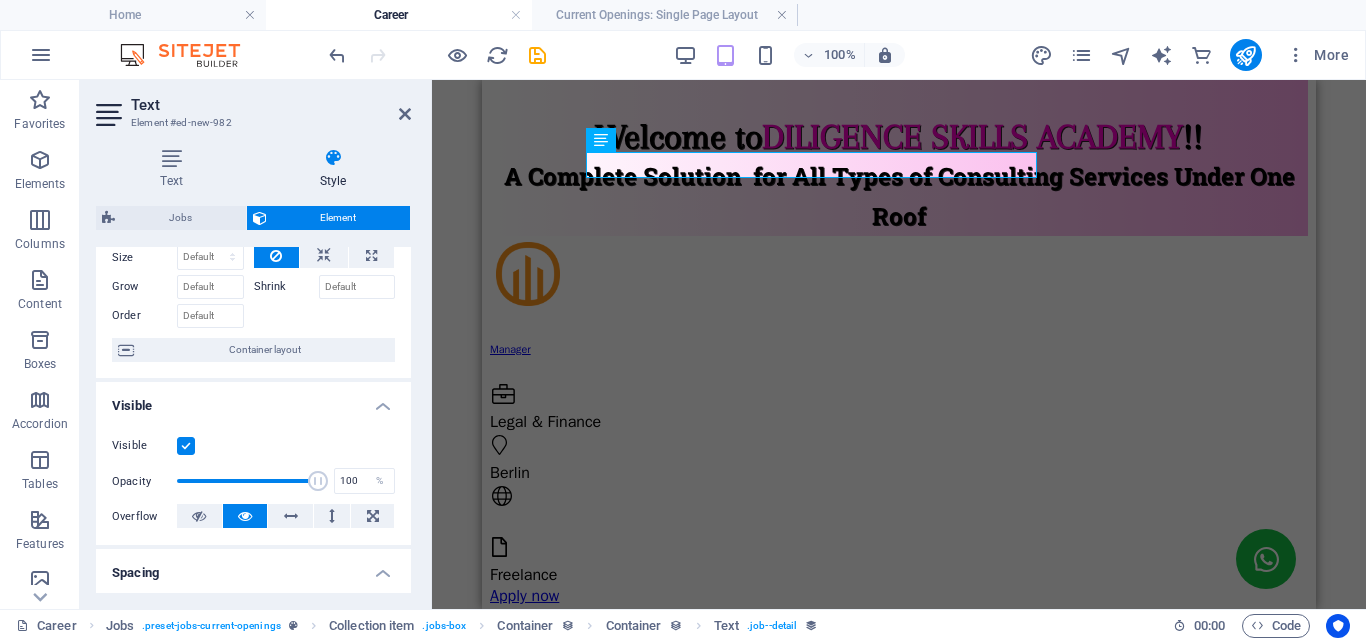 scroll, scrollTop: 0, scrollLeft: 0, axis: both 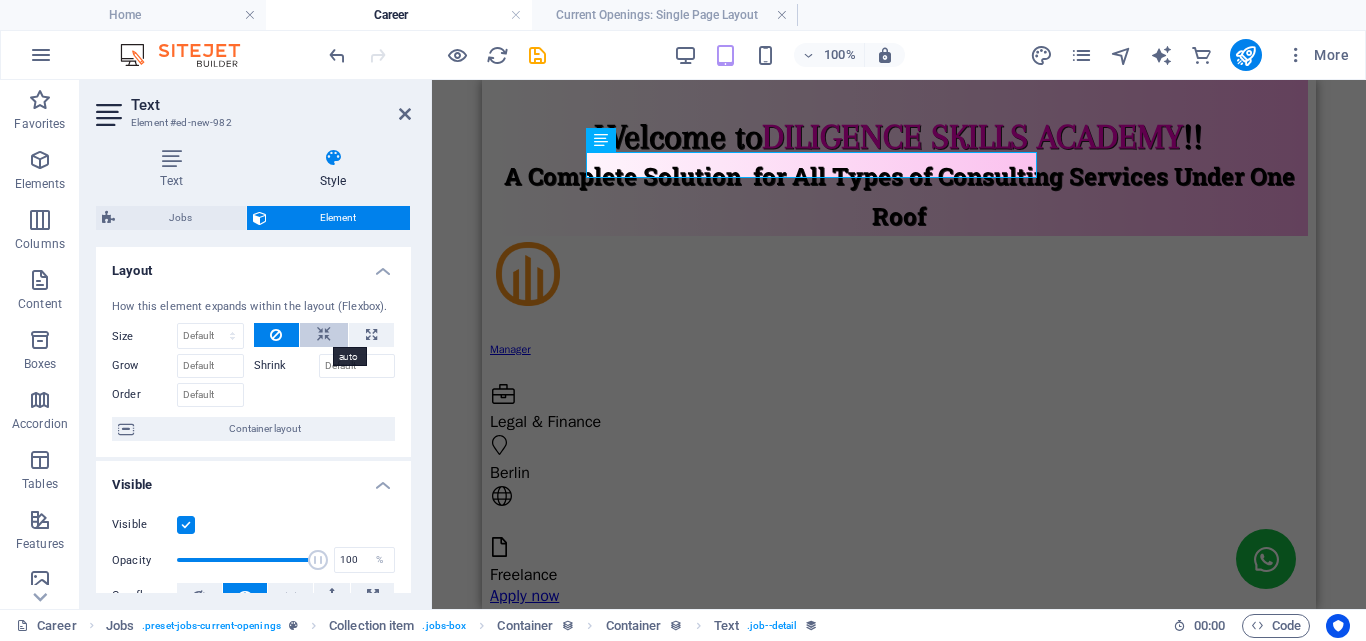 click at bounding box center (324, 335) 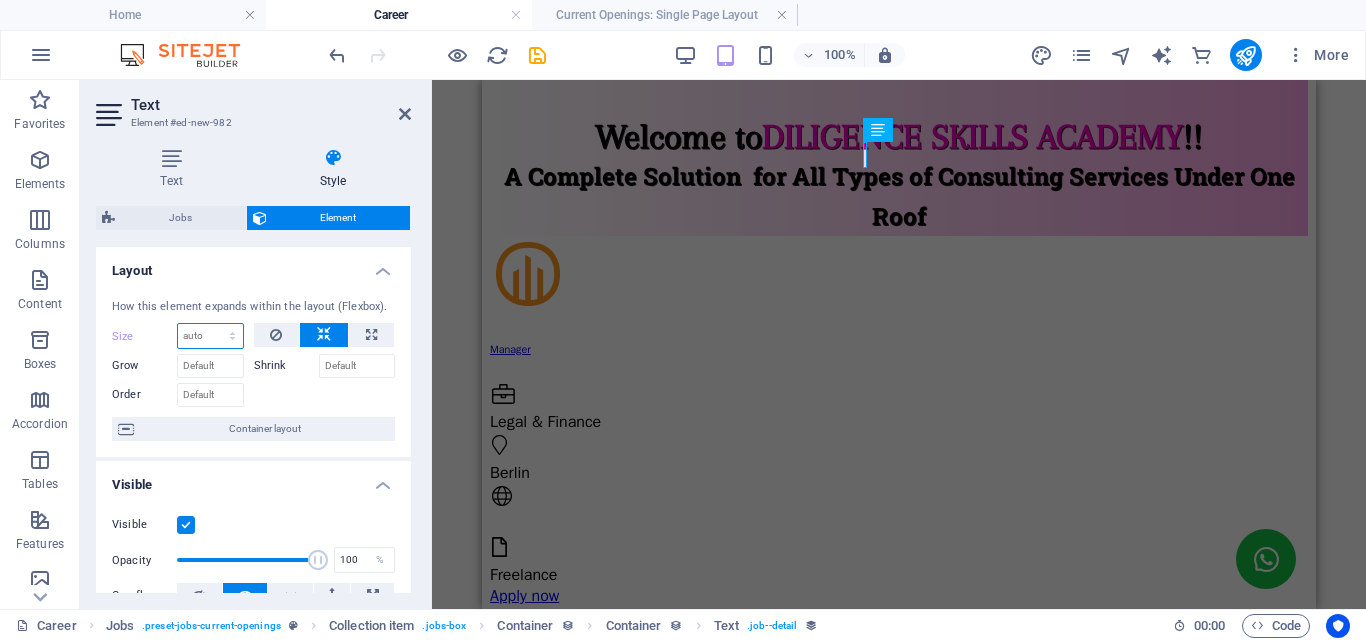 click on "Default auto px % 1/1 1/2 1/3 1/4 1/5 1/6 1/7 1/8 1/9 1/10" at bounding box center [210, 336] 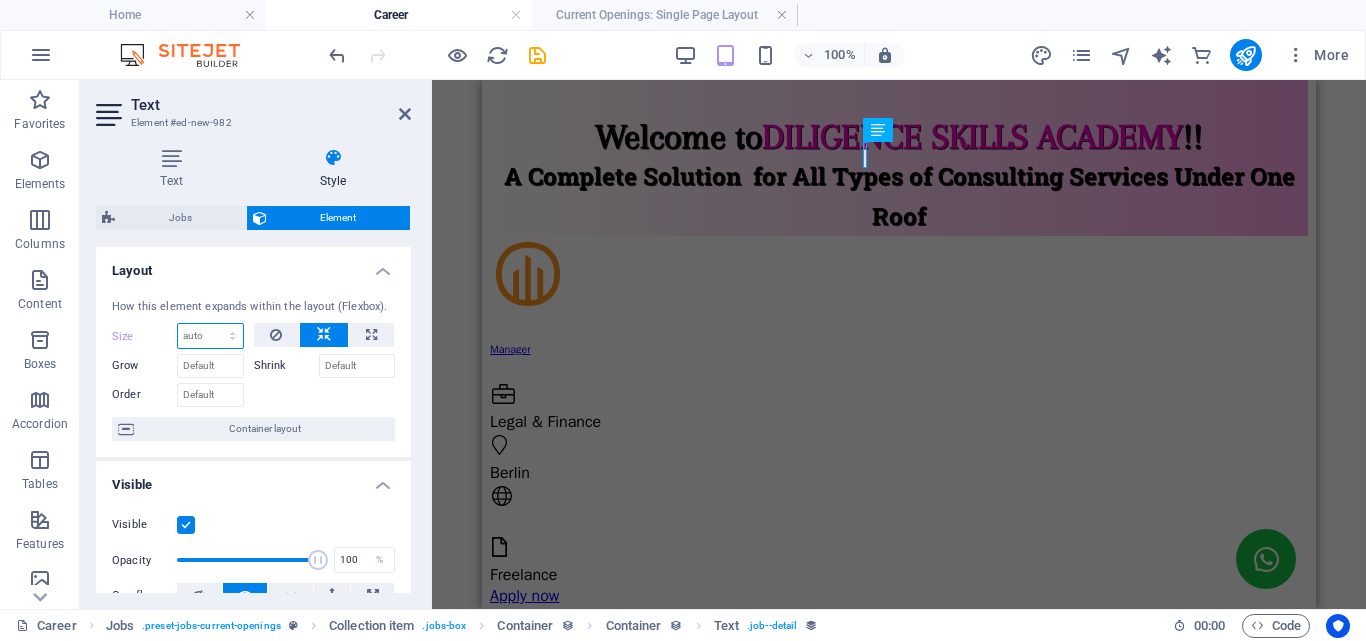 select on "1/2" 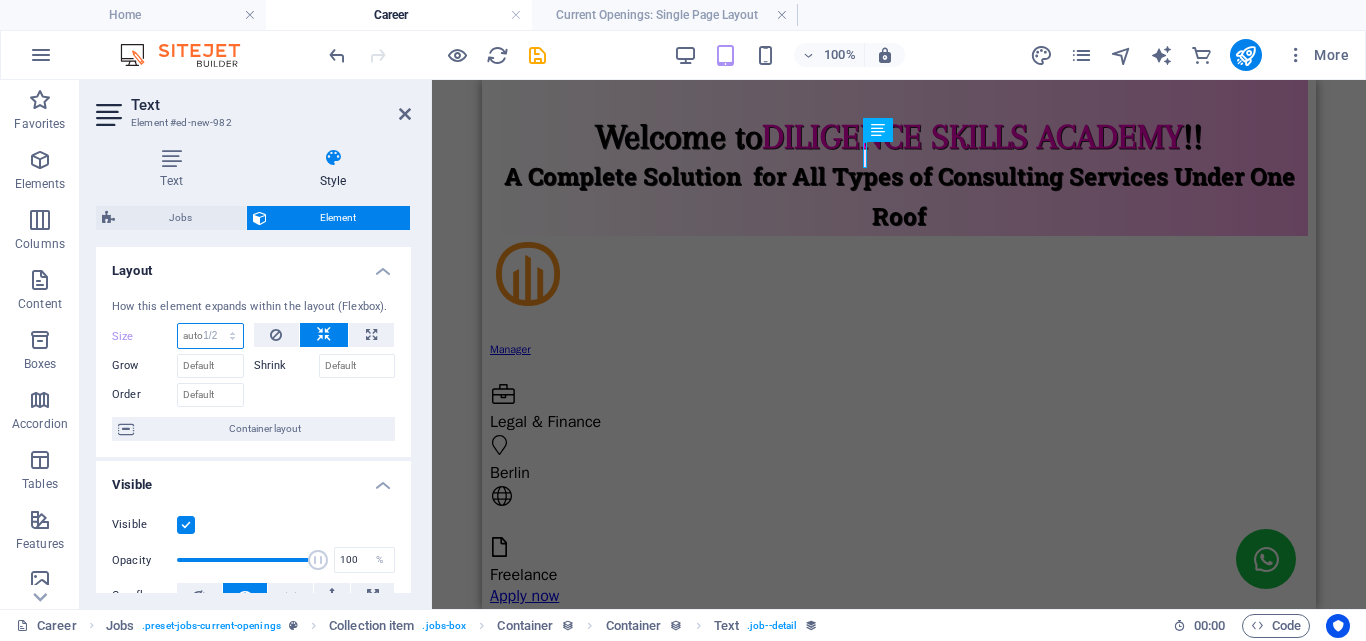 click on "Default auto px % 1/1 1/2 1/3 1/4 1/5 1/6 1/7 1/8 1/9 1/10" at bounding box center (210, 336) 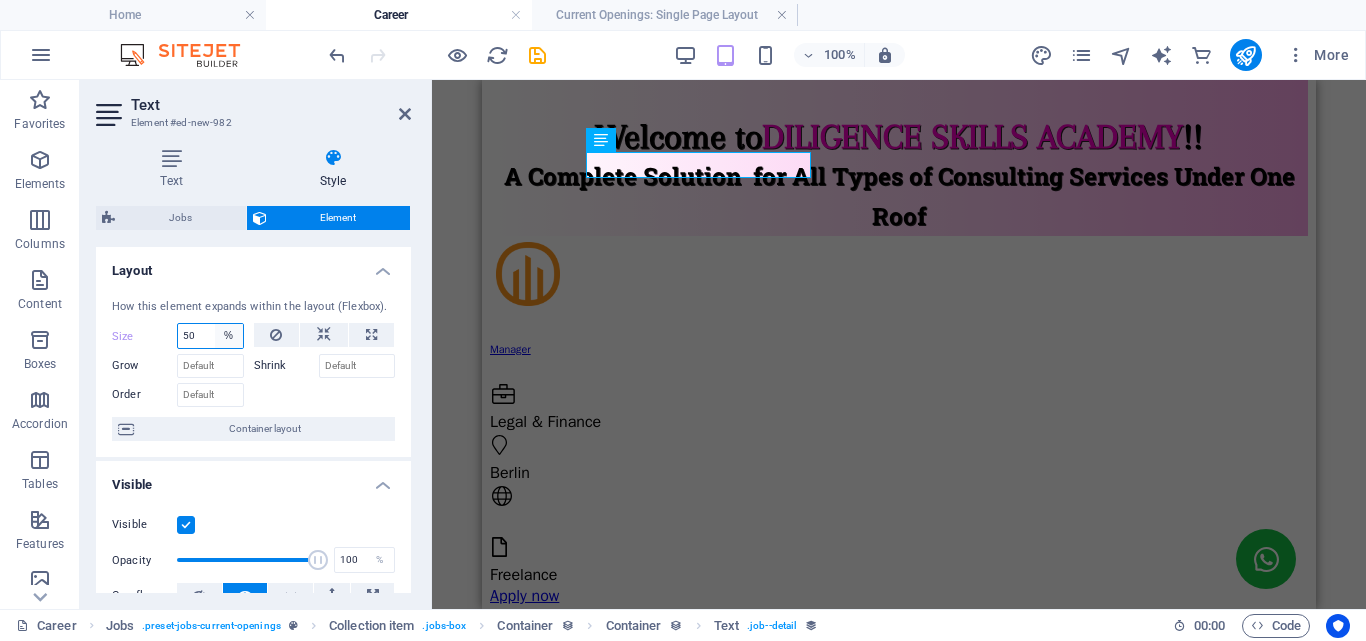 click on "Default auto px % 1/1 1/2 1/3 1/4 1/5 1/6 1/7 1/8 1/9 1/10" at bounding box center [229, 336] 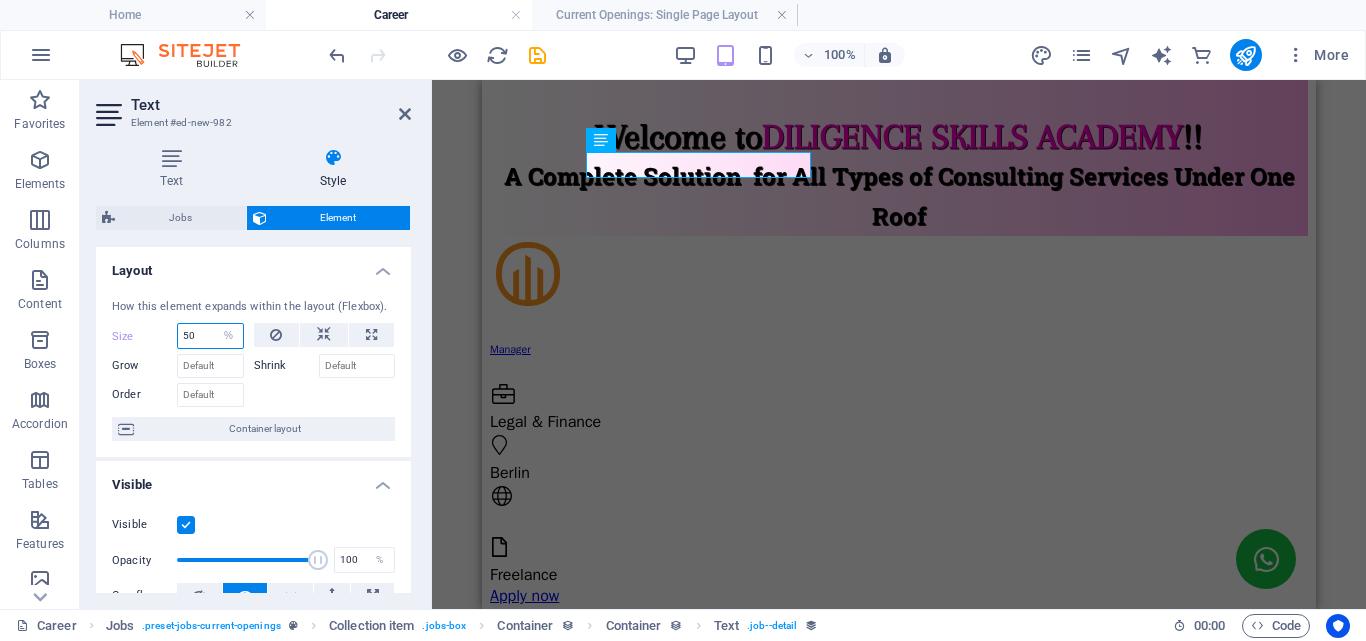 click on "50" at bounding box center (210, 336) 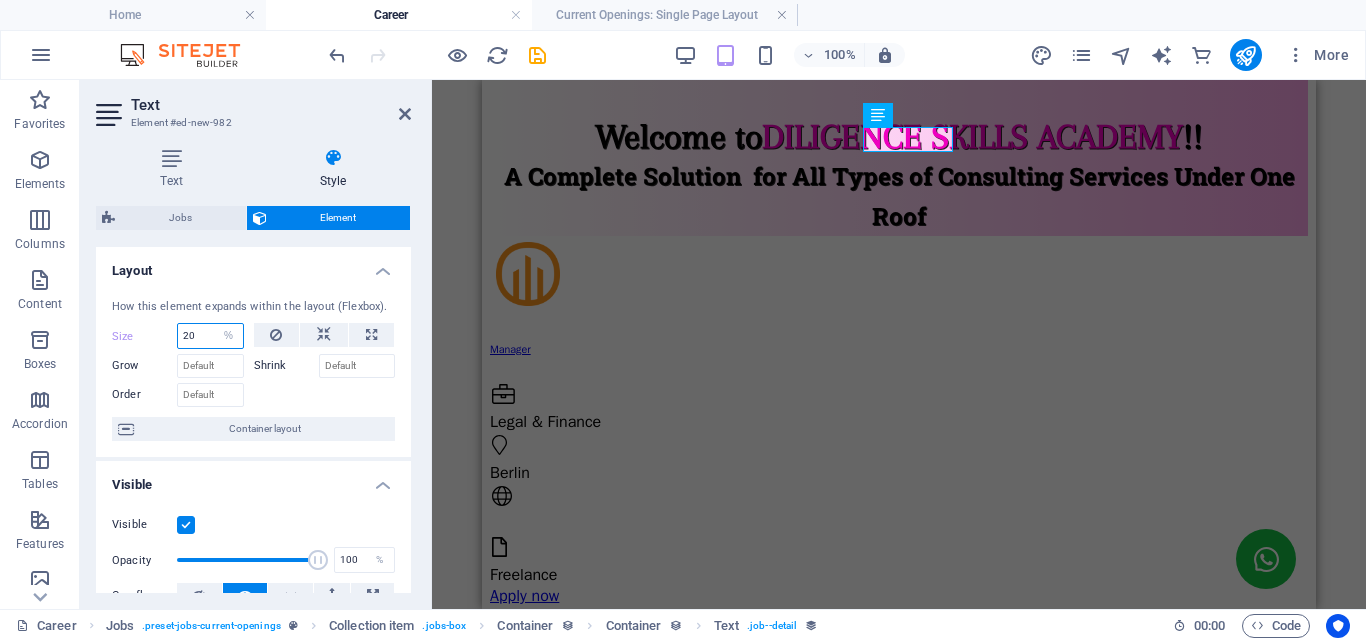 click on "20" at bounding box center (210, 336) 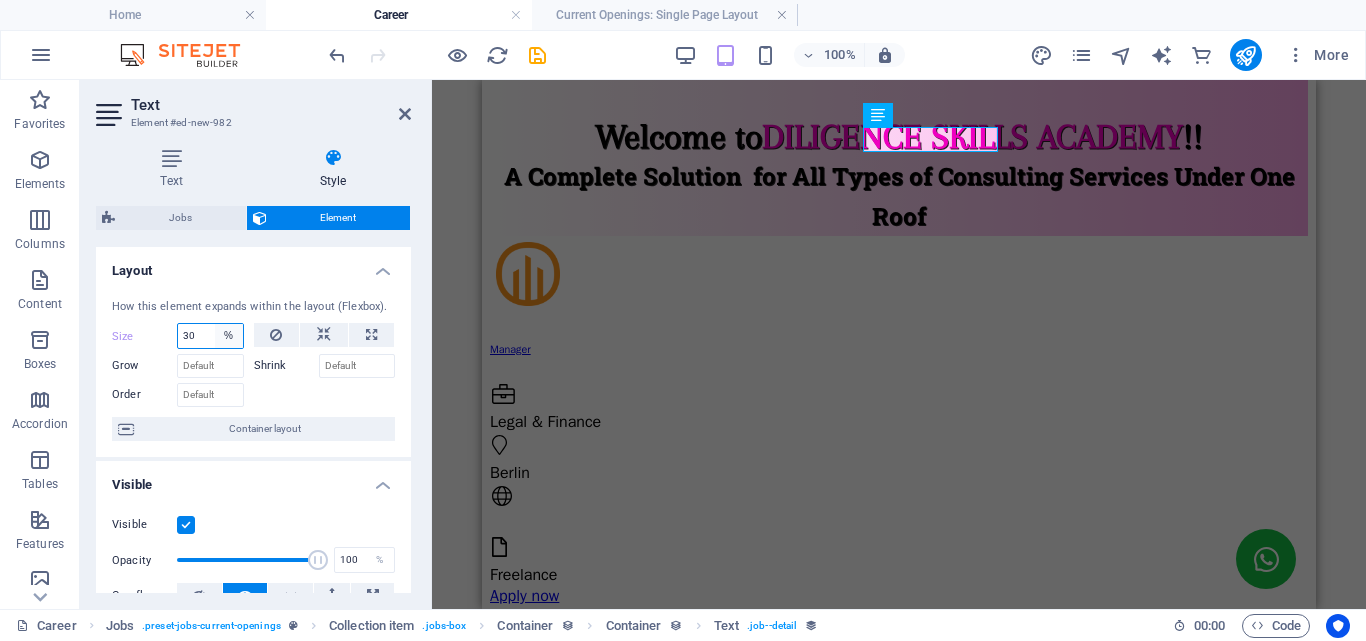 click on "Default auto px % 1/1 1/2 1/3 1/4 1/5 1/6 1/7 1/8 1/9 1/10" at bounding box center [229, 336] 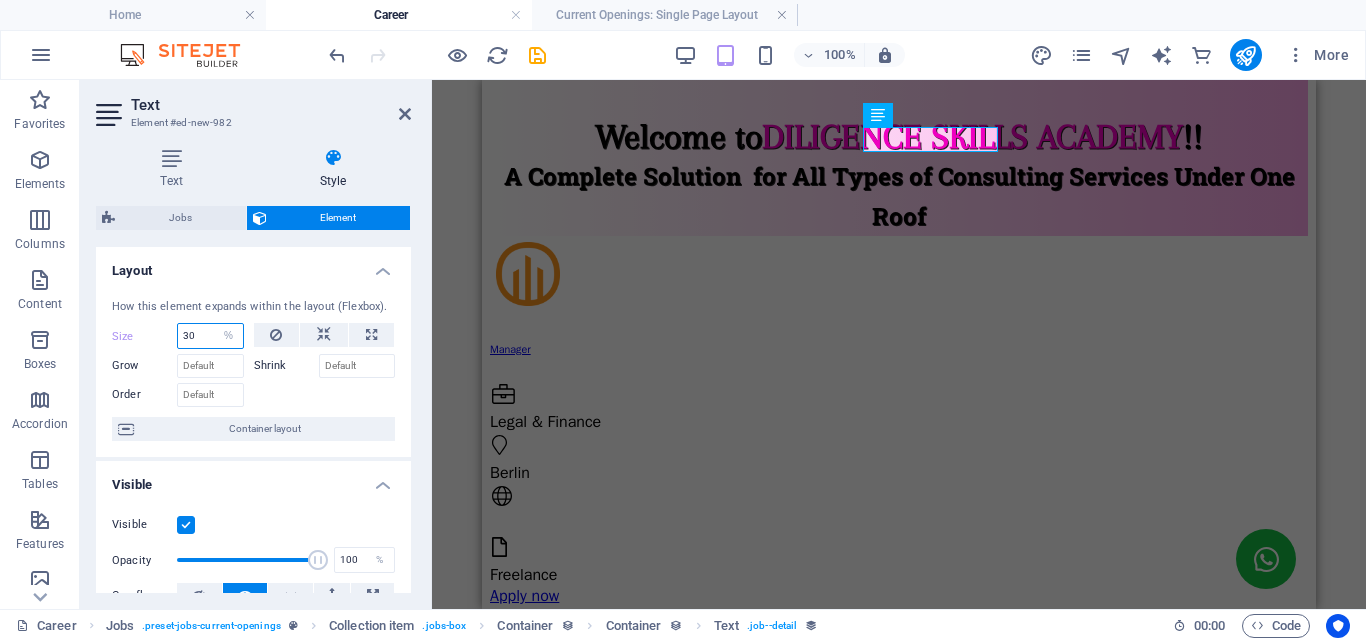 click on "30" at bounding box center [210, 336] 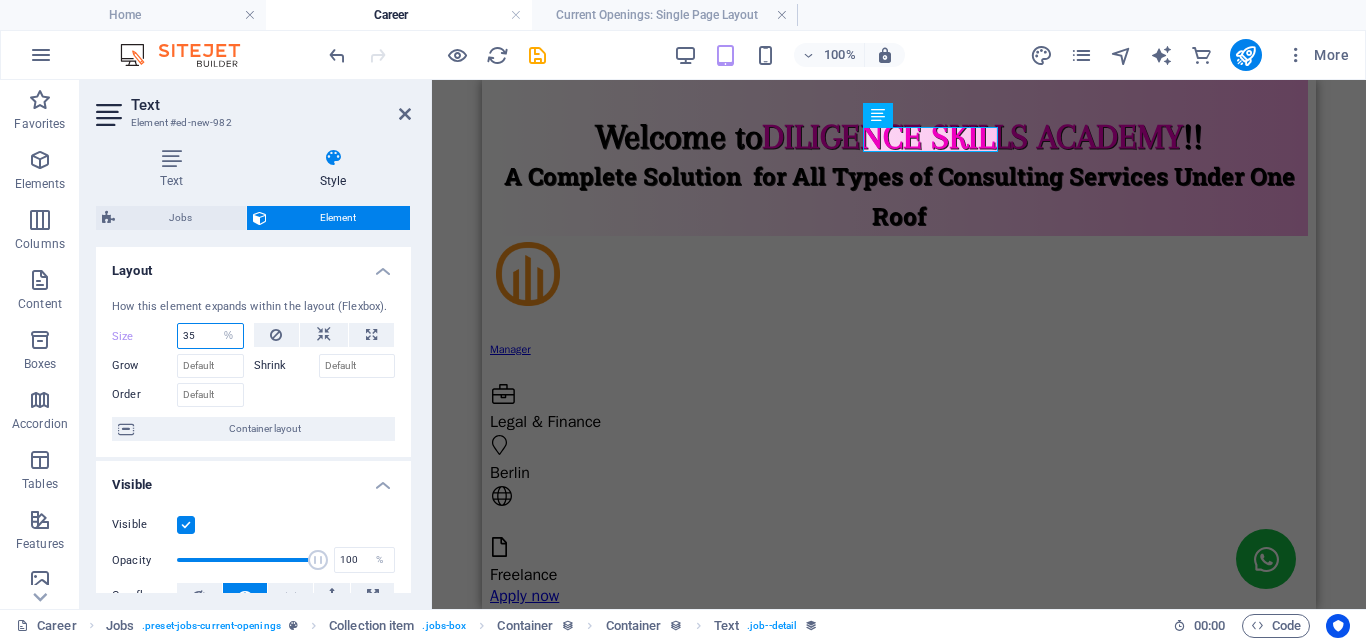 type on "35" 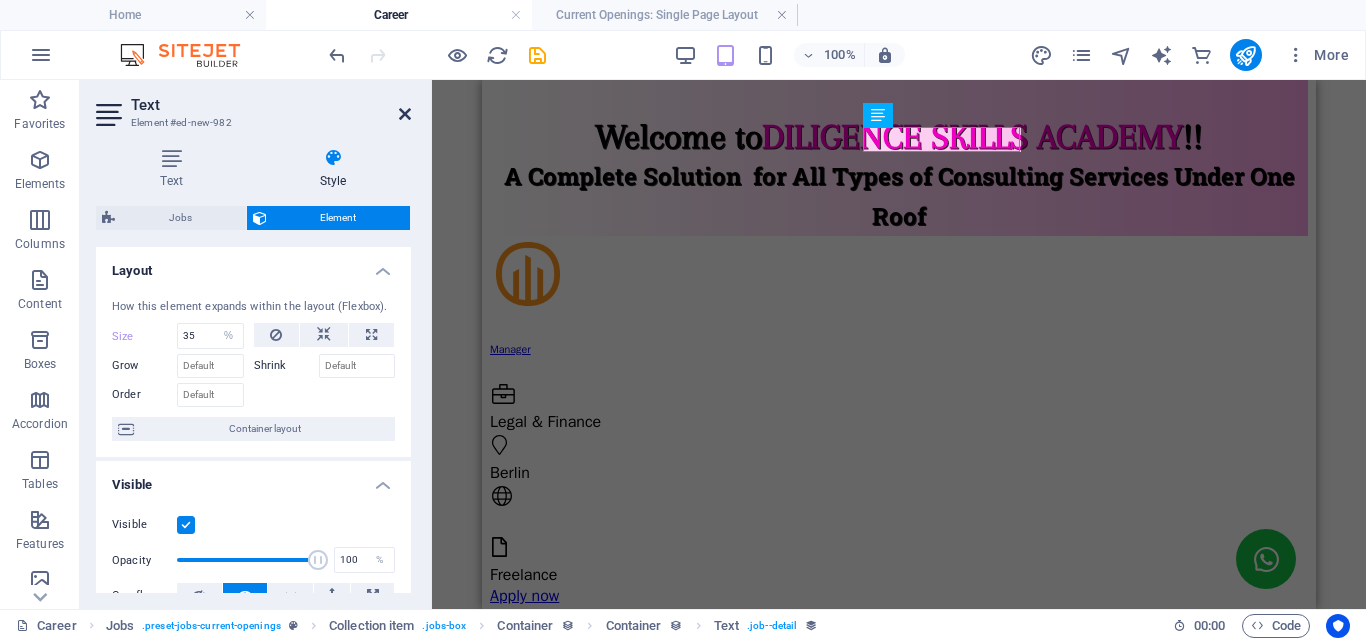 click at bounding box center [405, 114] 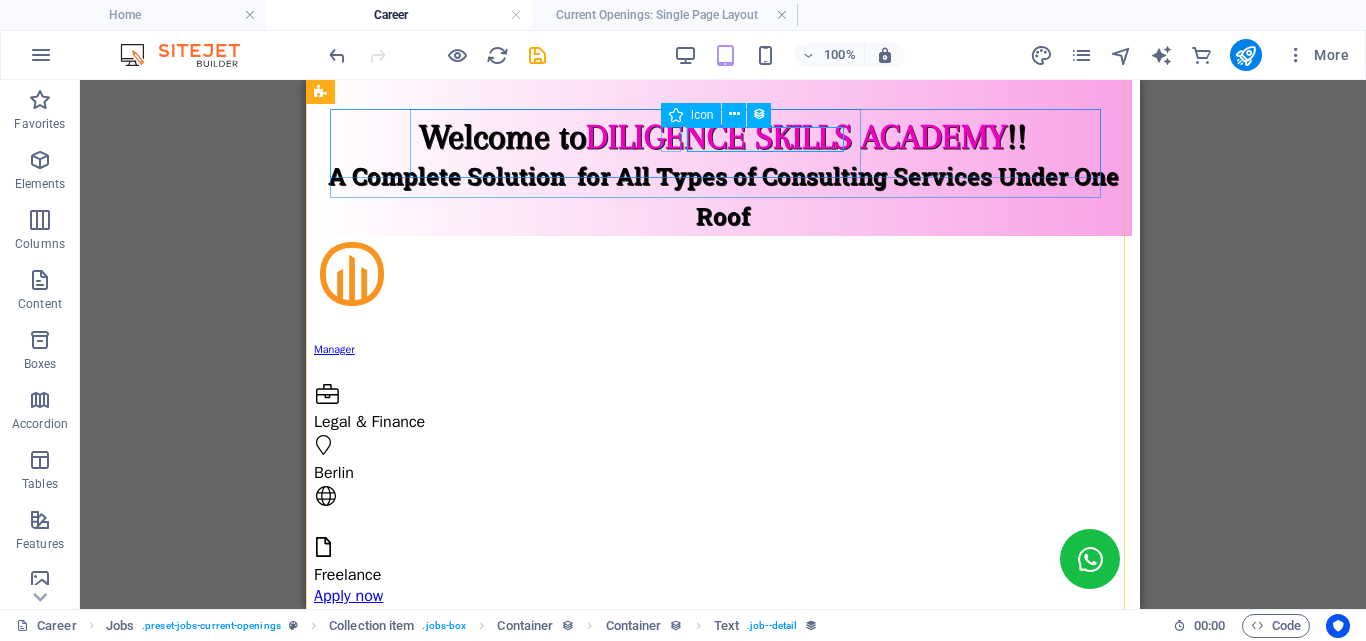 click at bounding box center (720, 499) 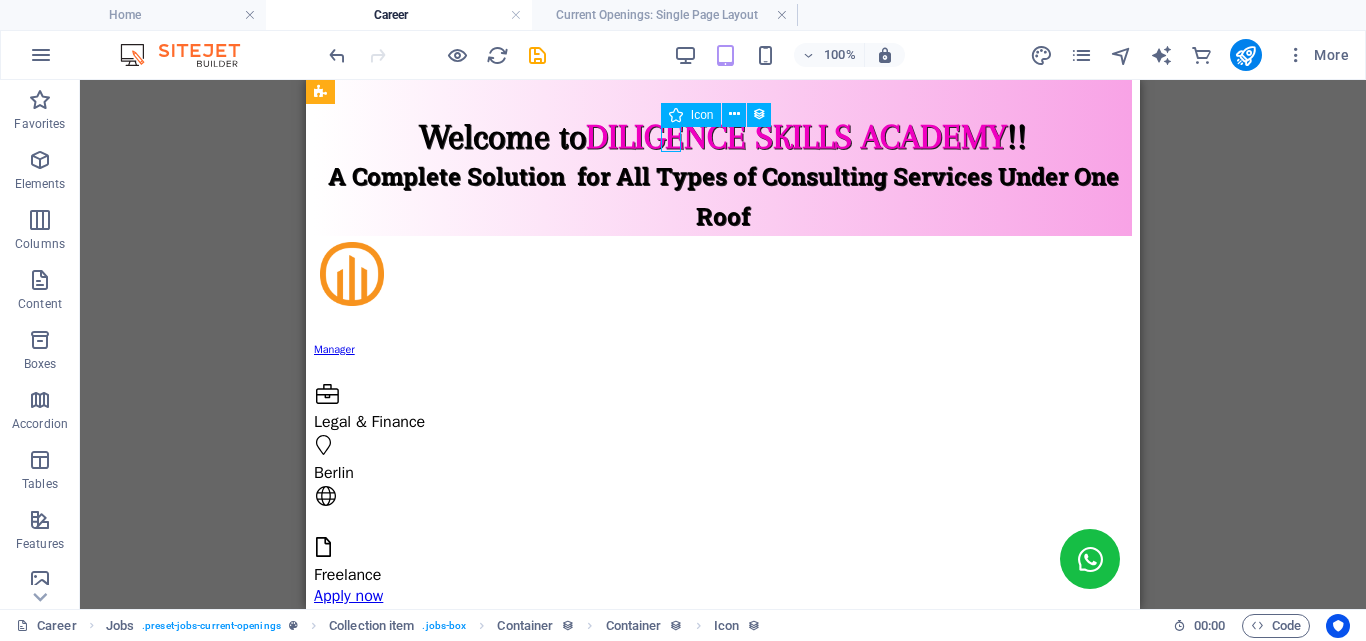 click at bounding box center (720, 499) 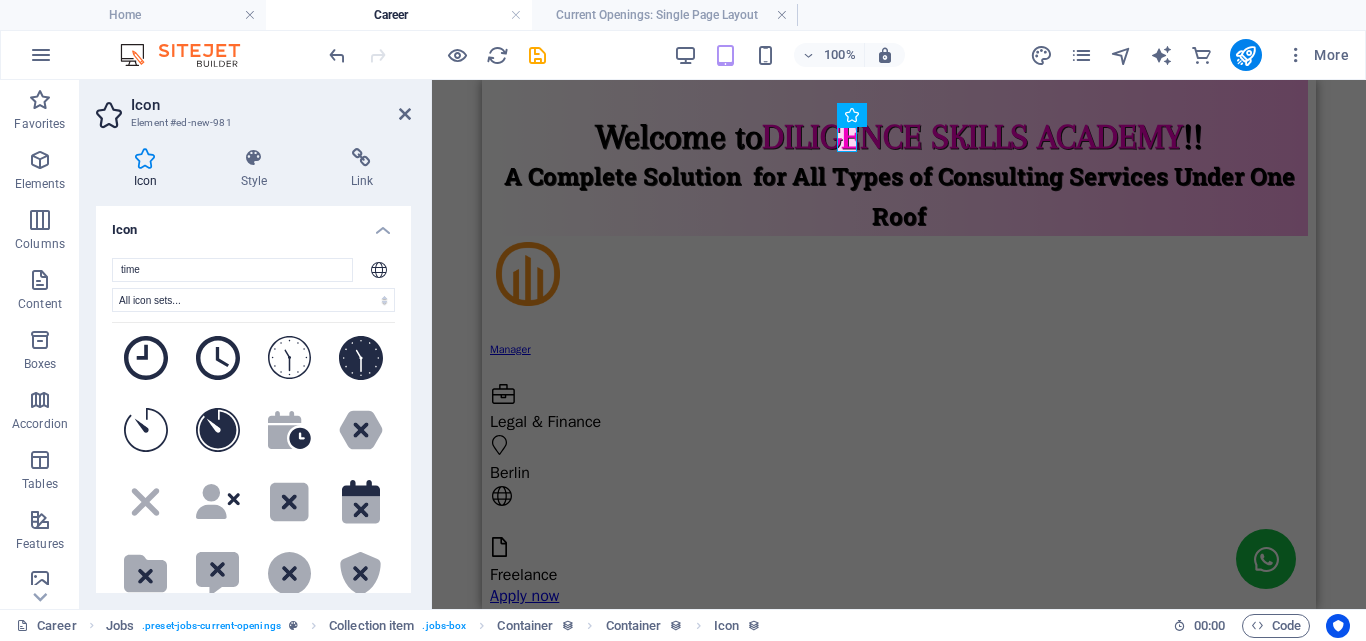 scroll, scrollTop: 0, scrollLeft: 0, axis: both 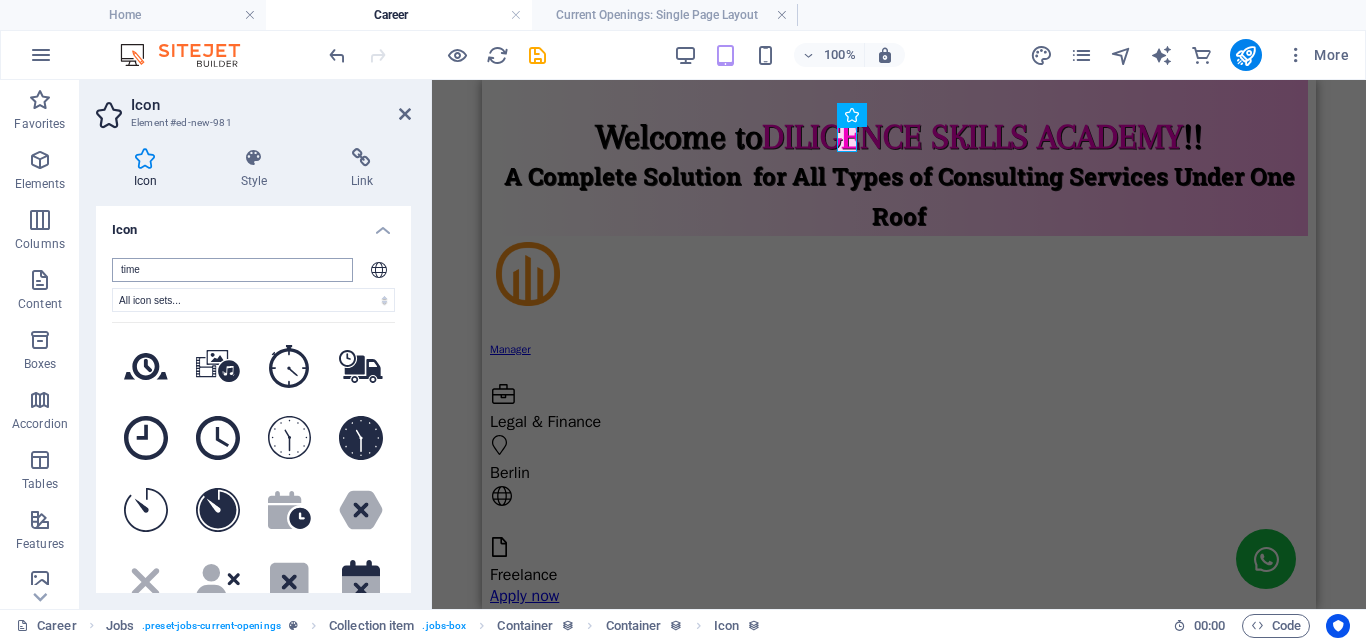 click on "time" at bounding box center [232, 270] 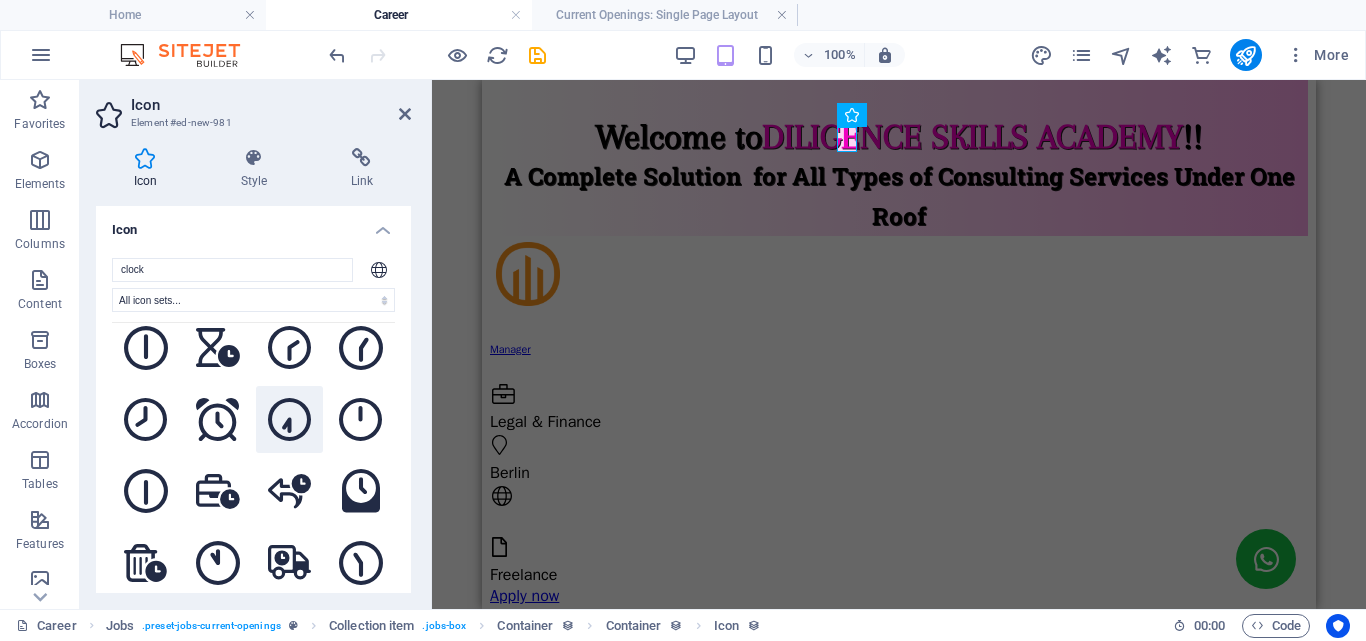 scroll, scrollTop: 1700, scrollLeft: 0, axis: vertical 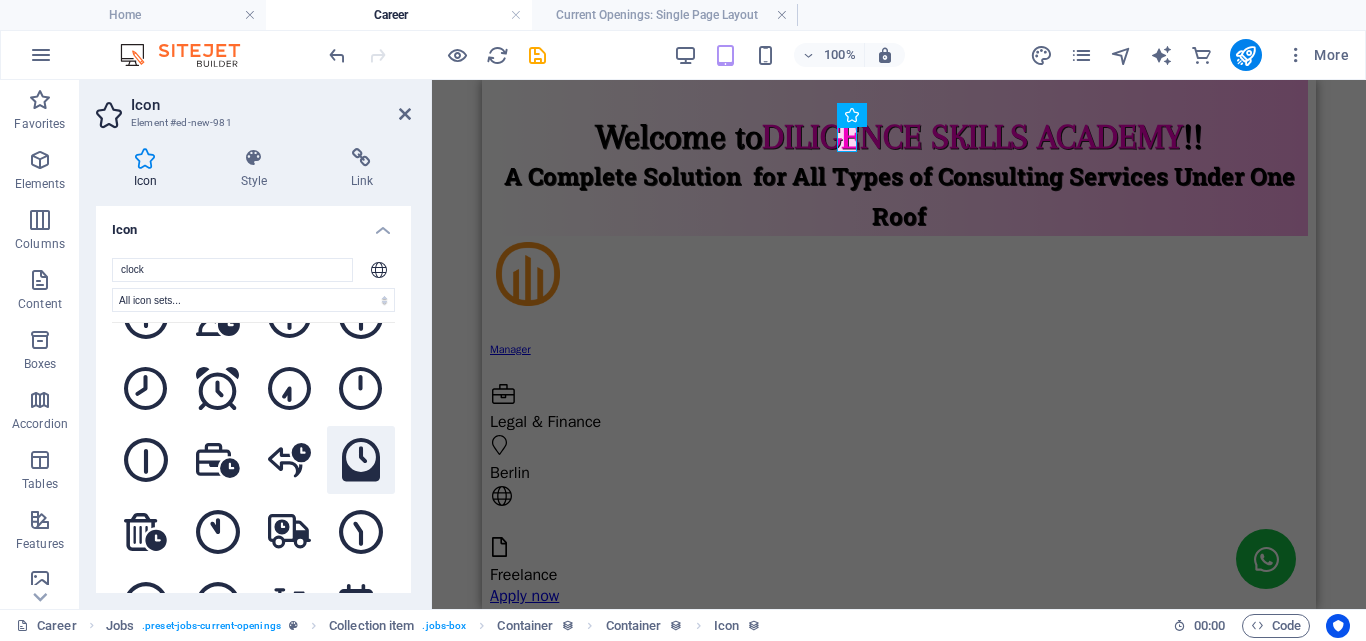 type on "clock" 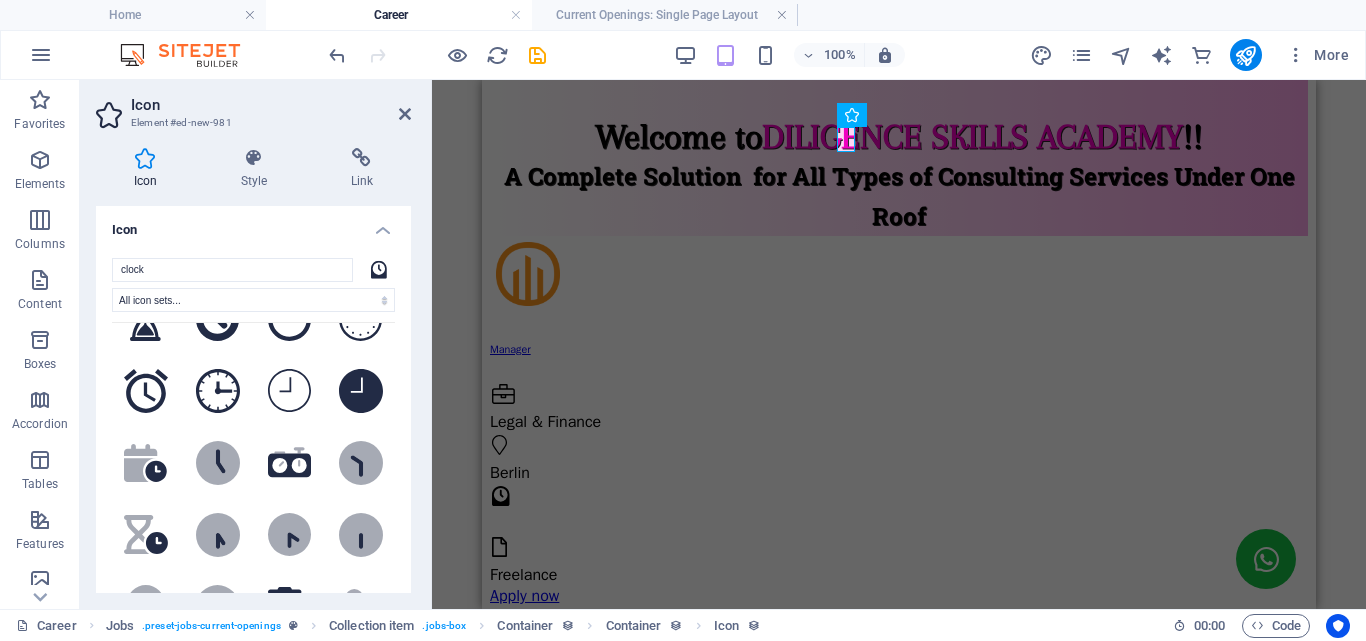 scroll, scrollTop: 0, scrollLeft: 0, axis: both 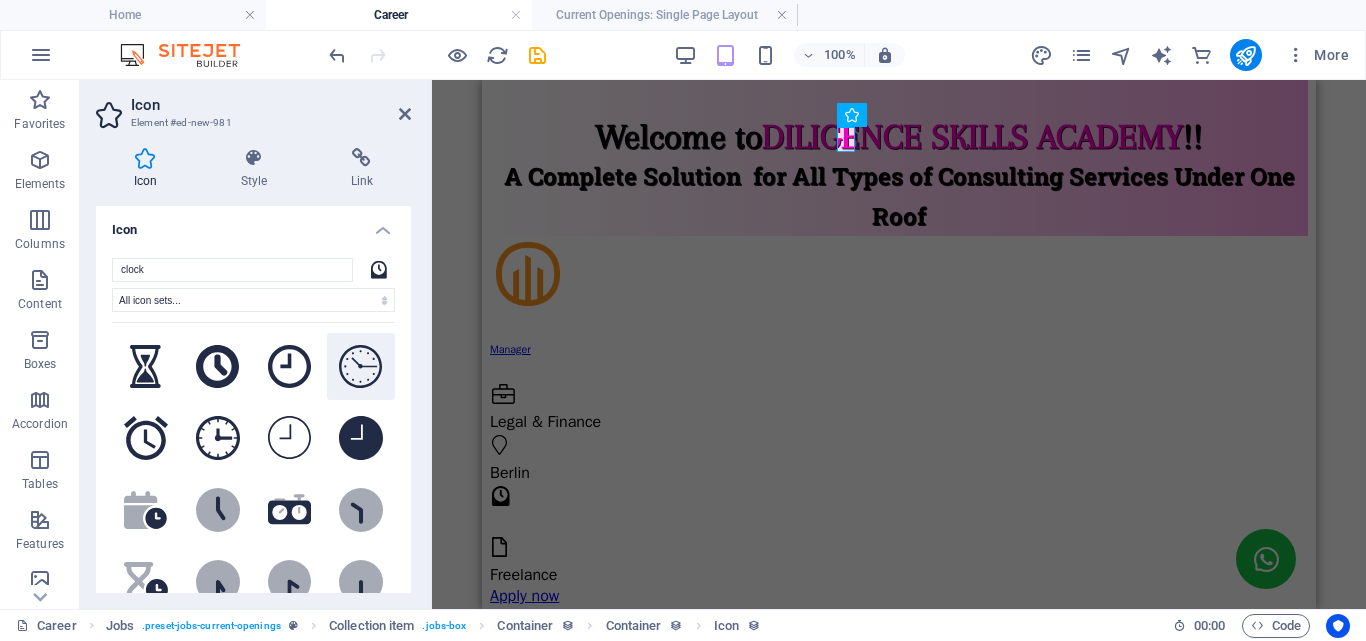 click 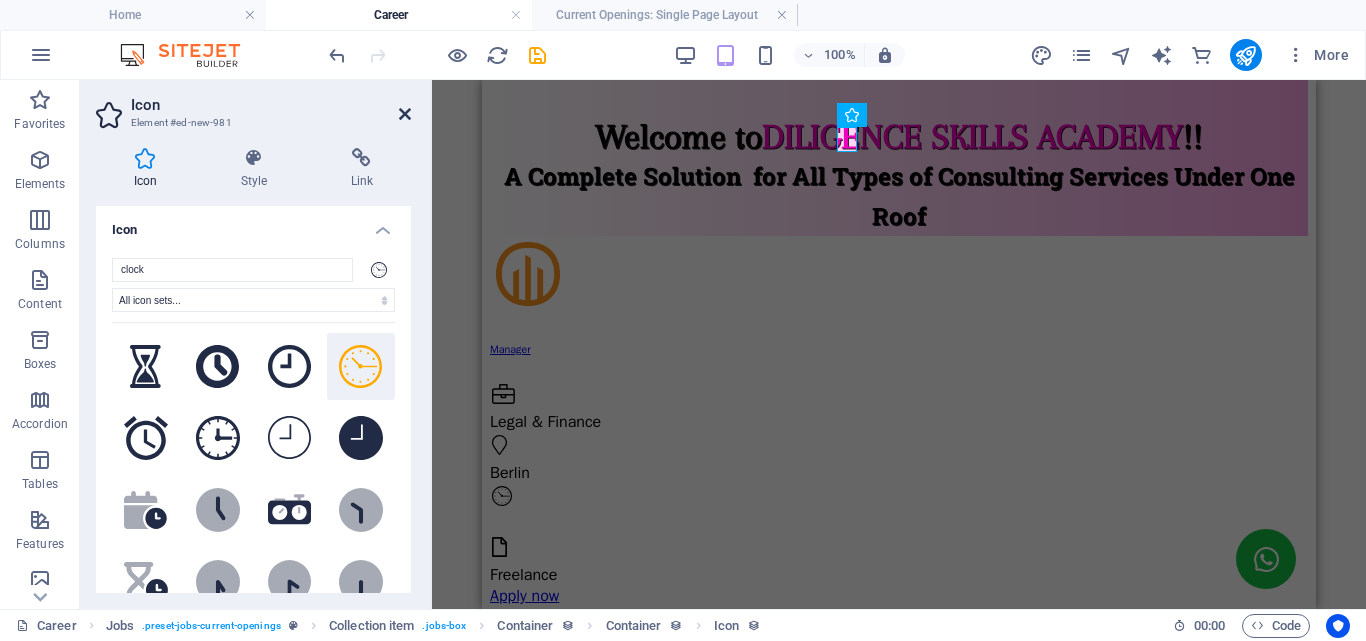 click at bounding box center (405, 114) 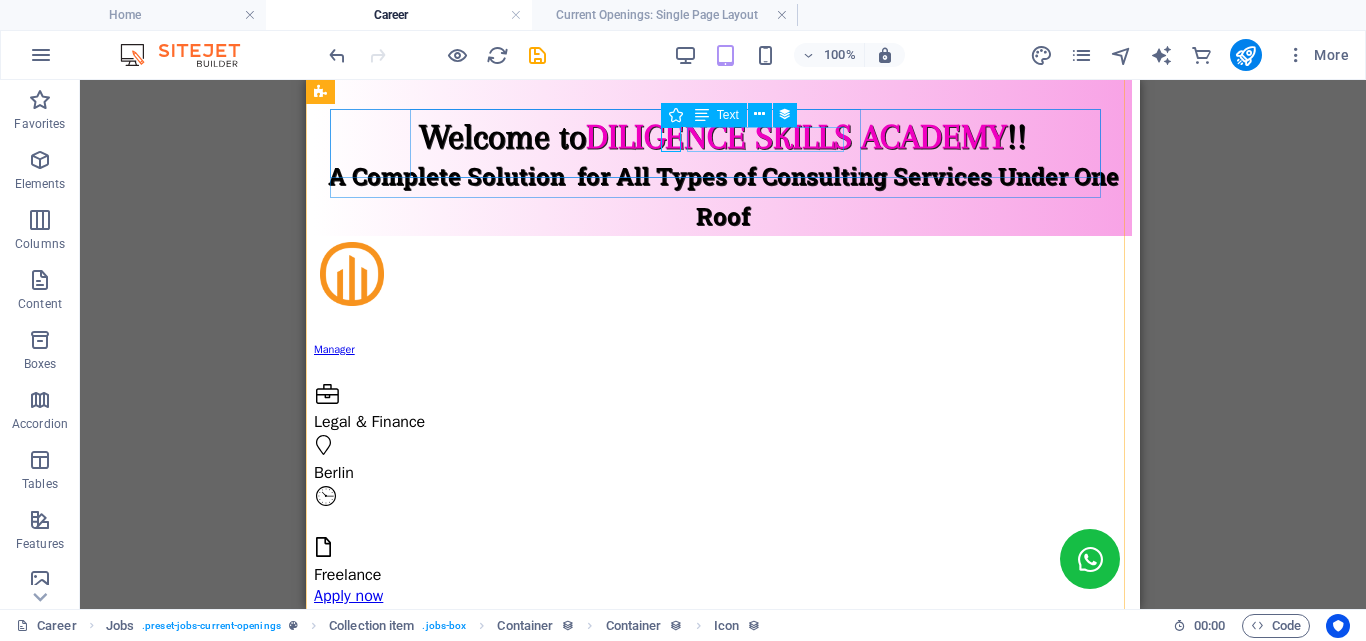 click at bounding box center (723, 524) 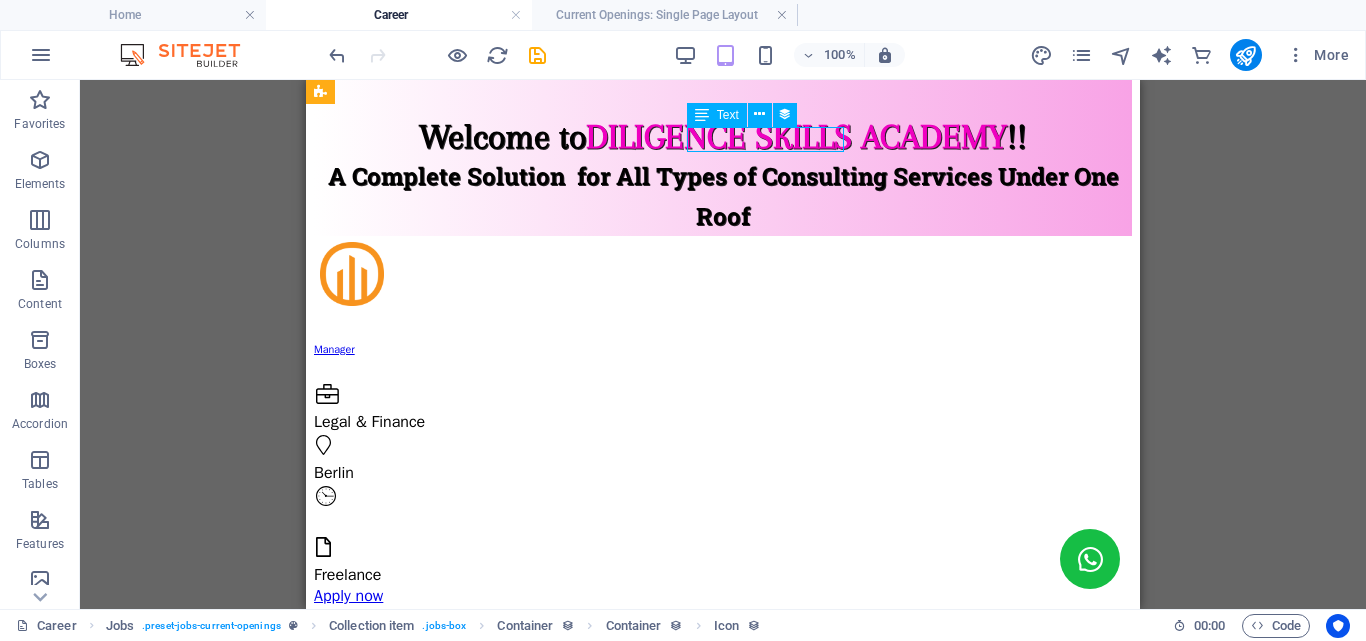 click at bounding box center [723, 524] 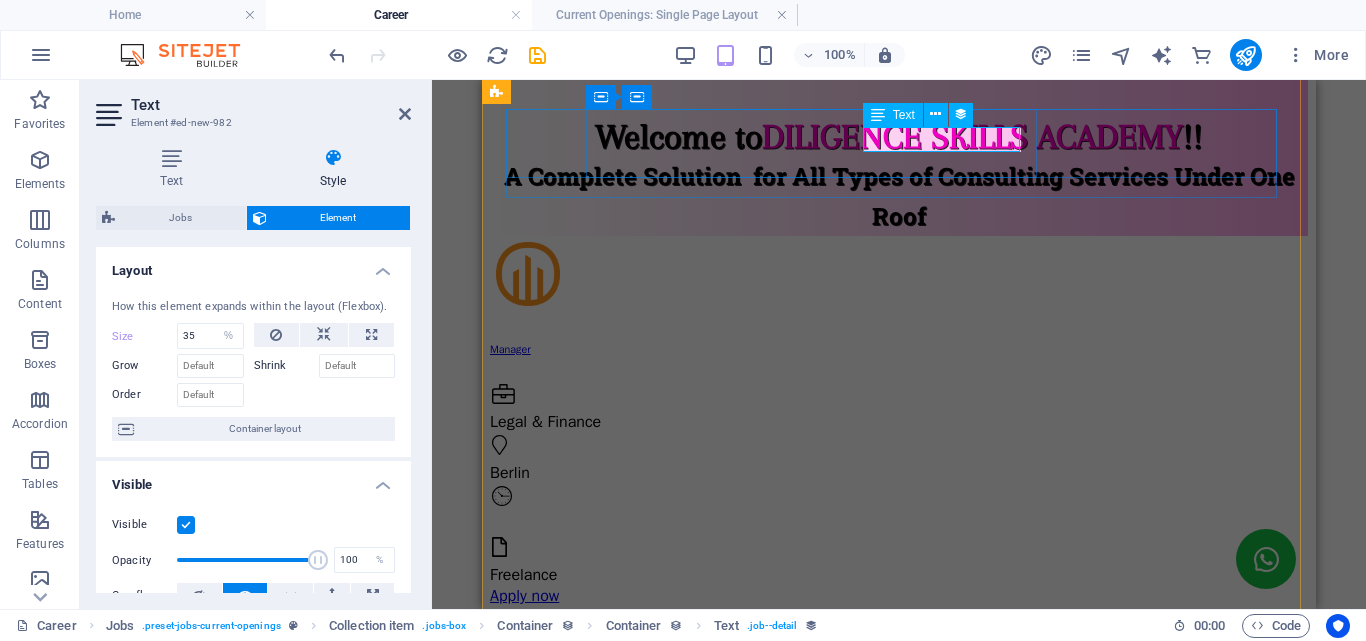 click at bounding box center (899, 524) 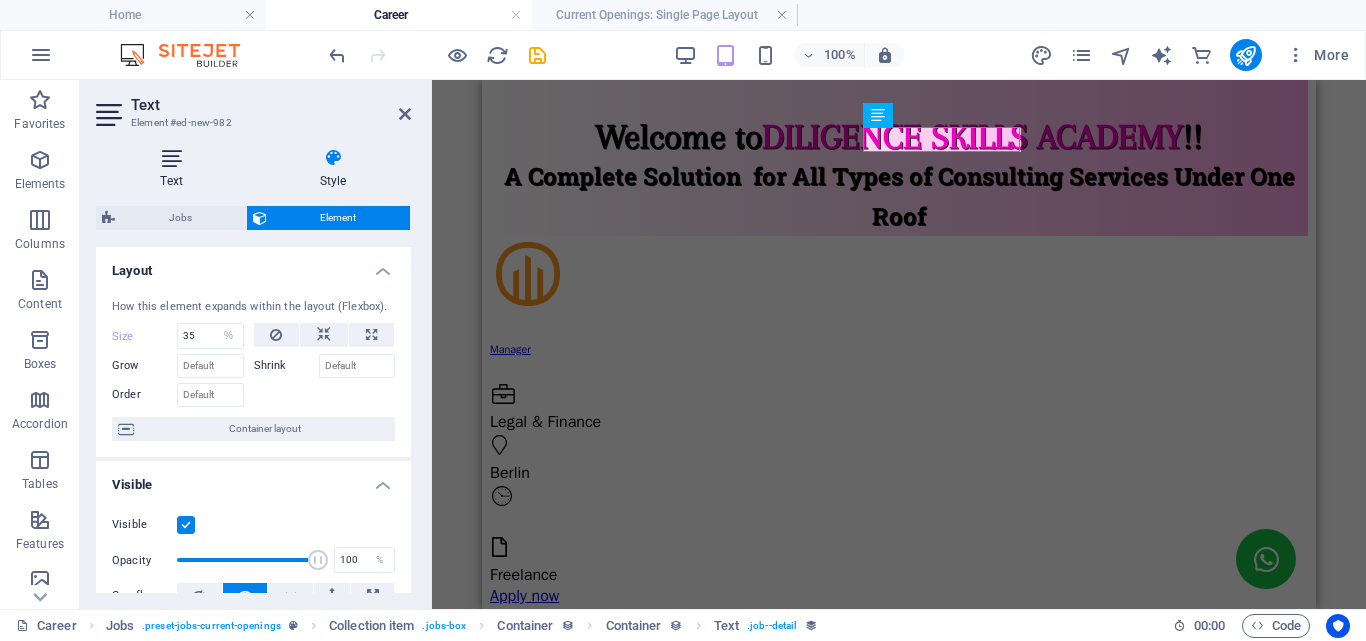 click at bounding box center [171, 158] 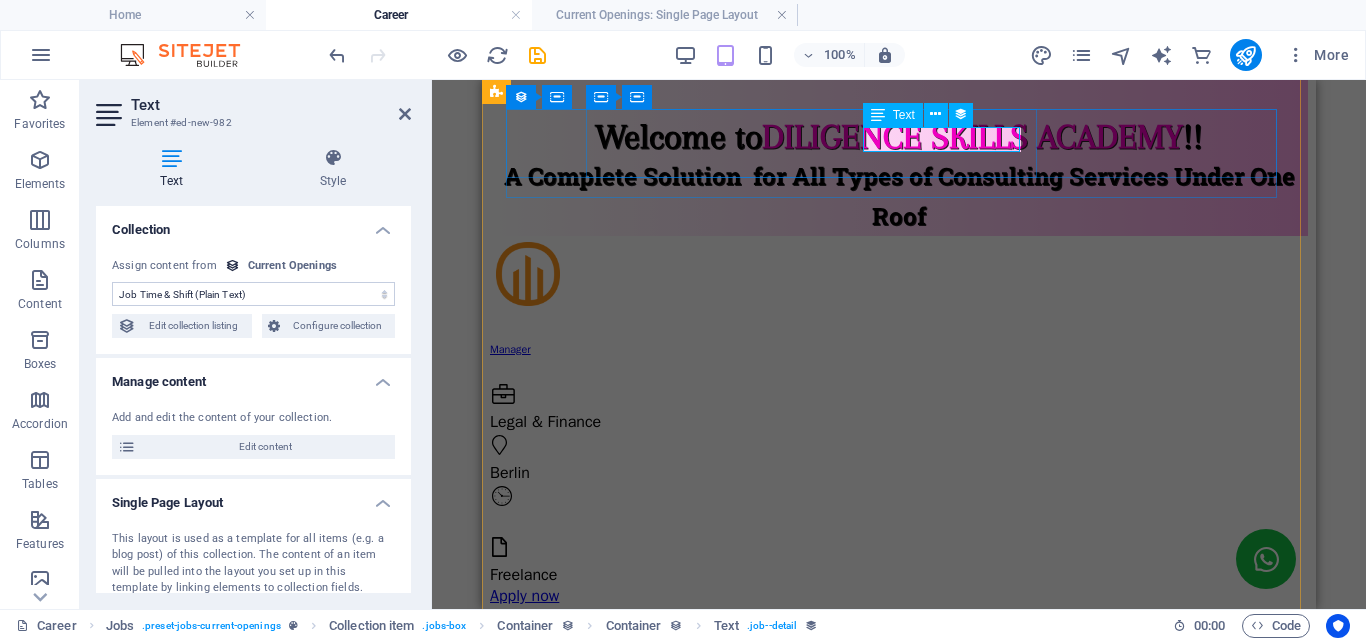 click at bounding box center (899, 524) 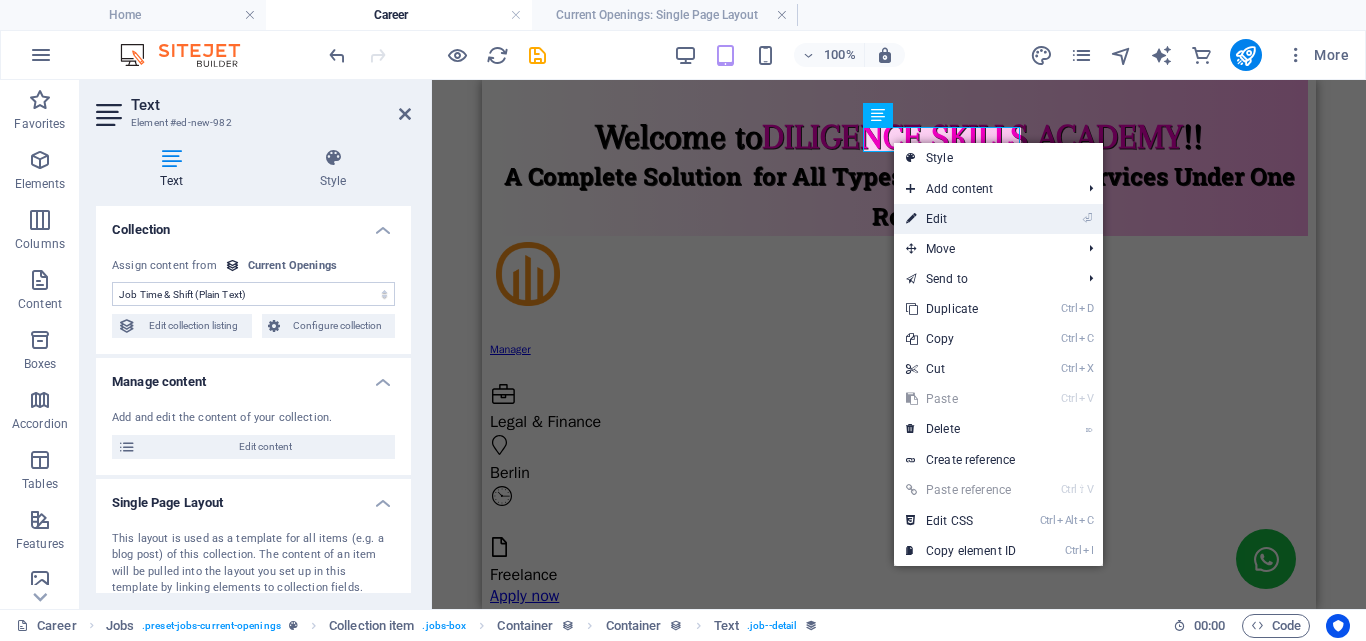 click on "⏎  Edit" at bounding box center [961, 219] 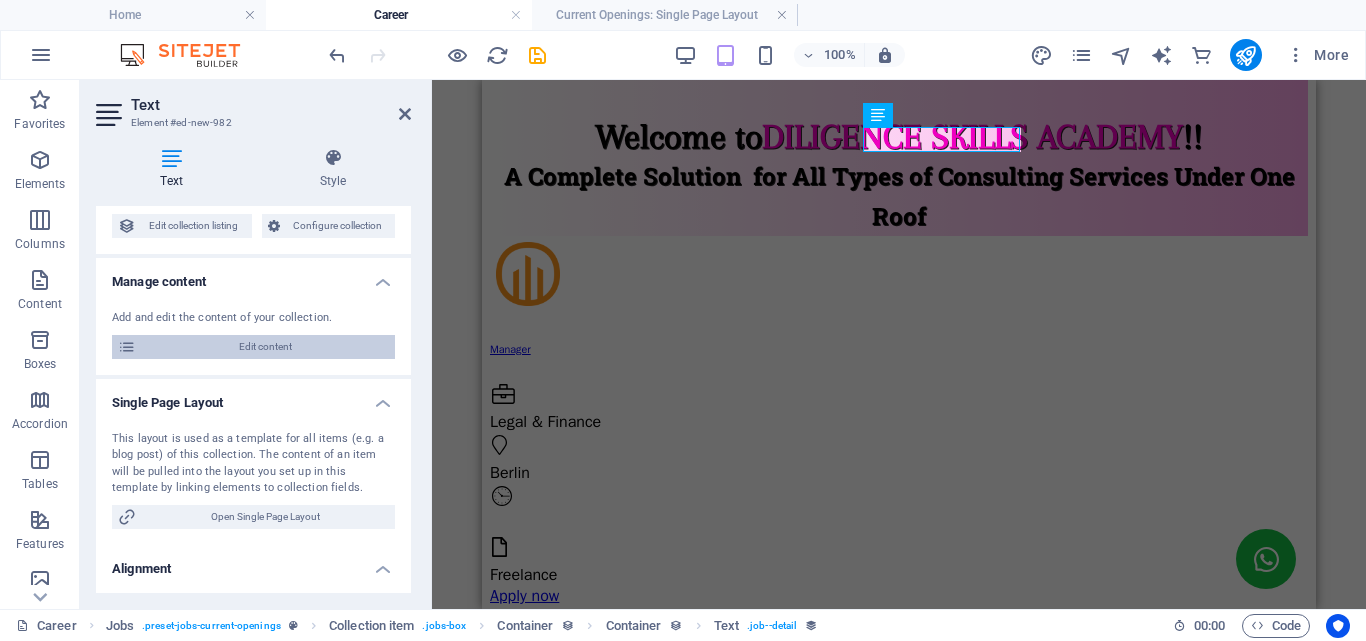 scroll, scrollTop: 145, scrollLeft: 0, axis: vertical 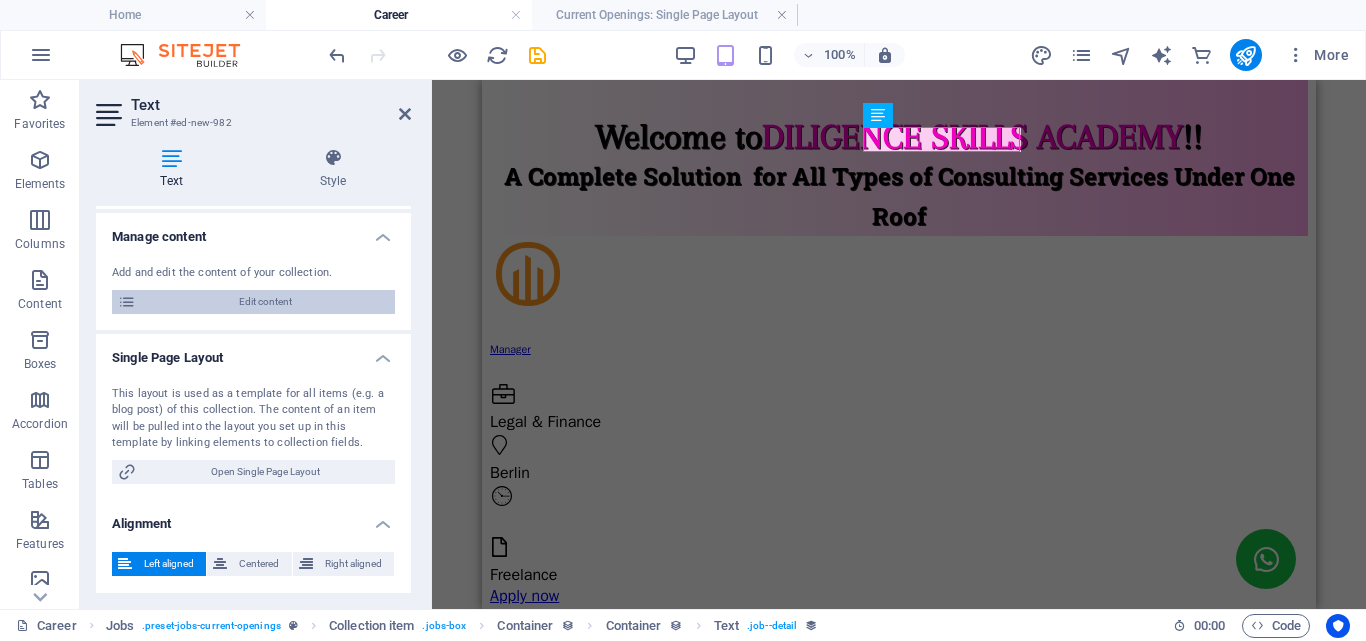 click on "Edit content" at bounding box center (265, 302) 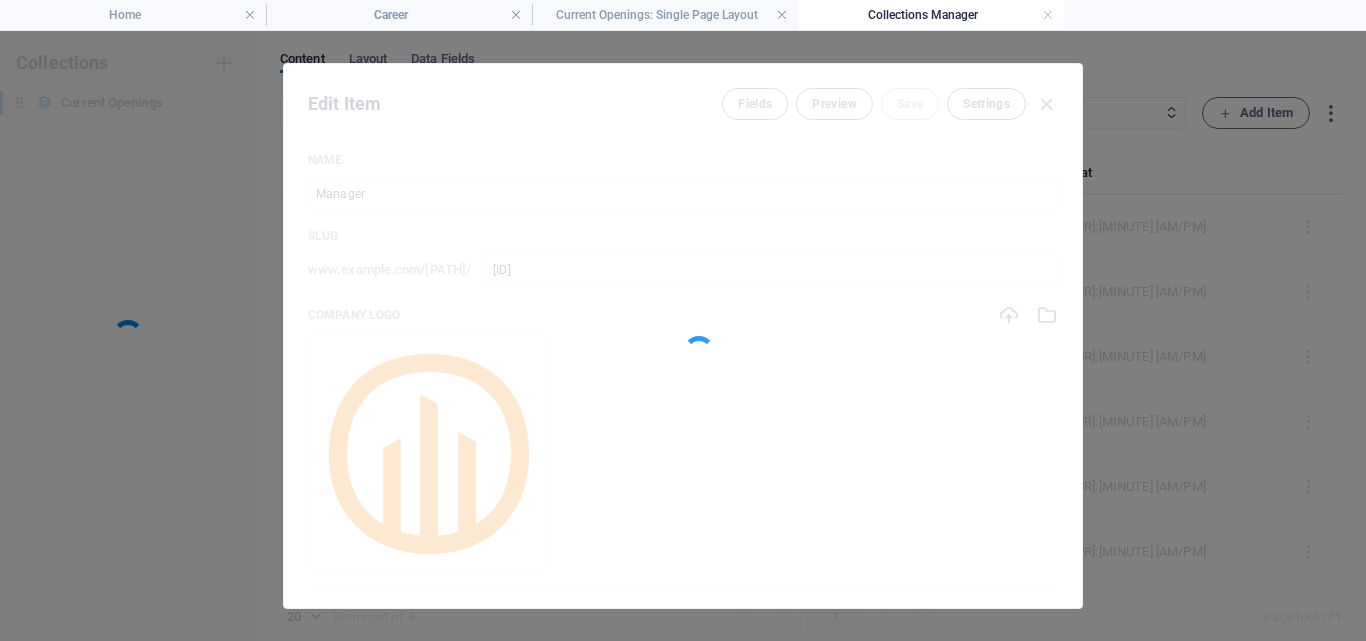 scroll, scrollTop: 0, scrollLeft: 0, axis: both 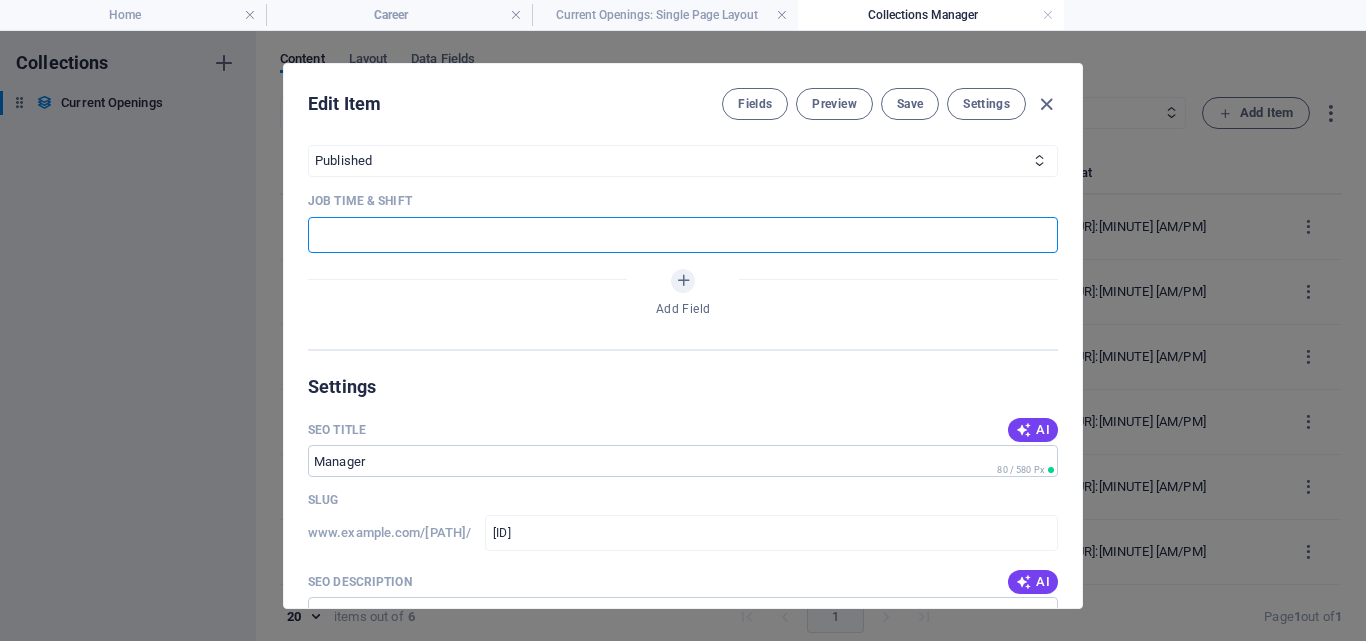 click at bounding box center [683, 235] 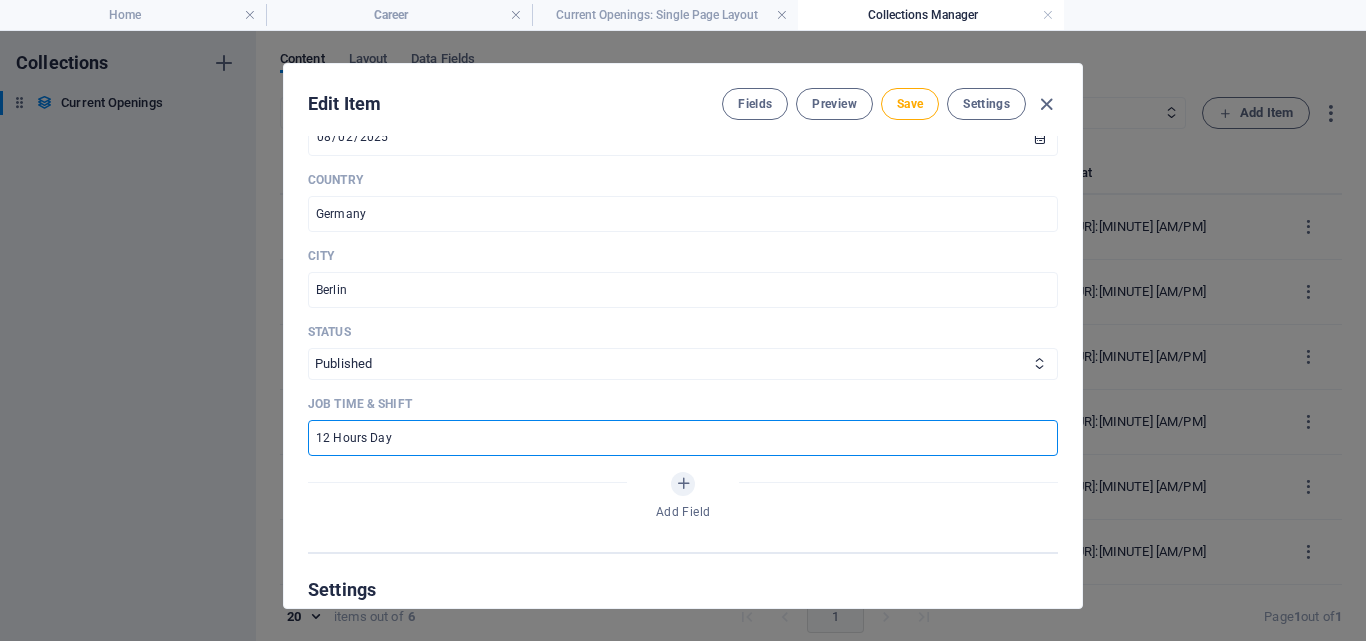scroll, scrollTop: 900, scrollLeft: 0, axis: vertical 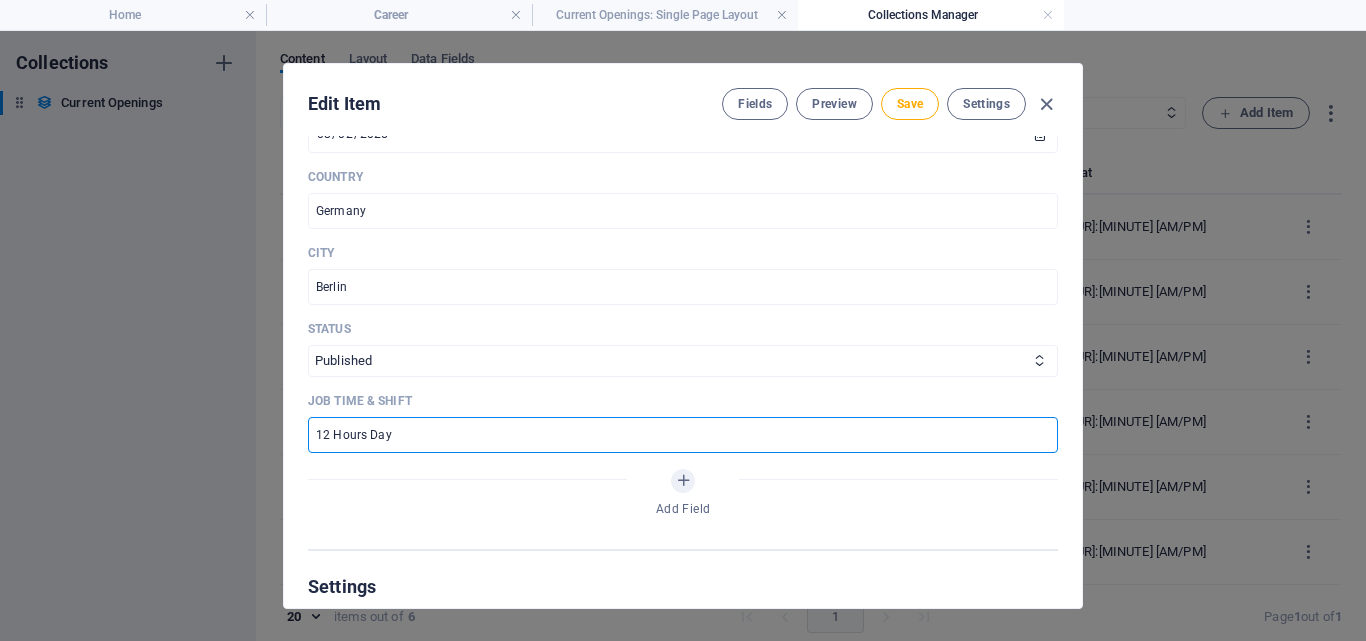 drag, startPoint x: 412, startPoint y: 435, endPoint x: 301, endPoint y: 446, distance: 111.54372 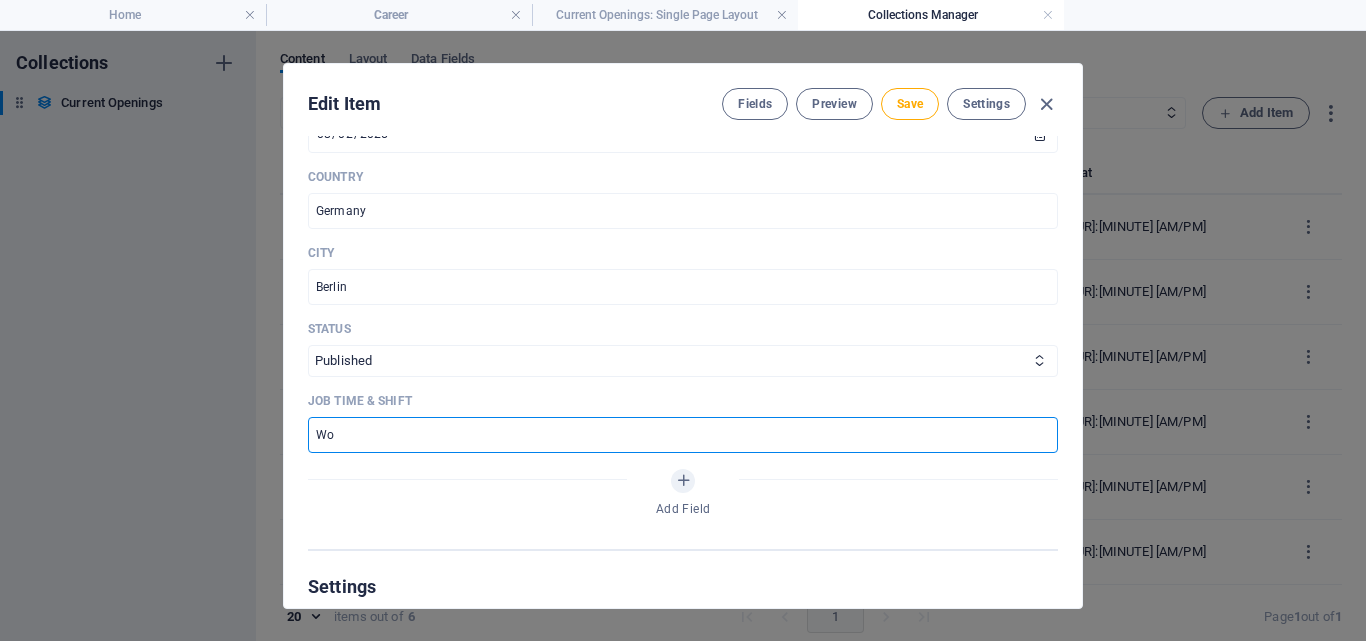 type on "Work from Home" 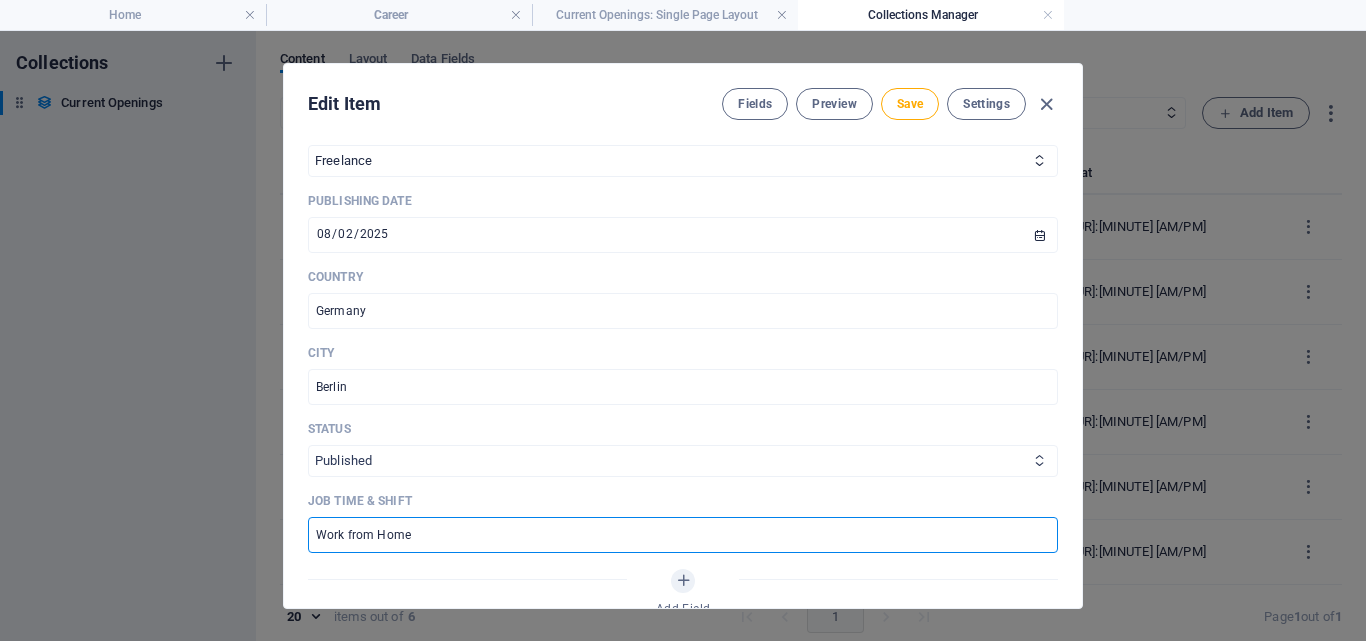 scroll, scrollTop: 700, scrollLeft: 0, axis: vertical 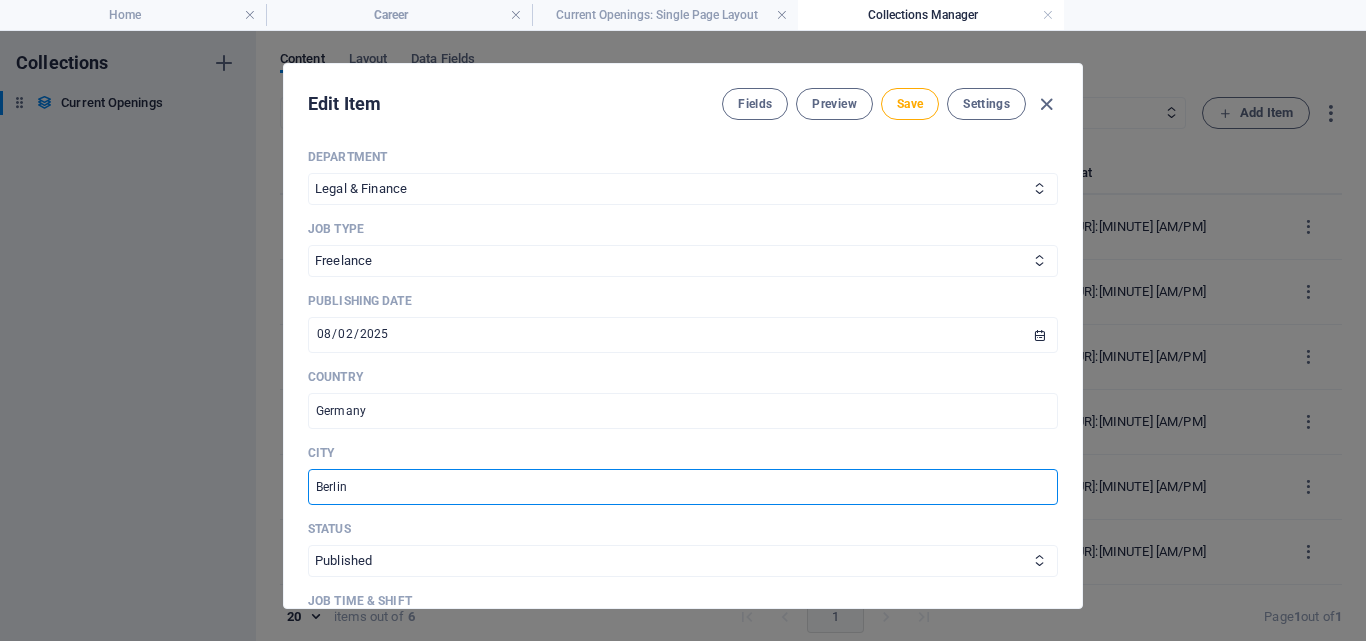 click on "Berlin" at bounding box center [683, 487] 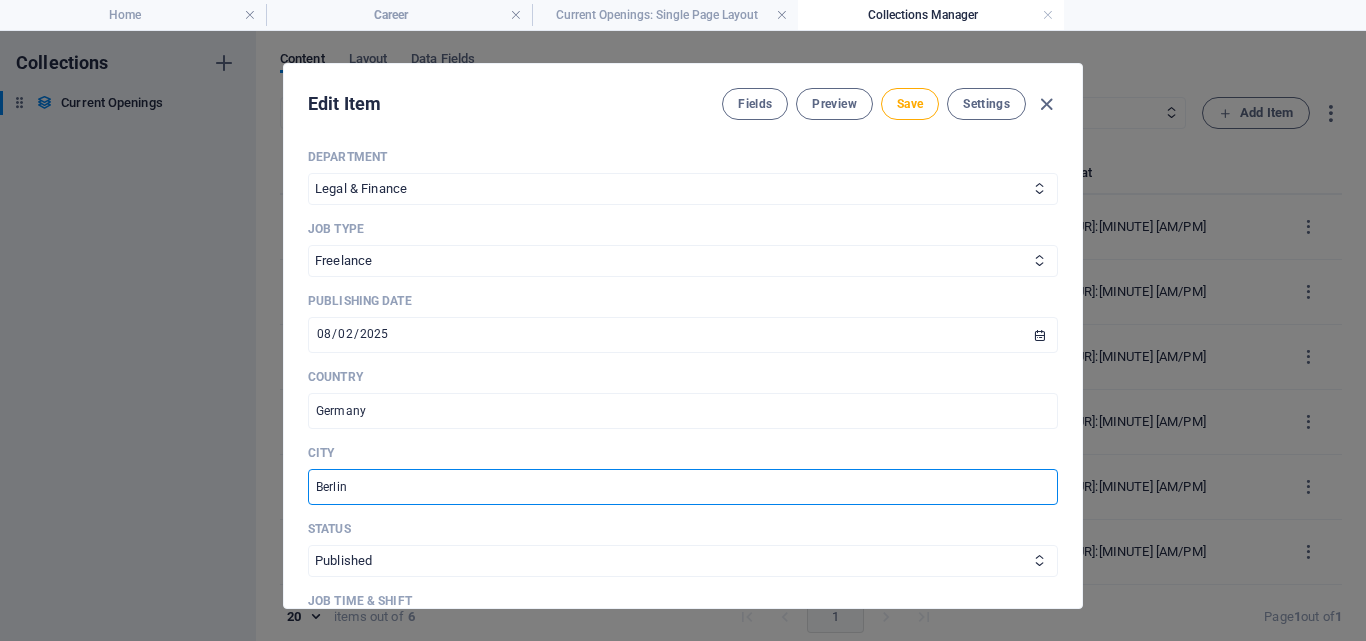 type on "I" 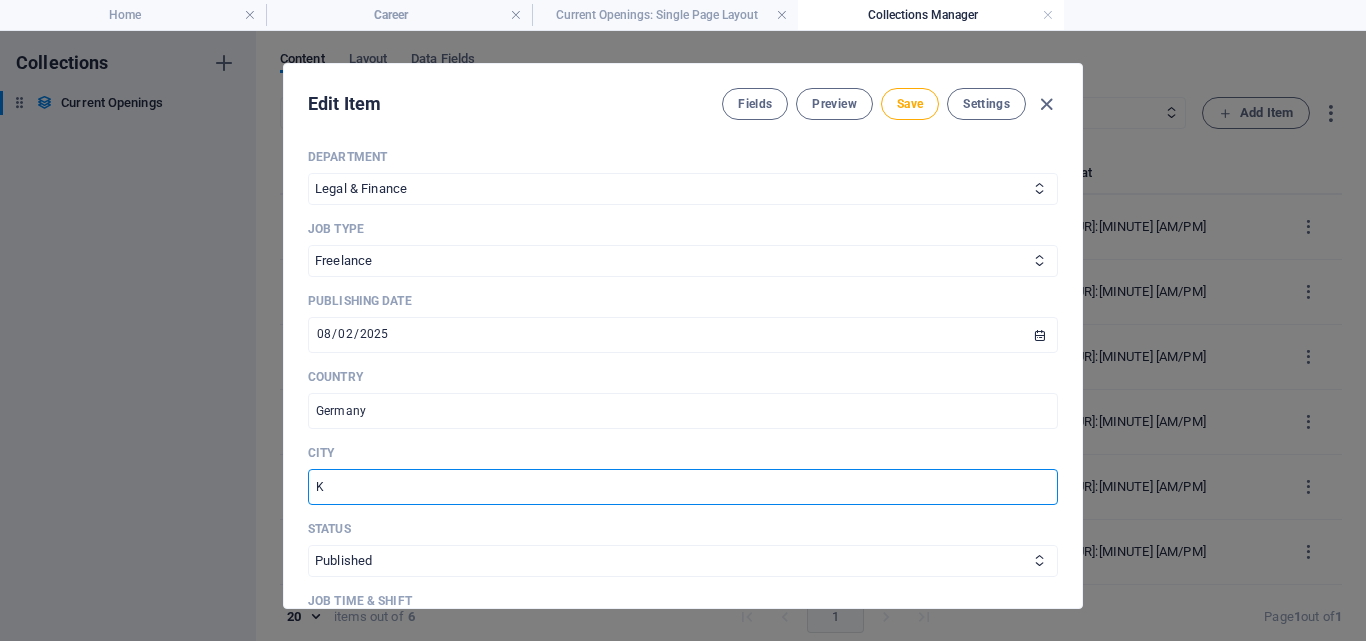 type on "Kolkata" 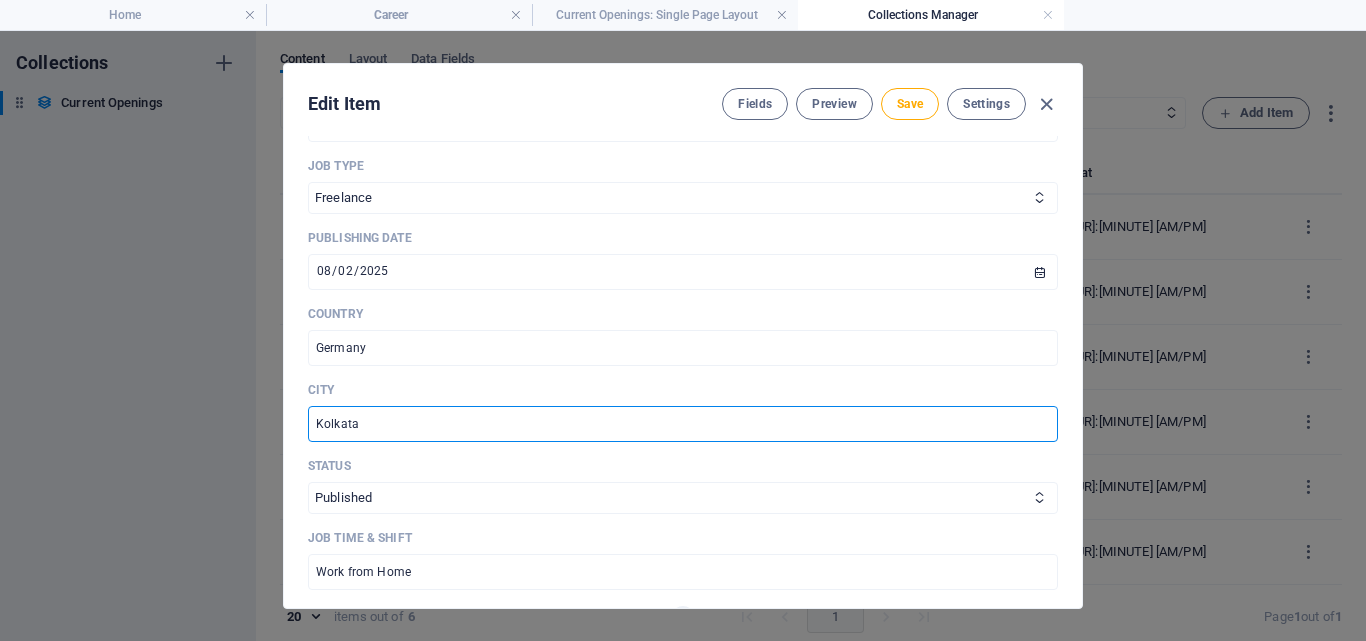 scroll, scrollTop: 800, scrollLeft: 0, axis: vertical 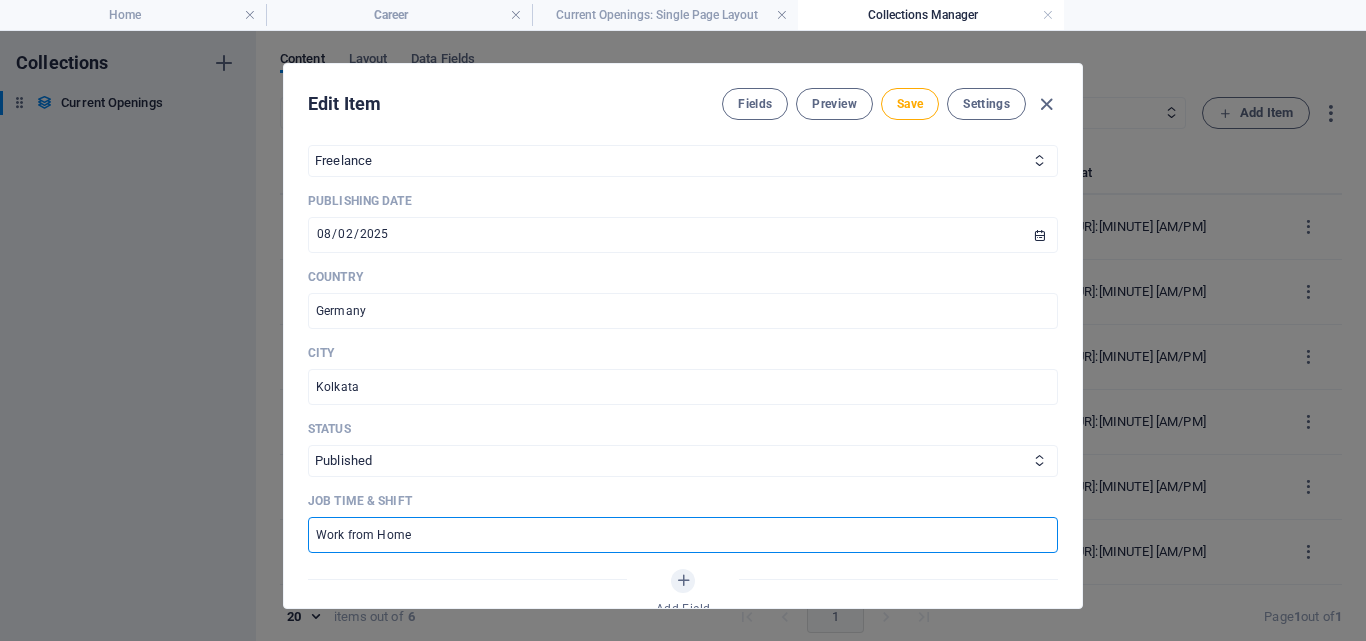 drag, startPoint x: 453, startPoint y: 546, endPoint x: 281, endPoint y: 515, distance: 174.77129 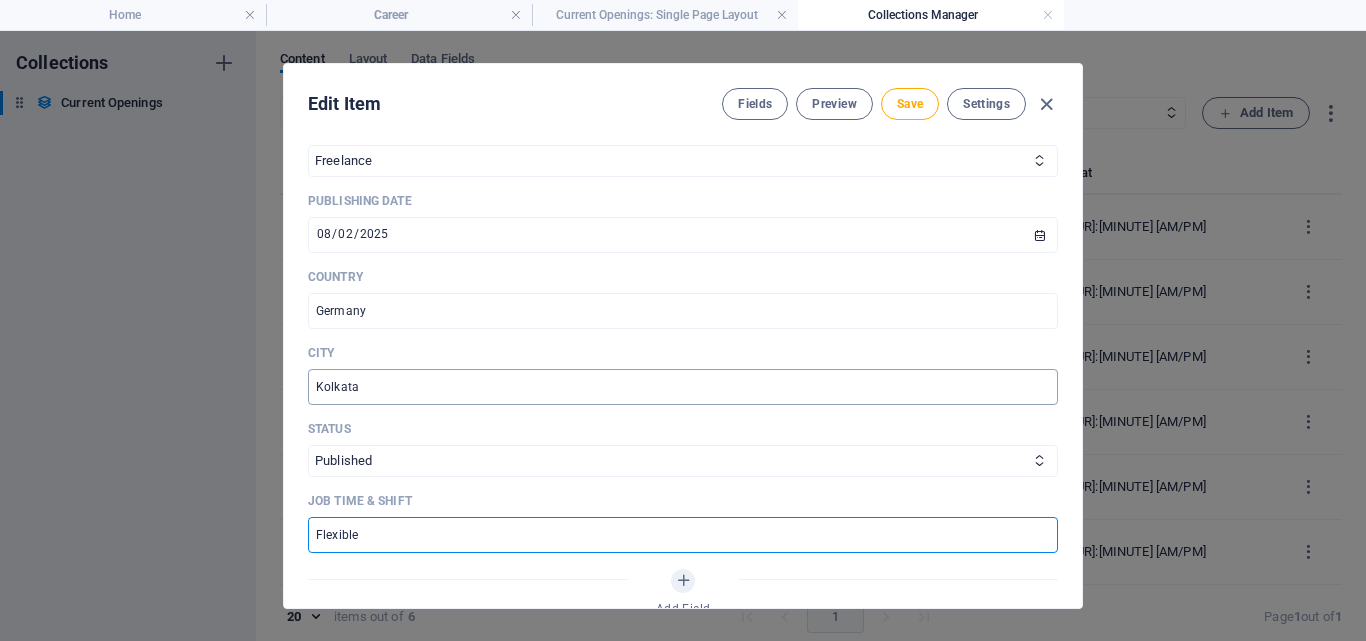 type on "Flexible" 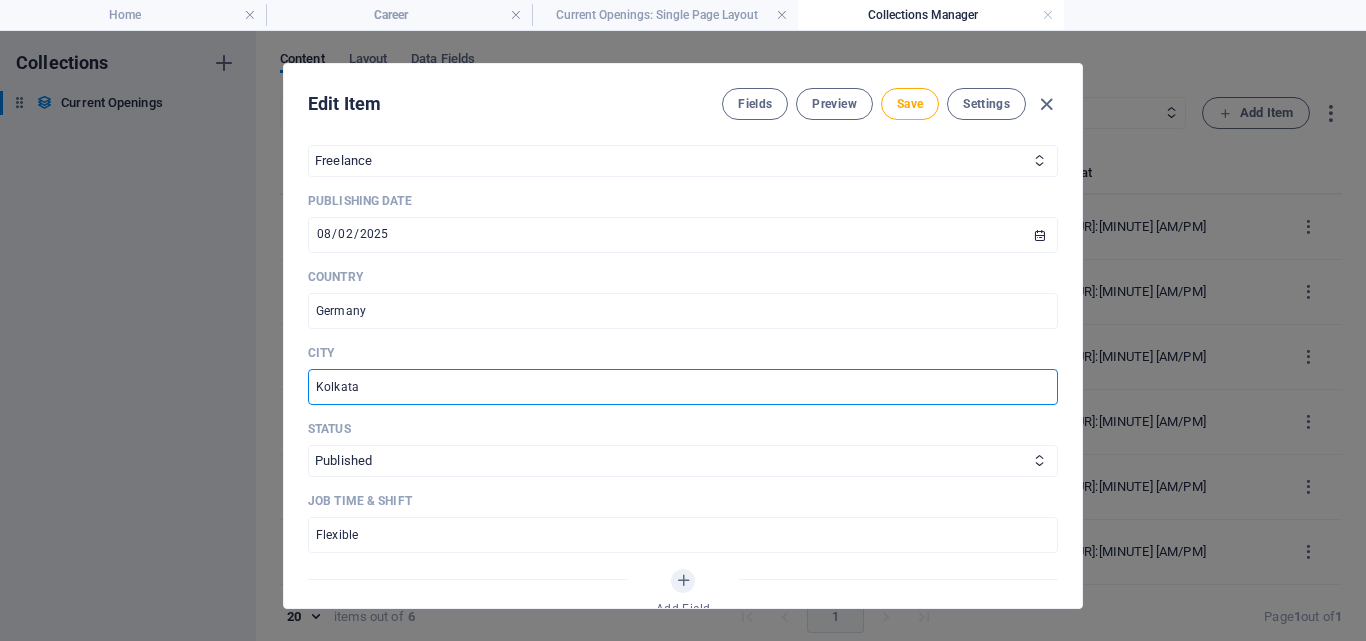 click on "Kolkata" at bounding box center [683, 387] 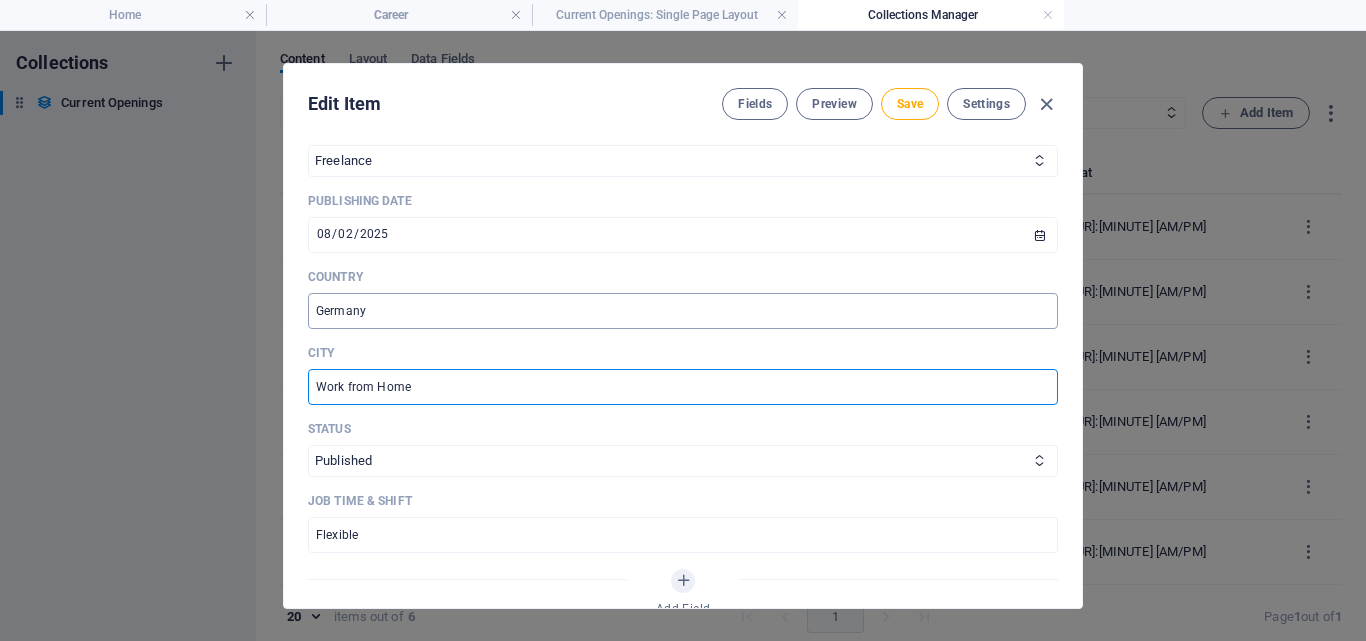 type on "Work from Home" 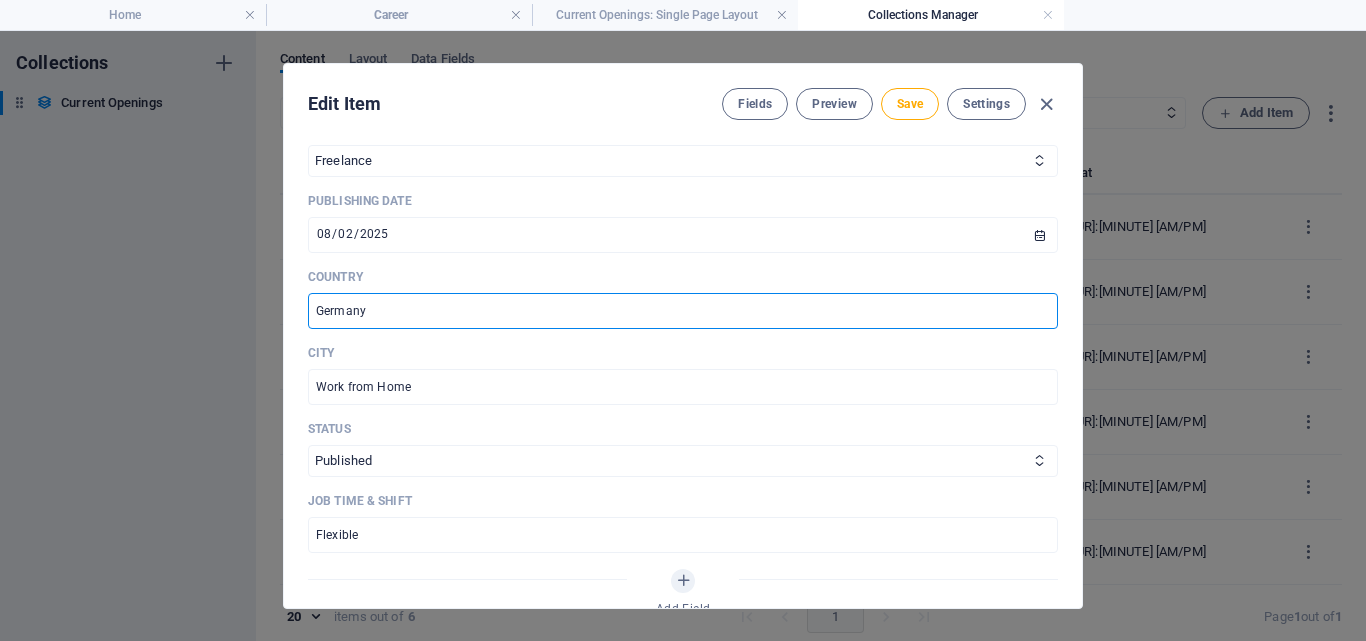 click on "Germany" at bounding box center (683, 311) 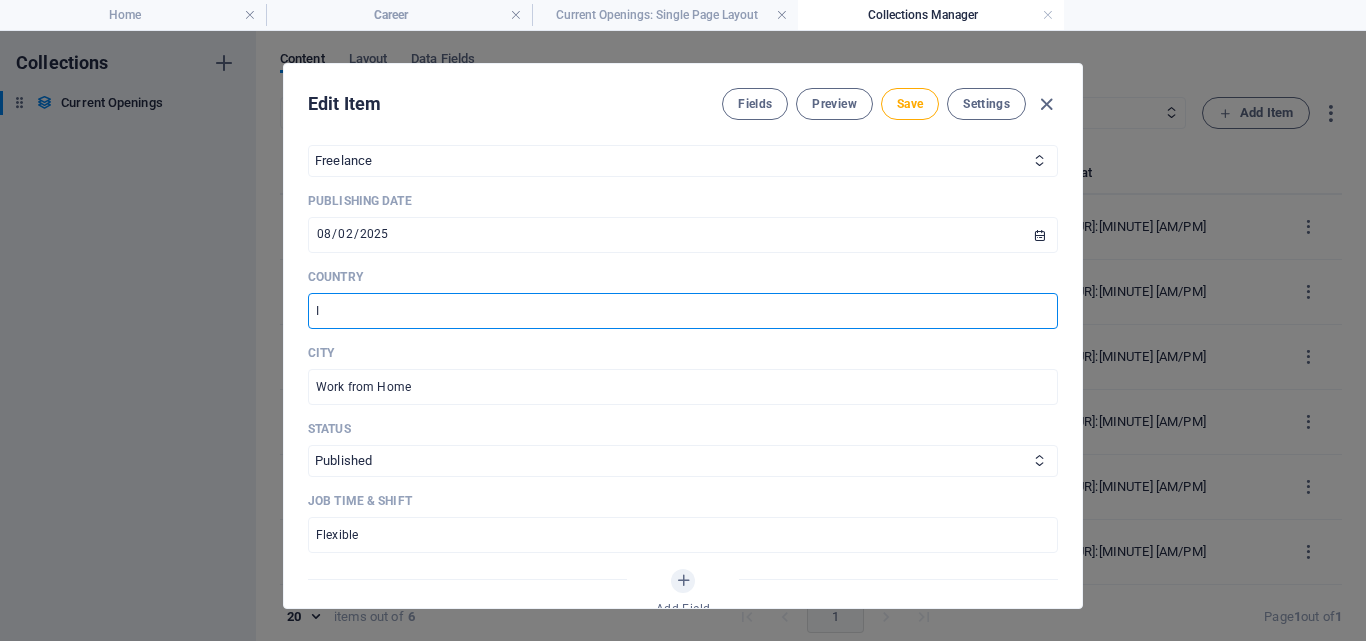 type on "India" 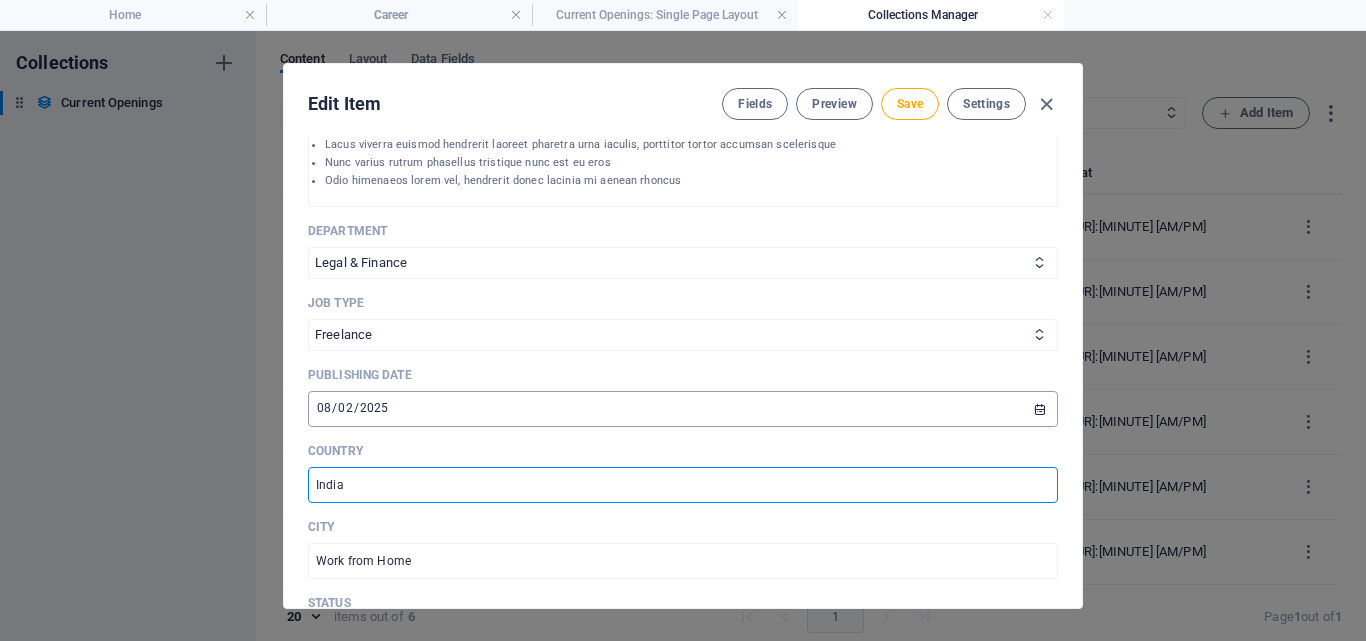 scroll, scrollTop: 600, scrollLeft: 0, axis: vertical 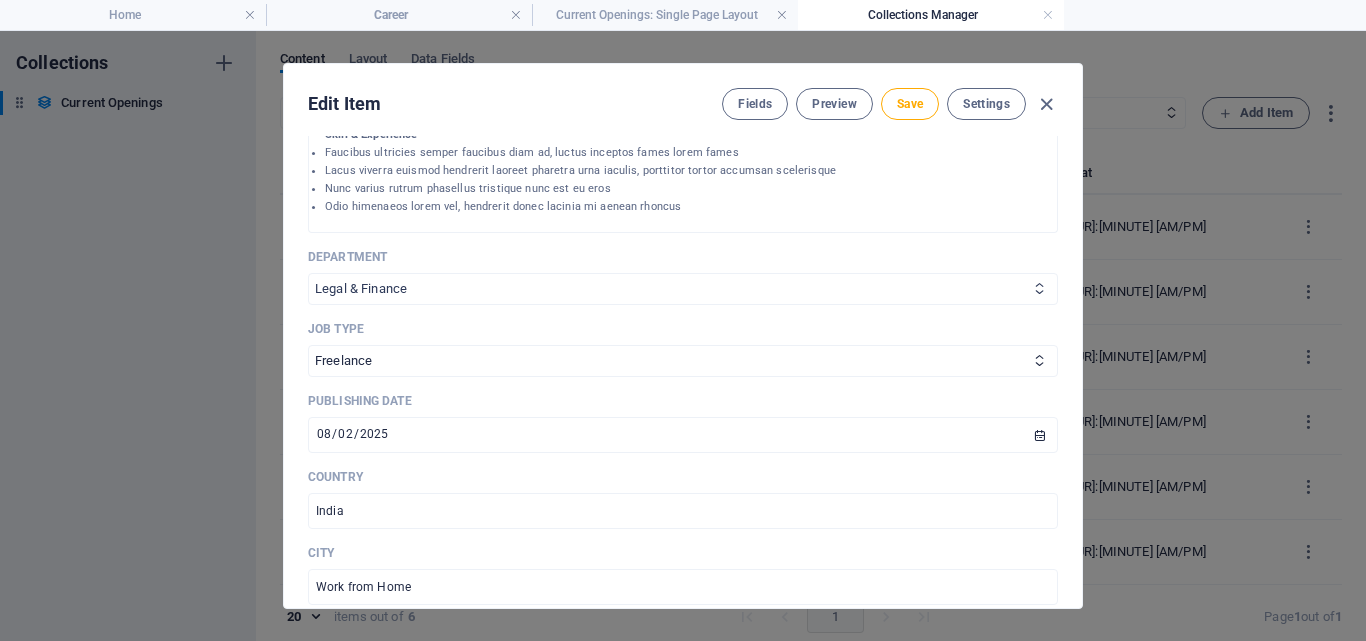 click on "Sales Marketing Human Resources Tech Customer Service Legal & Finance" at bounding box center (683, 289) 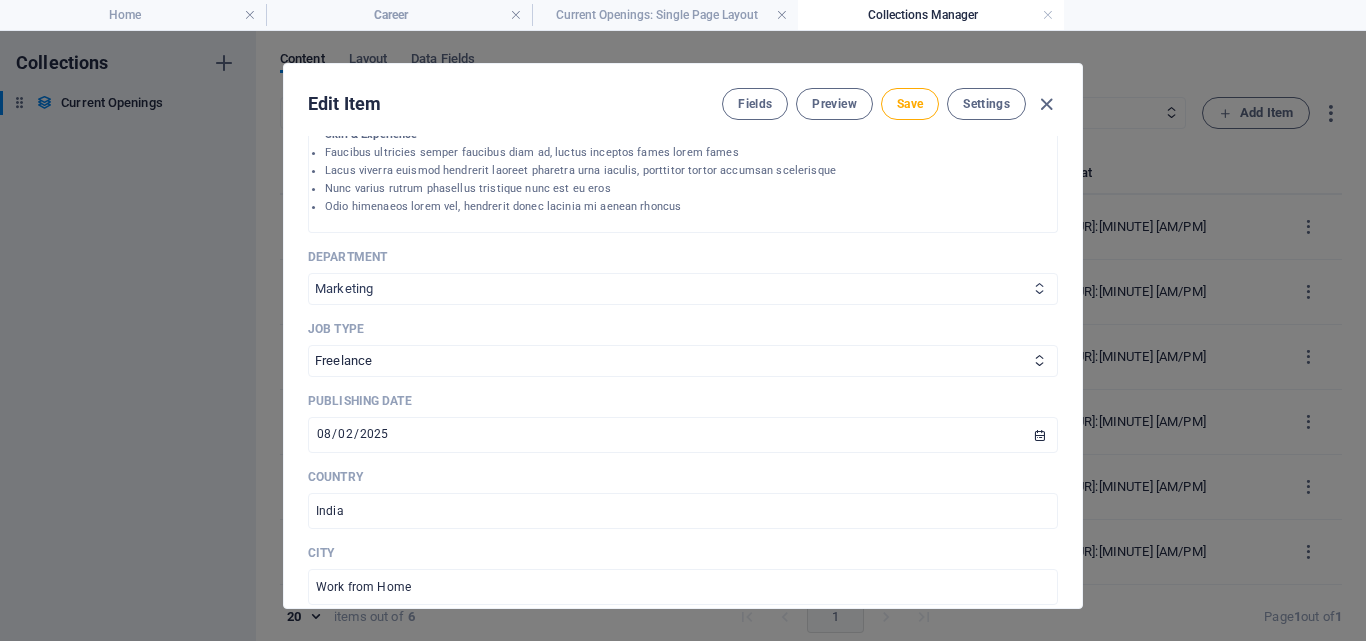 click on "Sales Marketing Human Resources Tech Customer Service Legal & Finance" at bounding box center [683, 289] 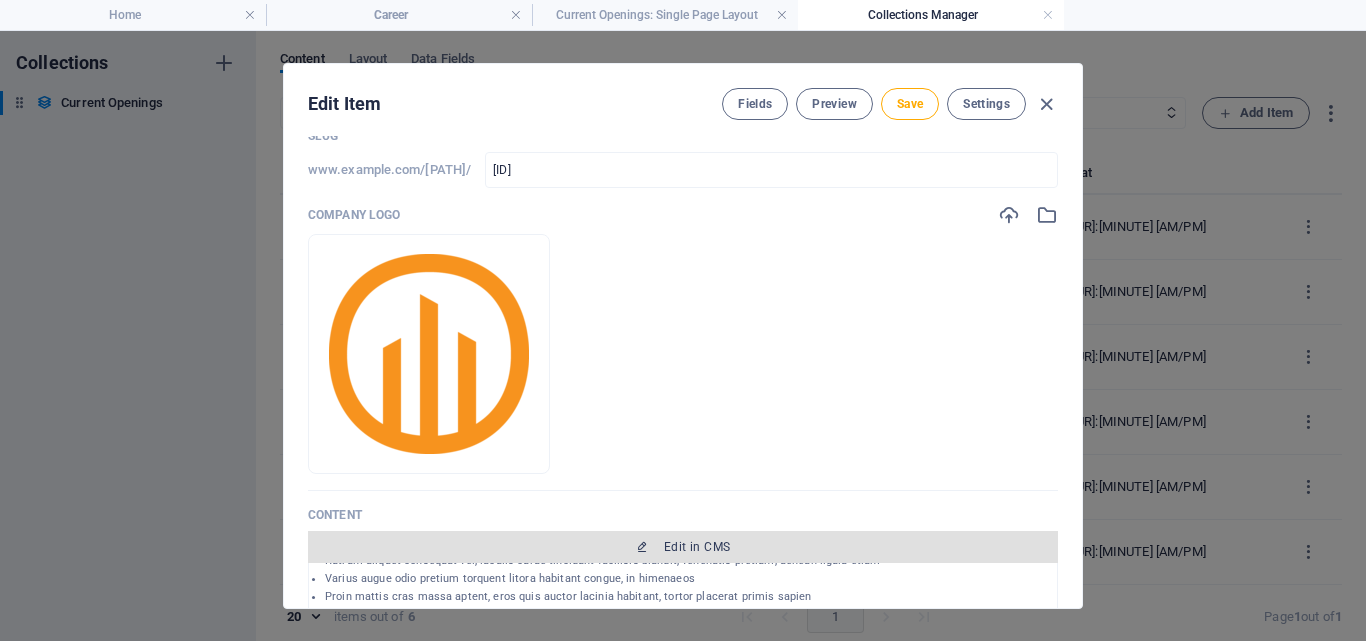 scroll, scrollTop: 0, scrollLeft: 0, axis: both 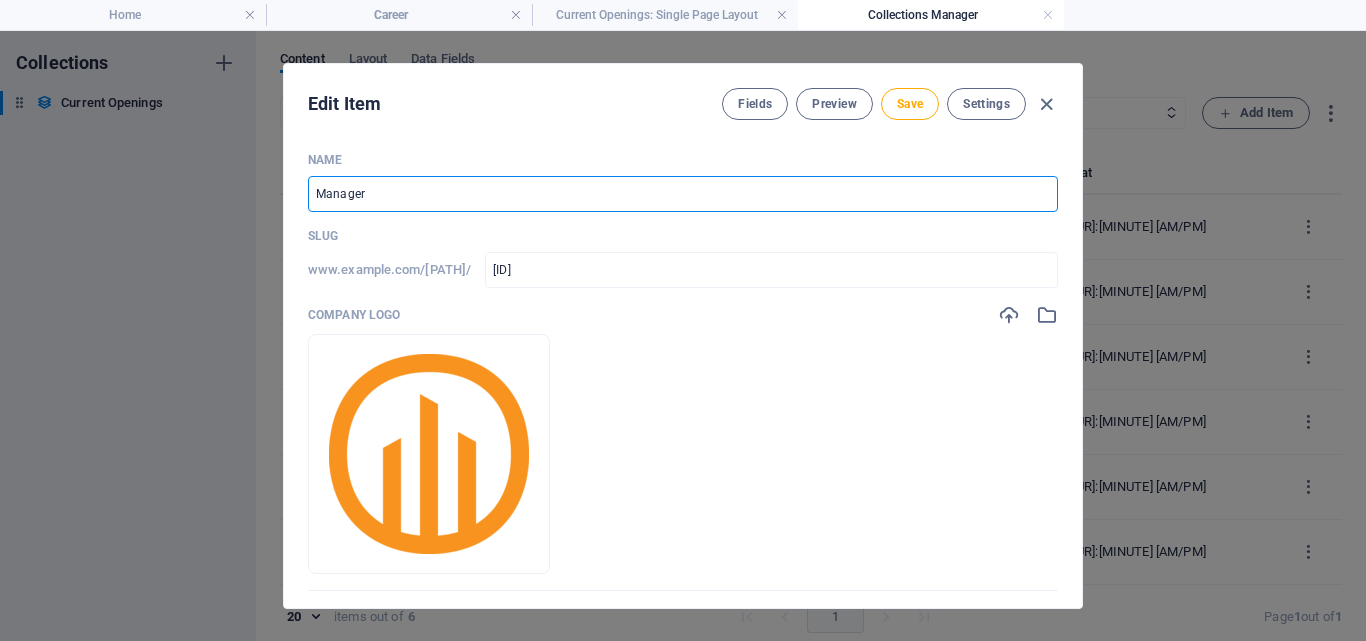 click on "Manager" at bounding box center [683, 194] 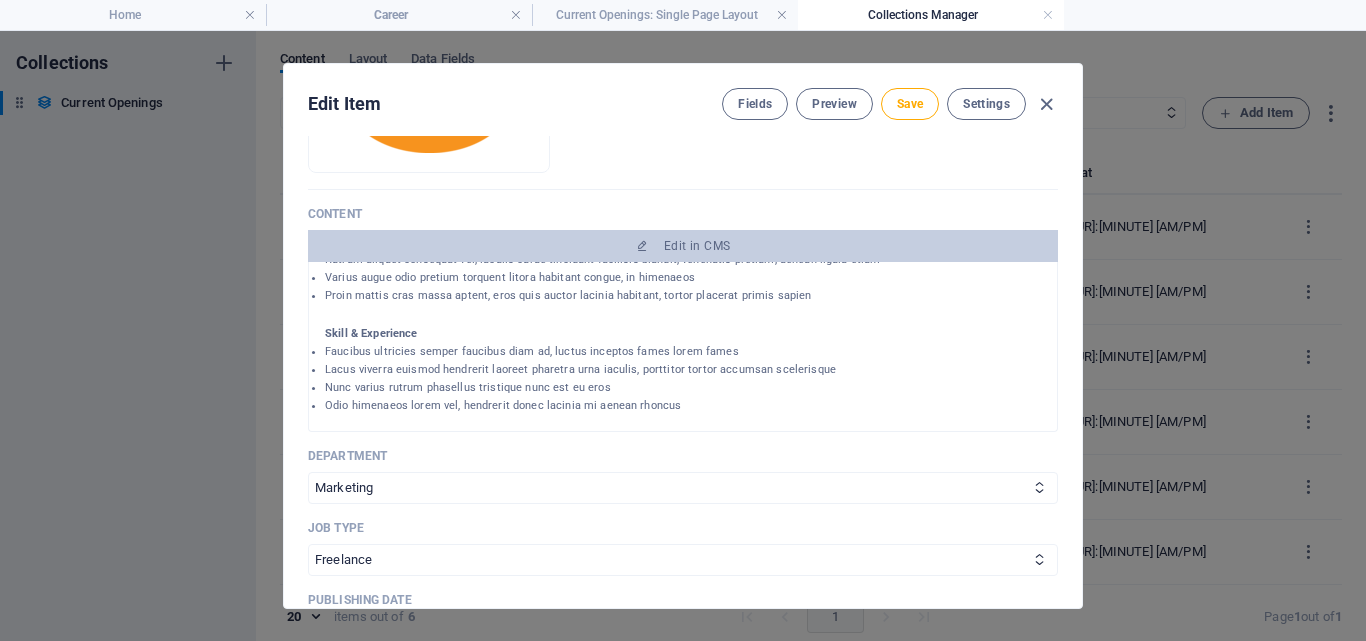 scroll, scrollTop: 400, scrollLeft: 0, axis: vertical 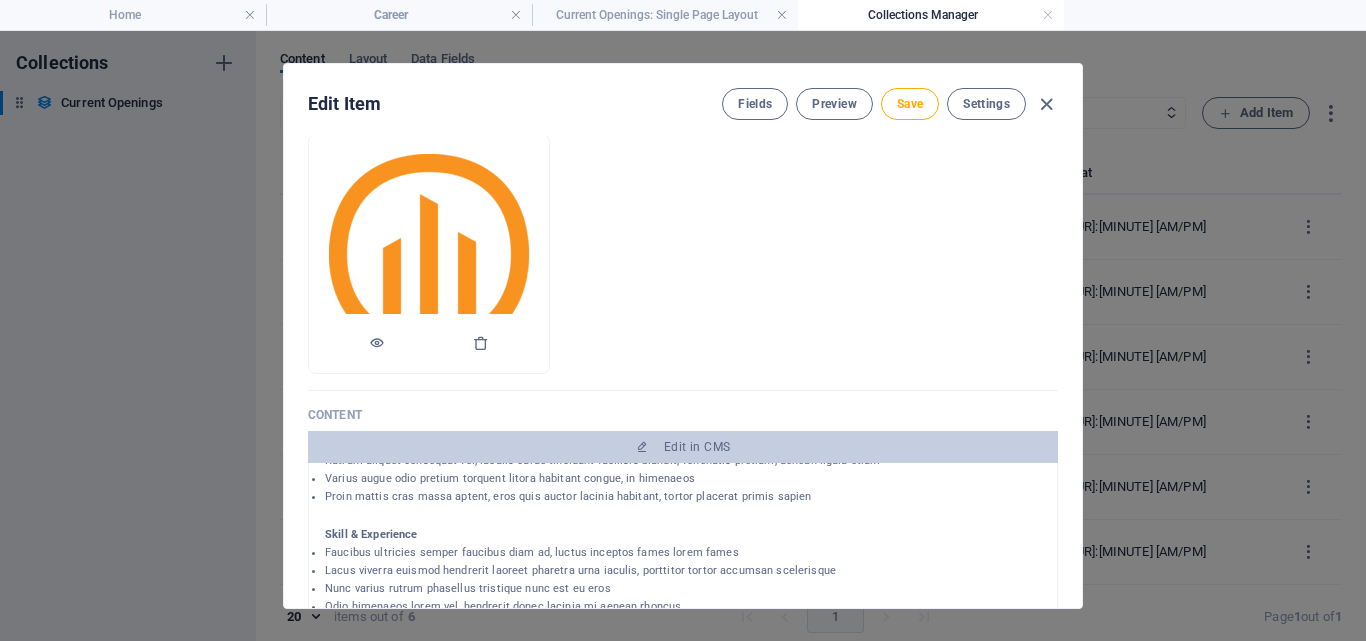 click at bounding box center [429, 254] 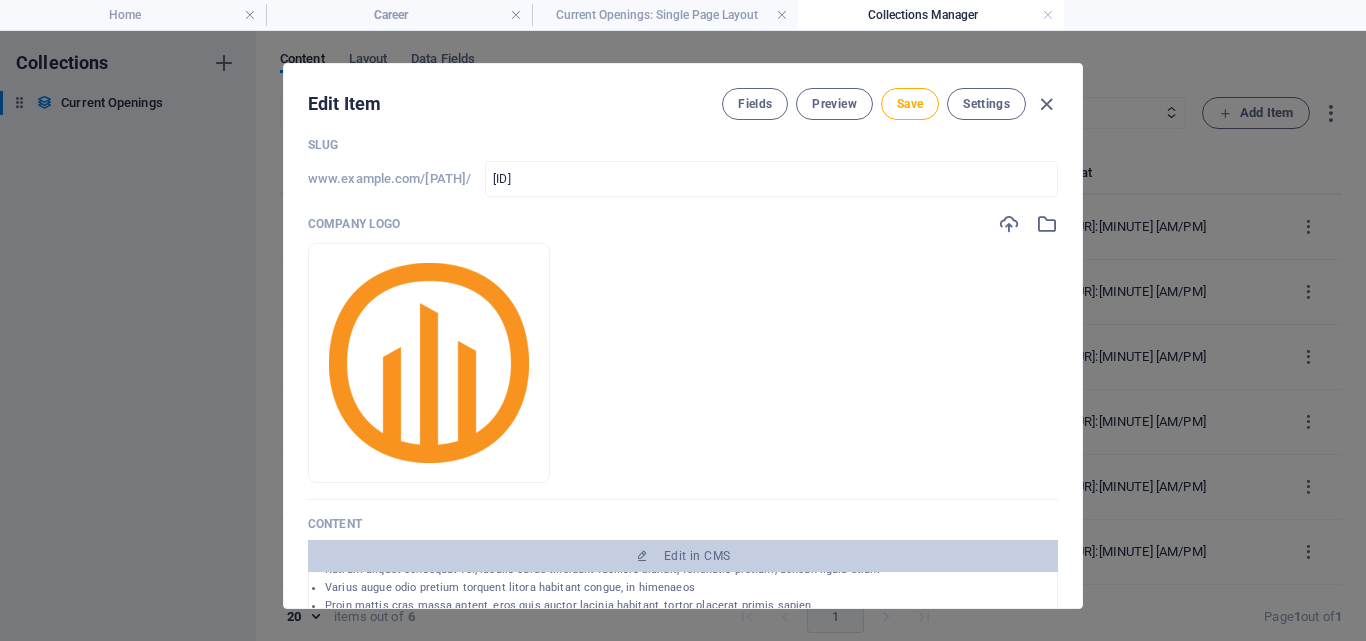 scroll, scrollTop: 0, scrollLeft: 0, axis: both 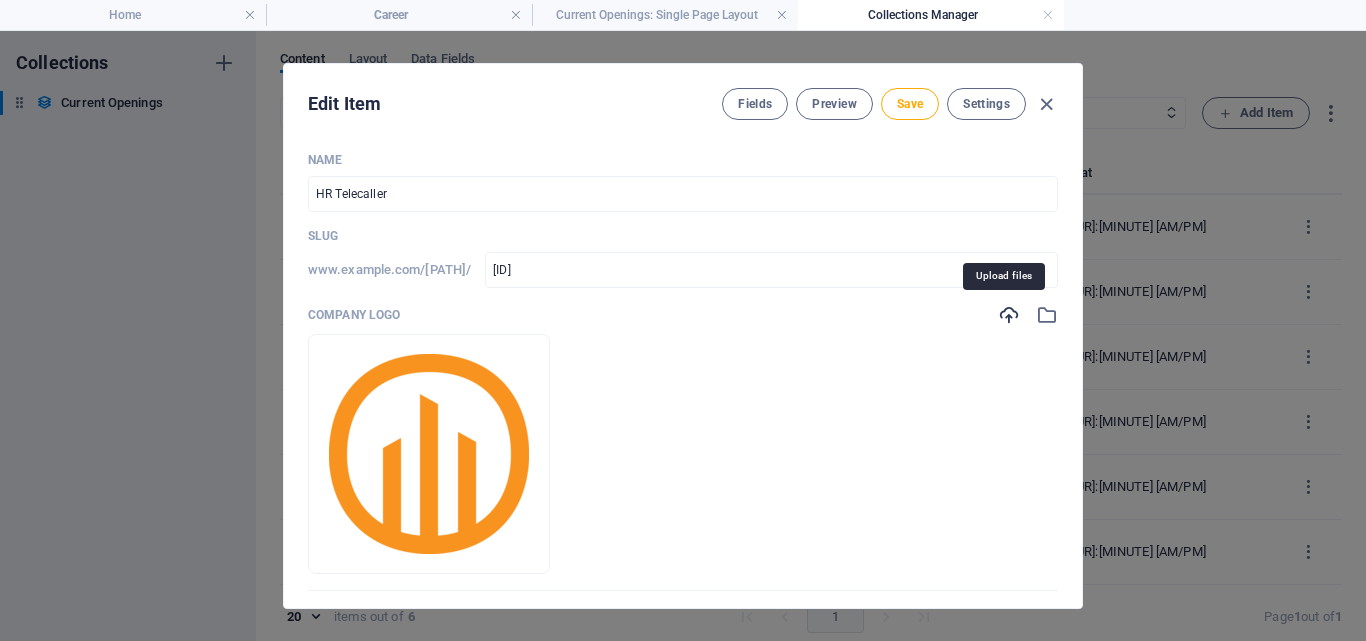 click at bounding box center (1009, 315) 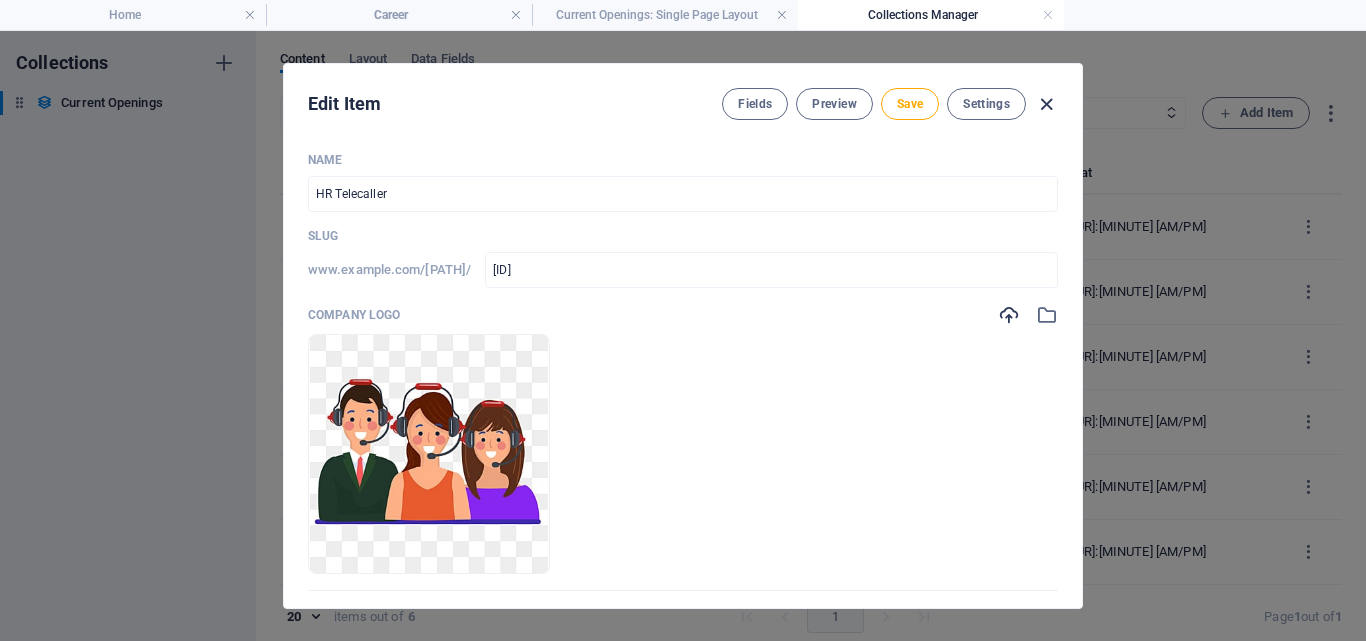 click at bounding box center (1046, 104) 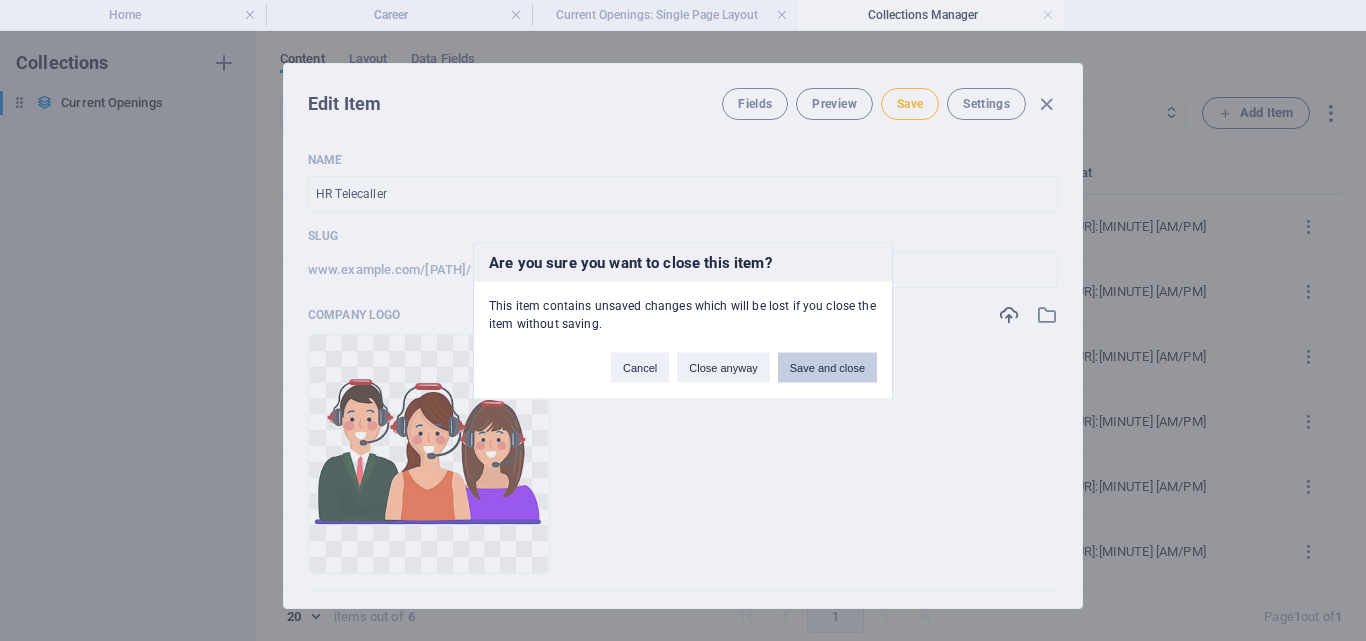 click on "Save and close" at bounding box center [827, 367] 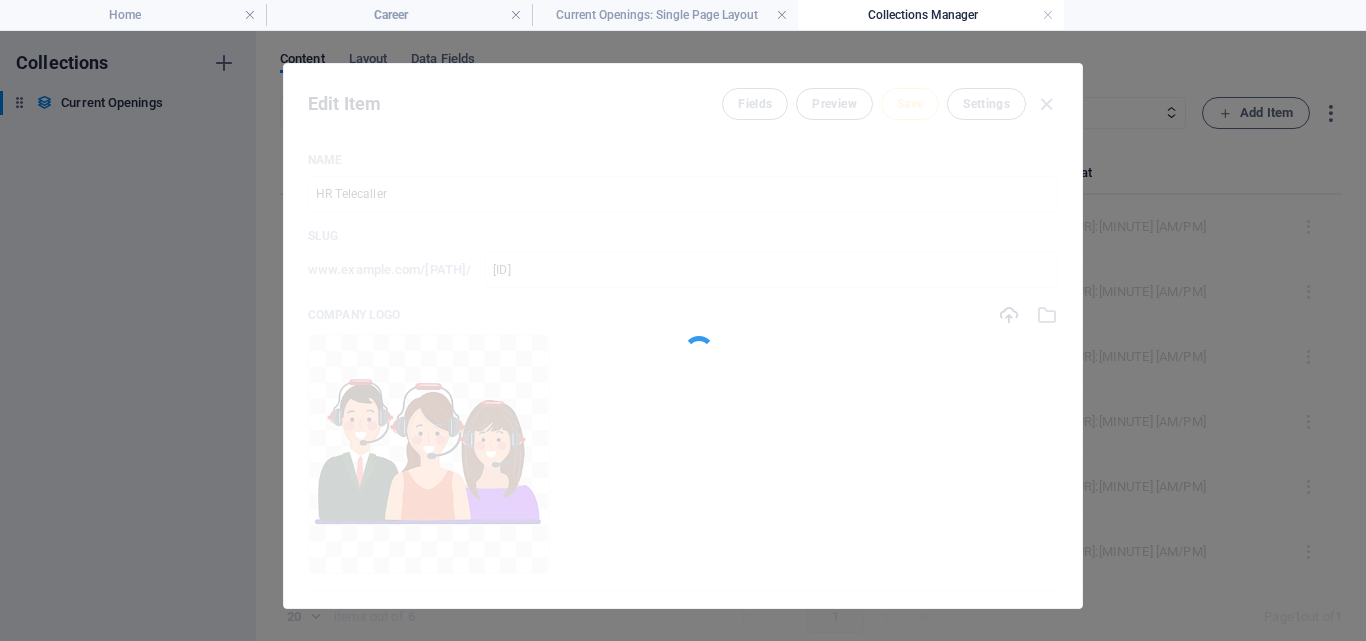 type on "Manager" 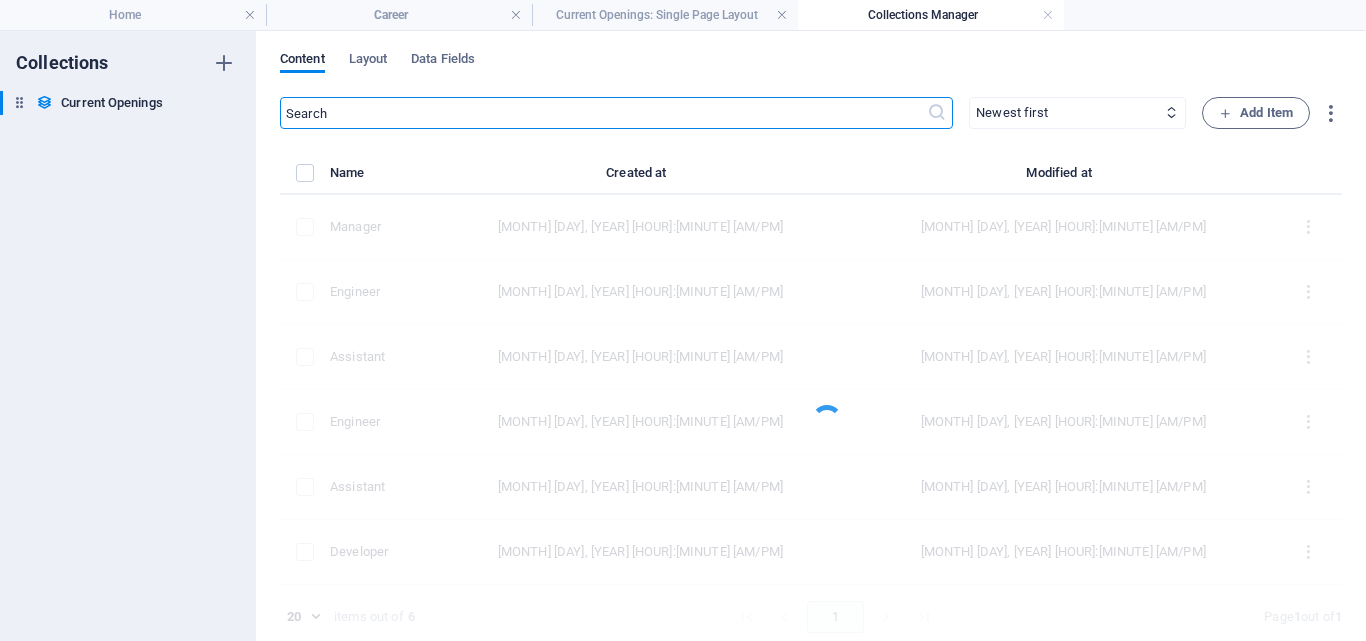 scroll, scrollTop: 0, scrollLeft: 0, axis: both 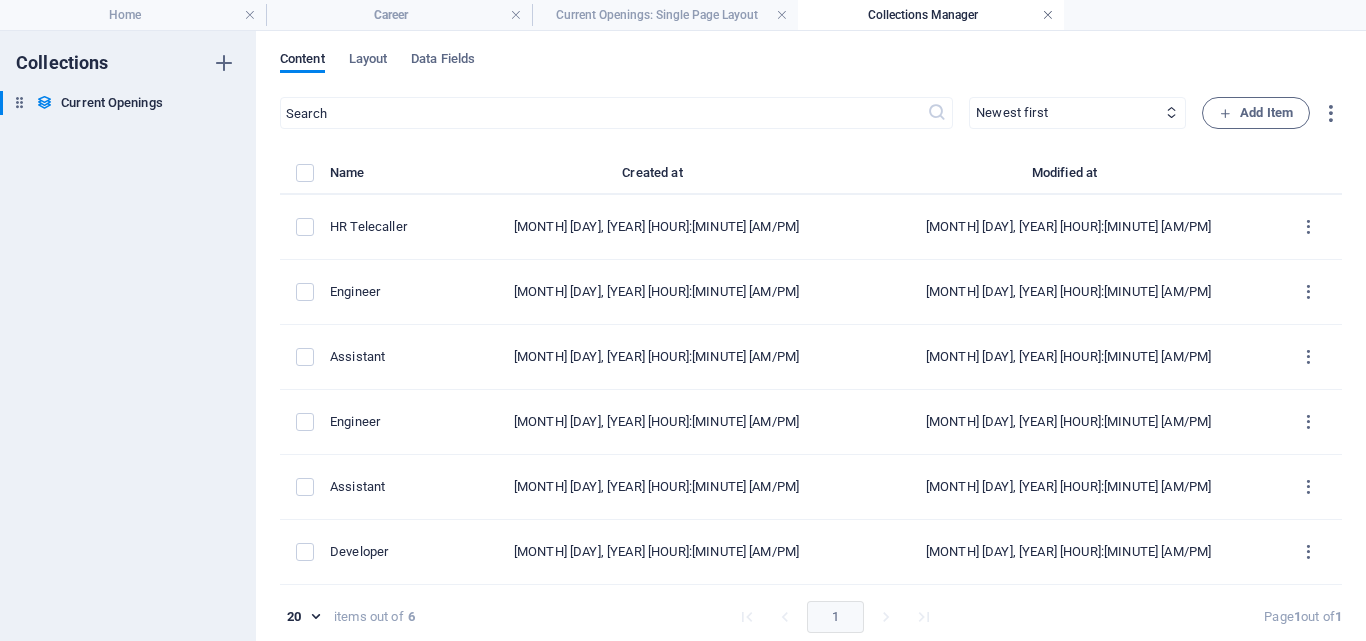 click at bounding box center (1048, 15) 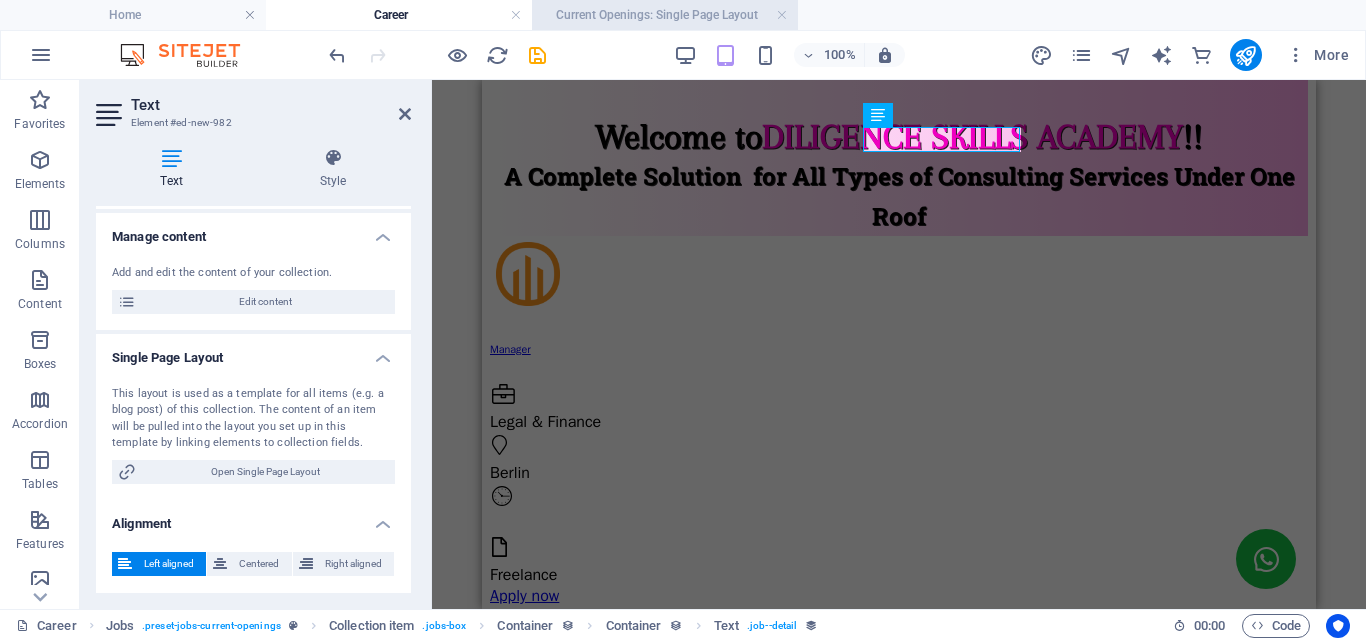 click on "Current Openings: Single Page Layout" at bounding box center [665, 15] 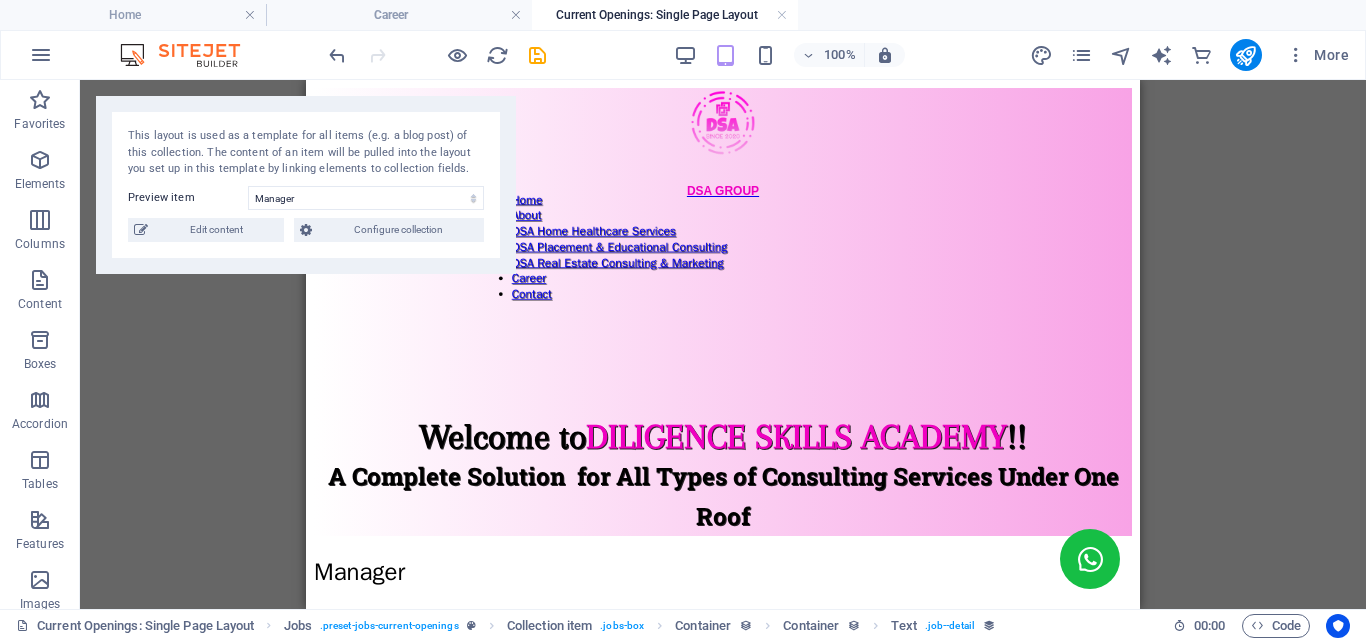 click on "Current Openings: Single Page Layout" at bounding box center (665, 15) 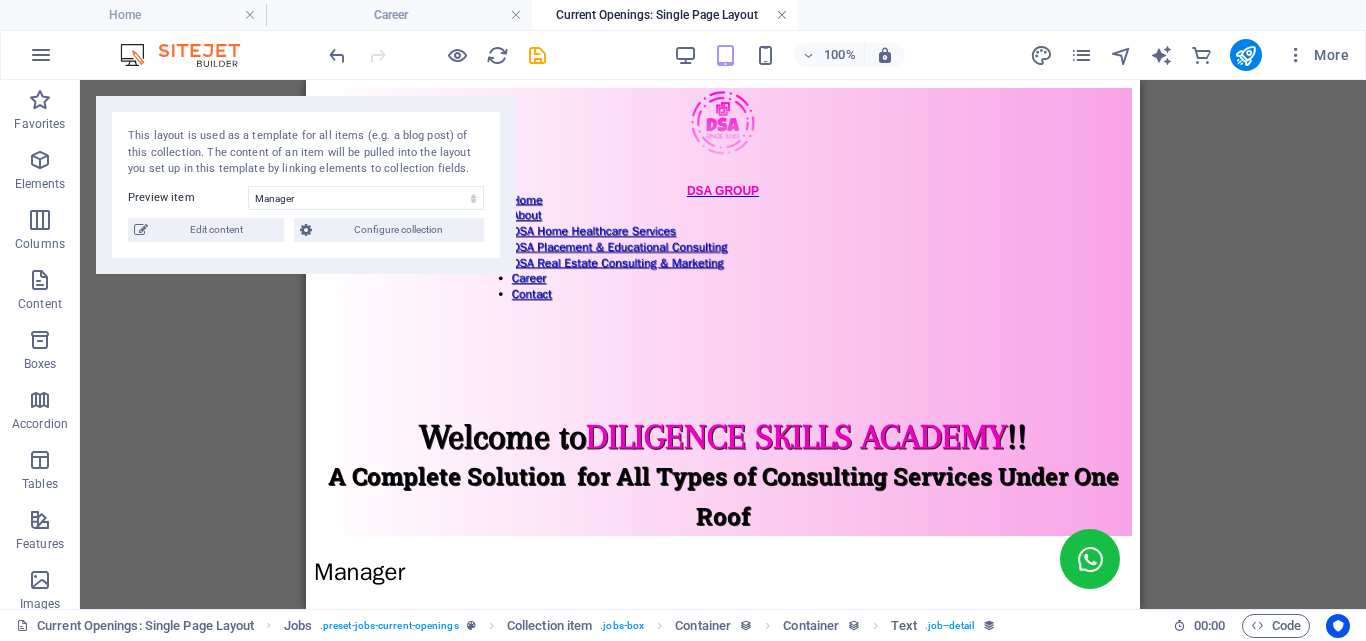 click at bounding box center (782, 15) 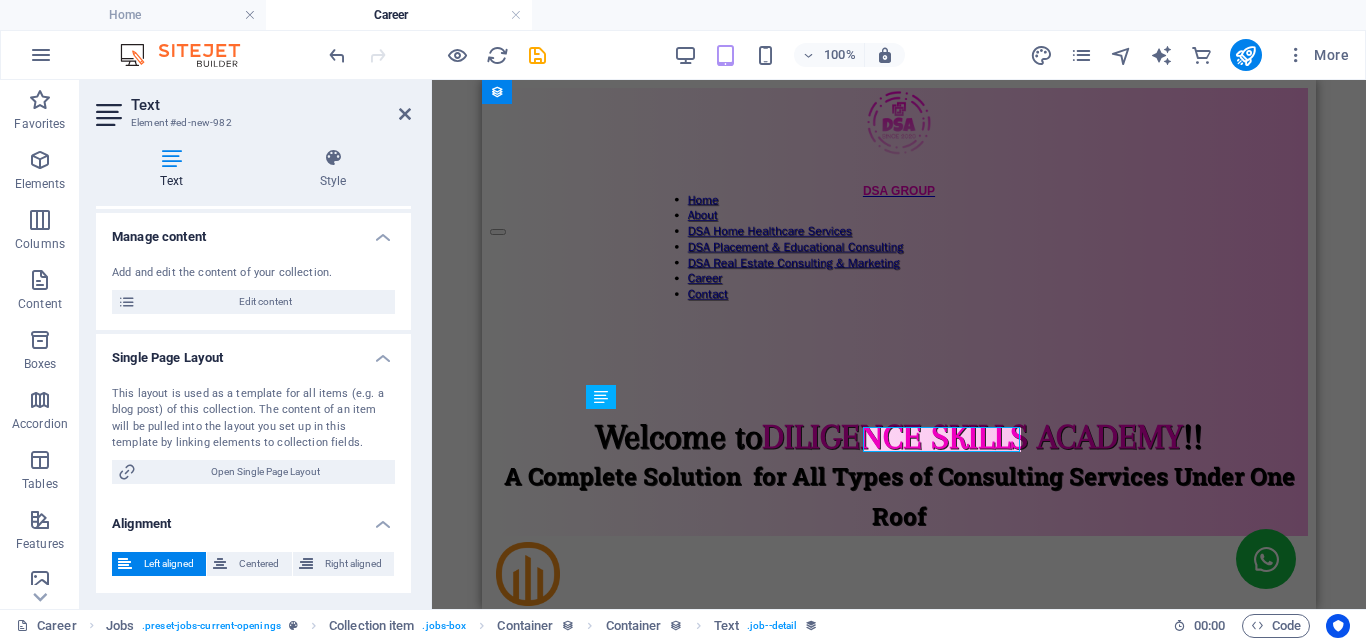 scroll, scrollTop: 300, scrollLeft: 0, axis: vertical 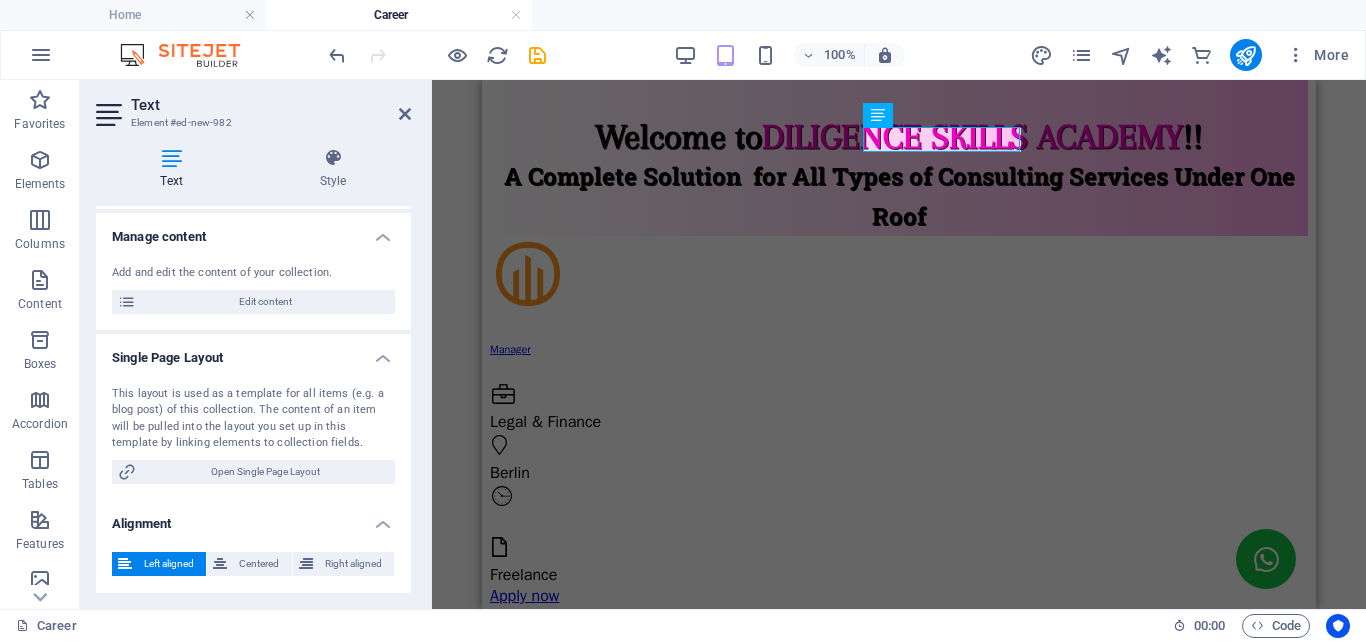 click on "Career" at bounding box center [399, 15] 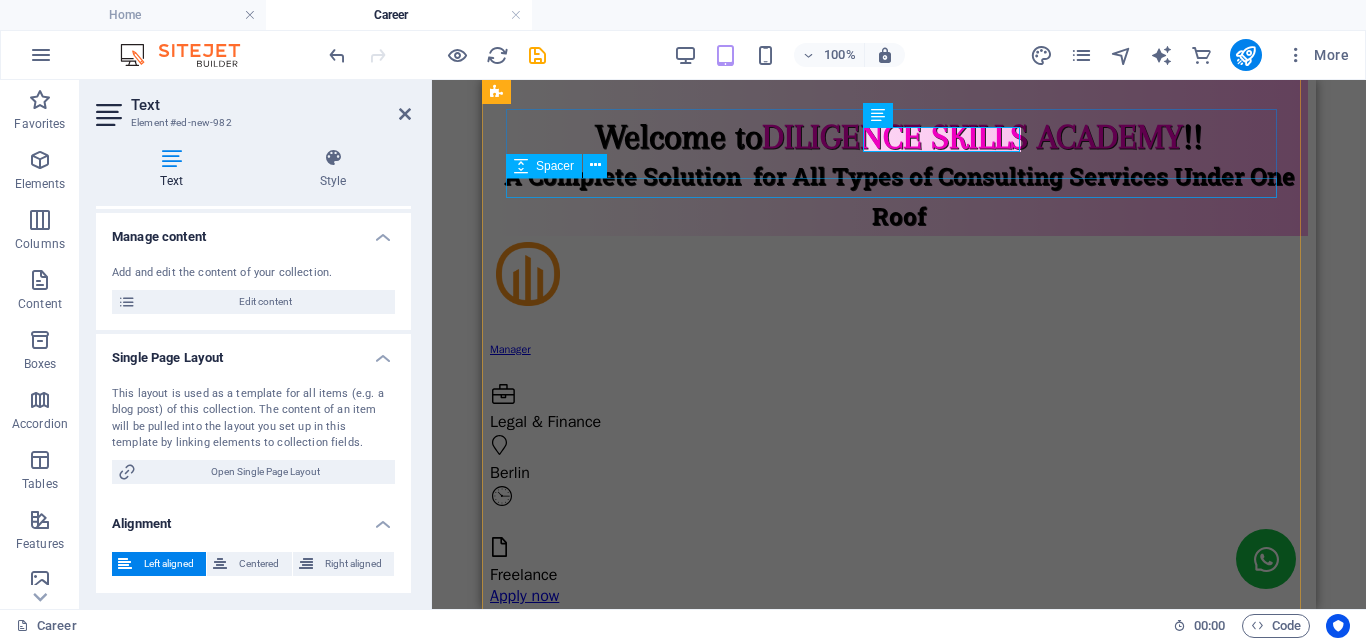 click at bounding box center (899, 617) 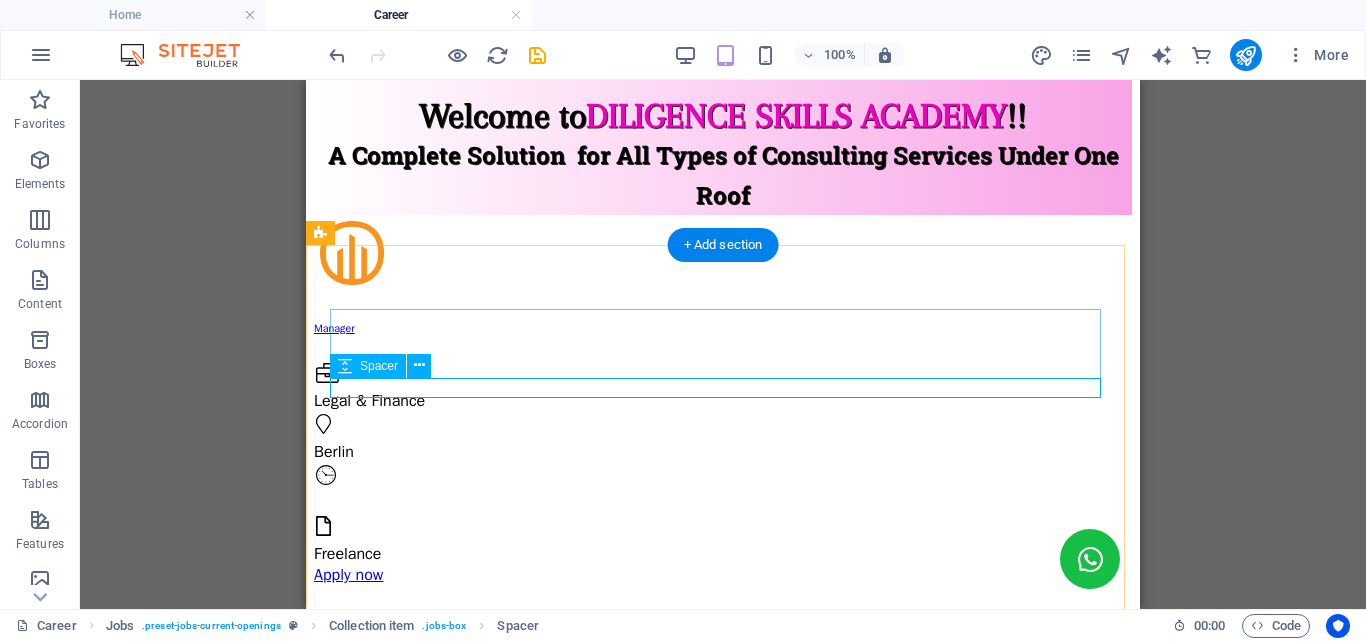 scroll, scrollTop: 100, scrollLeft: 0, axis: vertical 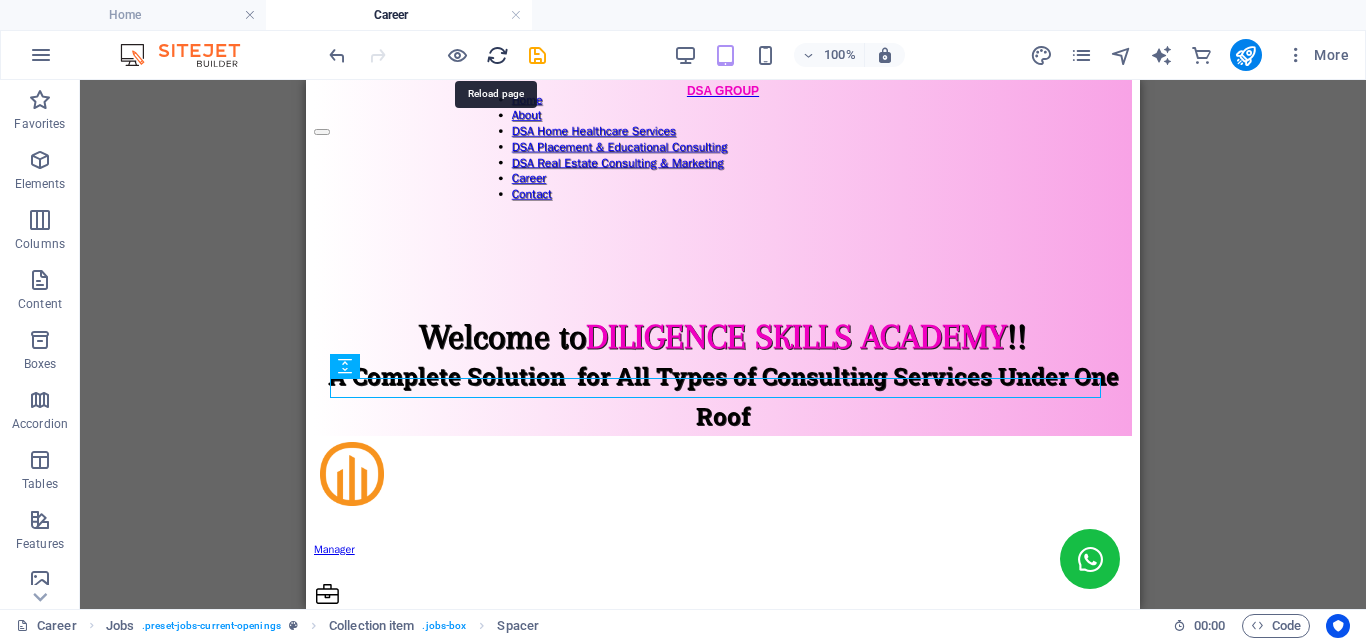 click at bounding box center (497, 55) 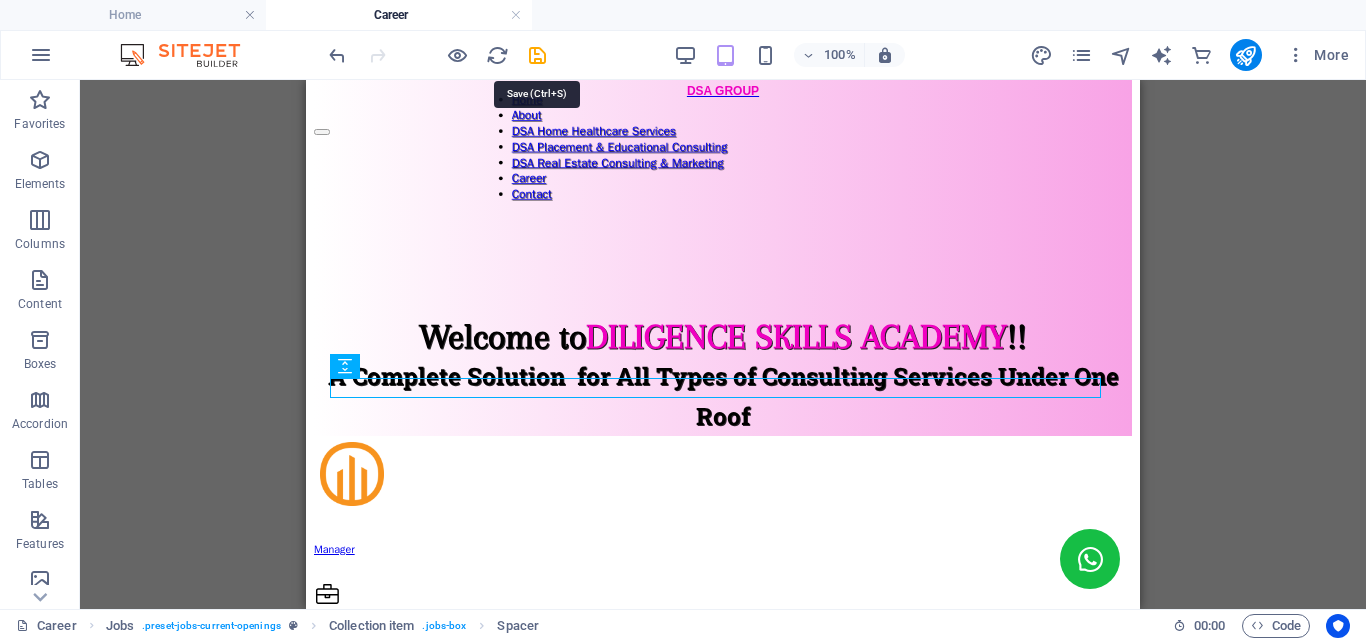 click at bounding box center [537, 55] 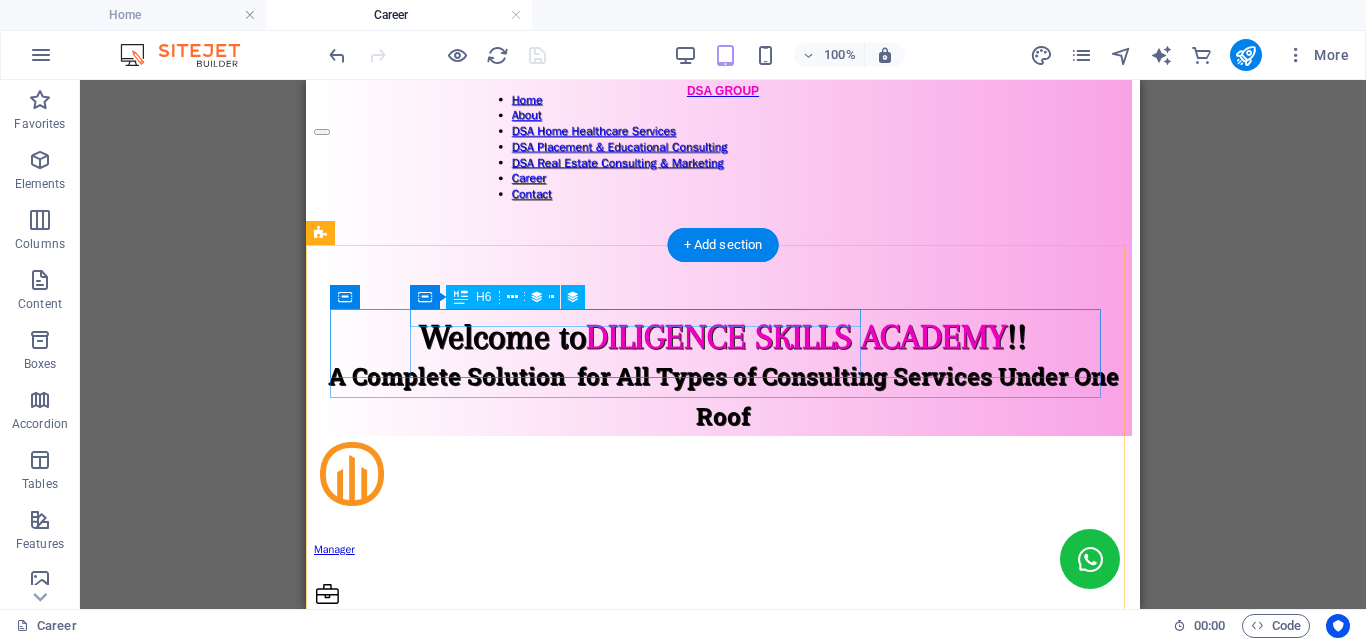 click on "Manager" at bounding box center [723, 550] 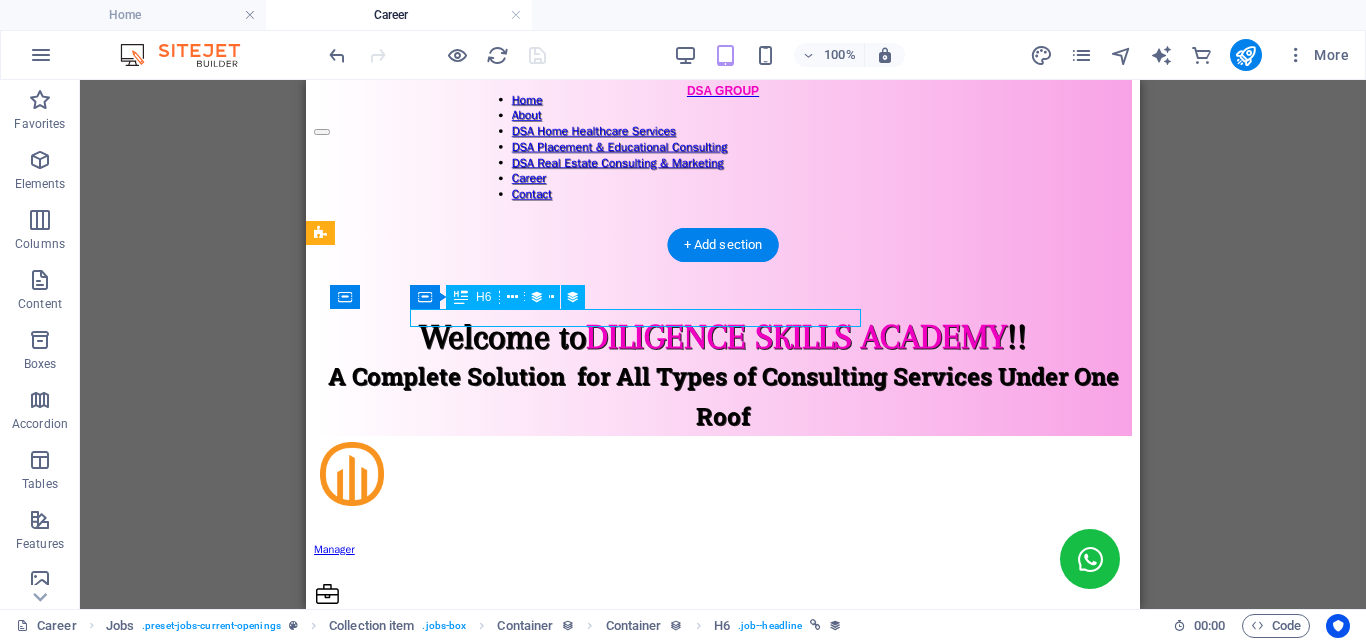 click on "Manager" at bounding box center [723, 550] 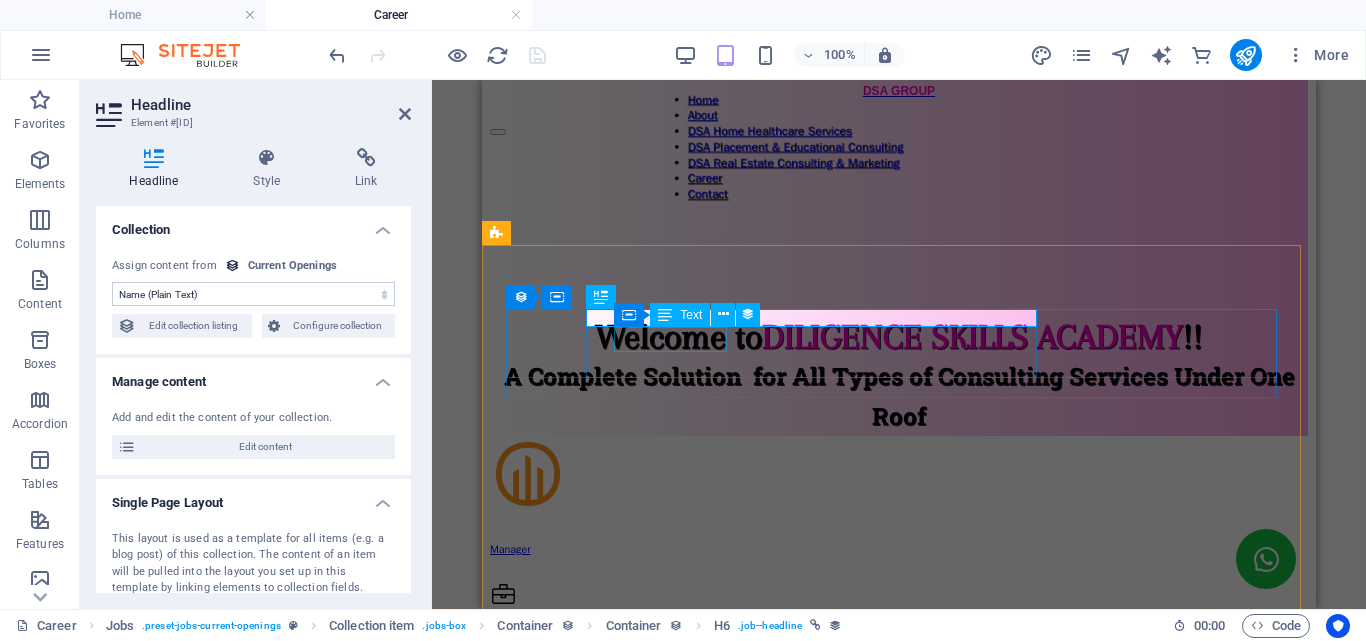 click on "Legal & Finance" at bounding box center (887, 622) 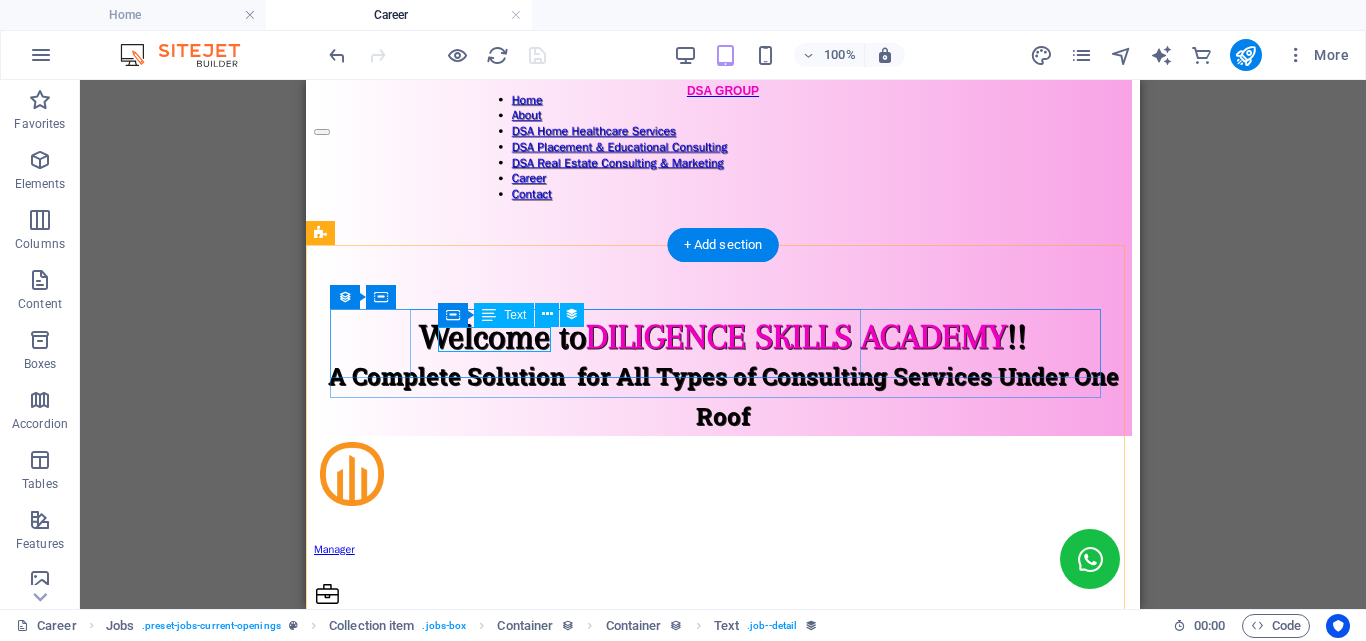 click on "Legal & Finance" at bounding box center [711, 622] 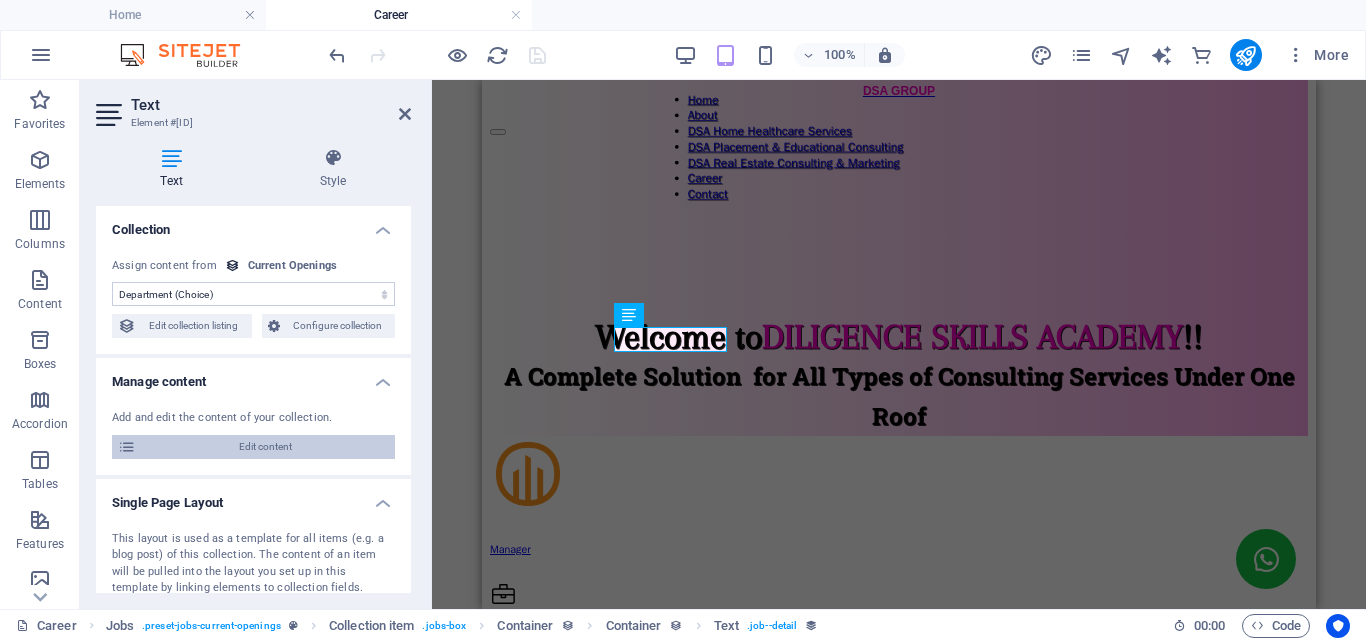 click on "Edit content" at bounding box center (265, 447) 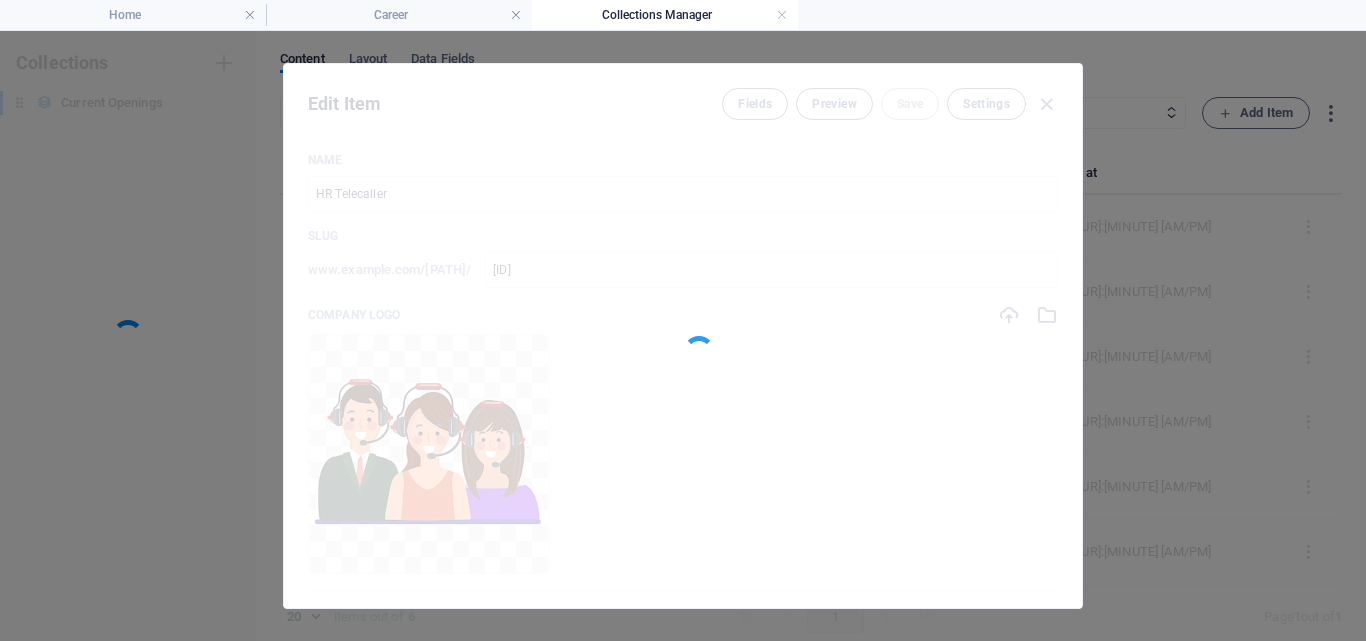 scroll, scrollTop: 0, scrollLeft: 0, axis: both 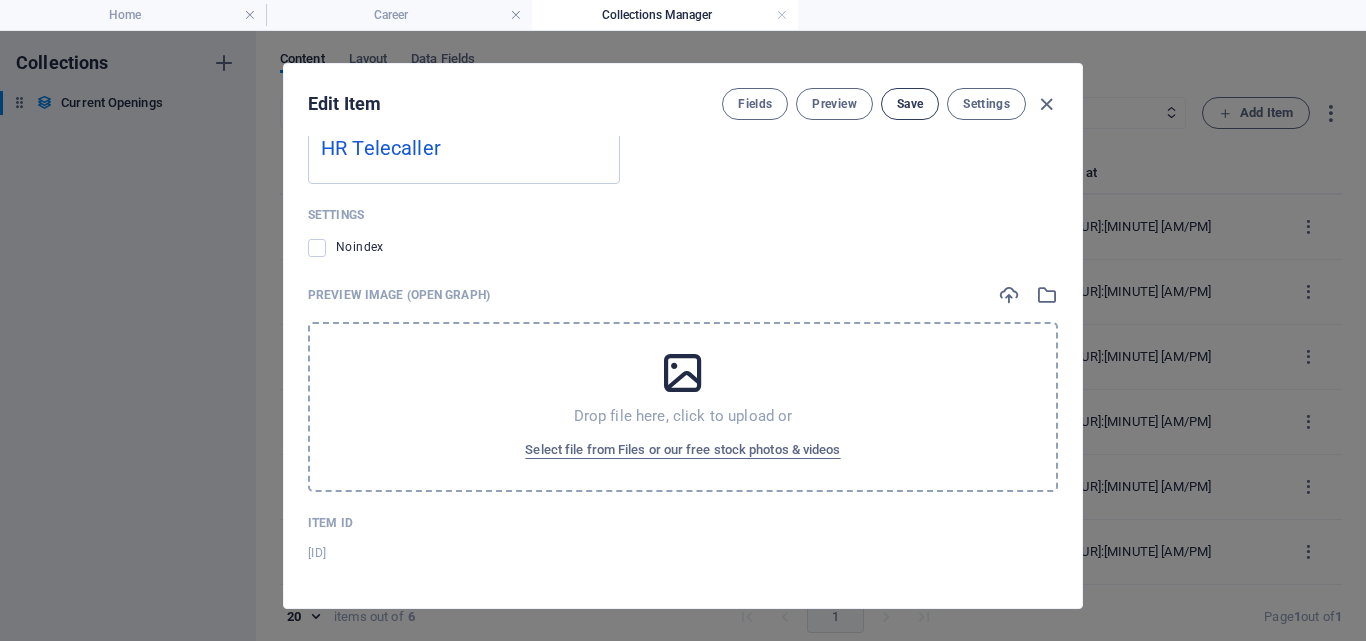 click on "Save" at bounding box center (910, 104) 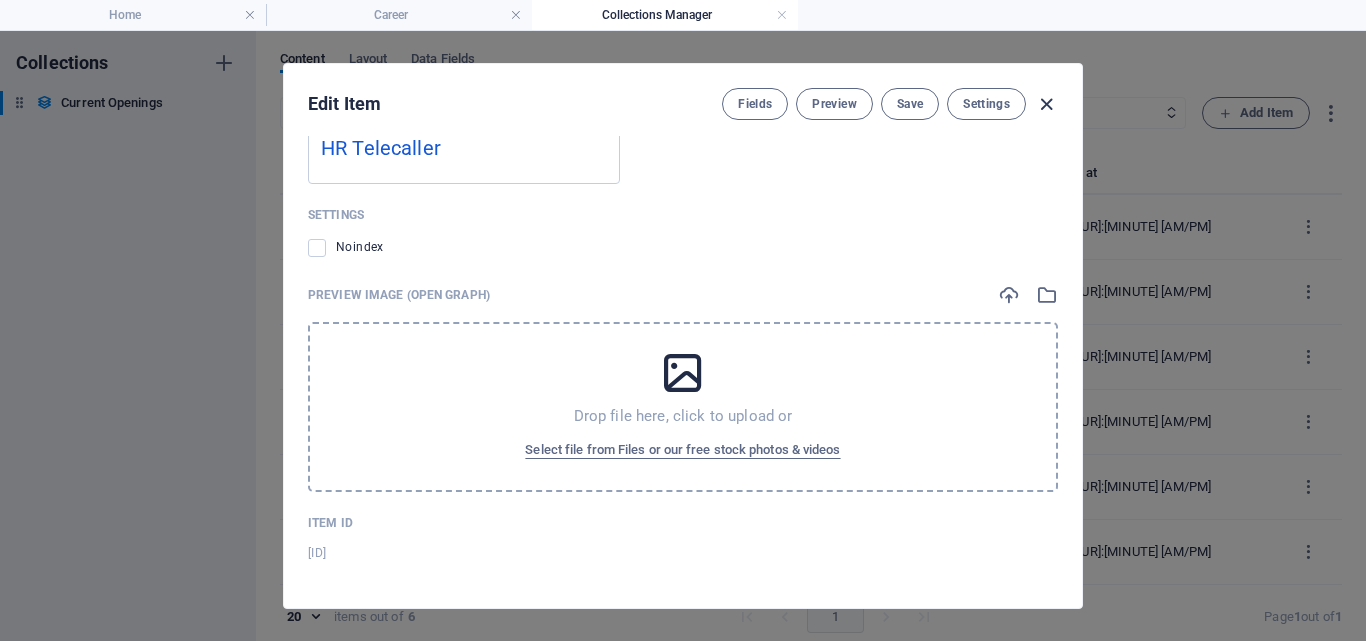 click at bounding box center (1046, 104) 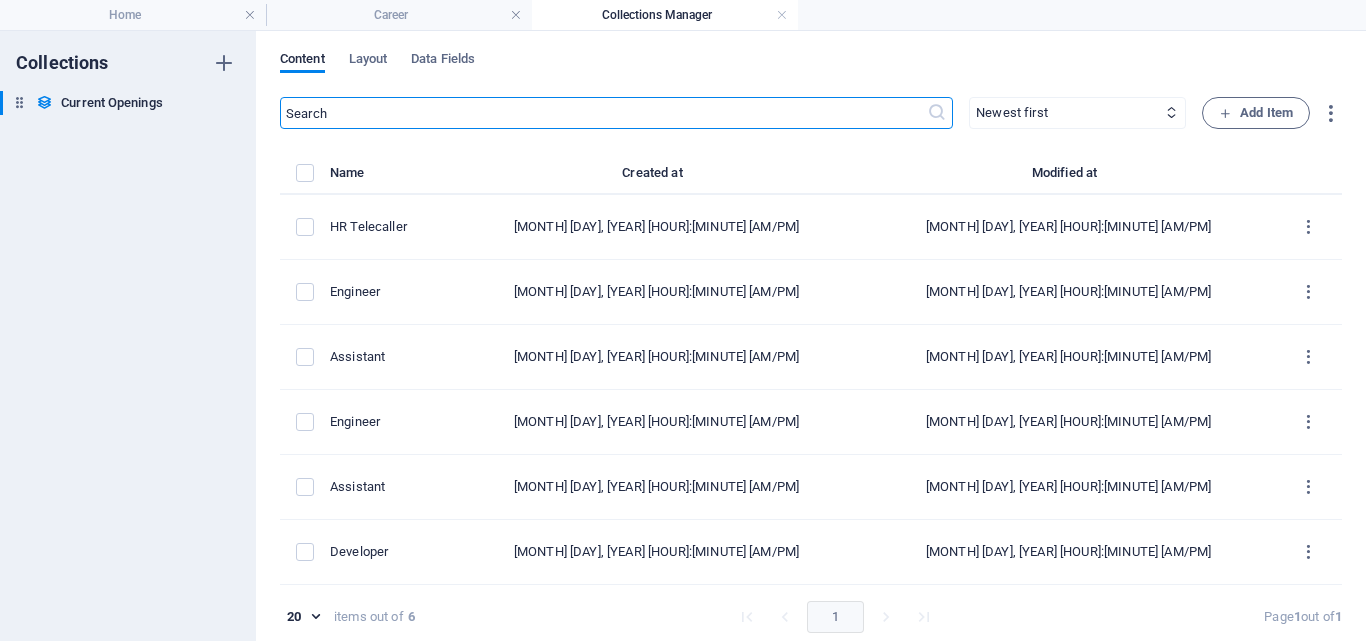 type on "2025-08-04" 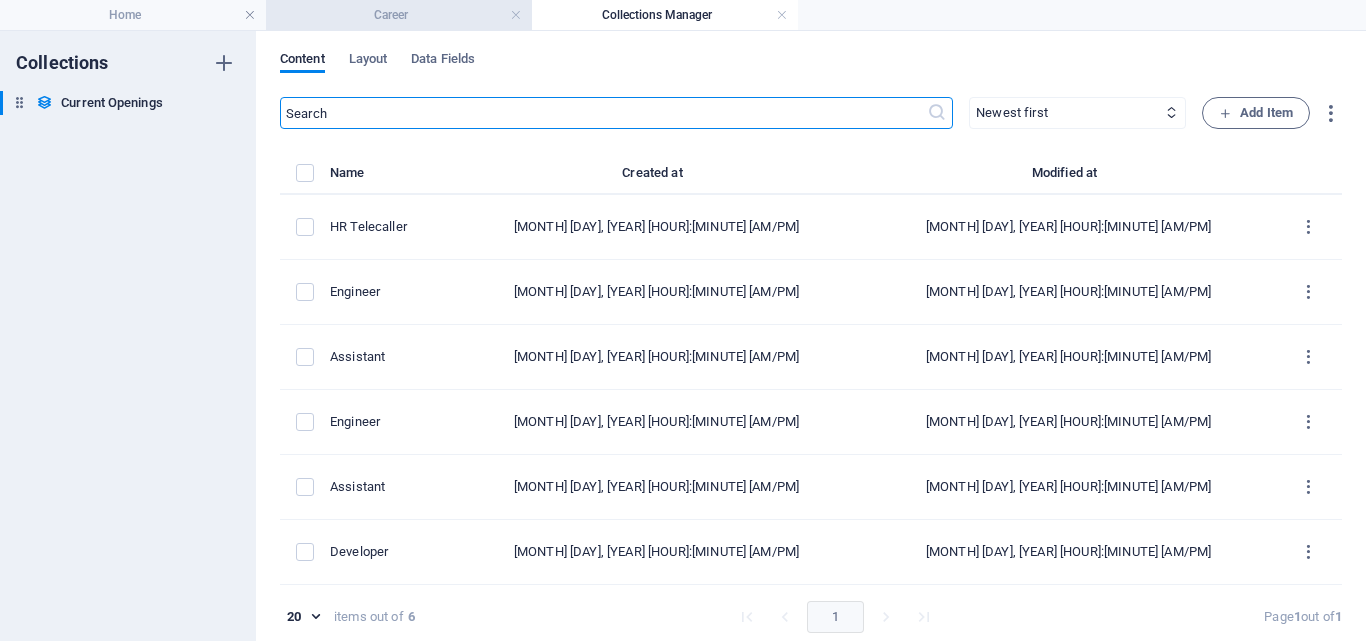 click on "Career" at bounding box center [399, 15] 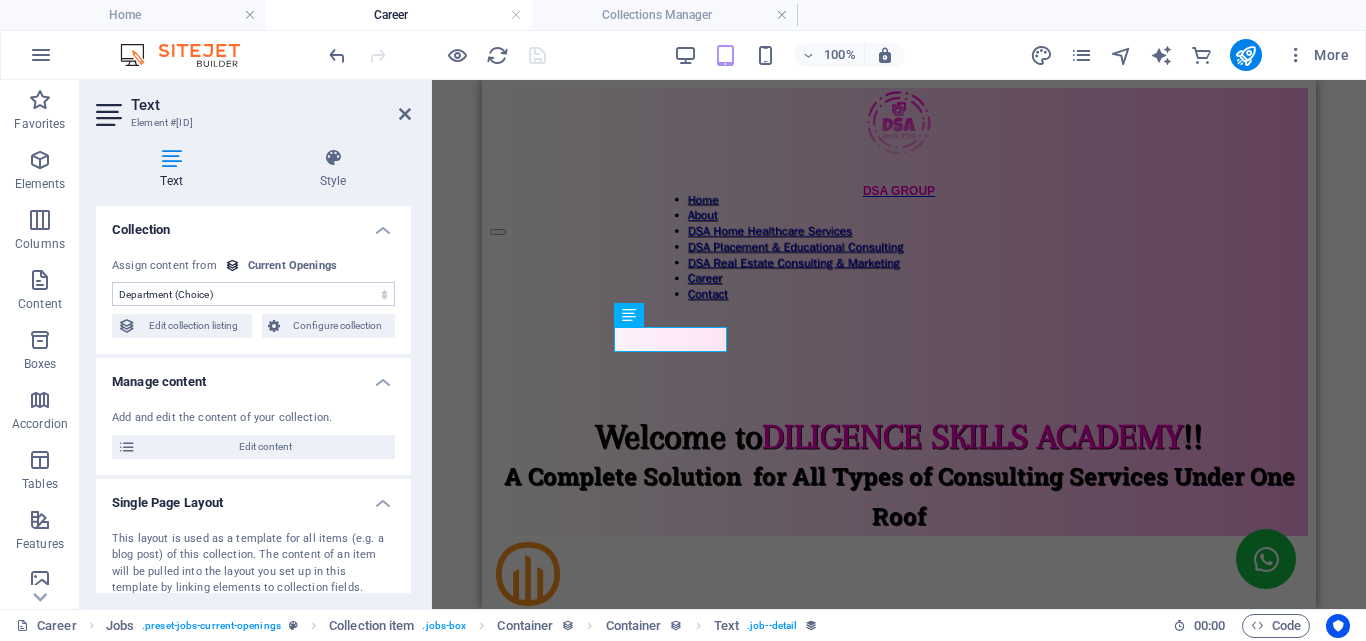 scroll, scrollTop: 100, scrollLeft: 0, axis: vertical 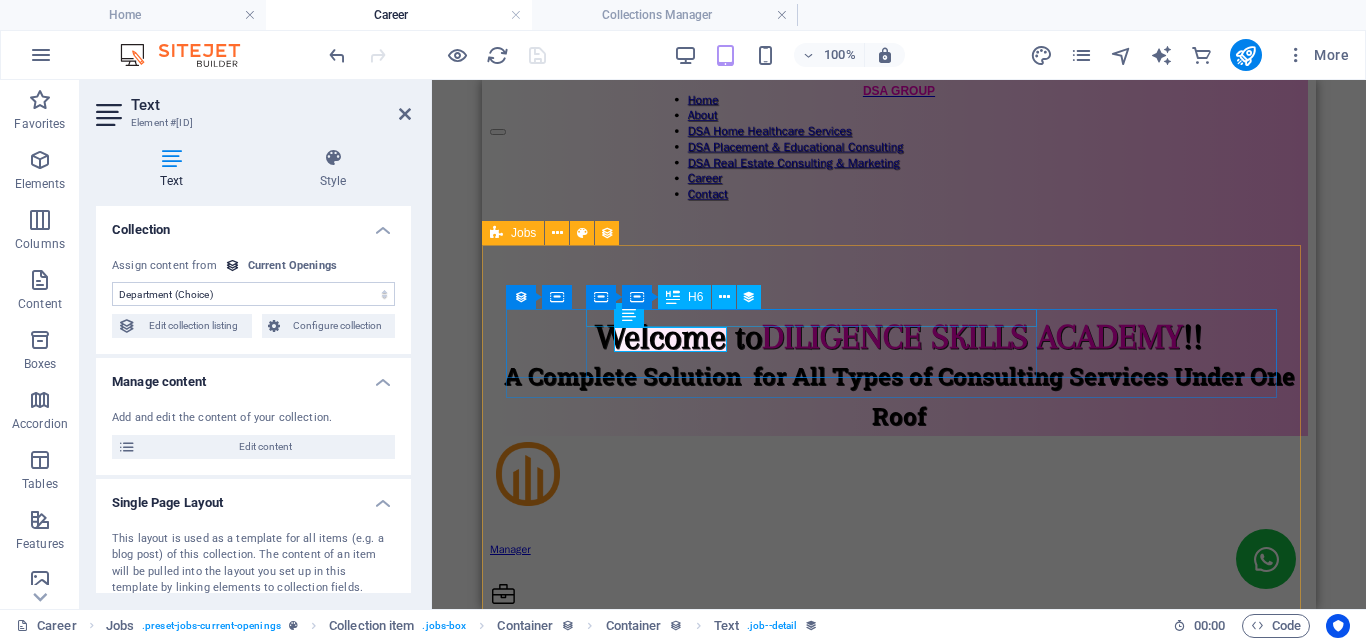 click on "Manager" at bounding box center (899, 550) 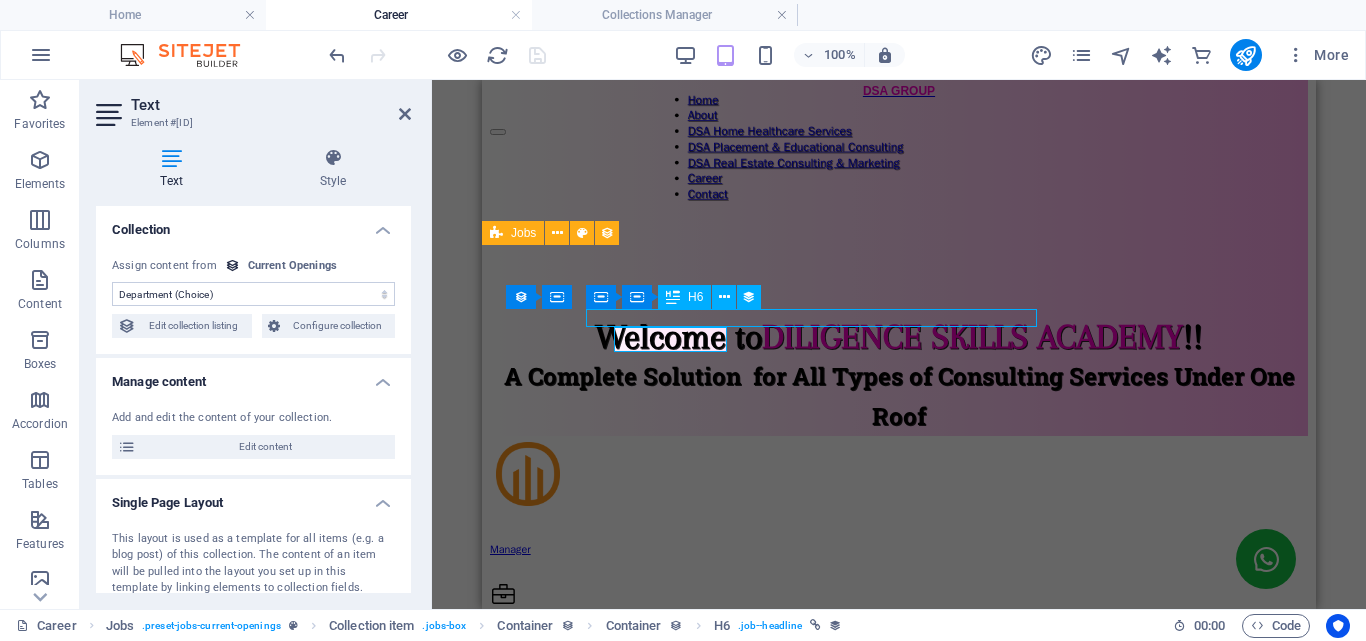 click on "Manager" at bounding box center (899, 550) 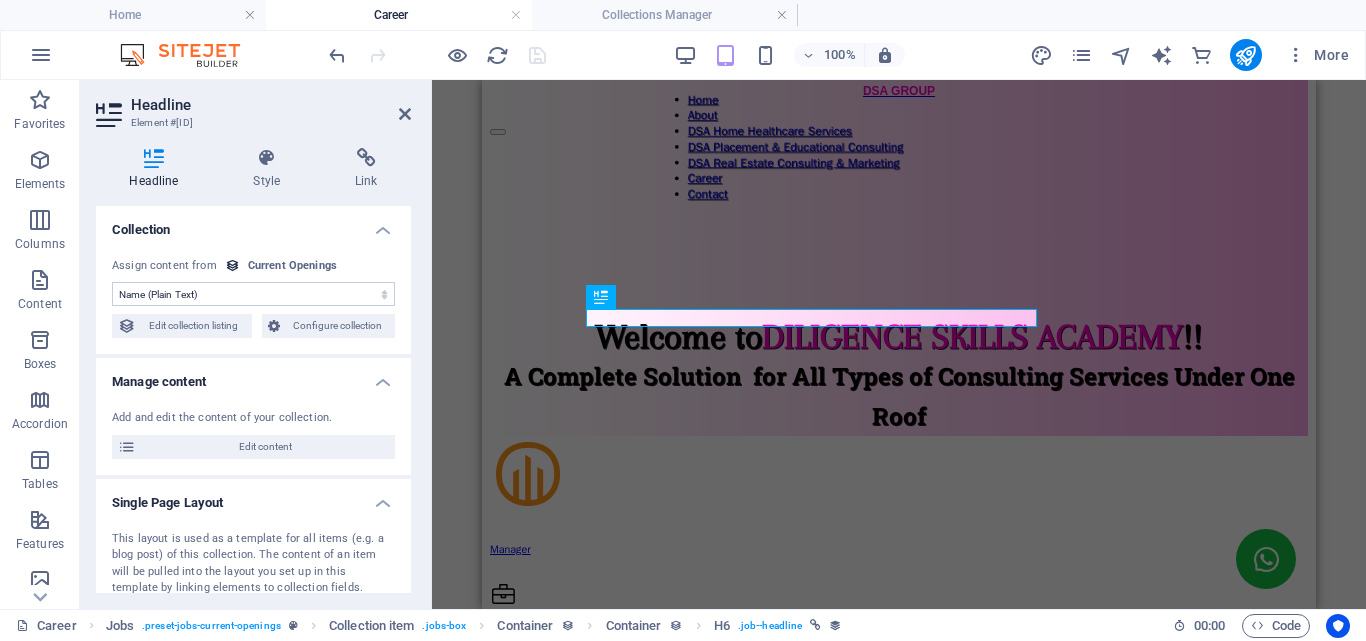 click on "No assignment, content remains static Created at (Date) Updated at (Date) Name (Plain Text) Slug (Plain Text) Company logo (File) Content (CMS) Department (Choice) Job type (Choice) Publishing Date (Date) Country (Plain Text) City (Plain Text) Status (Choice) Job Time & Shift (Plain Text)" at bounding box center (253, 294) 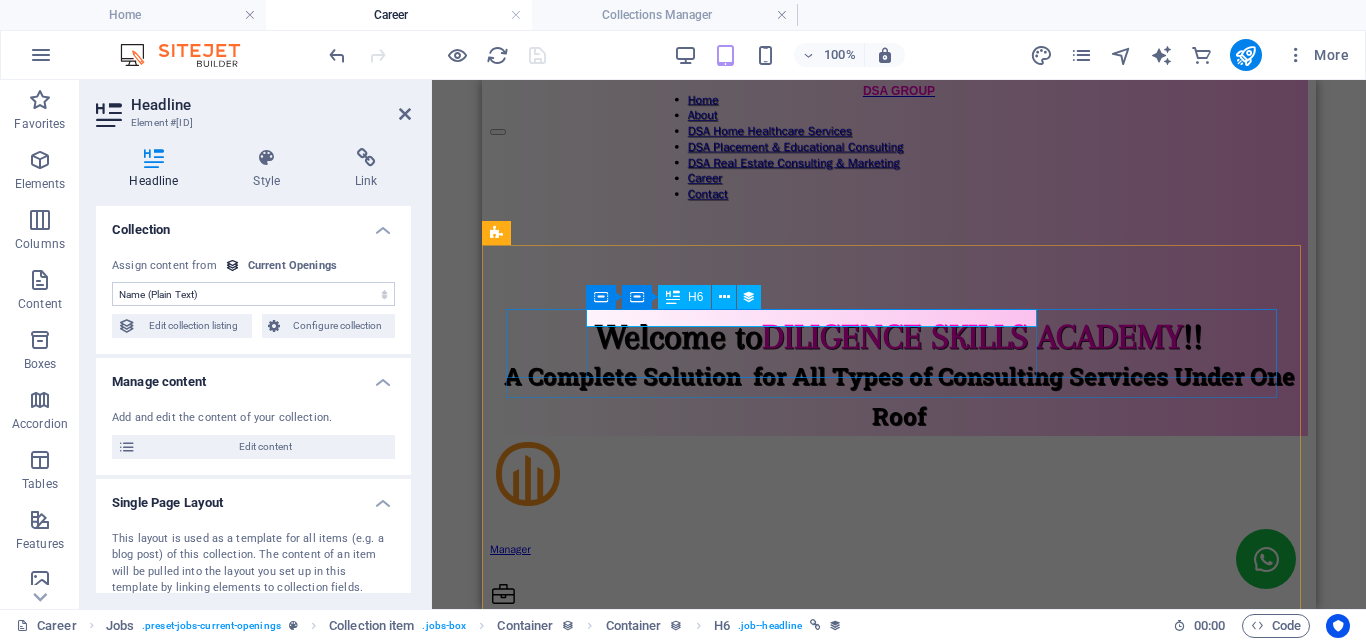 click on "Manager" at bounding box center (899, 550) 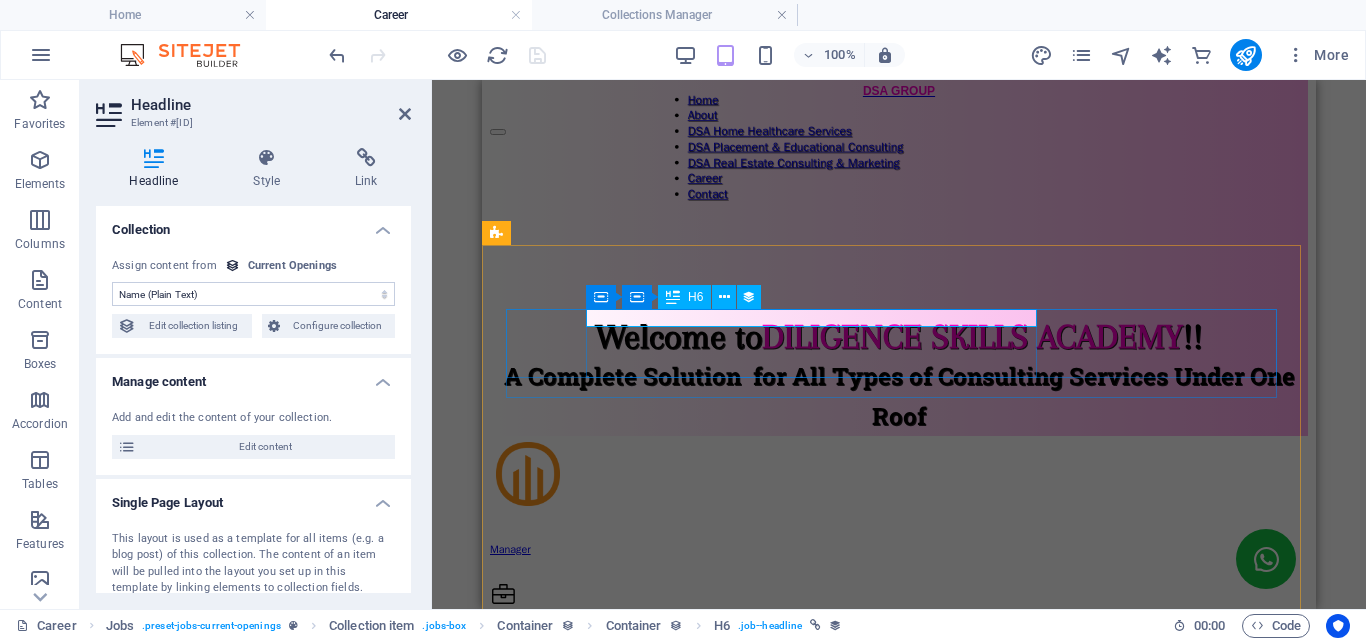 click on "Manager" at bounding box center [899, 550] 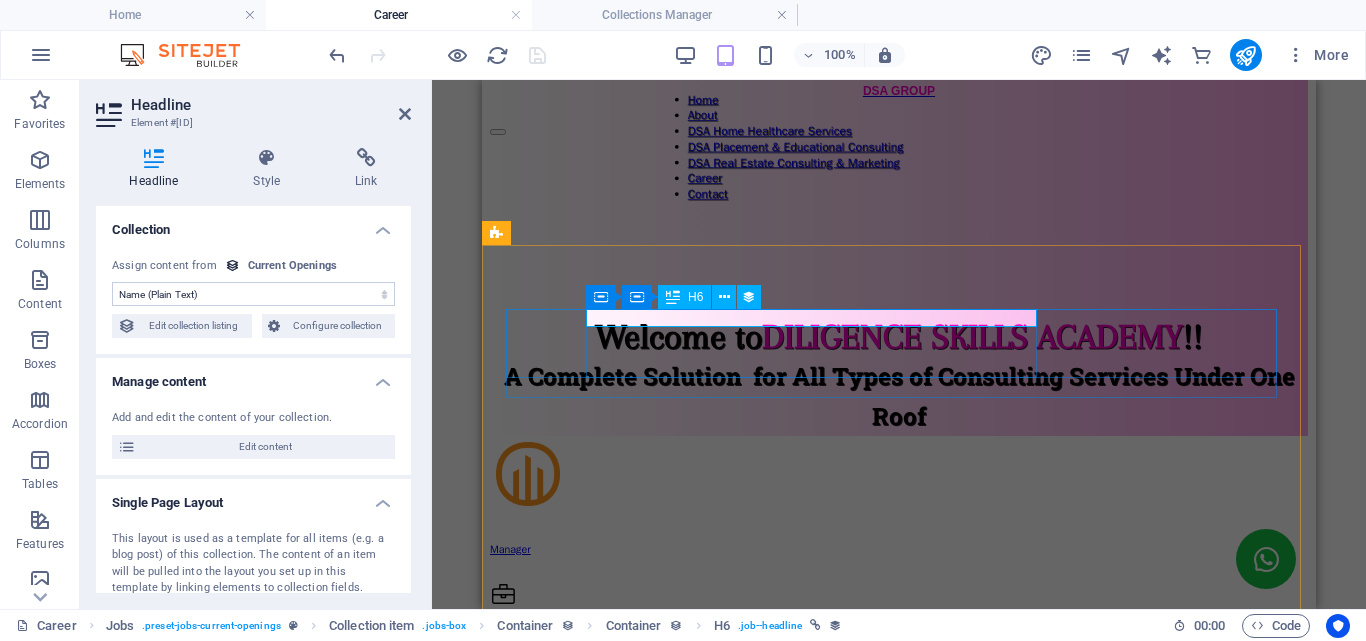 click on "Manager" at bounding box center [899, 550] 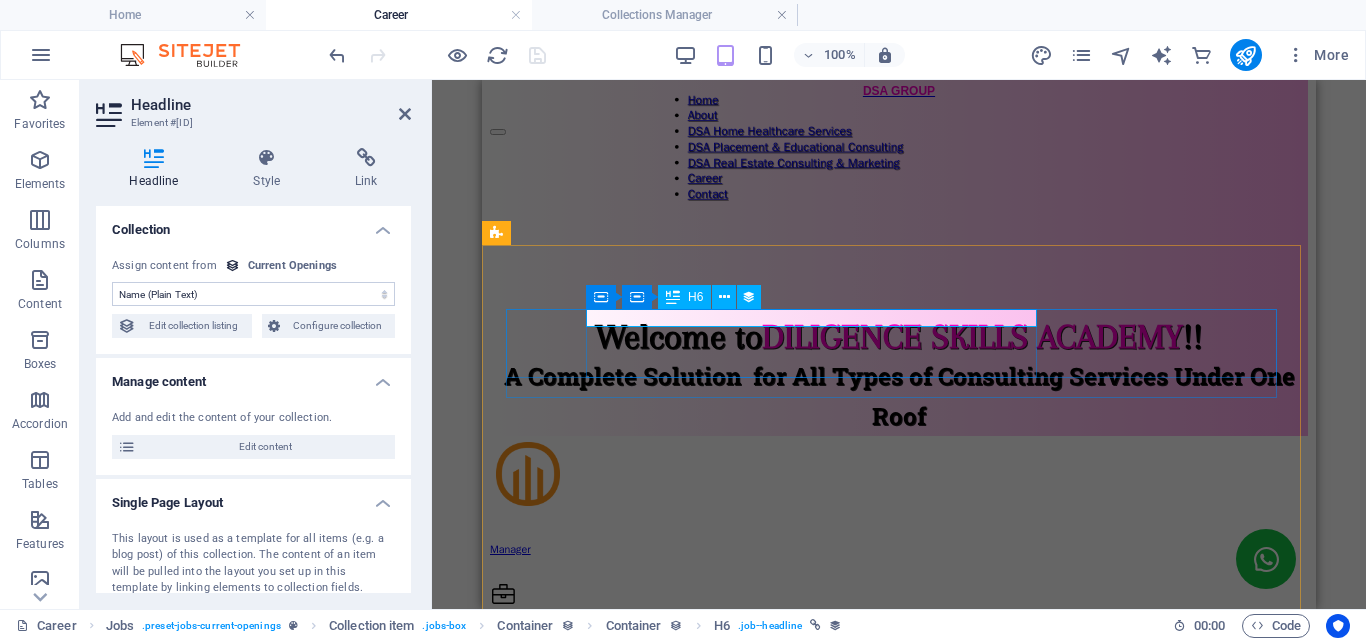 click on "Manager" at bounding box center [899, 550] 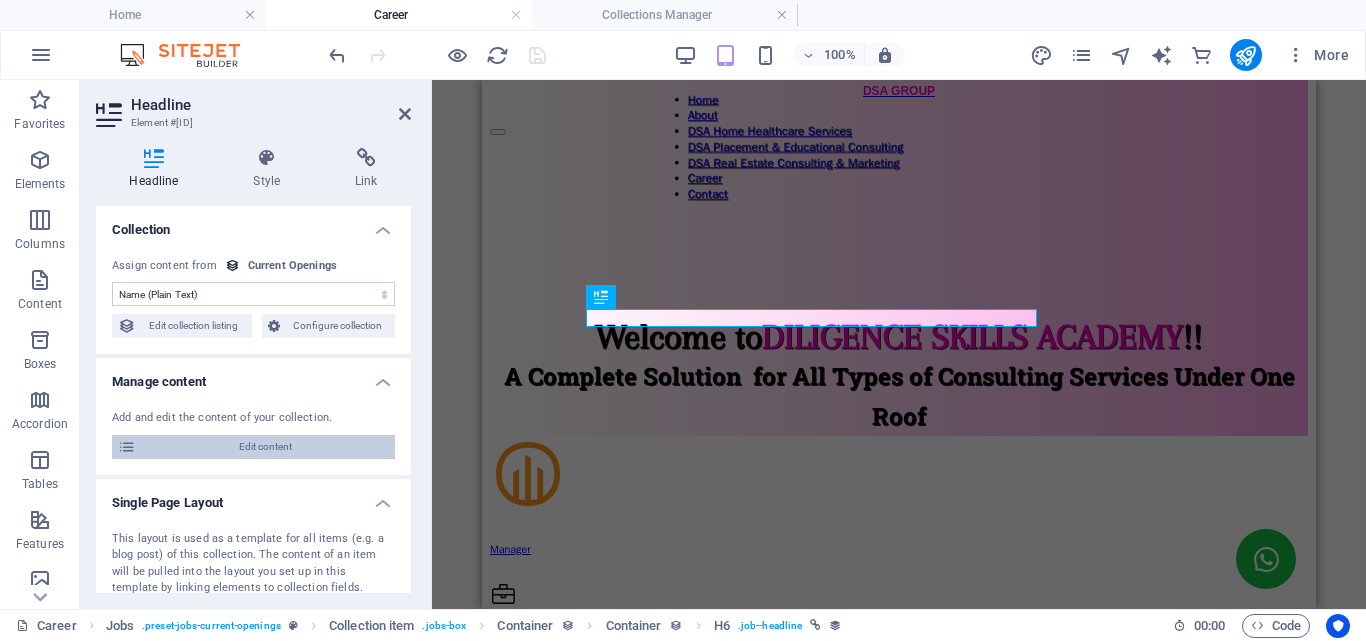click on "Edit content" at bounding box center [265, 447] 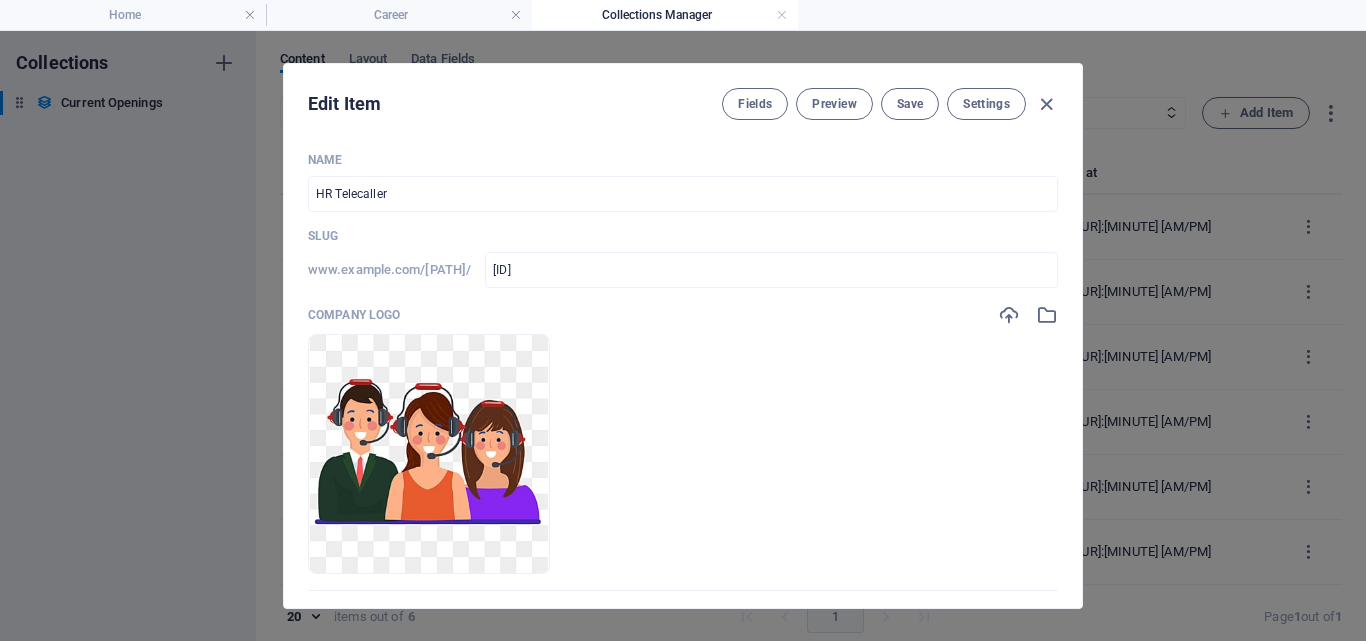 scroll, scrollTop: 0, scrollLeft: 0, axis: both 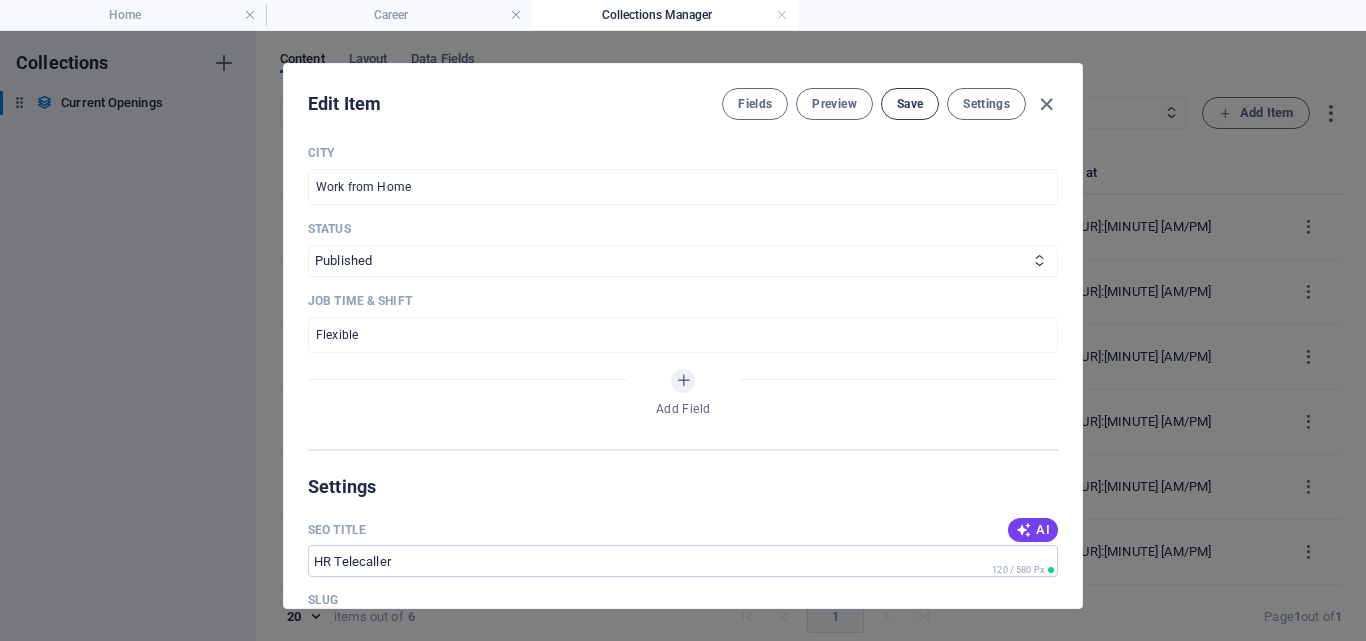 click on "Save" at bounding box center (910, 104) 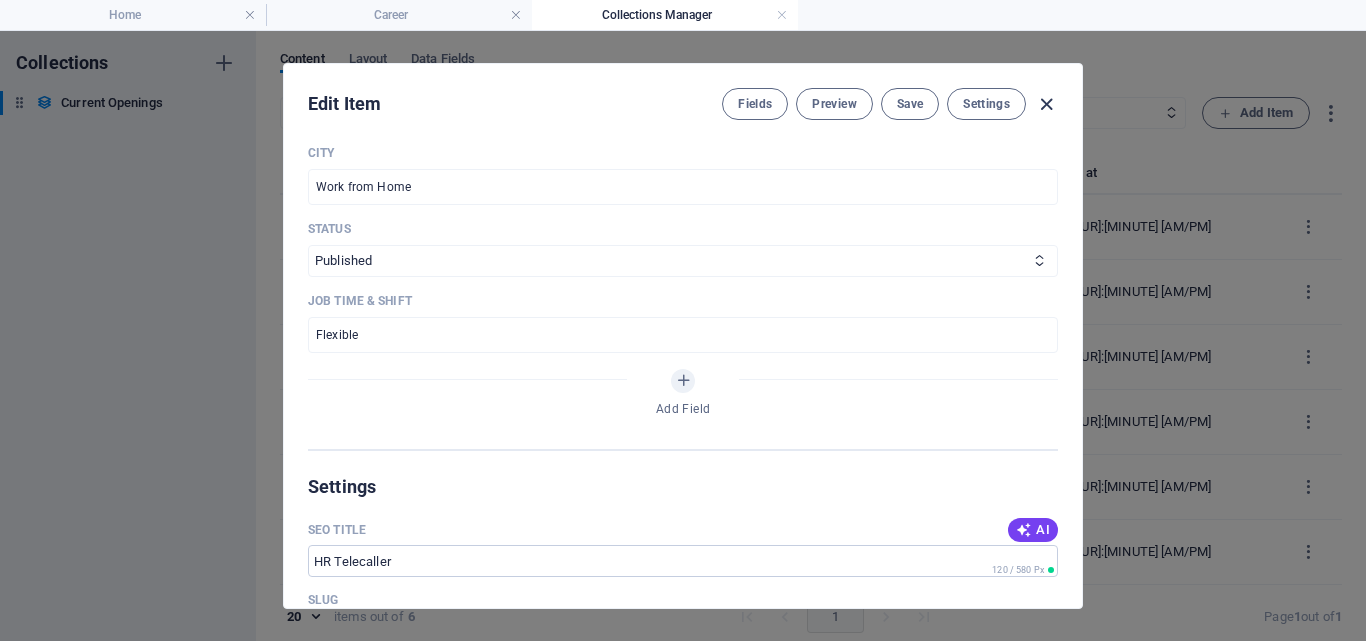 click at bounding box center [1046, 104] 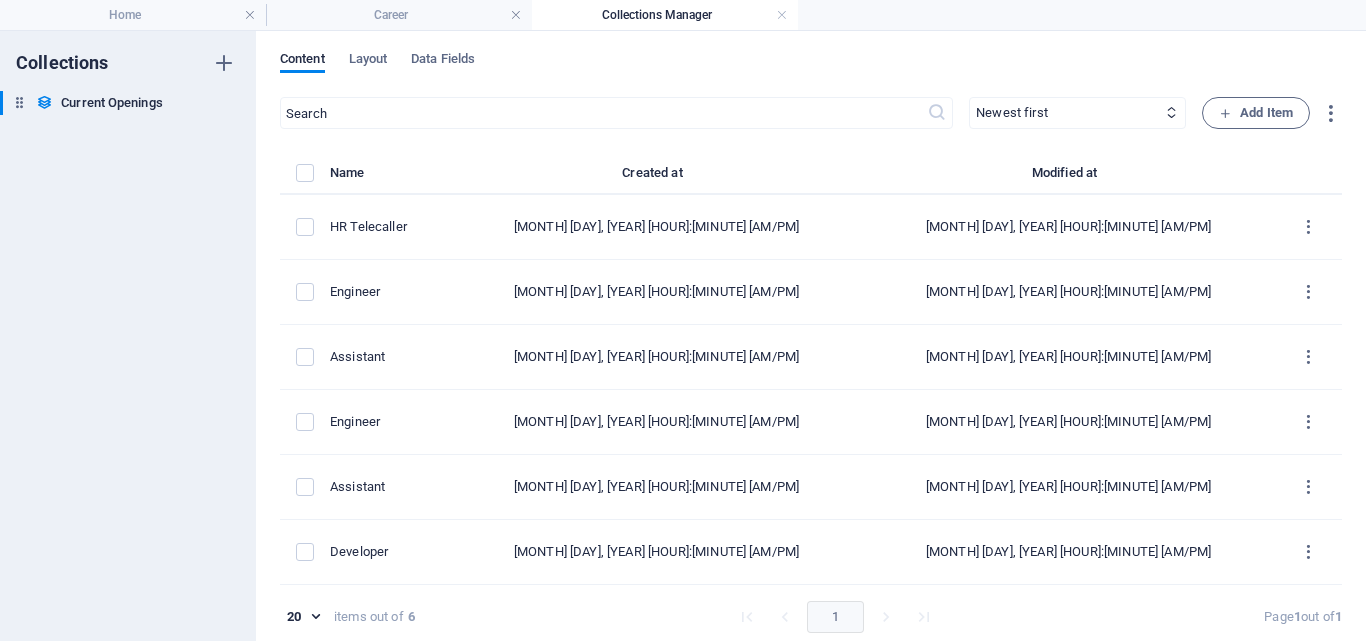 type on "2025-08-04" 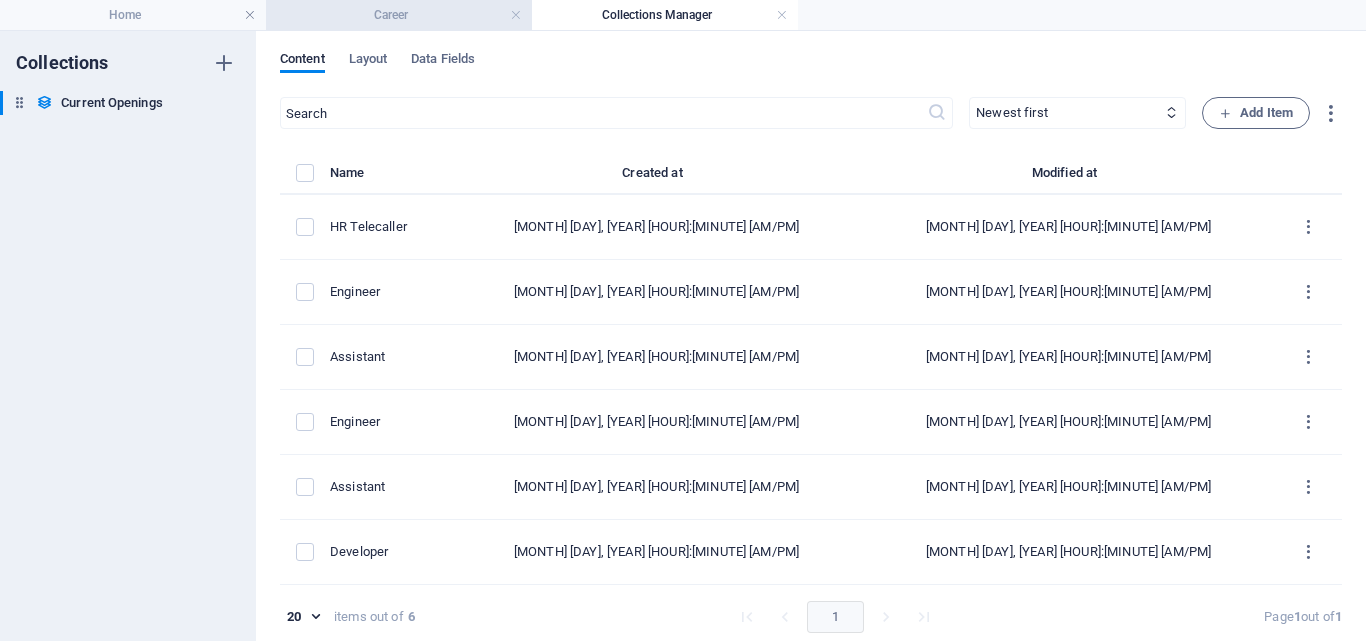 click on "Career" at bounding box center [399, 15] 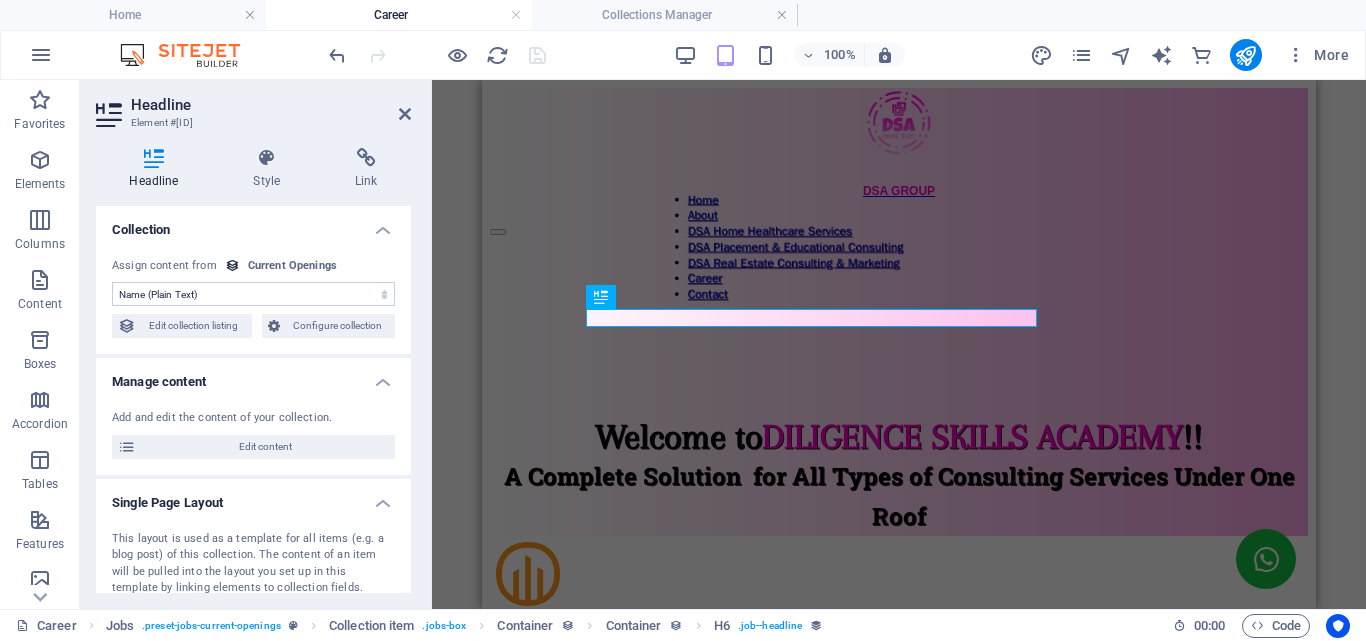 scroll, scrollTop: 100, scrollLeft: 0, axis: vertical 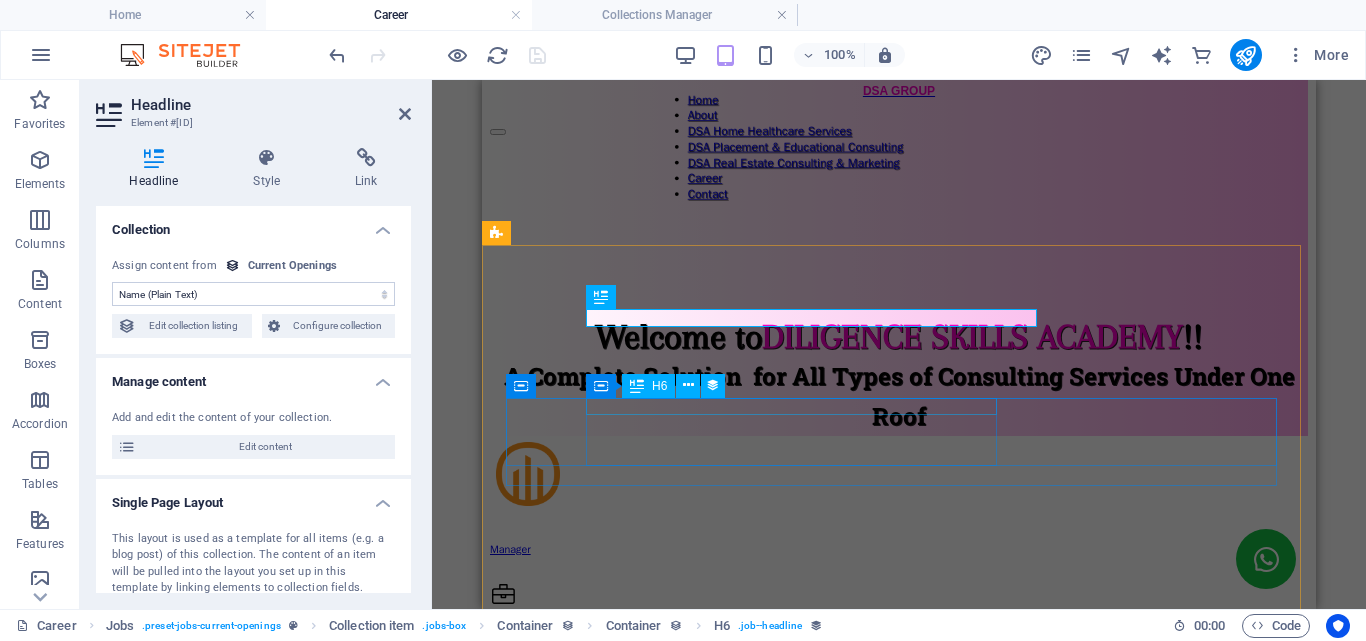click on "Engineer" at bounding box center (899, 941) 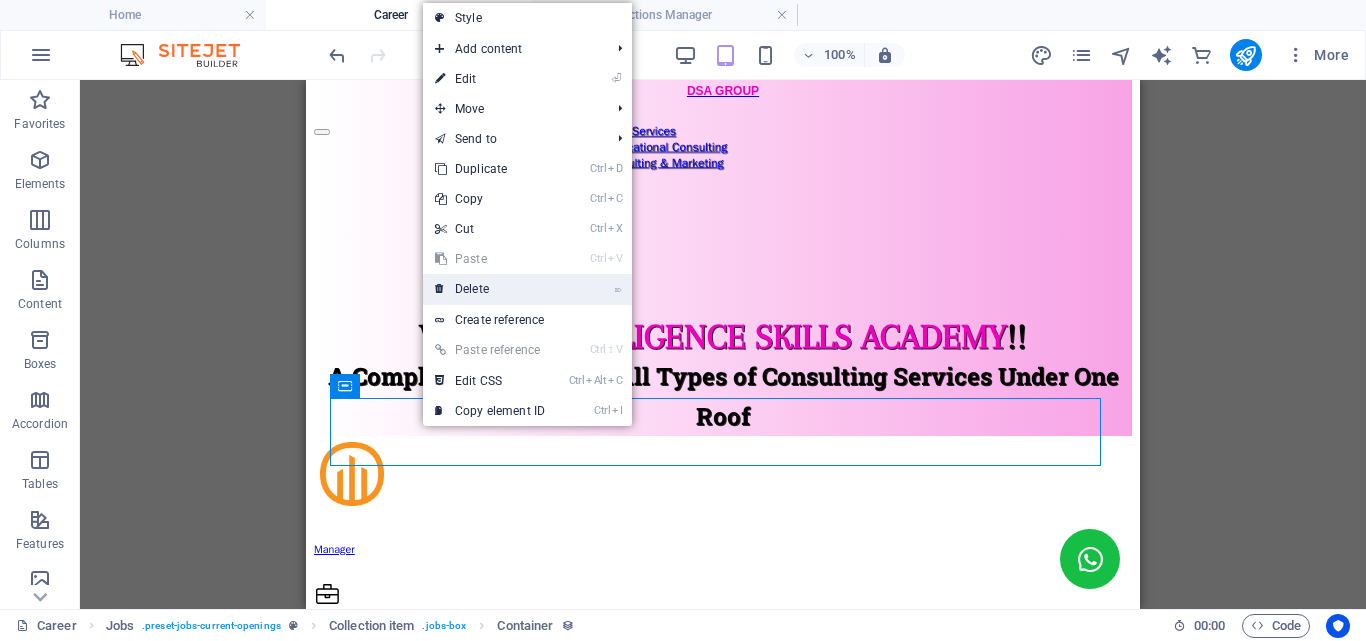 click on "⌦  Delete" at bounding box center (490, 289) 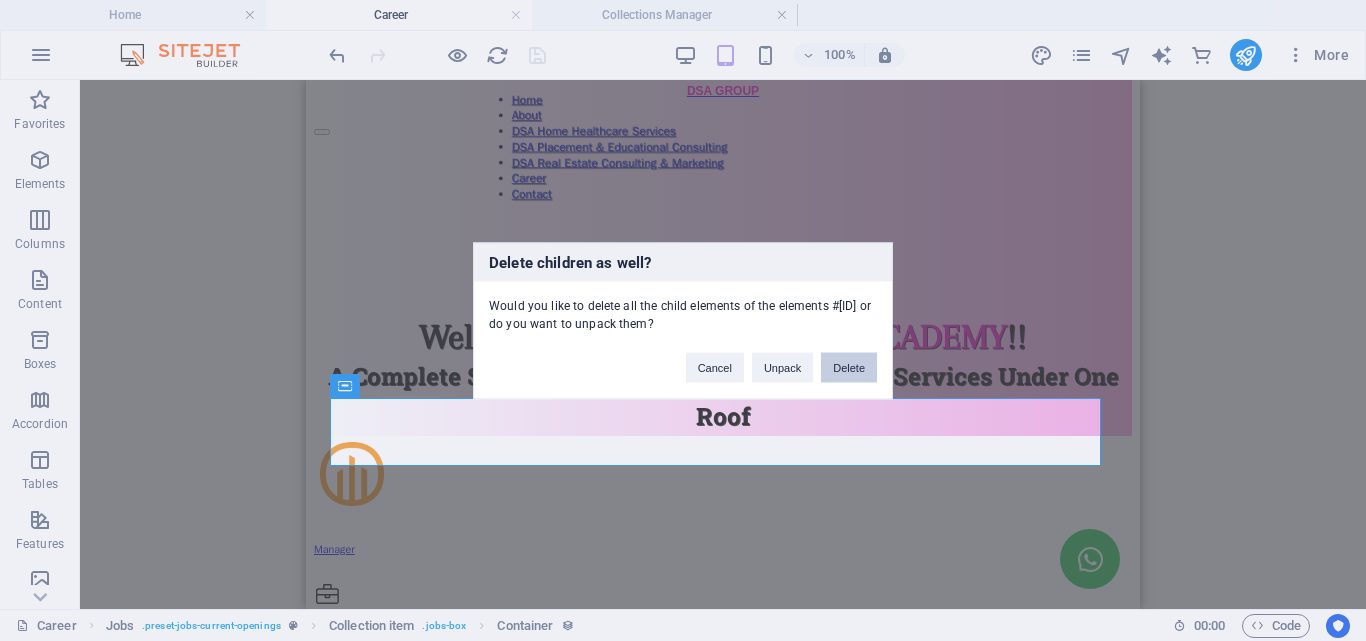 click on "Delete" at bounding box center [849, 367] 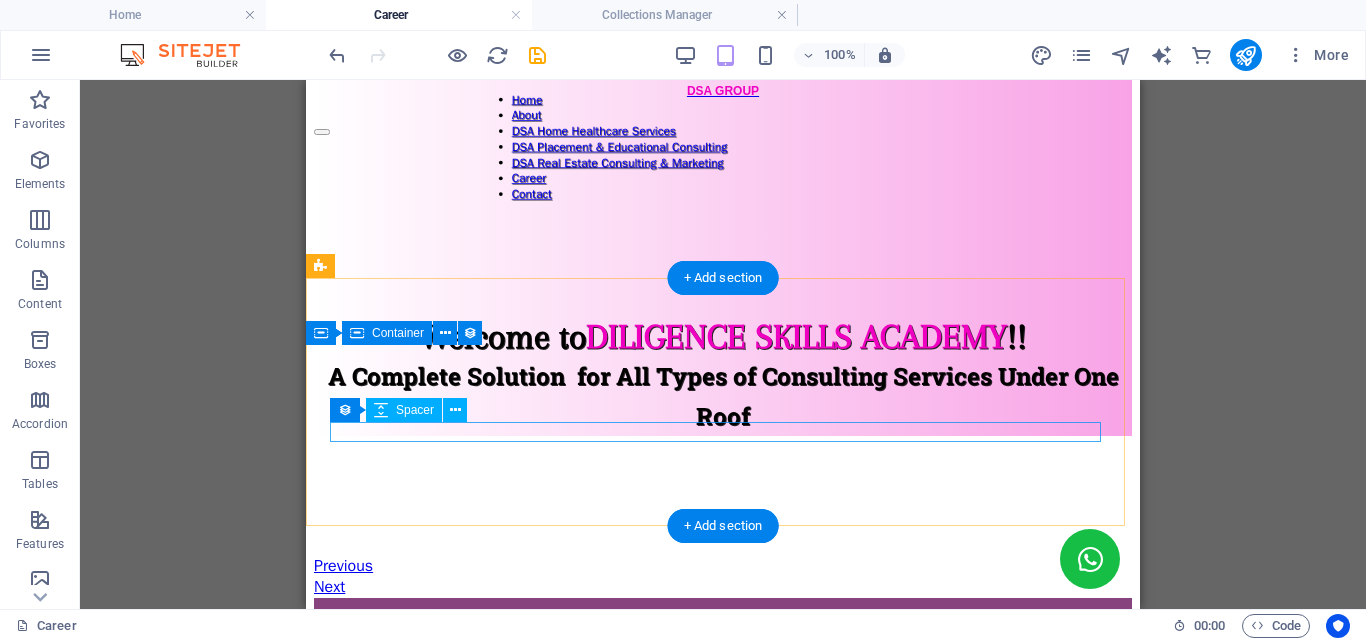 scroll, scrollTop: 0, scrollLeft: 0, axis: both 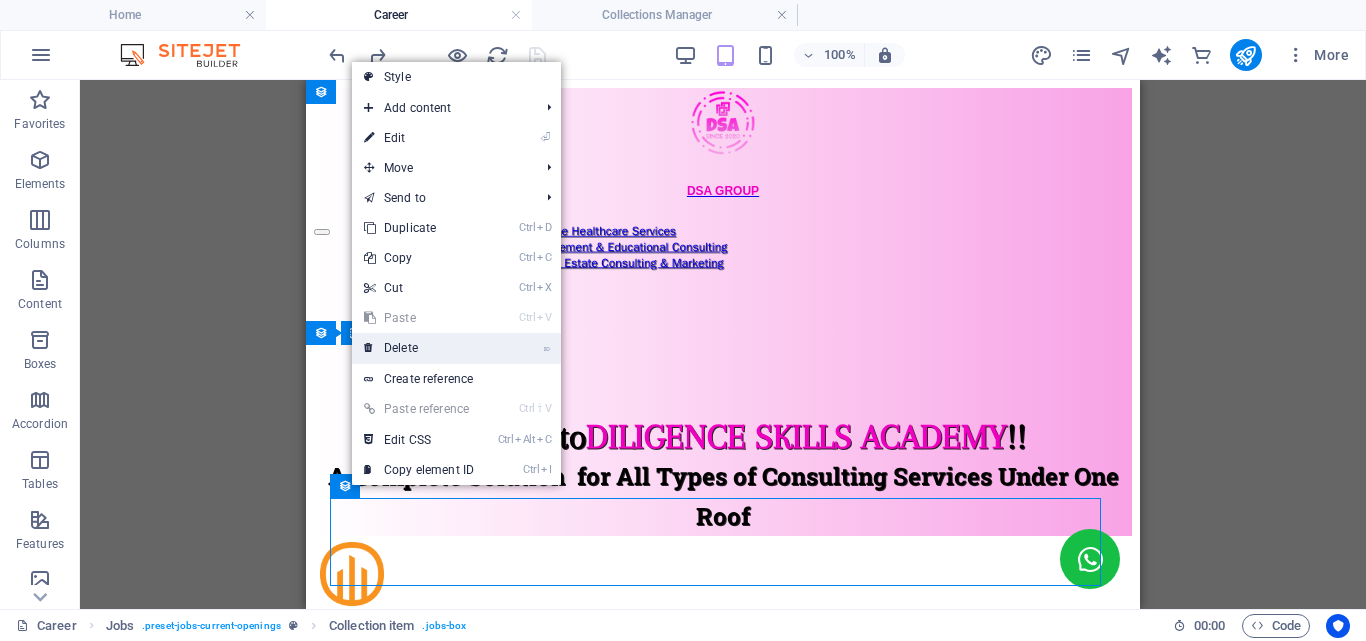 click on "⌦  Delete" at bounding box center (419, 348) 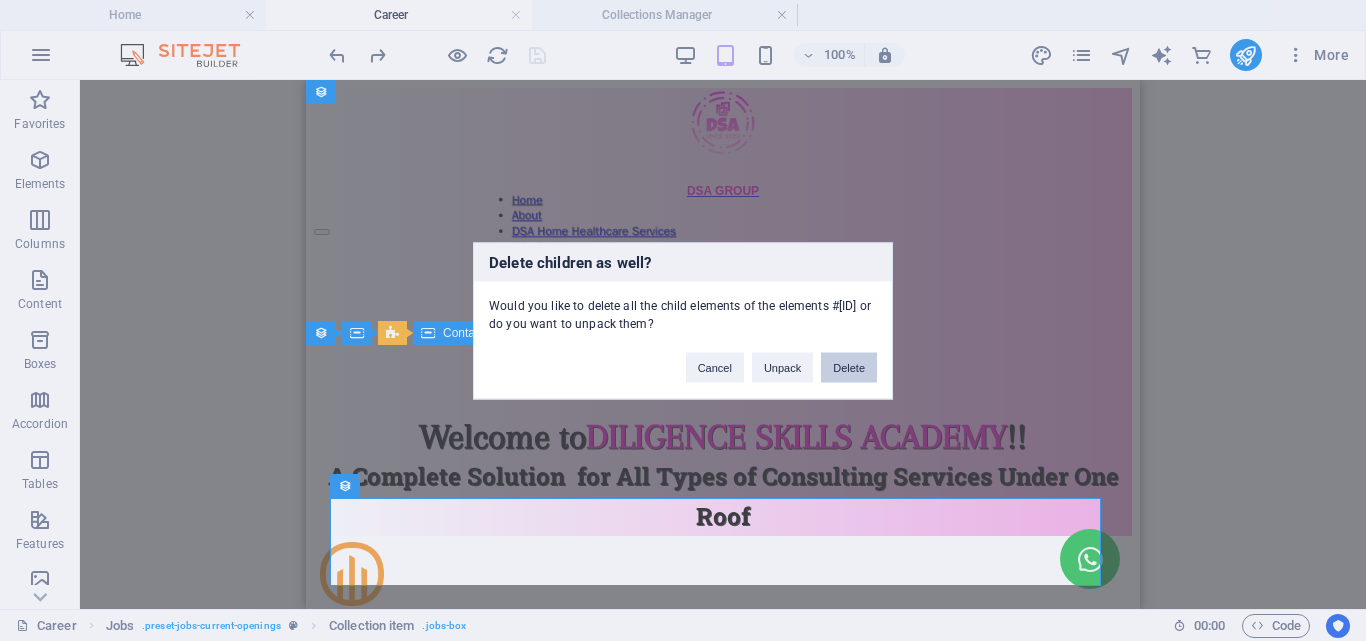 drag, startPoint x: 839, startPoint y: 366, endPoint x: 533, endPoint y: 285, distance: 316.5391 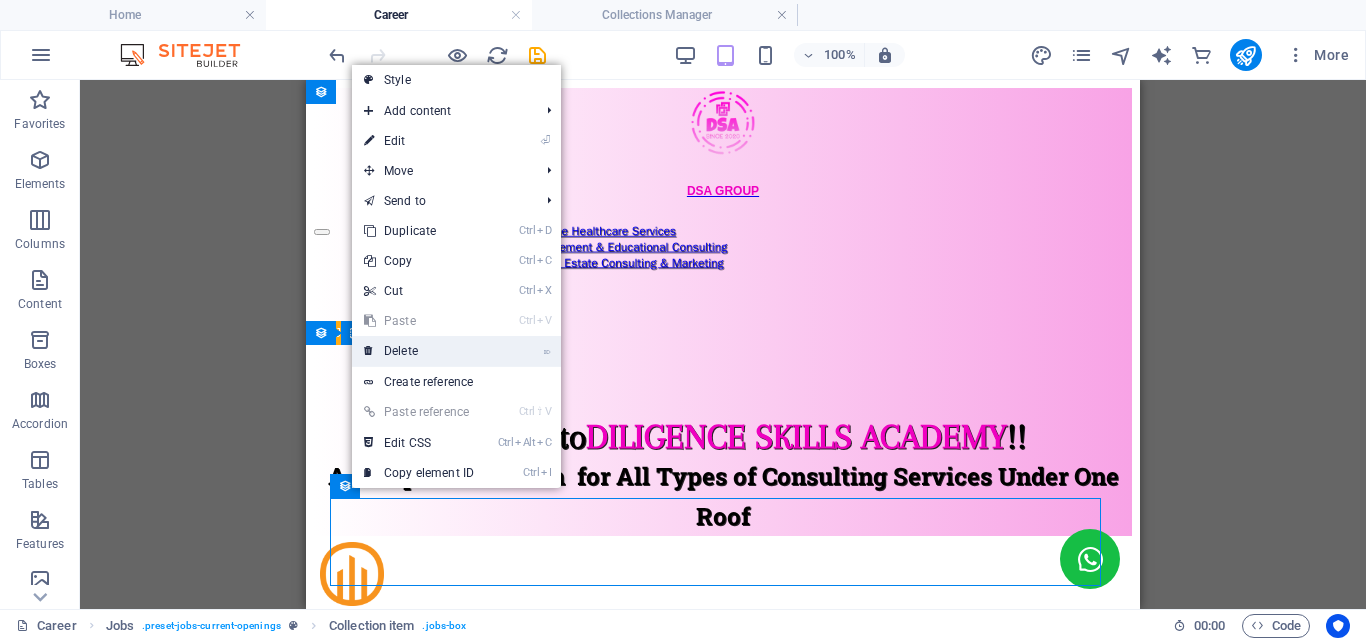 click on "⌦  Delete" at bounding box center (419, 351) 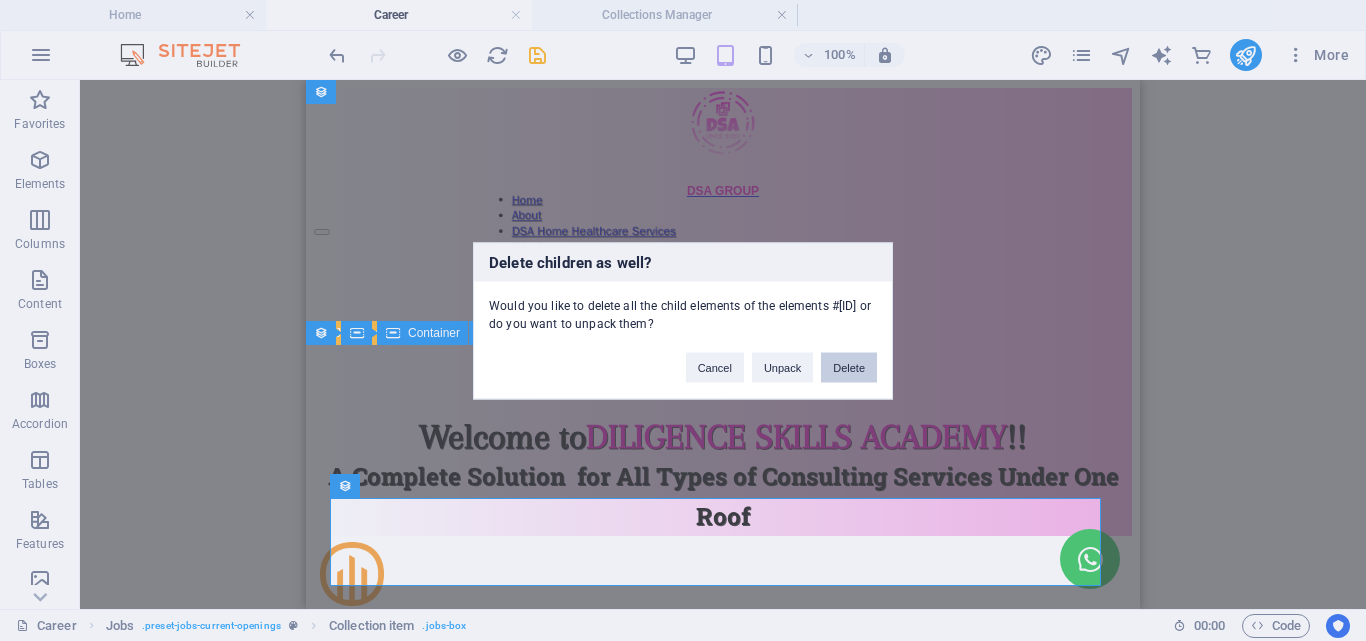 click on "Delete" at bounding box center (849, 367) 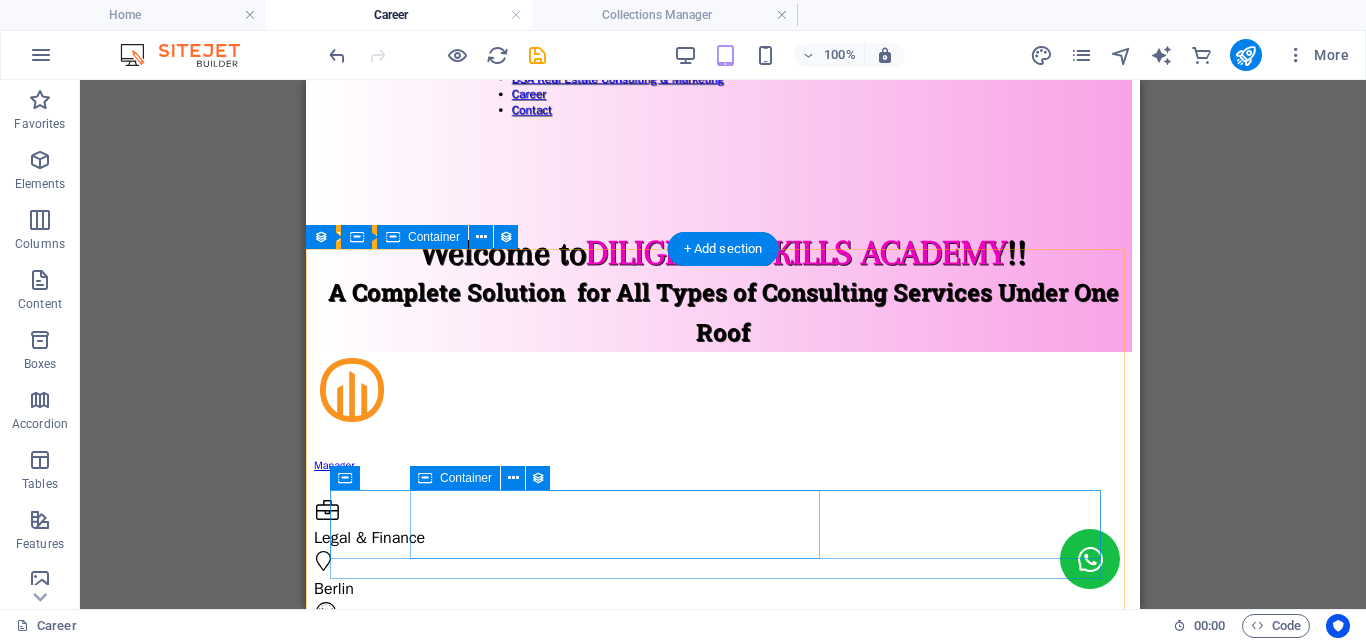 scroll, scrollTop: 200, scrollLeft: 0, axis: vertical 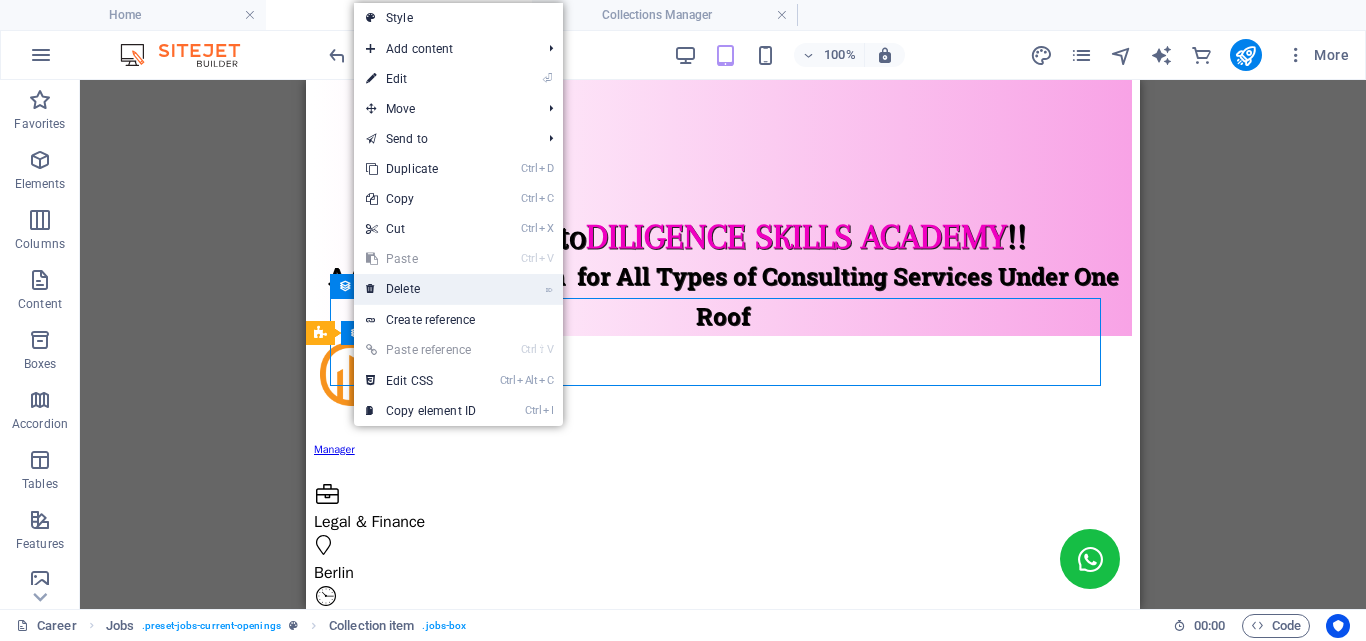 click on "⌦  Delete" at bounding box center (421, 289) 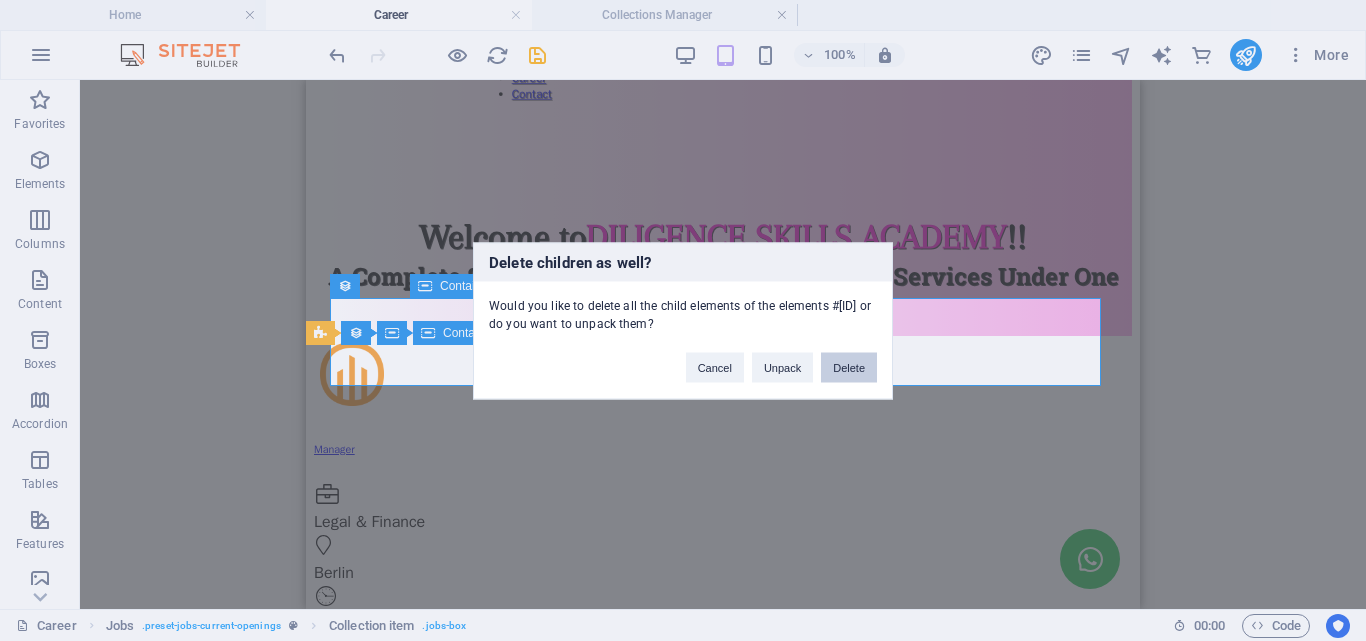 click on "Delete" at bounding box center [849, 367] 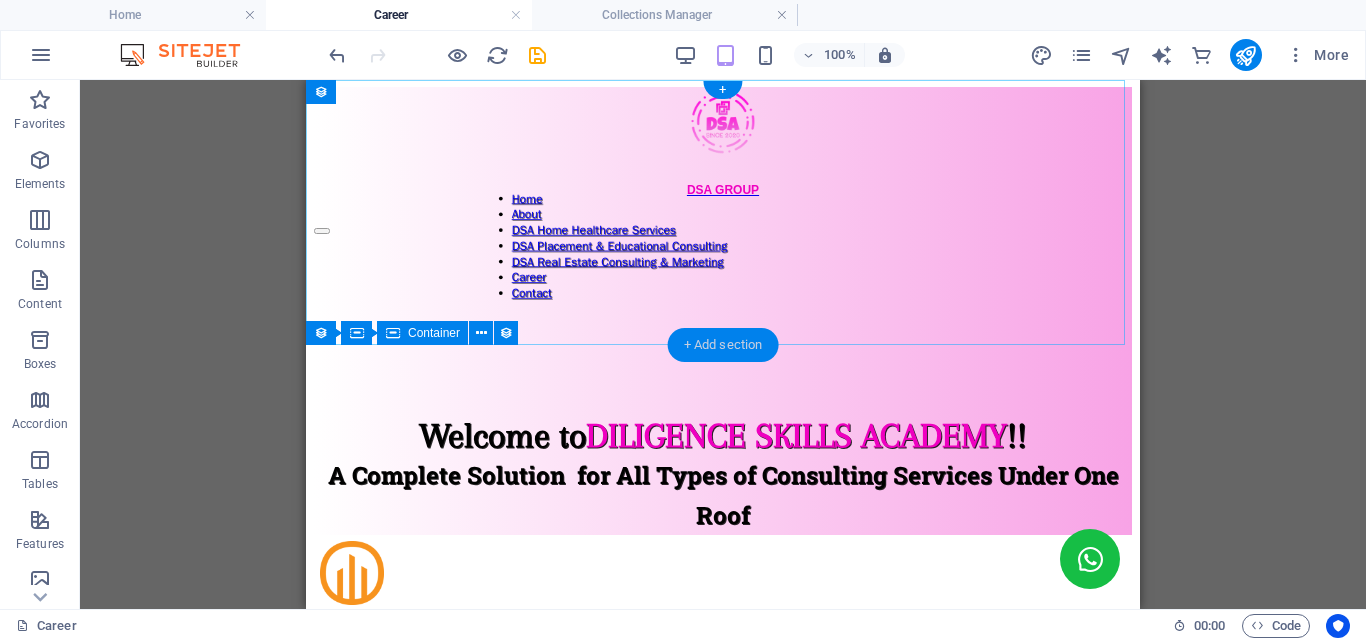scroll, scrollTop: 0, scrollLeft: 0, axis: both 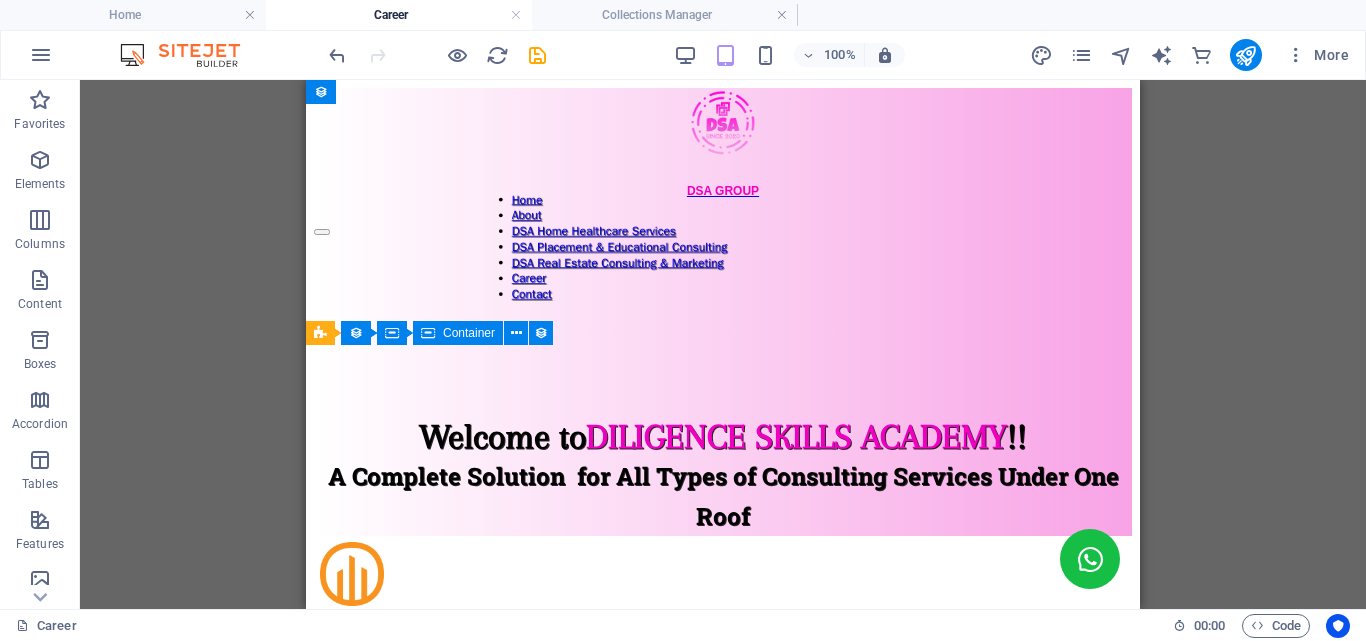 click on "Reference   Reference   Jobs   Container   Collection item   Container   Spacer   Container   Collection item   Collection item   Container   Text   H6   Text   Spacer   Container   Container   Collection item   Collection item   Container   H6   Collection item   Container   Container   Spacer   Collection item   Spacer   Collection item   Icon   Container   Container   Text   Container   Container   Text   Spacer   Text   Icon   Text   Spacer   H6   Text   Text   Collection item   Image   Collection item   Image   Container   Image   Collection item   Image   Icon   Collection item   Image   Container   Collection item   Collection item   Container   H6   Text   Icon   Text   Icon   Text   H6   Collection item   Collection item   Container   Container   Collection item   Container   Image   Jobs   Collection item   Container   Container   Jobs   Collection item   Jobs   Collection item   Container   Container   Container   H6   Text   Icon   Text   Icon   Text   Icon   Text   Container" at bounding box center [723, 344] 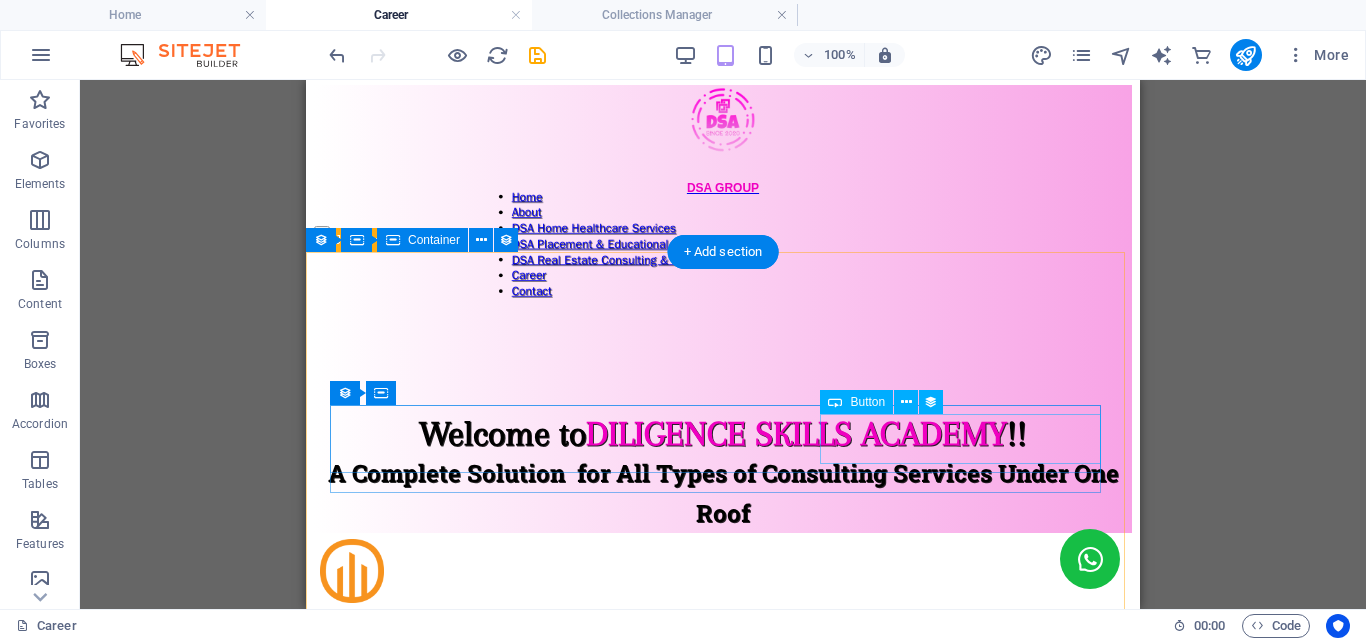 scroll, scrollTop: 100, scrollLeft: 0, axis: vertical 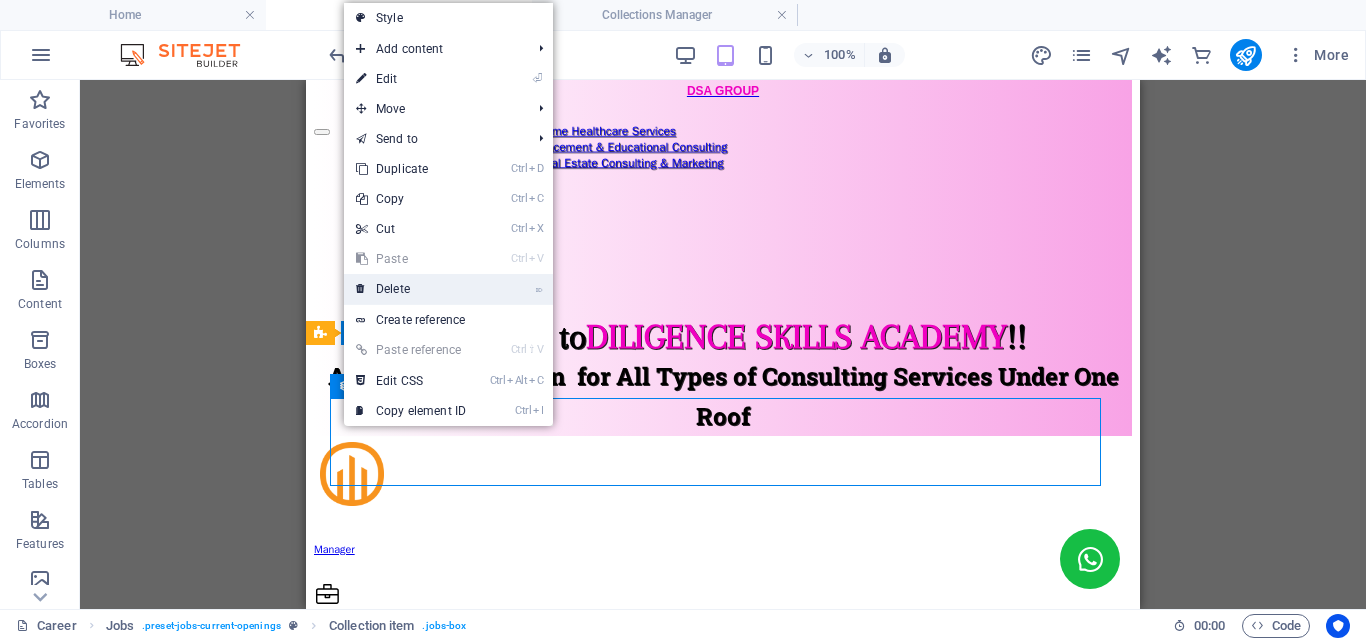 click on "⌦  Delete" at bounding box center [411, 289] 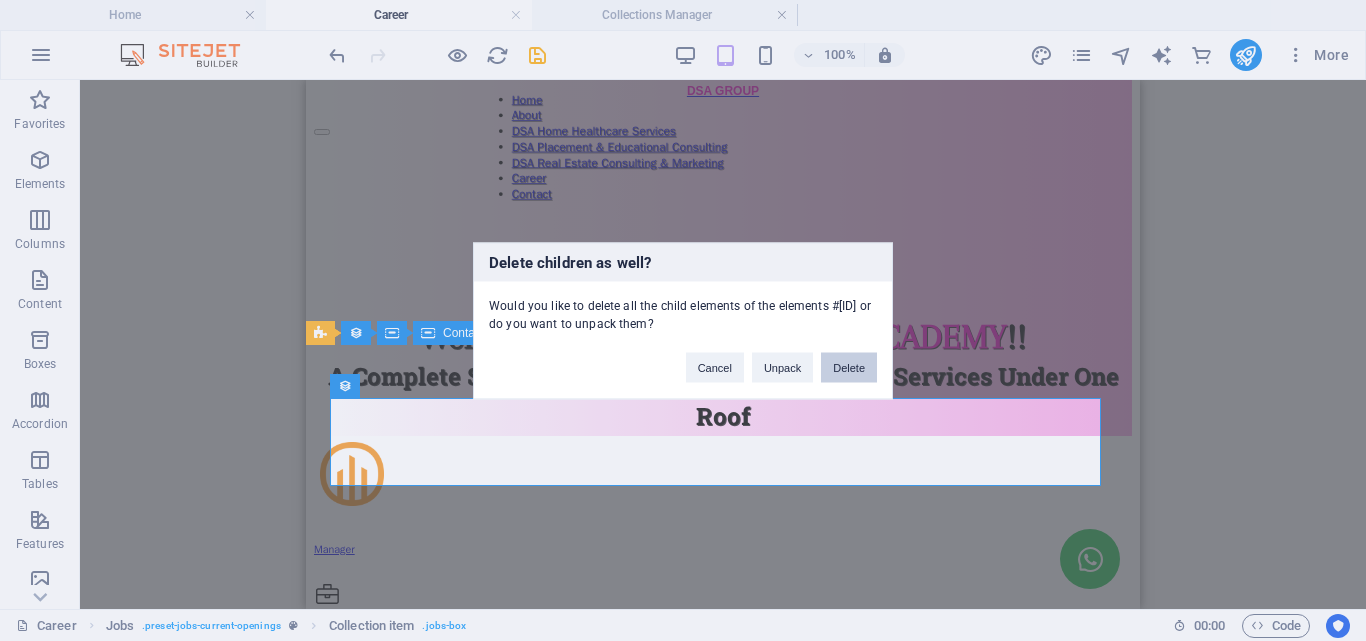 click on "Delete" at bounding box center (849, 367) 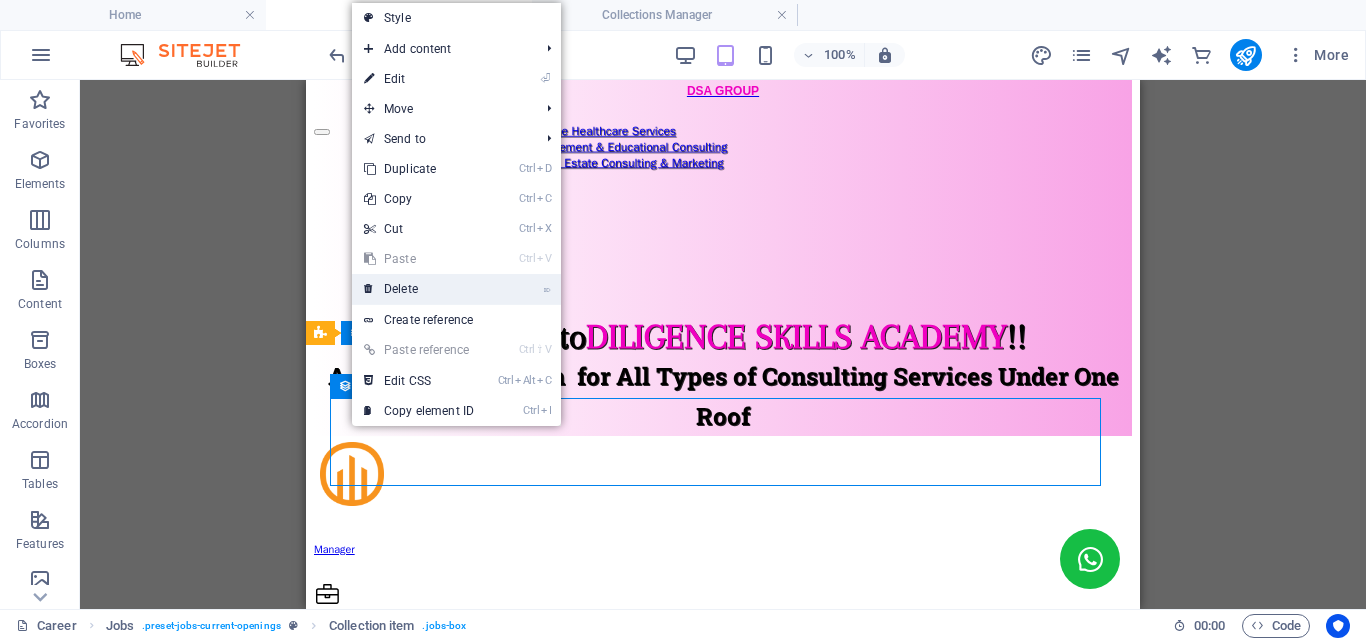 click on "⌦  Delete" at bounding box center (419, 289) 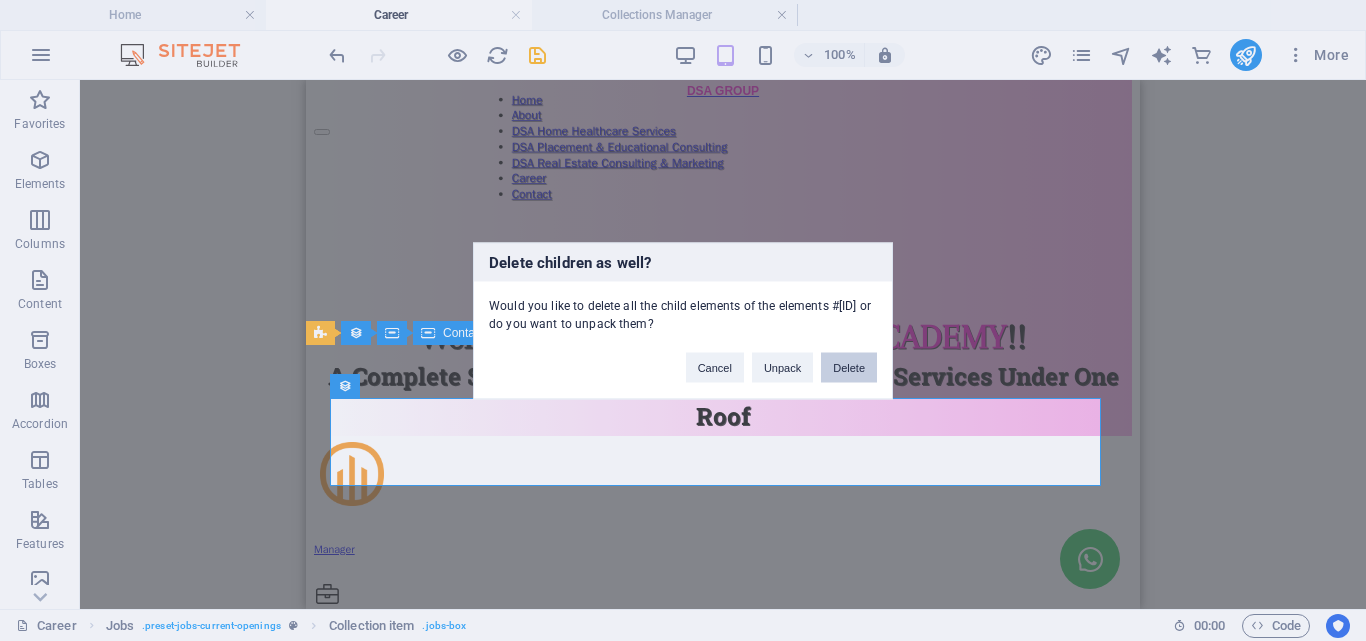 click on "Delete" at bounding box center (849, 367) 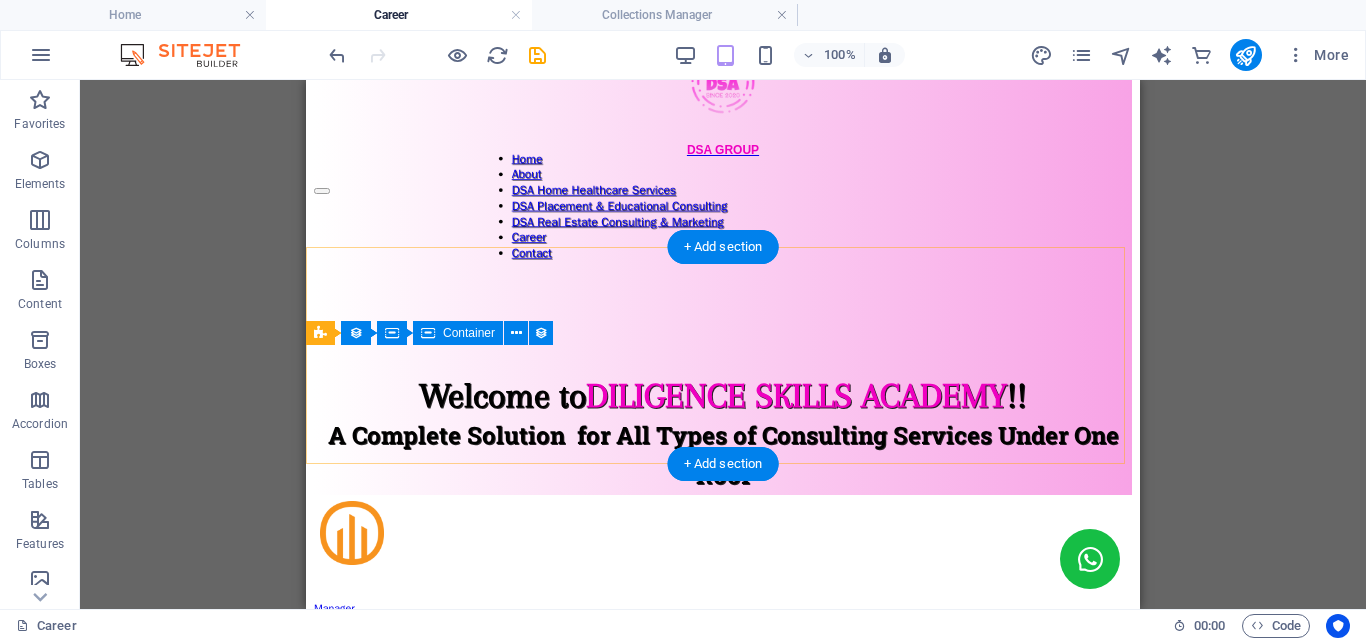 scroll, scrollTop: 0, scrollLeft: 0, axis: both 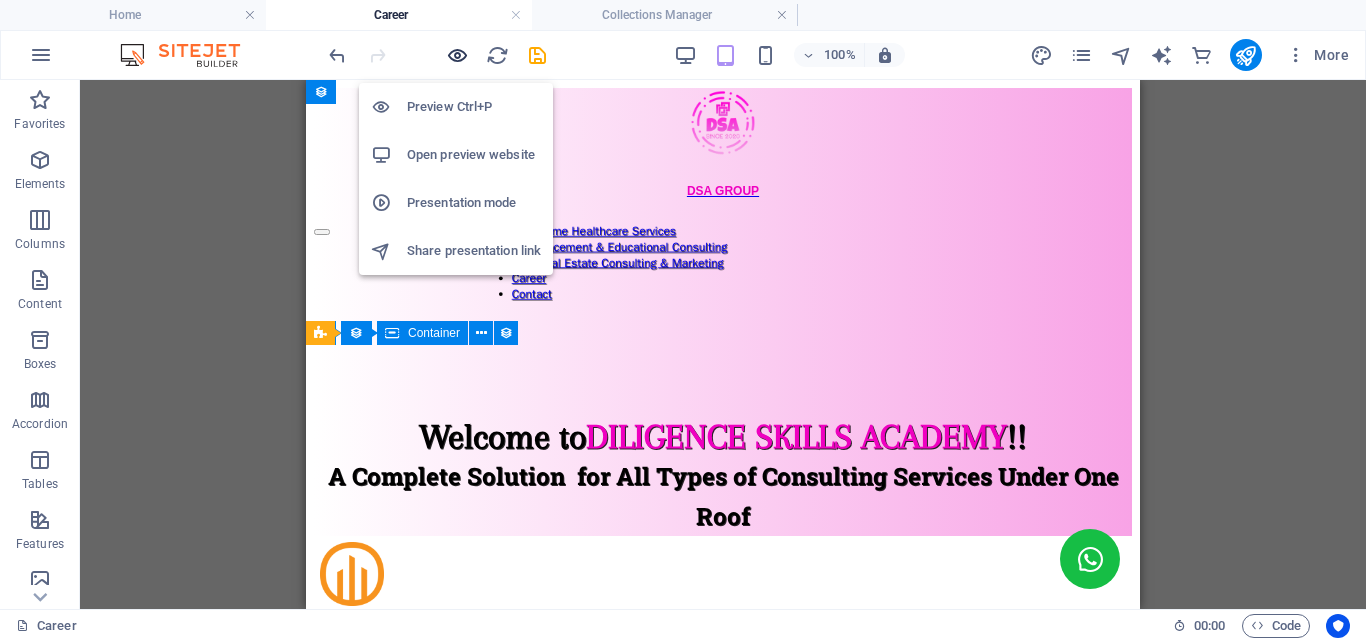 click at bounding box center (457, 55) 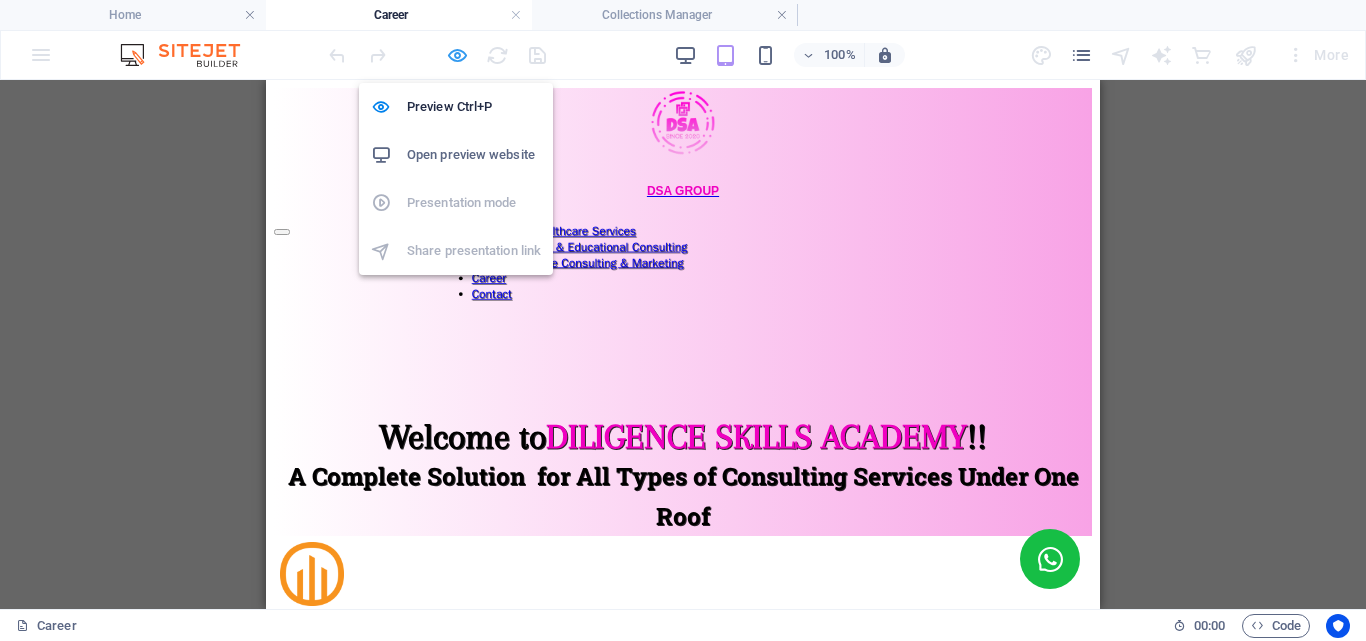 click at bounding box center [457, 55] 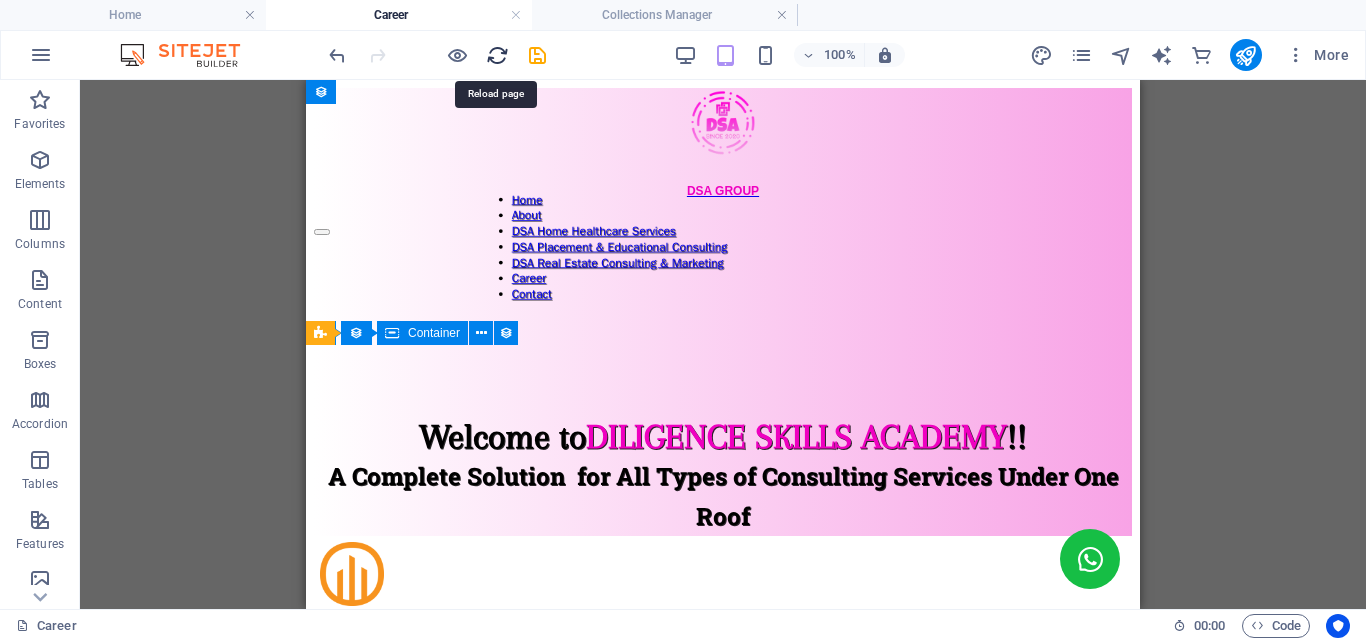 drag, startPoint x: 488, startPoint y: 54, endPoint x: 517, endPoint y: 69, distance: 32.649654 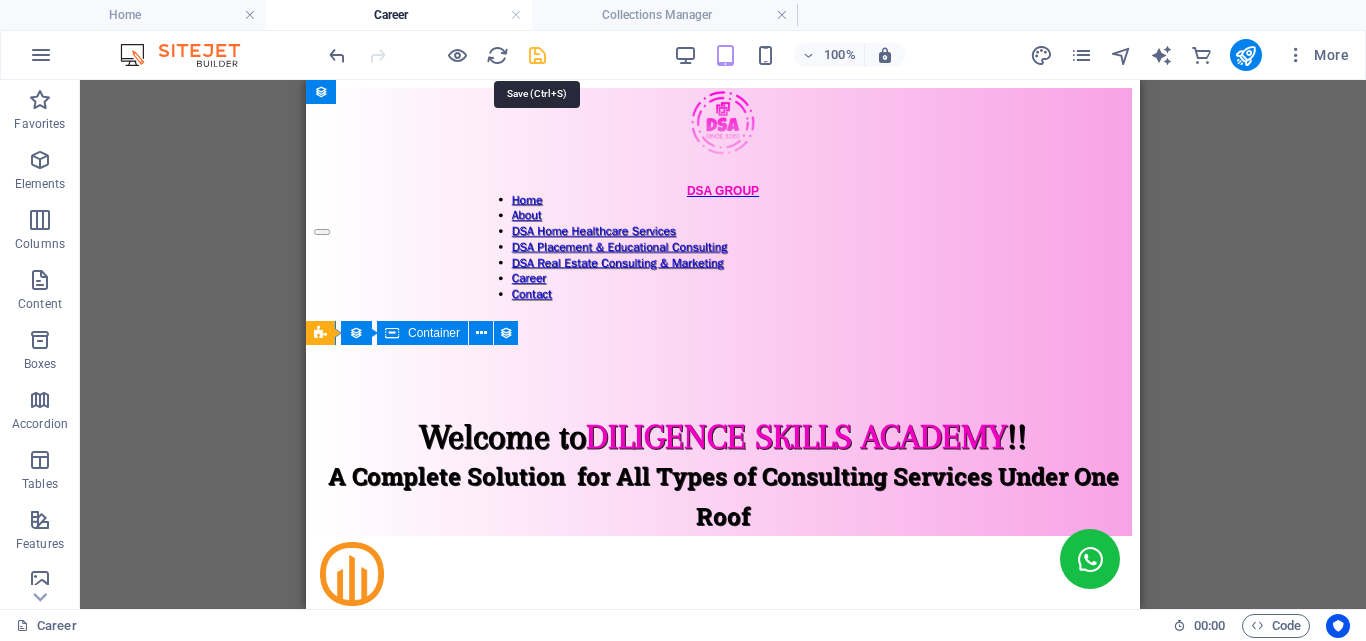 click at bounding box center (537, 55) 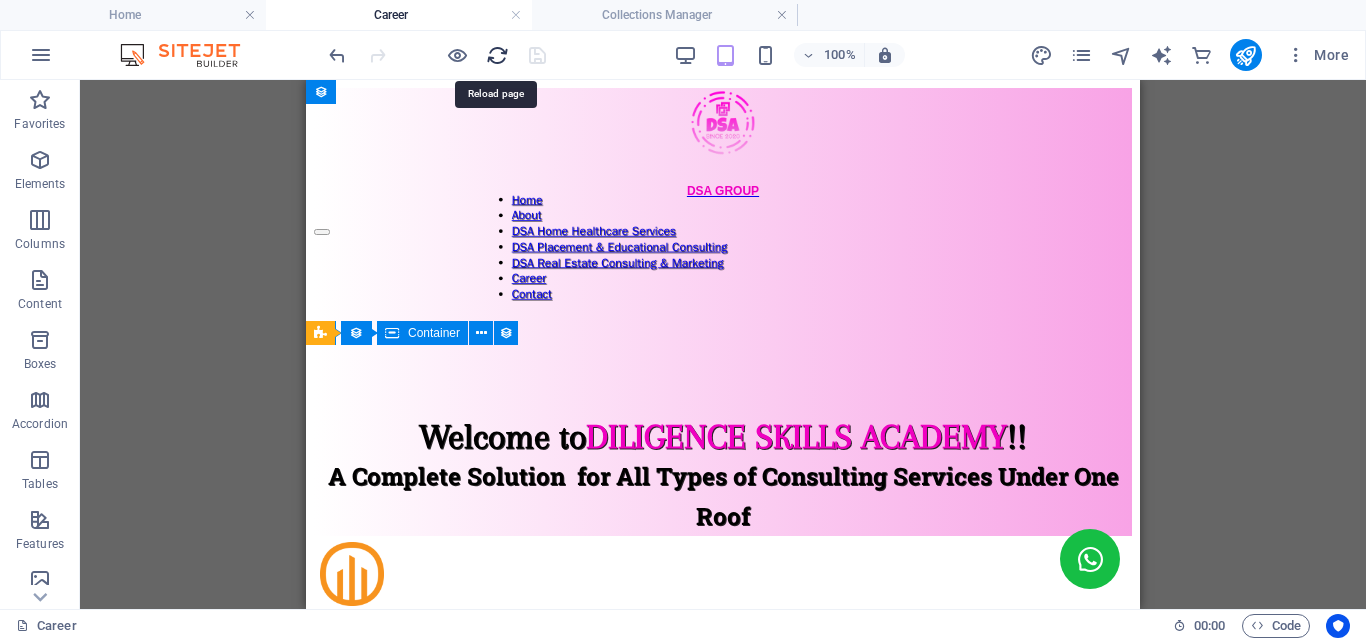 click at bounding box center [497, 55] 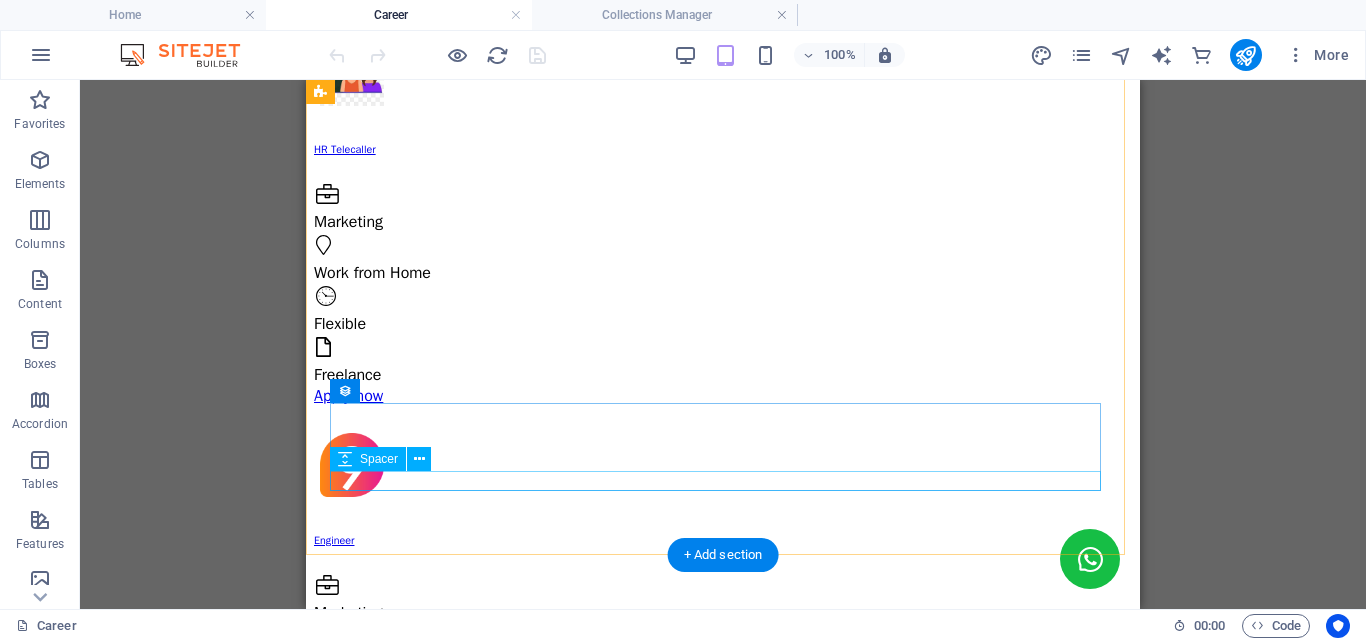 scroll, scrollTop: 300, scrollLeft: 0, axis: vertical 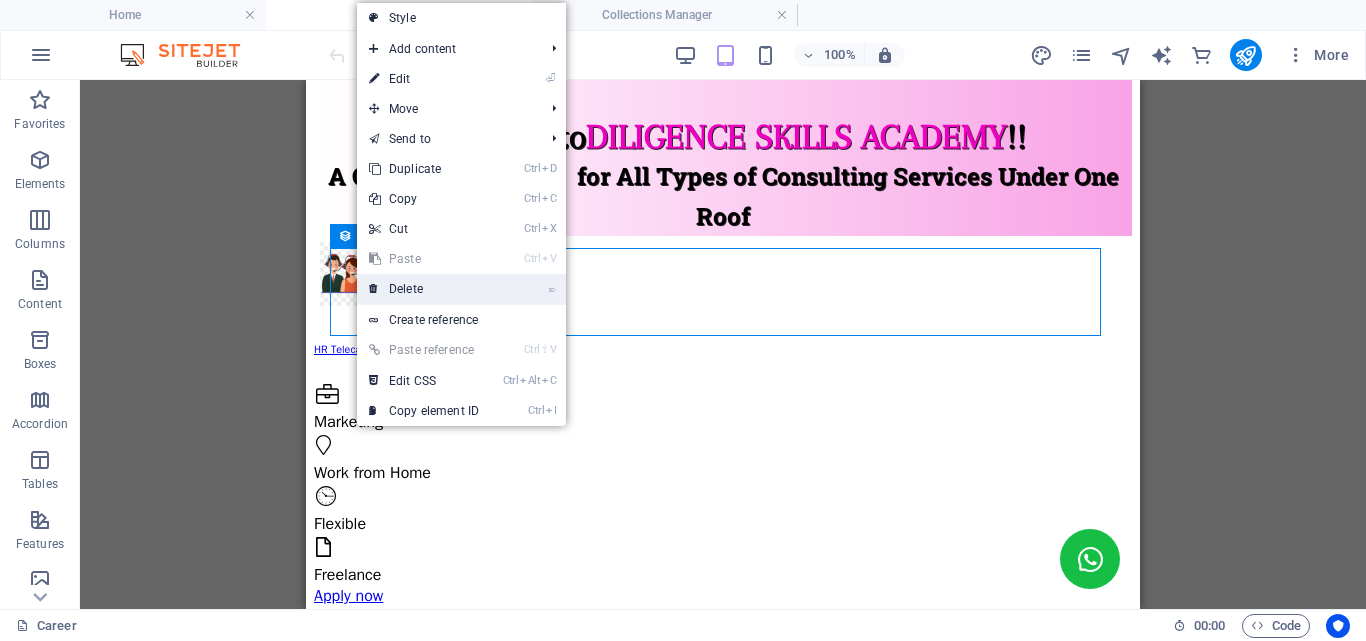 click on "⌦  Delete" at bounding box center [424, 289] 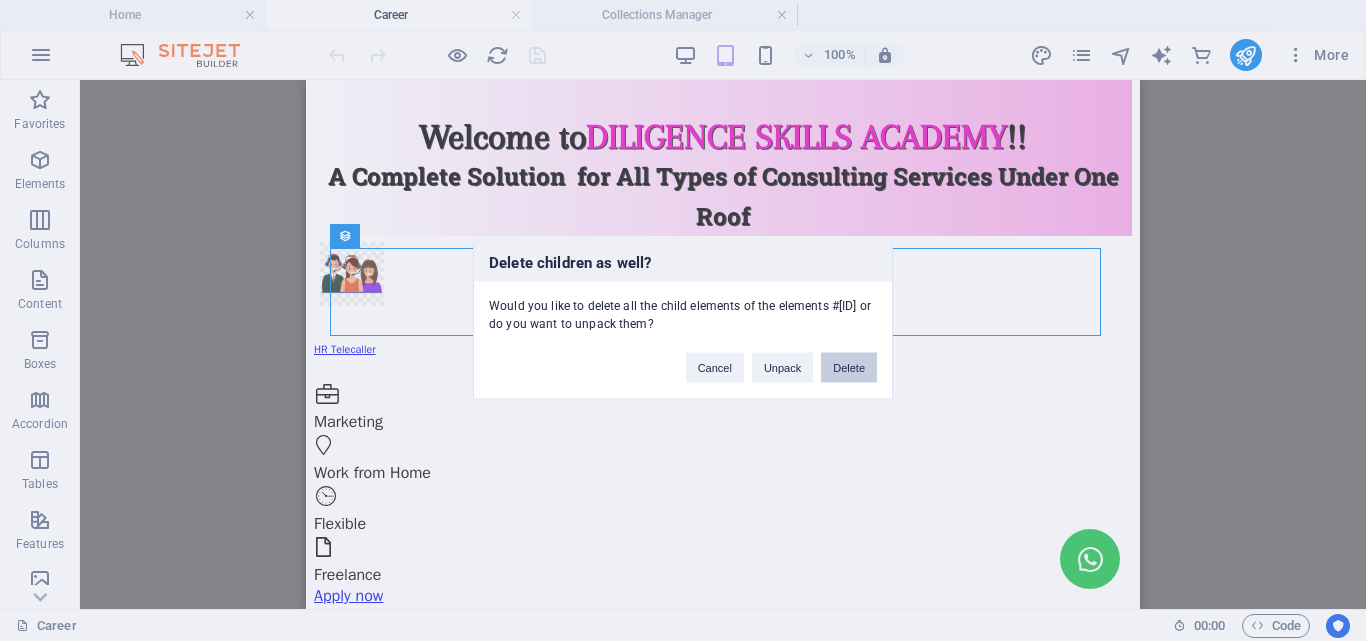 click on "Delete" at bounding box center [849, 367] 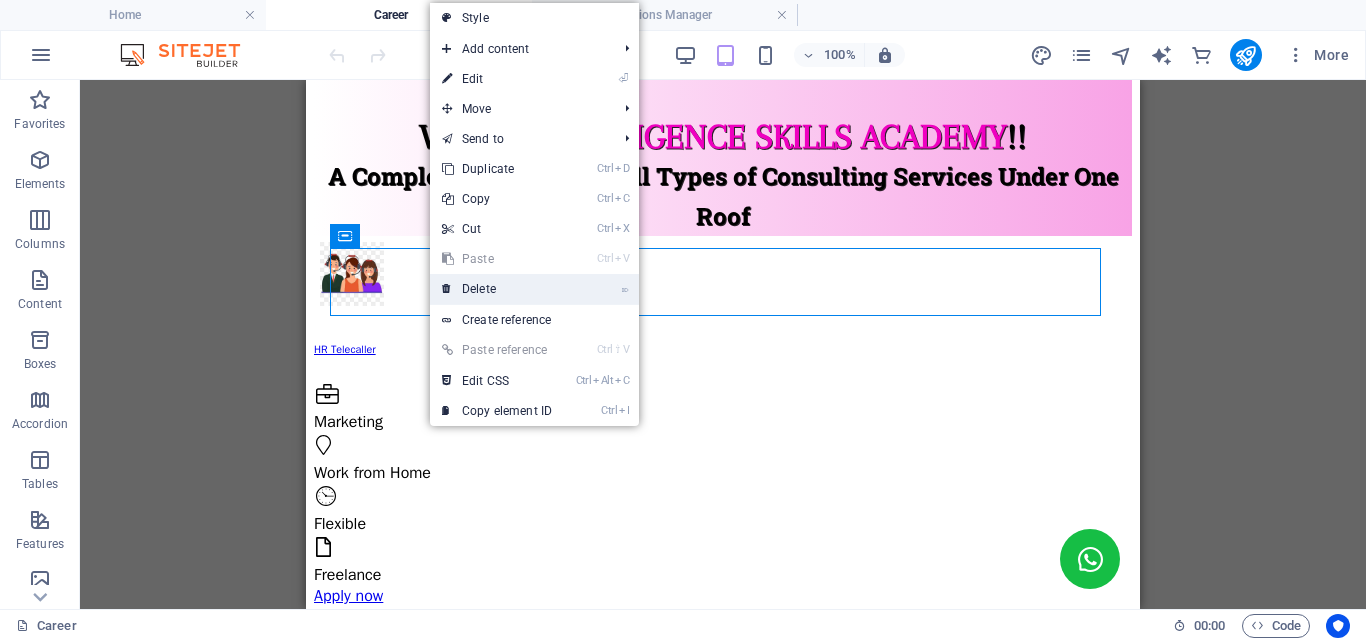 click on "⌦  Delete" at bounding box center [497, 289] 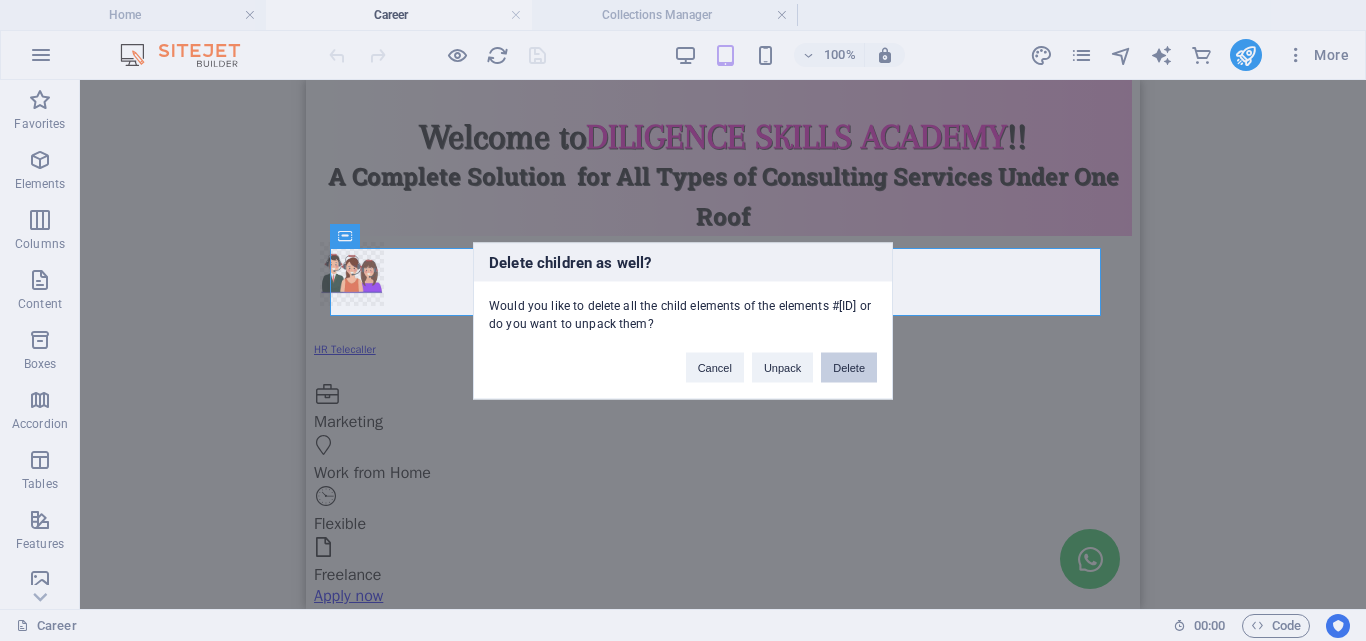 click on "Delete" at bounding box center (849, 367) 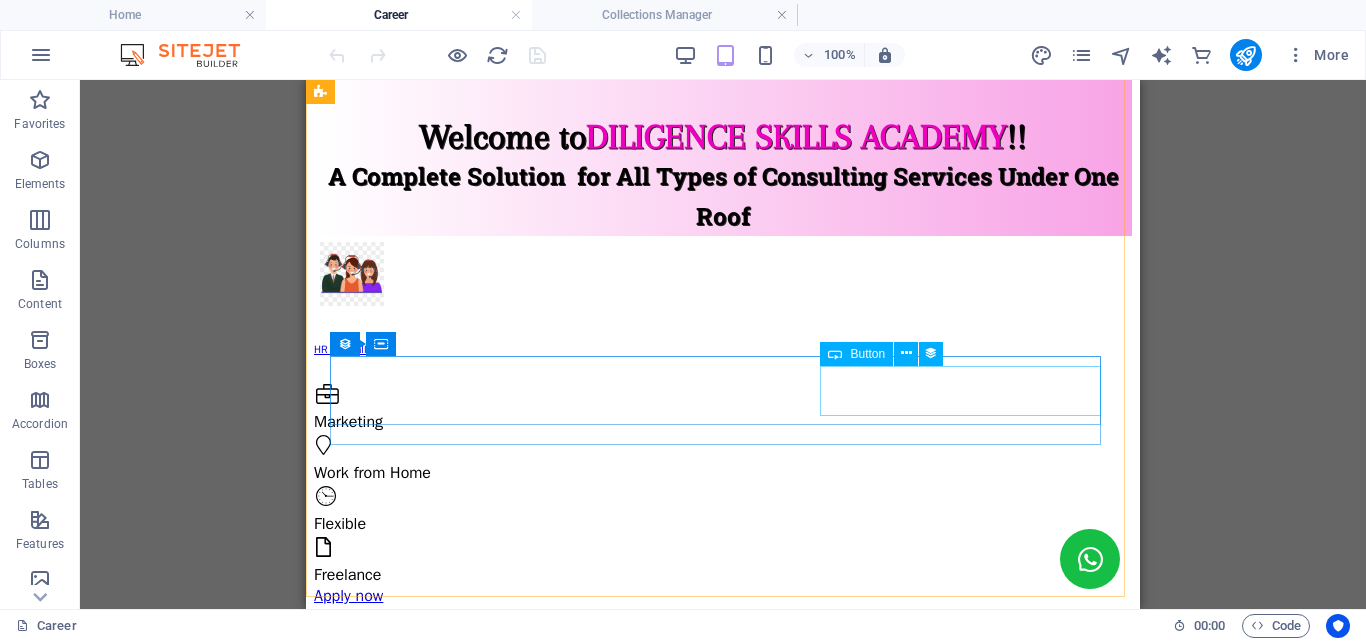 scroll, scrollTop: 181, scrollLeft: 0, axis: vertical 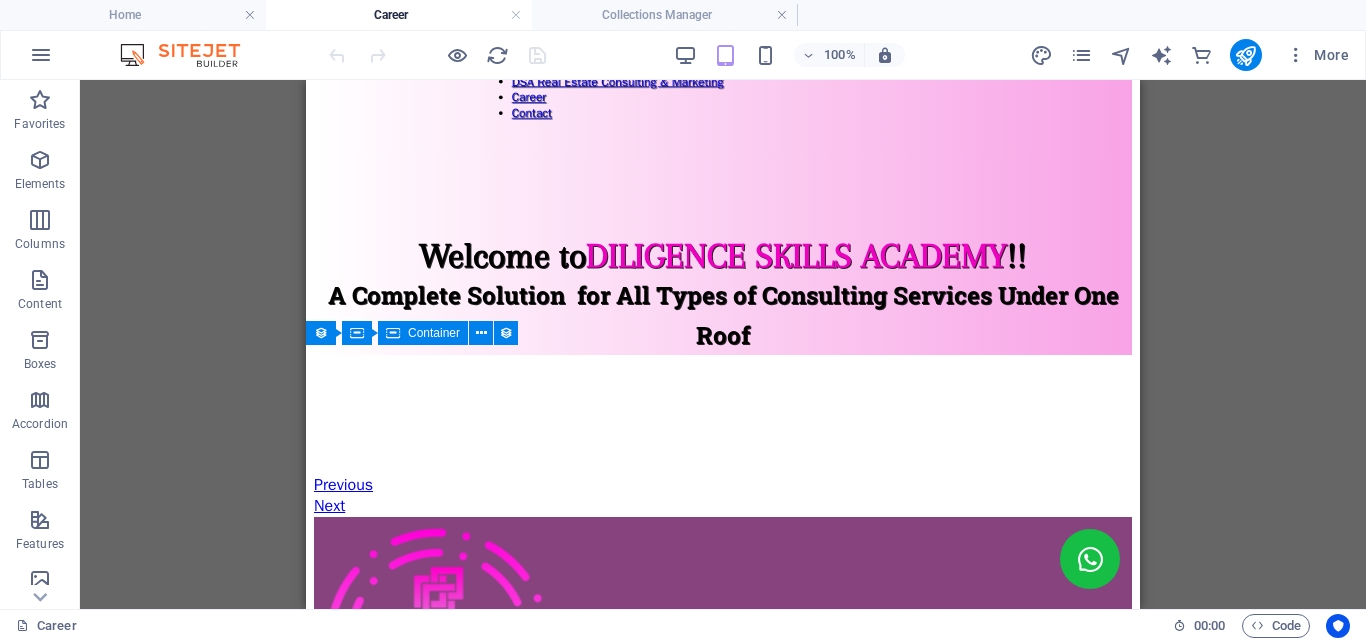 click on "Career" at bounding box center [399, 15] 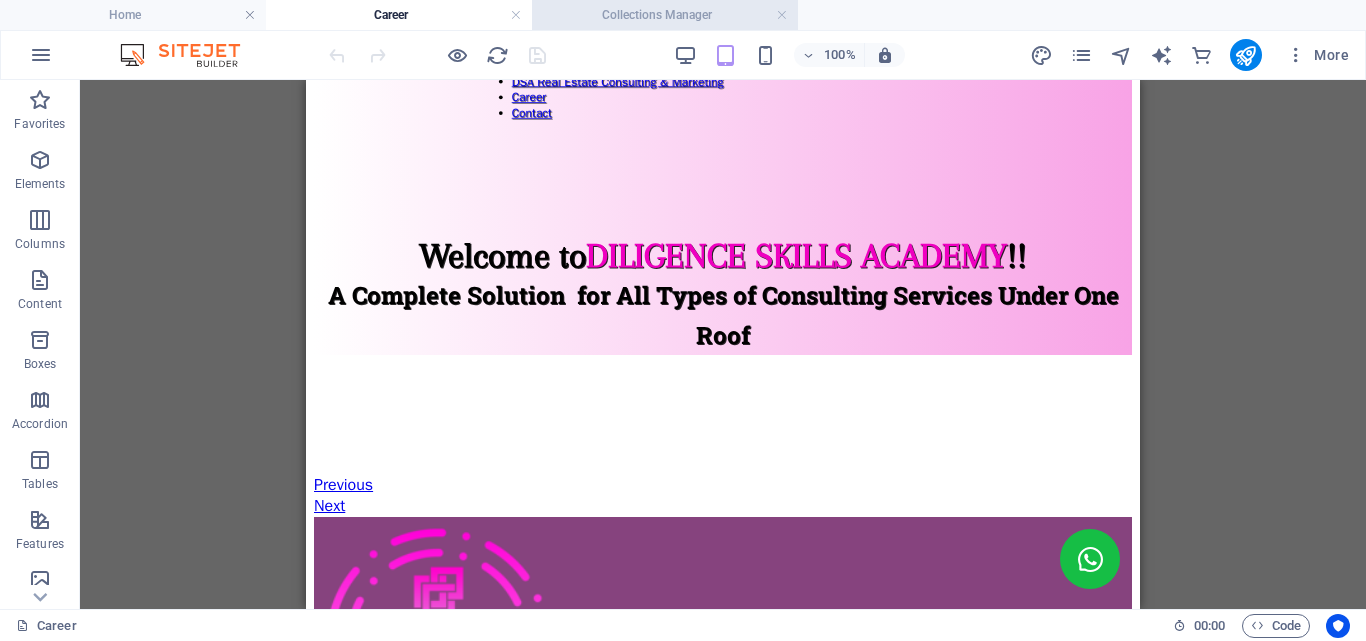 click on "Collections Manager" at bounding box center [665, 15] 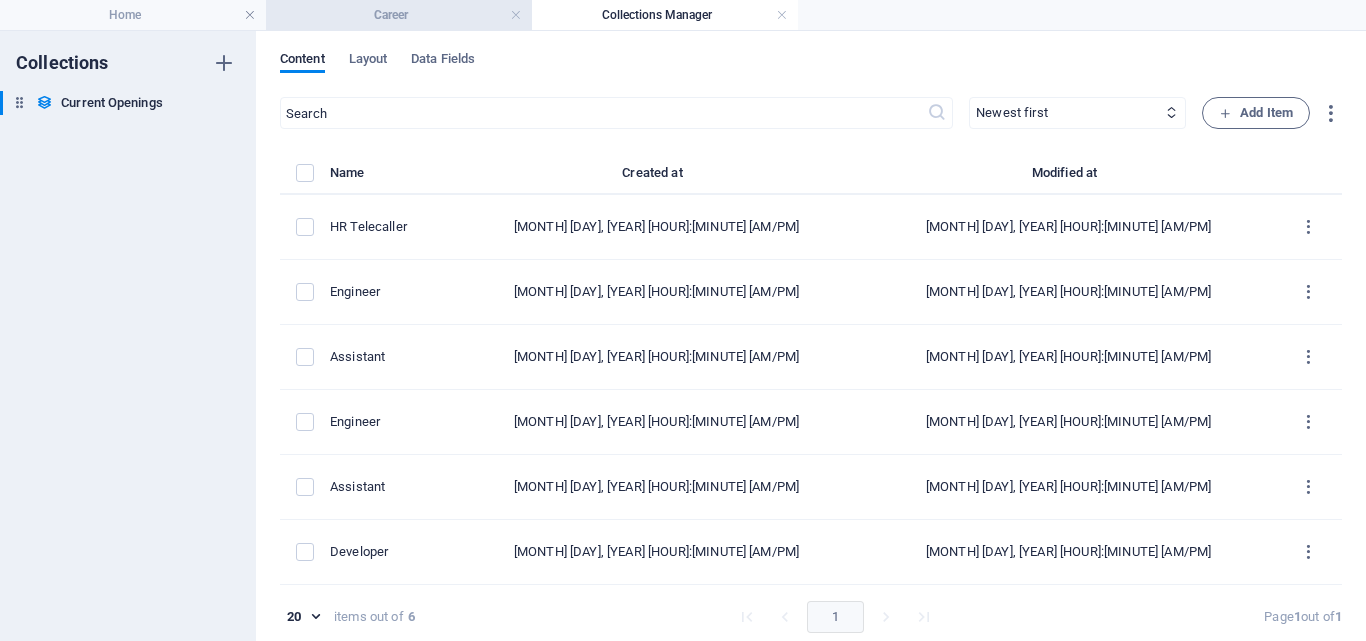 click on "Career" at bounding box center [399, 15] 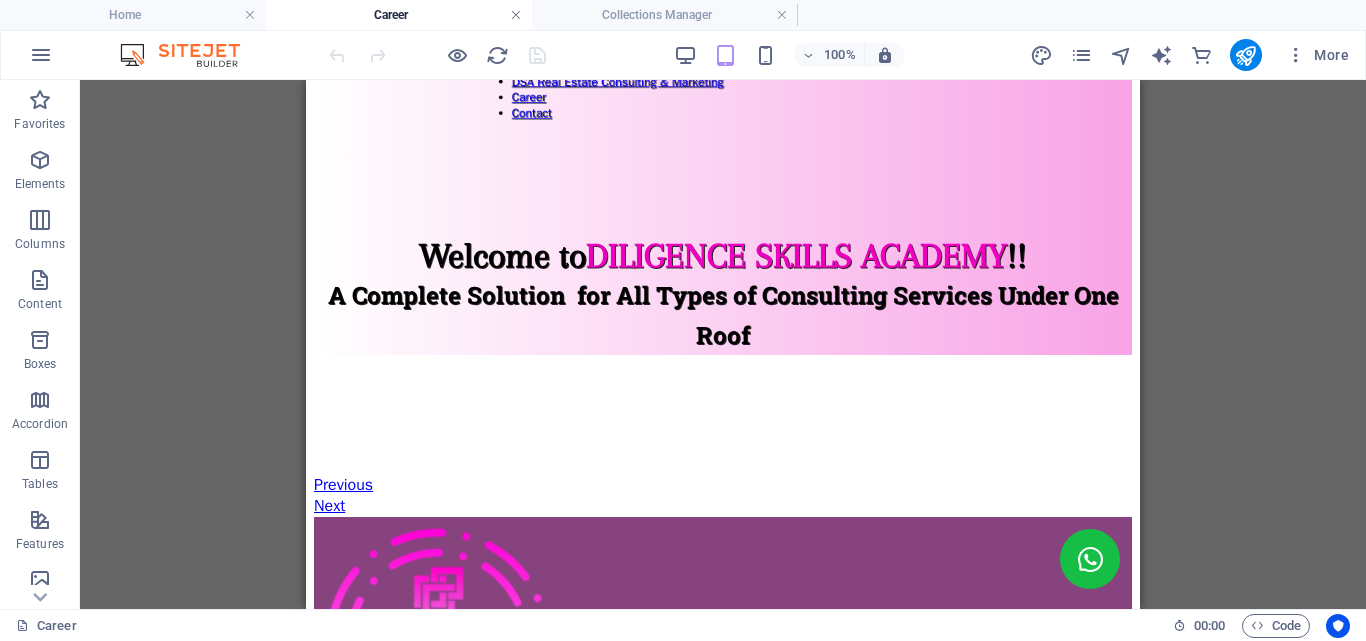 click at bounding box center (516, 15) 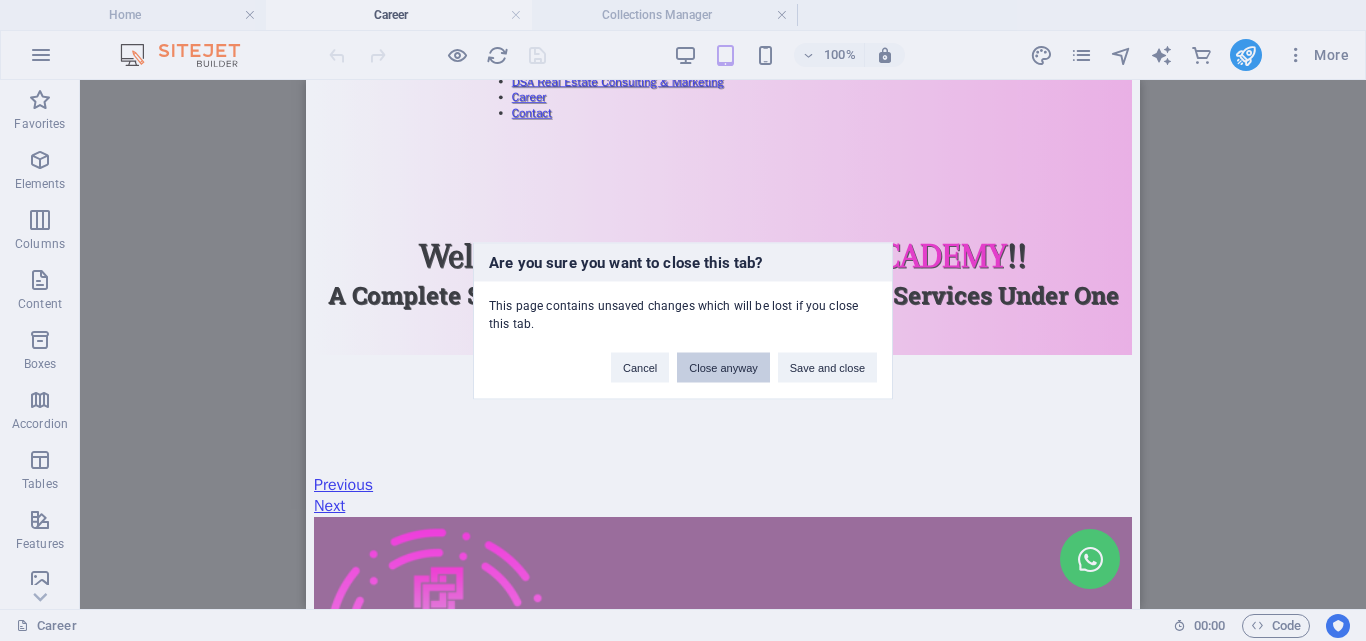 click on "Close anyway" at bounding box center (723, 367) 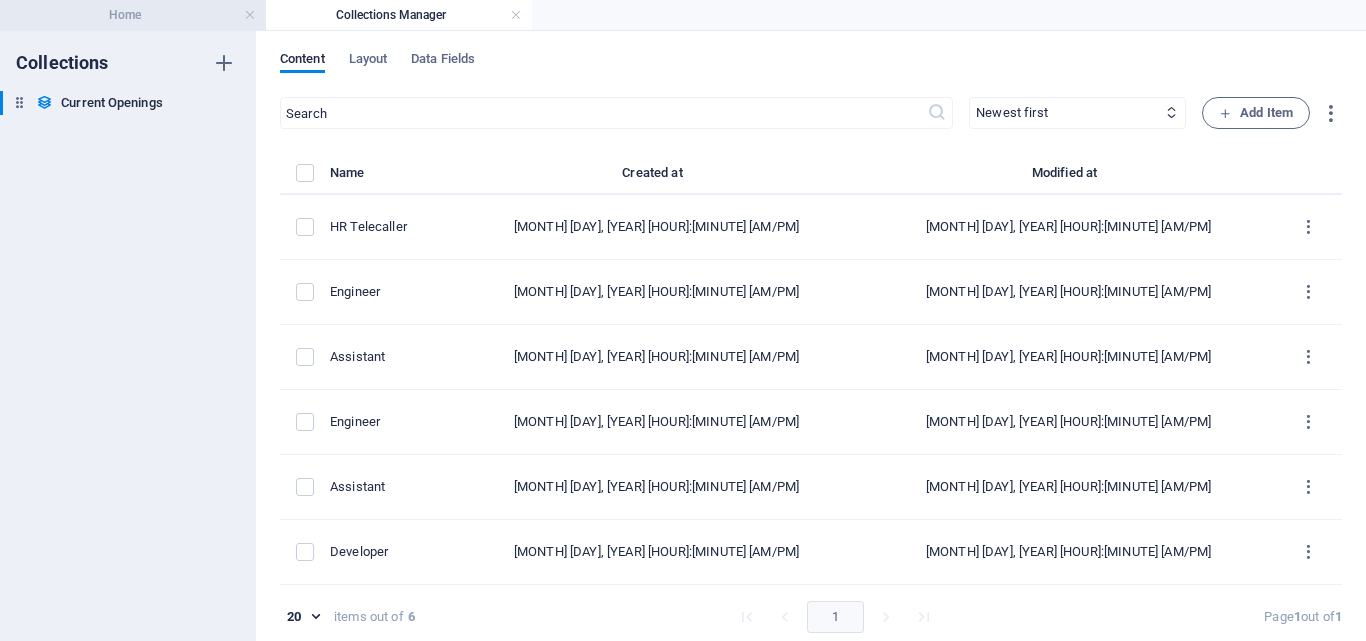 click on "Home" at bounding box center [133, 15] 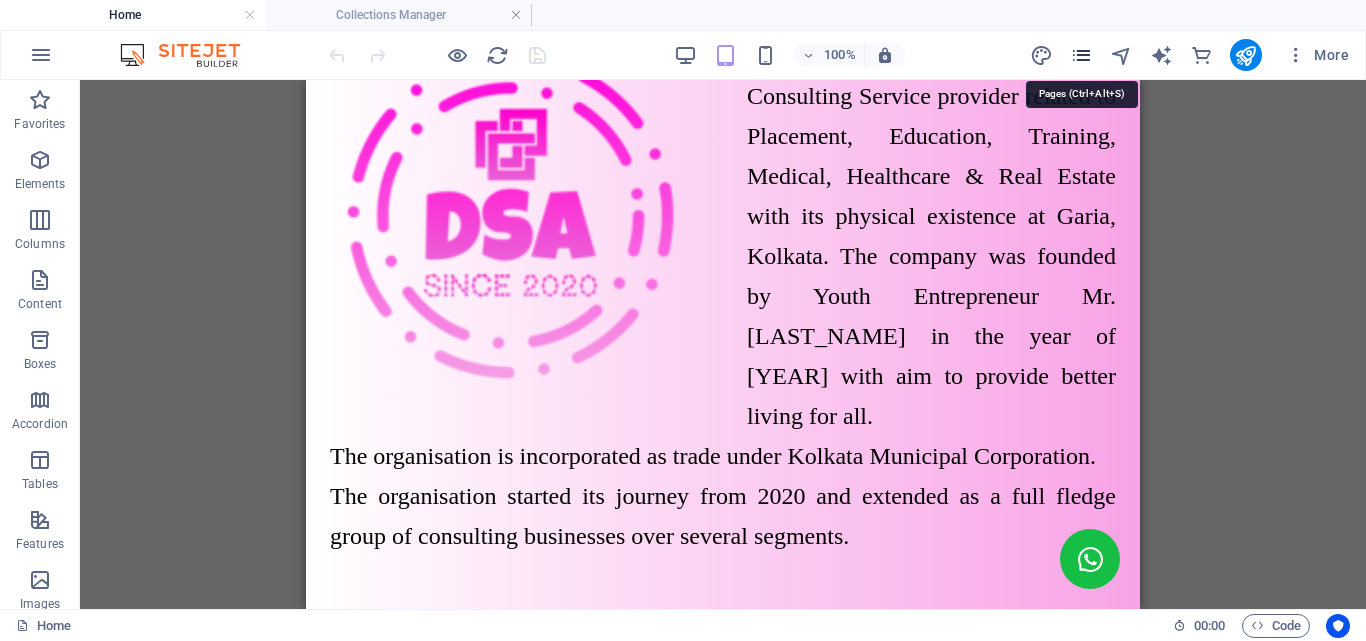 click at bounding box center [1081, 55] 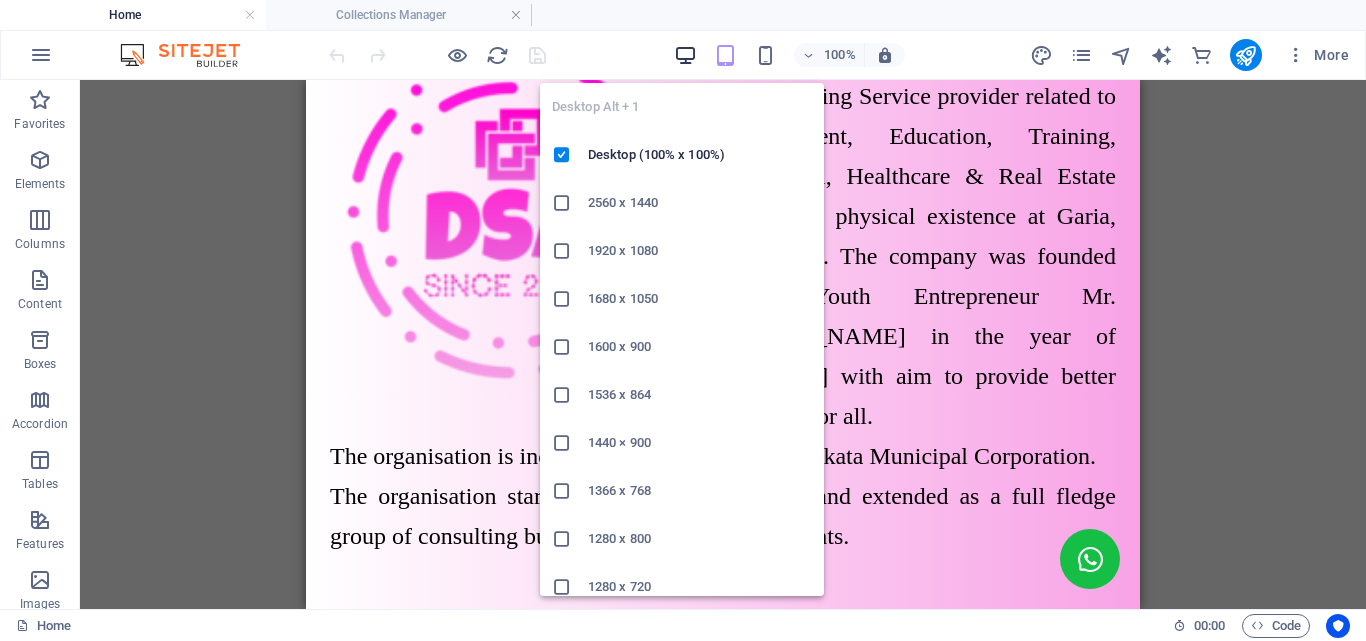 click at bounding box center [685, 55] 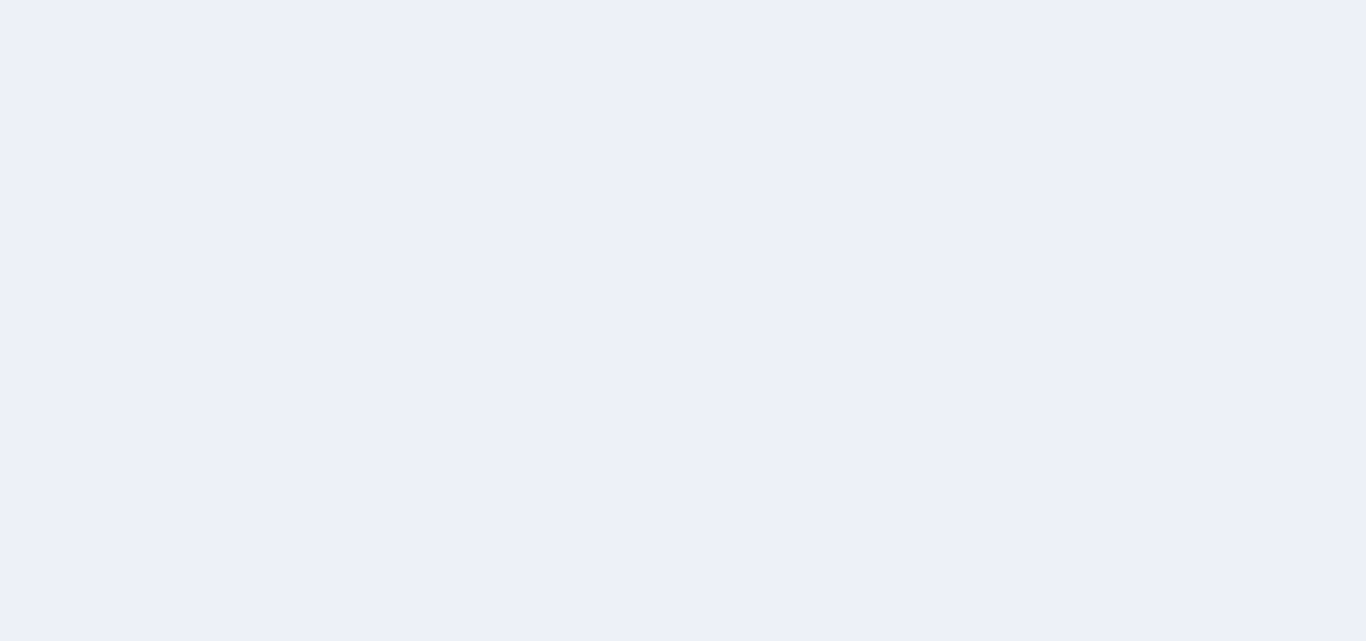 scroll, scrollTop: 0, scrollLeft: 0, axis: both 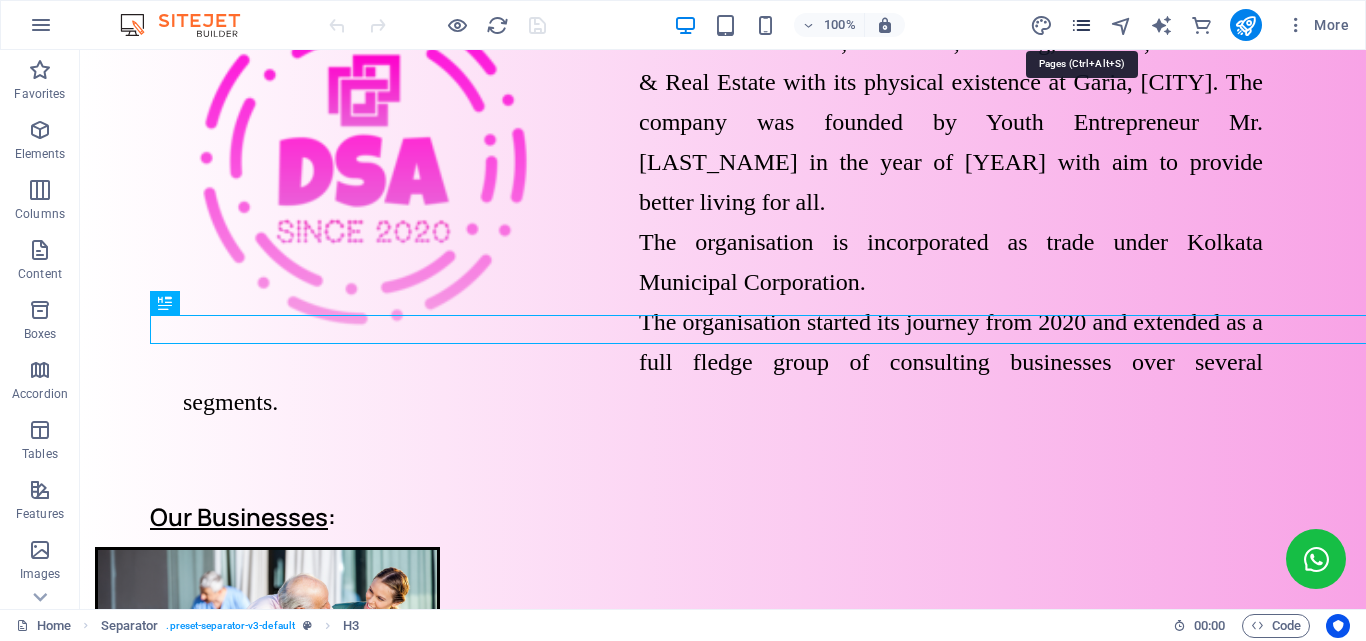 click at bounding box center (1081, 25) 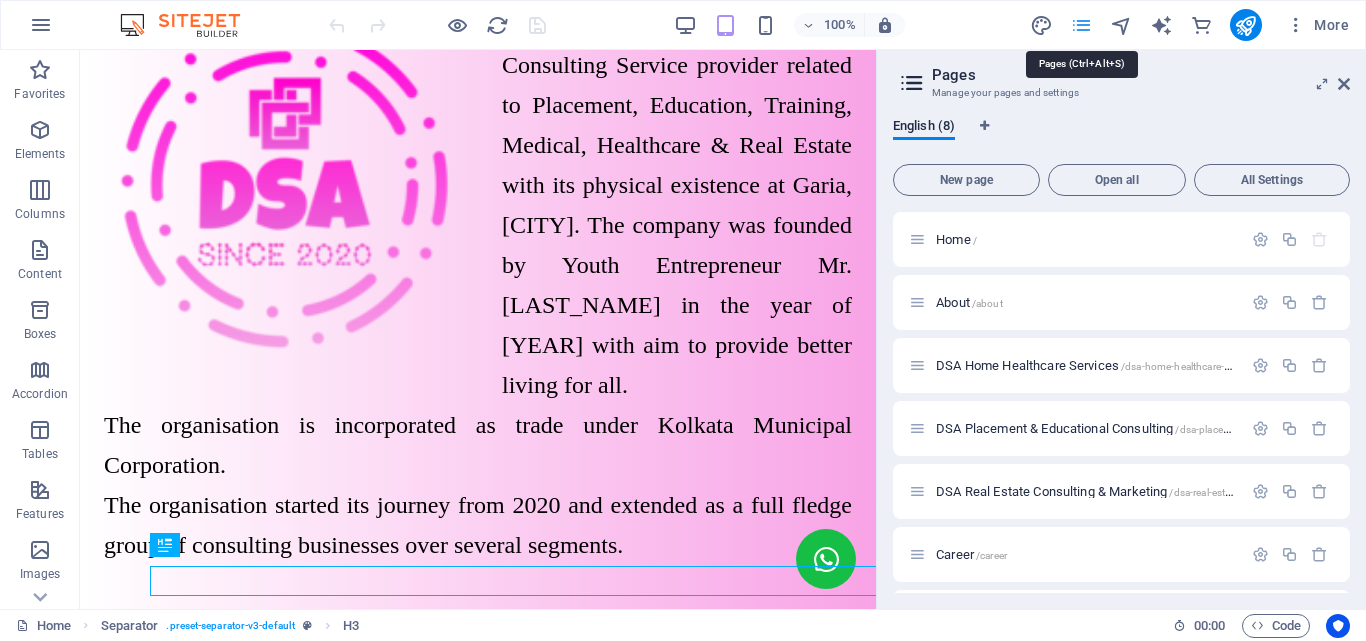 scroll, scrollTop: 446, scrollLeft: 0, axis: vertical 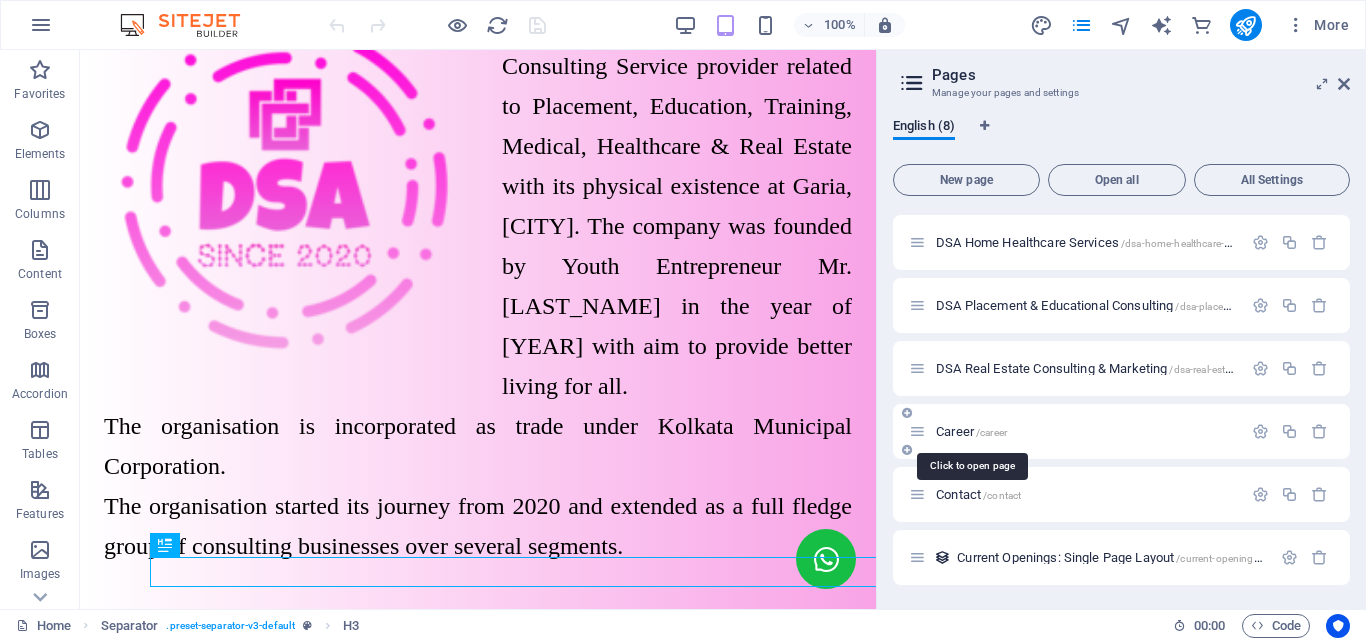 click on "Career /career" at bounding box center [971, 431] 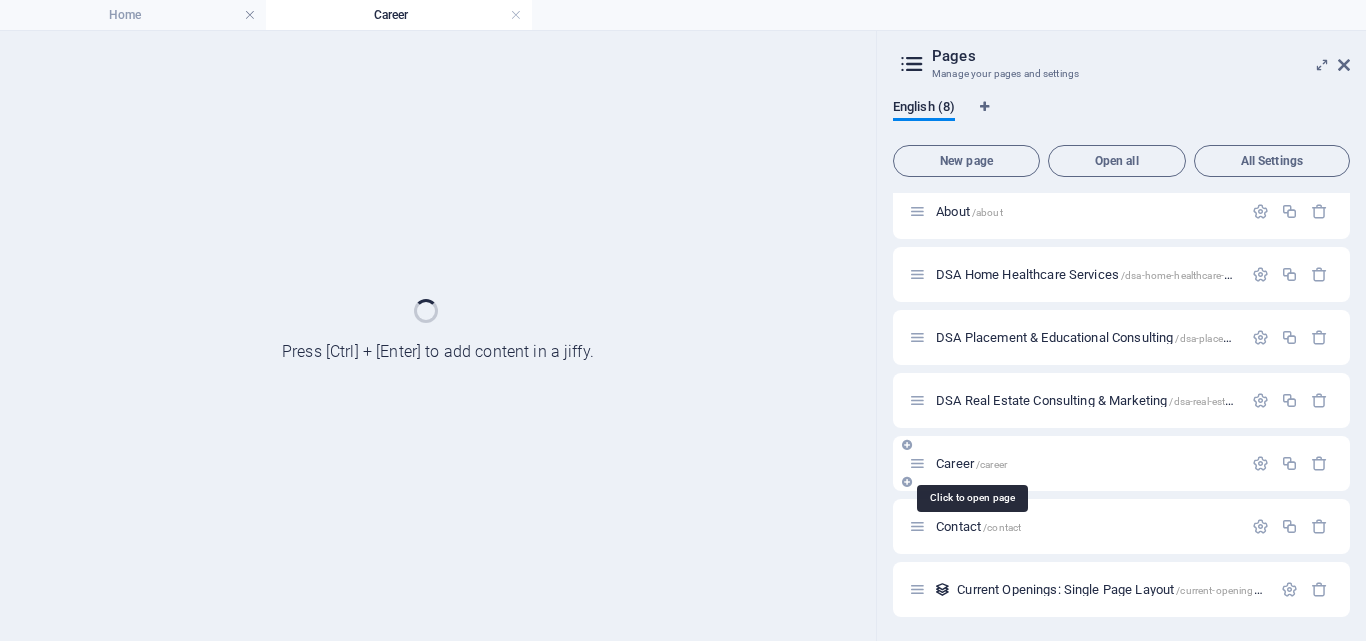 scroll, scrollTop: 0, scrollLeft: 0, axis: both 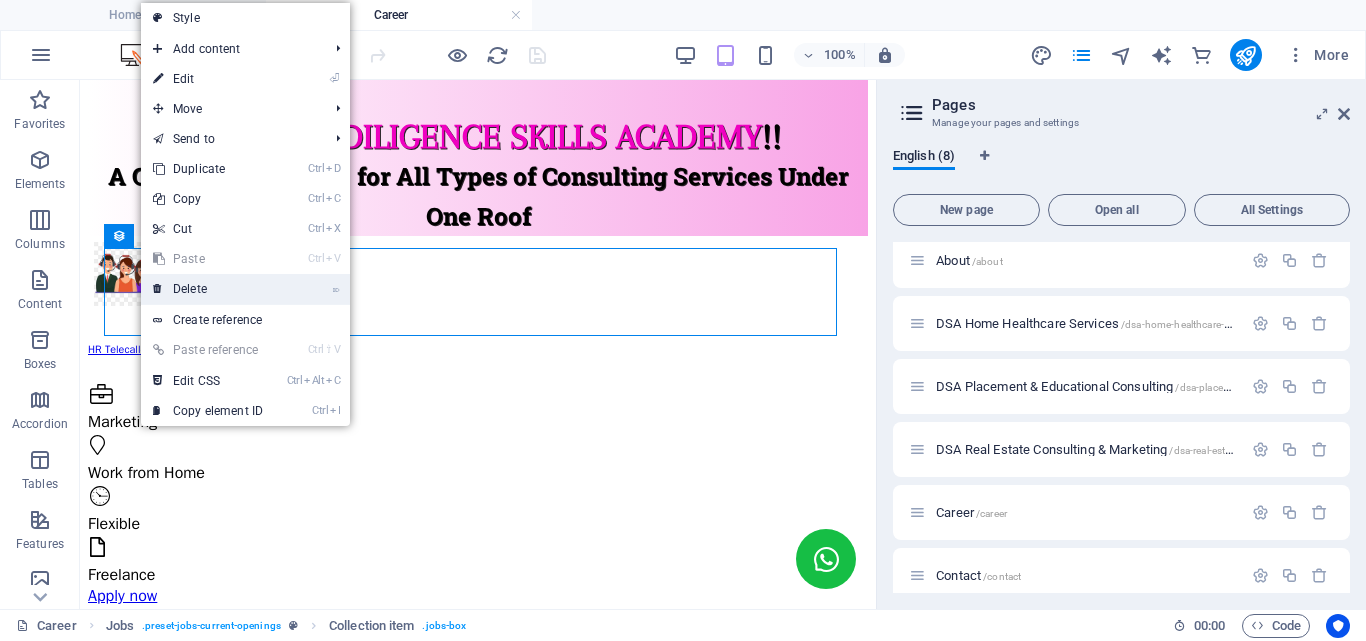 click on "⌦  Delete" at bounding box center [208, 289] 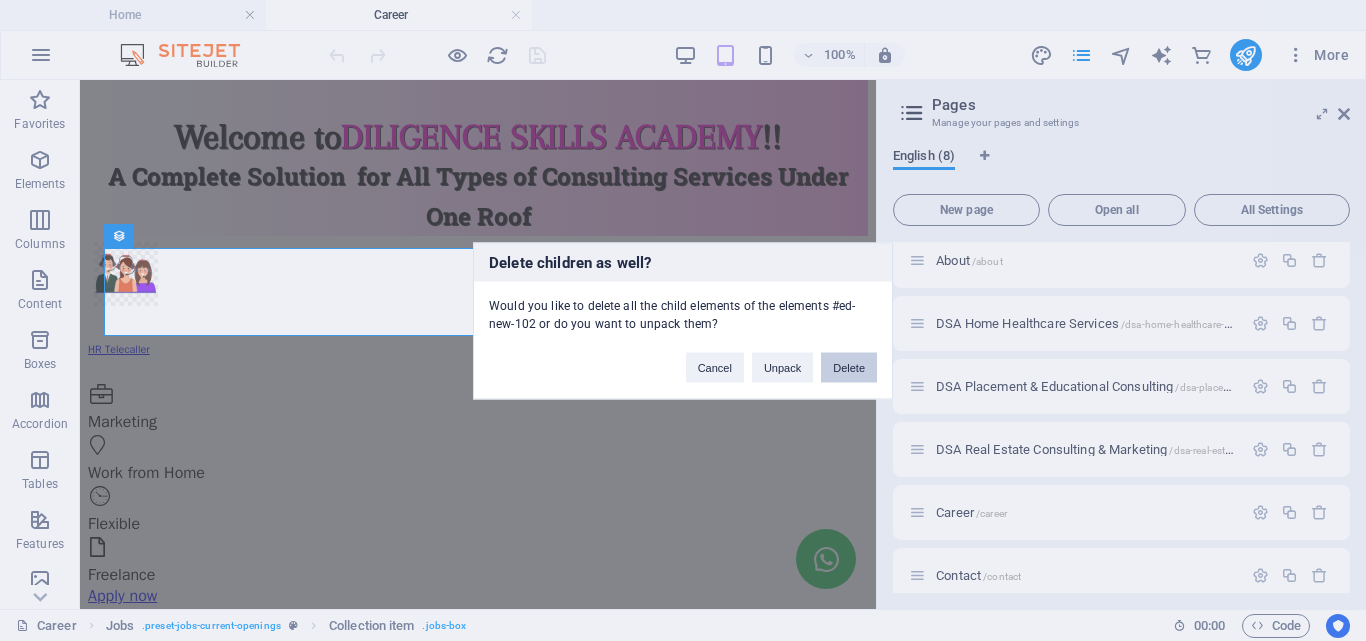 click on "Delete" at bounding box center [849, 367] 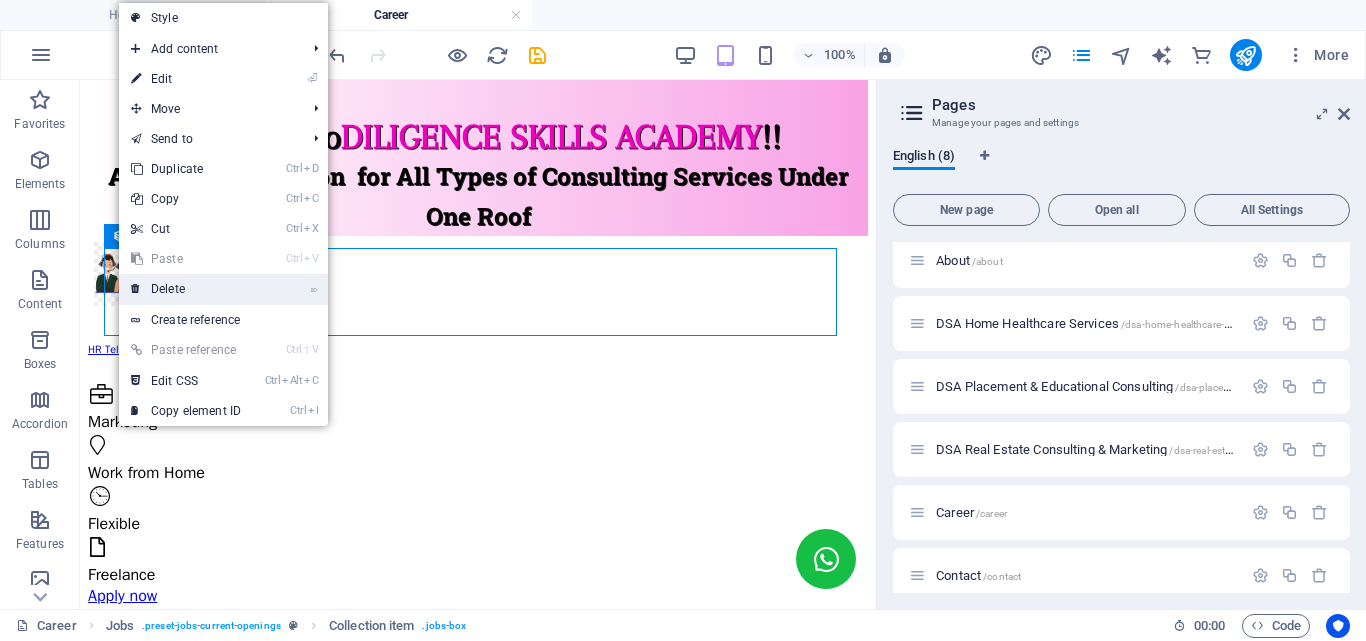 click on "⌦  Delete" at bounding box center (186, 289) 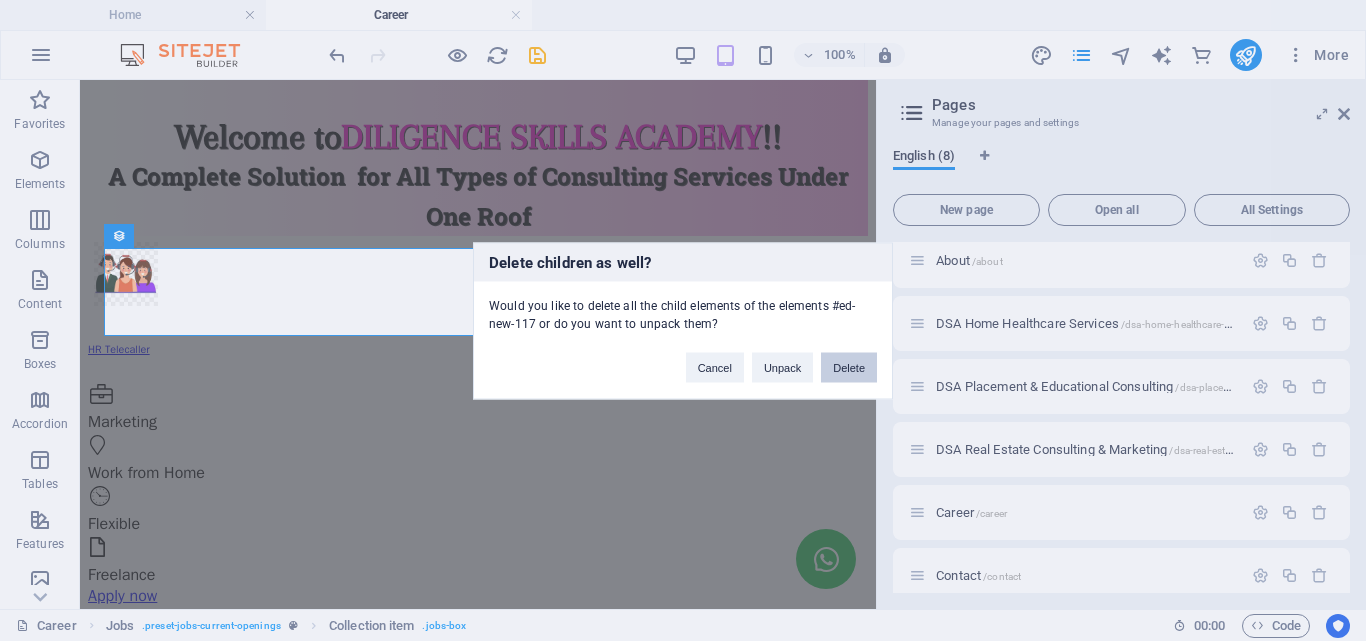 click on "Delete" at bounding box center (849, 367) 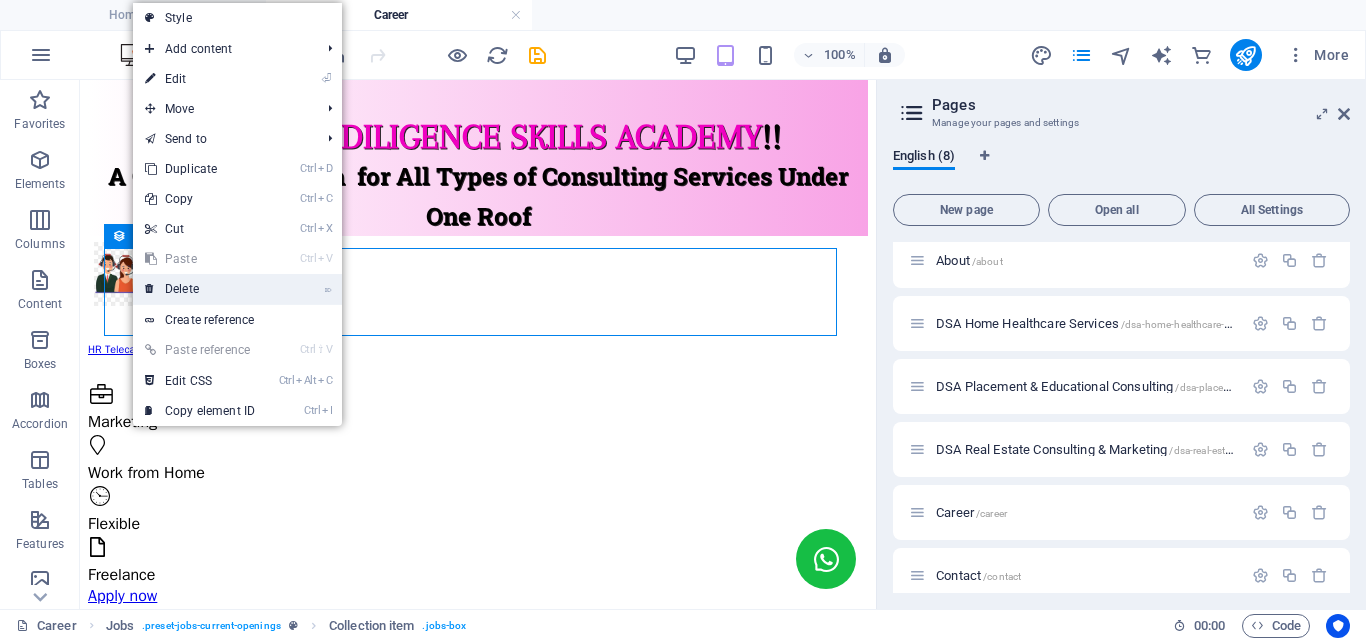 click on "⌦  Delete" at bounding box center (200, 289) 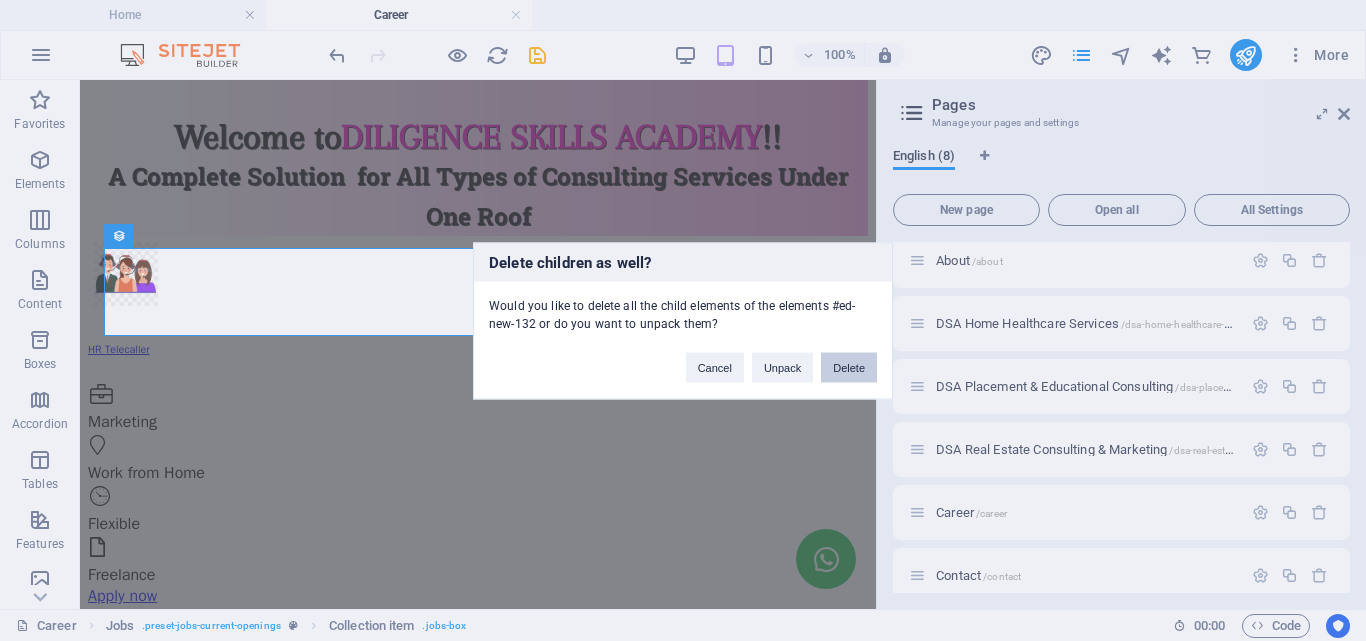 drag, startPoint x: 859, startPoint y: 370, endPoint x: 778, endPoint y: 290, distance: 113.84639 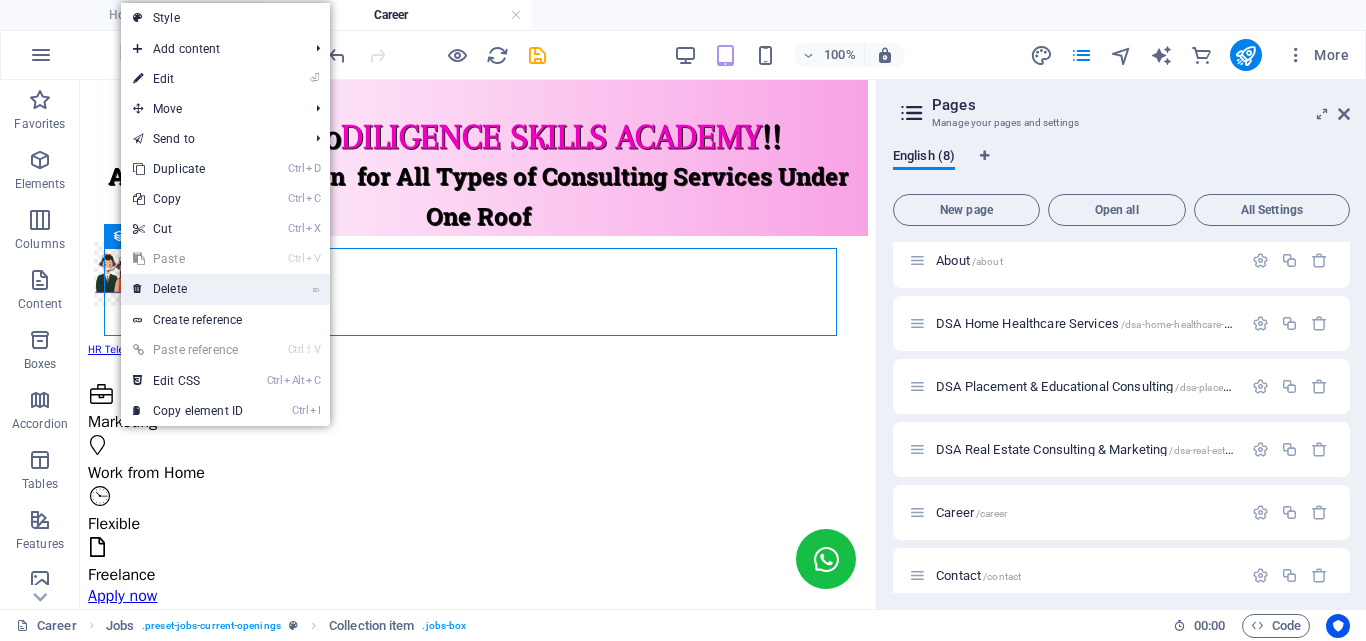 click on "⌦  Delete" at bounding box center [188, 289] 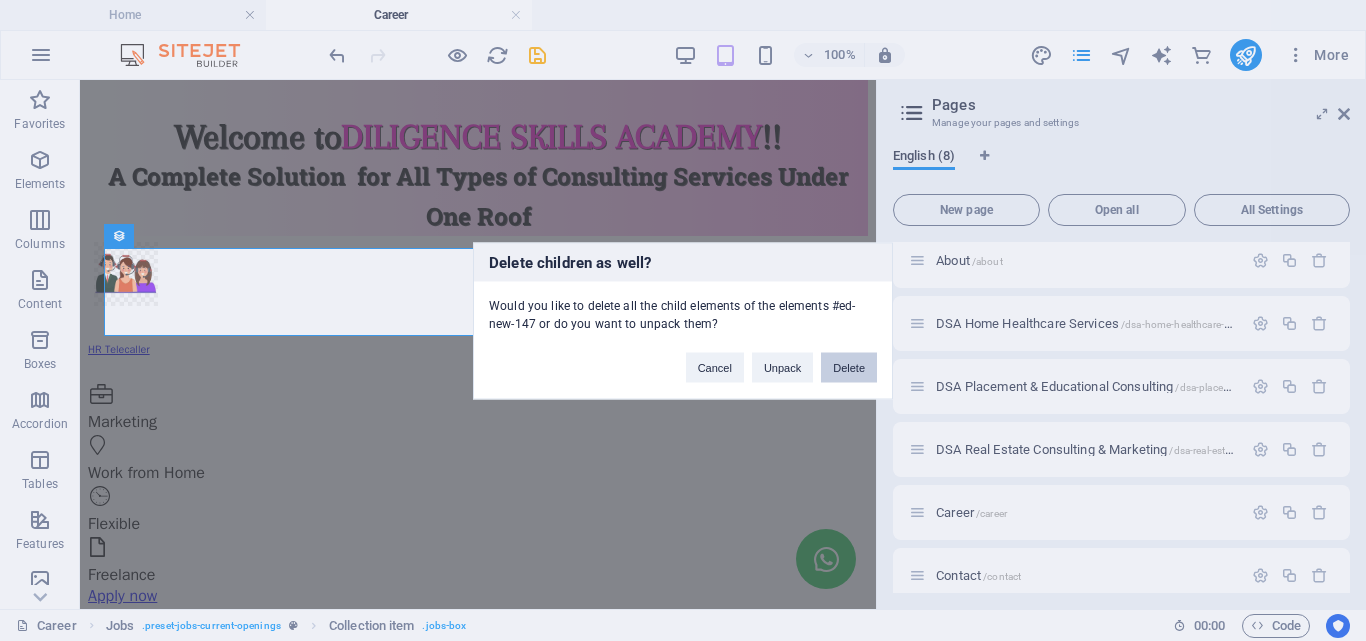 click on "Delete" at bounding box center (849, 367) 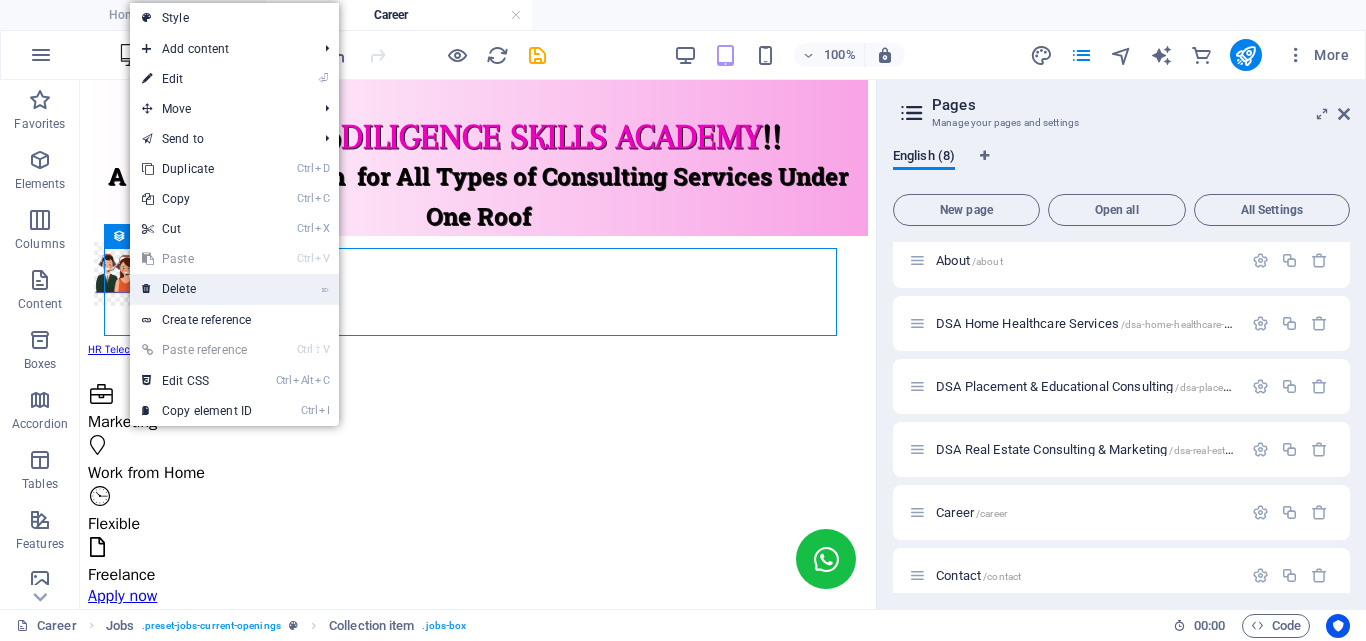 click on "⌦  Delete" at bounding box center [197, 289] 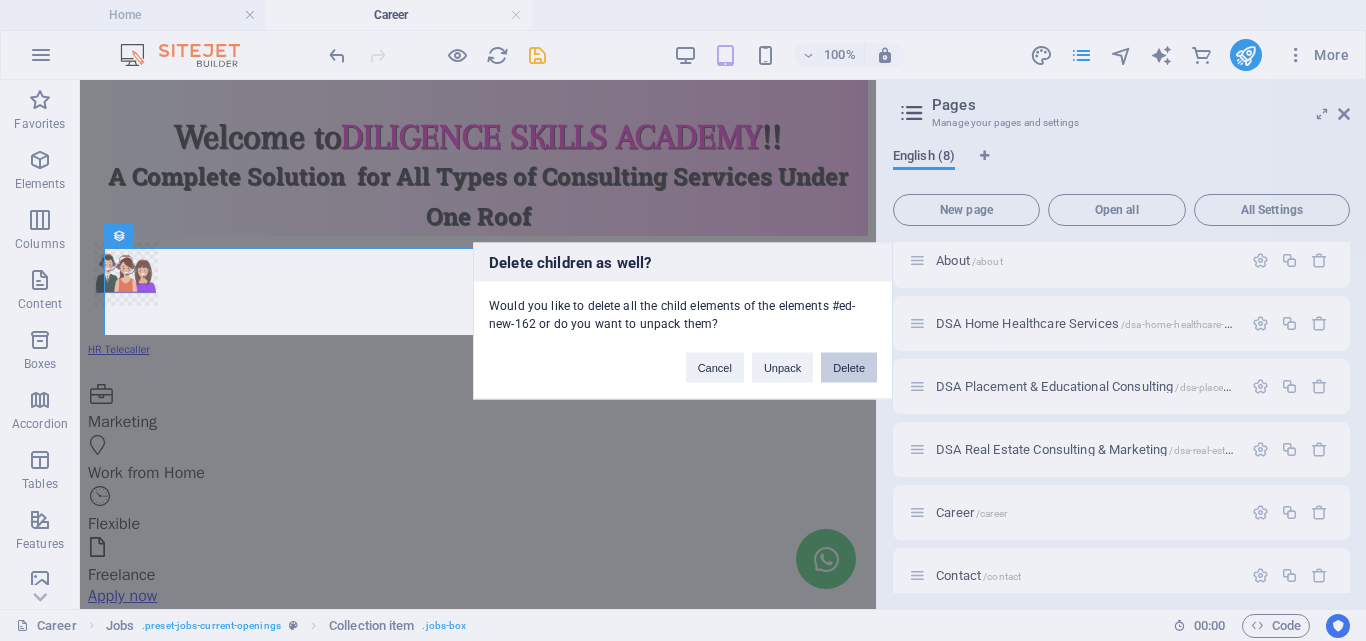 click on "Delete" at bounding box center [849, 367] 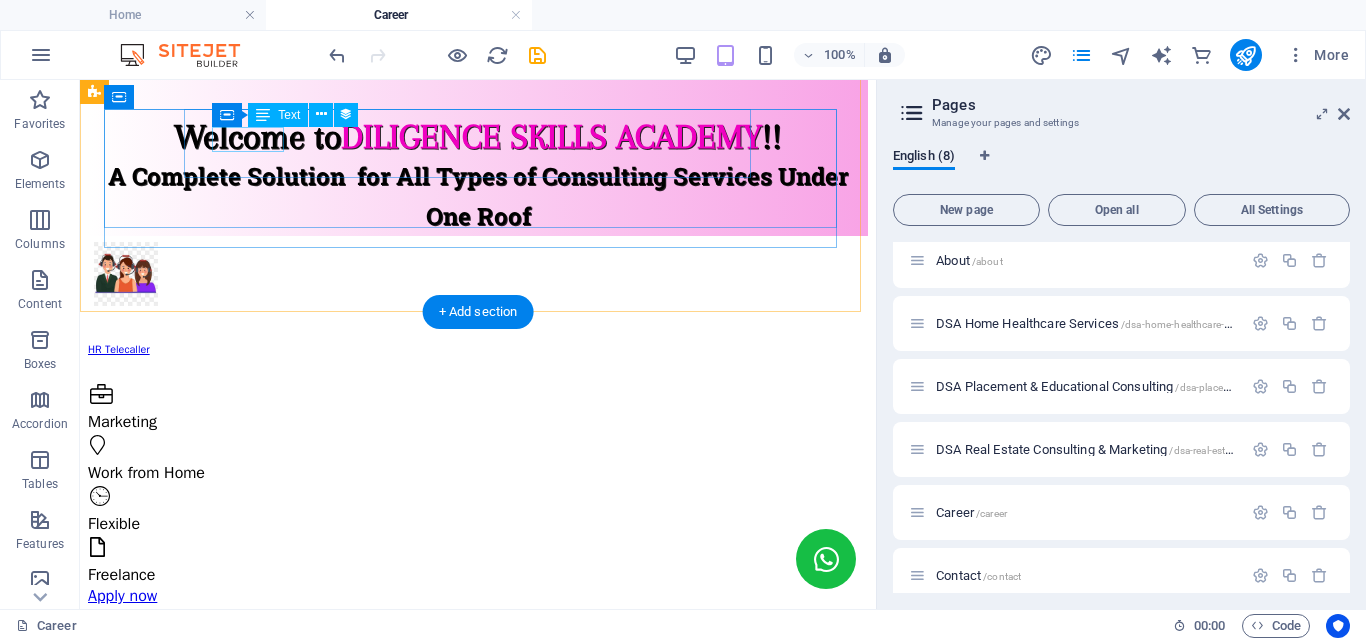click on "Marketing" at bounding box center (466, 422) 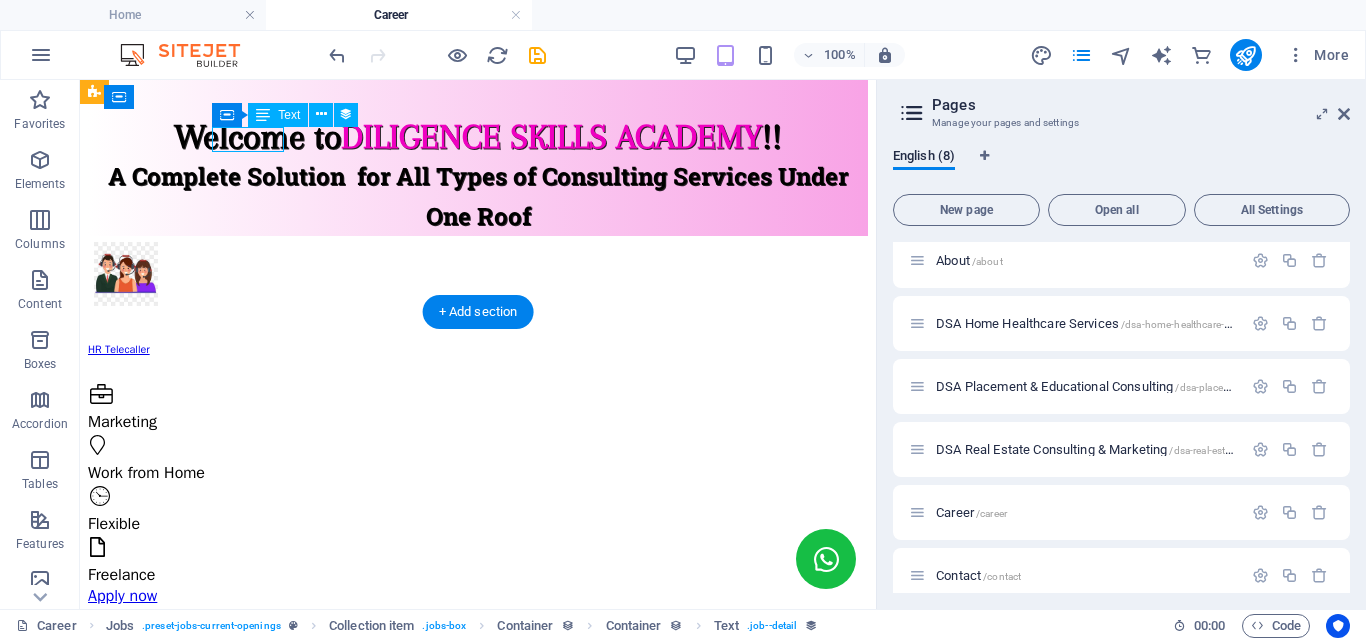 click on "Marketing" at bounding box center (466, 422) 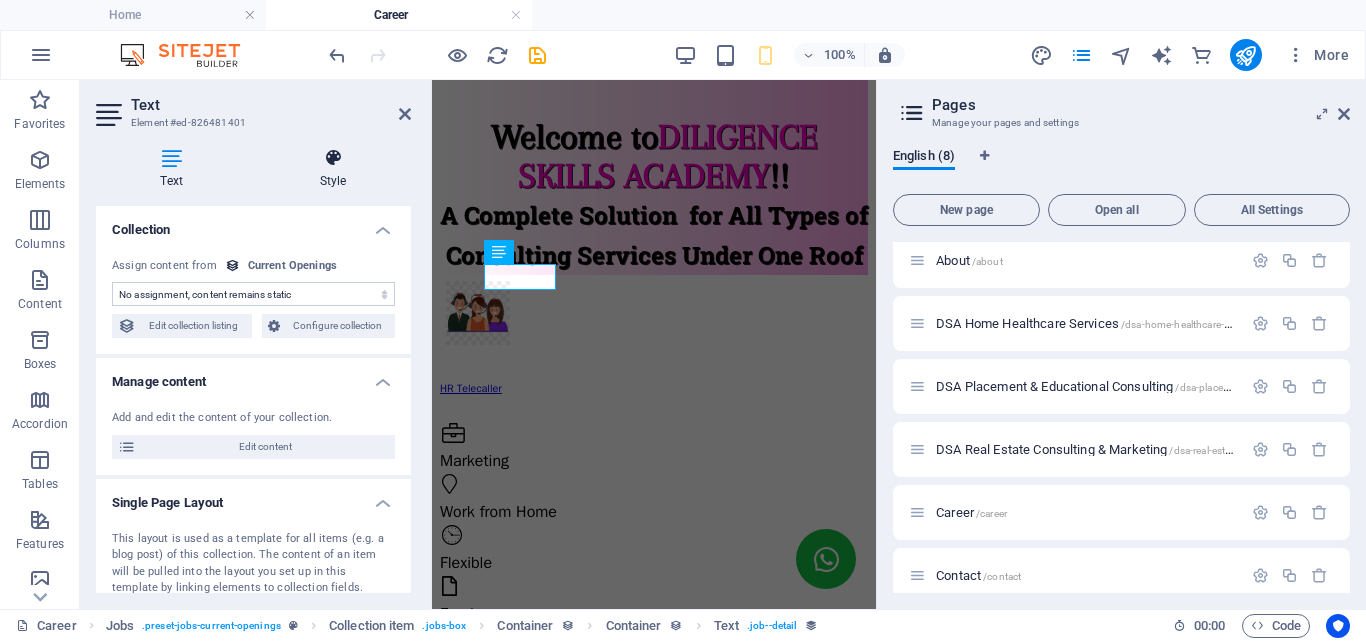 select on "department" 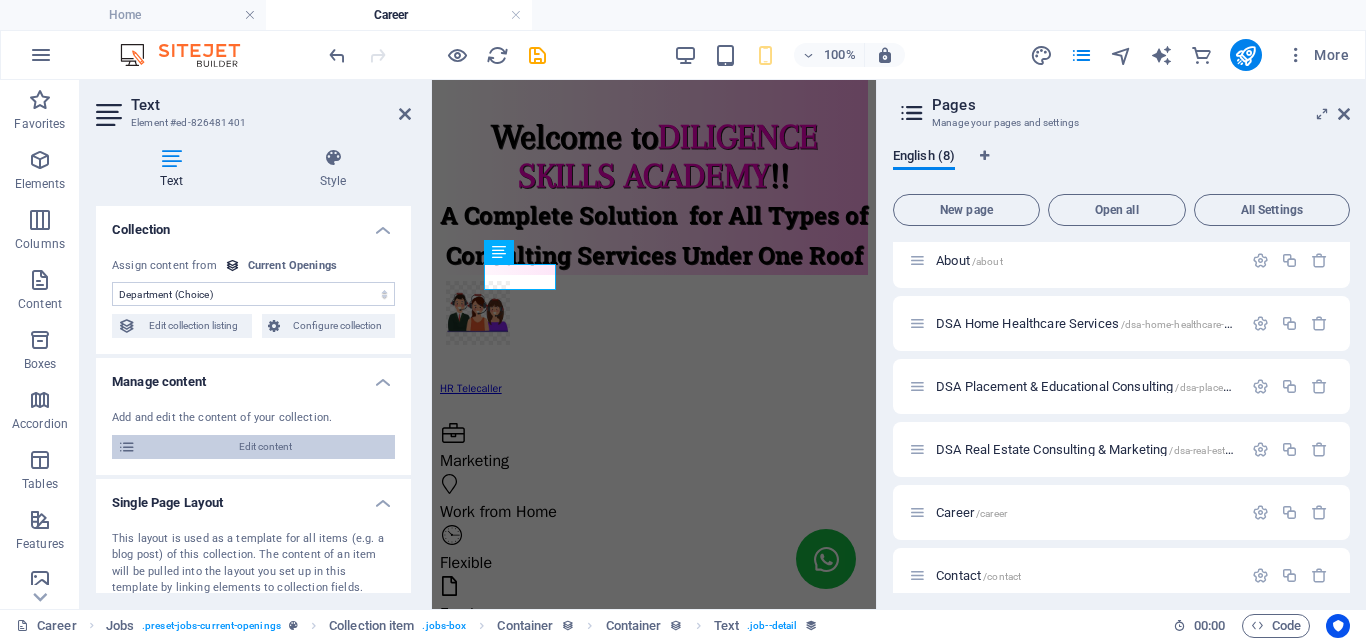 click on "Edit content" at bounding box center [265, 447] 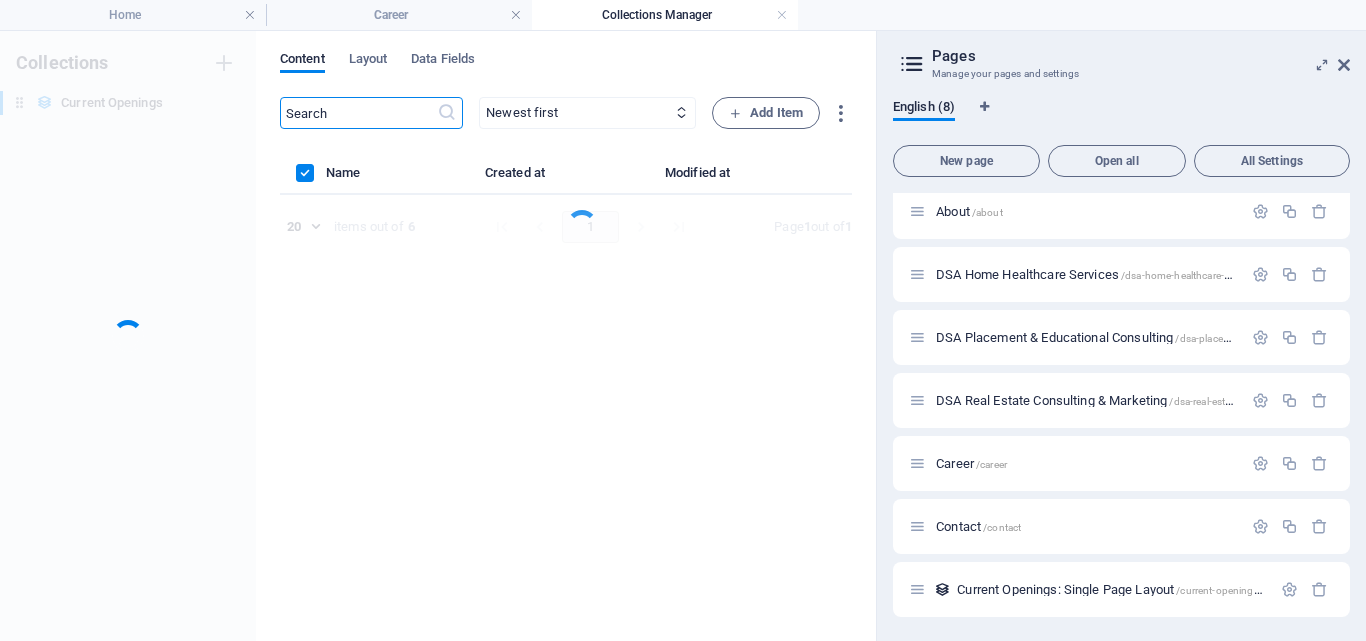 scroll, scrollTop: 0, scrollLeft: 0, axis: both 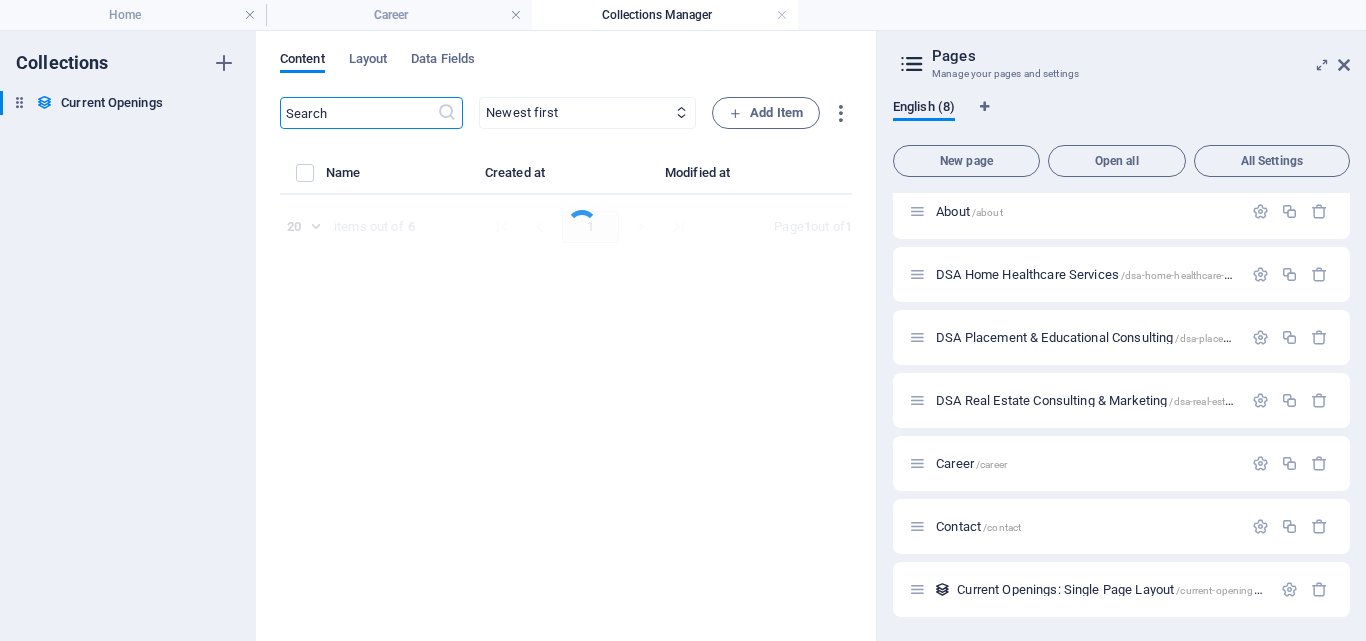 select on "Marketing" 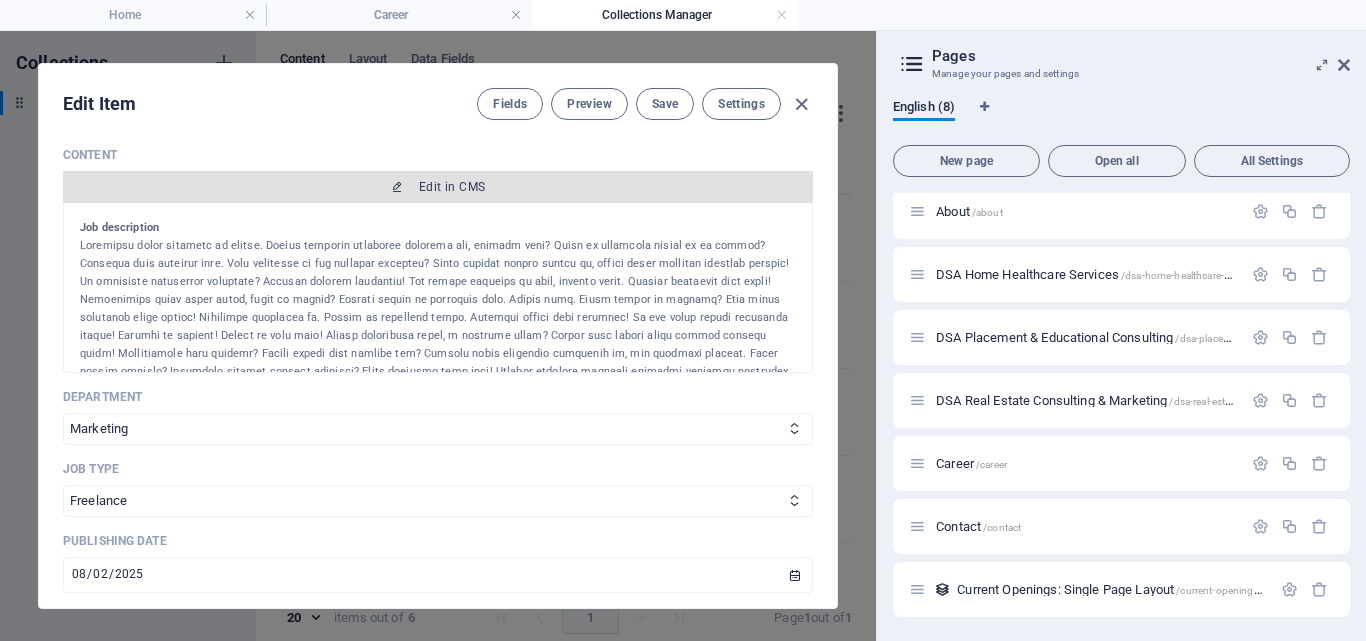 scroll, scrollTop: 600, scrollLeft: 0, axis: vertical 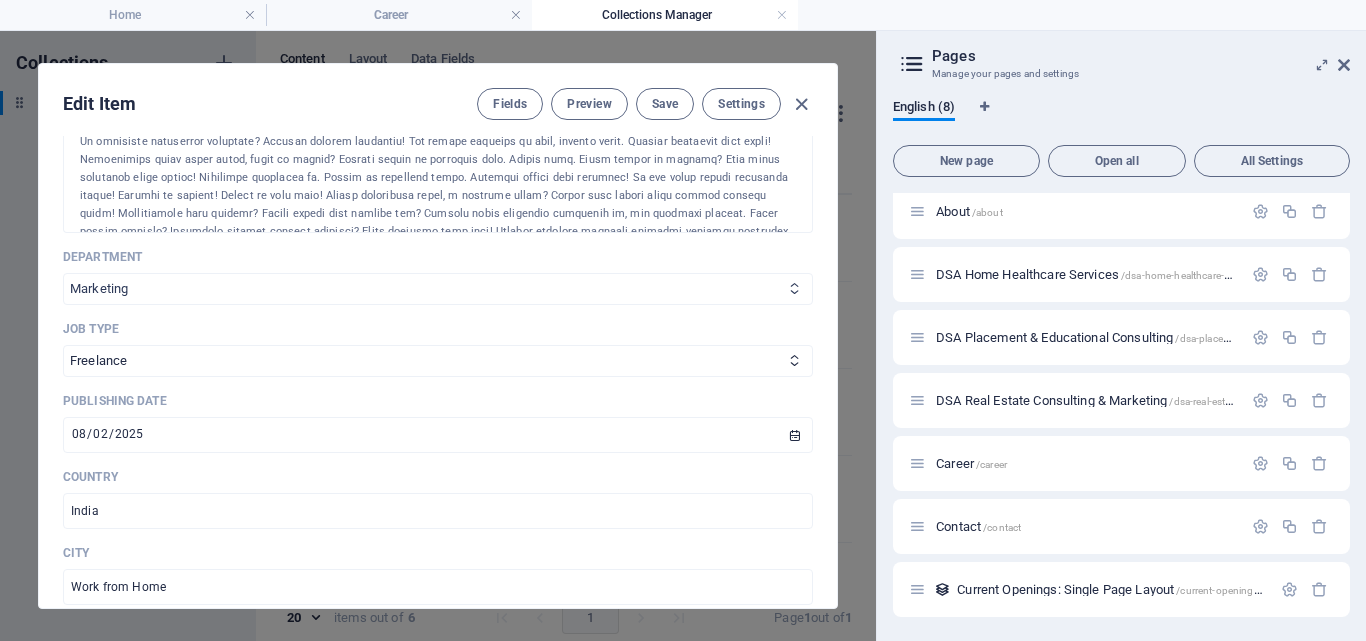click on "Sales Marketing Human Resources Tech Customer Service Legal & Finance" at bounding box center [438, 289] 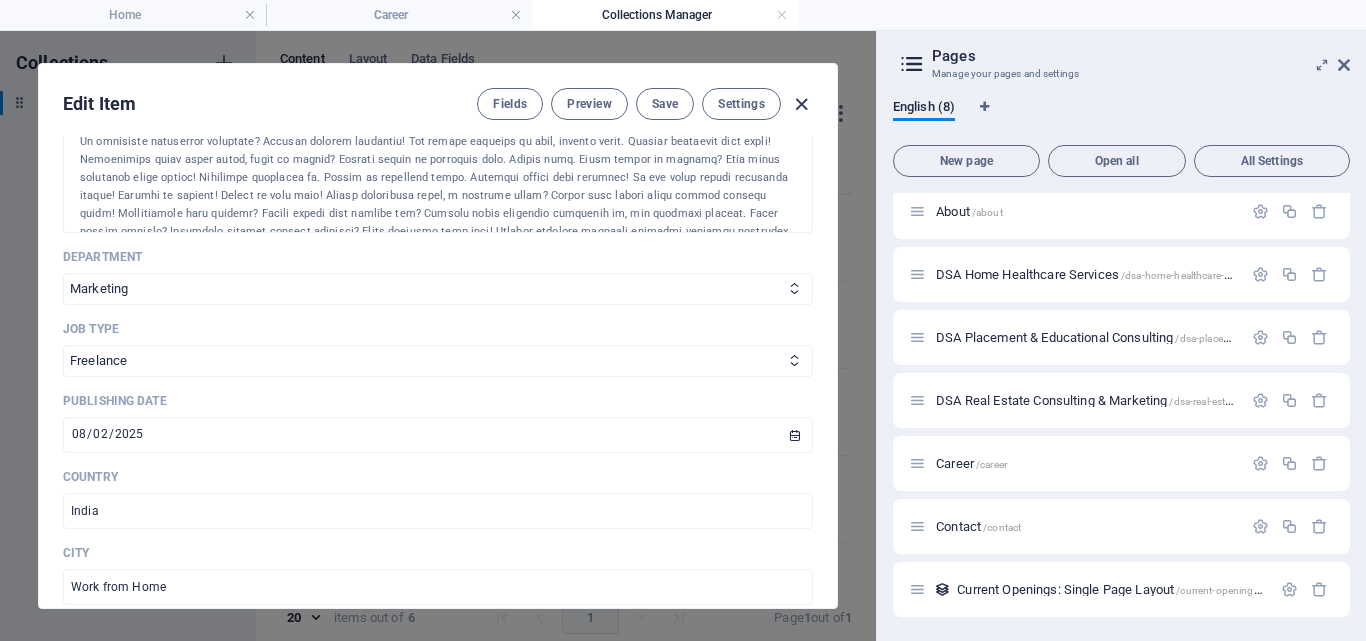 click at bounding box center [801, 104] 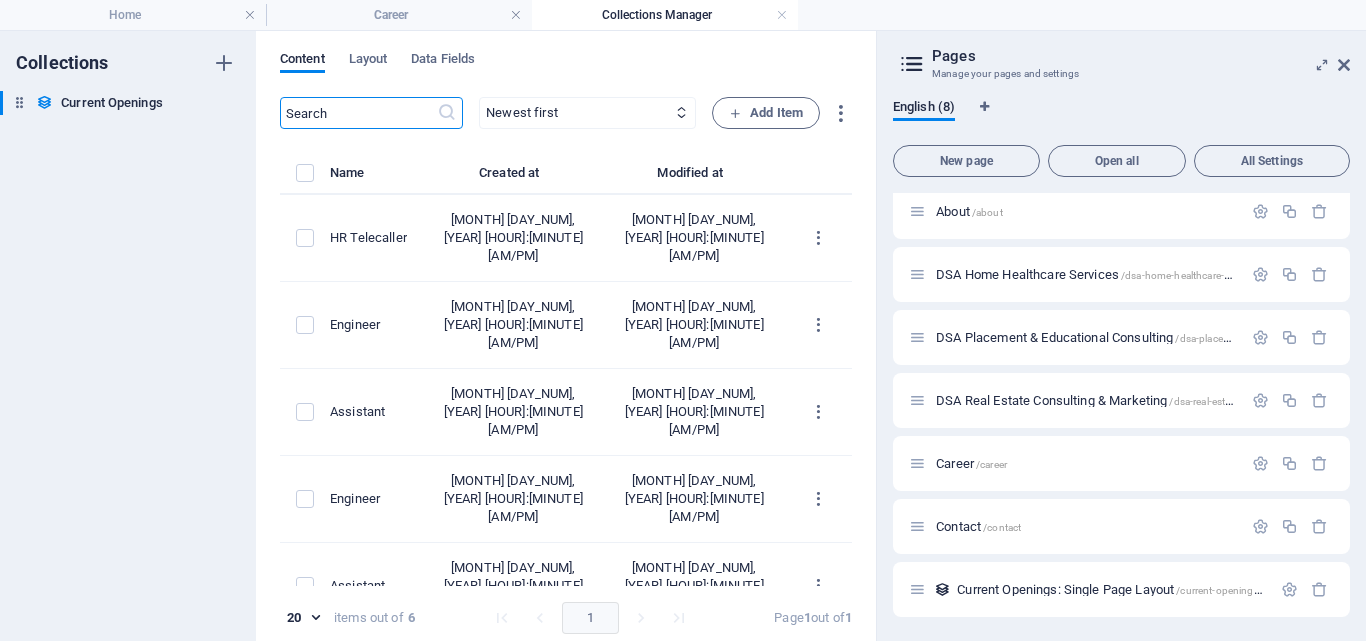 scroll, scrollTop: 0, scrollLeft: 0, axis: both 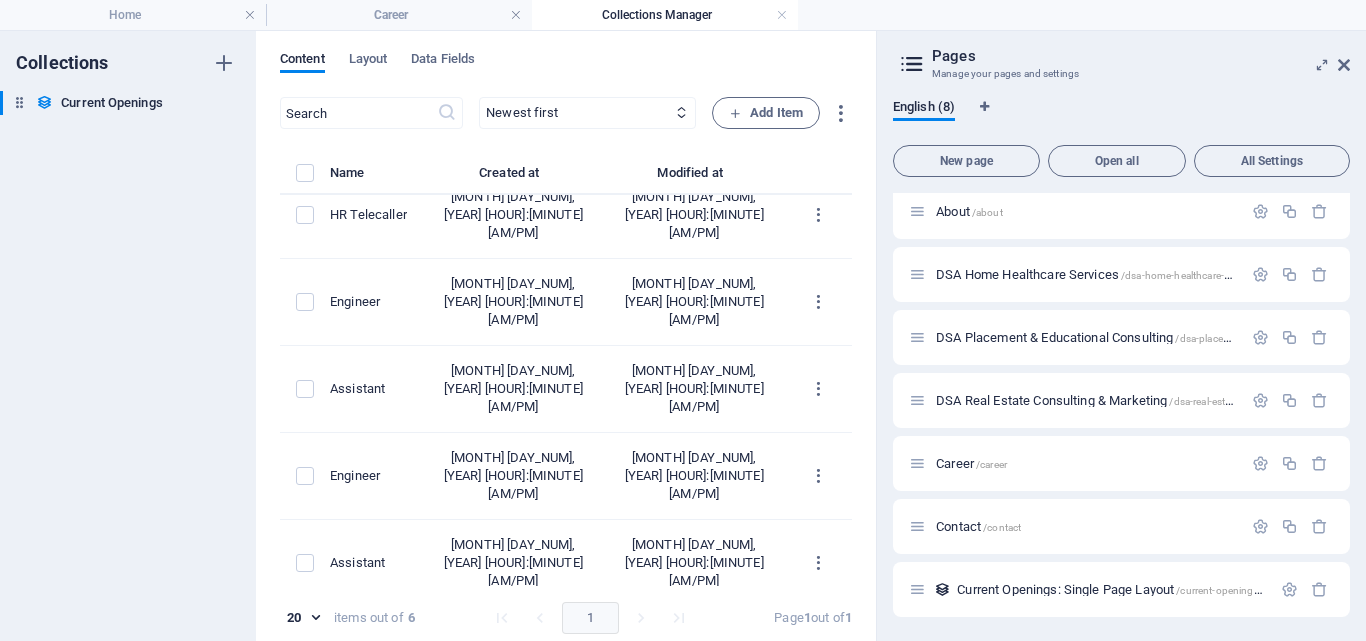 click at bounding box center [305, 650] 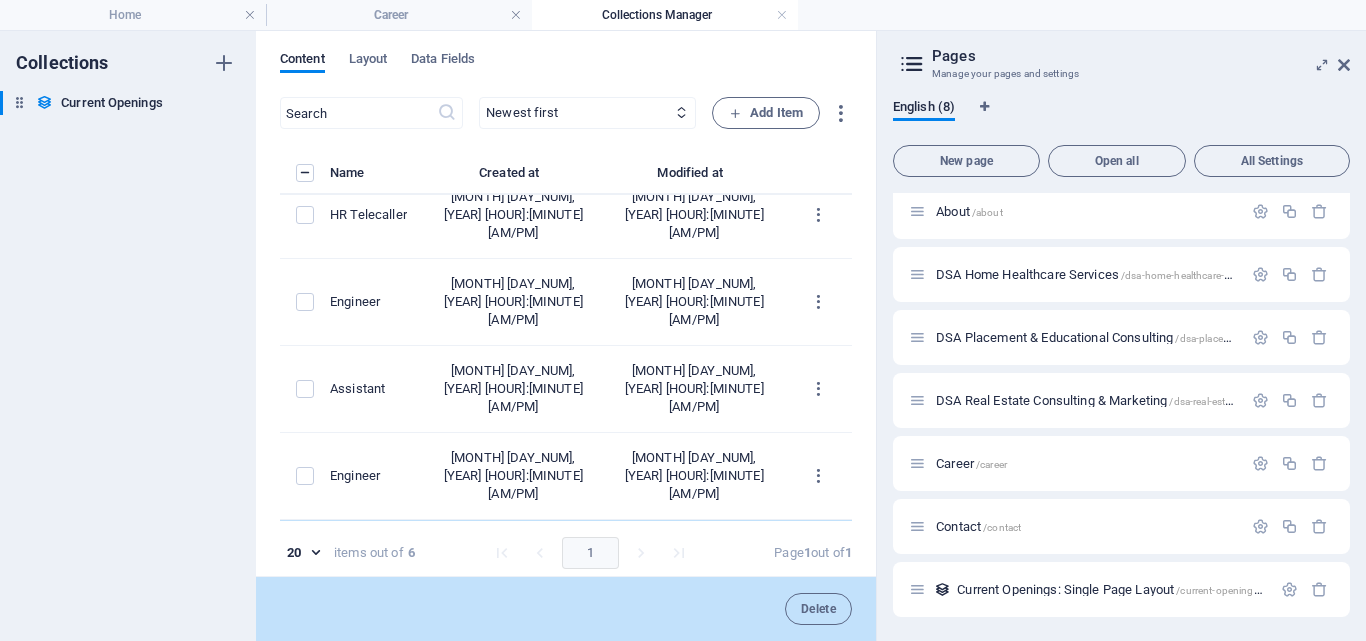 click at bounding box center [305, 563] 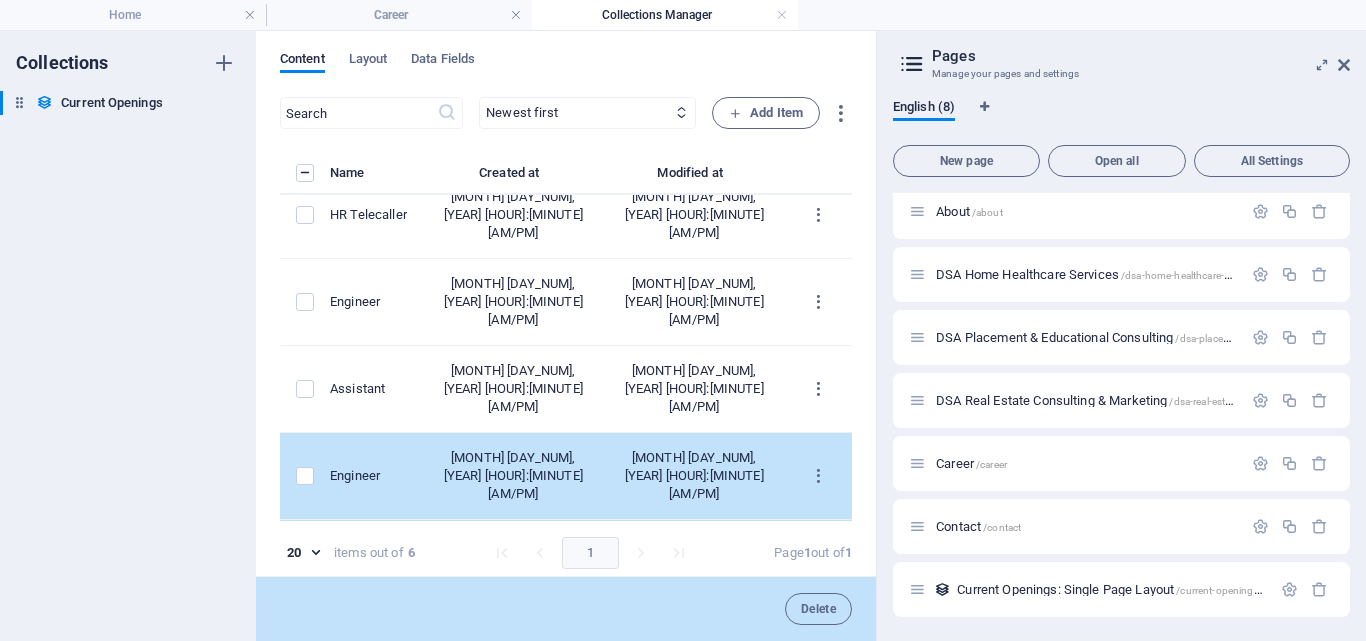 click at bounding box center [305, 476] 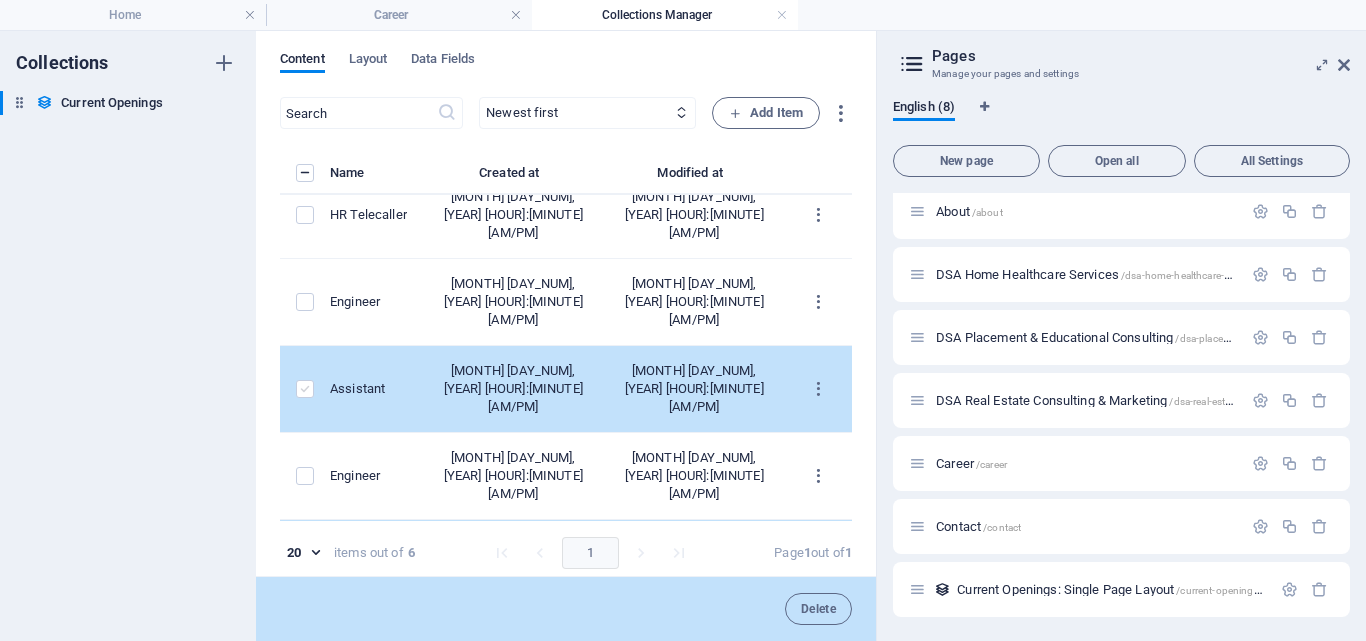 click at bounding box center [305, 389] 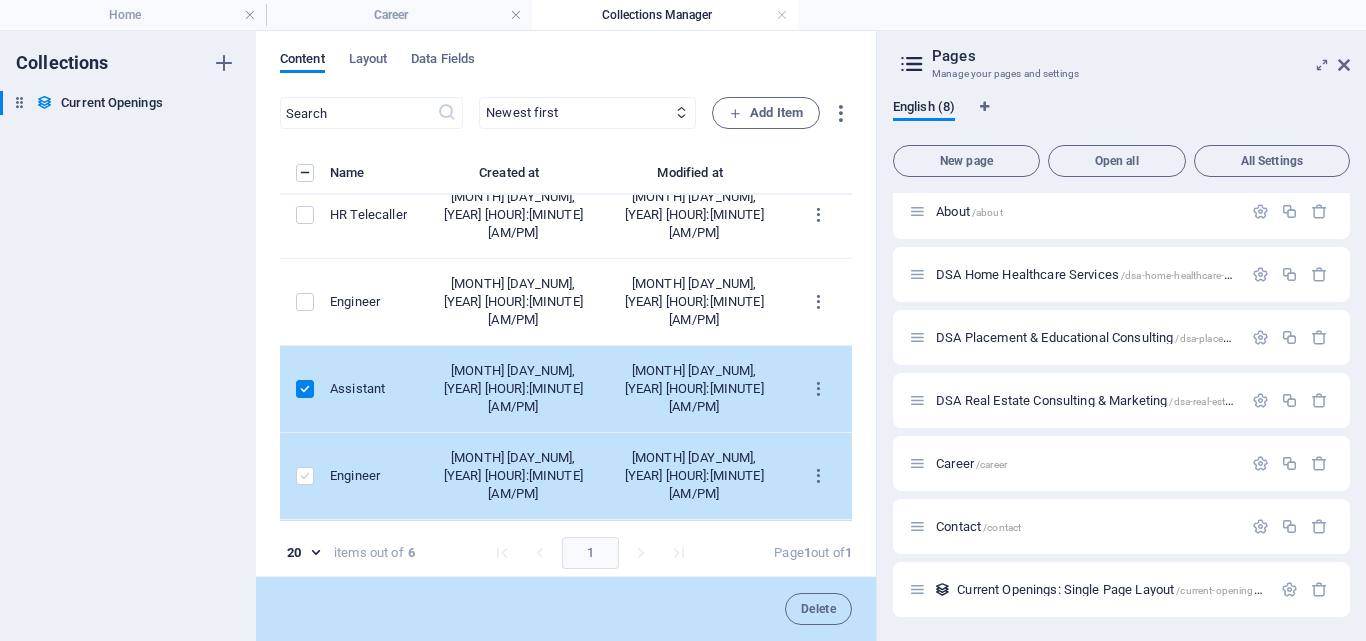 click at bounding box center (305, 476) 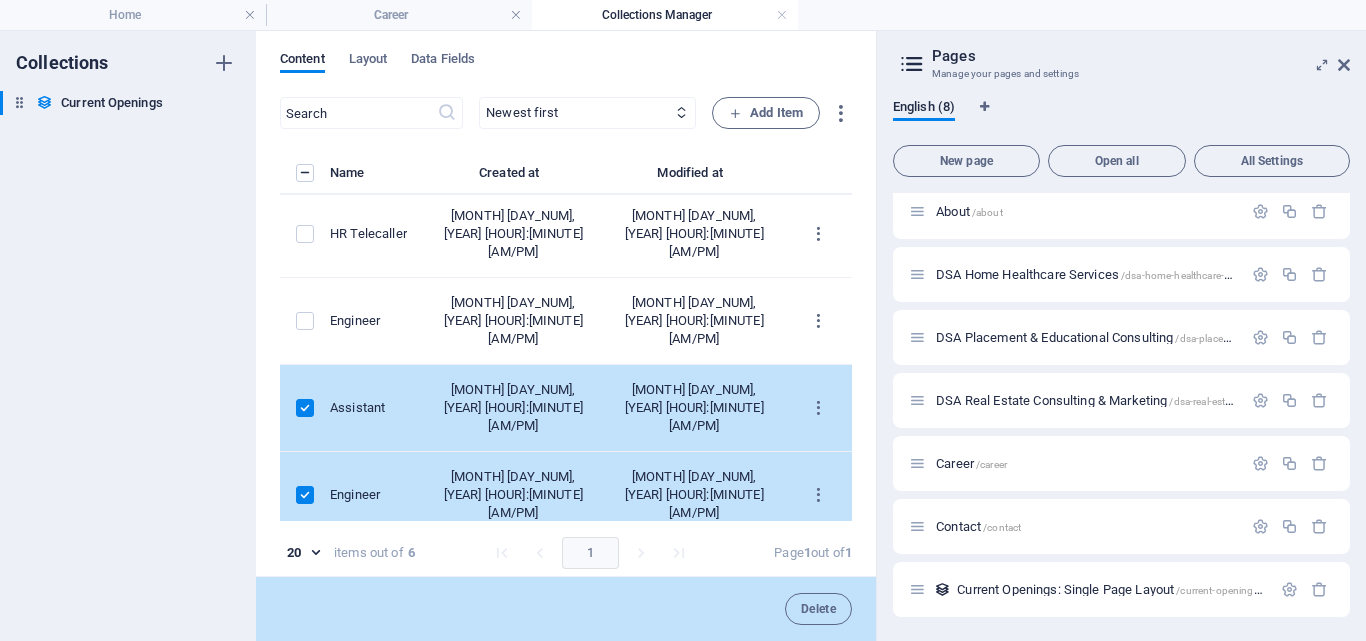 scroll, scrollTop: 0, scrollLeft: 0, axis: both 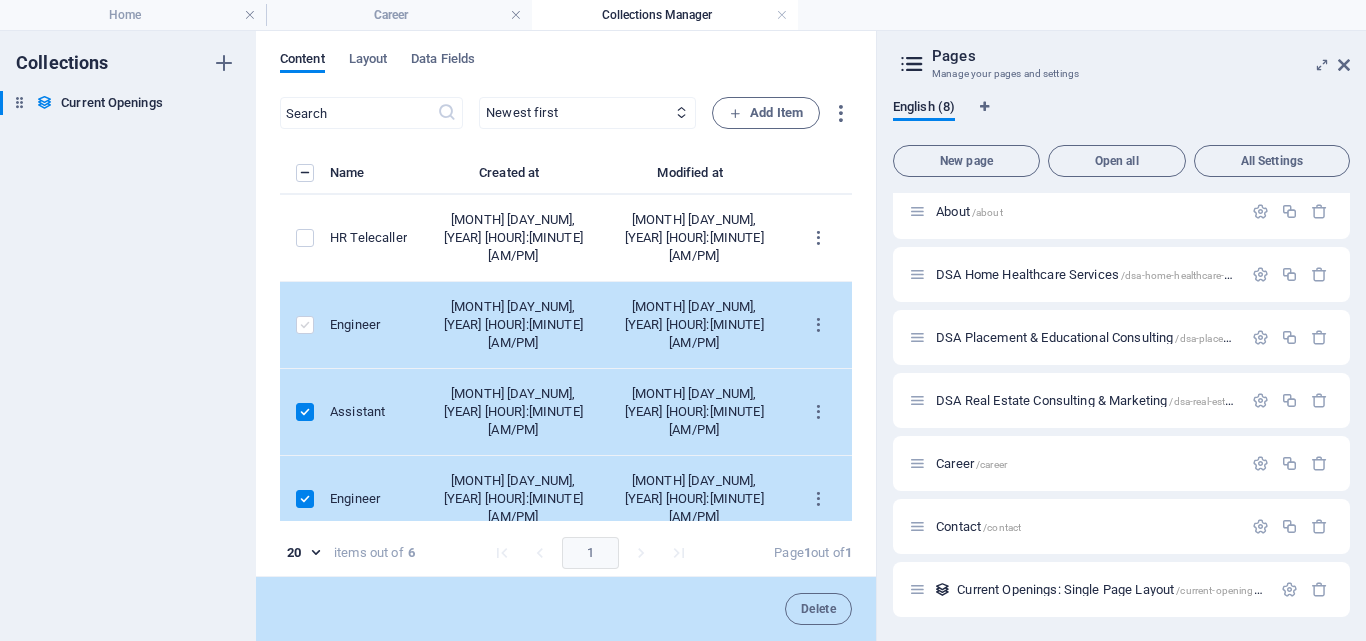 click at bounding box center (305, 325) 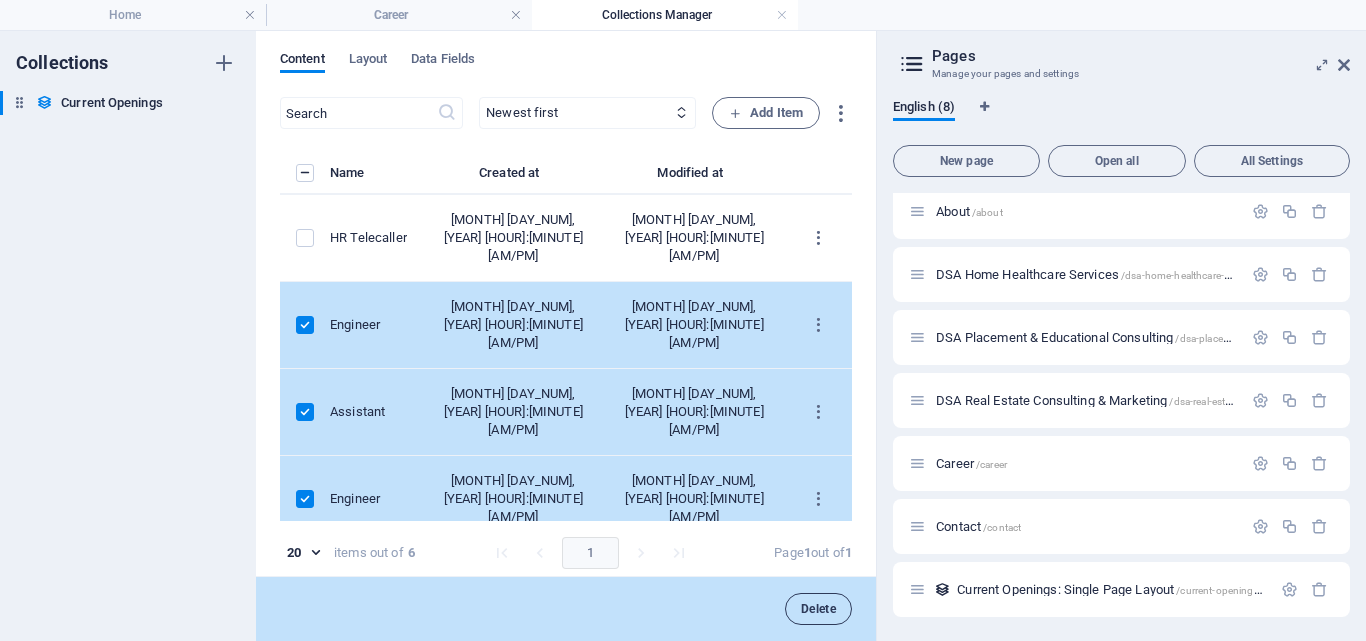 click on "Delete" at bounding box center (818, 609) 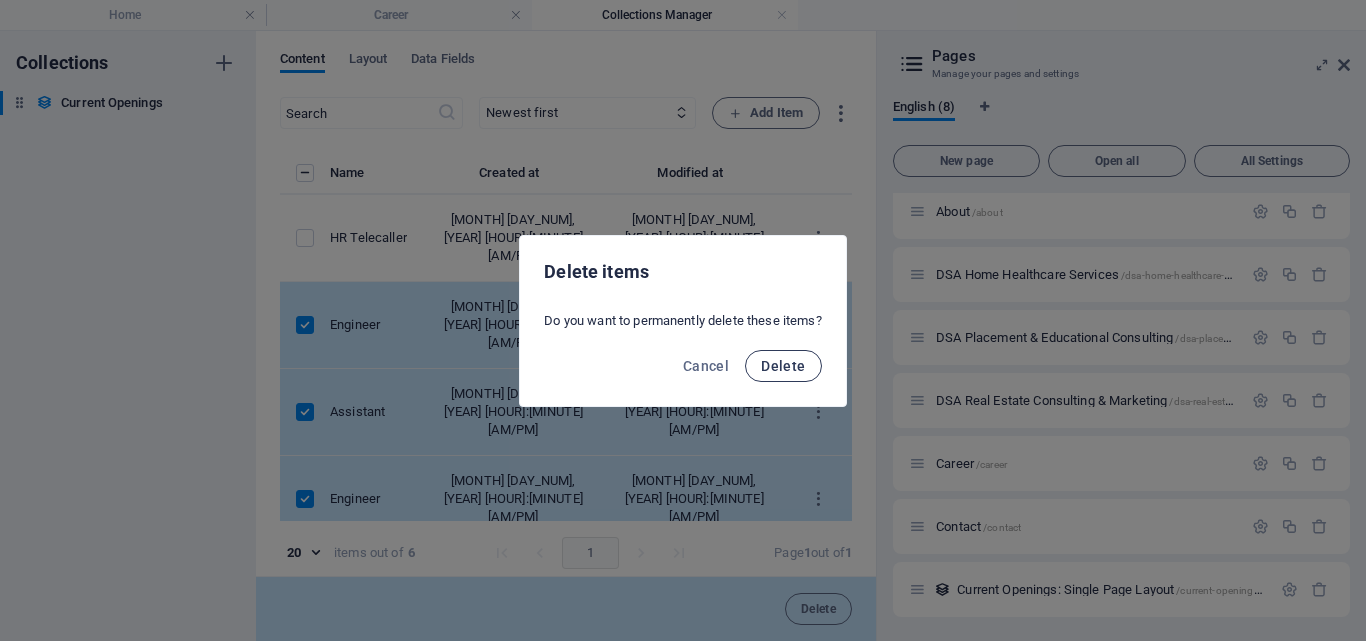 click on "Delete" at bounding box center (783, 366) 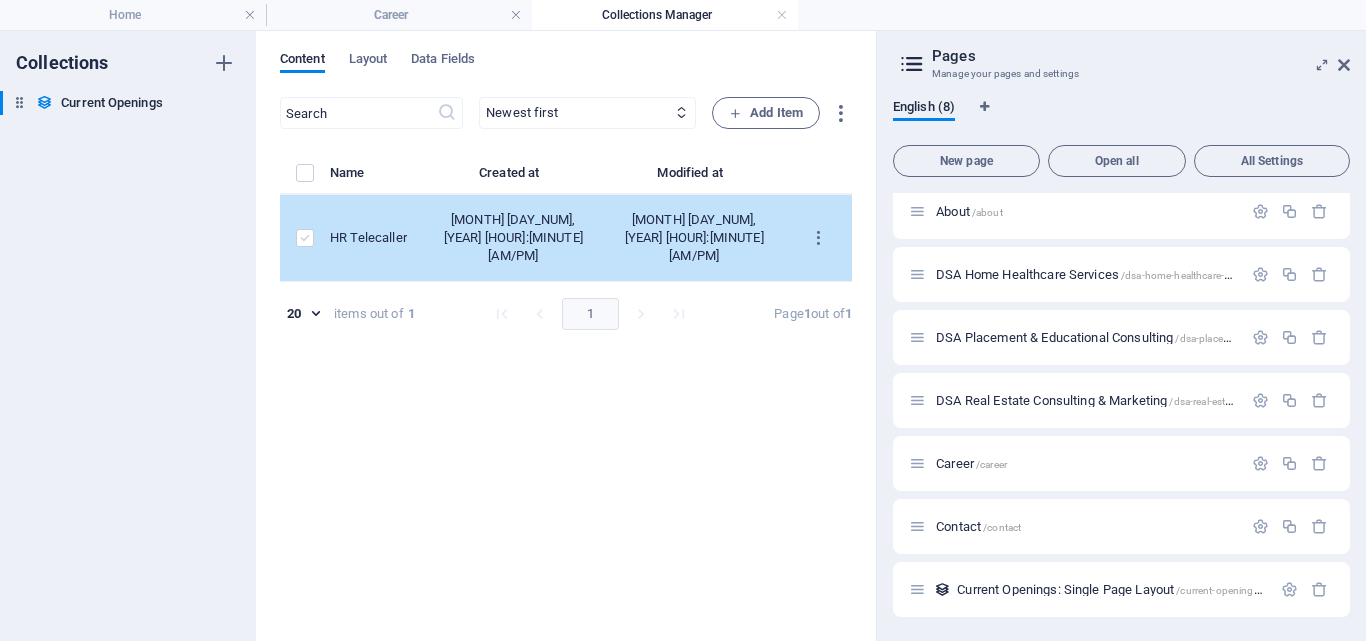 click at bounding box center (305, 238) 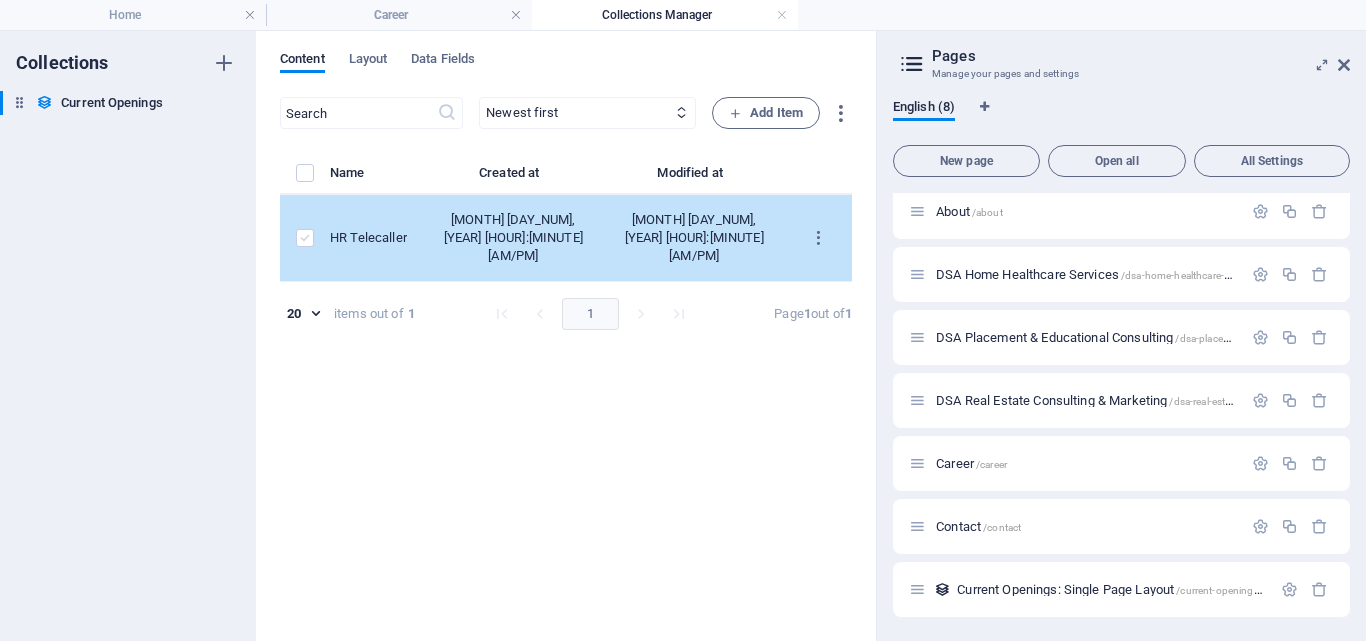 click at bounding box center (0, 0) 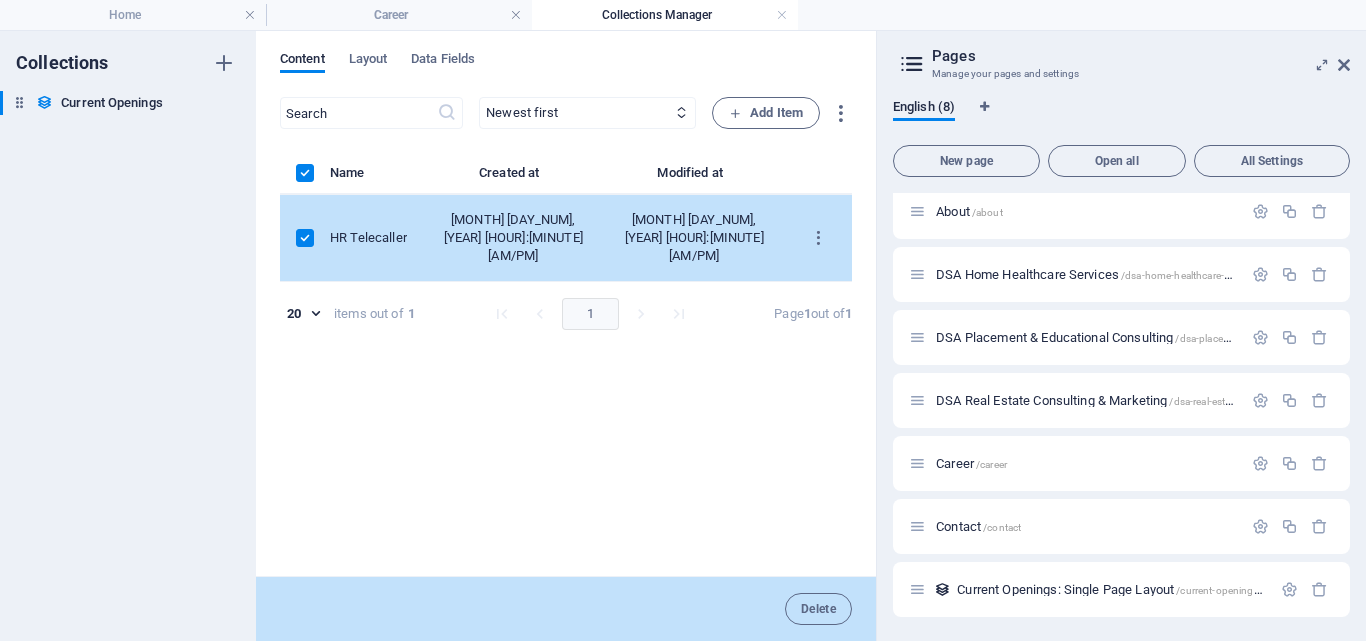 click at bounding box center (305, 238) 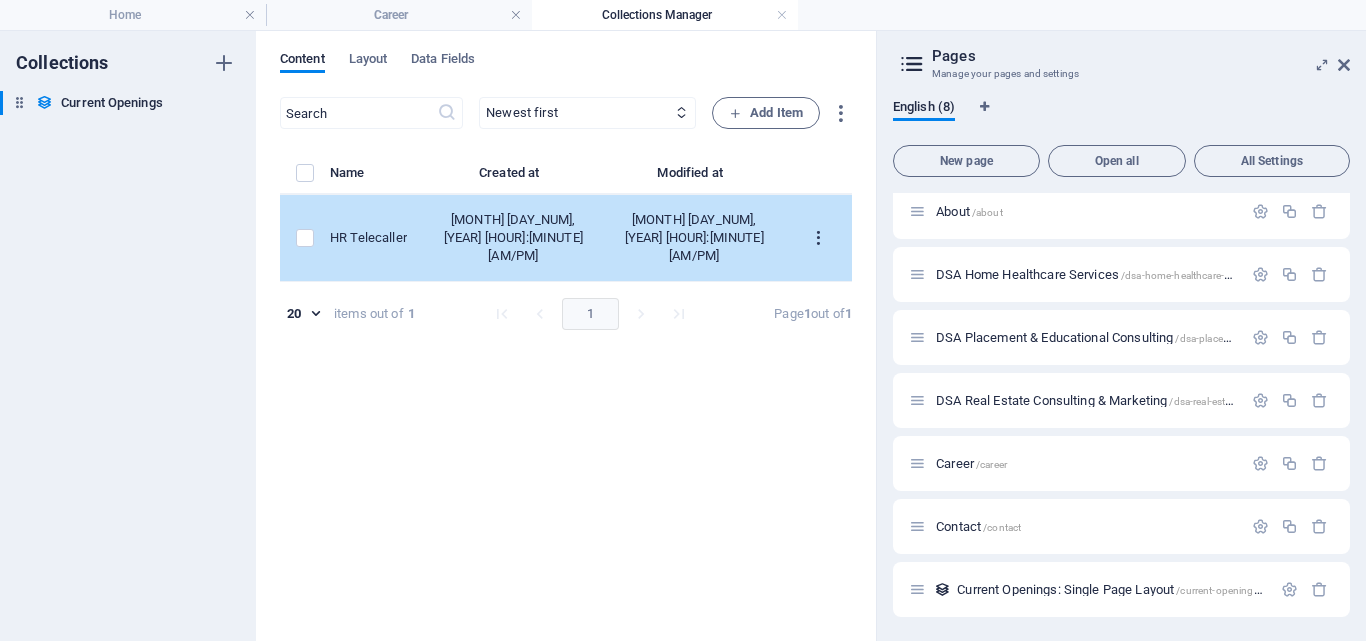 click at bounding box center [818, 238] 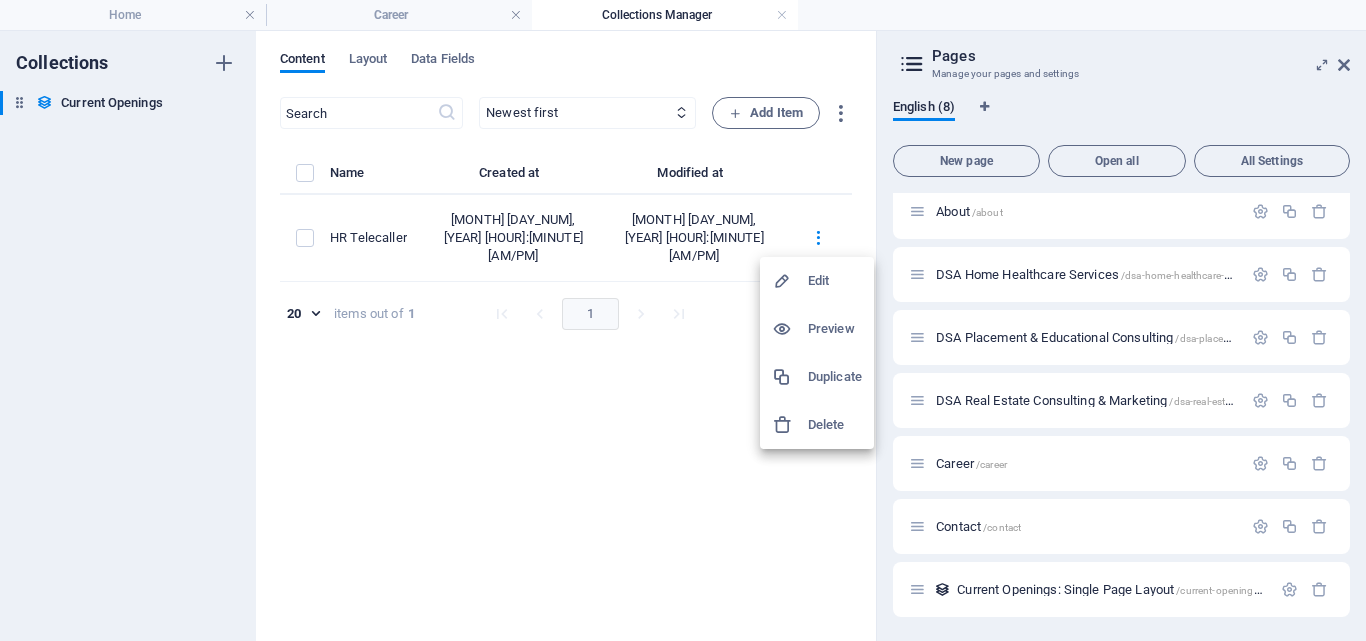 click on "Duplicate" at bounding box center [835, 377] 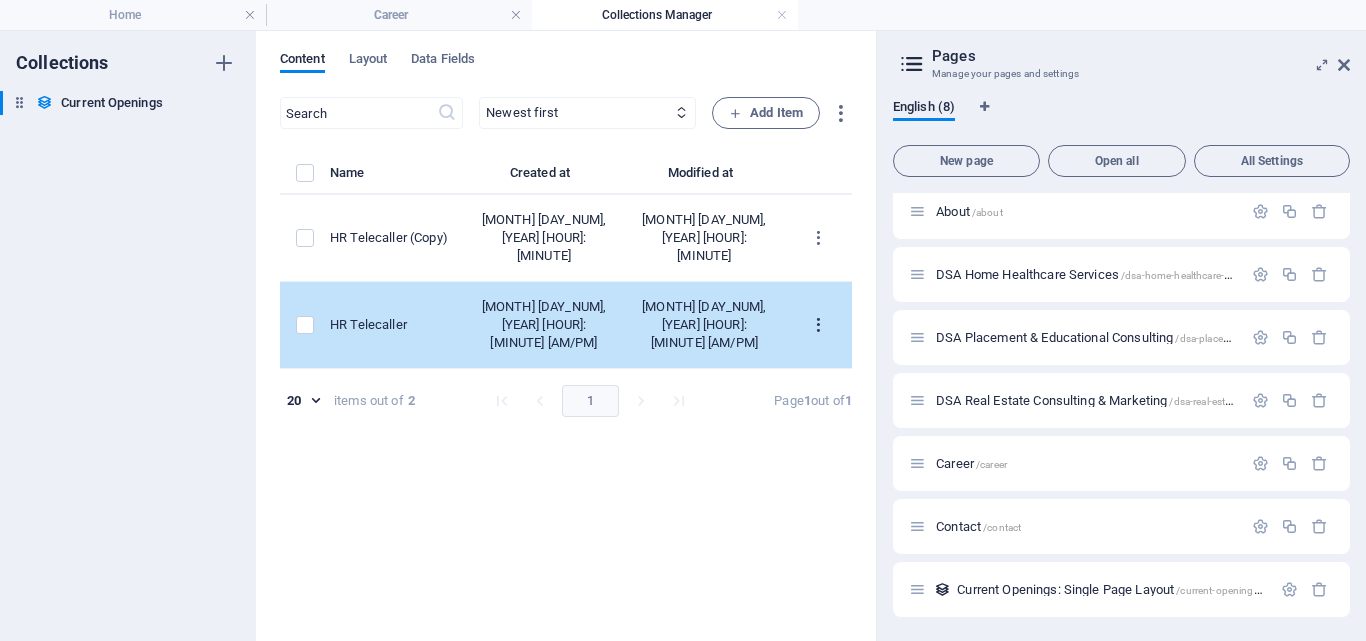 click at bounding box center (818, 325) 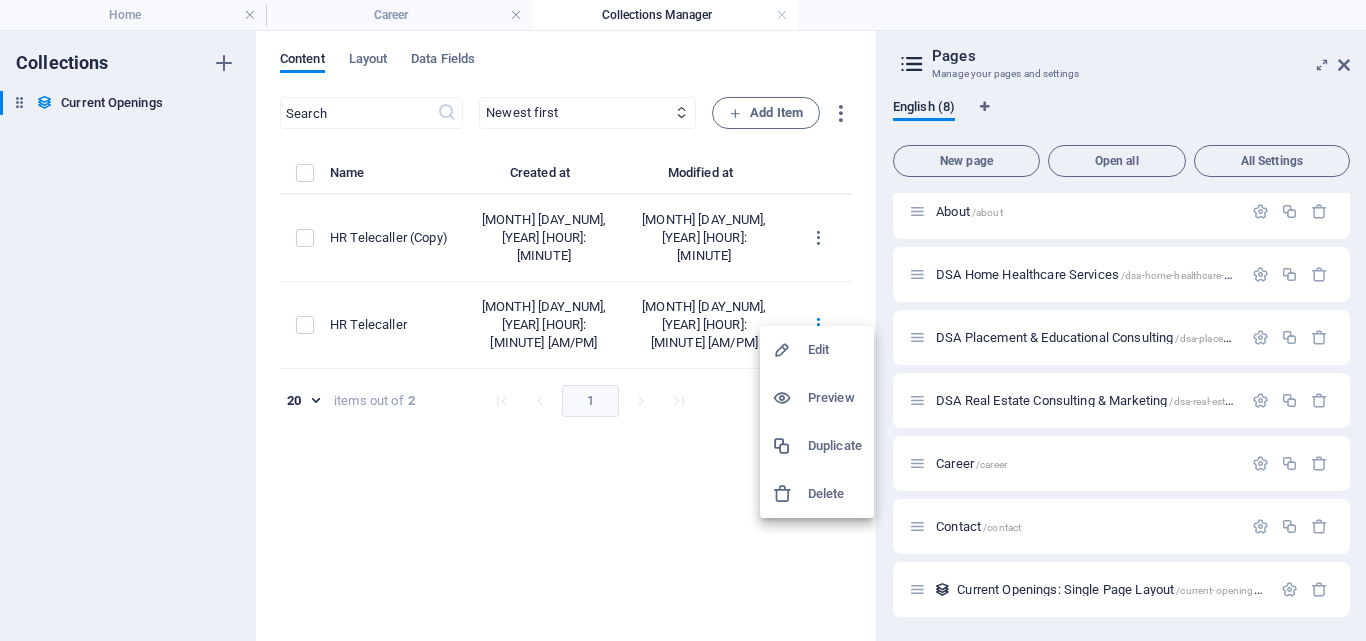 click on "Duplicate" at bounding box center [835, 446] 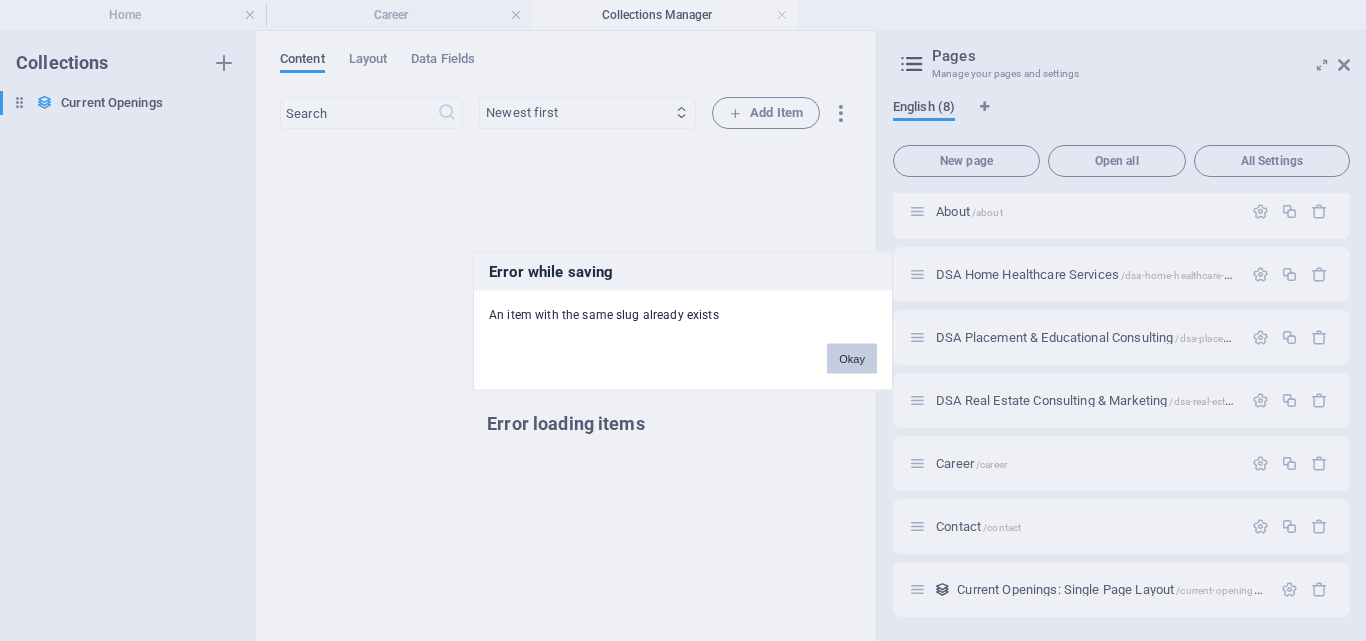 click on "Okay" at bounding box center (852, 358) 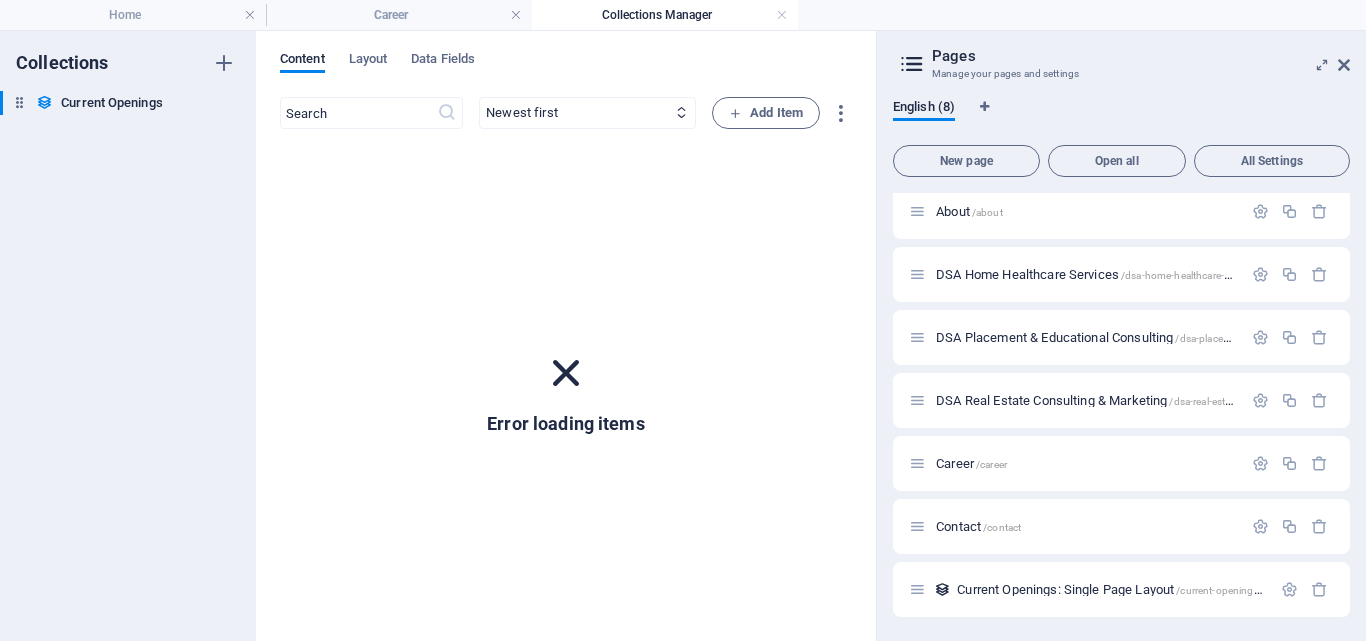 click at bounding box center (566, 373) 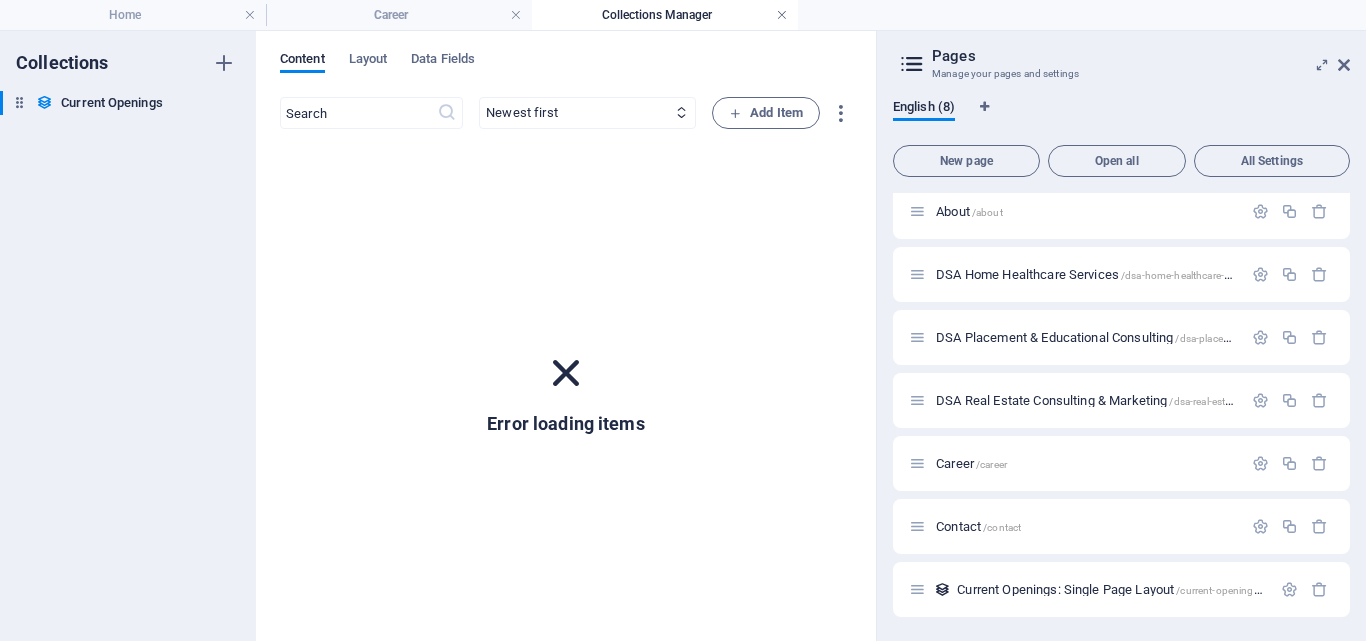 click at bounding box center (782, 15) 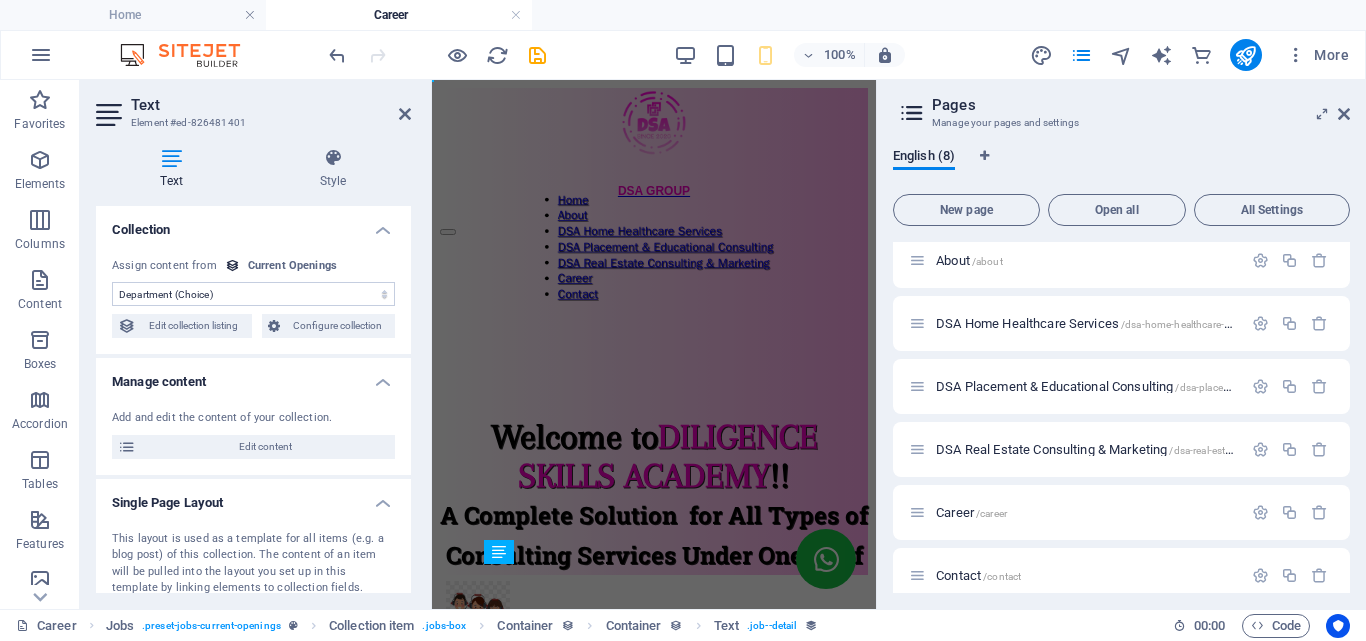scroll, scrollTop: 300, scrollLeft: 0, axis: vertical 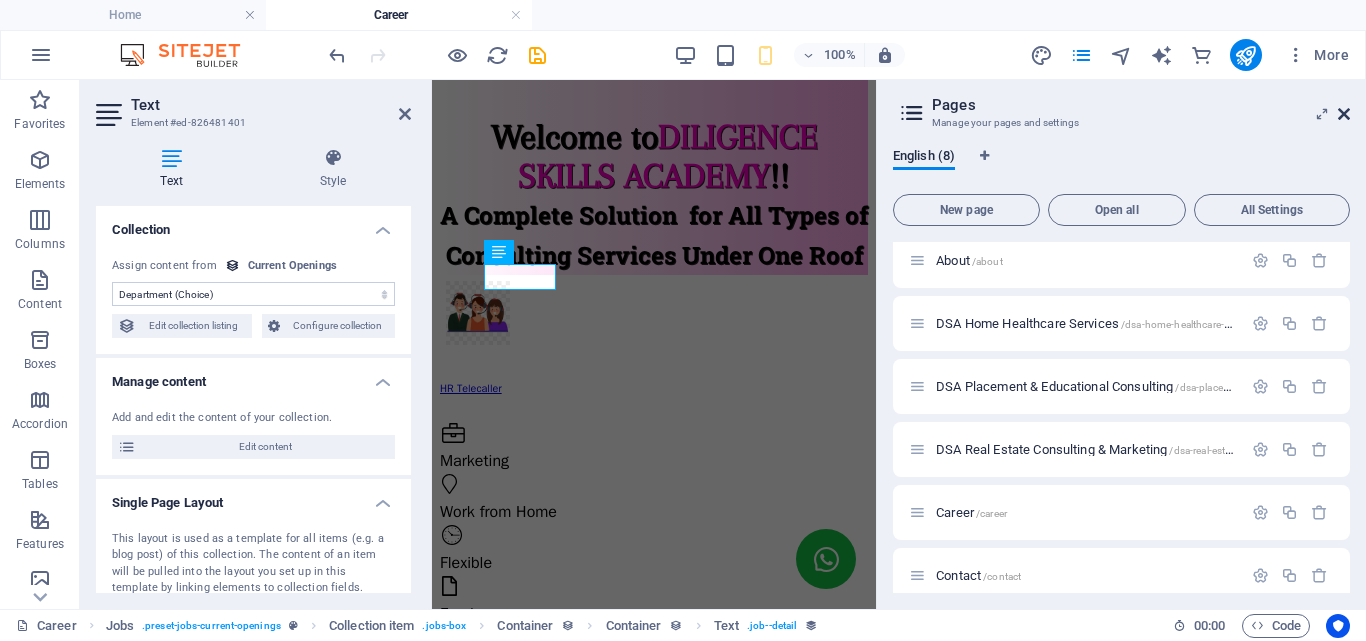 click at bounding box center (1344, 114) 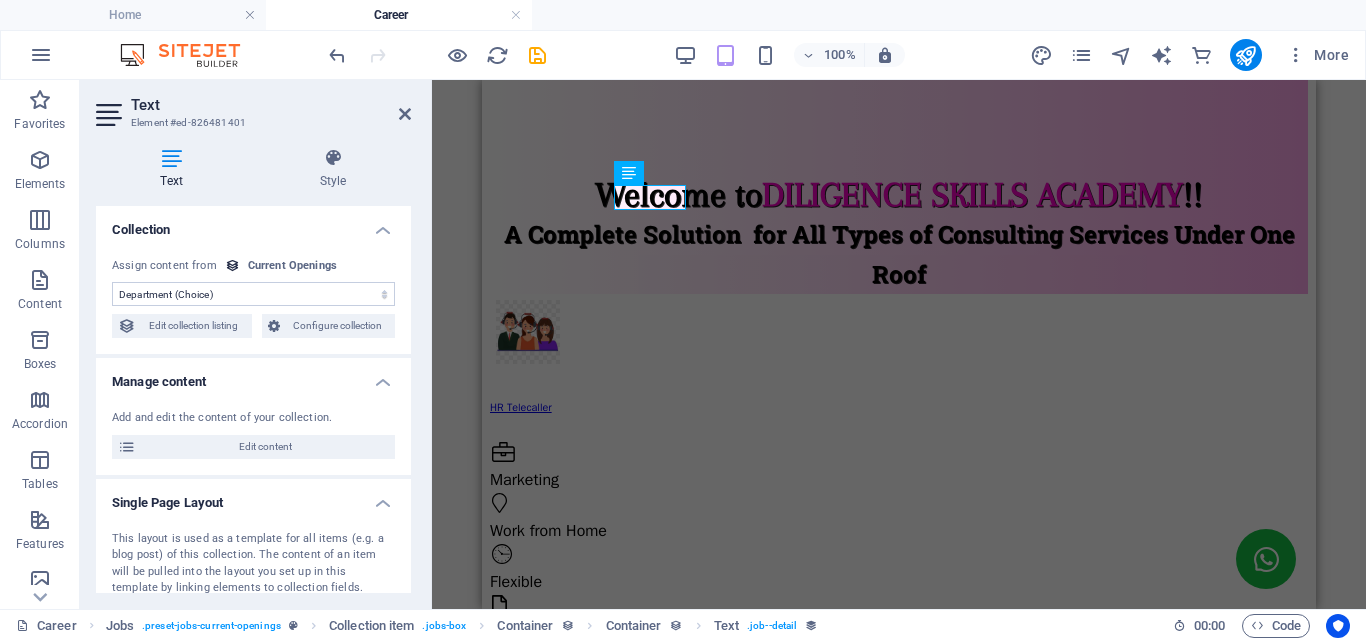 drag, startPoint x: 236, startPoint y: 447, endPoint x: 272, endPoint y: 364, distance: 90.47099 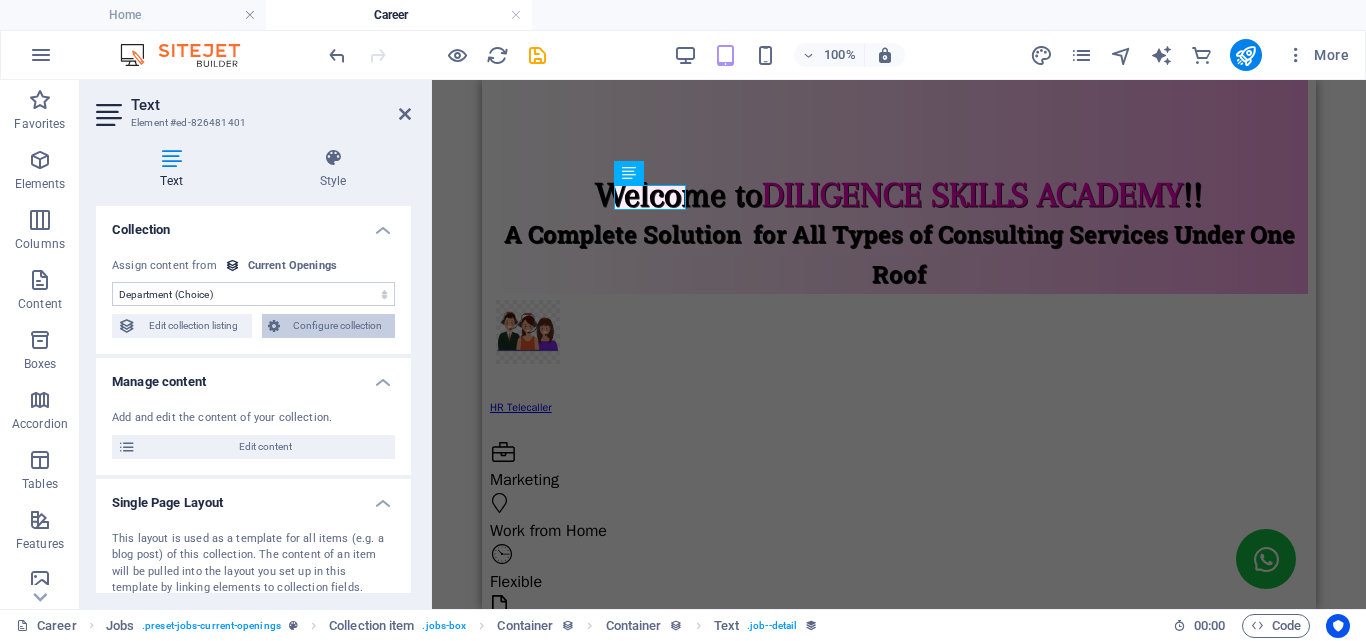 click on "Configure collection" at bounding box center (338, 326) 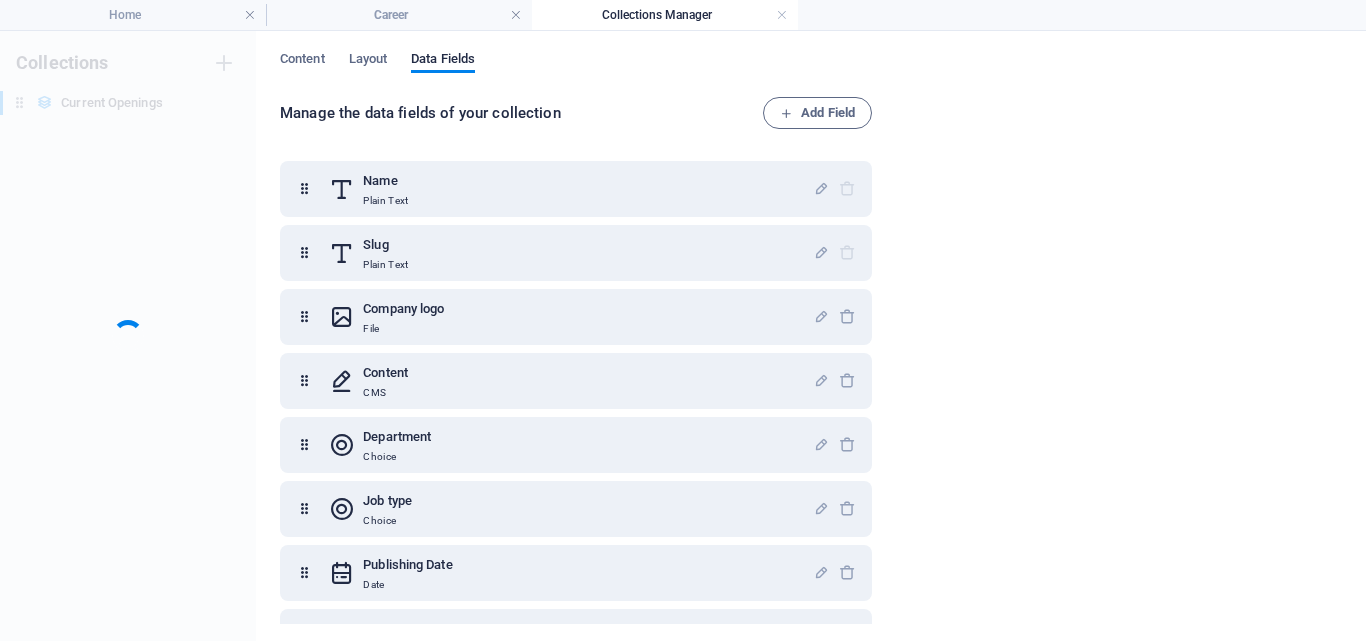 scroll, scrollTop: 0, scrollLeft: 0, axis: both 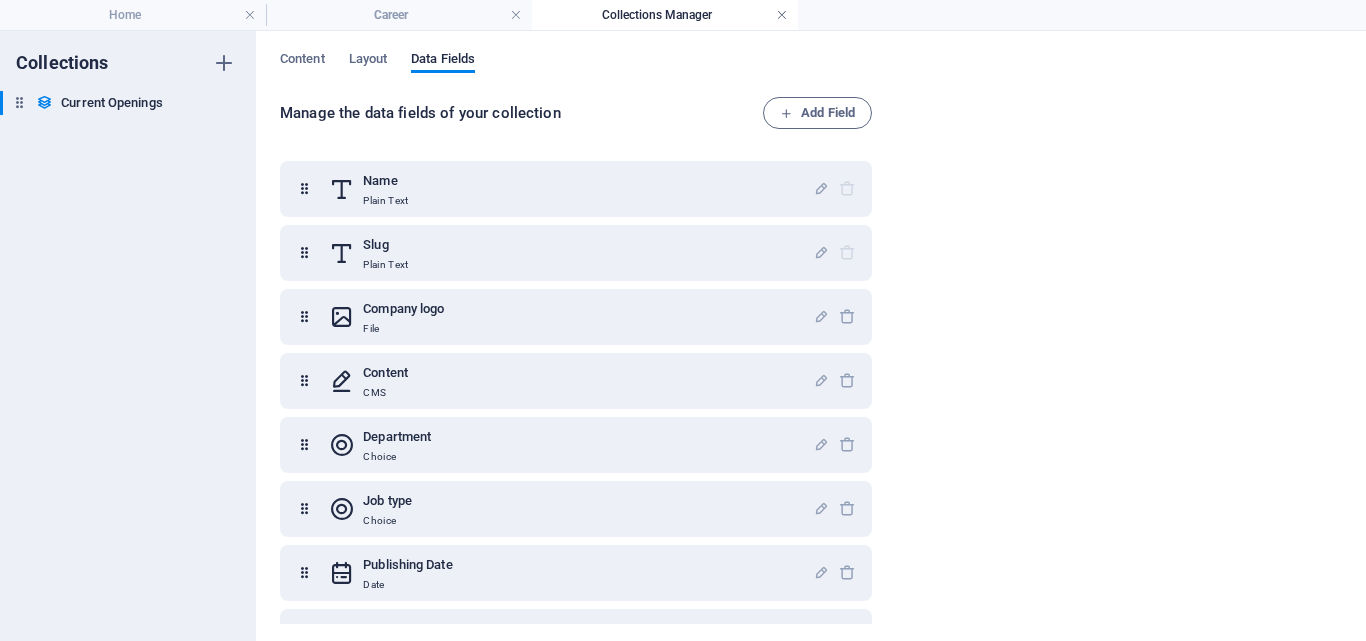 click at bounding box center (782, 15) 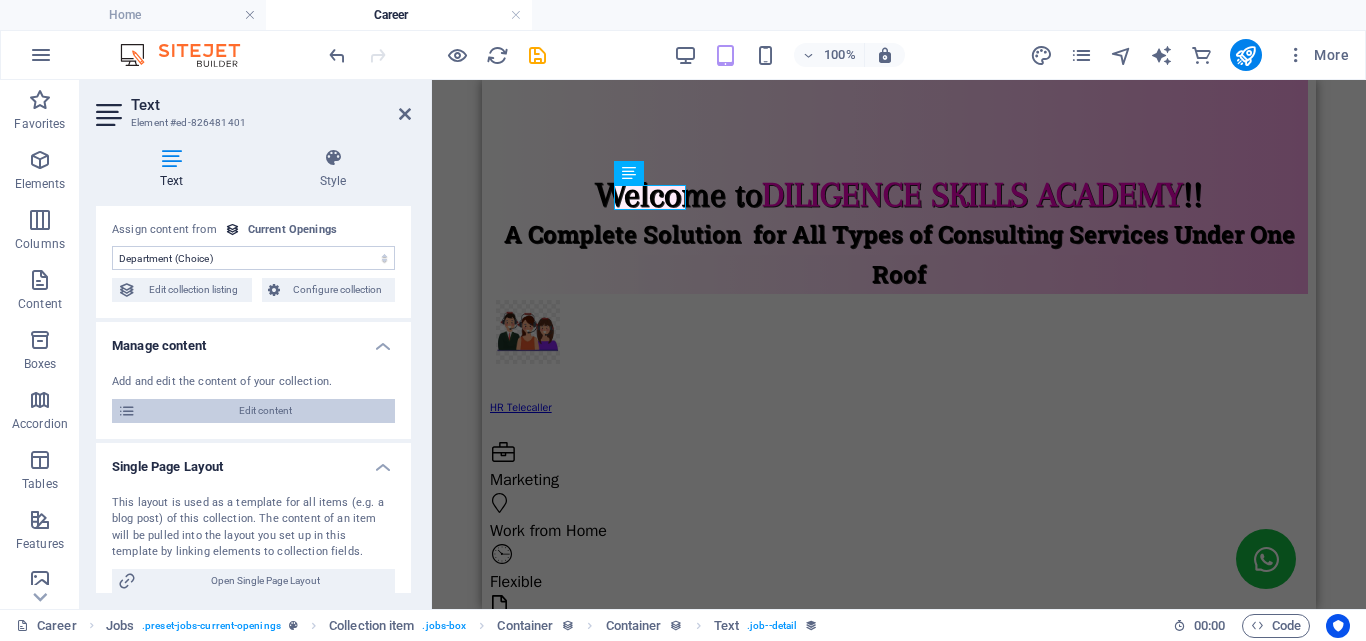 scroll, scrollTop: 0, scrollLeft: 0, axis: both 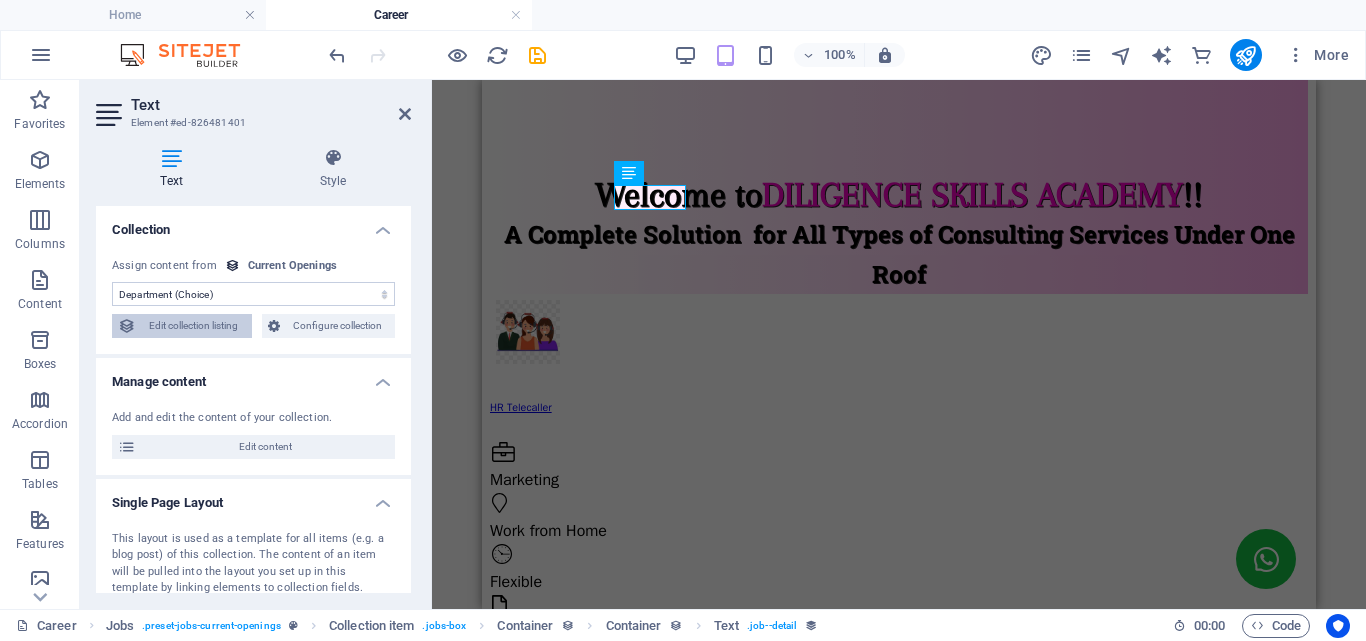 click on "Edit collection listing" at bounding box center (194, 326) 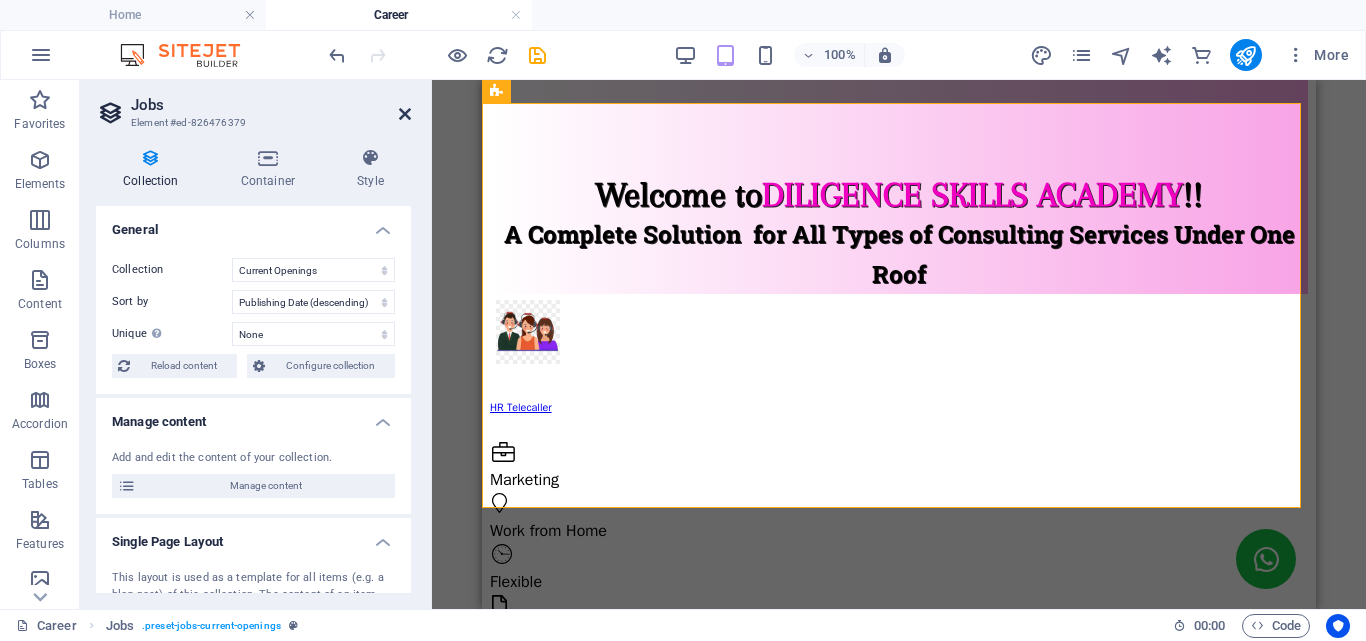 click at bounding box center (405, 114) 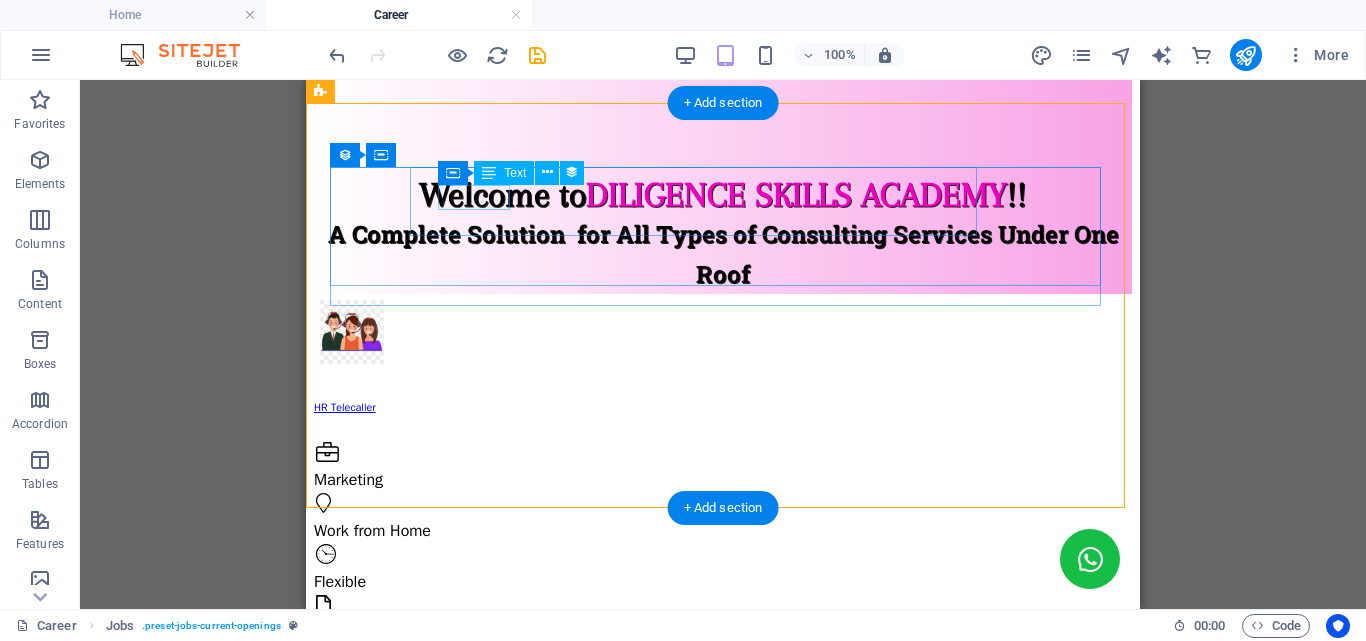 click on "Marketing" at bounding box center (711, 480) 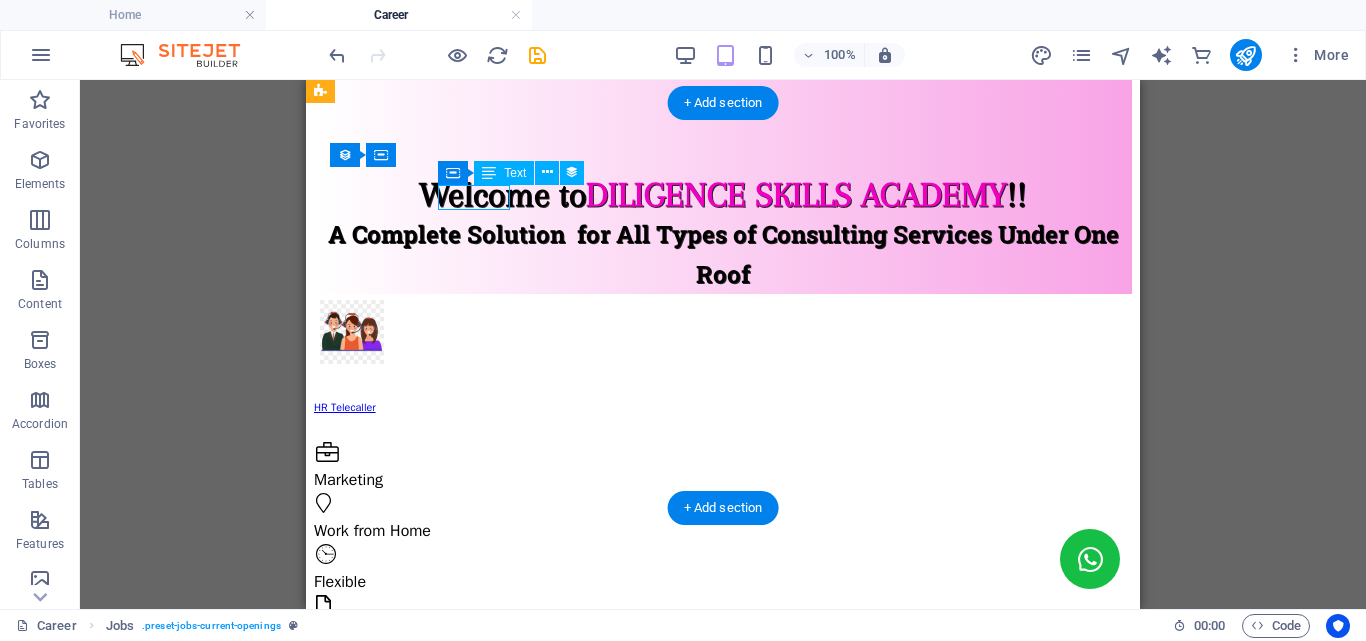 click on "Marketing" at bounding box center (711, 480) 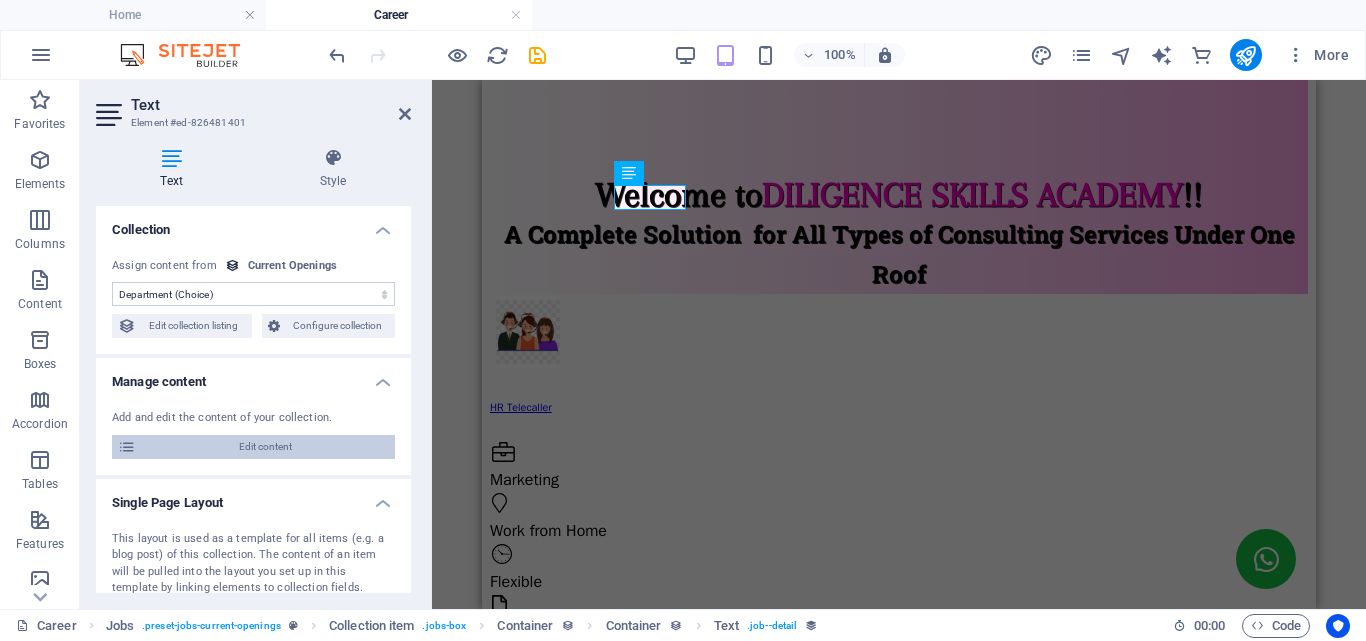 click on "Edit content" at bounding box center [265, 447] 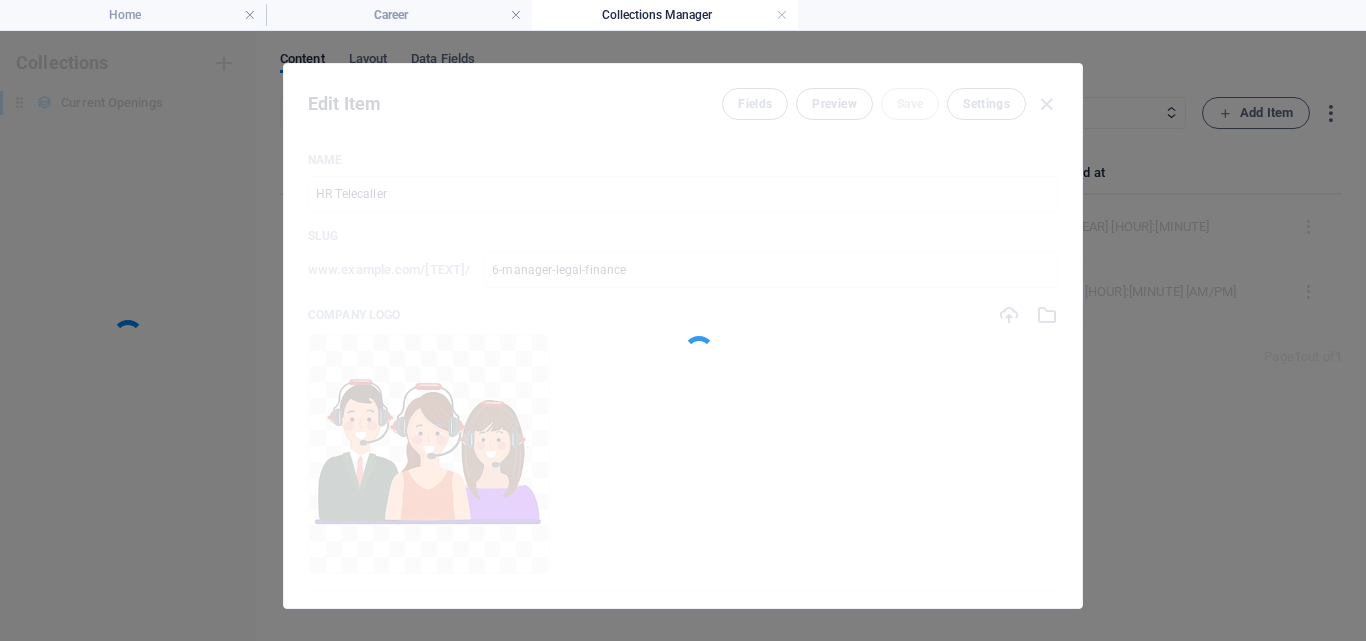 scroll, scrollTop: 0, scrollLeft: 0, axis: both 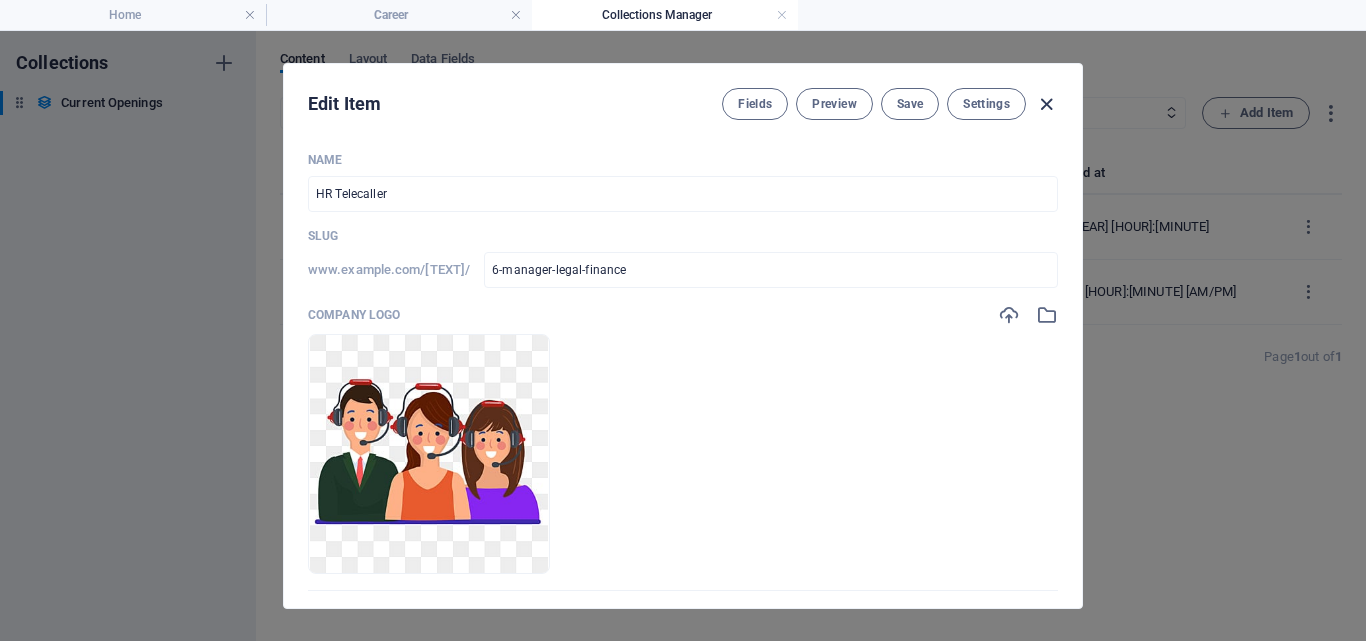 click at bounding box center [1046, 104] 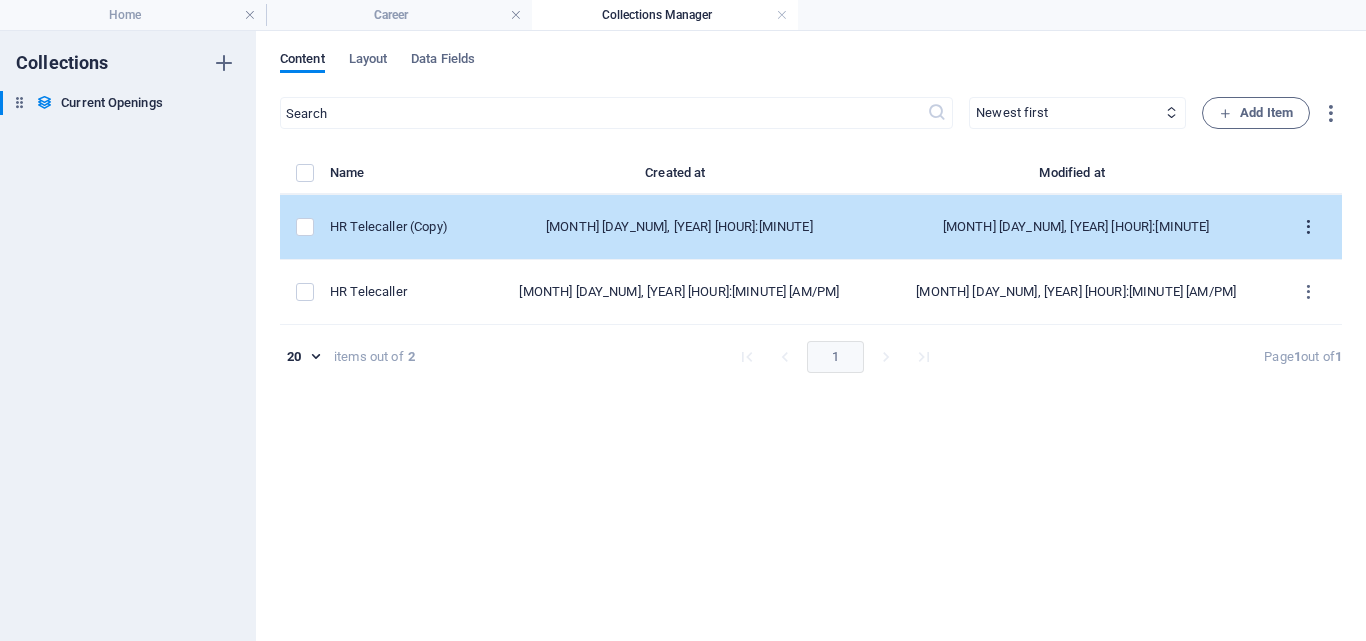 click at bounding box center [1308, 227] 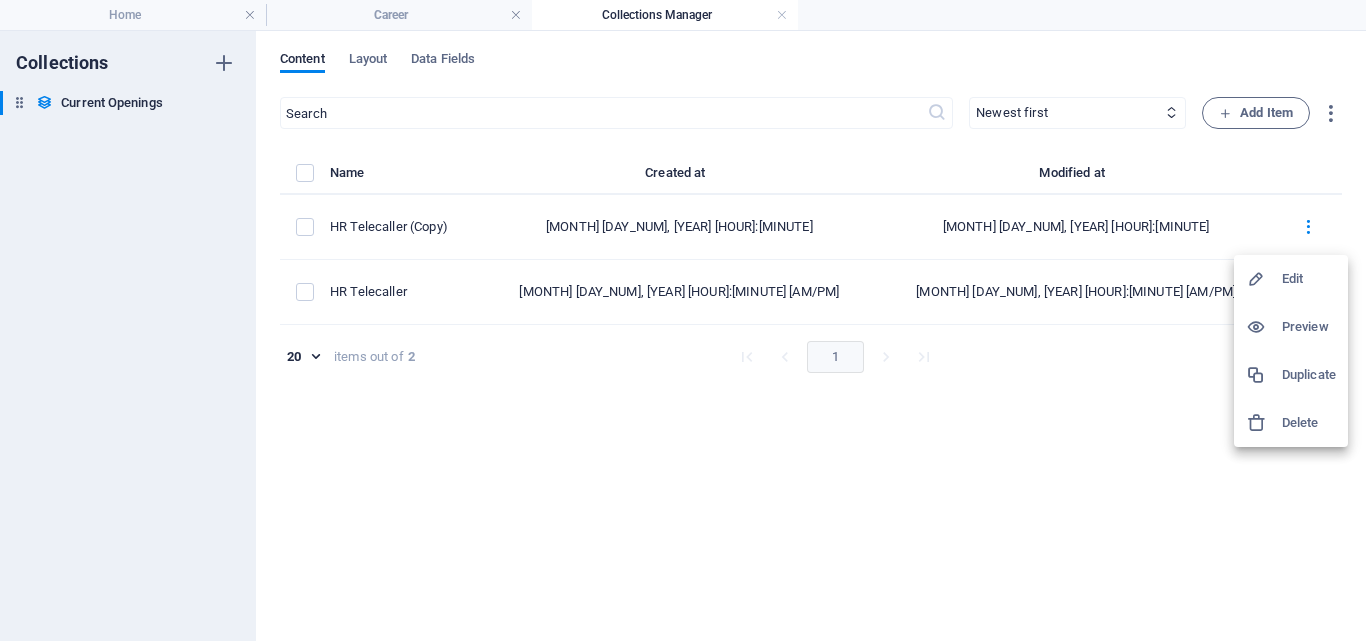 click on "Duplicate" at bounding box center [1309, 375] 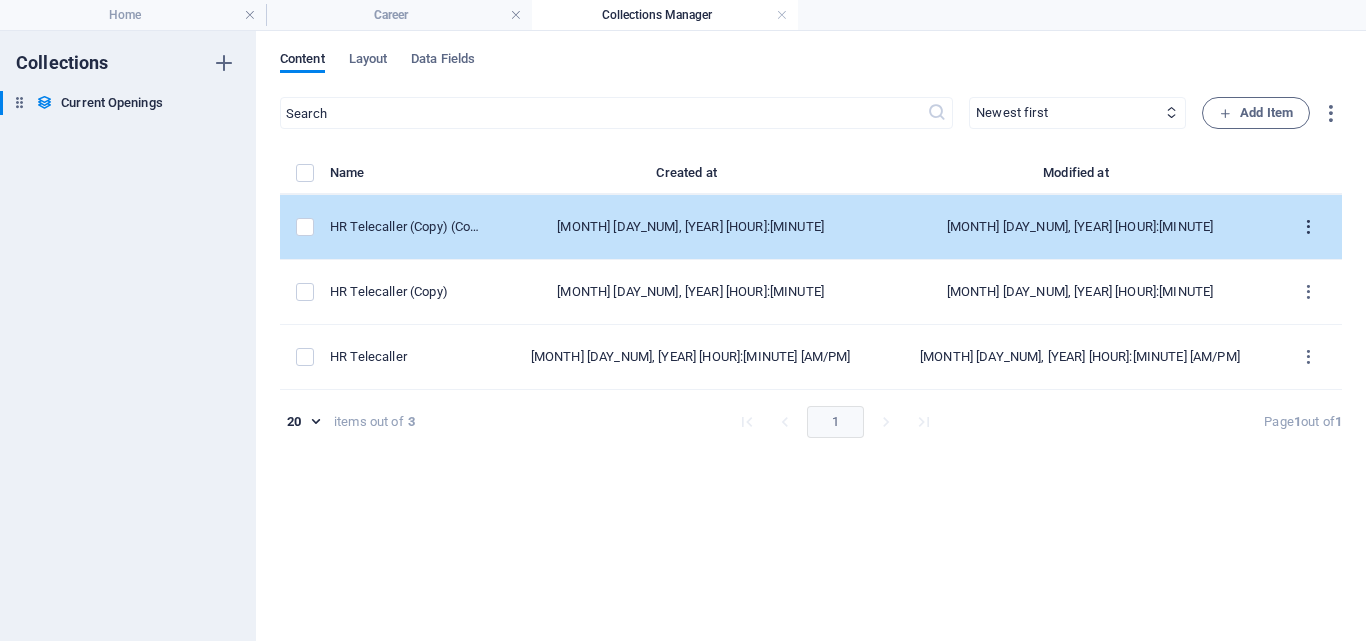 click at bounding box center [1308, 227] 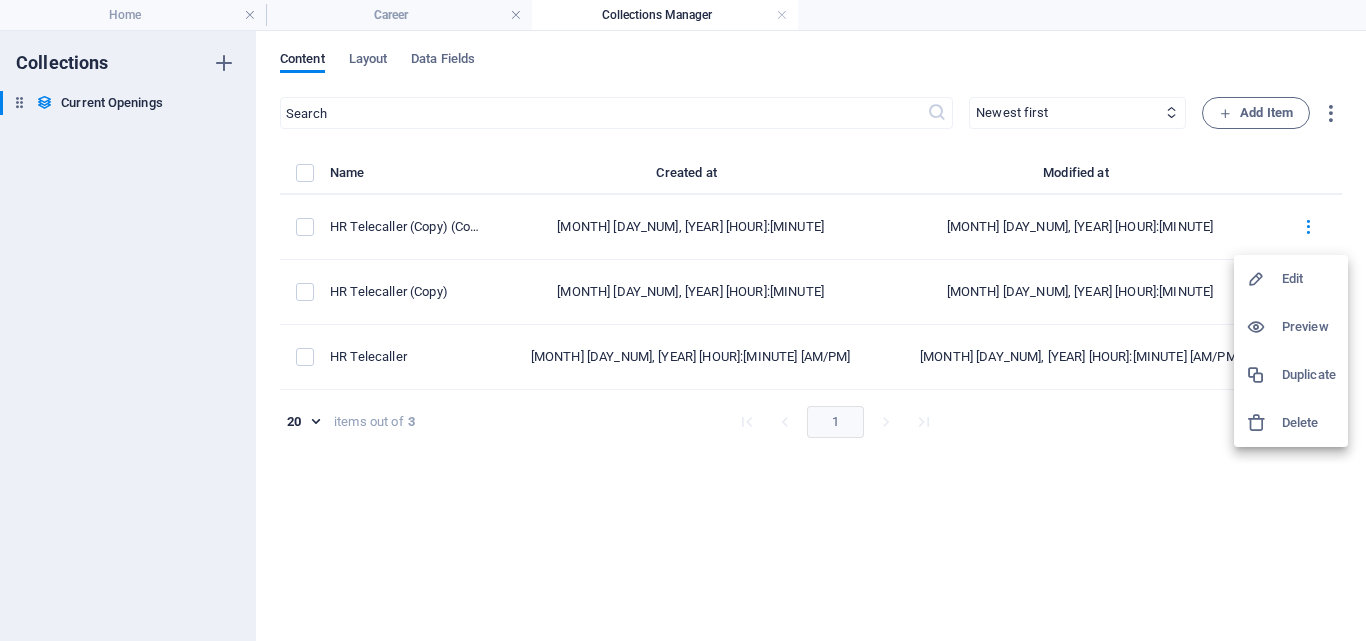 click on "Duplicate" at bounding box center (1309, 375) 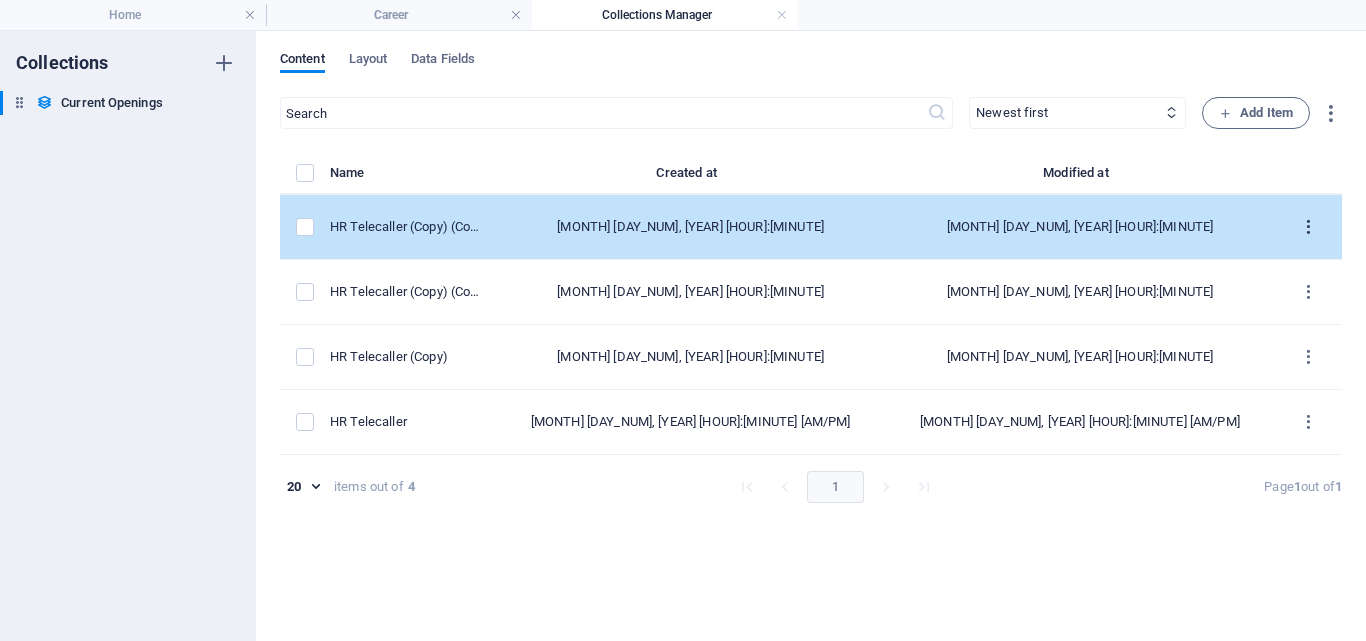 click at bounding box center (1308, 227) 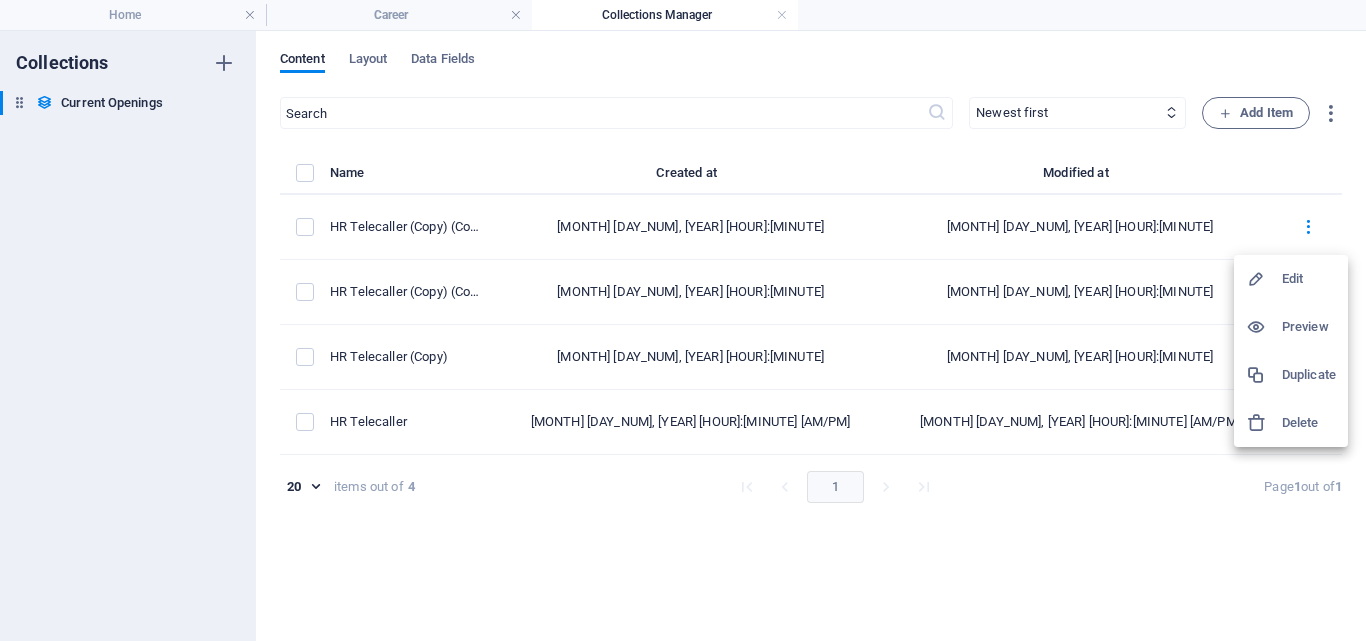 click on "Duplicate" at bounding box center (1309, 375) 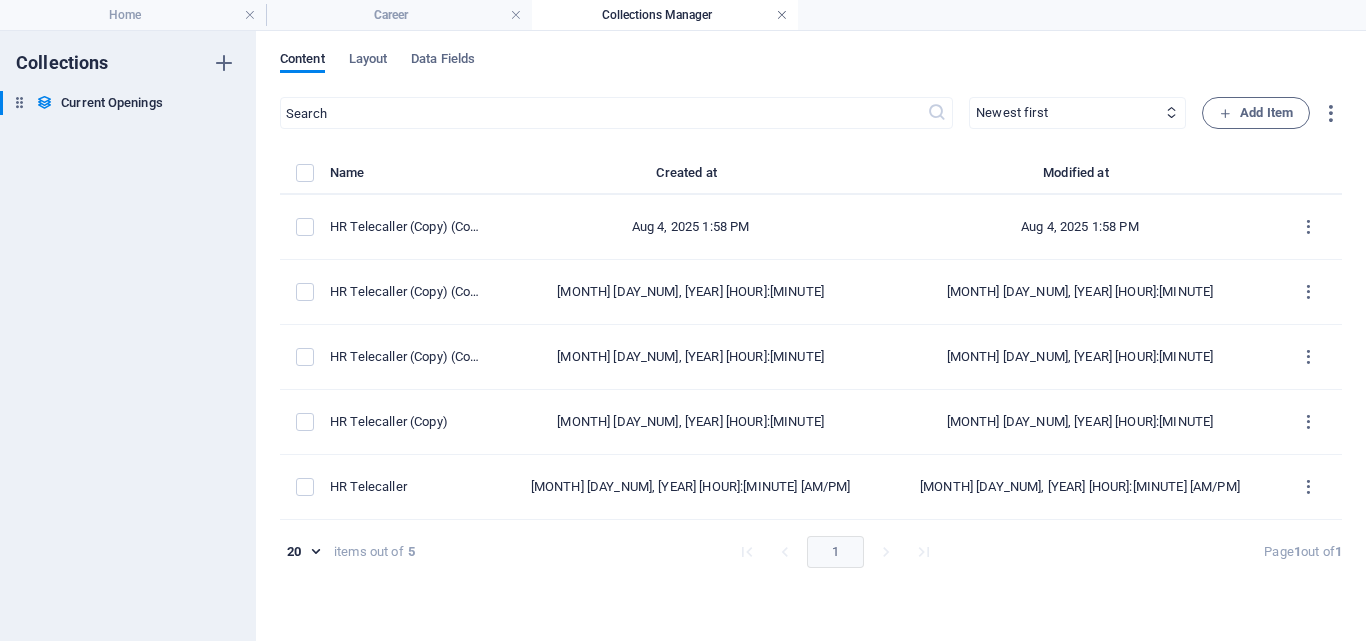 click at bounding box center (782, 15) 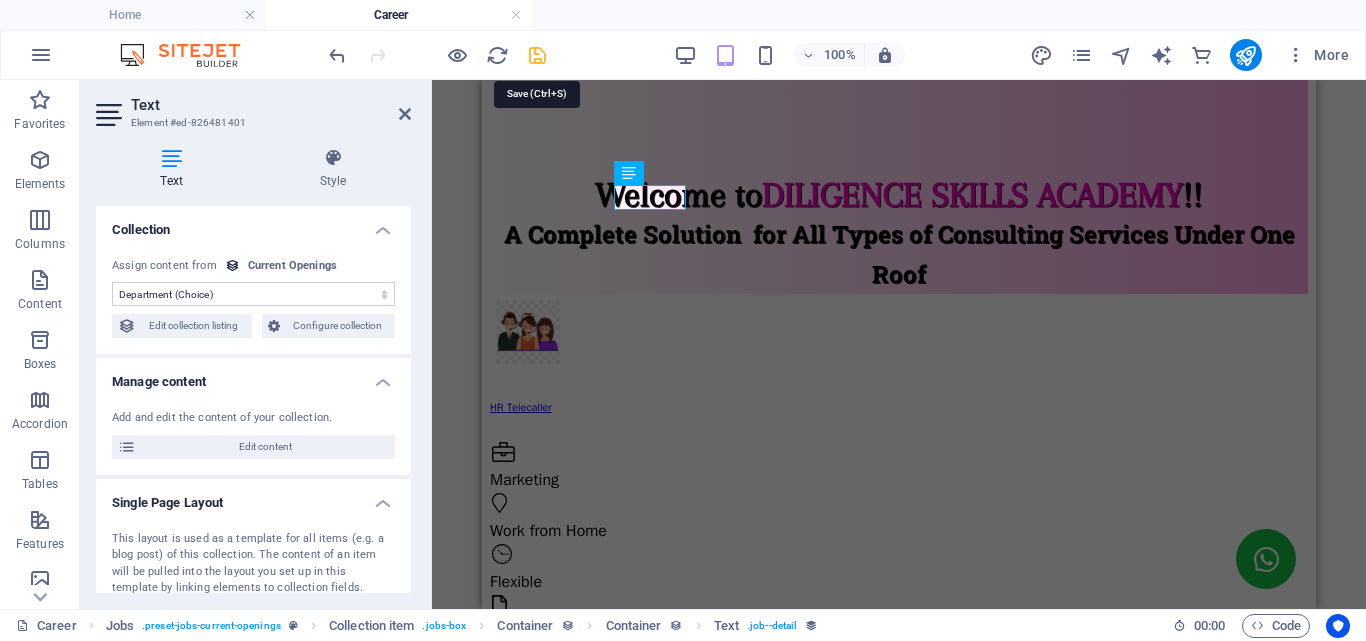 click at bounding box center [537, 55] 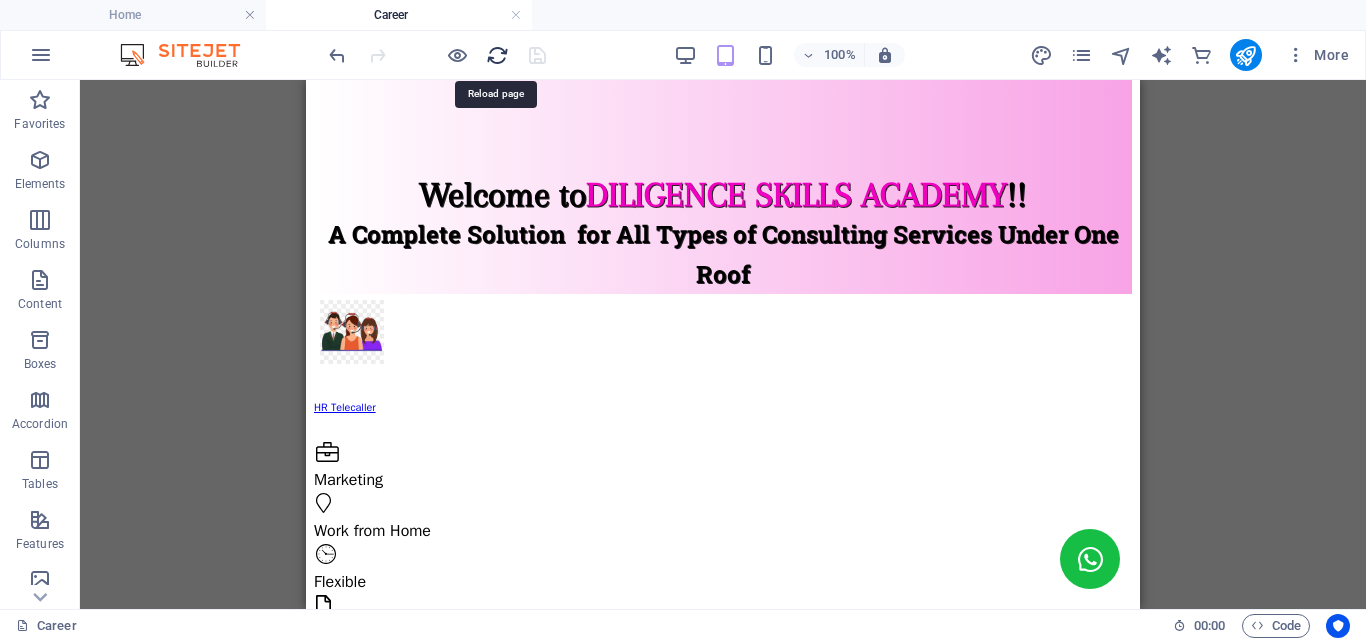 click at bounding box center (497, 55) 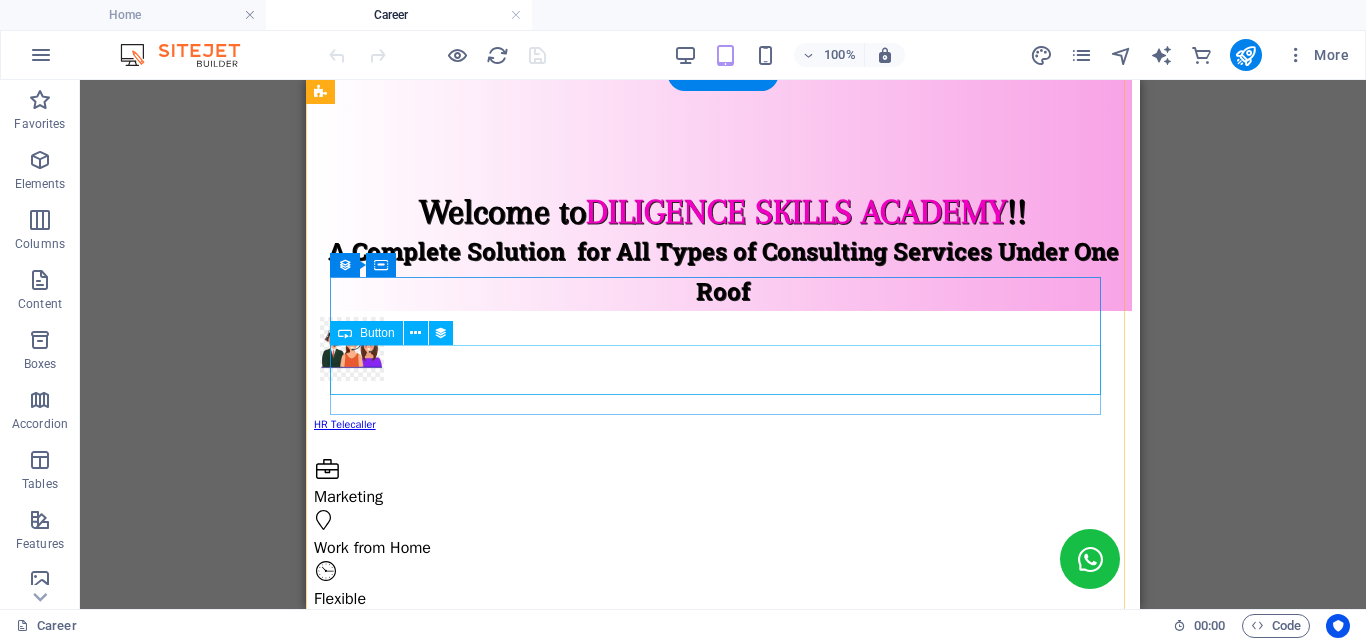 scroll, scrollTop: 200, scrollLeft: 0, axis: vertical 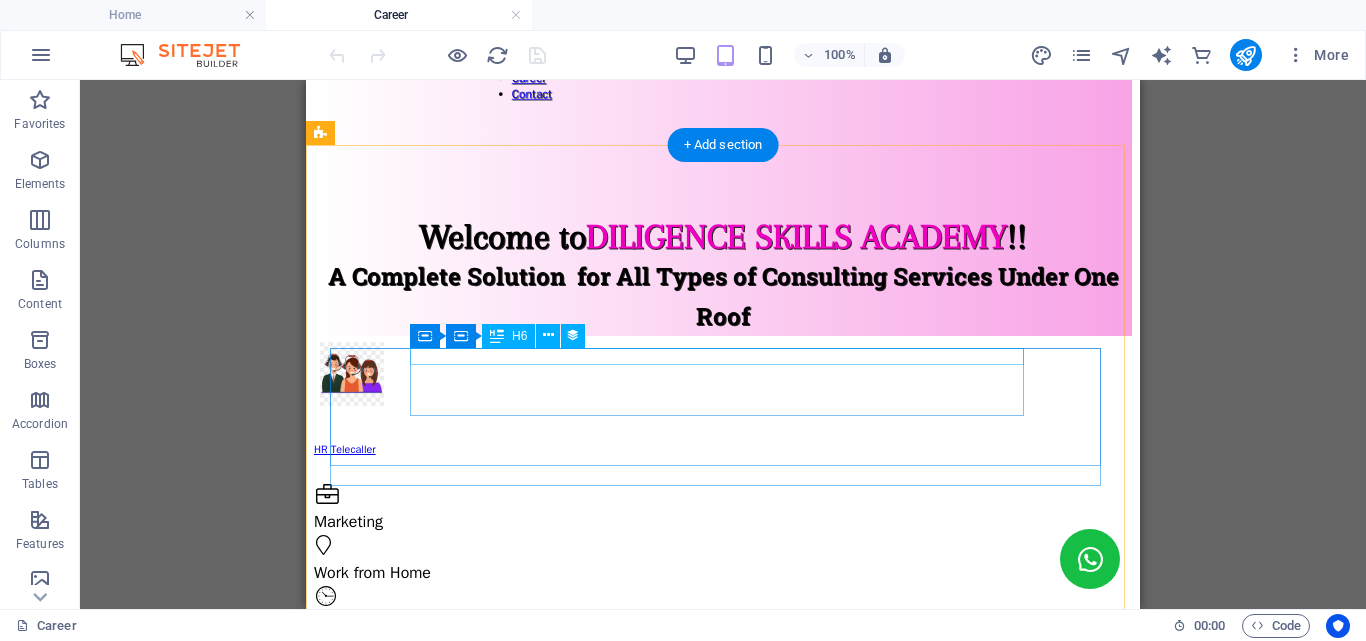 click on "HR Telecaller (Copy)" at bounding box center (723, 841) 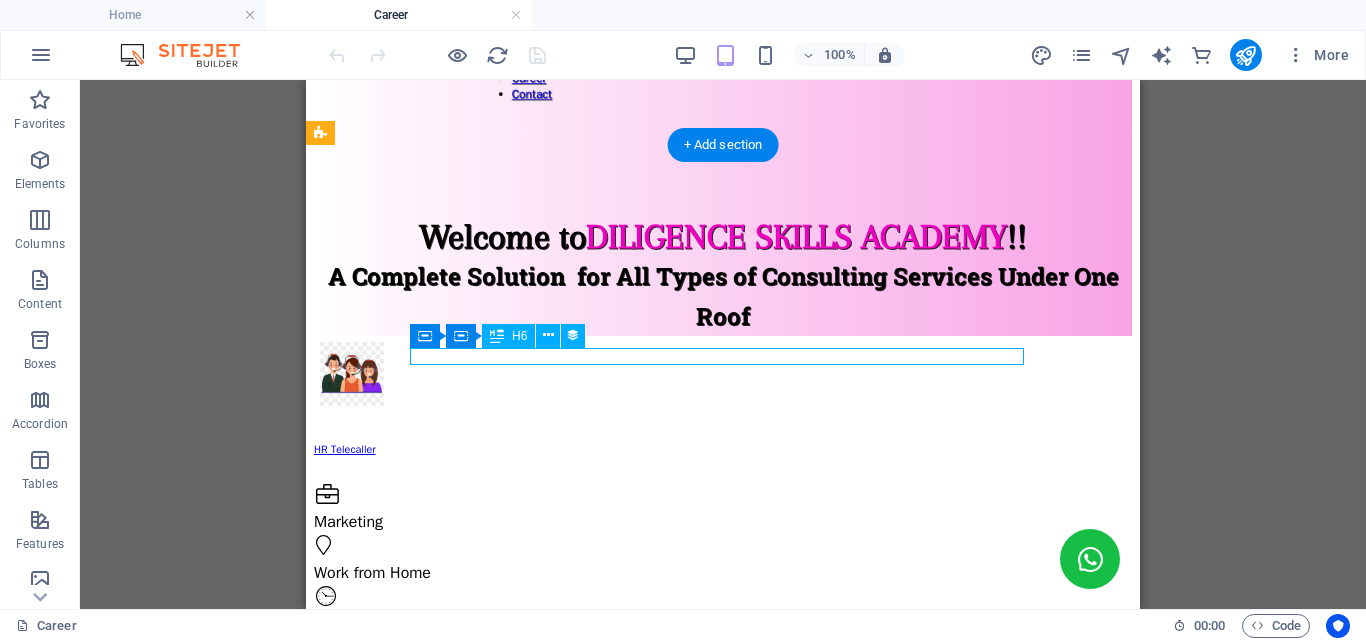 click on "HR Telecaller (Copy)" at bounding box center [723, 841] 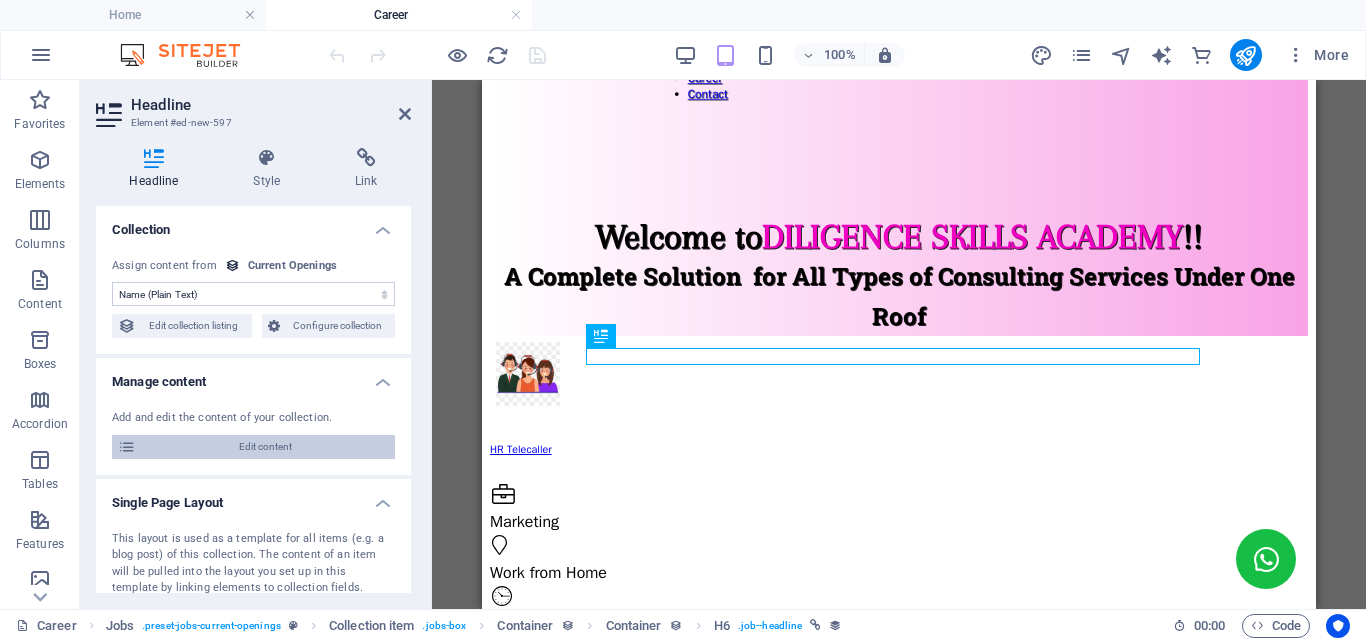 click on "Edit content" at bounding box center (265, 447) 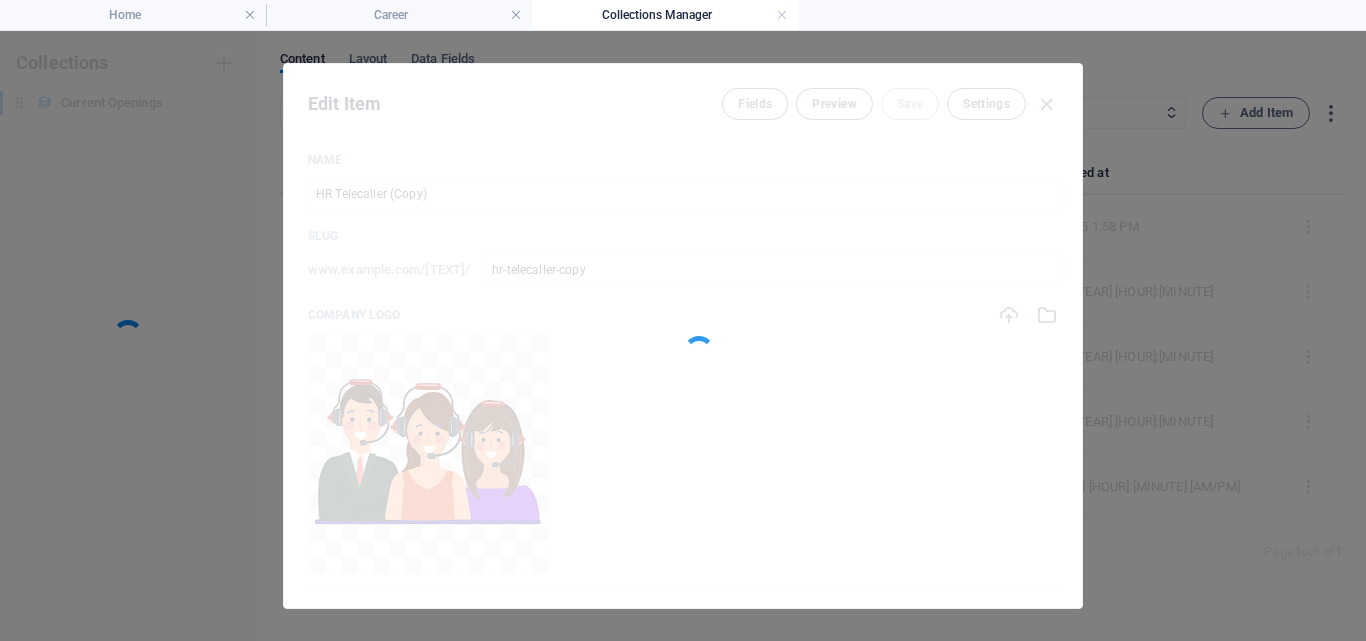 scroll, scrollTop: 0, scrollLeft: 0, axis: both 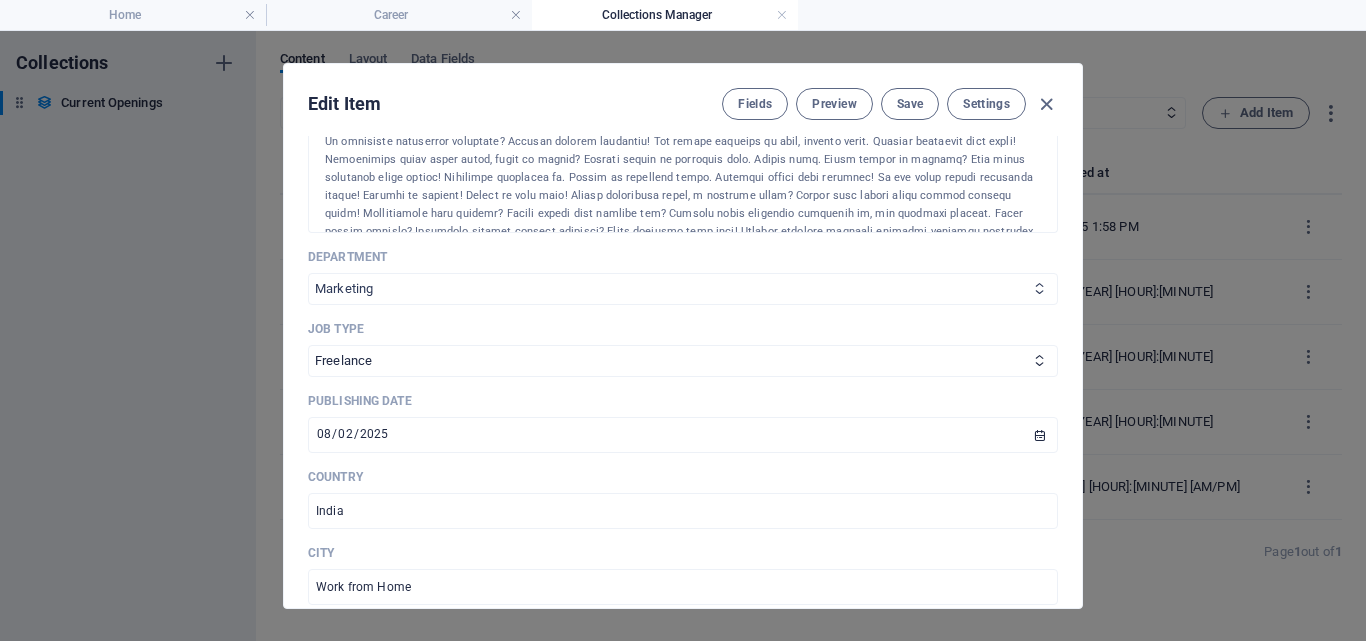 click on "Sales Marketing Human Resources Tech Customer Service Legal & Finance" at bounding box center [683, 289] 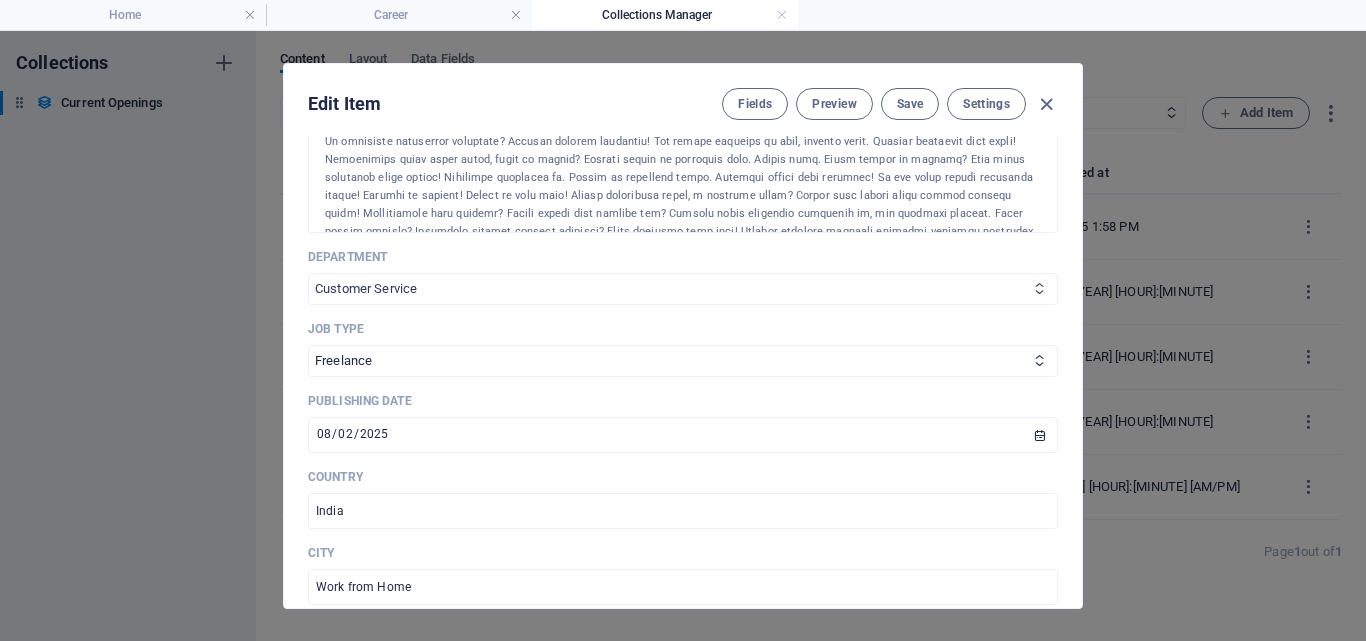 click on "Sales Marketing Human Resources Tech Customer Service Legal & Finance" at bounding box center (683, 289) 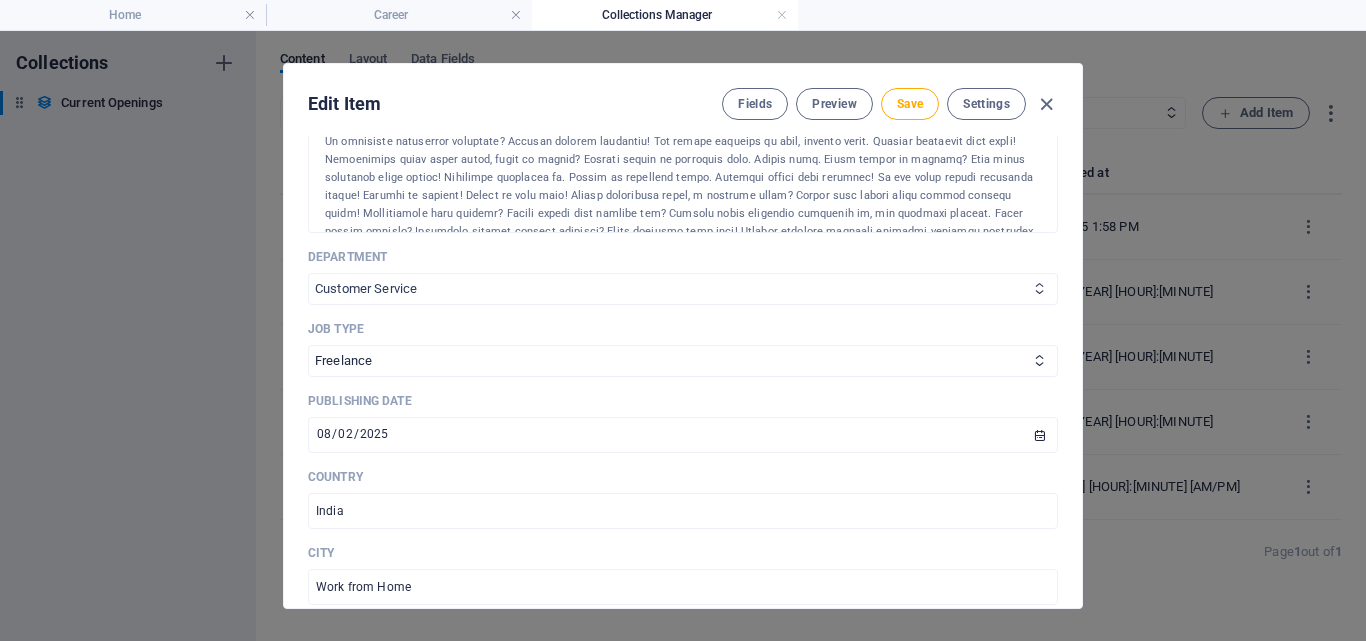 click on "Sales Marketing Human Resources Tech Customer Service Legal & Finance" at bounding box center (683, 289) 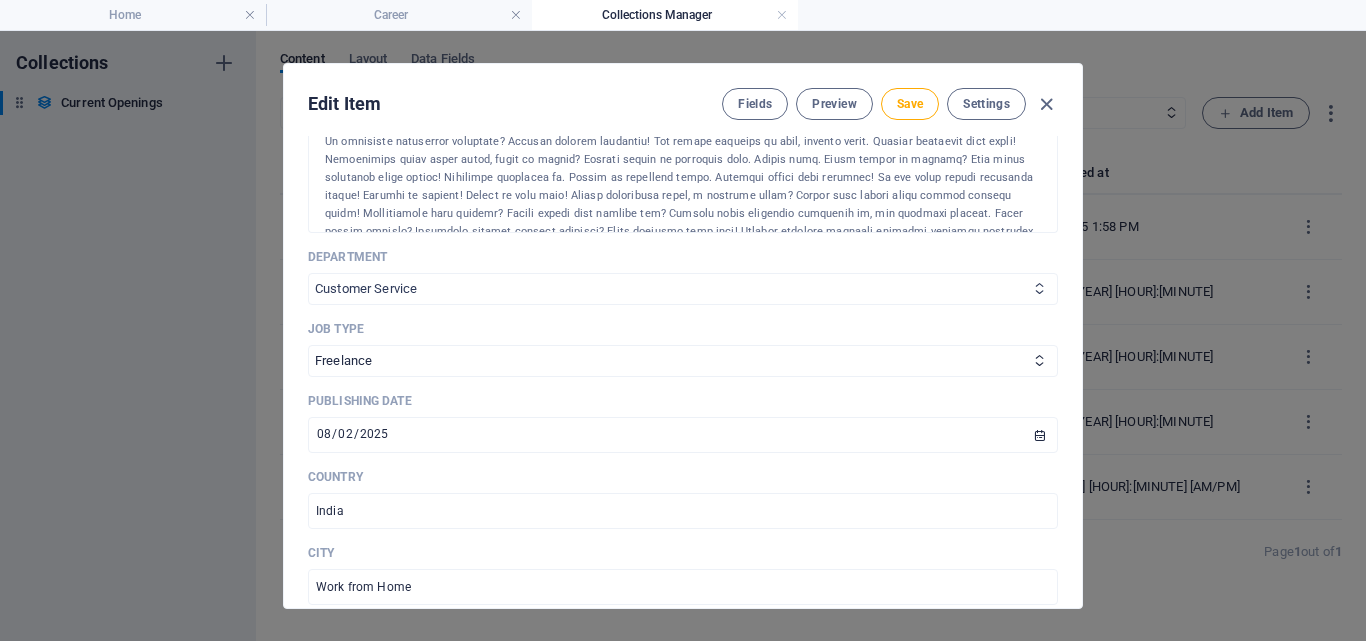 select on "Human Resources" 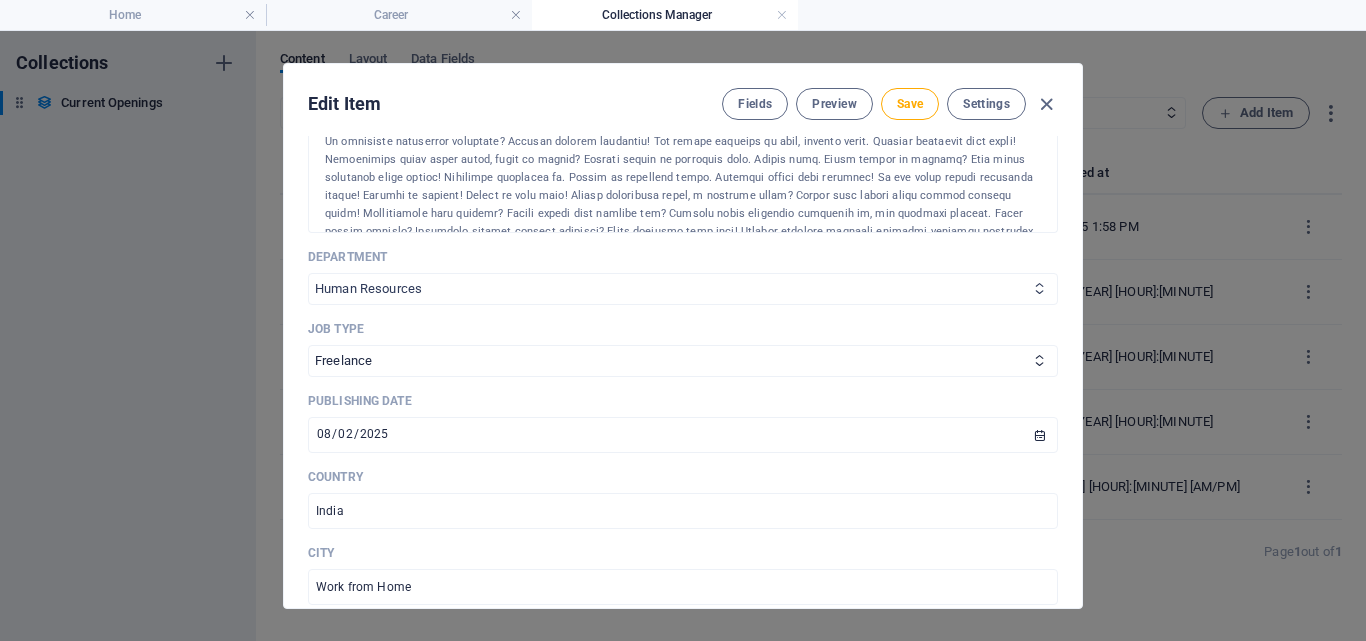 click on "Sales Marketing Human Resources Tech Customer Service Legal & Finance" at bounding box center (683, 289) 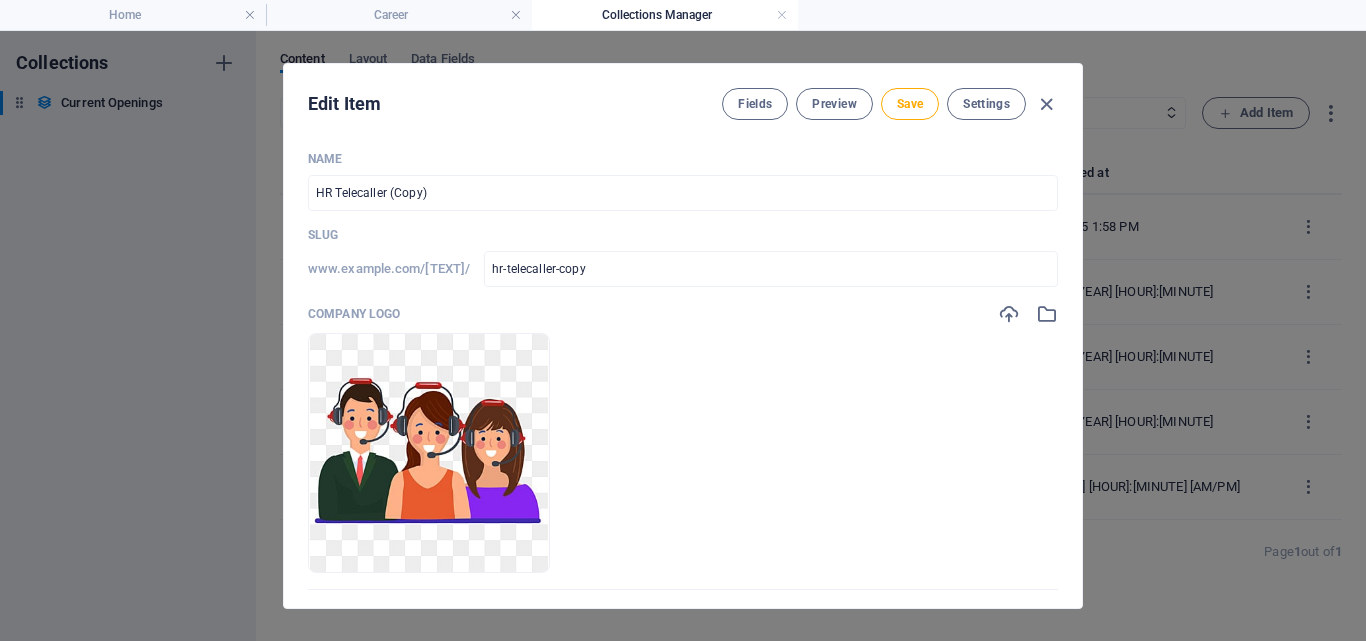 scroll, scrollTop: 0, scrollLeft: 0, axis: both 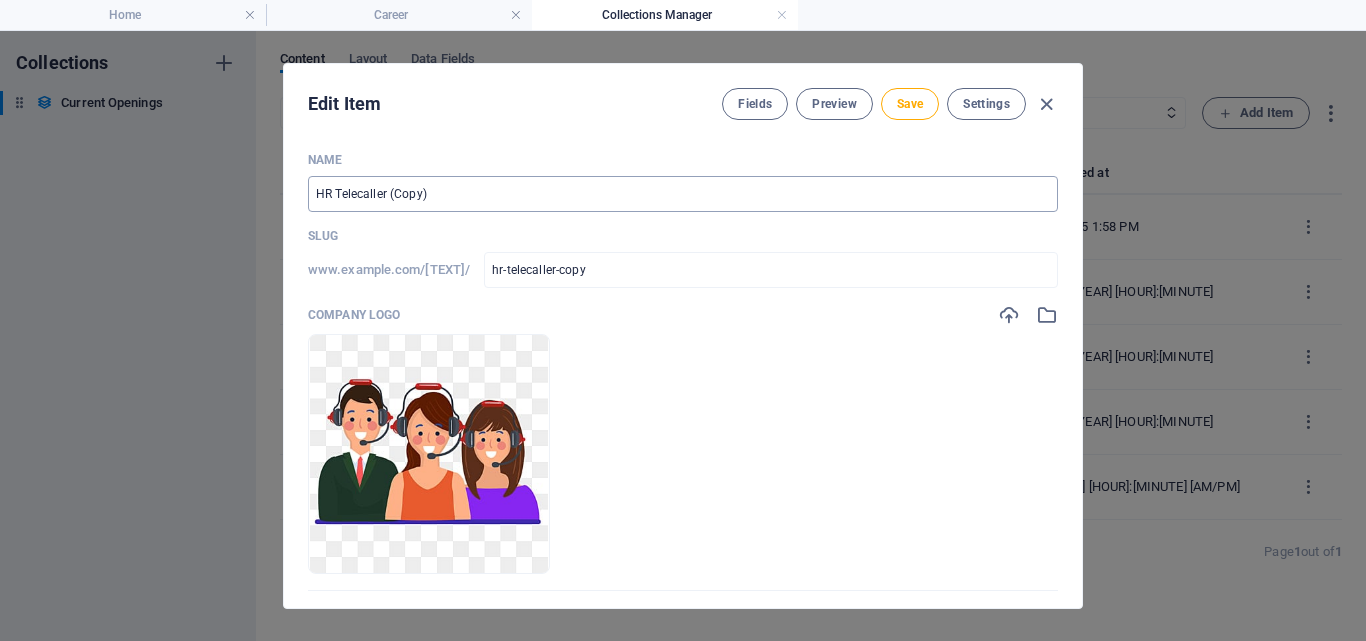 click on "HR Telecaller (Copy)" at bounding box center [683, 194] 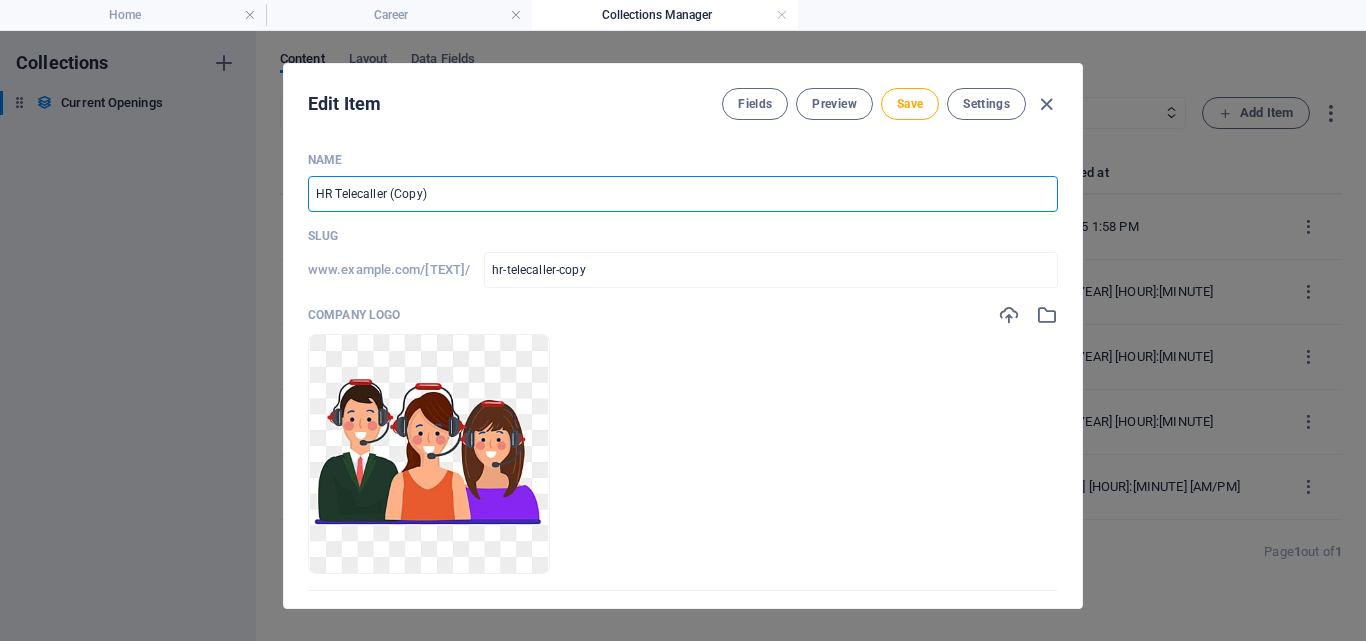 click on "HR Telecaller (Copy)" at bounding box center (683, 194) 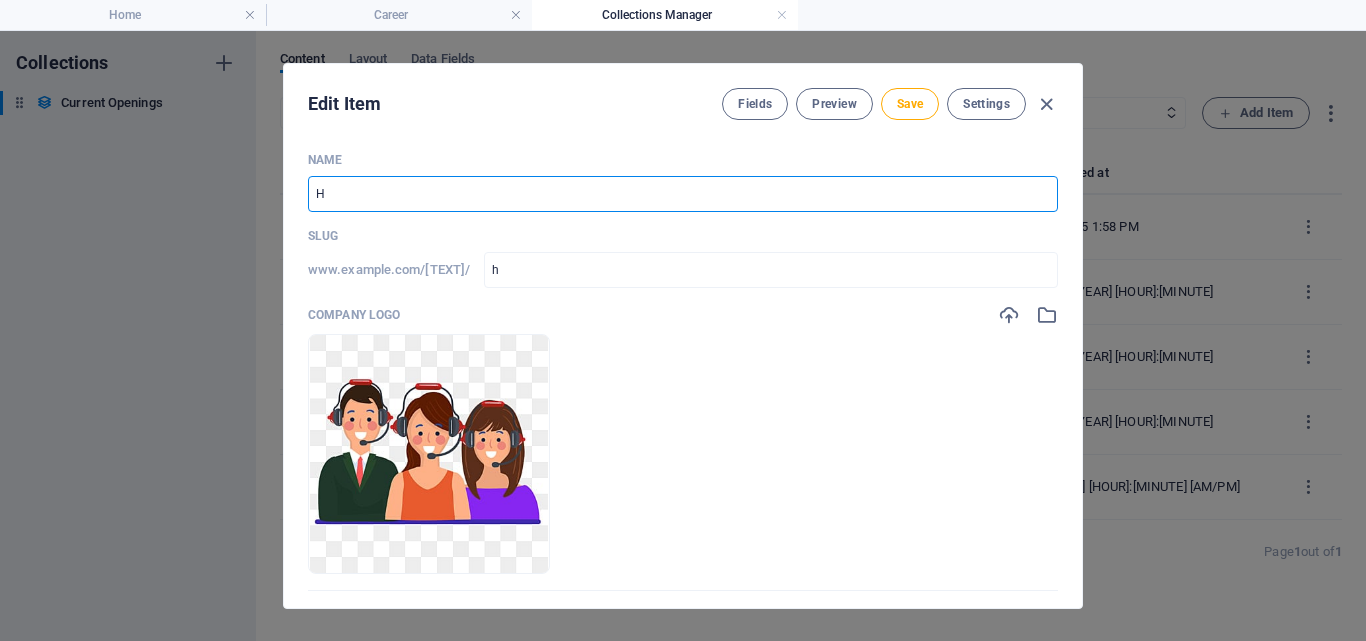 type on "Ho" 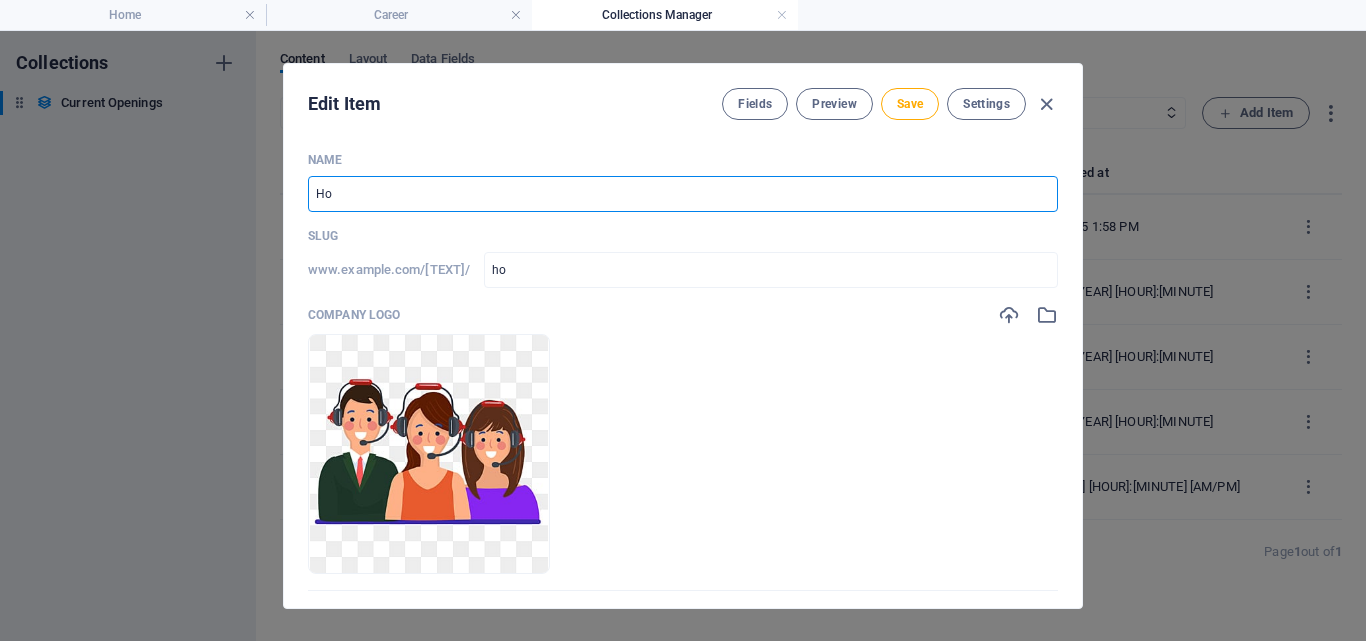 type on "Hom" 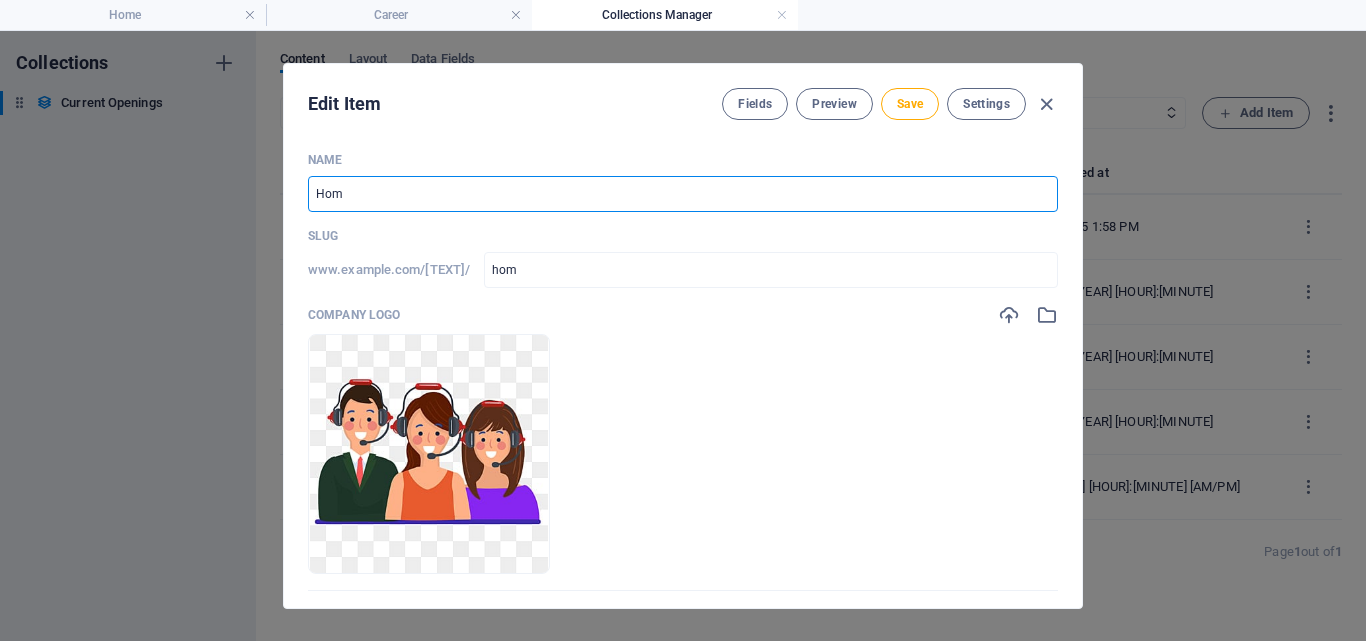 type on "Home" 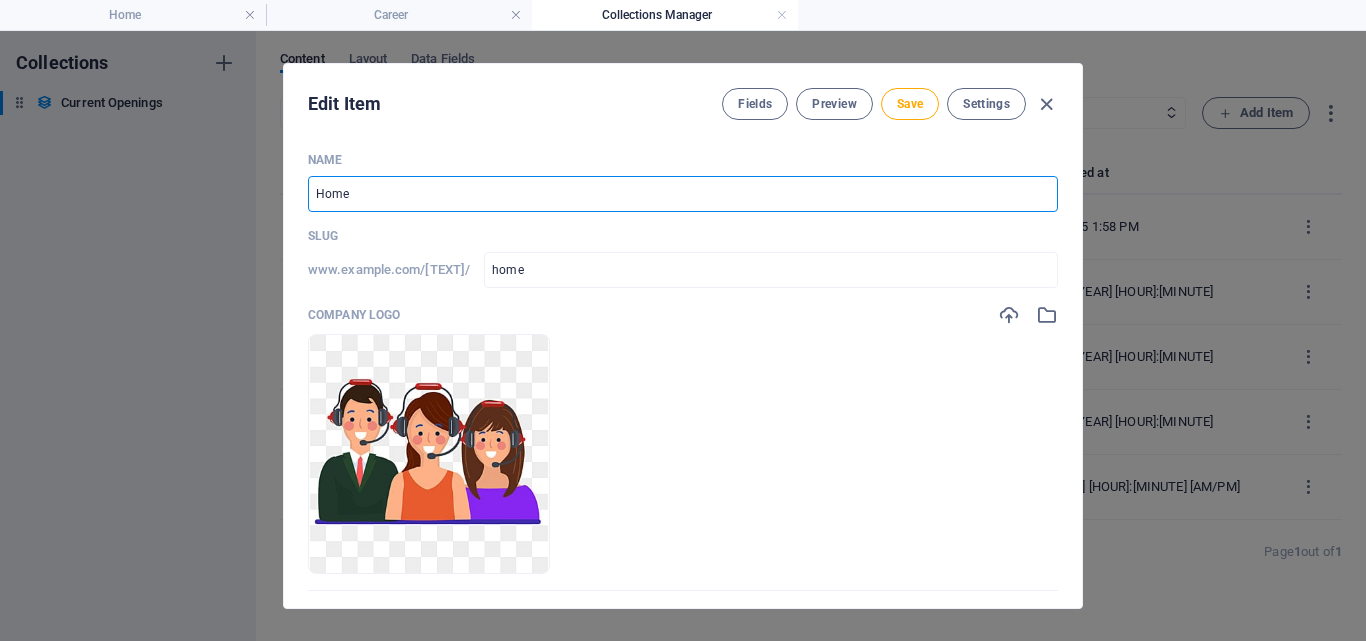 type on "Home N" 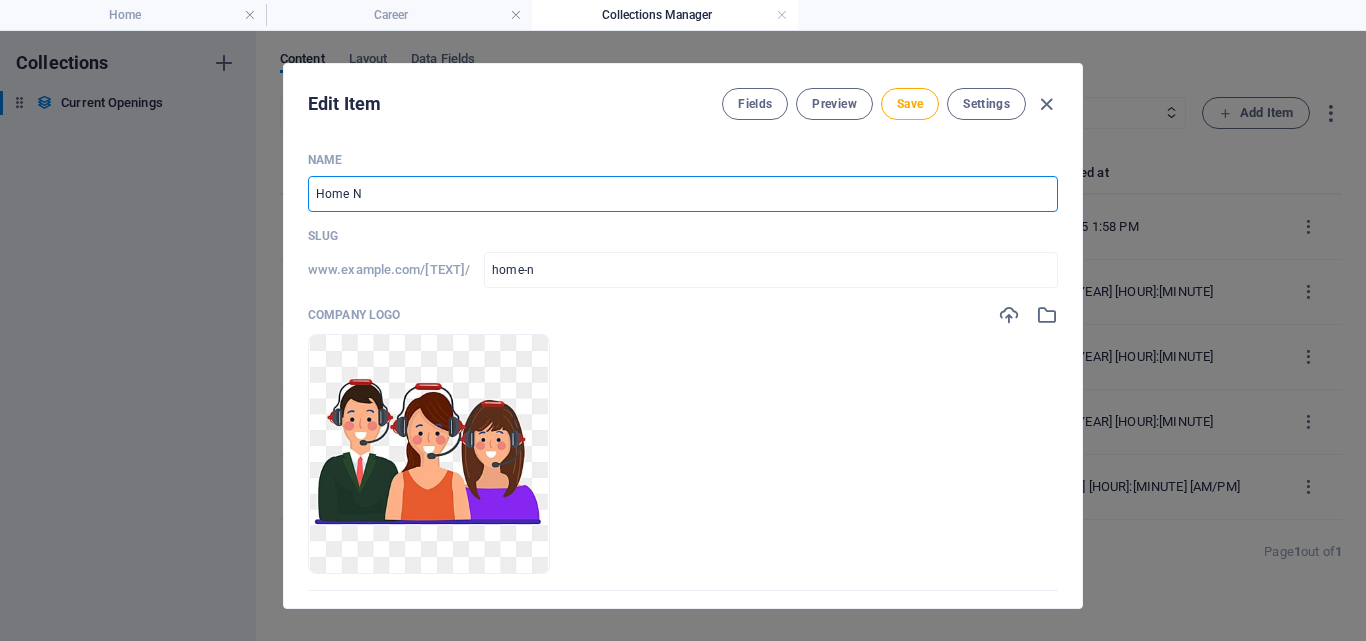 type on "Home Nu" 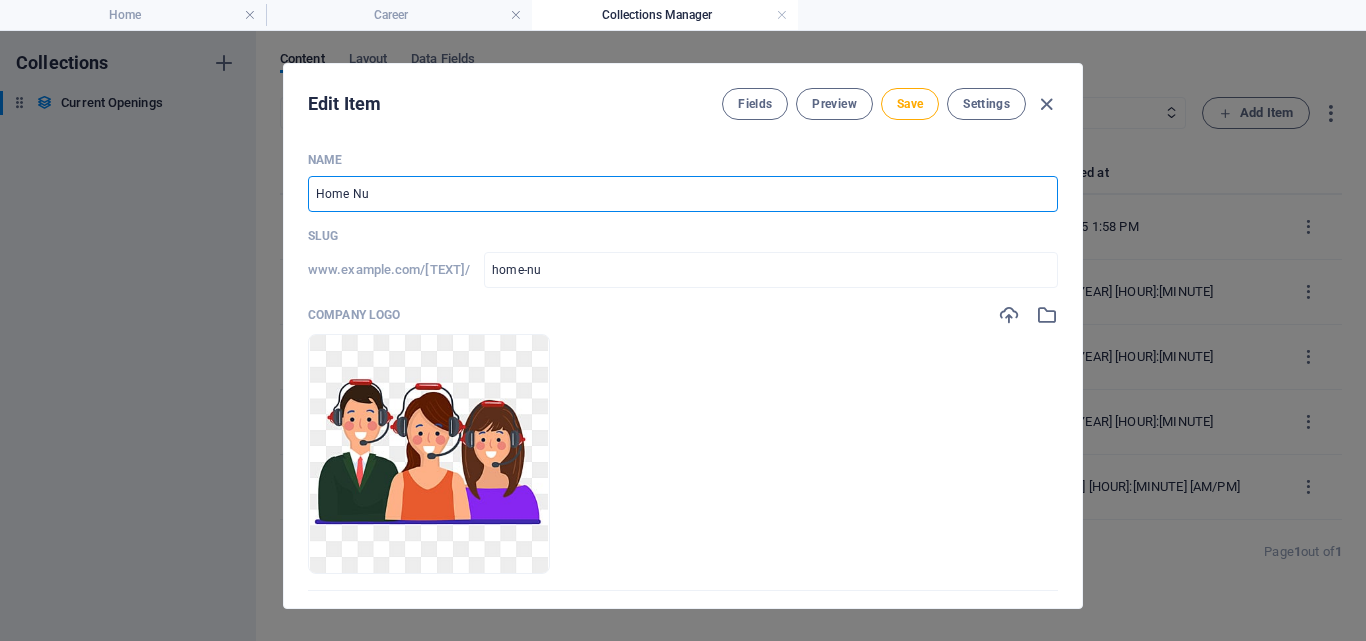 type on "Home Nur" 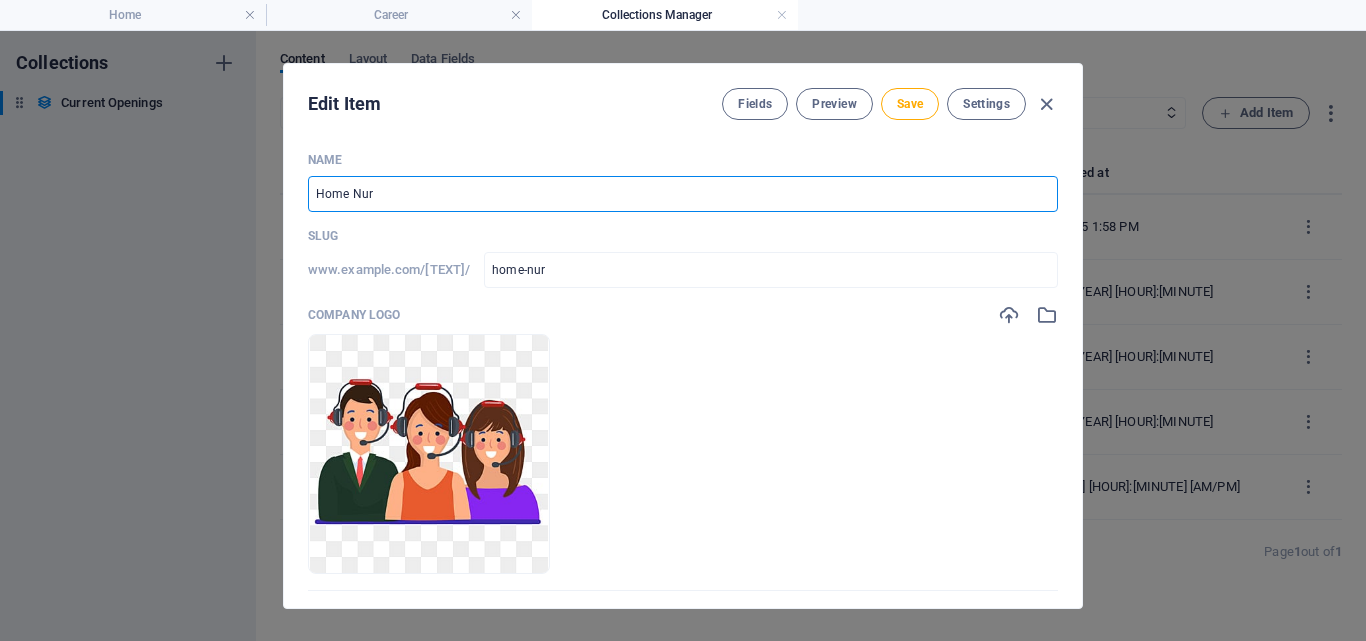type on "Home Nurs" 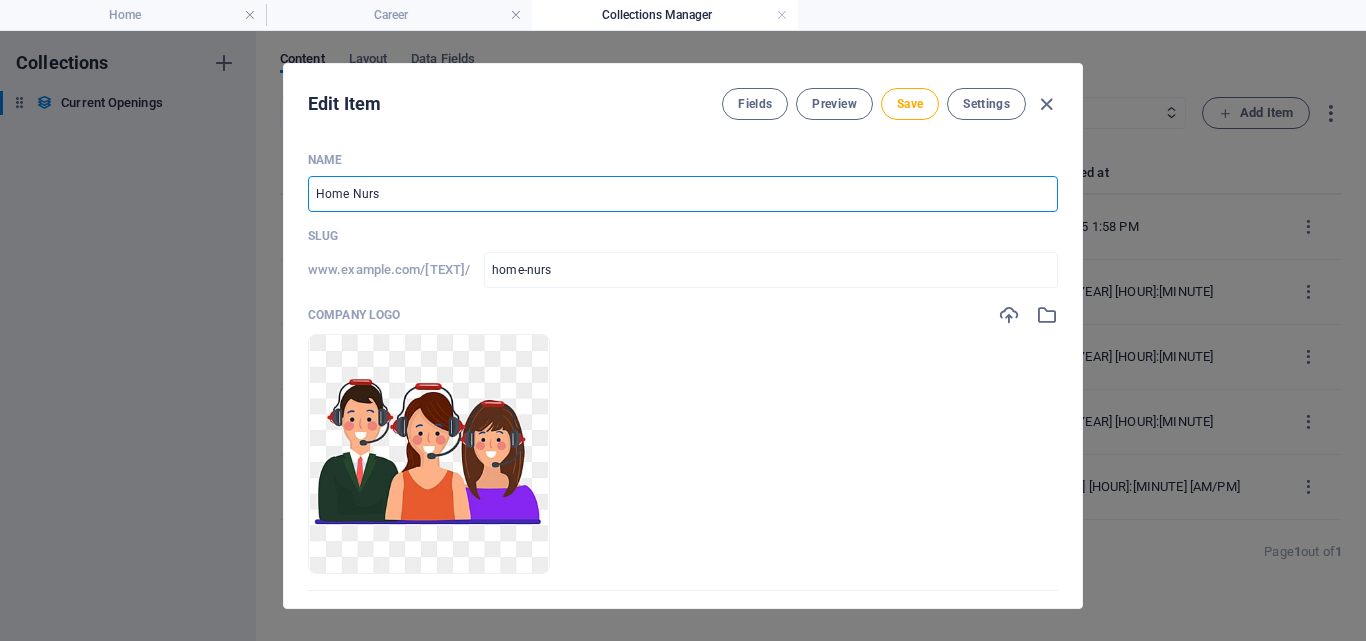 type on "Home Nurse" 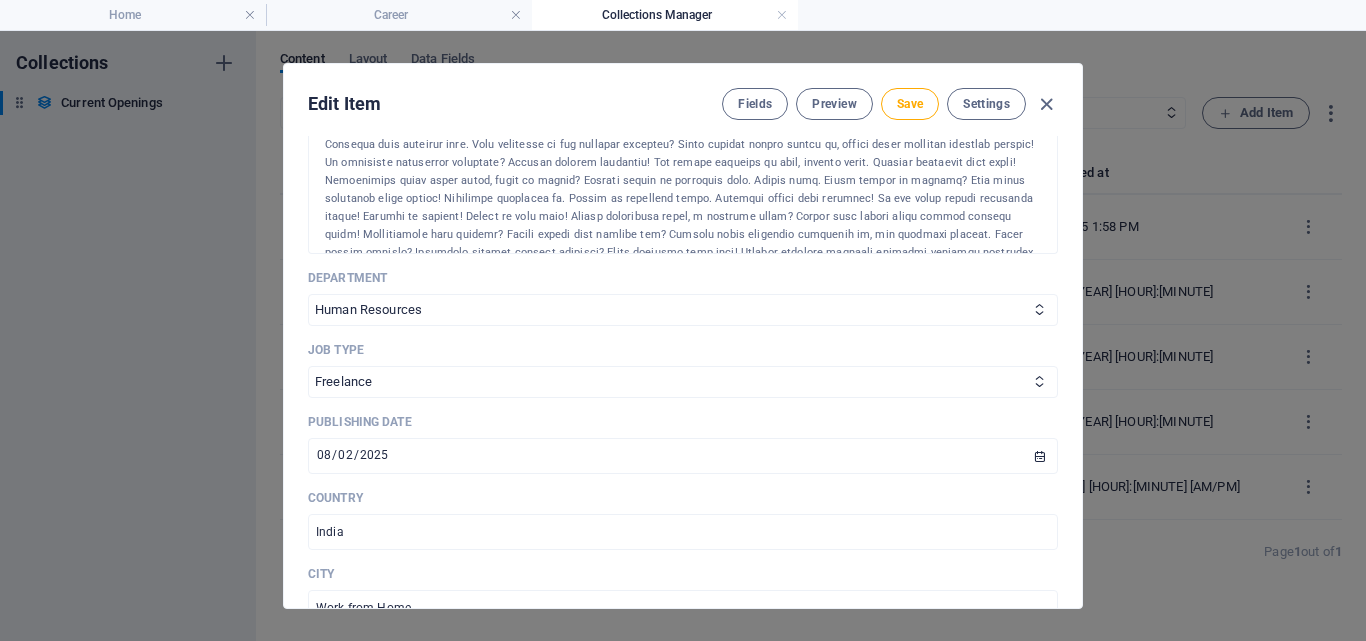 scroll, scrollTop: 700, scrollLeft: 0, axis: vertical 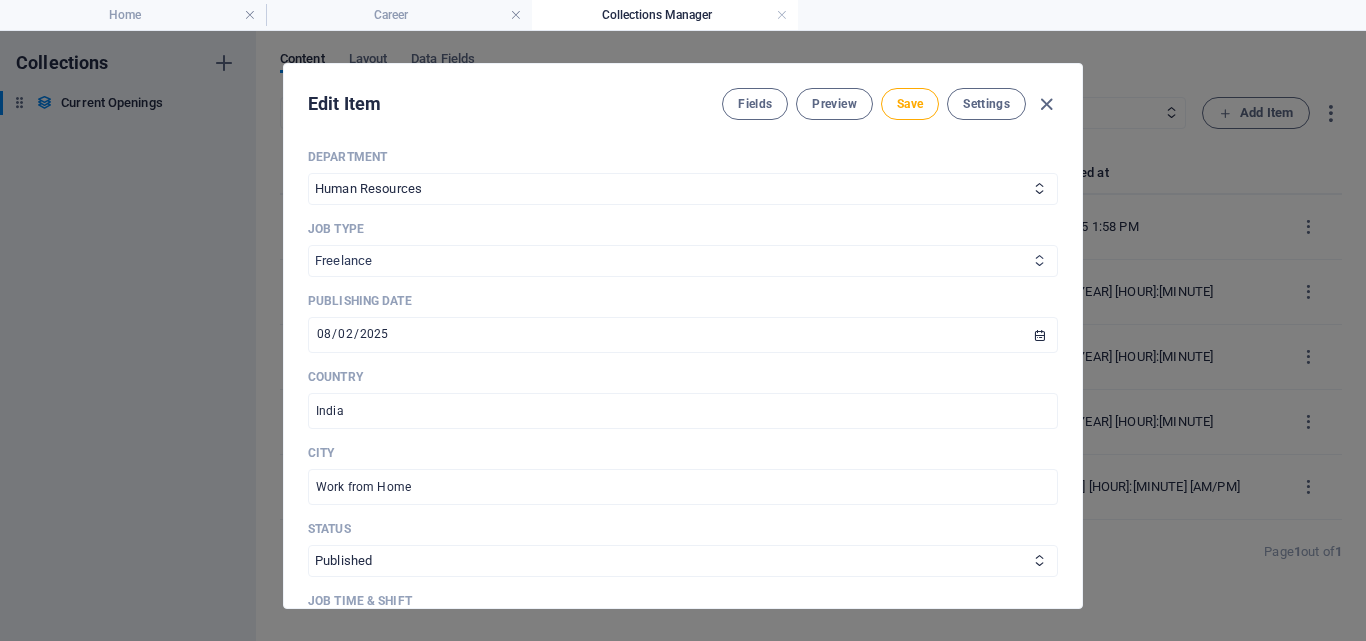 type on "Home Nurse" 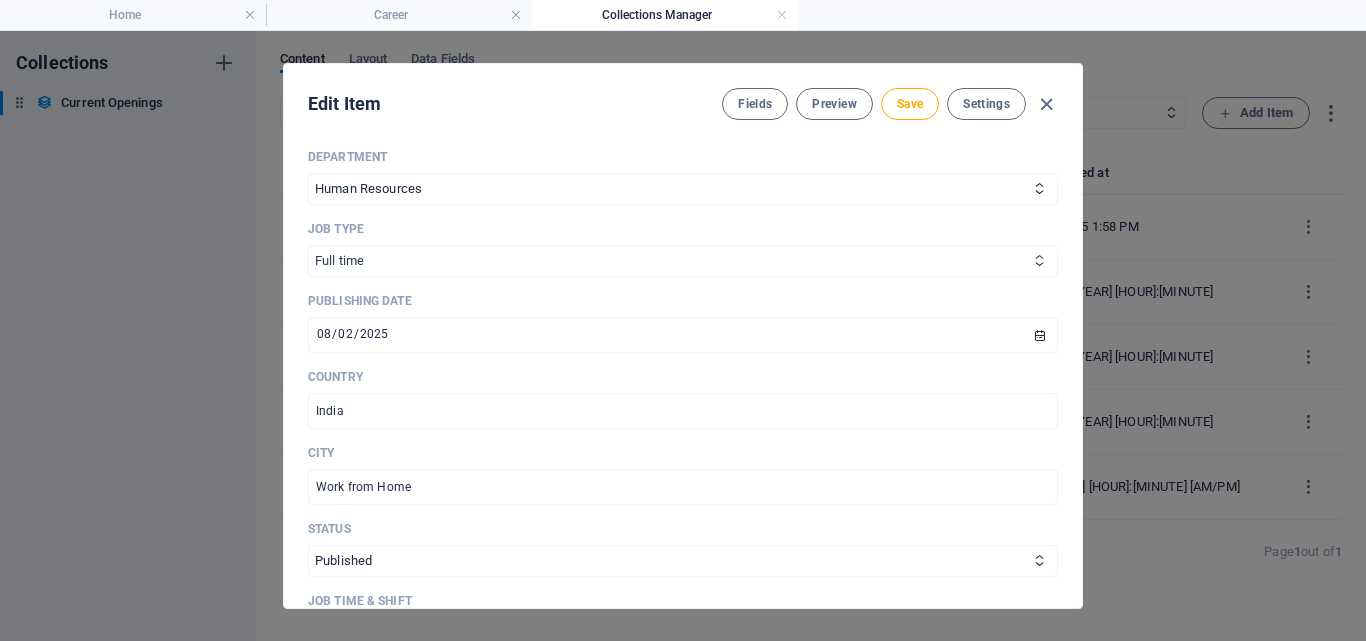 click on "Full time Part time Internship Freelance" at bounding box center (683, 261) 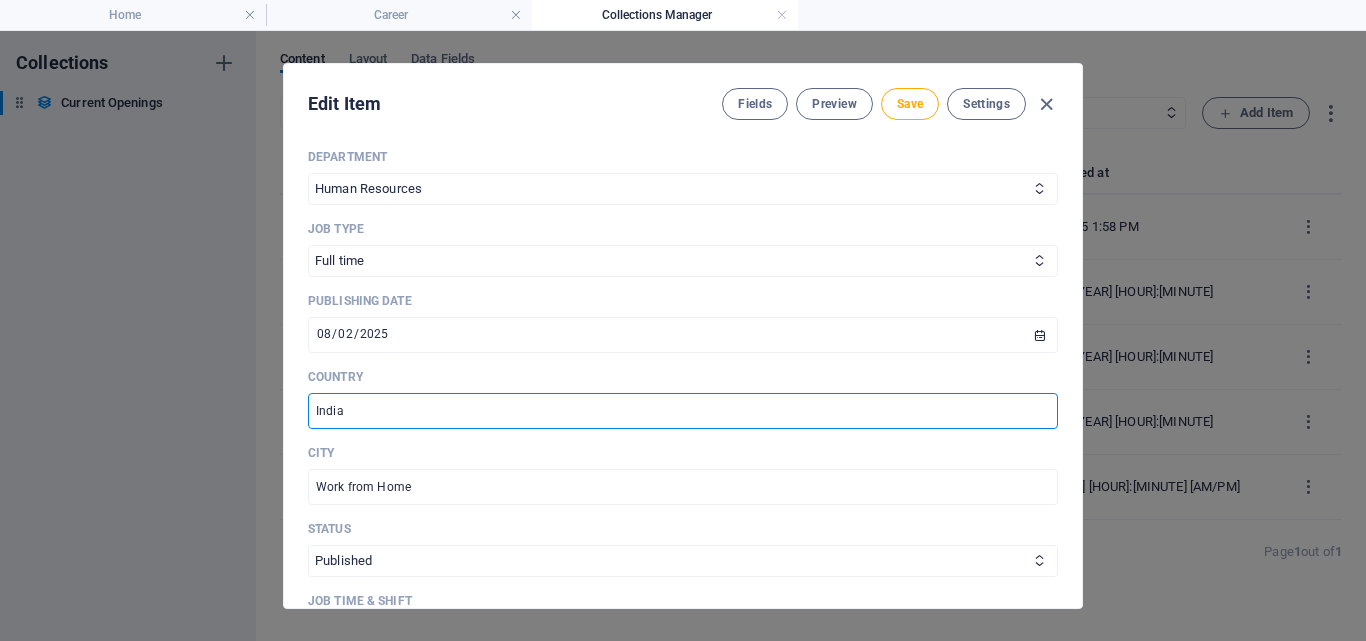 click on "India" at bounding box center [683, 411] 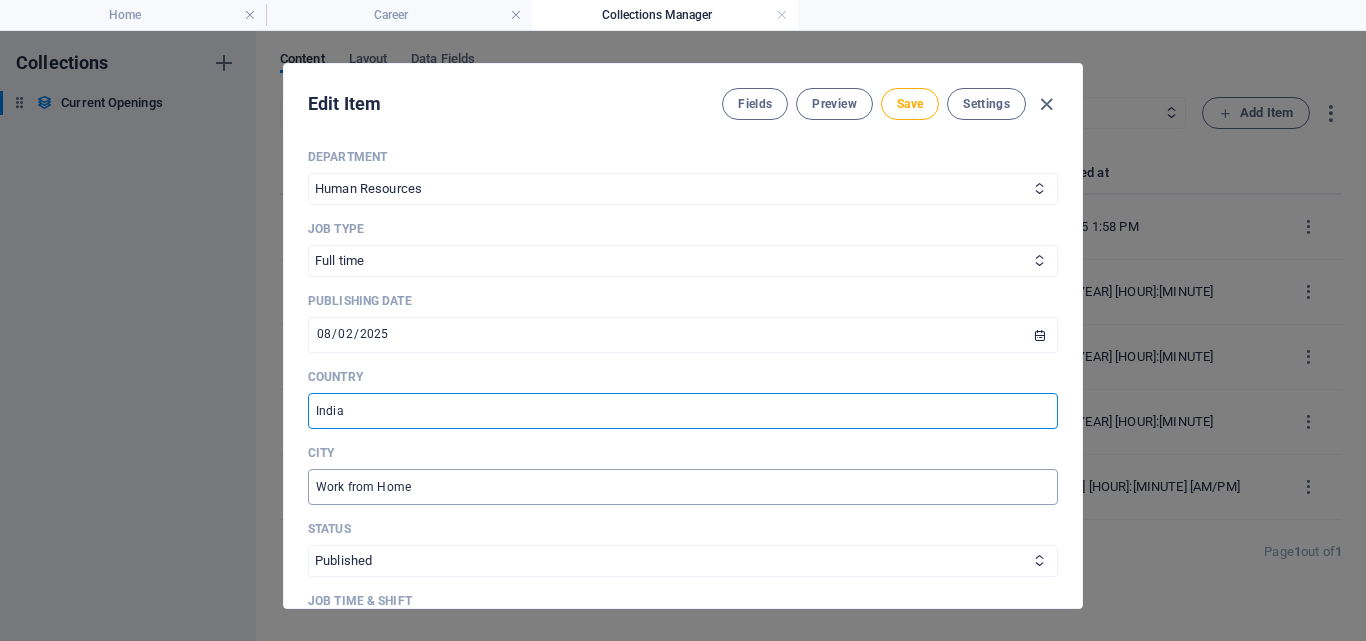 click on "Work from Home" at bounding box center (683, 487) 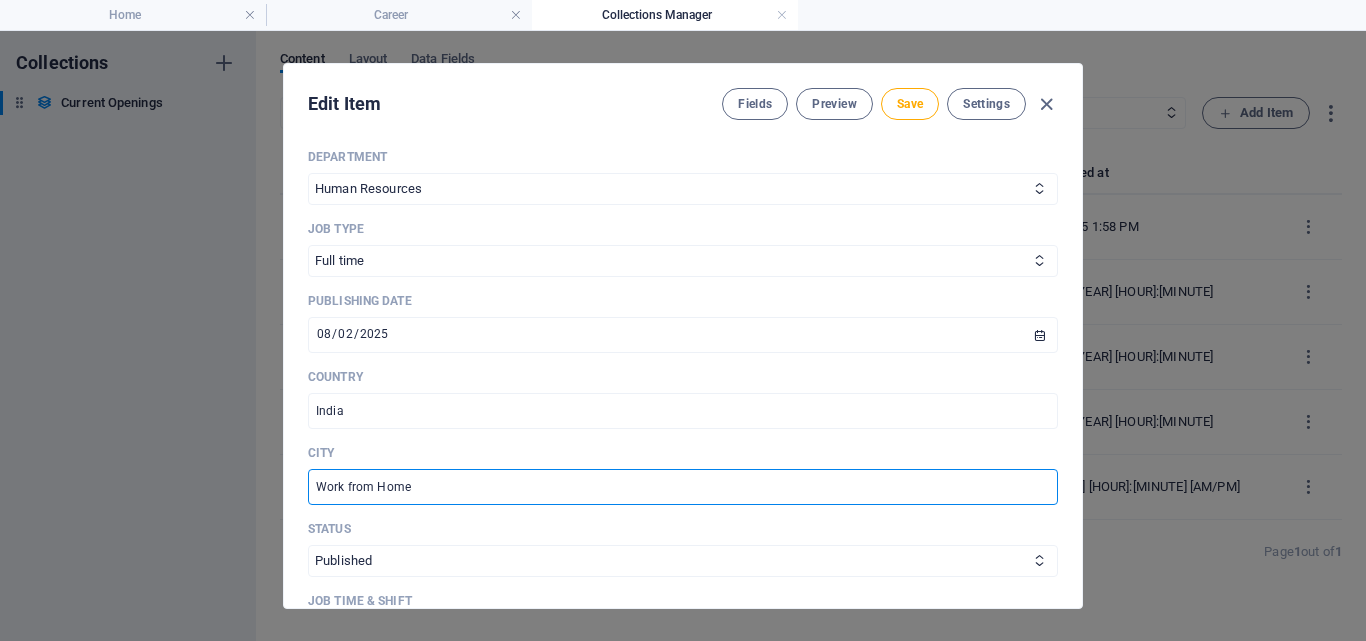 click on "Work from Home" at bounding box center [683, 487] 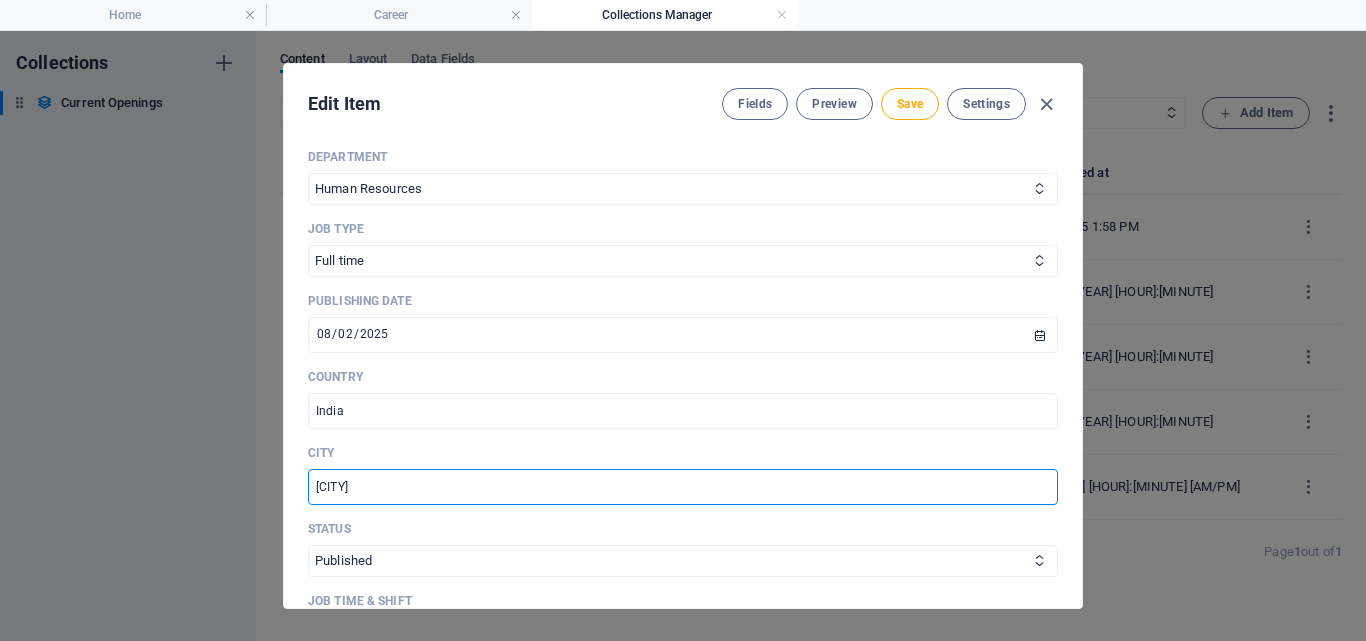 type on "Kolkata" 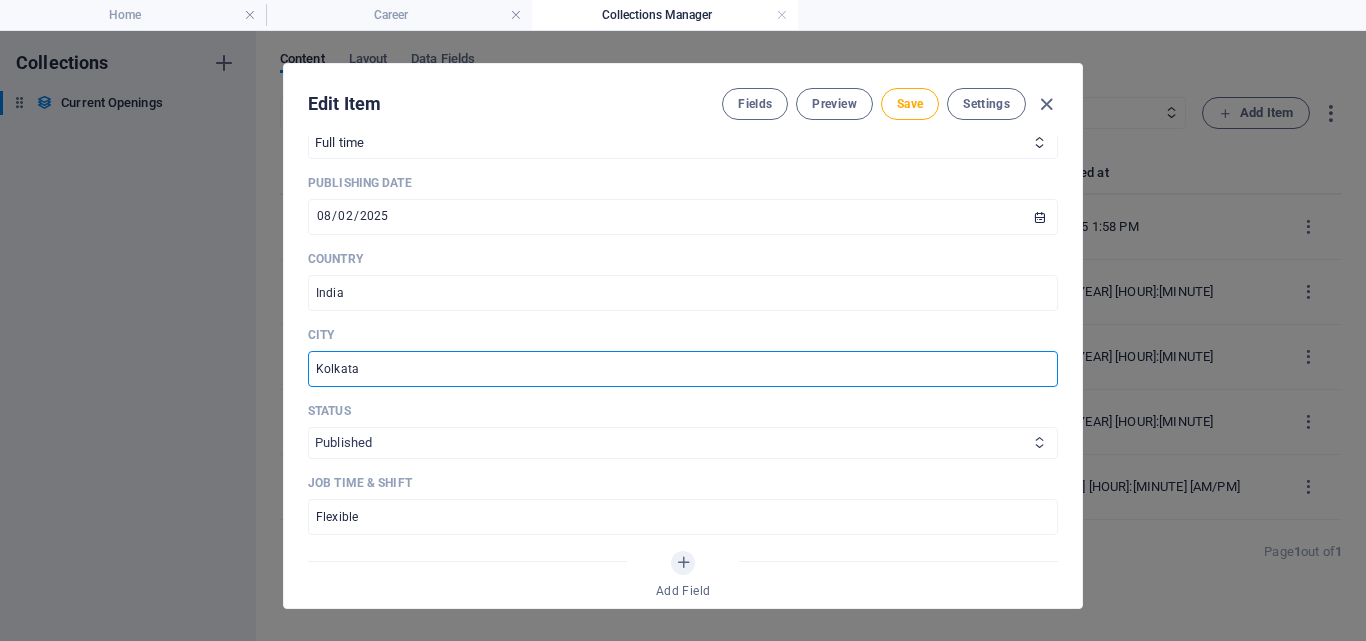 scroll, scrollTop: 900, scrollLeft: 0, axis: vertical 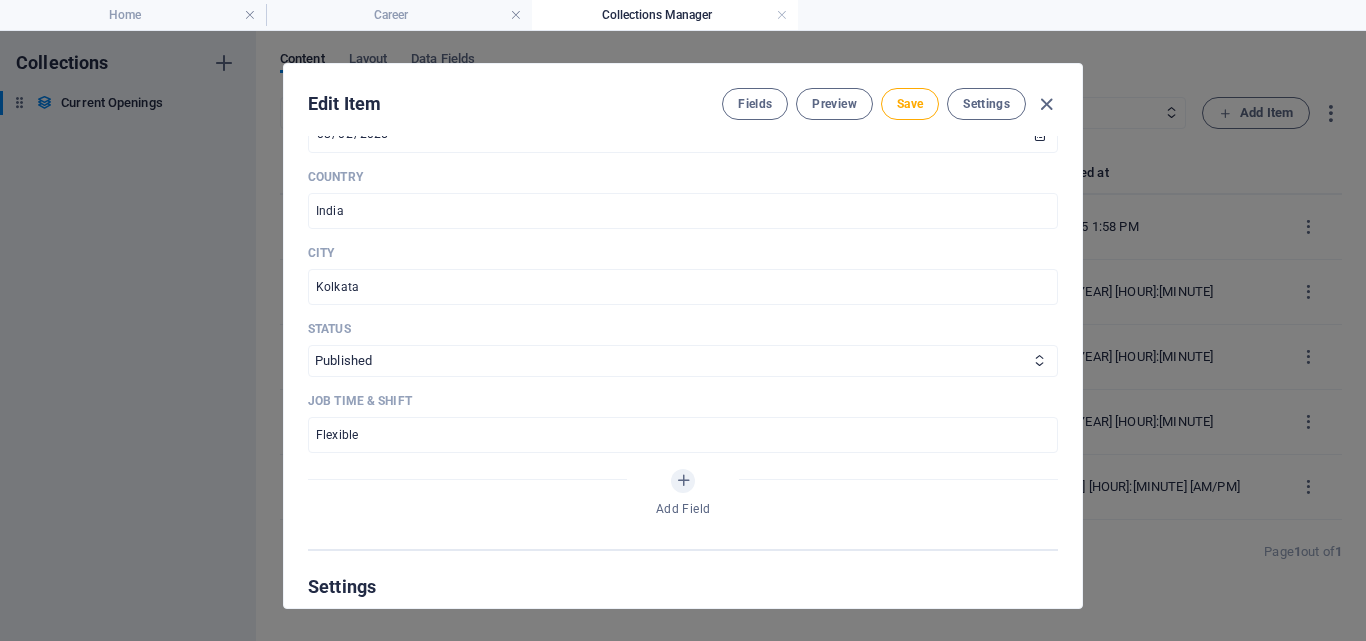 click on "Job Time & Shift" at bounding box center (683, 401) 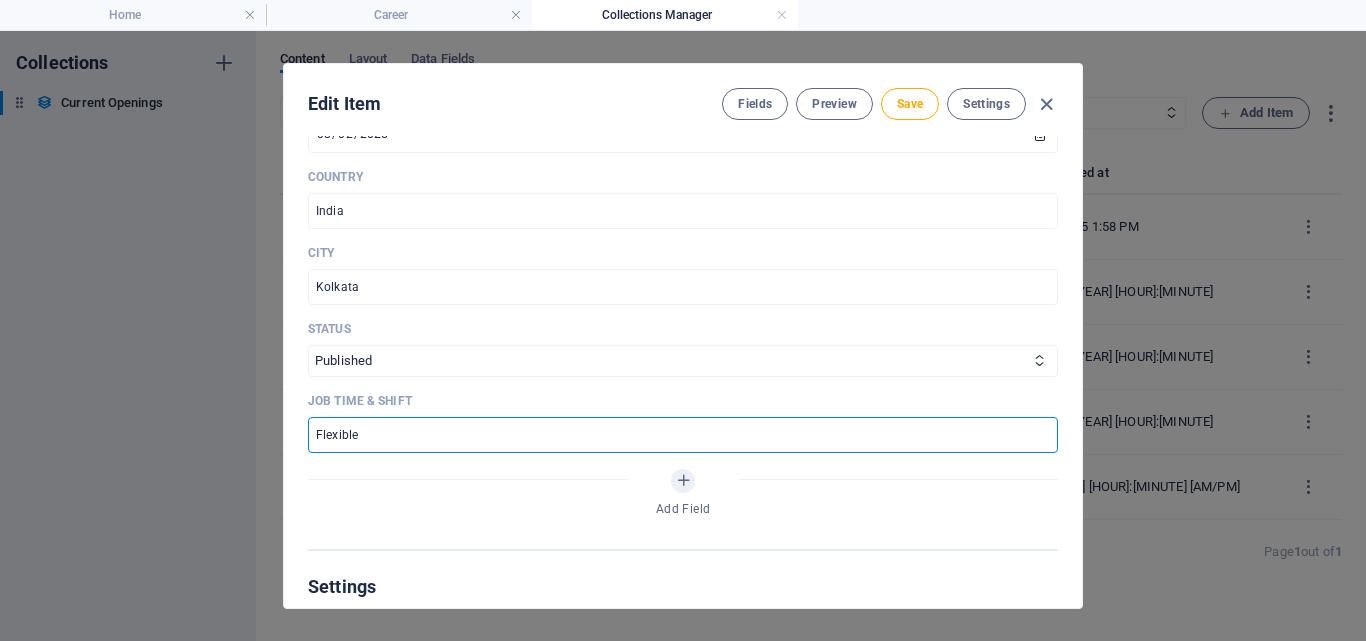 click on "Flexible" at bounding box center [683, 435] 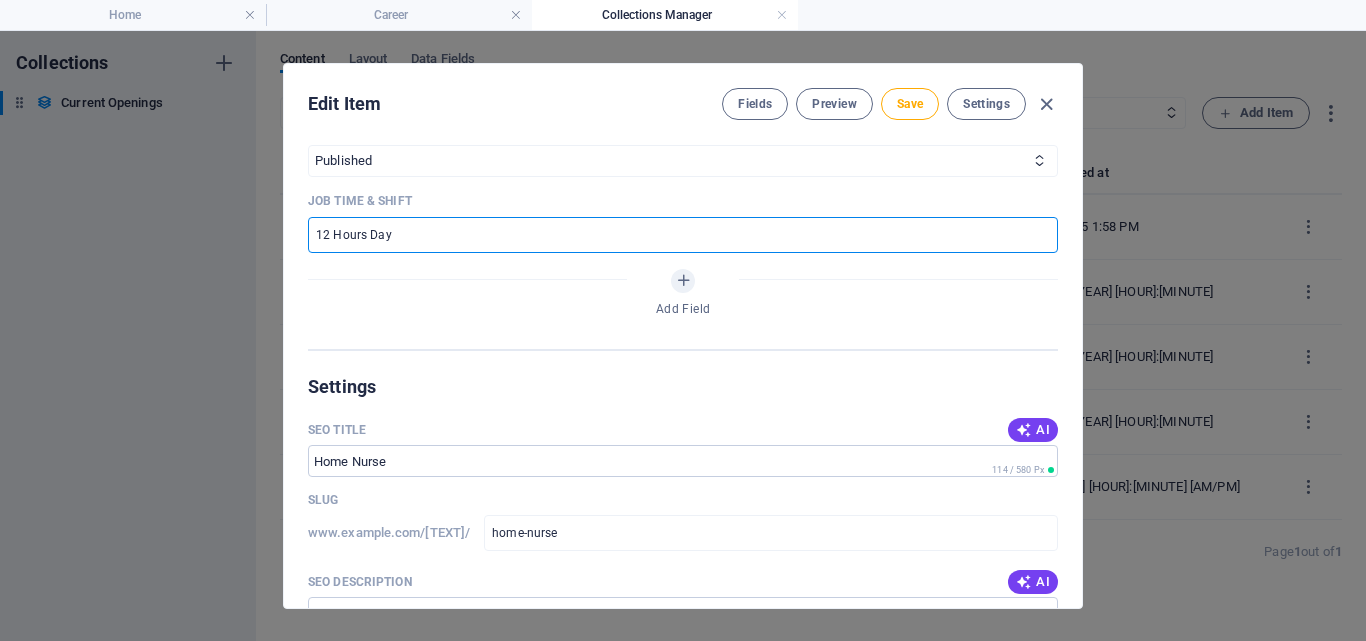 scroll, scrollTop: 1000, scrollLeft: 0, axis: vertical 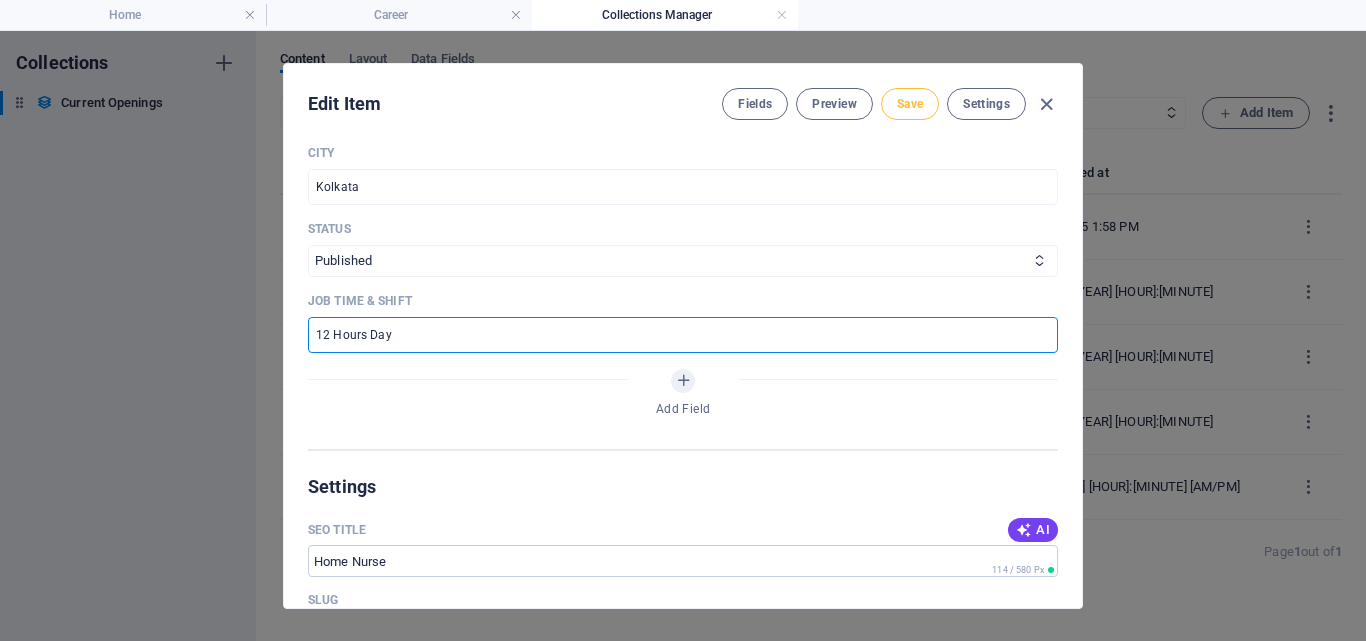 type on "12 Hours Day" 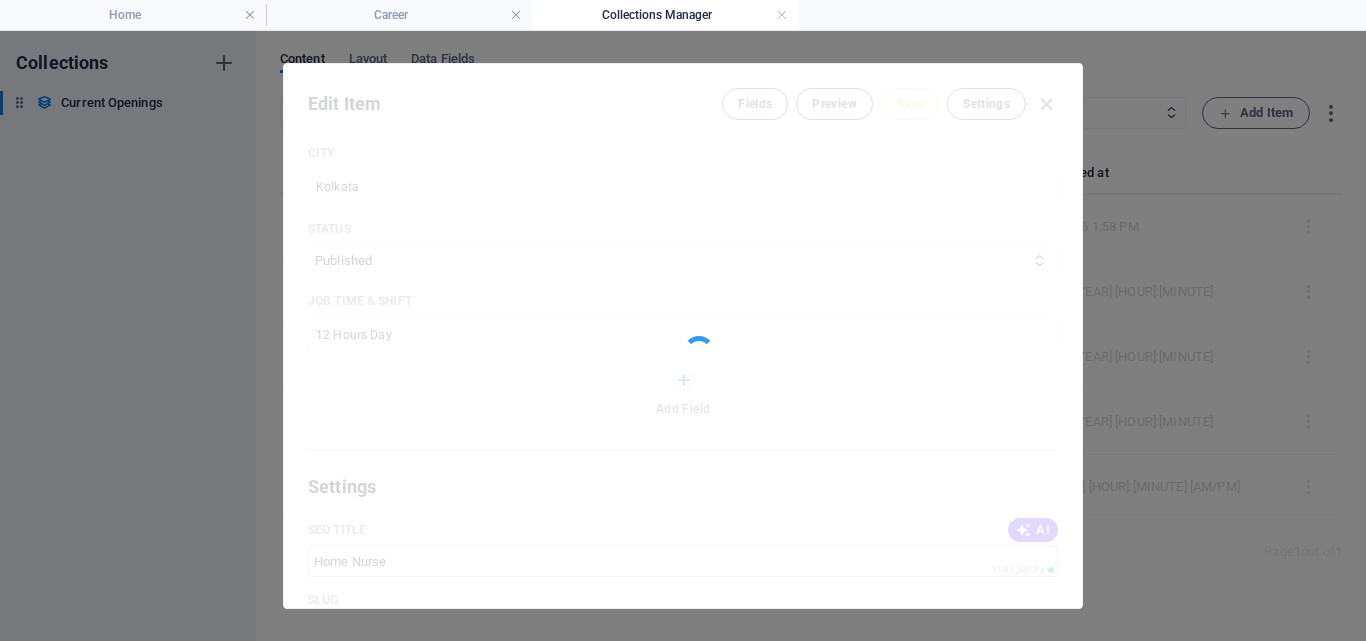 type on "home-nurse" 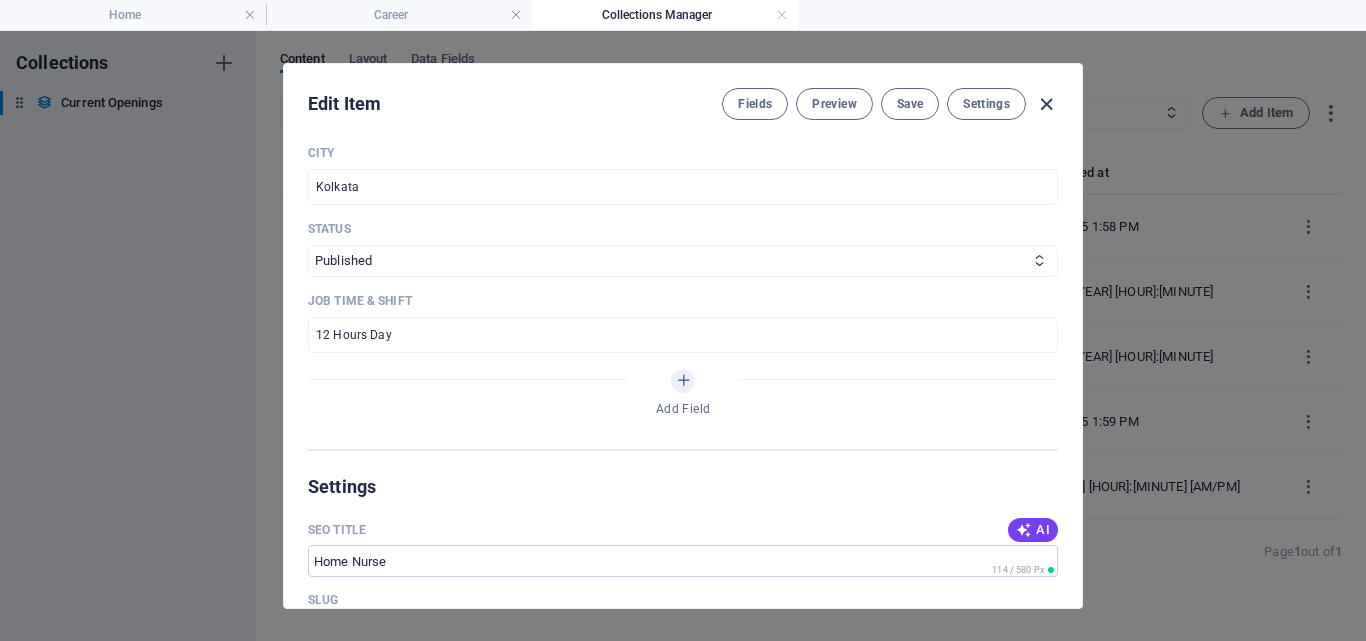 click at bounding box center (1046, 104) 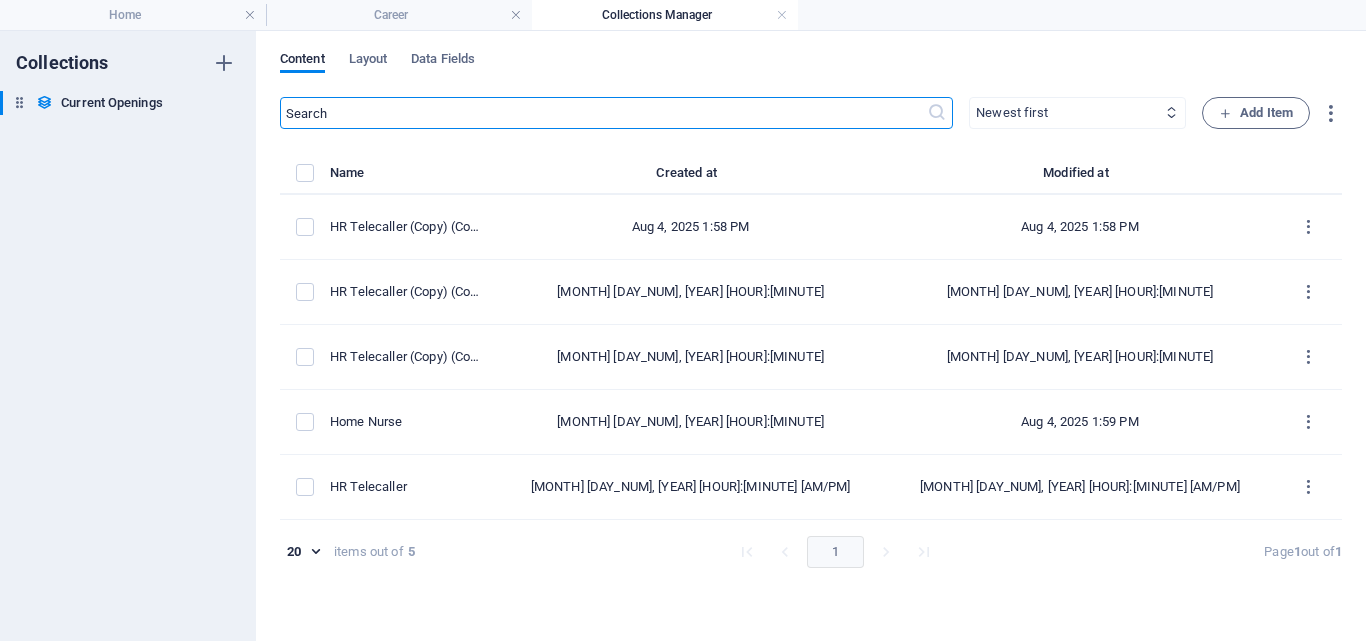 scroll, scrollTop: 0, scrollLeft: 0, axis: both 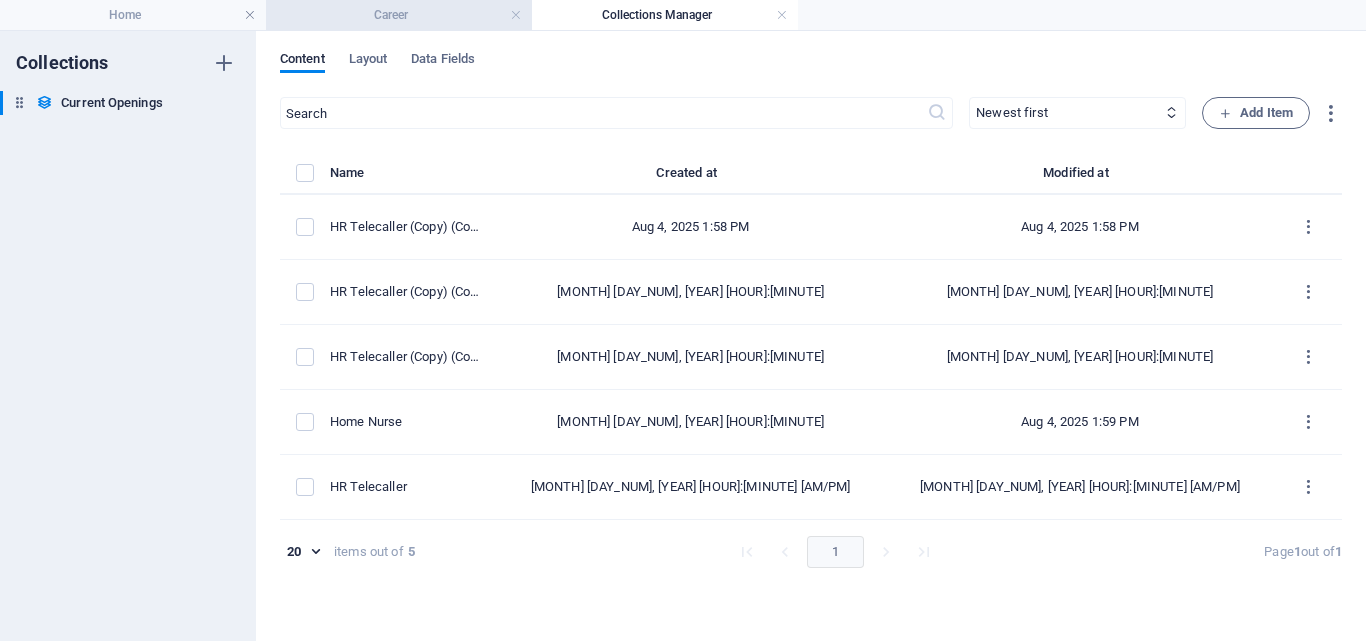 click on "Career" at bounding box center [399, 15] 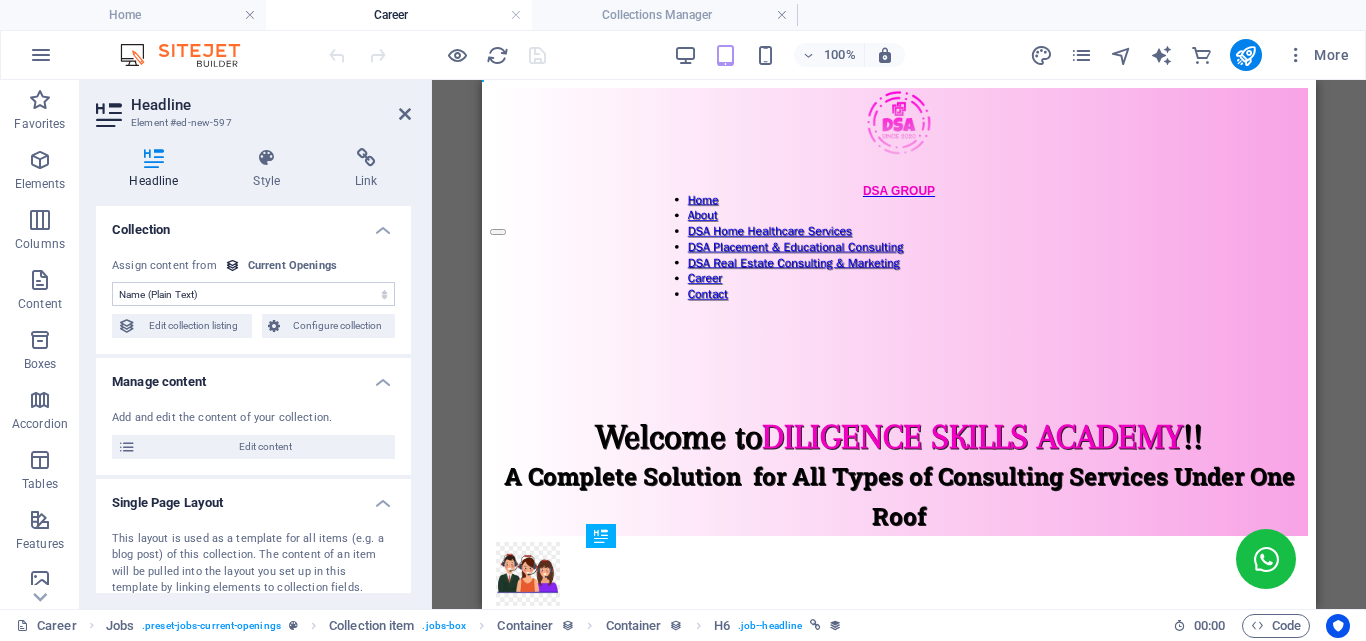scroll, scrollTop: 200, scrollLeft: 0, axis: vertical 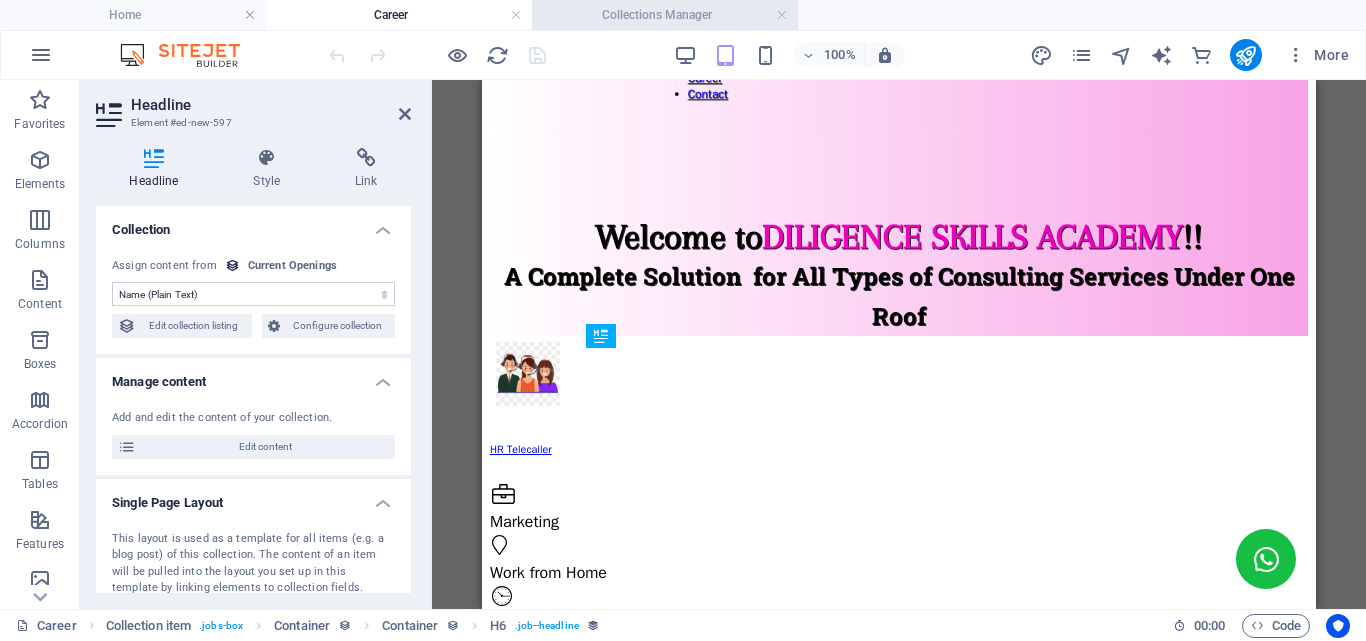 click on "Collections Manager" at bounding box center (665, 15) 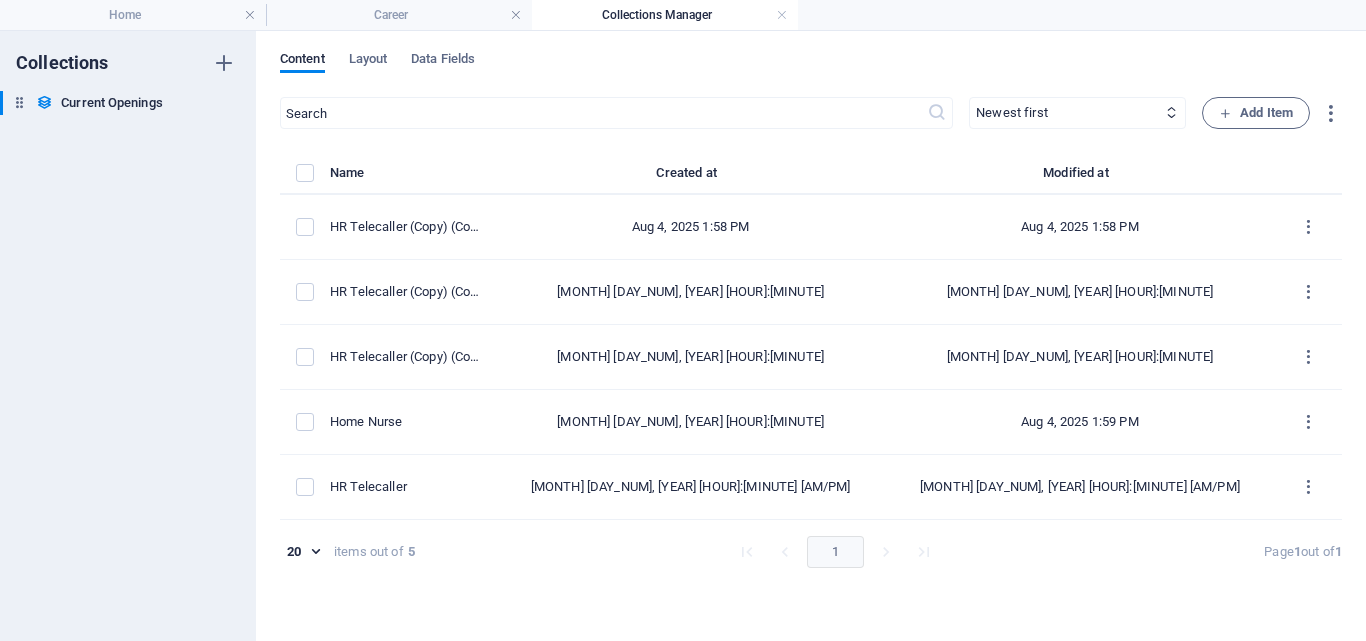 scroll, scrollTop: 0, scrollLeft: 0, axis: both 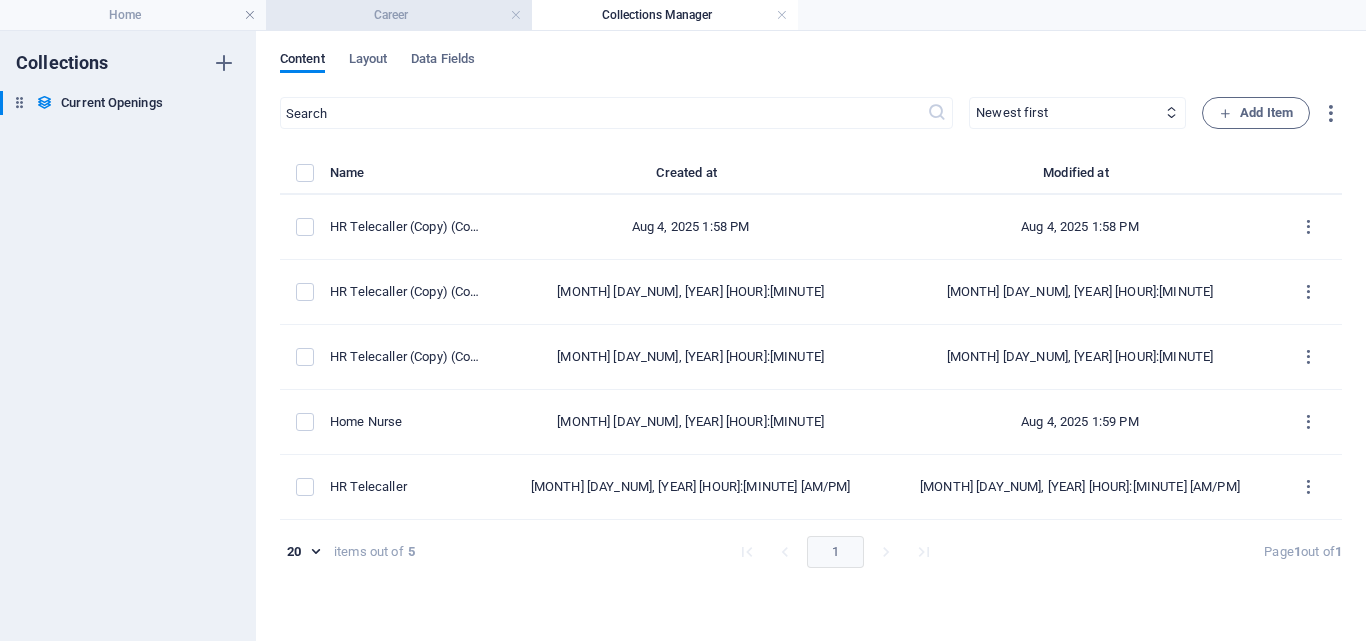 click on "Career" at bounding box center (399, 15) 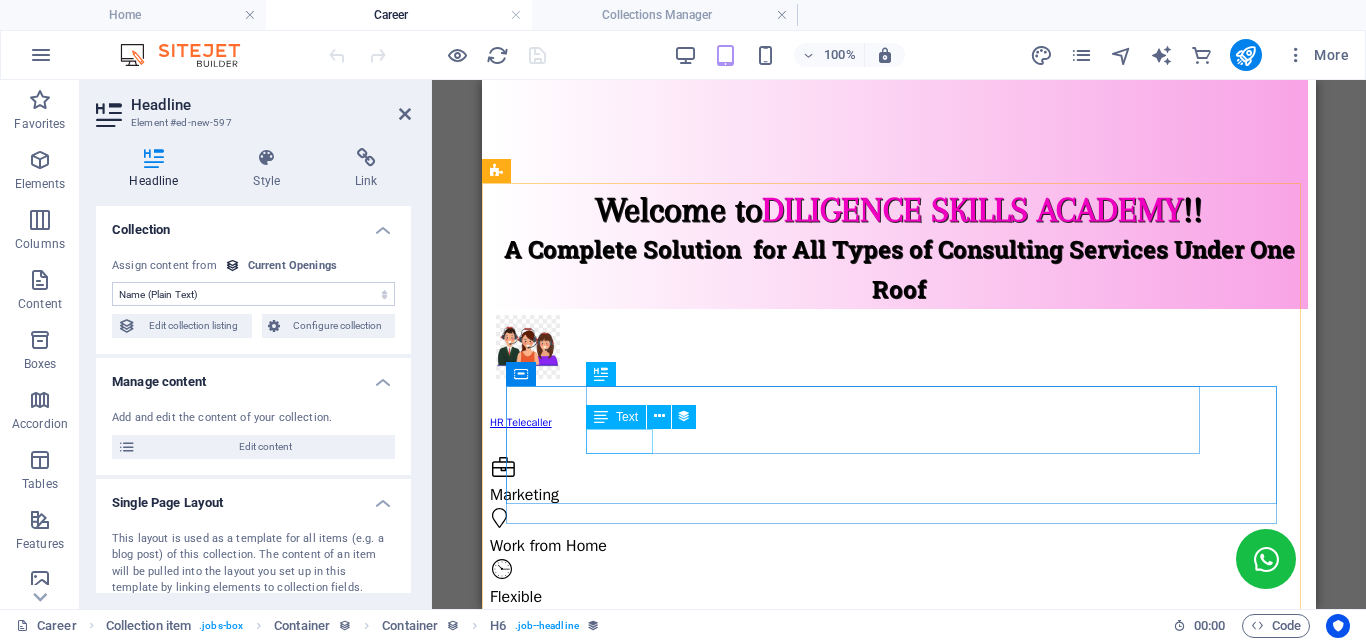 scroll, scrollTop: 100, scrollLeft: 0, axis: vertical 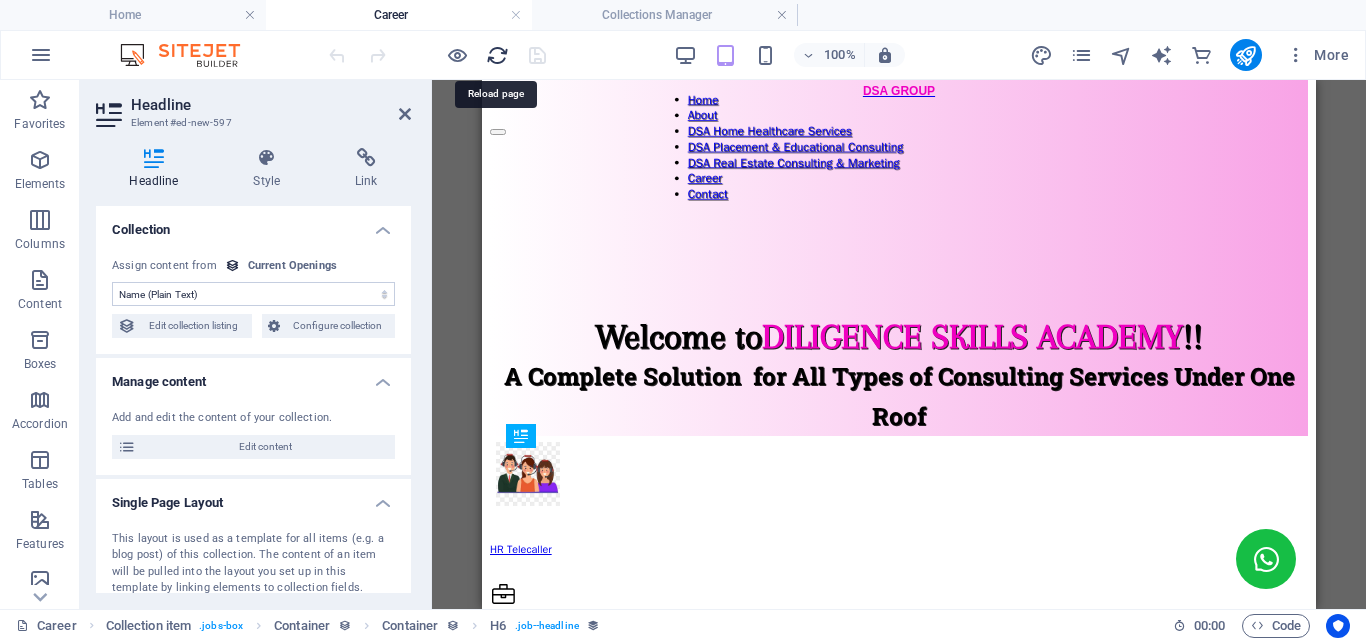 click at bounding box center [497, 55] 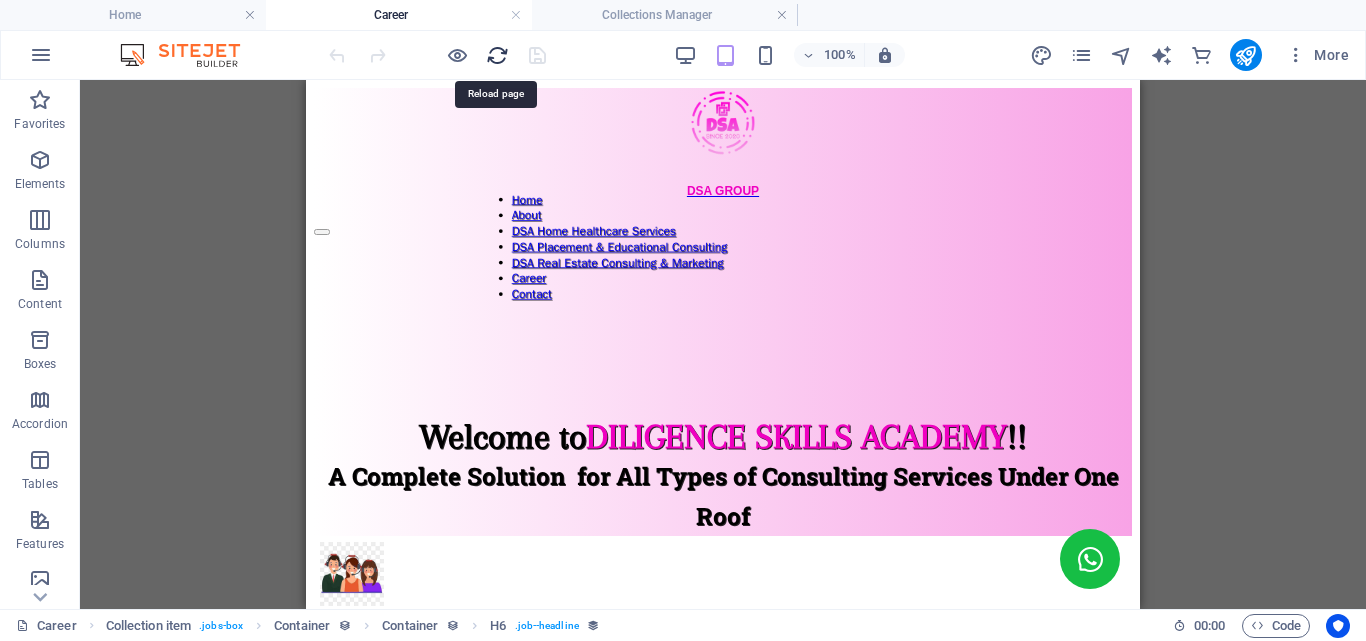 scroll, scrollTop: 0, scrollLeft: 0, axis: both 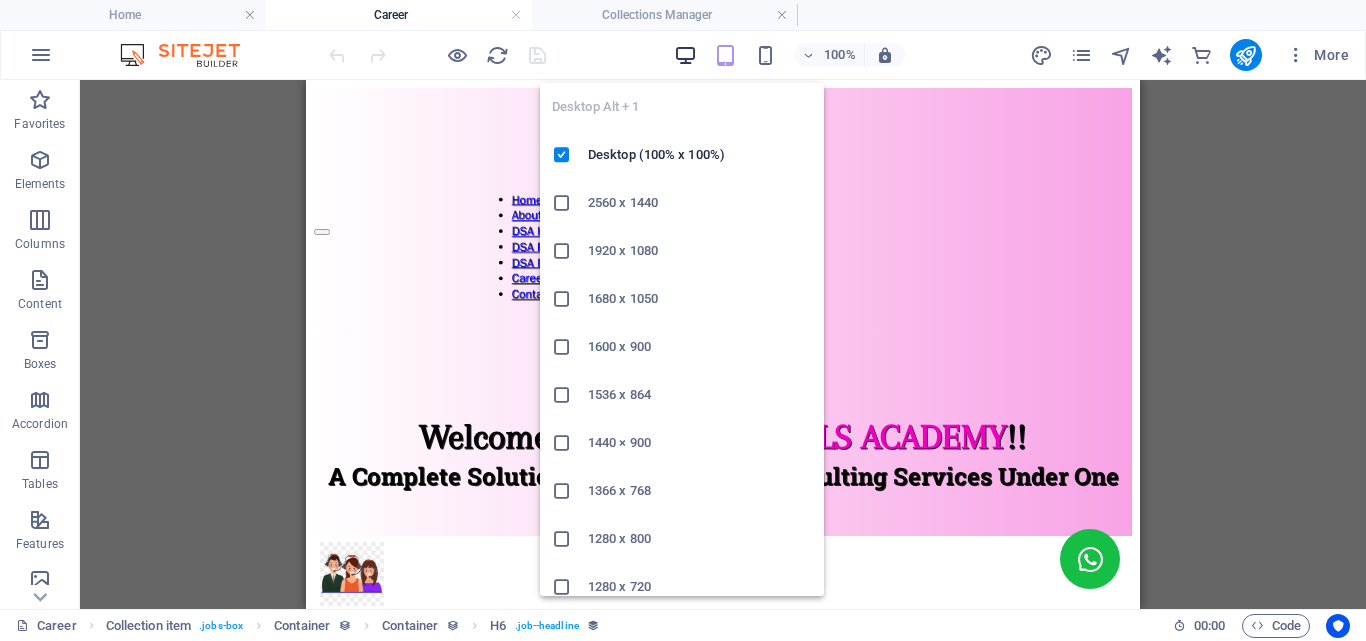 click at bounding box center [685, 55] 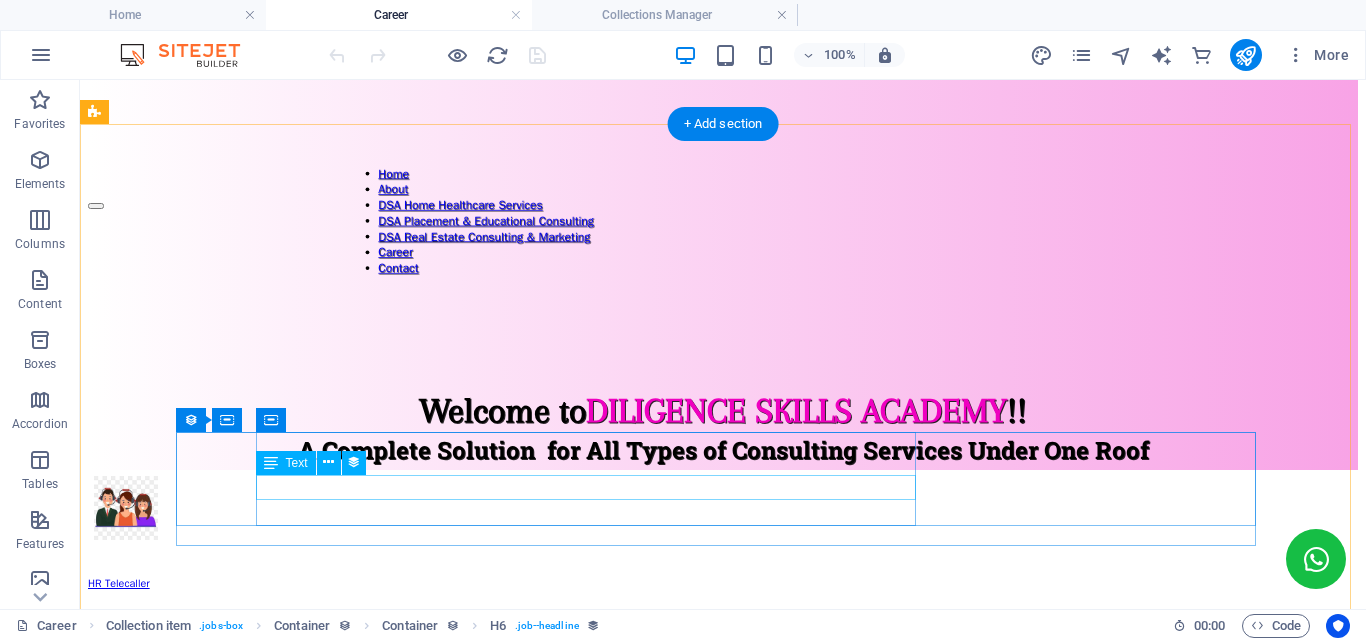 scroll, scrollTop: 100, scrollLeft: 0, axis: vertical 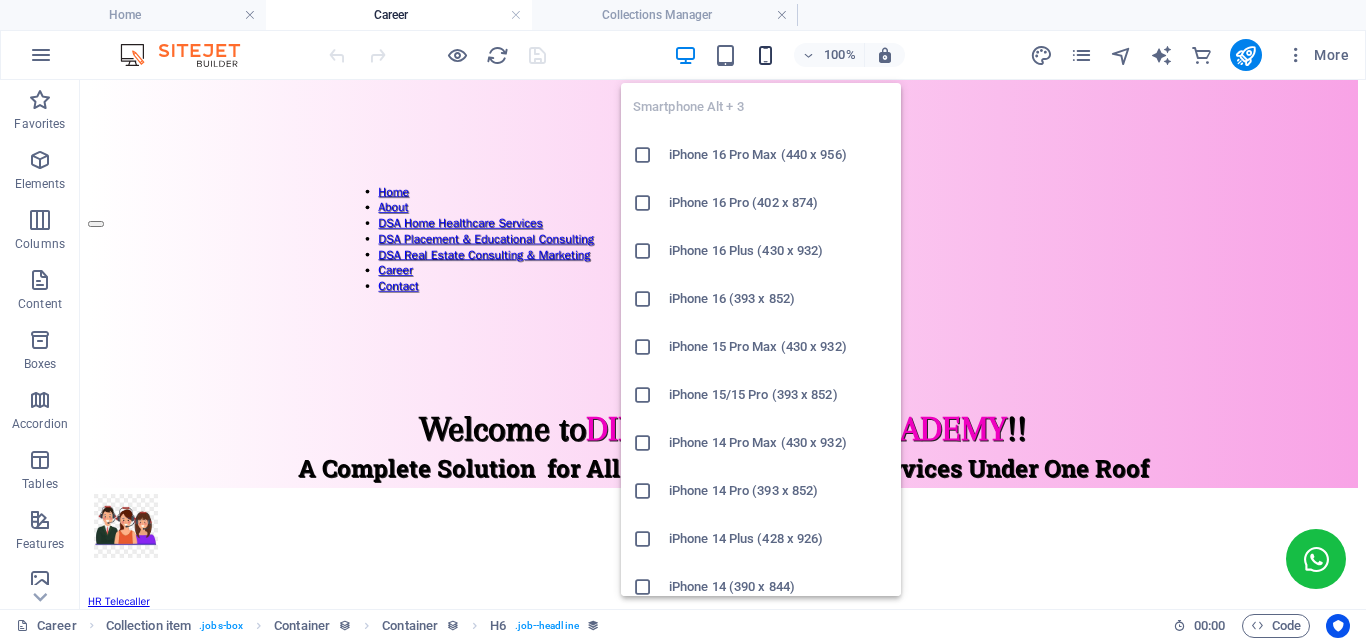click at bounding box center [765, 55] 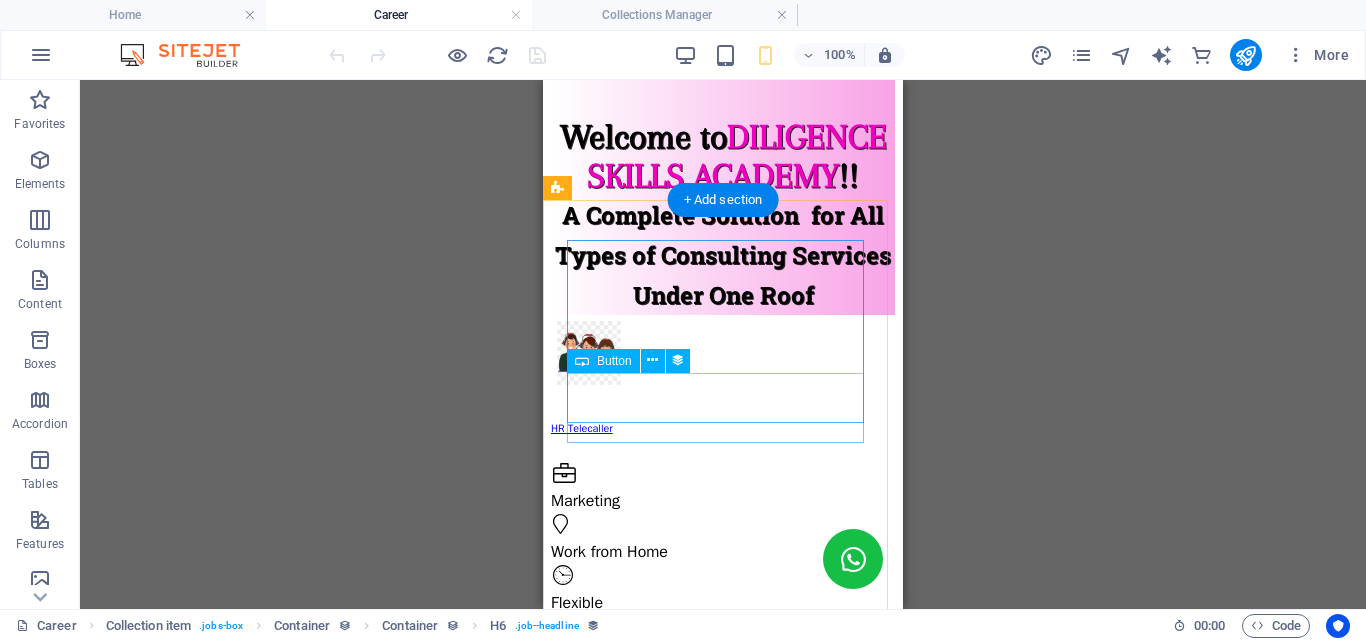 scroll, scrollTop: 100, scrollLeft: 0, axis: vertical 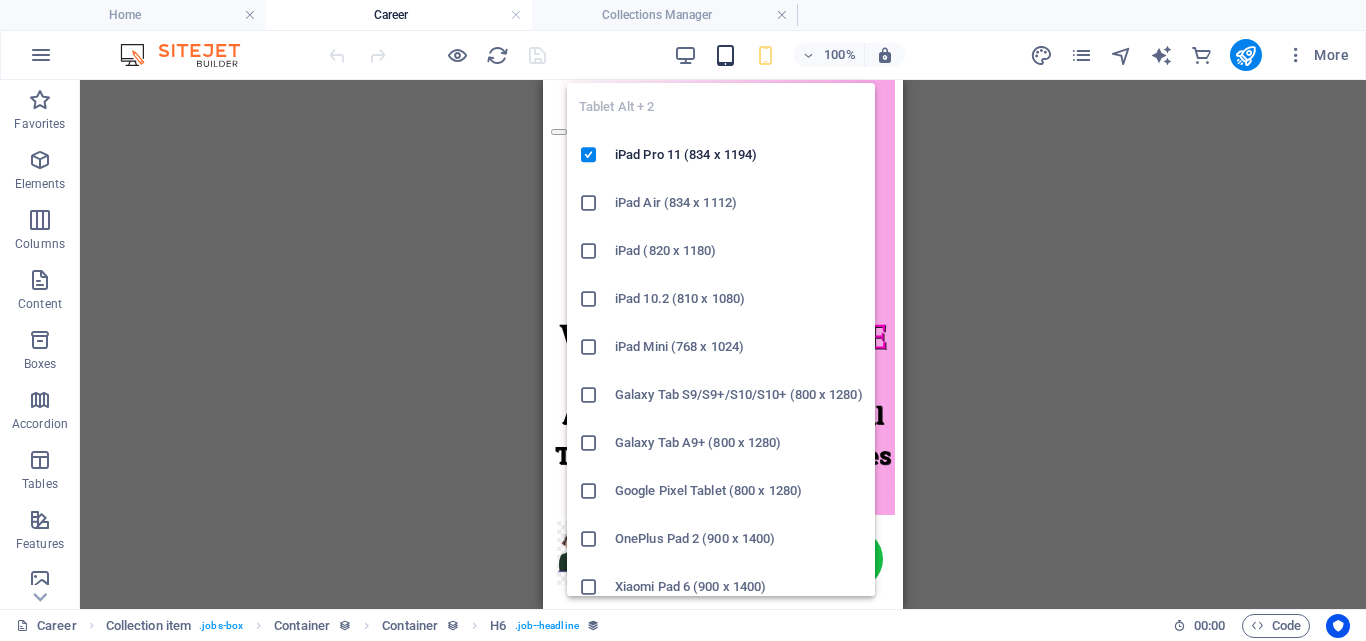 click at bounding box center [725, 55] 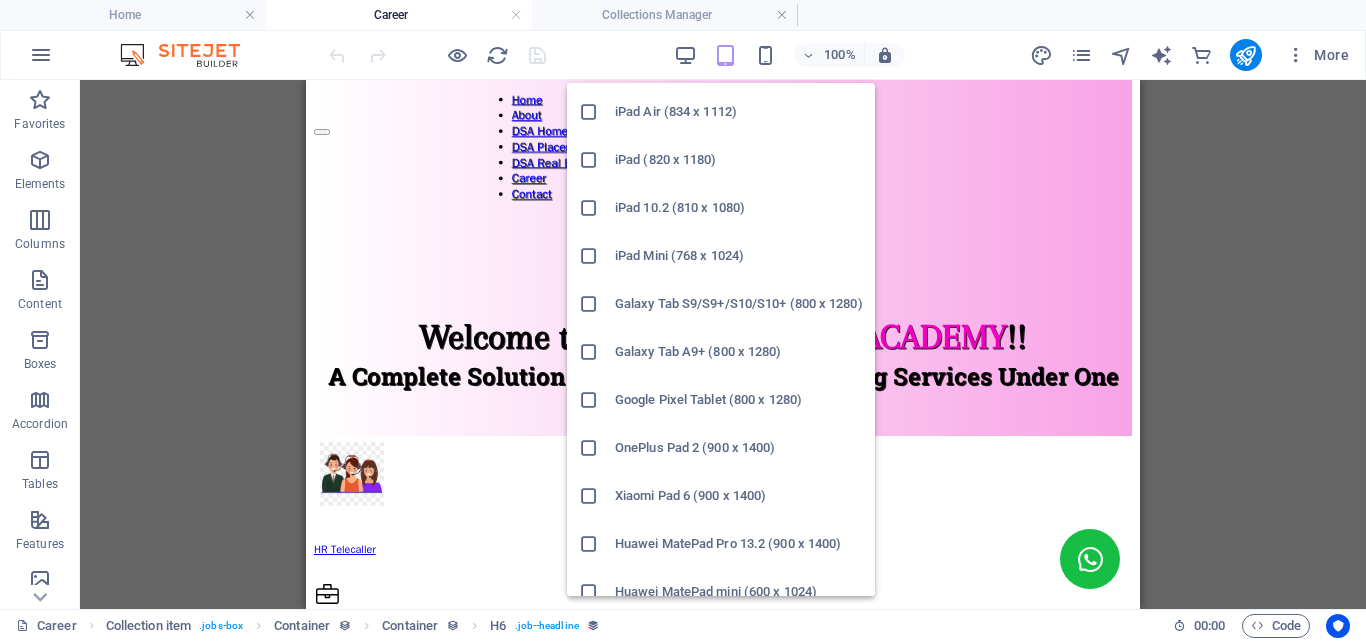 scroll, scrollTop: 200, scrollLeft: 0, axis: vertical 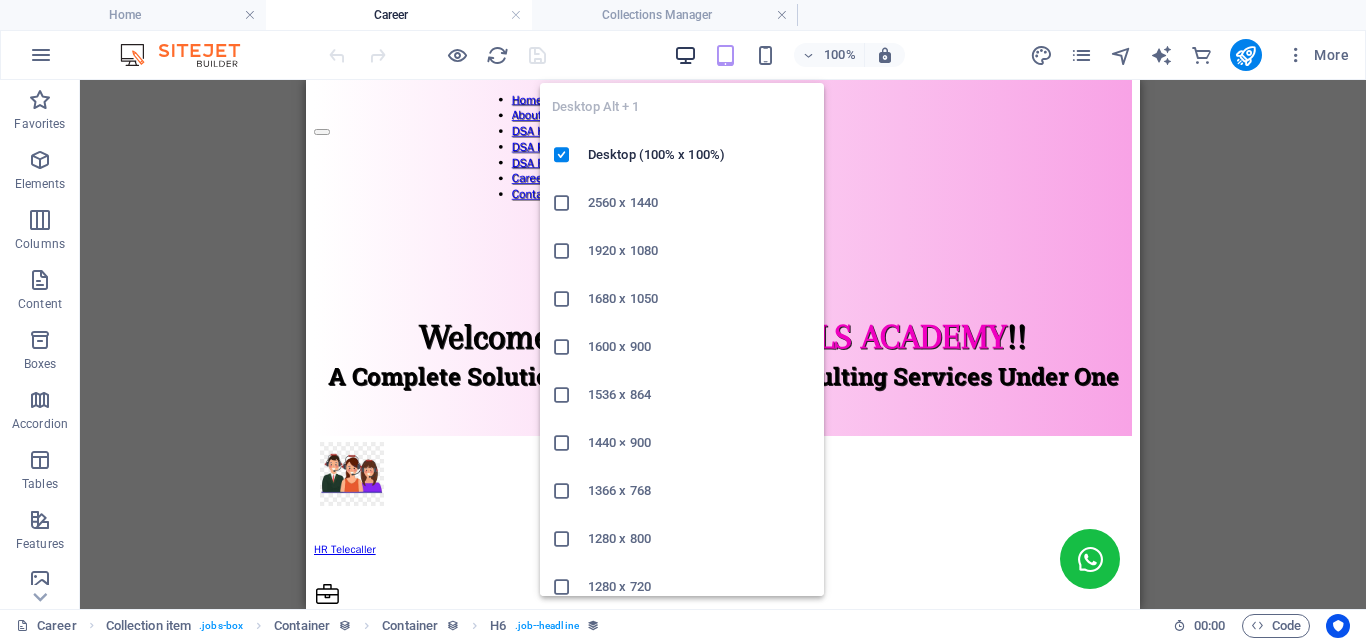 click at bounding box center (685, 55) 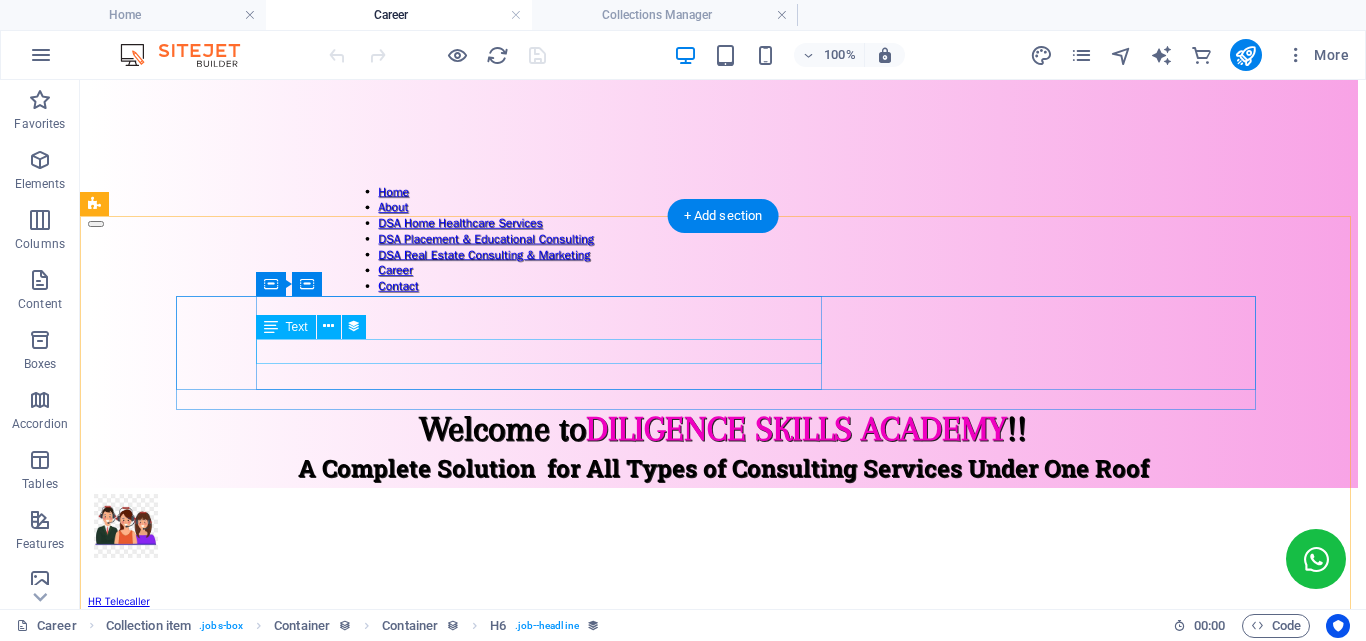 click on "Flexible" at bounding box center [723, 776] 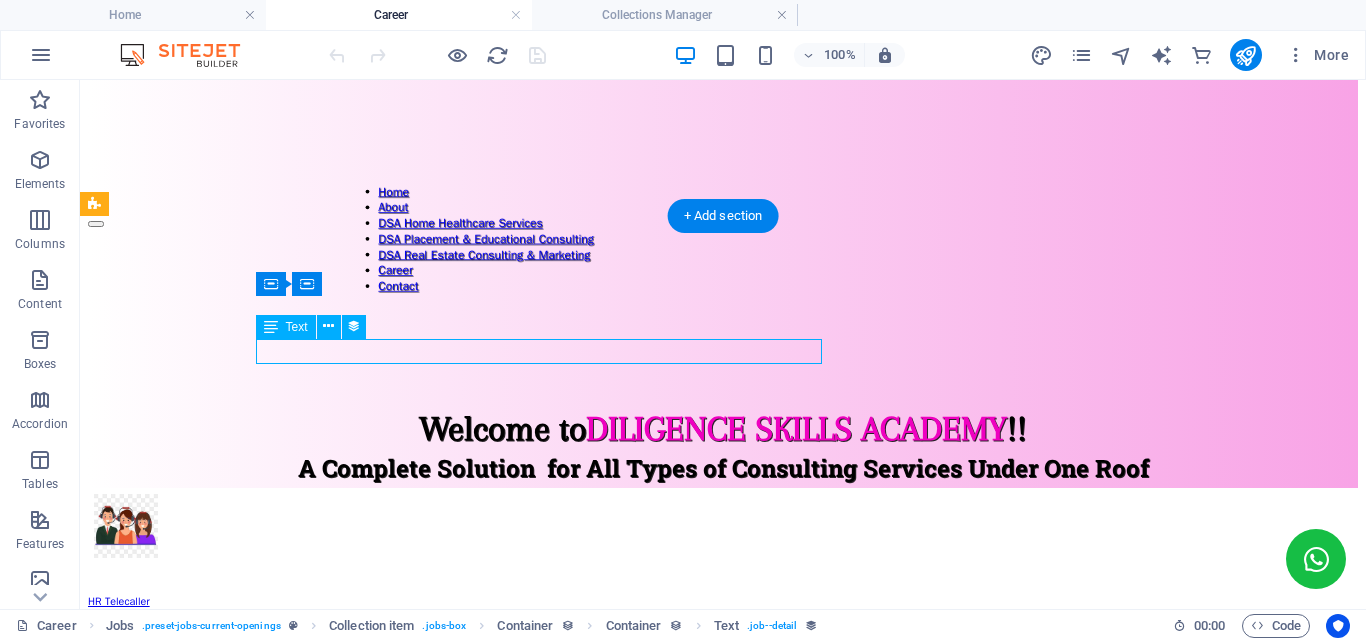 click on "Flexible" at bounding box center [723, 776] 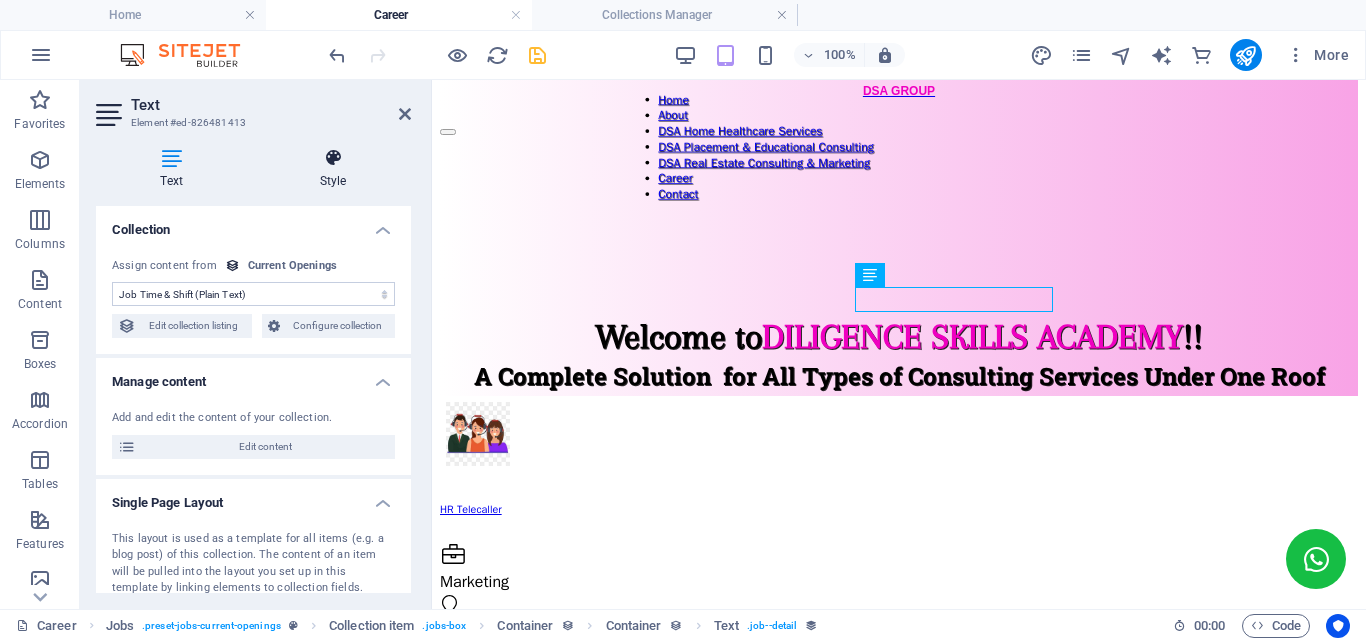 click on "Style" at bounding box center (333, 169) 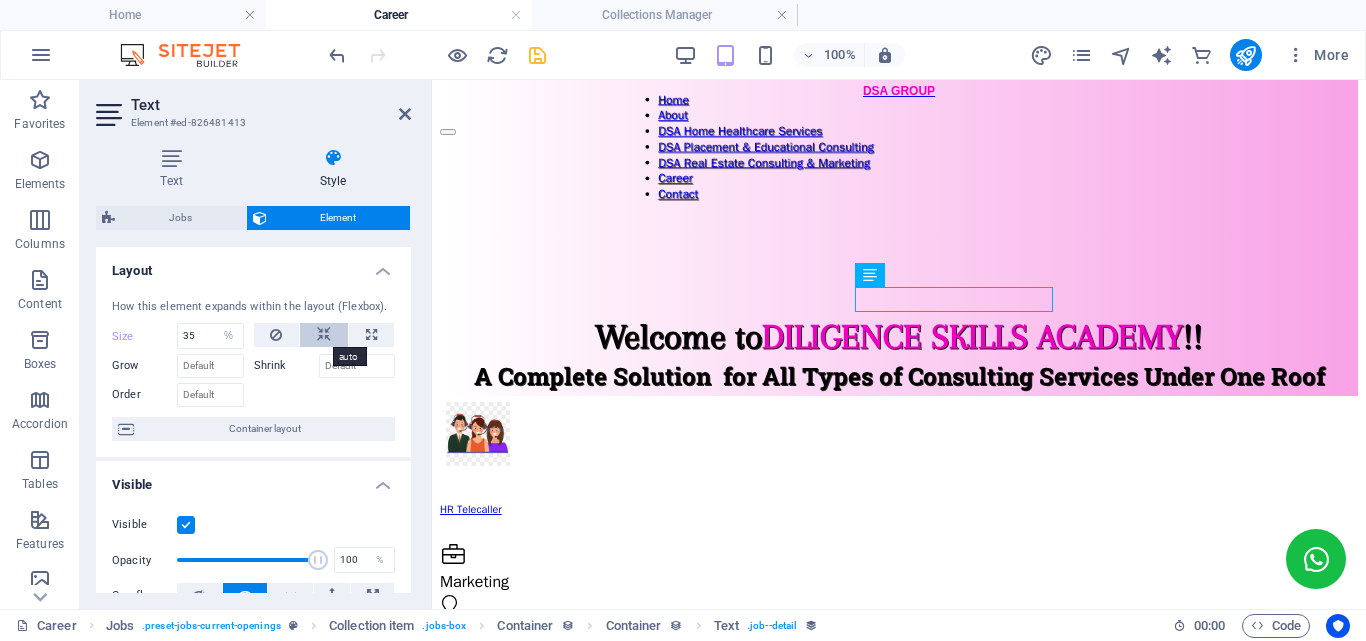 click at bounding box center [324, 335] 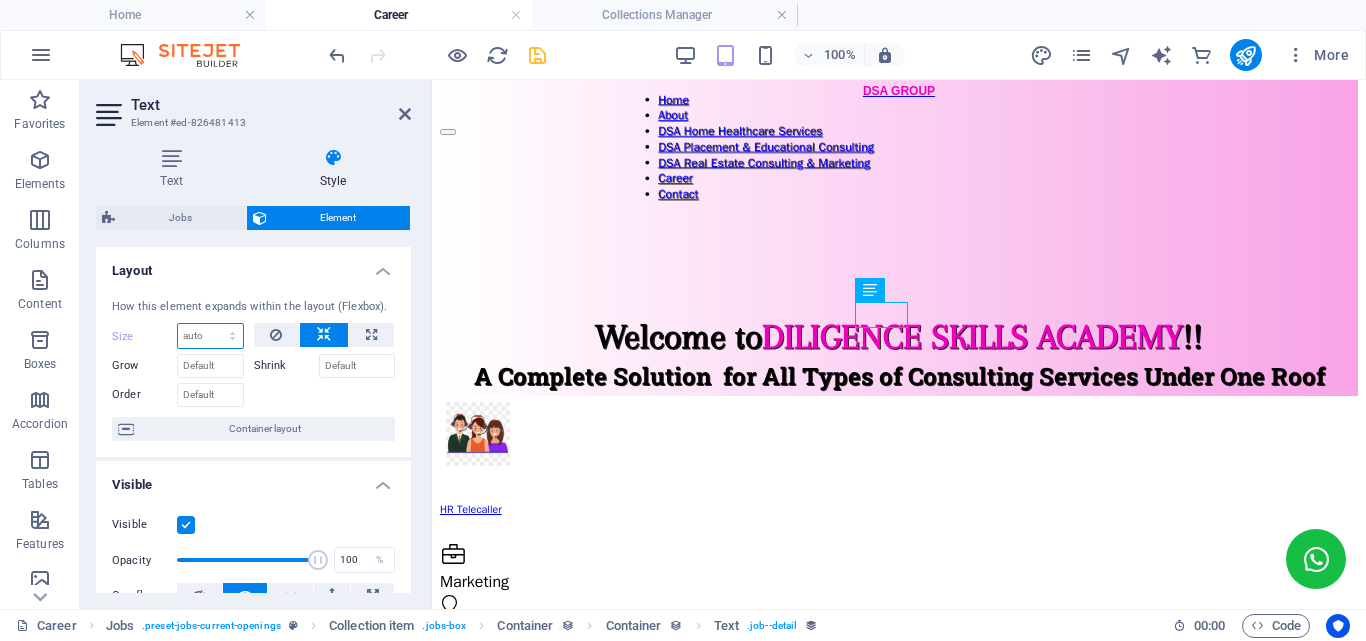 click on "Default auto px % 1/1 1/2 1/3 1/4 1/5 1/6 1/7 1/8 1/9 1/10" at bounding box center [210, 336] 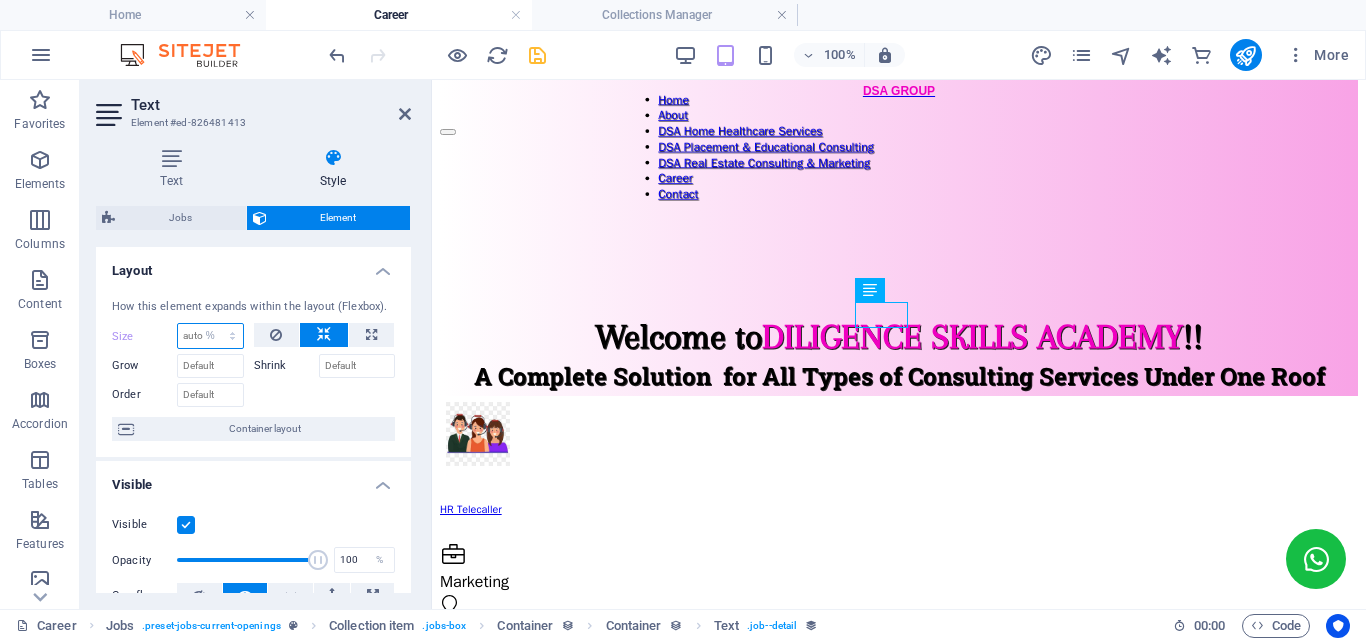 click on "Default auto px % 1/1 1/2 1/3 1/4 1/5 1/6 1/7 1/8 1/9 1/10" at bounding box center [210, 336] 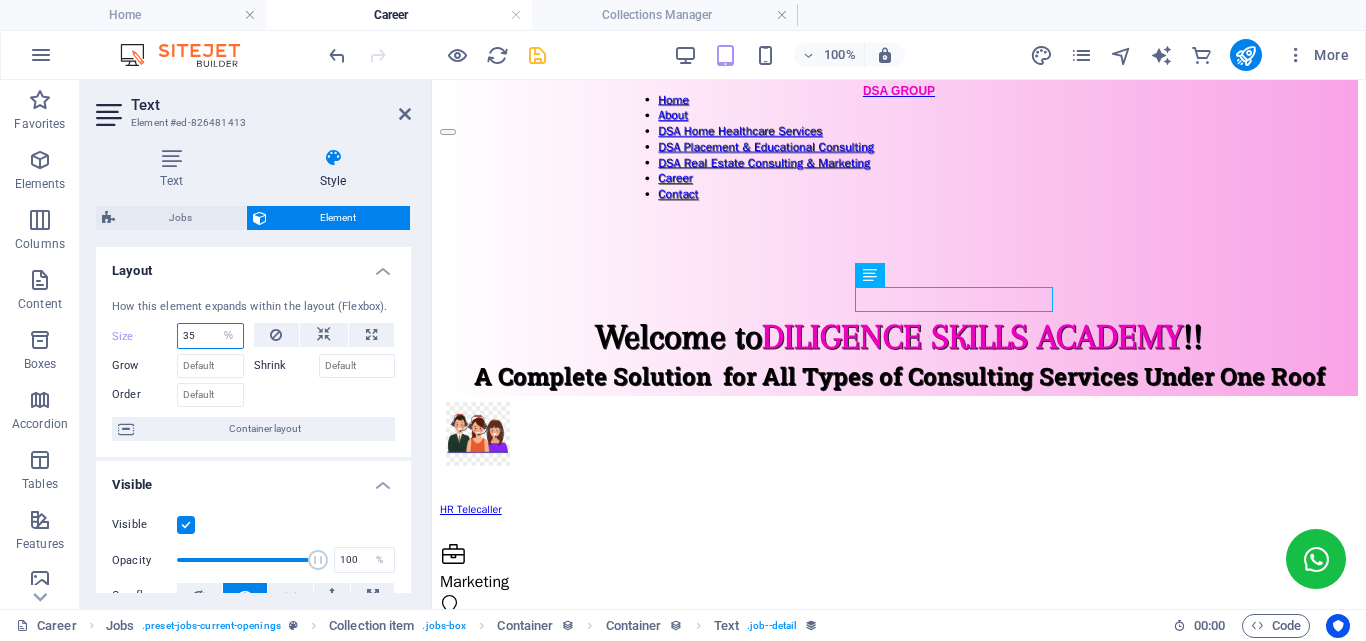 click on "35" at bounding box center [210, 336] 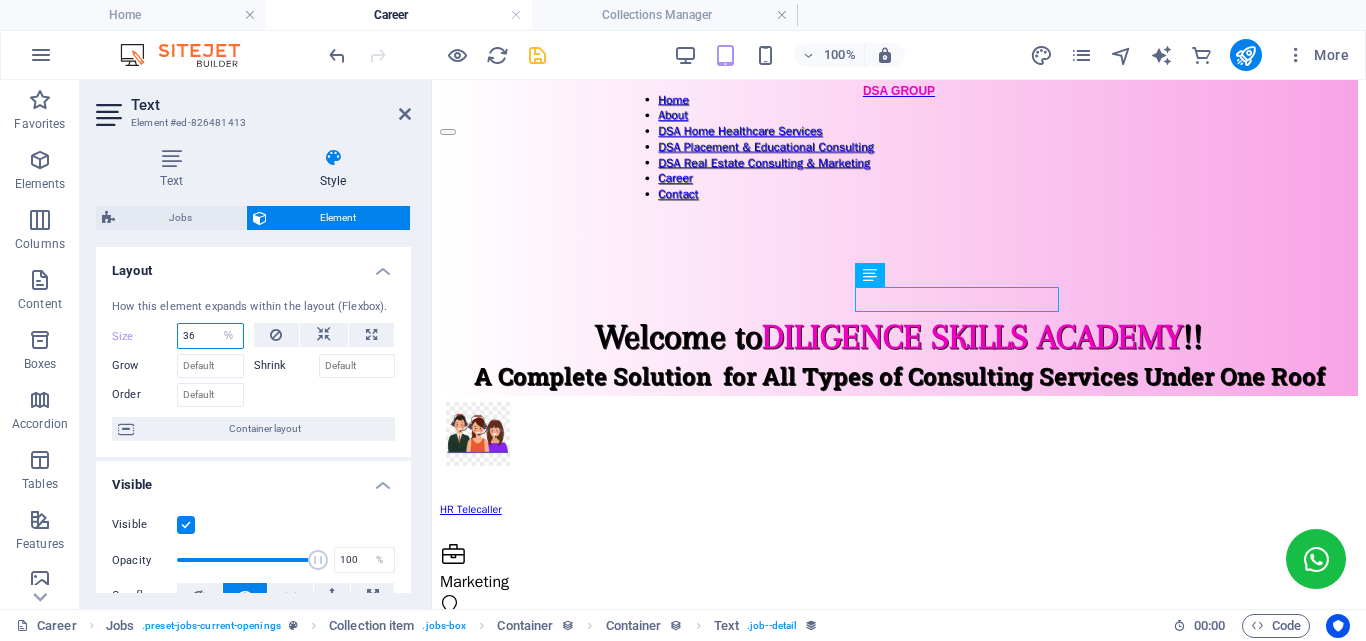 click on "36" at bounding box center (210, 336) 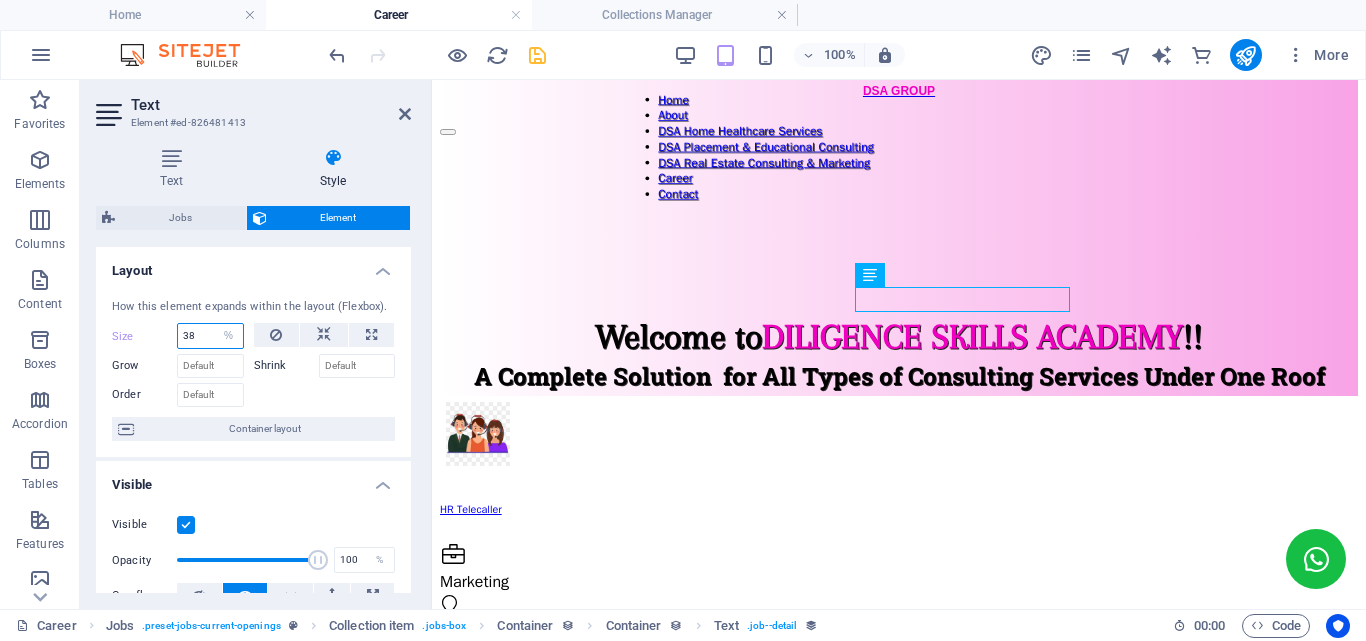 click on "38" at bounding box center (210, 336) 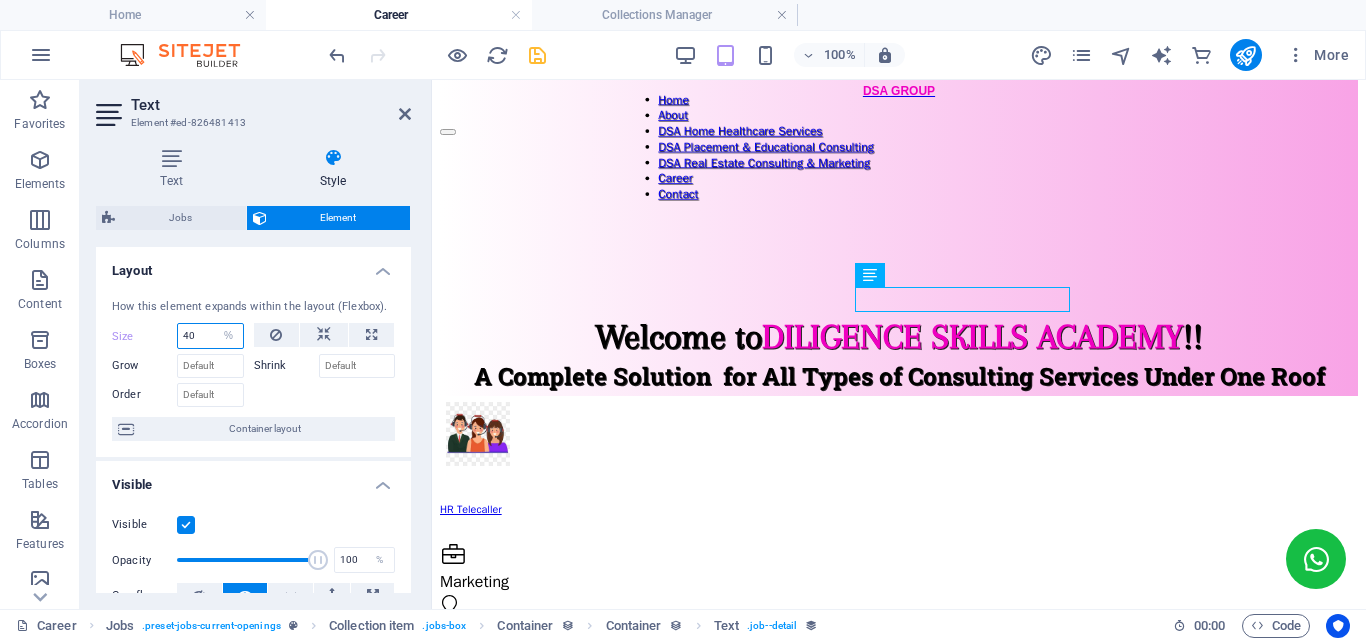 type on "40" 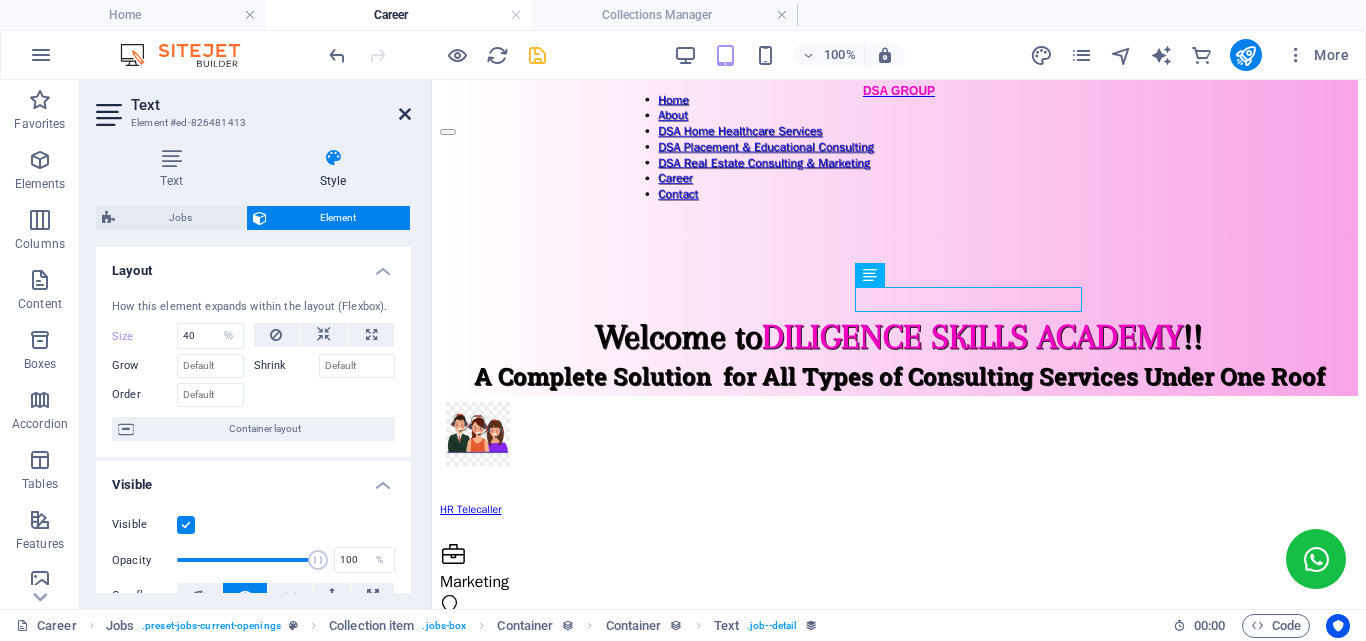 click at bounding box center [405, 114] 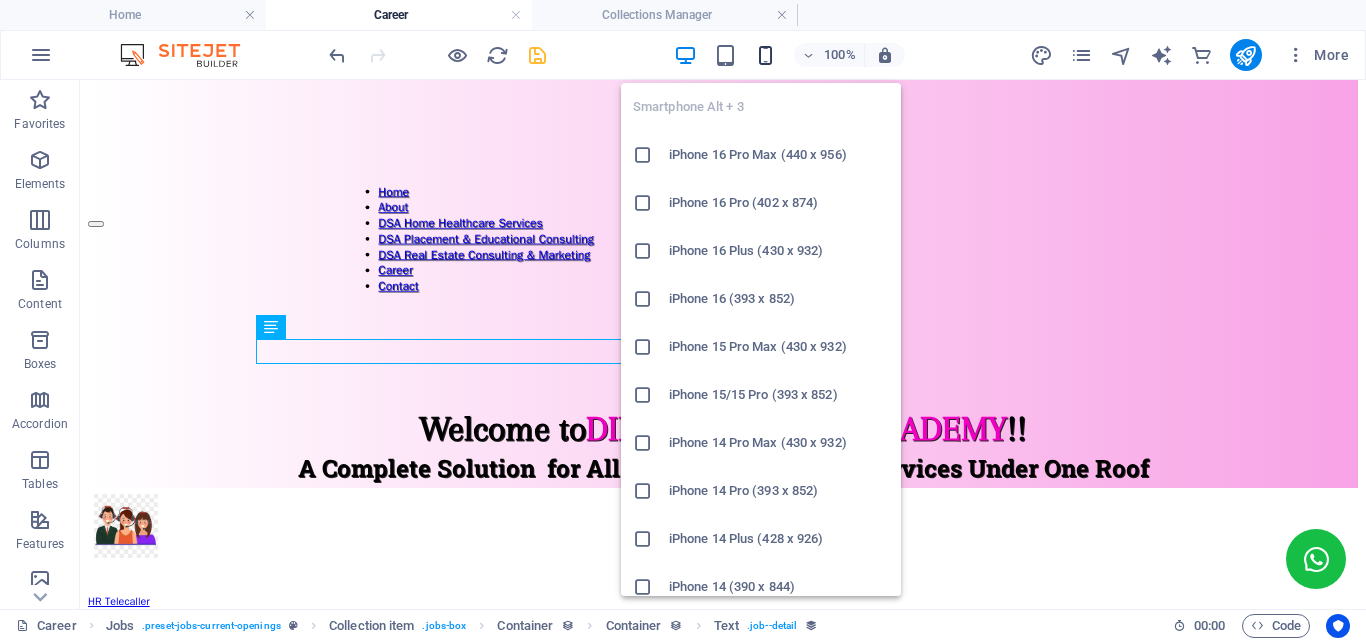 click at bounding box center [765, 55] 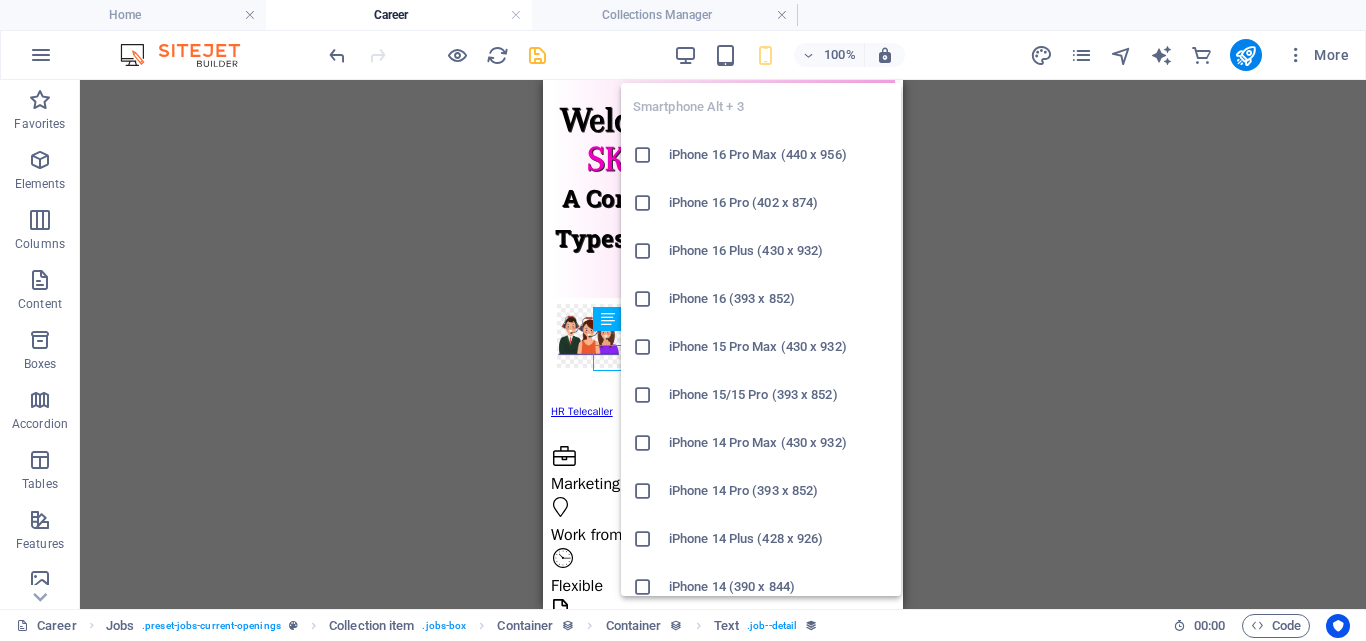 scroll, scrollTop: 316, scrollLeft: 0, axis: vertical 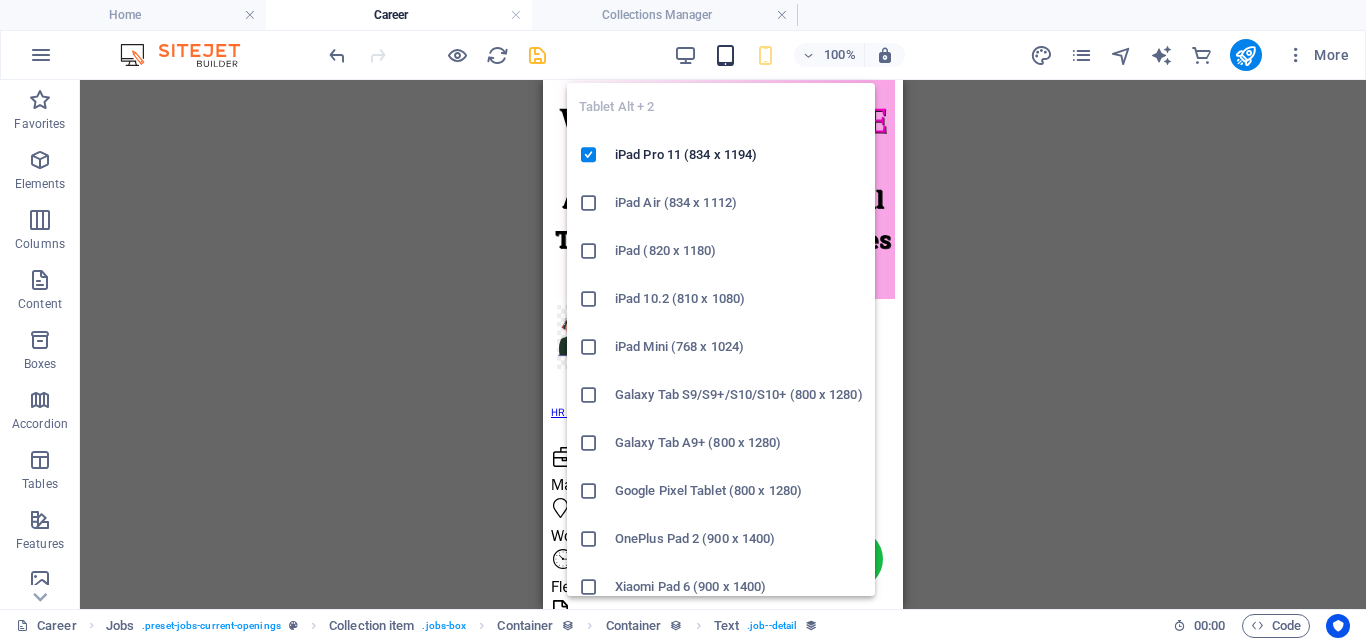 click at bounding box center (725, 55) 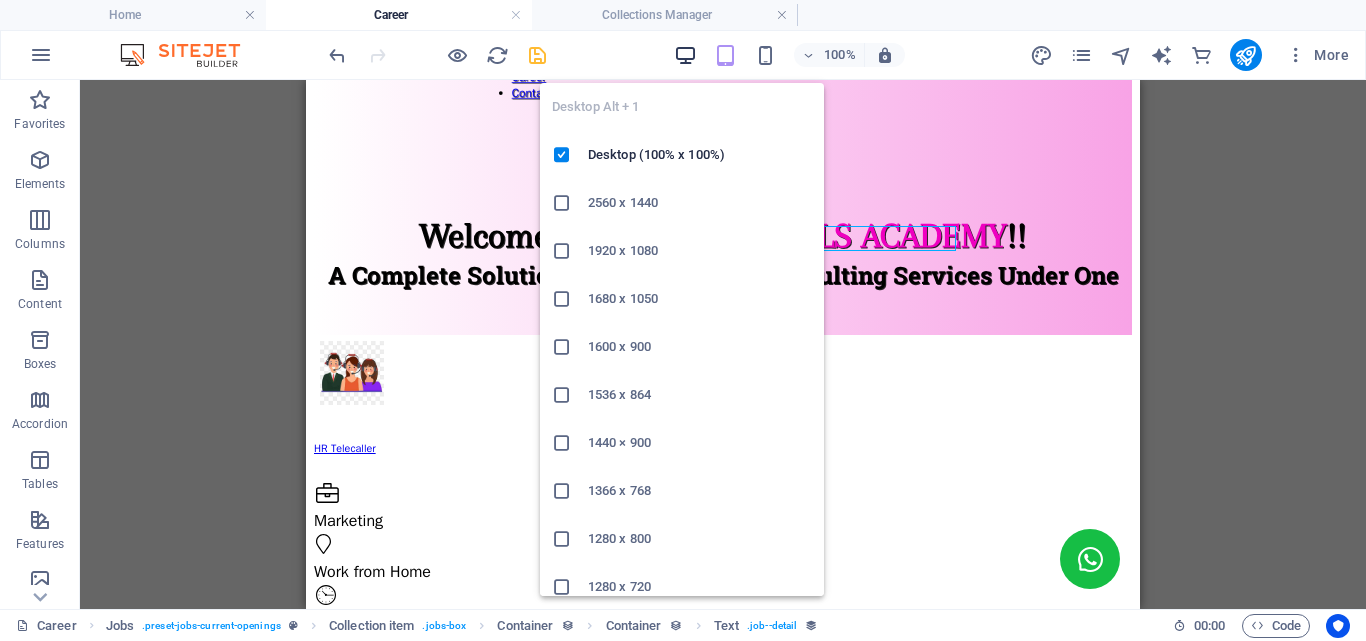 click at bounding box center [685, 55] 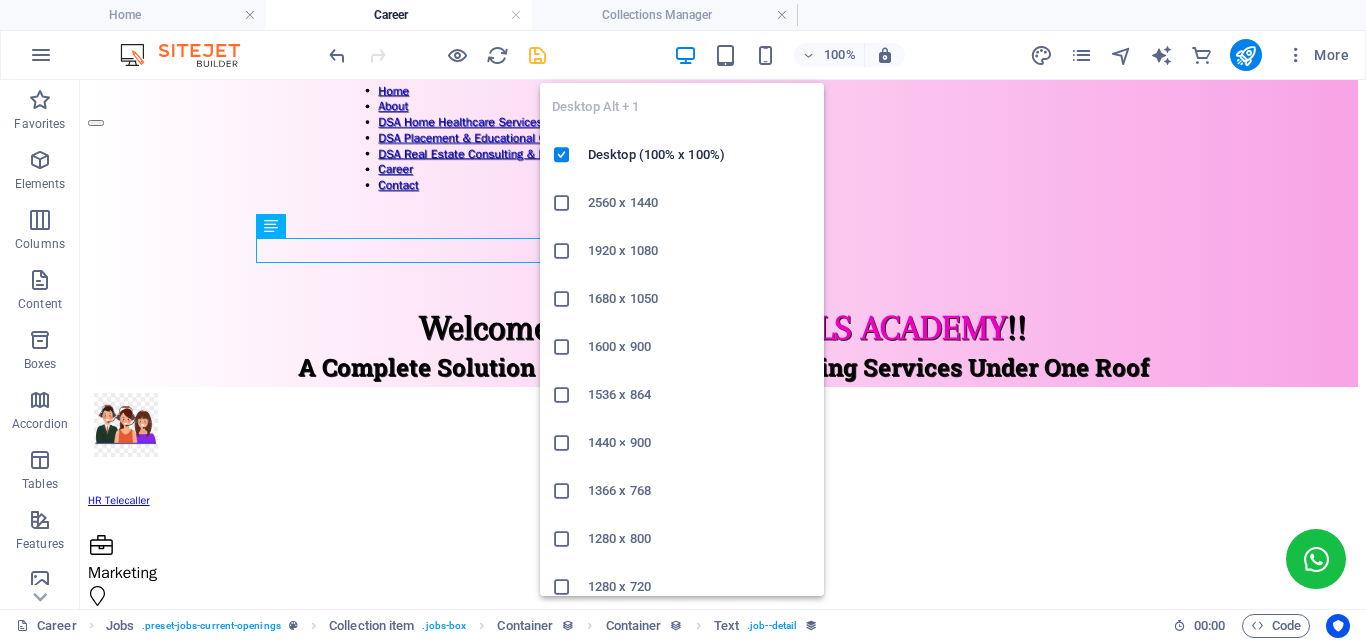 click at bounding box center [685, 55] 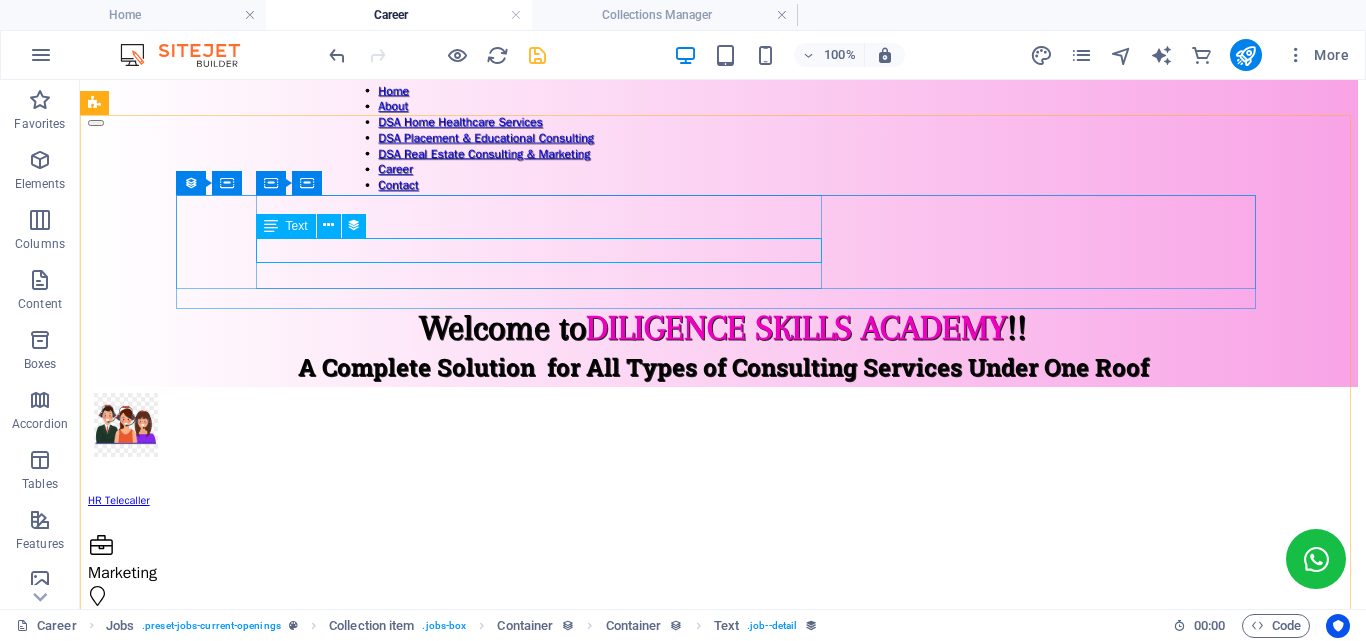 click on "Text" at bounding box center (297, 226) 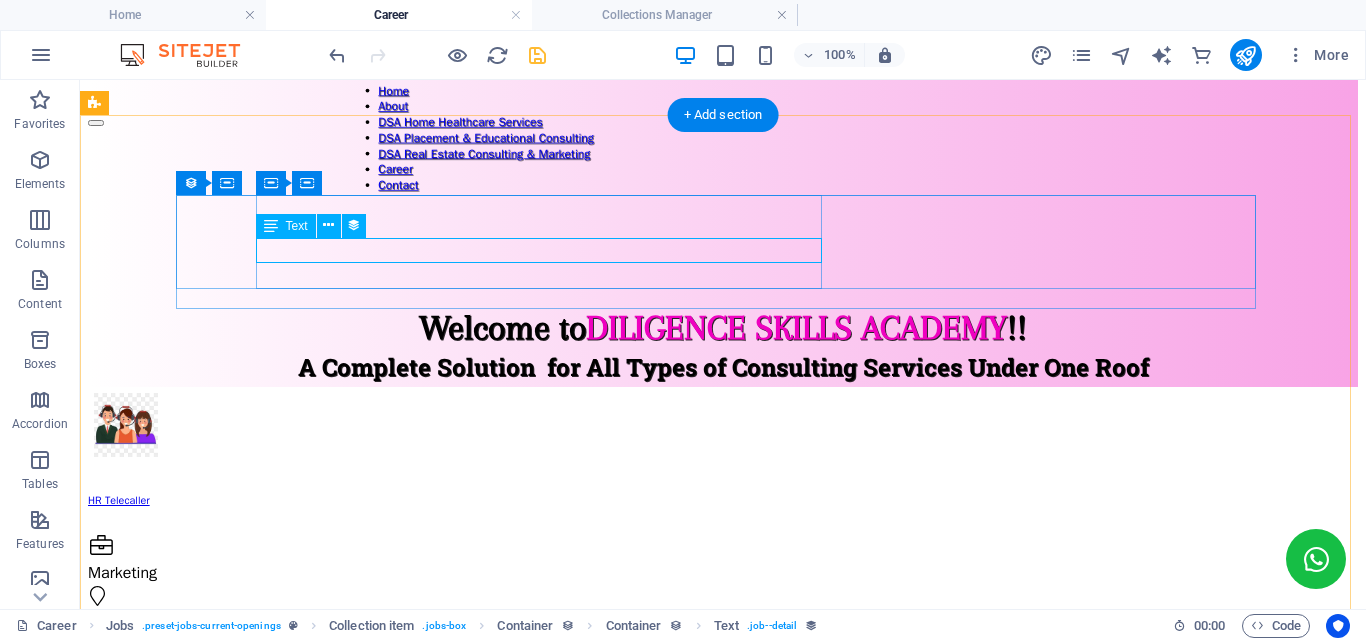 click on "Flexible" at bounding box center (723, 675) 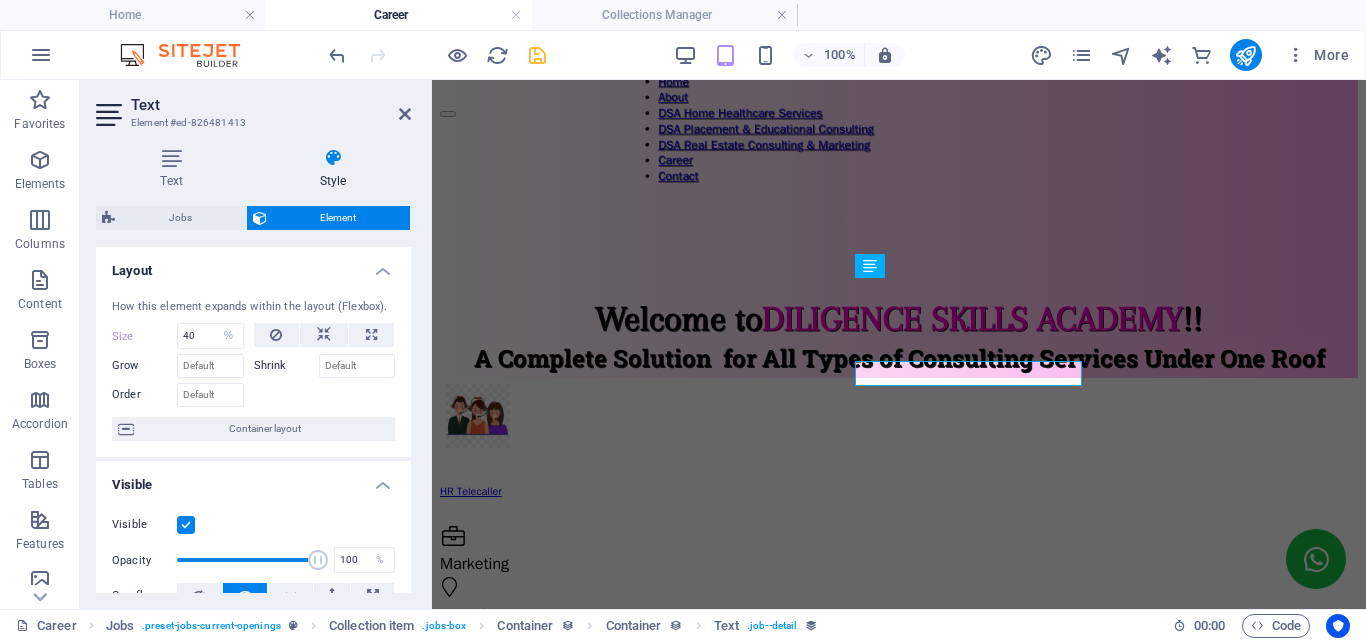 scroll, scrollTop: 109, scrollLeft: 0, axis: vertical 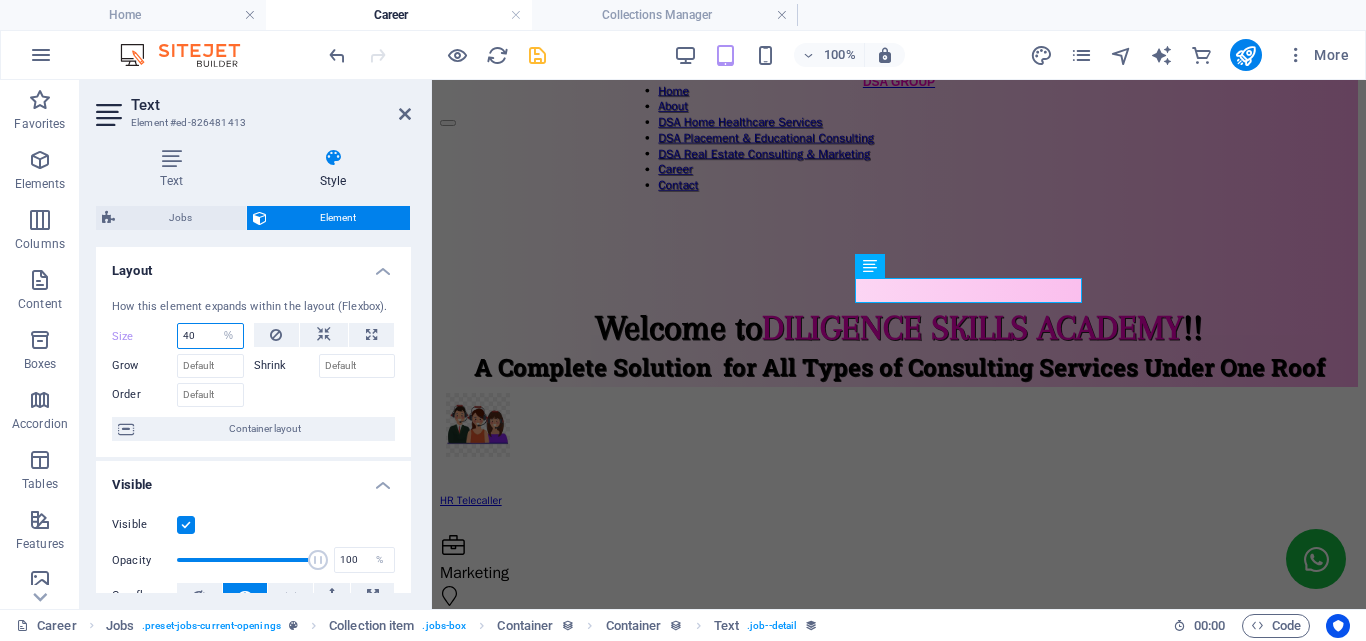 click on "40" at bounding box center [210, 336] 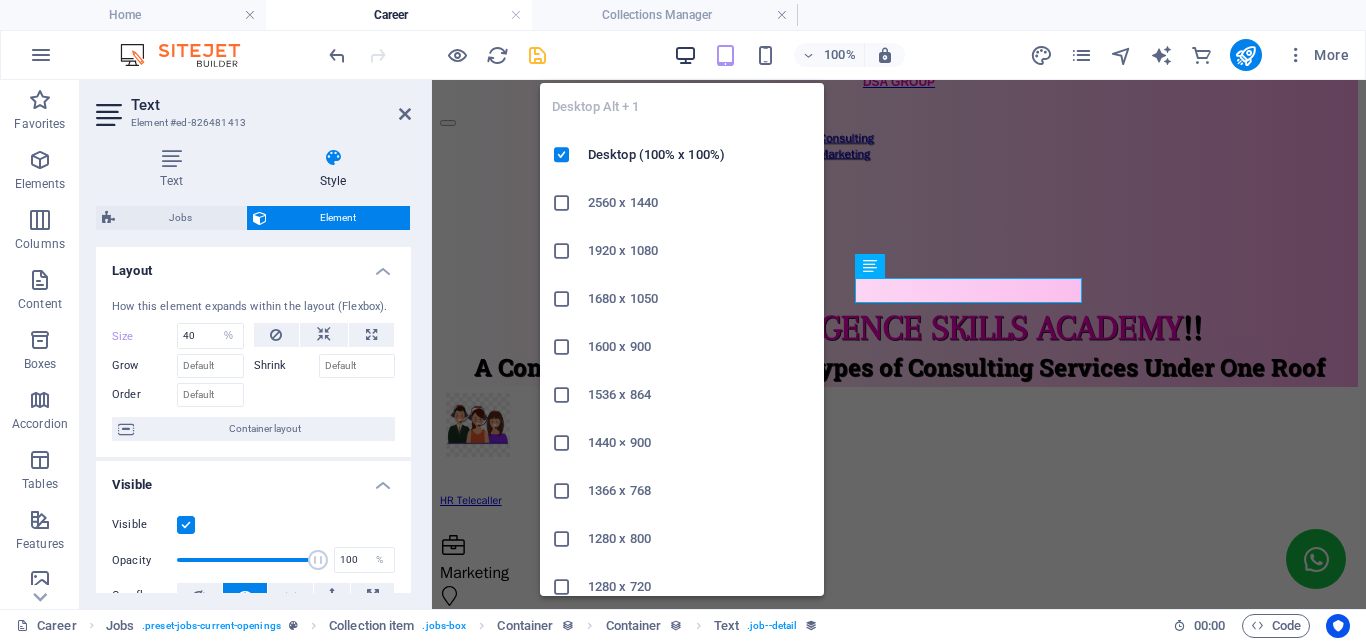 click at bounding box center (685, 55) 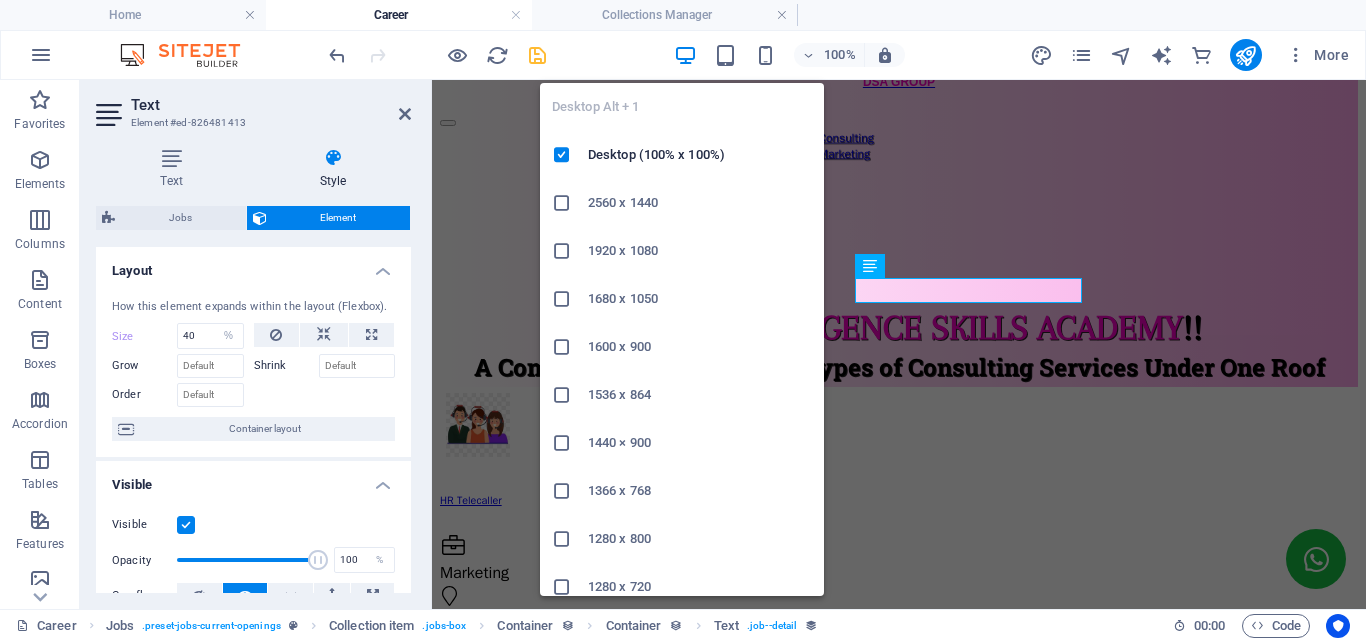 click at bounding box center [685, 55] 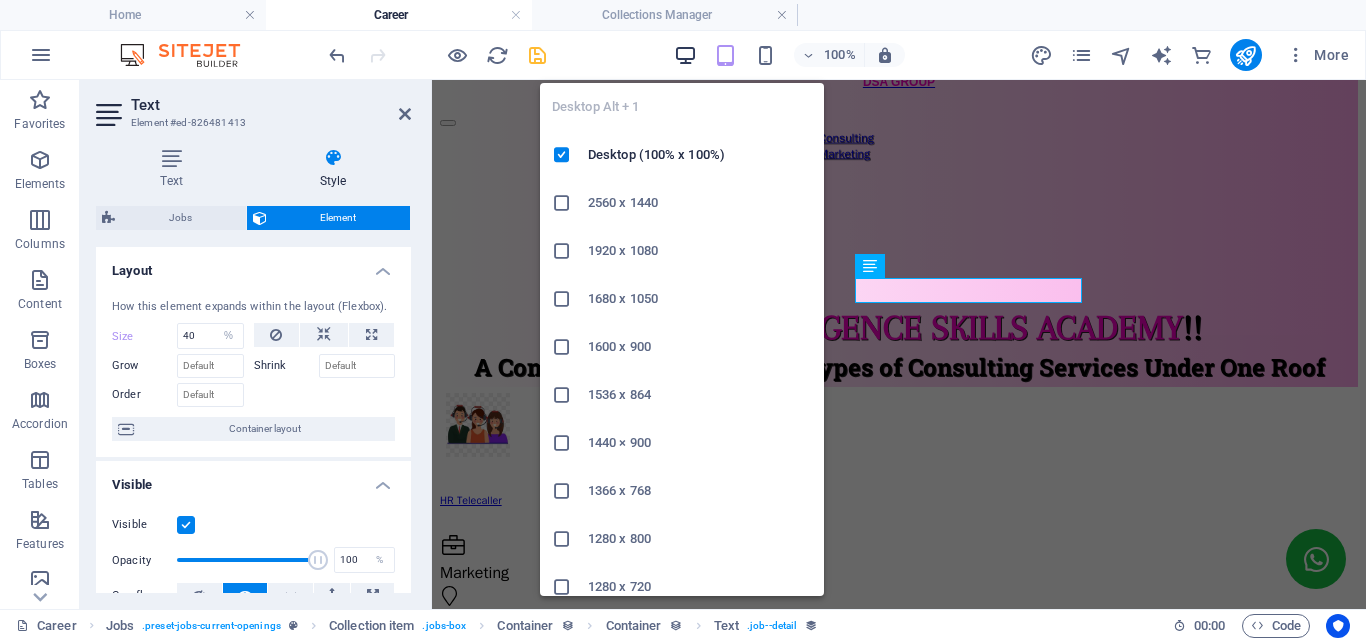 click at bounding box center (685, 55) 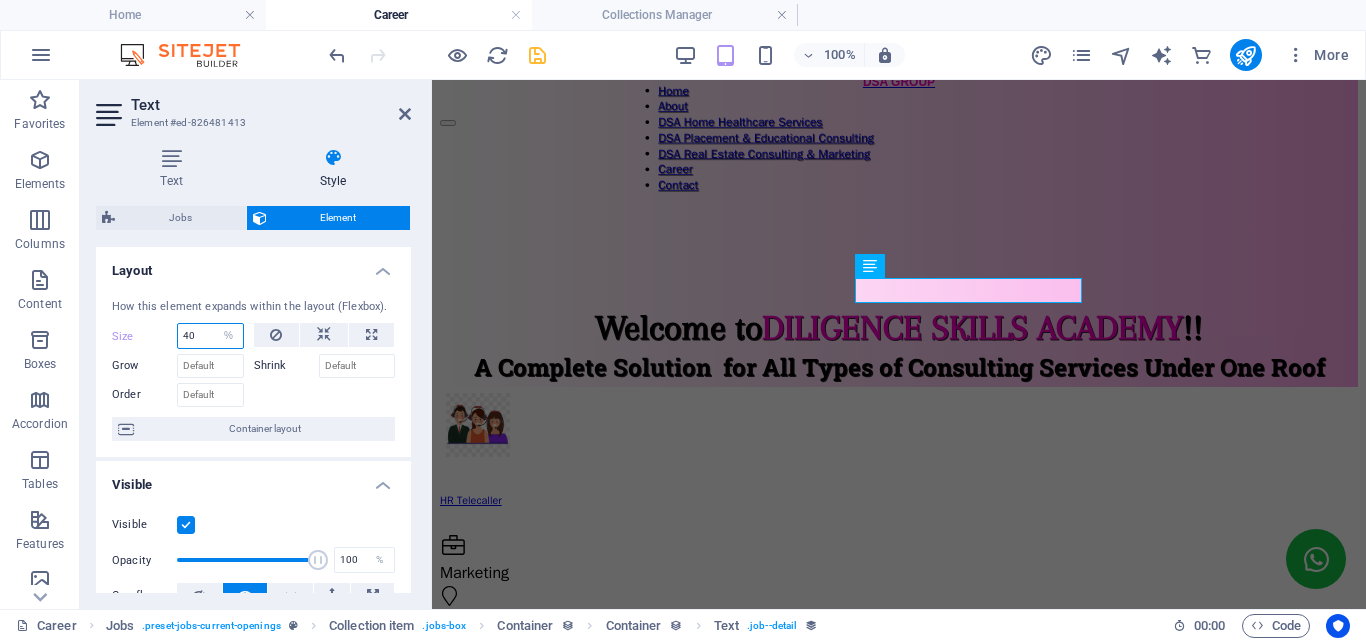click on "40" at bounding box center [210, 336] 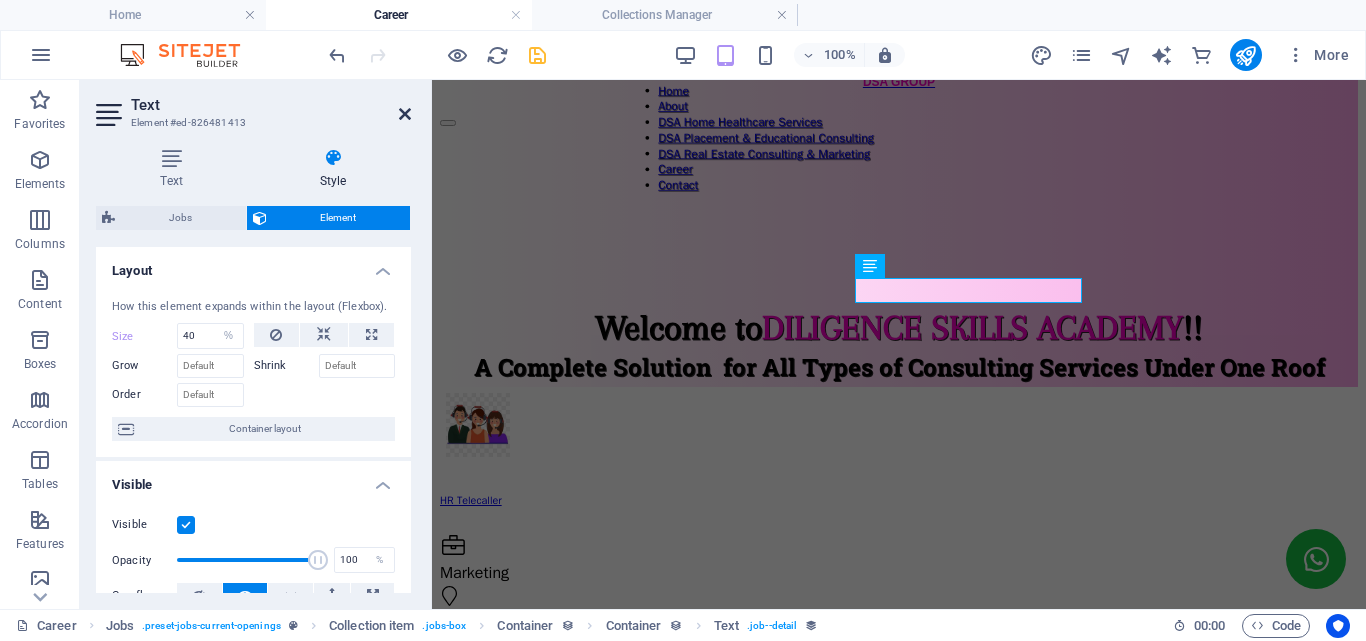 click at bounding box center [405, 114] 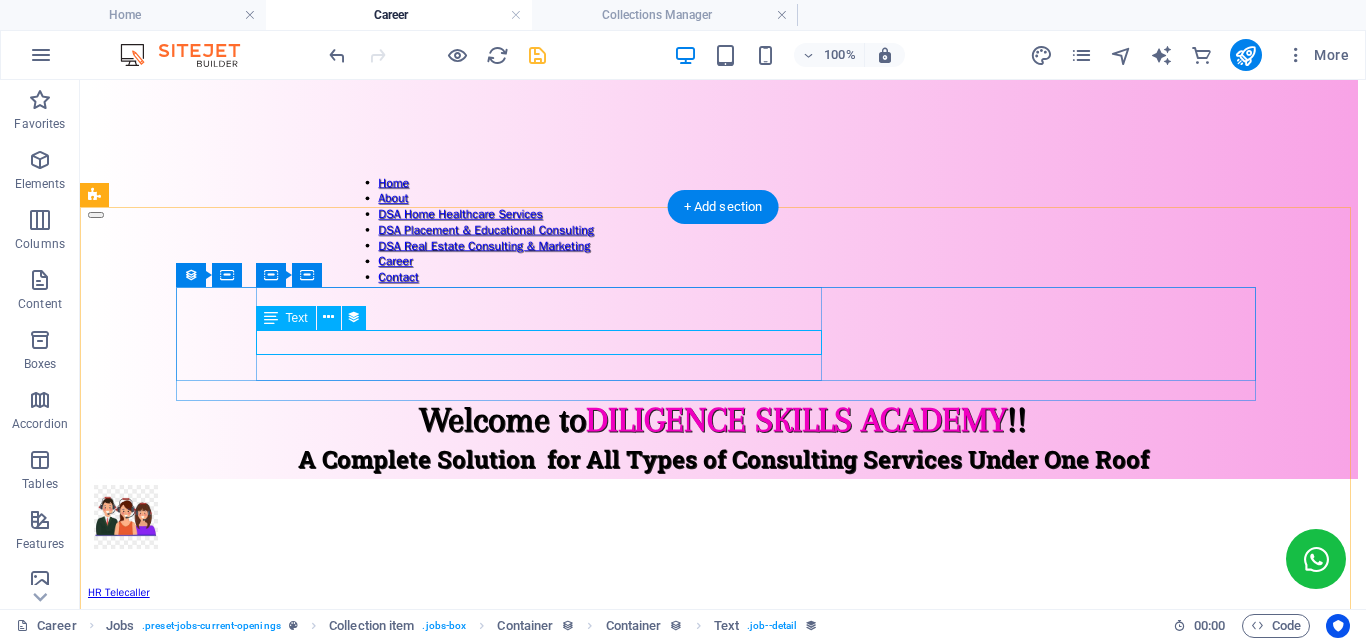 click on "Flexible" at bounding box center (723, 767) 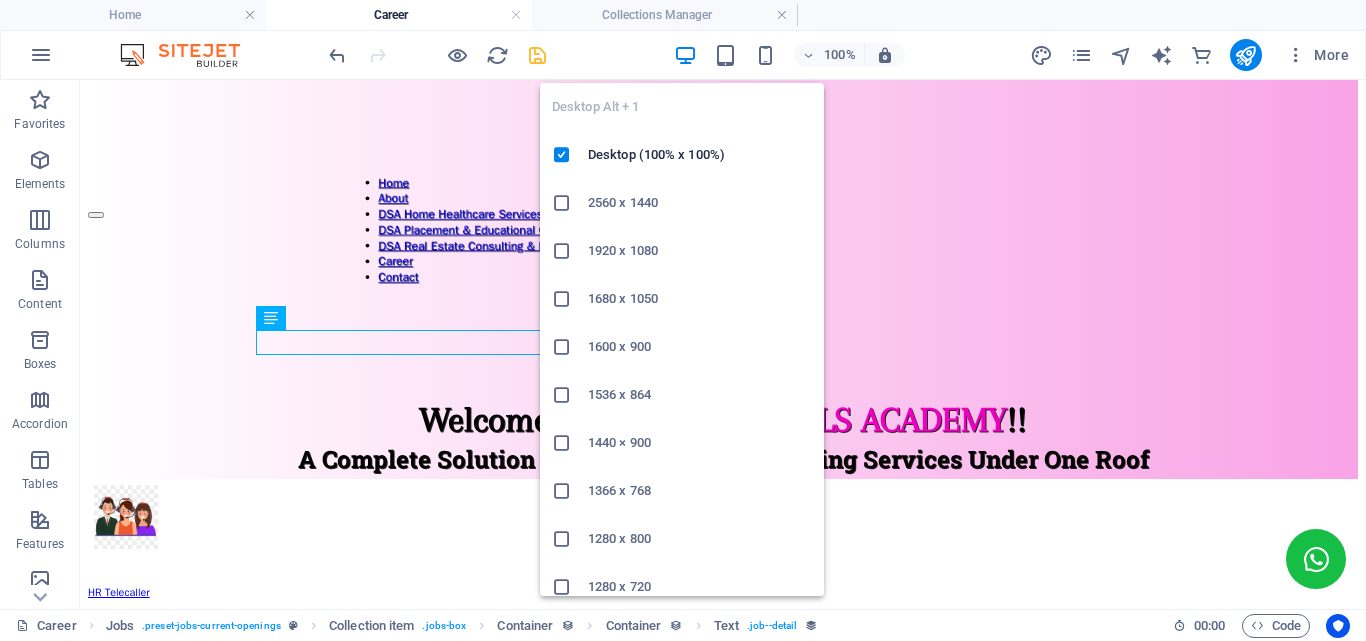 click at bounding box center [685, 55] 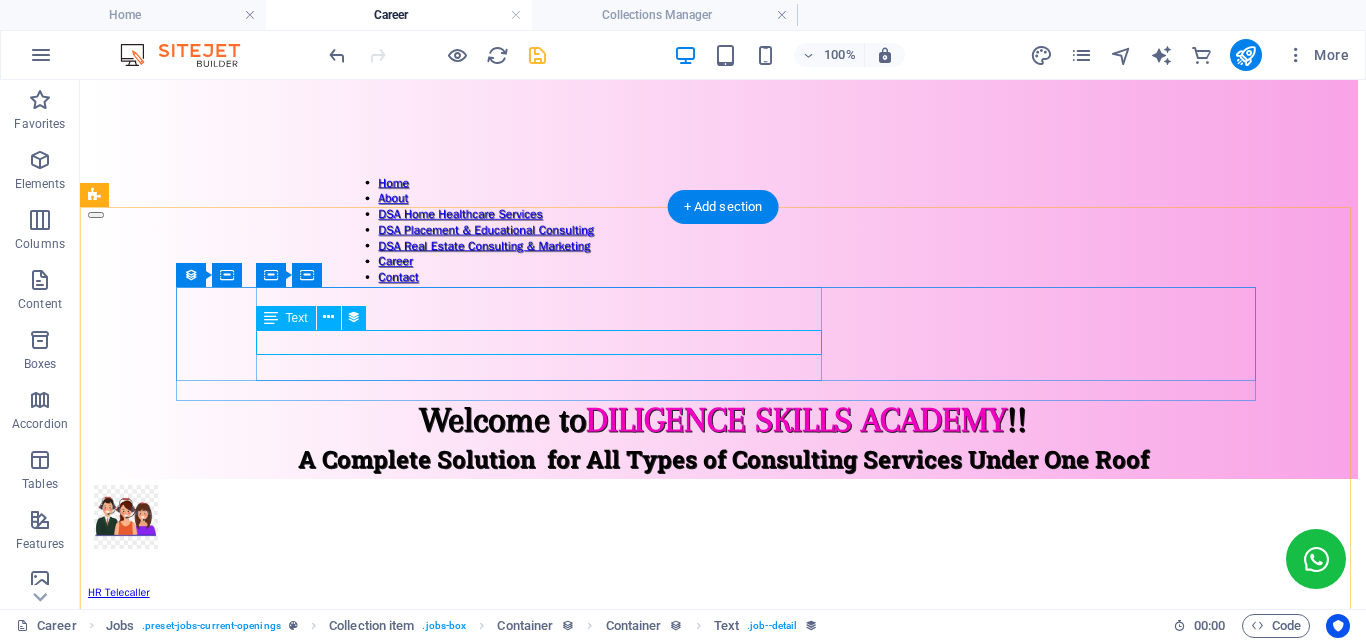 click on "Flexible" at bounding box center (723, 767) 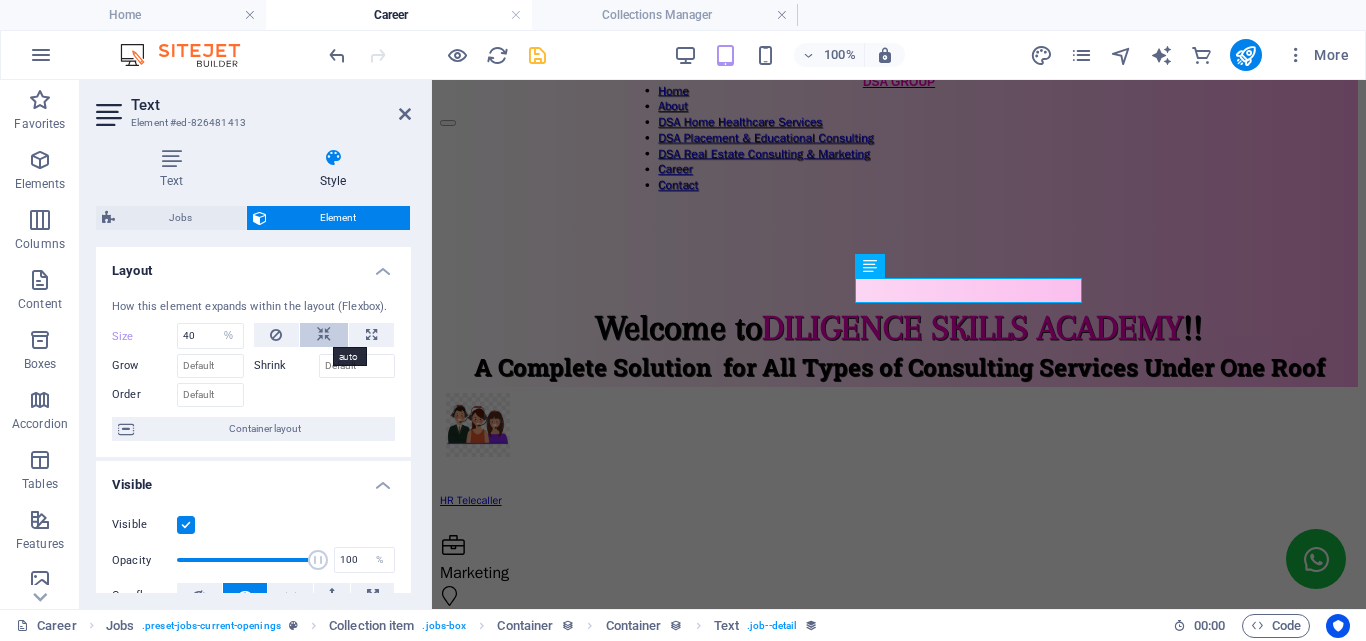 click at bounding box center [324, 335] 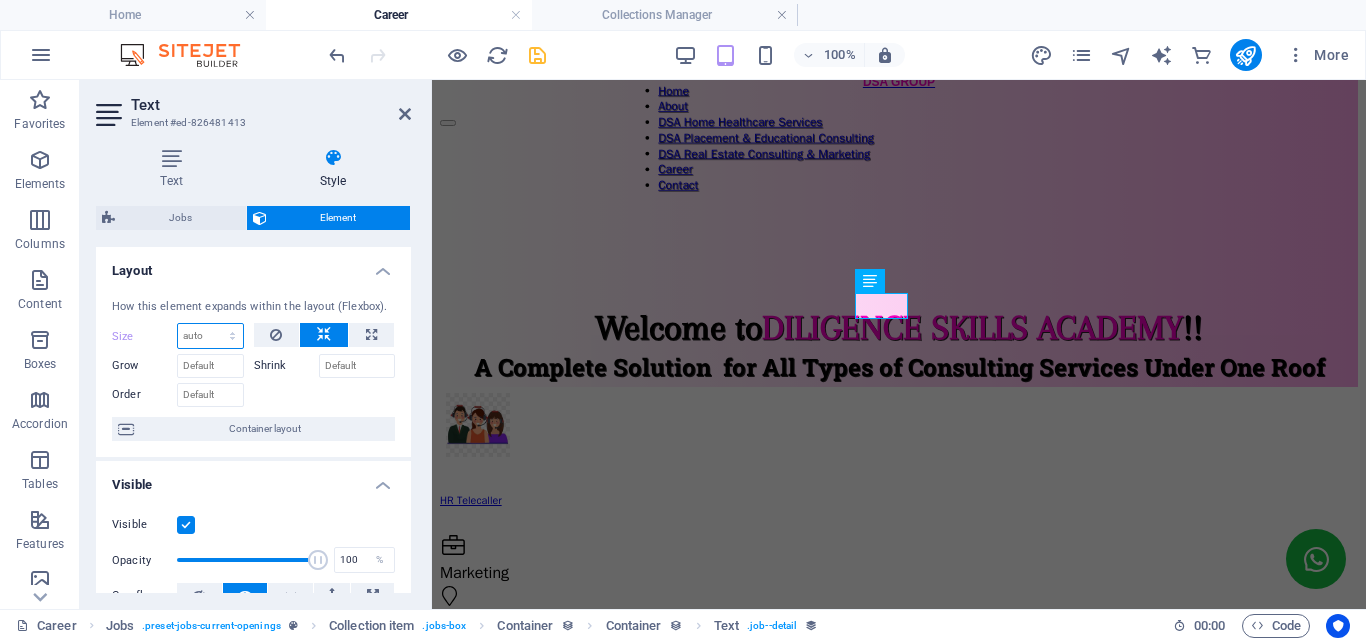 click on "Default auto px % 1/1 1/2 1/3 1/4 1/5 1/6 1/7 1/8 1/9 1/10" at bounding box center [210, 336] 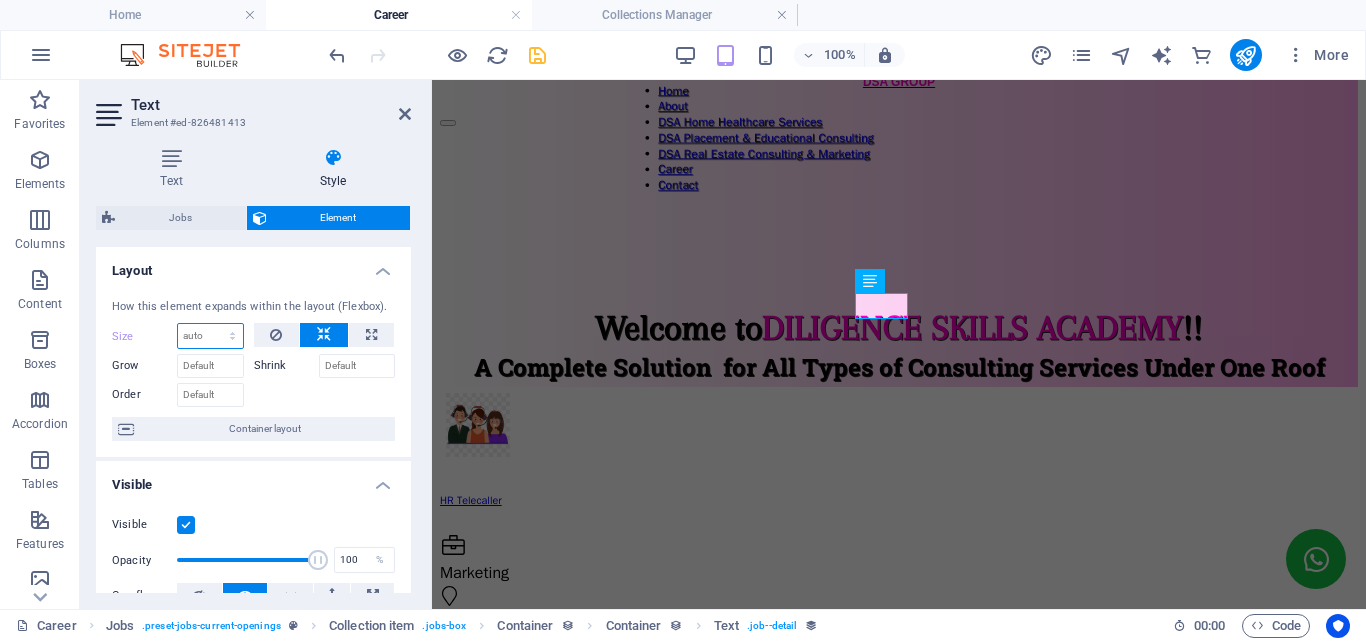 select on "px" 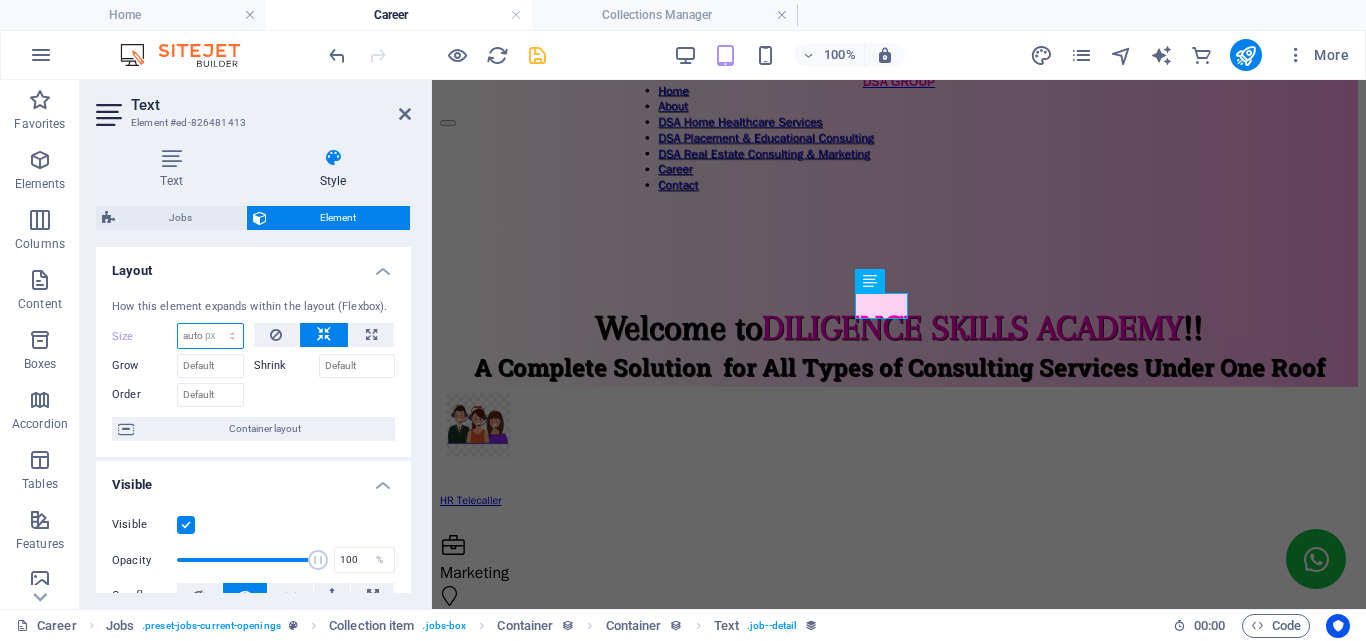 click on "Default auto px % 1/1 1/2 1/3 1/4 1/5 1/6 1/7 1/8 1/9 1/10" at bounding box center (210, 336) 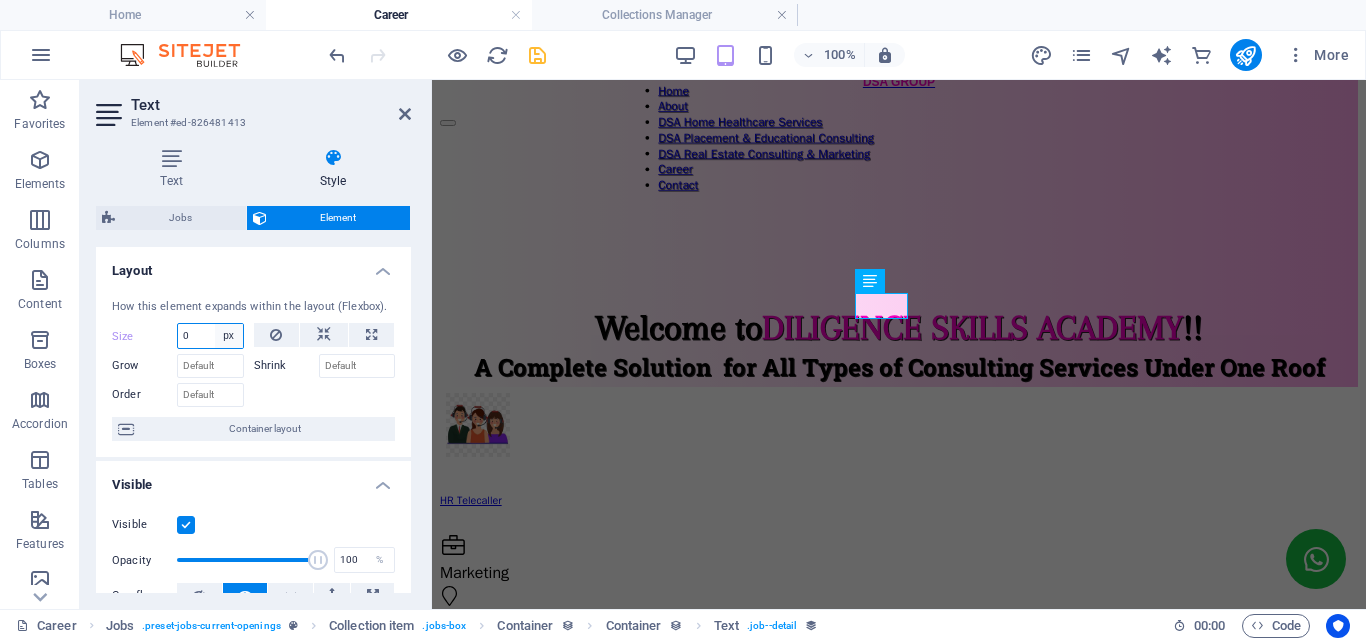 click on "Default auto px % 1/1 1/2 1/3 1/4 1/5 1/6 1/7 1/8 1/9 1/10" at bounding box center (229, 336) 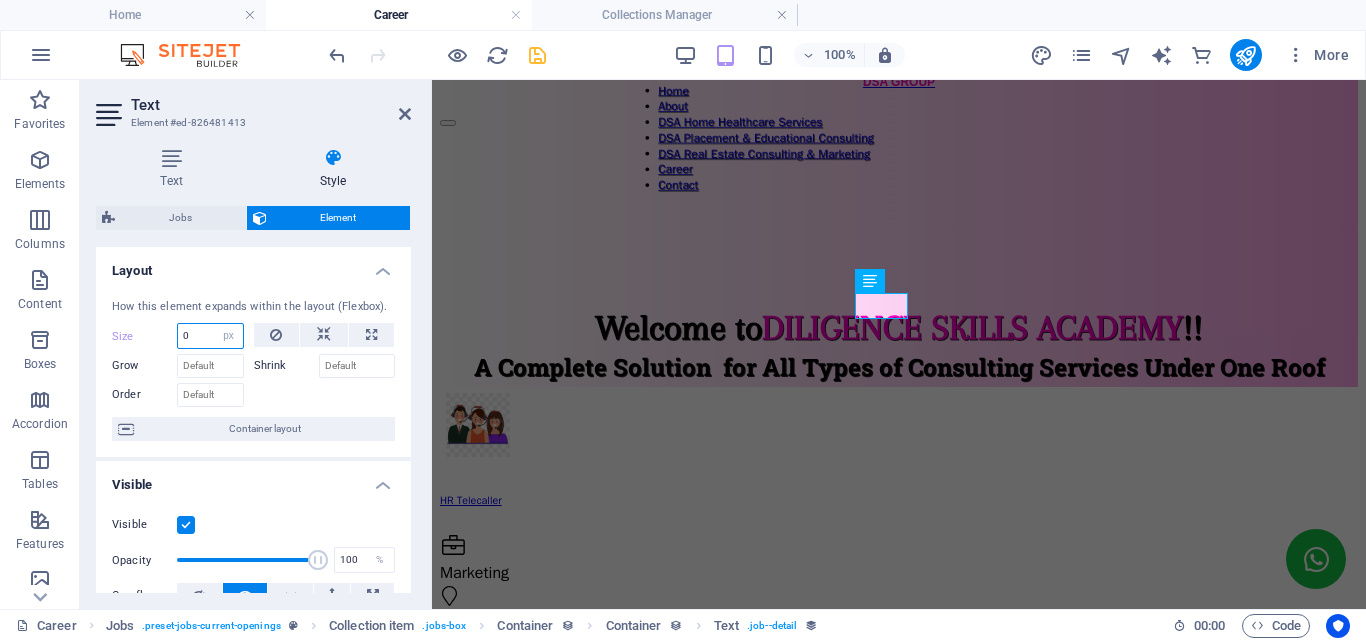 select on "%" 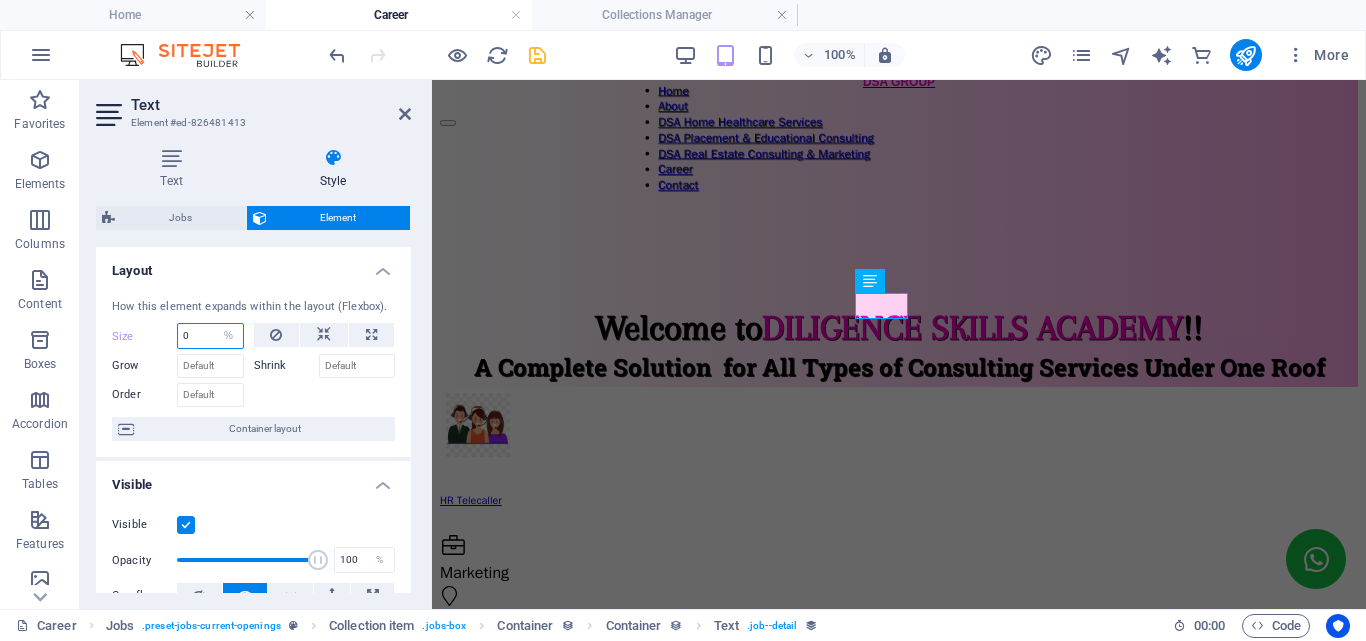 click on "Default auto px % 1/1 1/2 1/3 1/4 1/5 1/6 1/7 1/8 1/9 1/10" at bounding box center (229, 336) 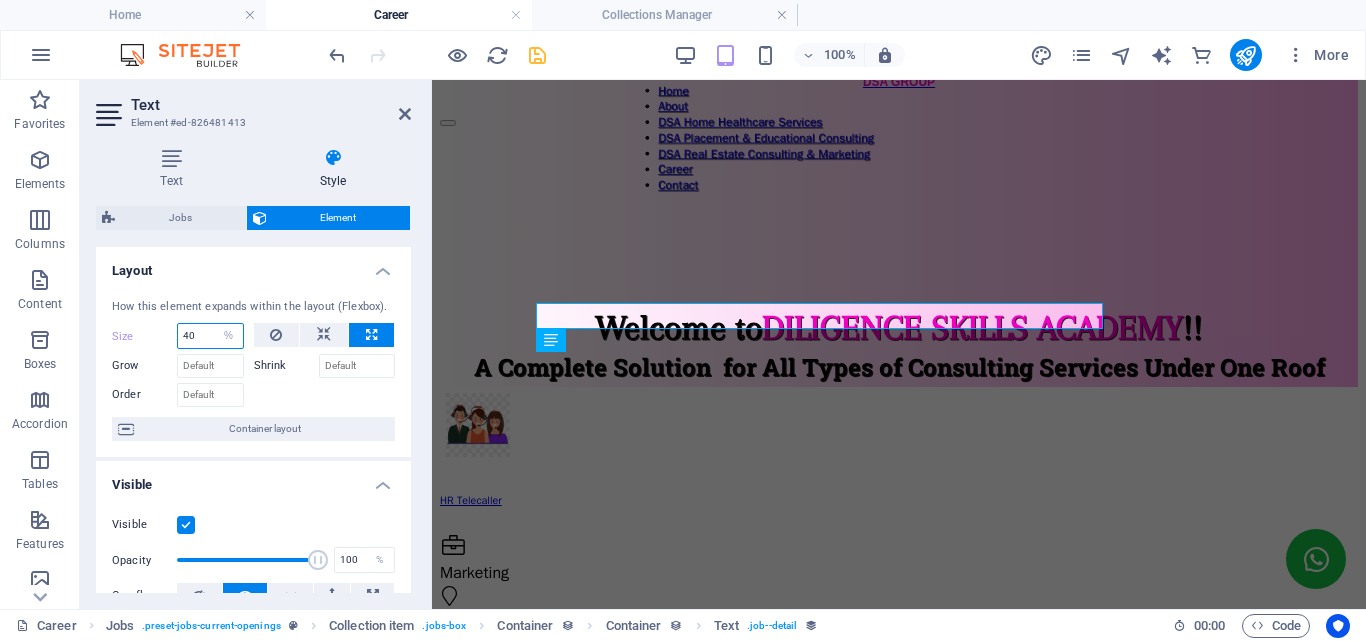 type on "40" 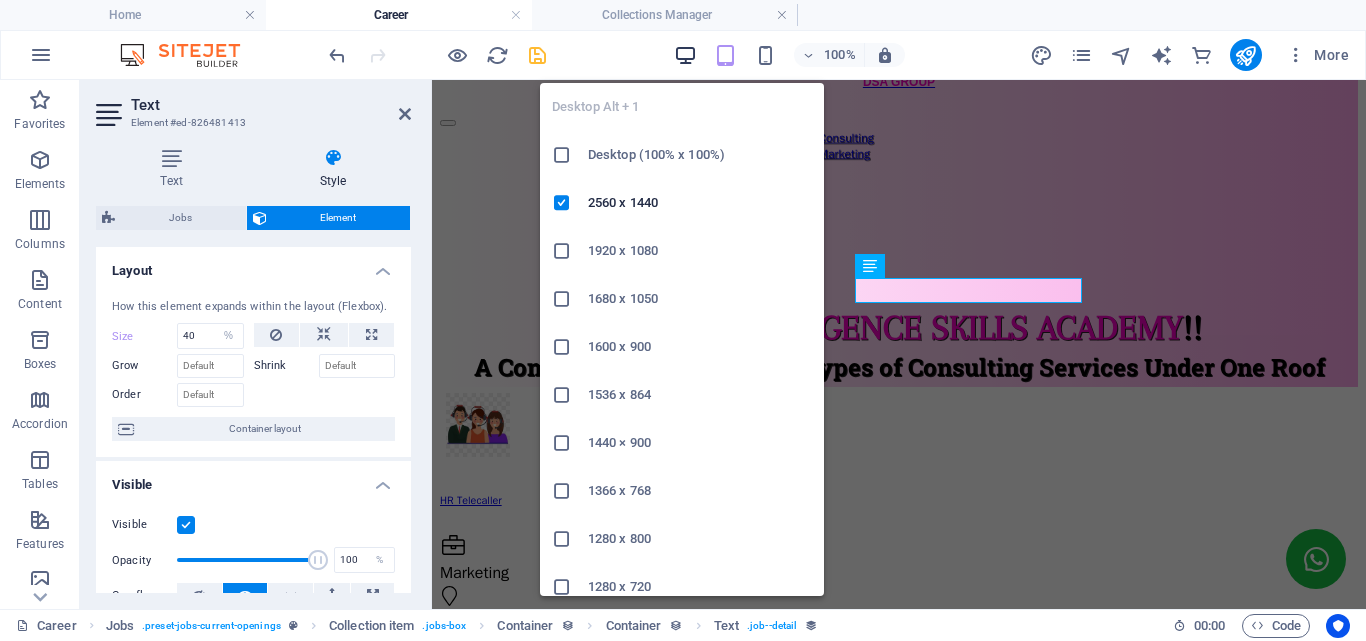 click at bounding box center (685, 55) 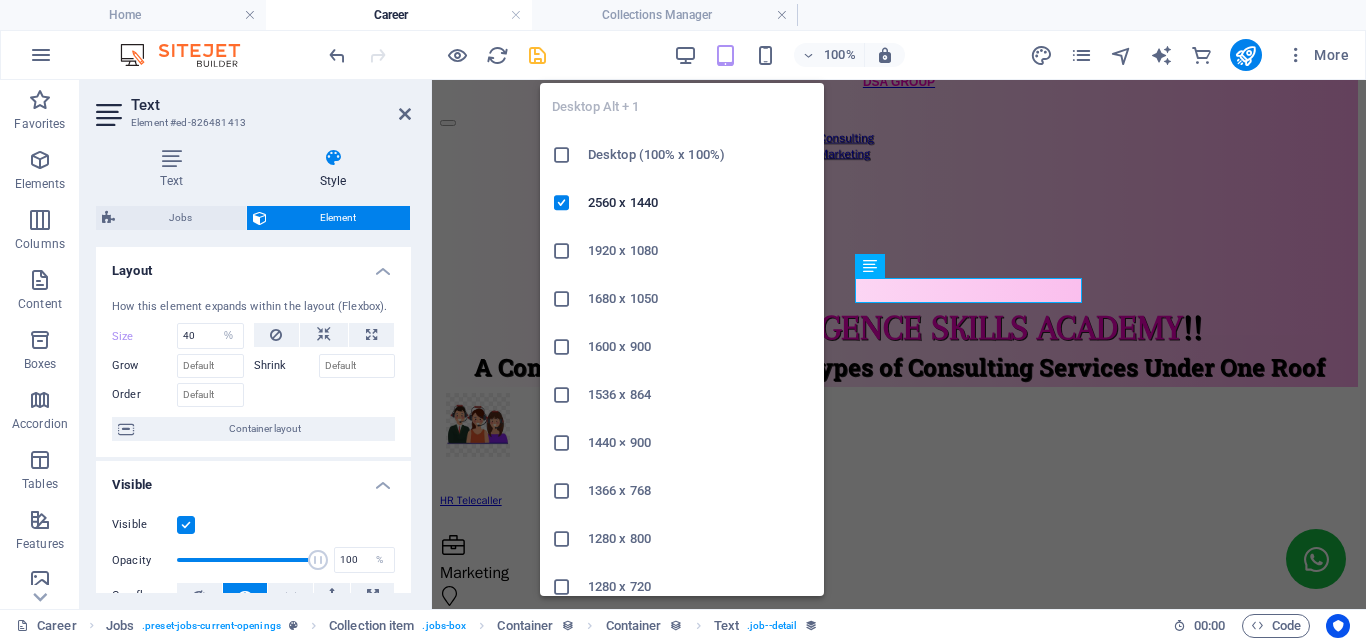 click at bounding box center (570, 155) 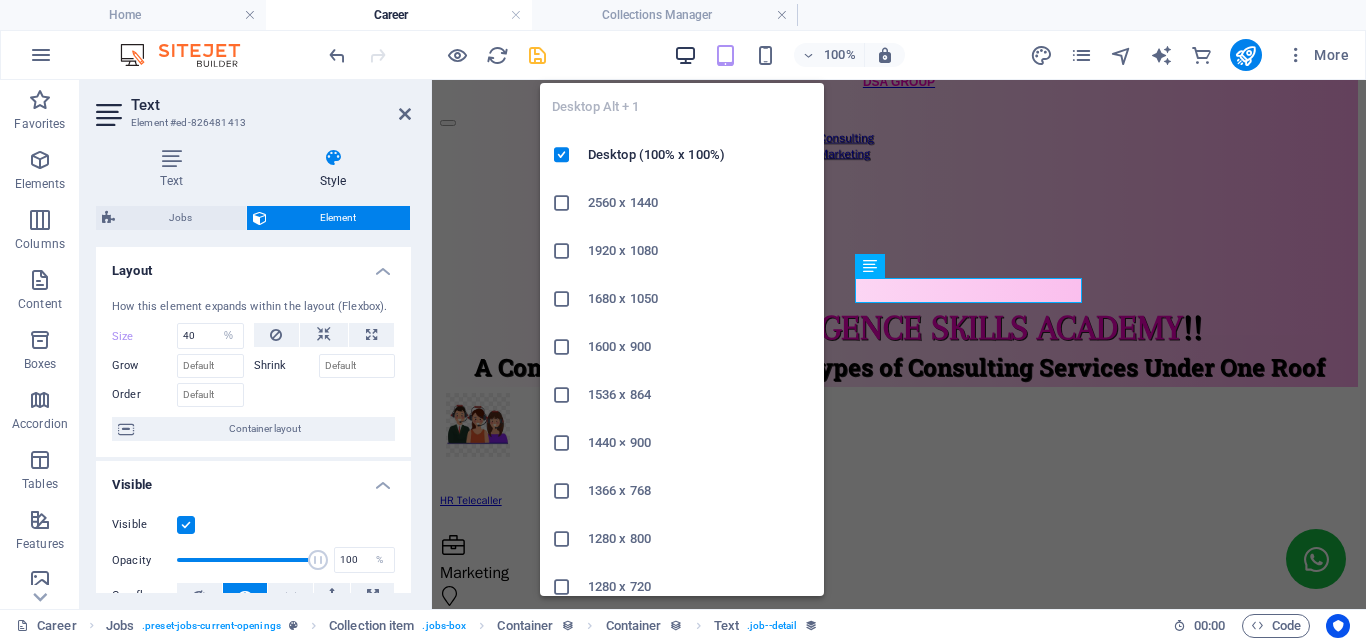 click at bounding box center (685, 55) 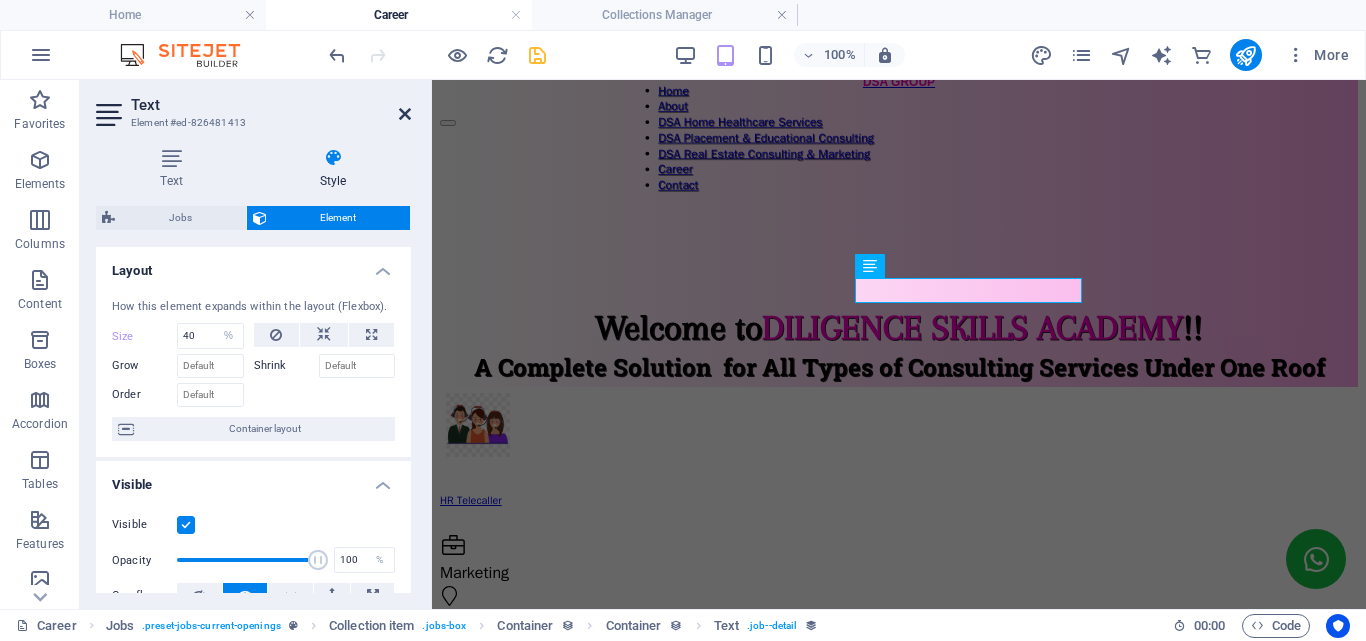 click at bounding box center (405, 114) 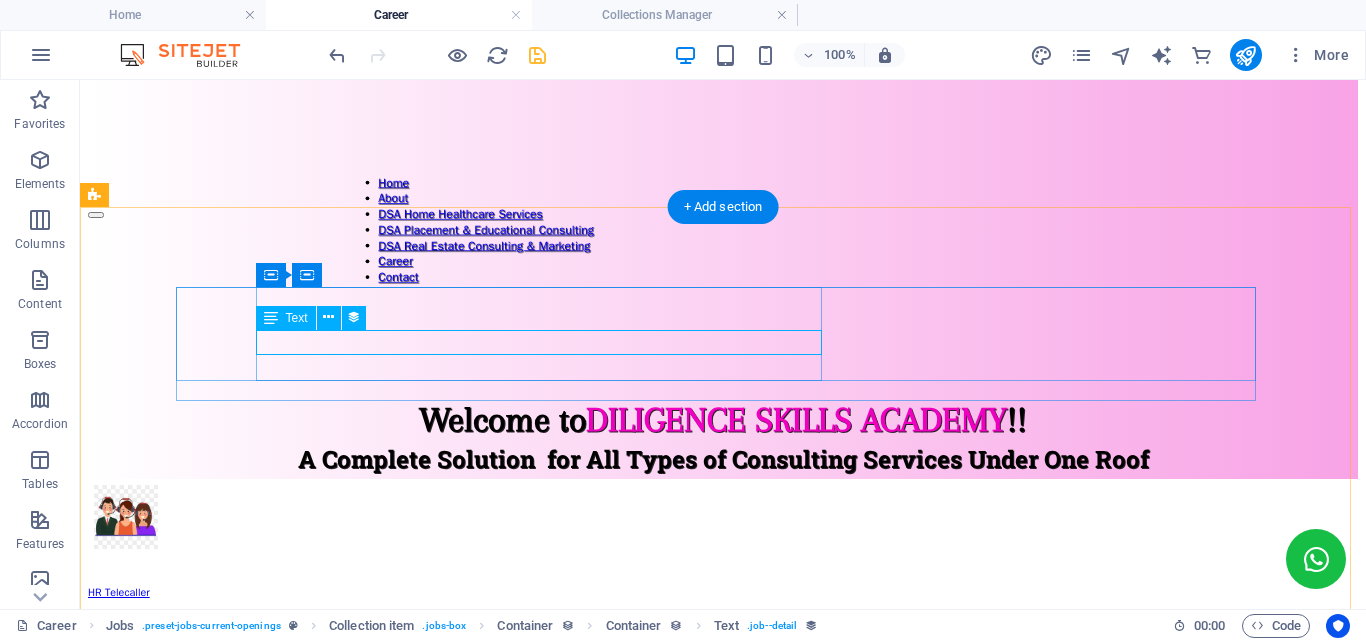 click on "Flexible" at bounding box center (723, 767) 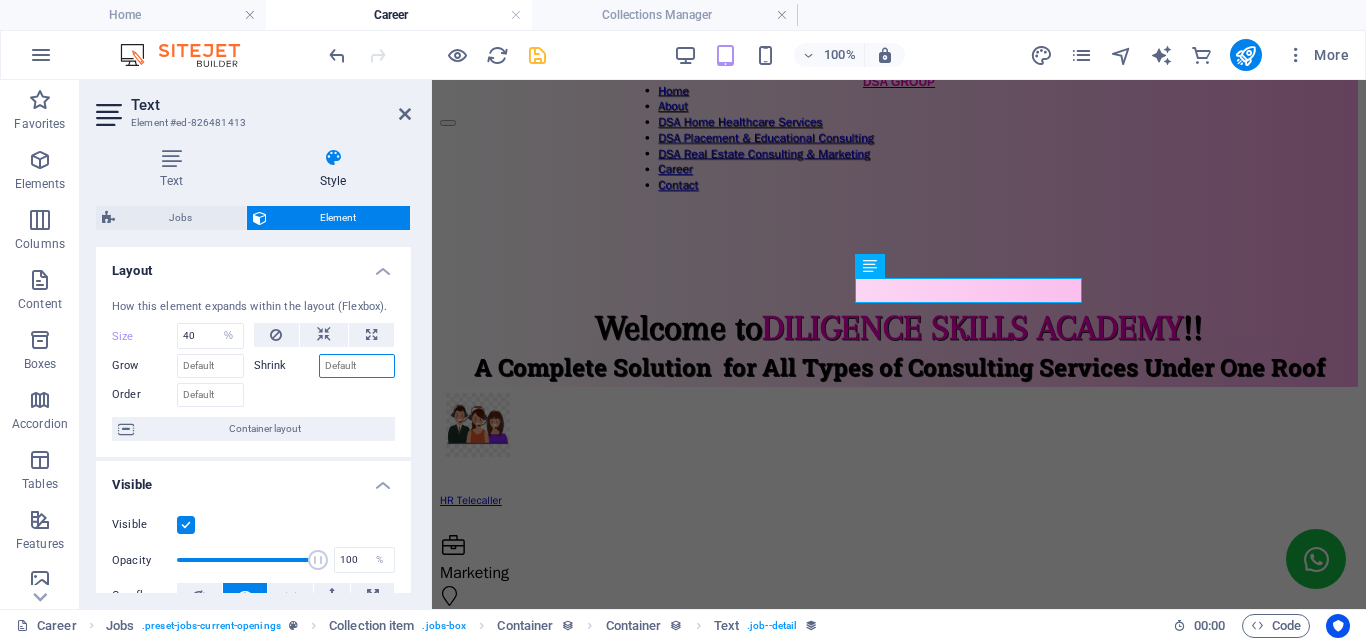 click on "Shrink" at bounding box center [357, 366] 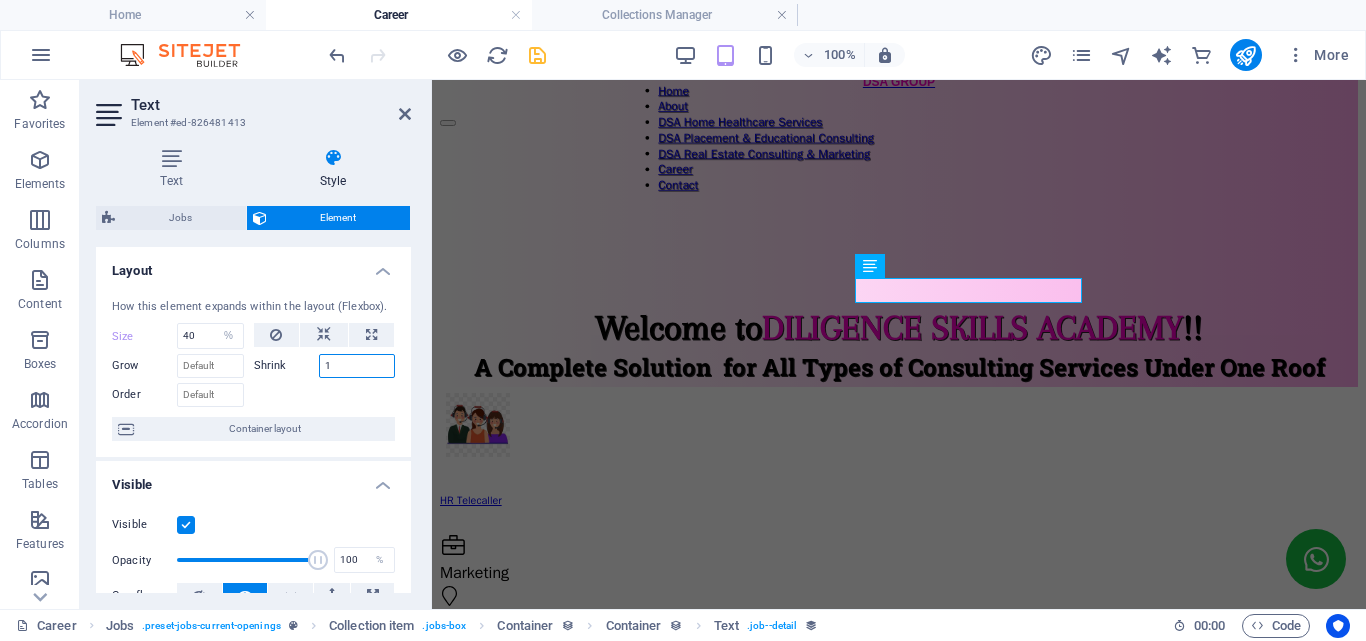 type on "1" 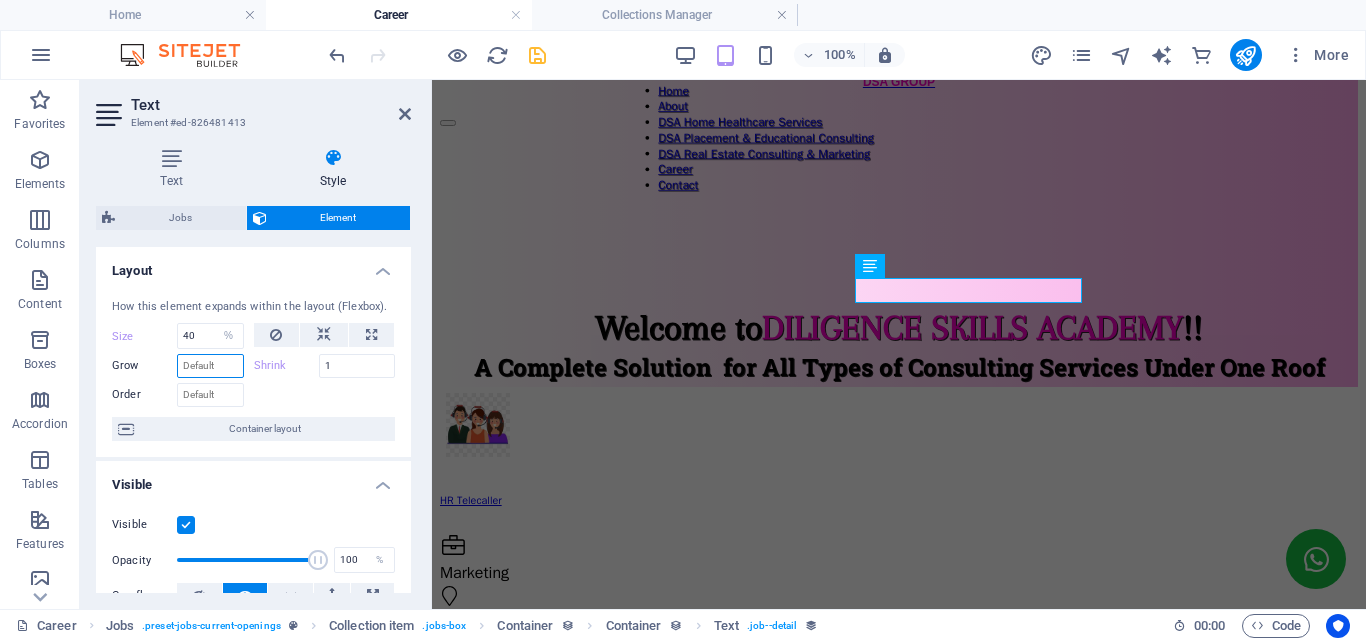 click on "Grow" at bounding box center (210, 366) 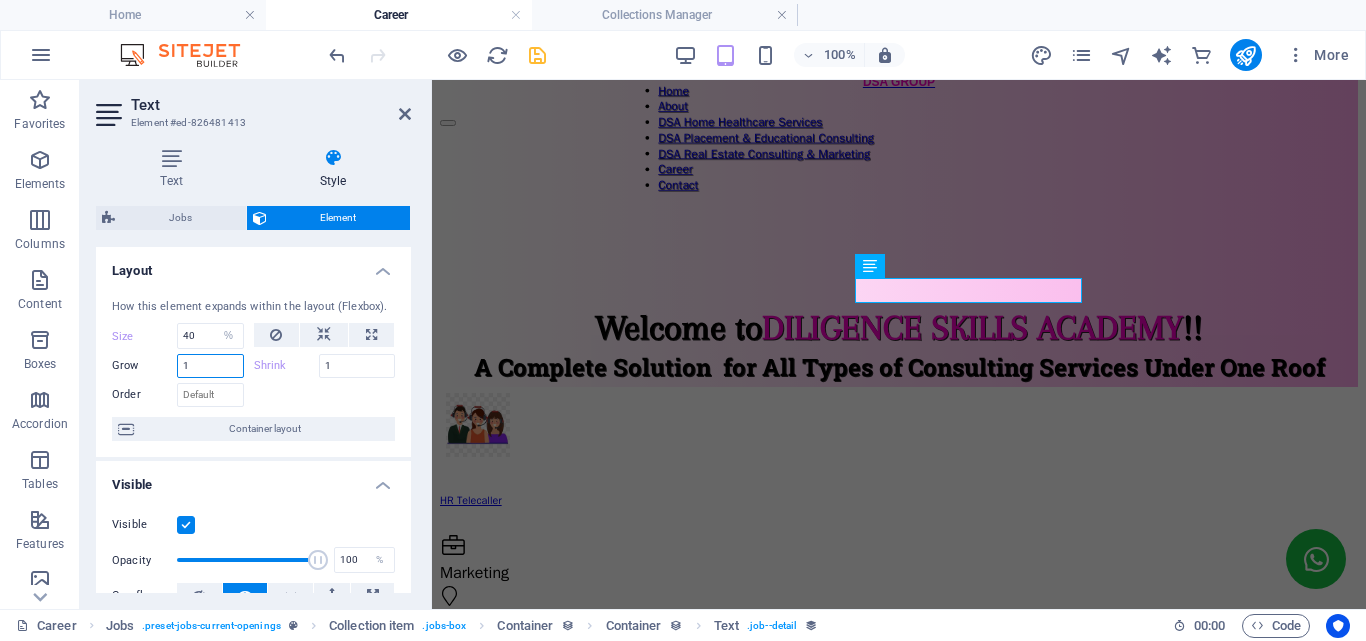 type on "1" 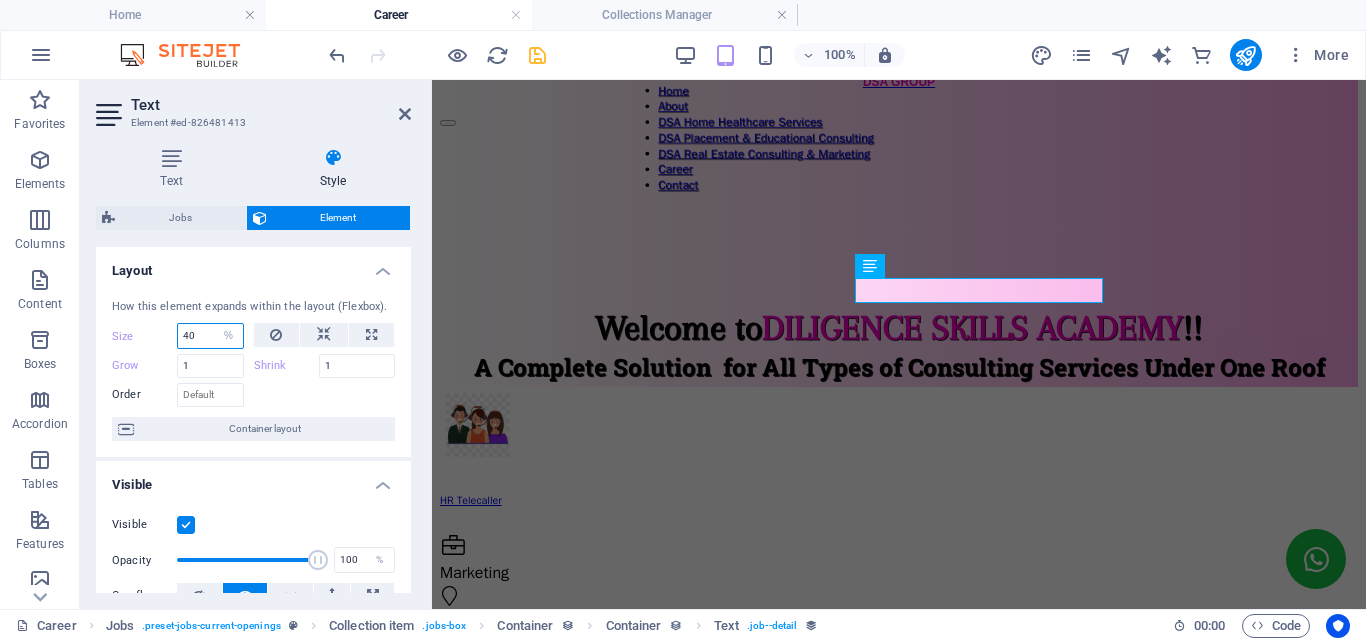 click on "40" at bounding box center (210, 336) 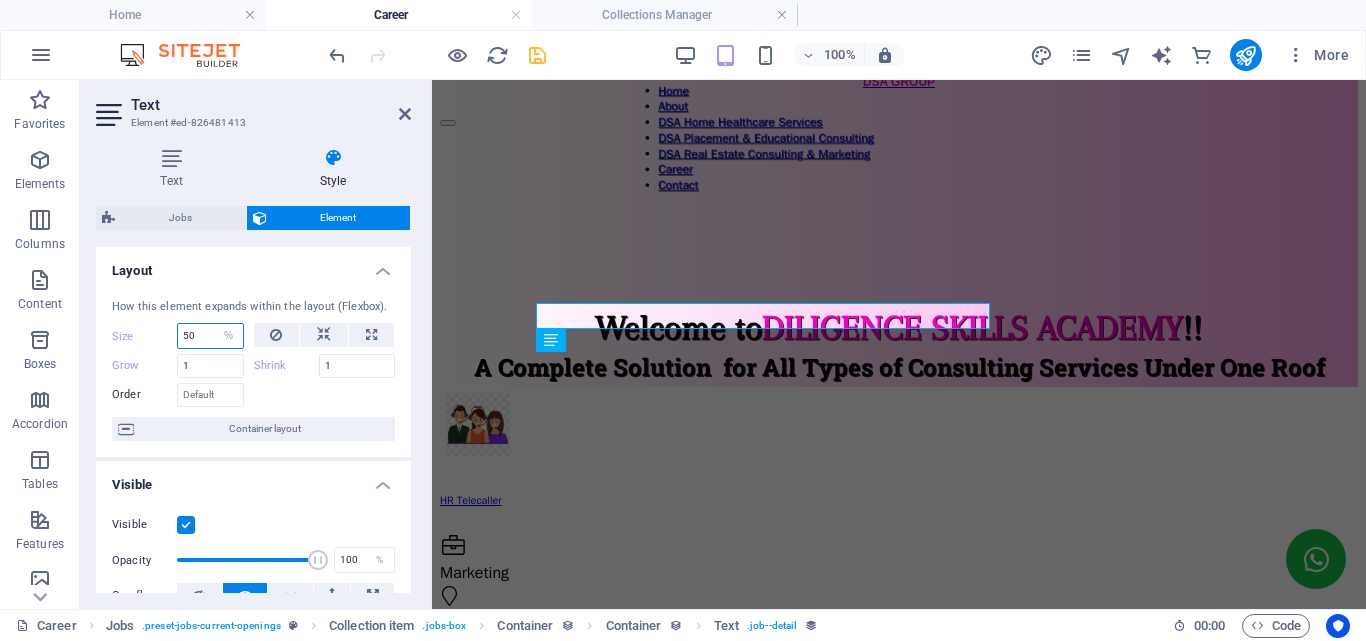click on "50" at bounding box center [210, 336] 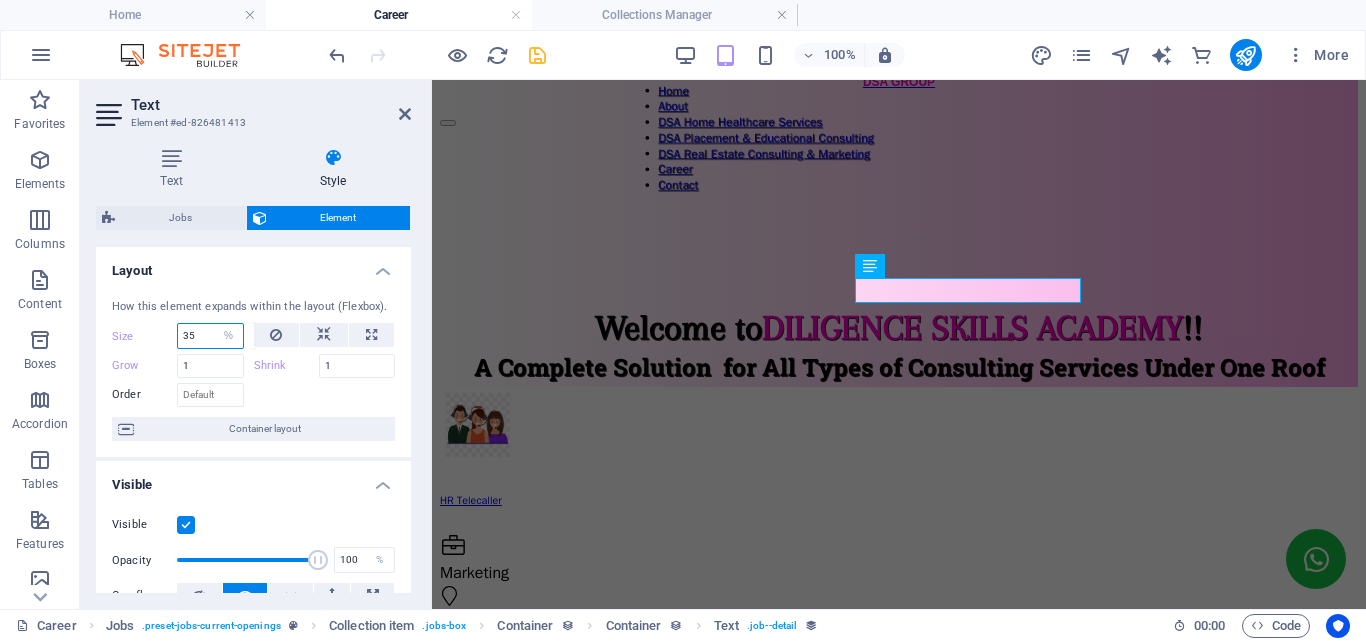click on "35" at bounding box center [210, 336] 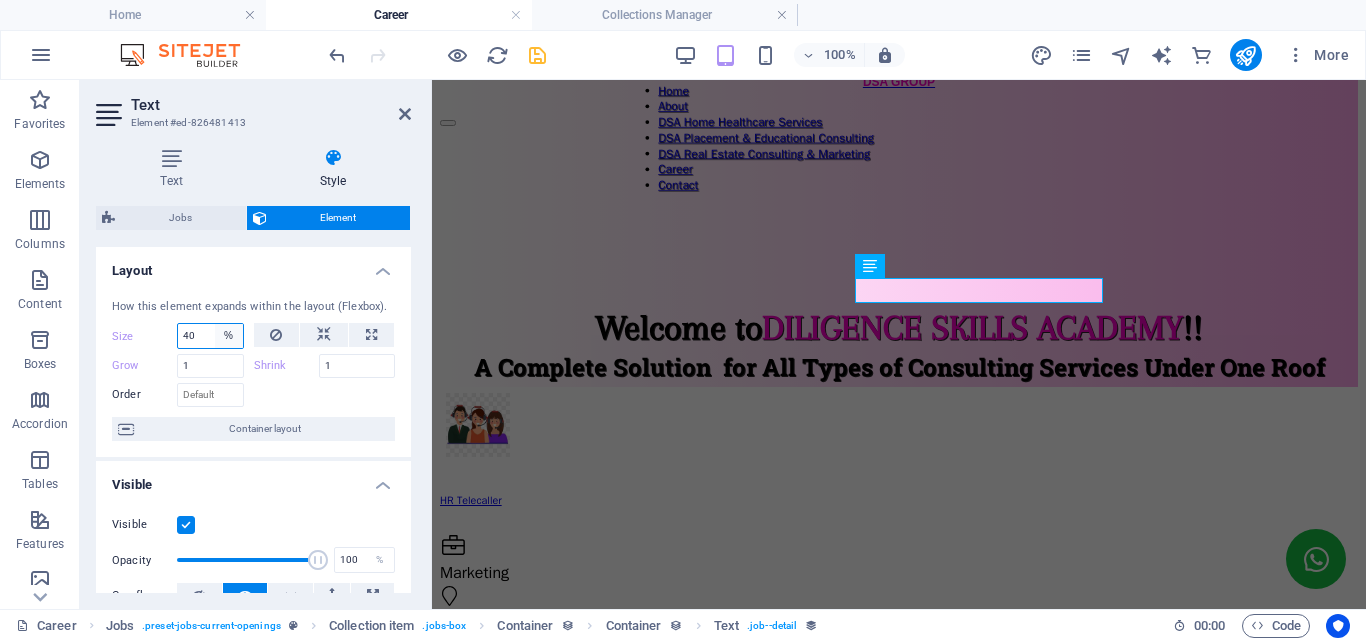 click on "Default auto px % 1/1 1/2 1/3 1/4 1/5 1/6 1/7 1/8 1/9 1/10" at bounding box center (229, 336) 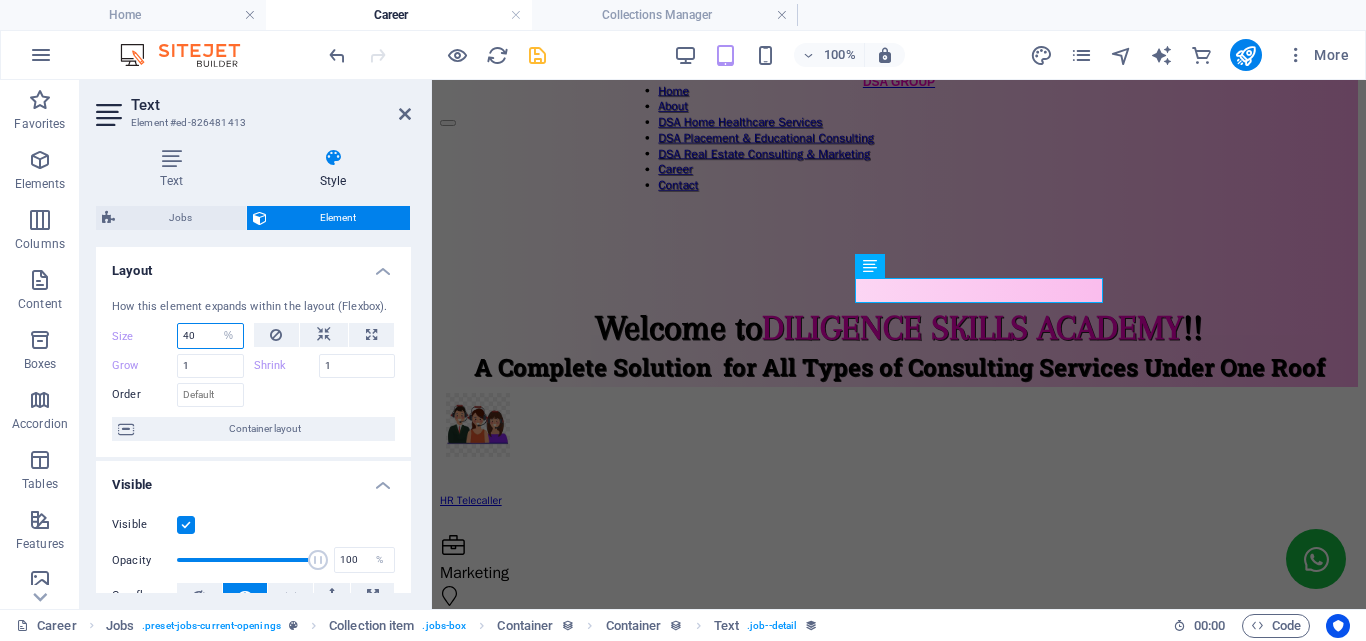 click on "Default auto px % 1/1 1/2 1/3 1/4 1/5 1/6 1/7 1/8 1/9 1/10" at bounding box center [229, 336] 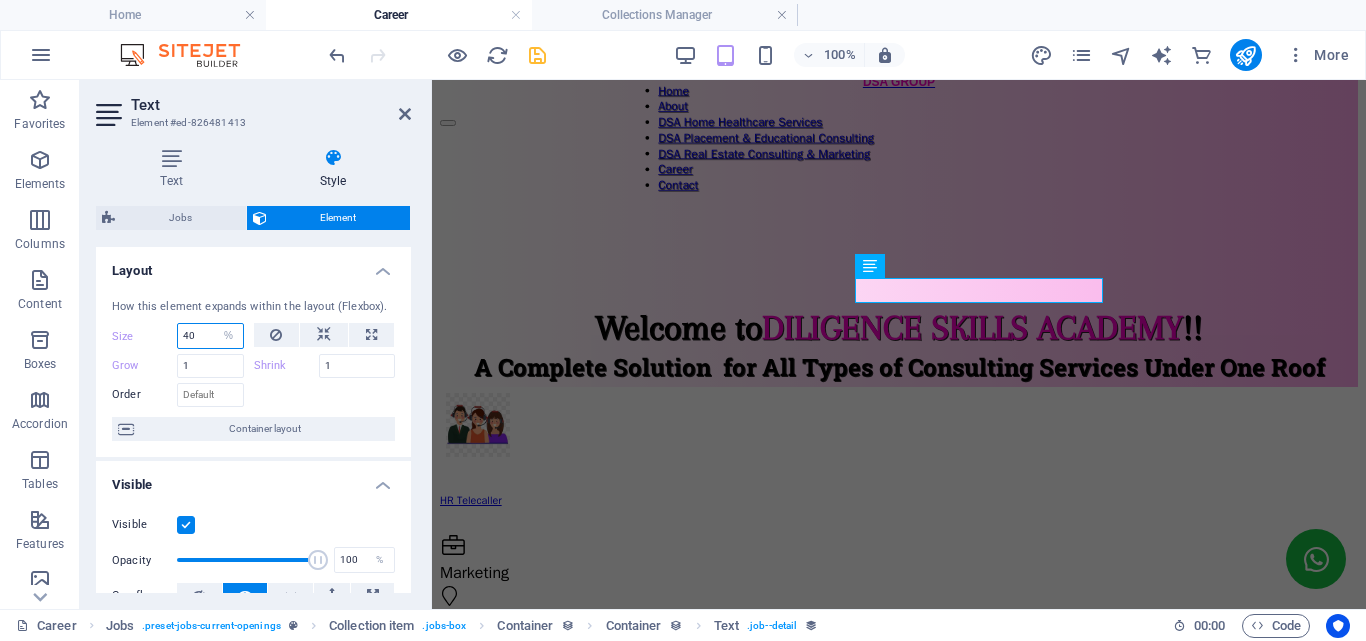 click on "40" at bounding box center (210, 336) 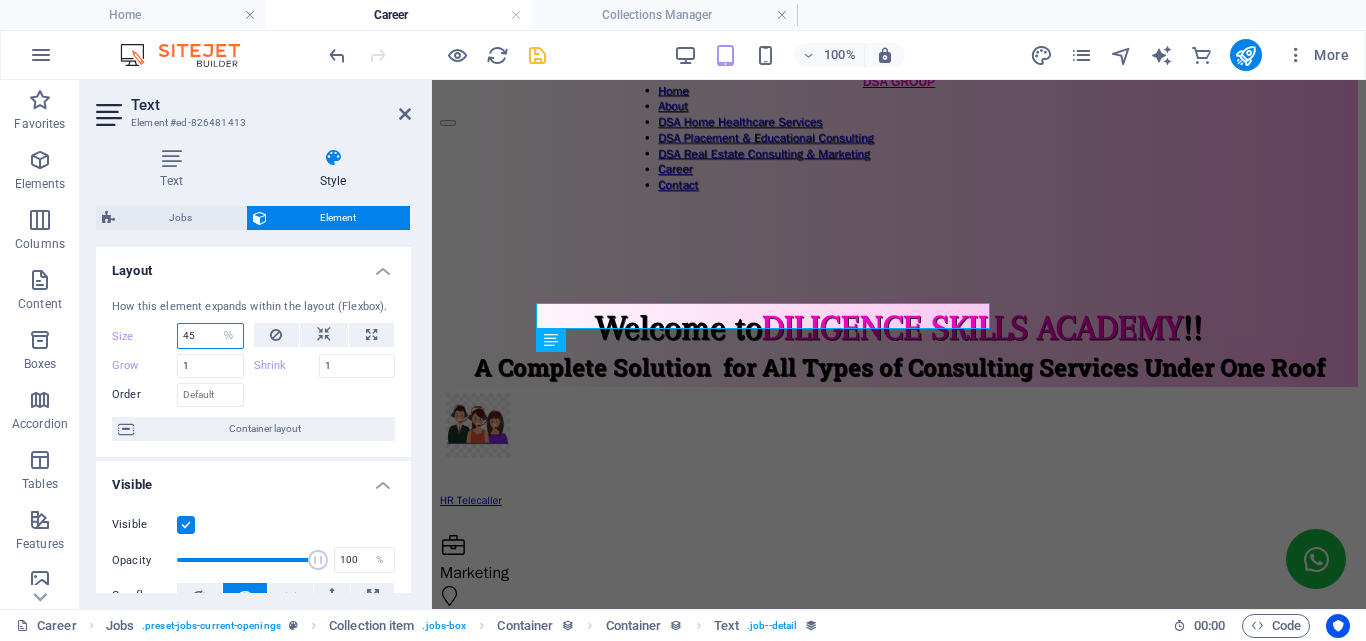 click on "45" at bounding box center (210, 336) 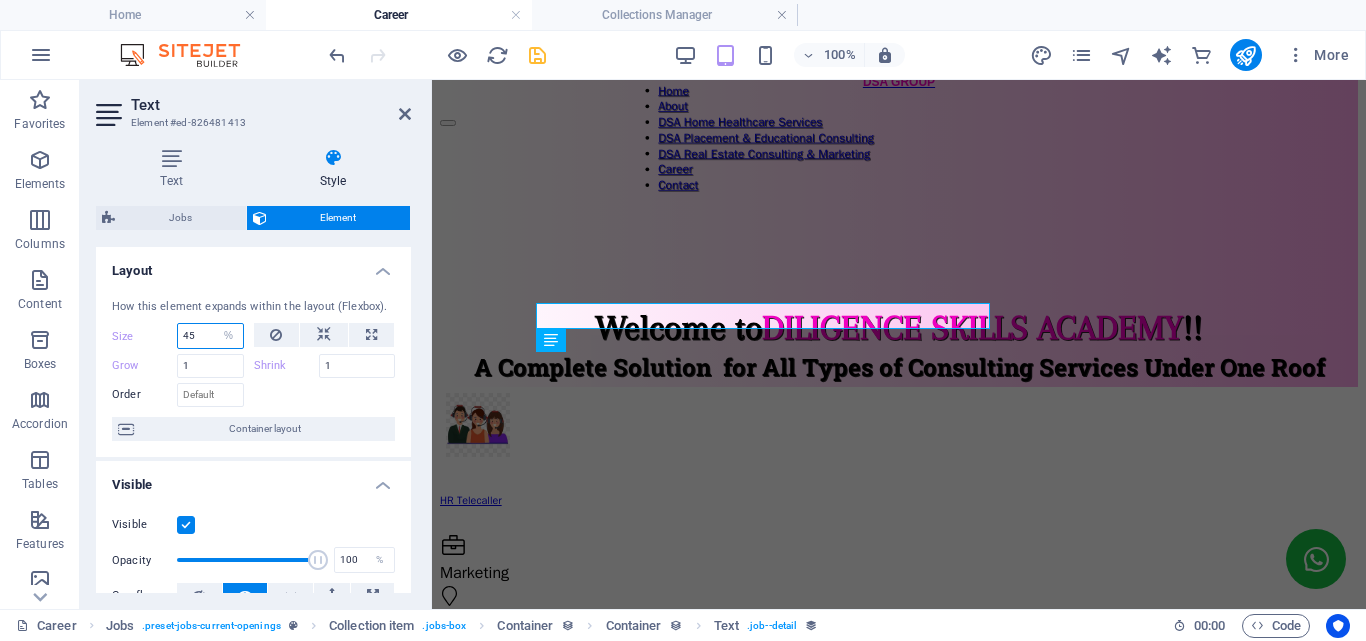 click on "45" at bounding box center [210, 336] 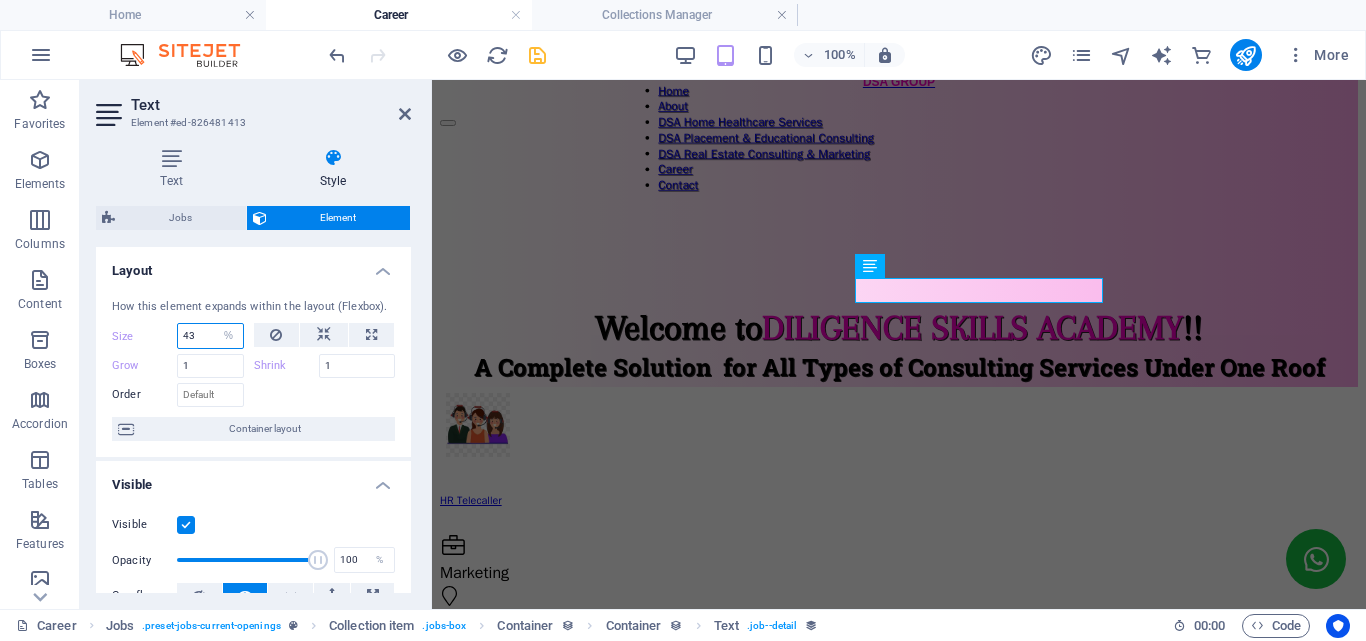 click on "43" at bounding box center (210, 336) 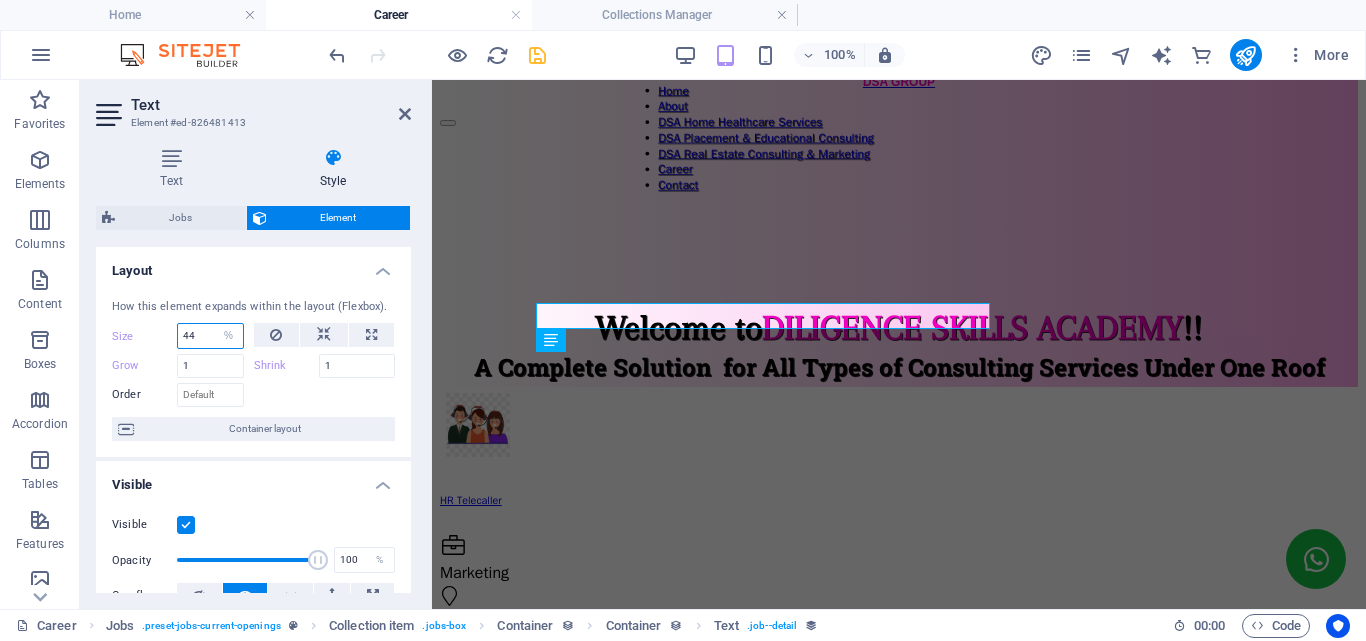 click on "44" at bounding box center [210, 336] 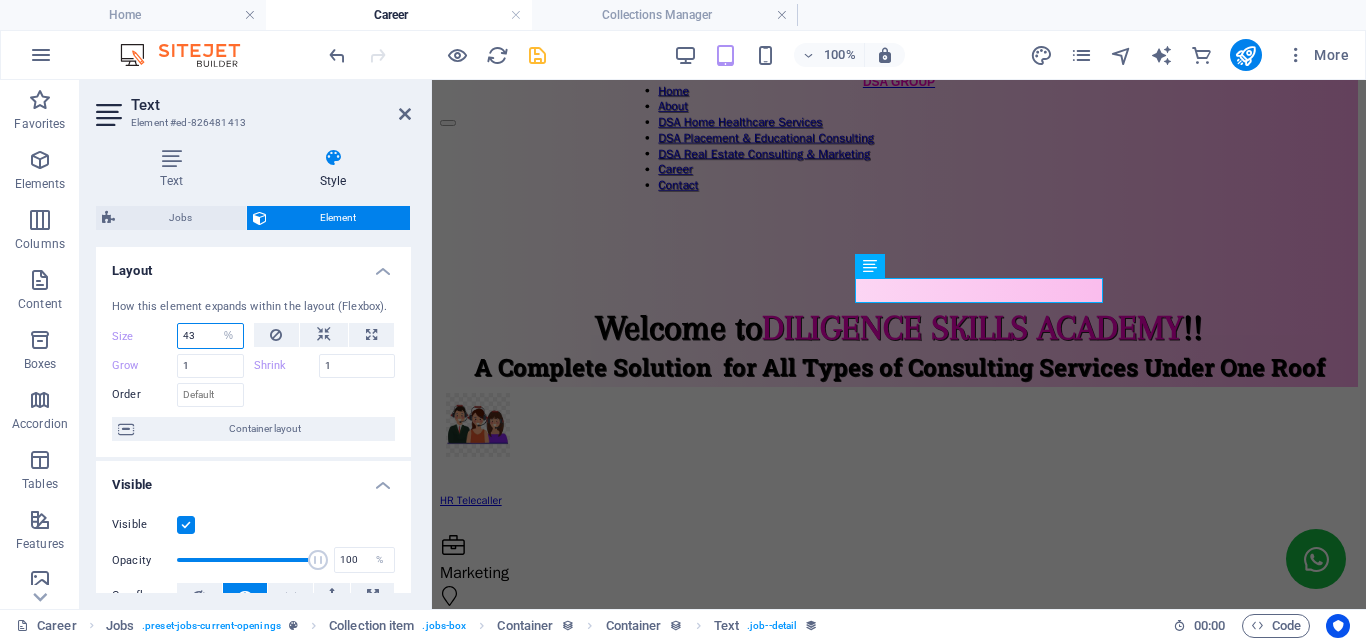 click on "43" at bounding box center [210, 336] 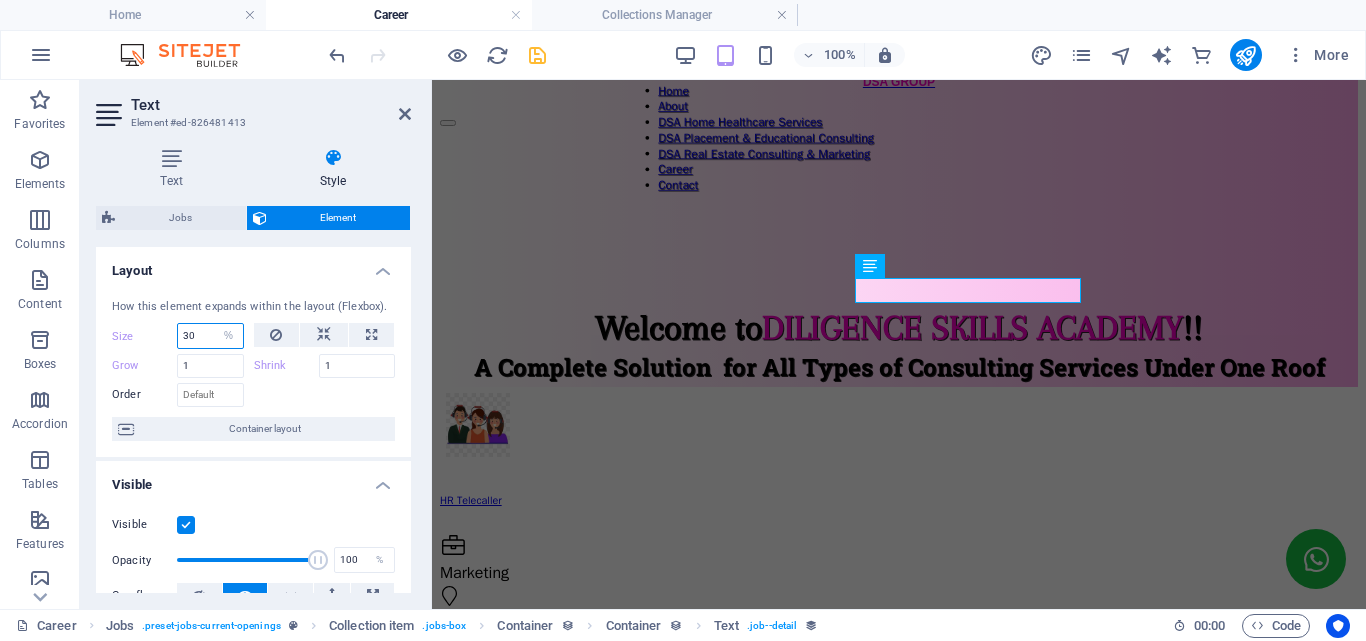 click on "30" at bounding box center [210, 336] 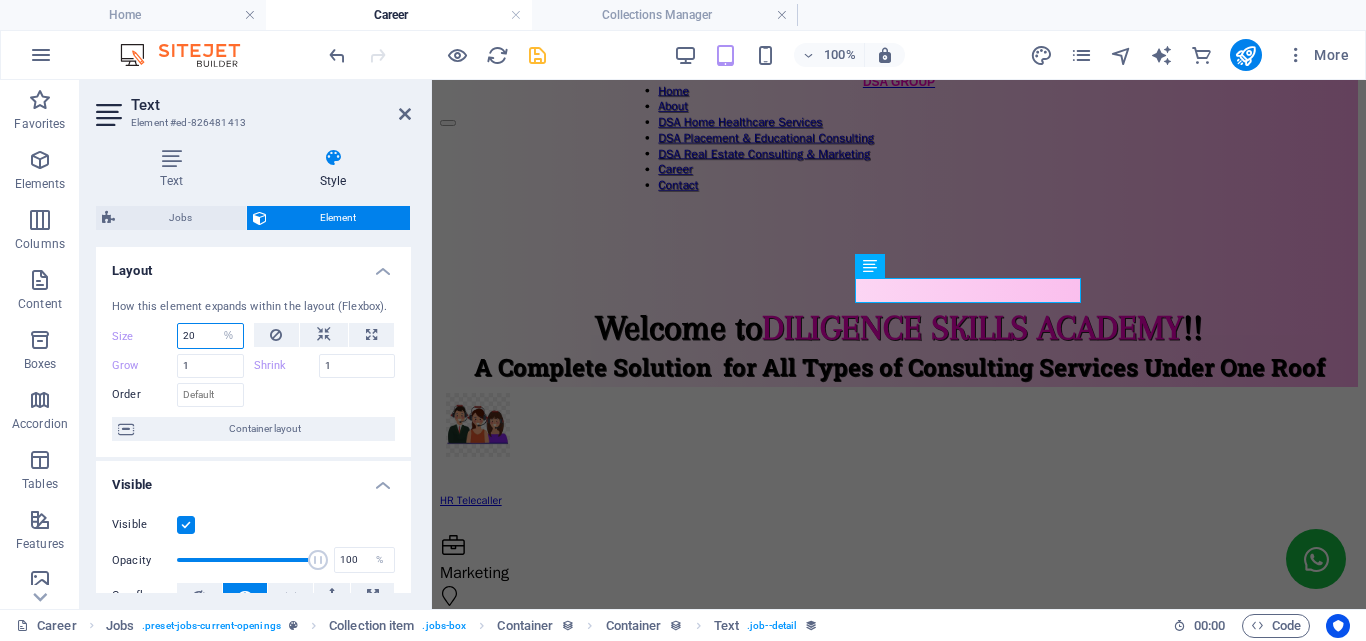 type on "20" 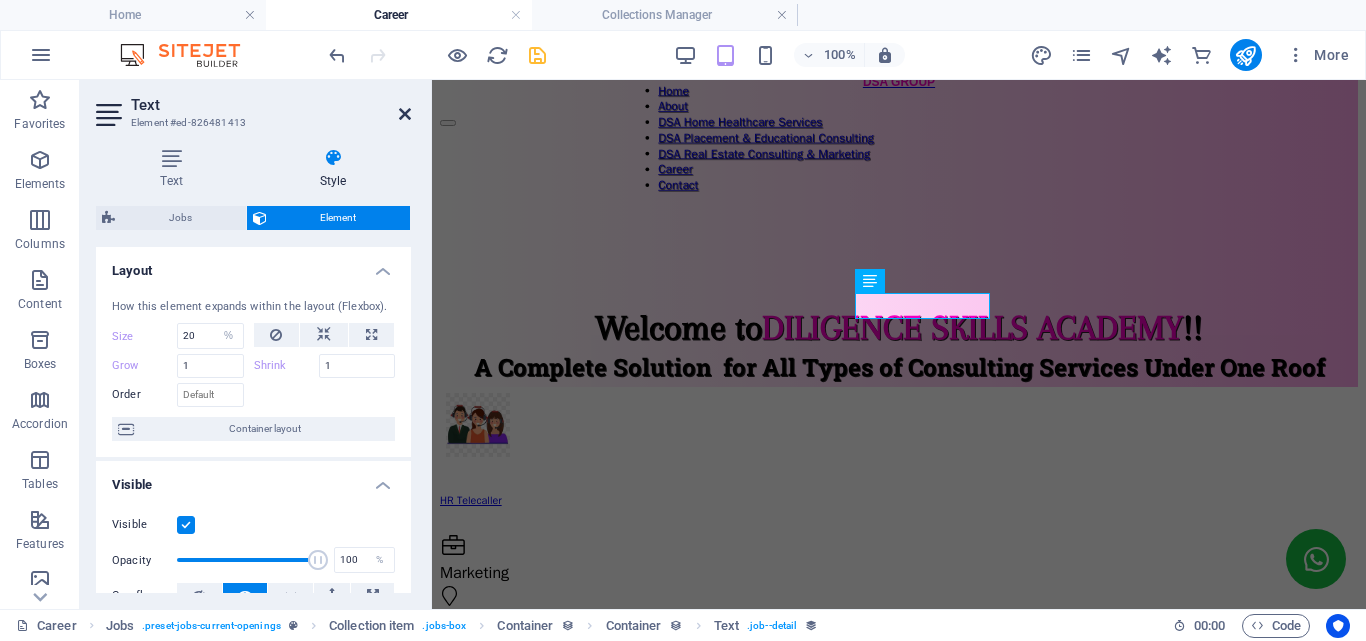 click at bounding box center [405, 114] 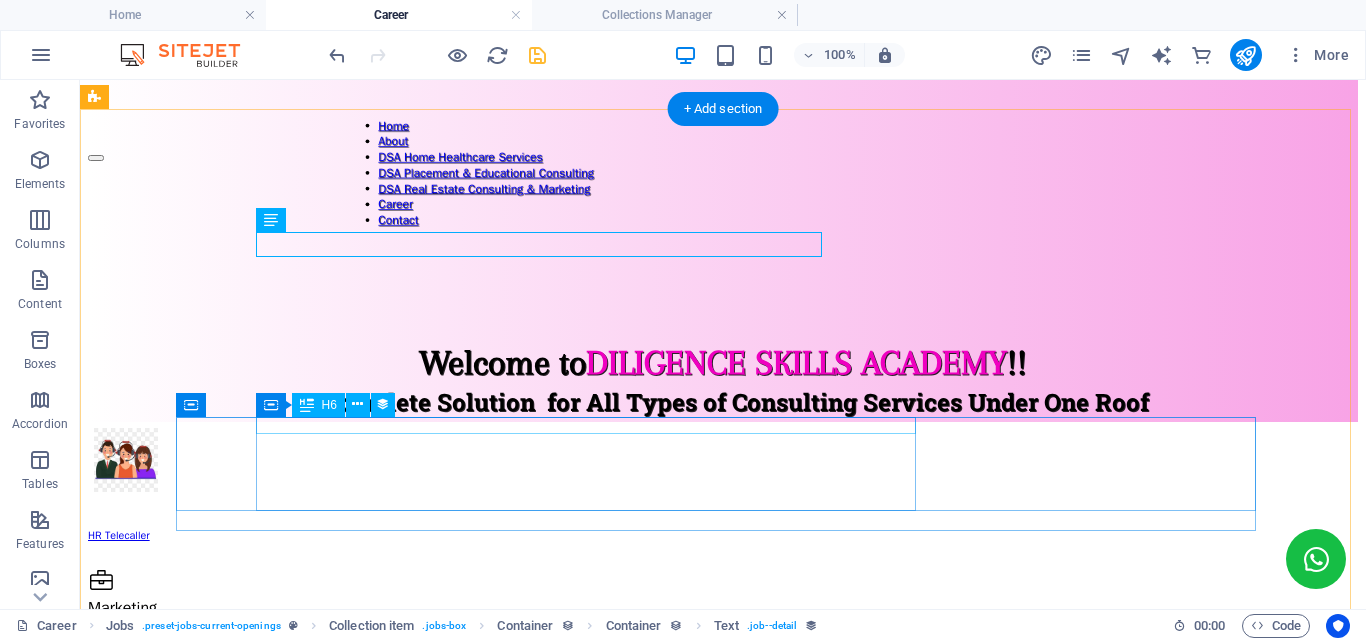 scroll, scrollTop: 209, scrollLeft: 0, axis: vertical 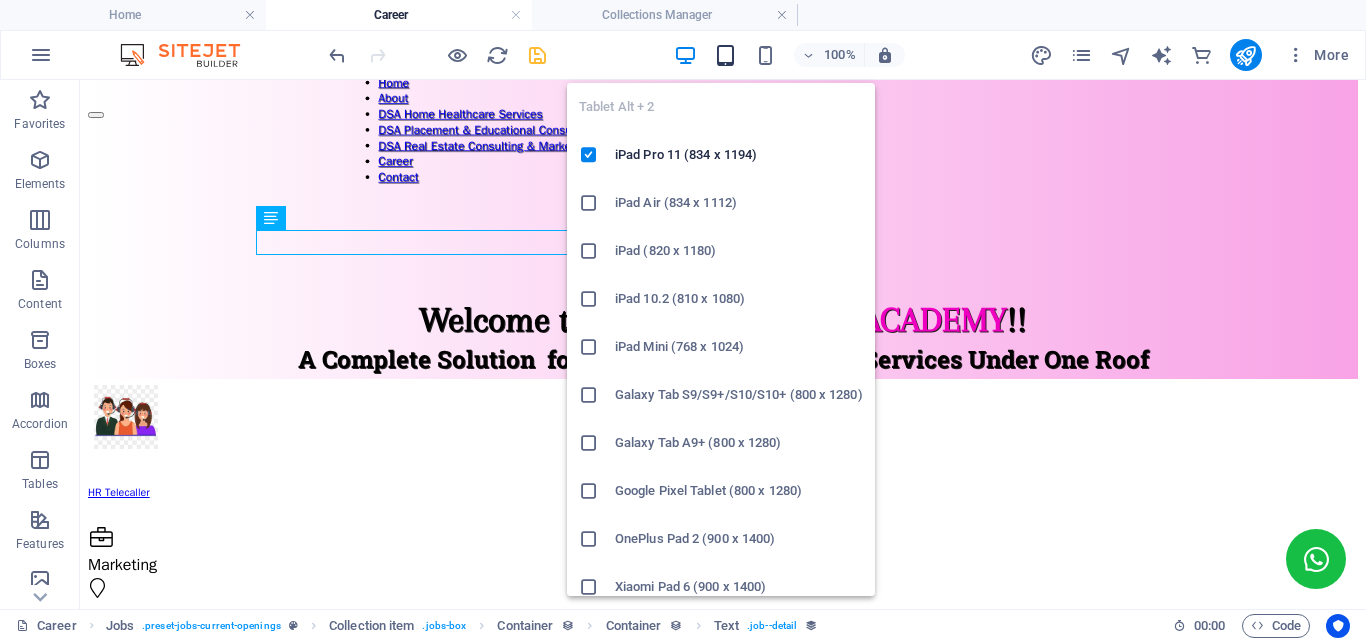click at bounding box center [725, 55] 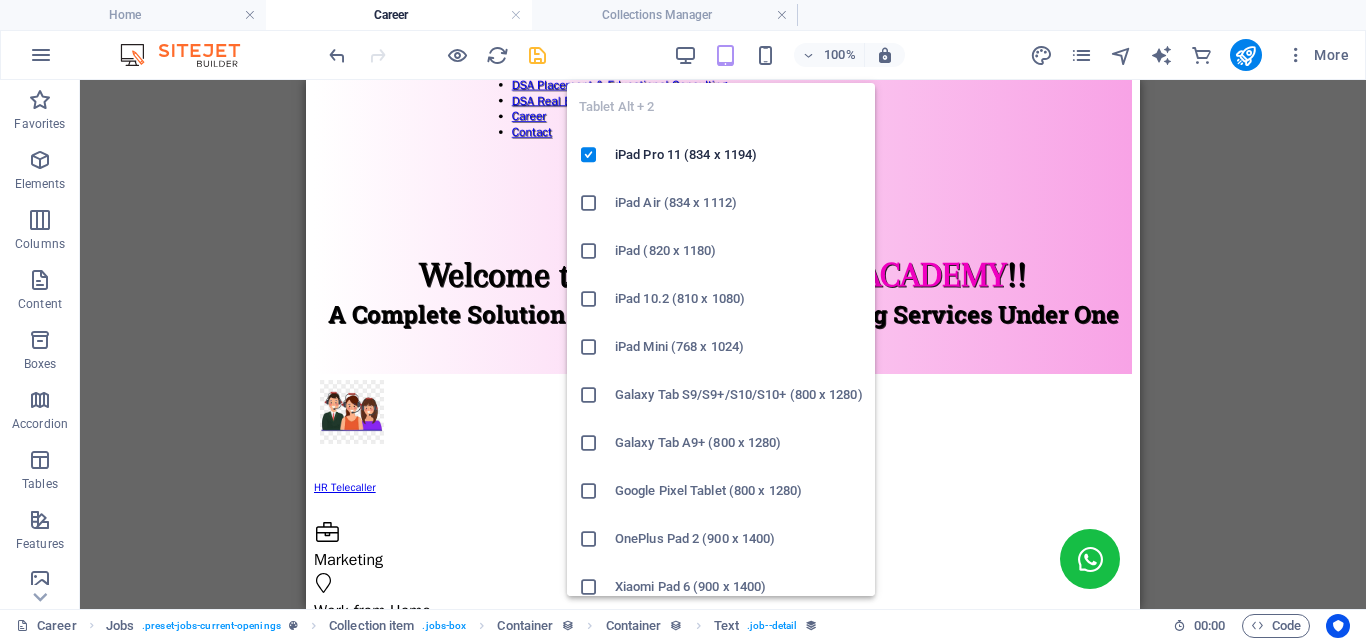 scroll, scrollTop: 117, scrollLeft: 0, axis: vertical 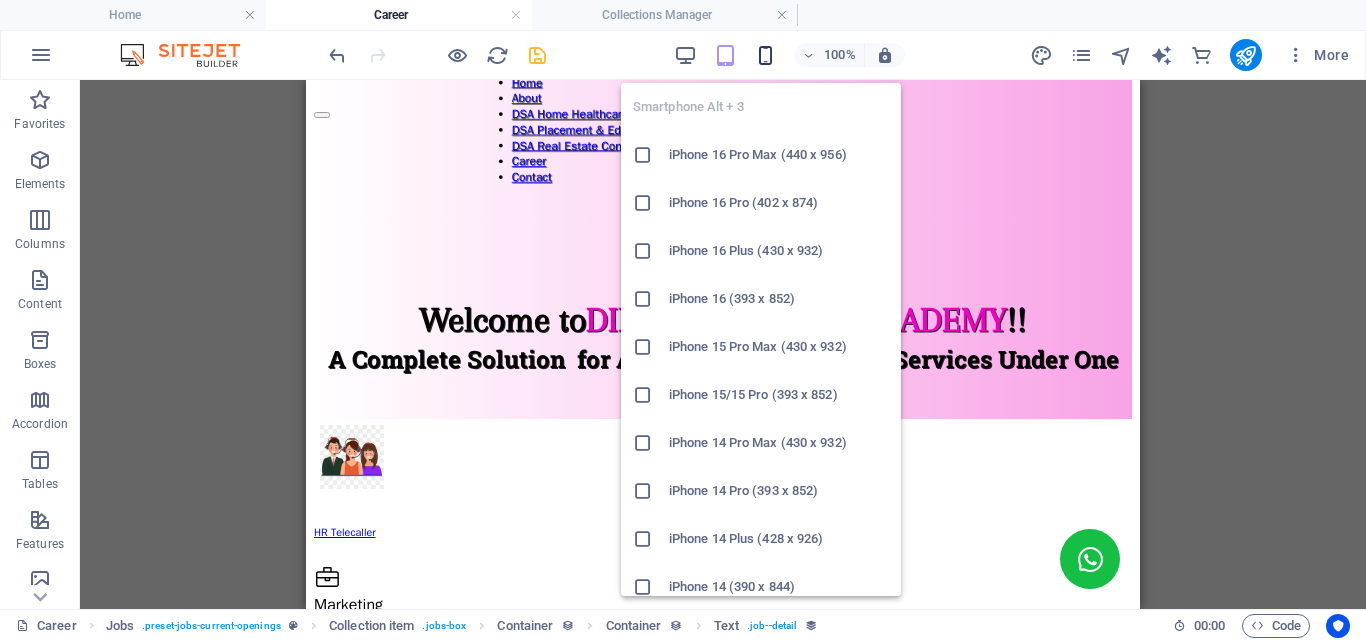 click at bounding box center (765, 55) 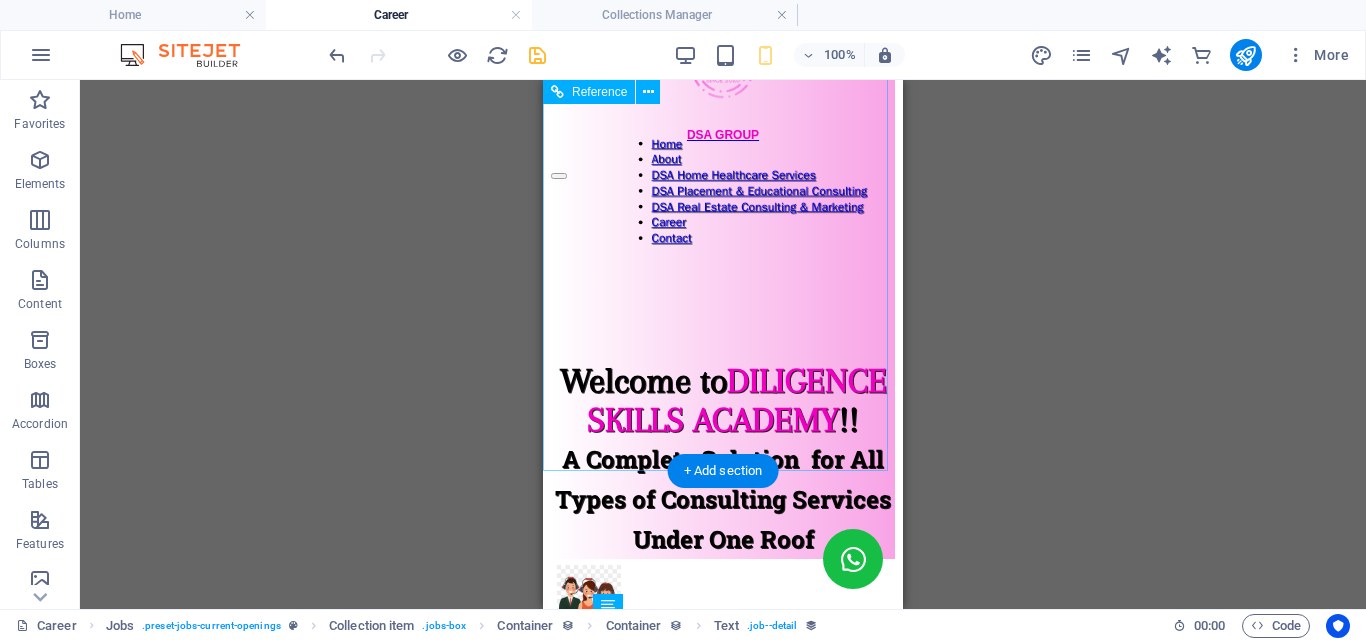 scroll, scrollTop: 17, scrollLeft: 0, axis: vertical 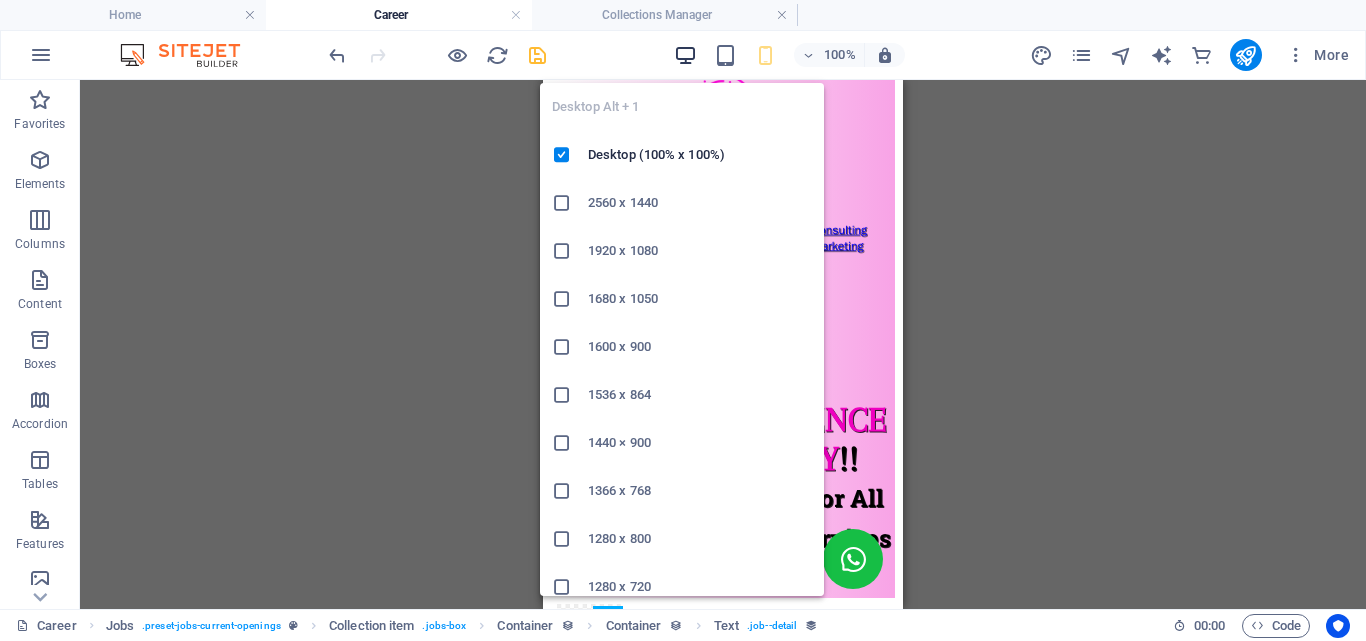 click at bounding box center [685, 55] 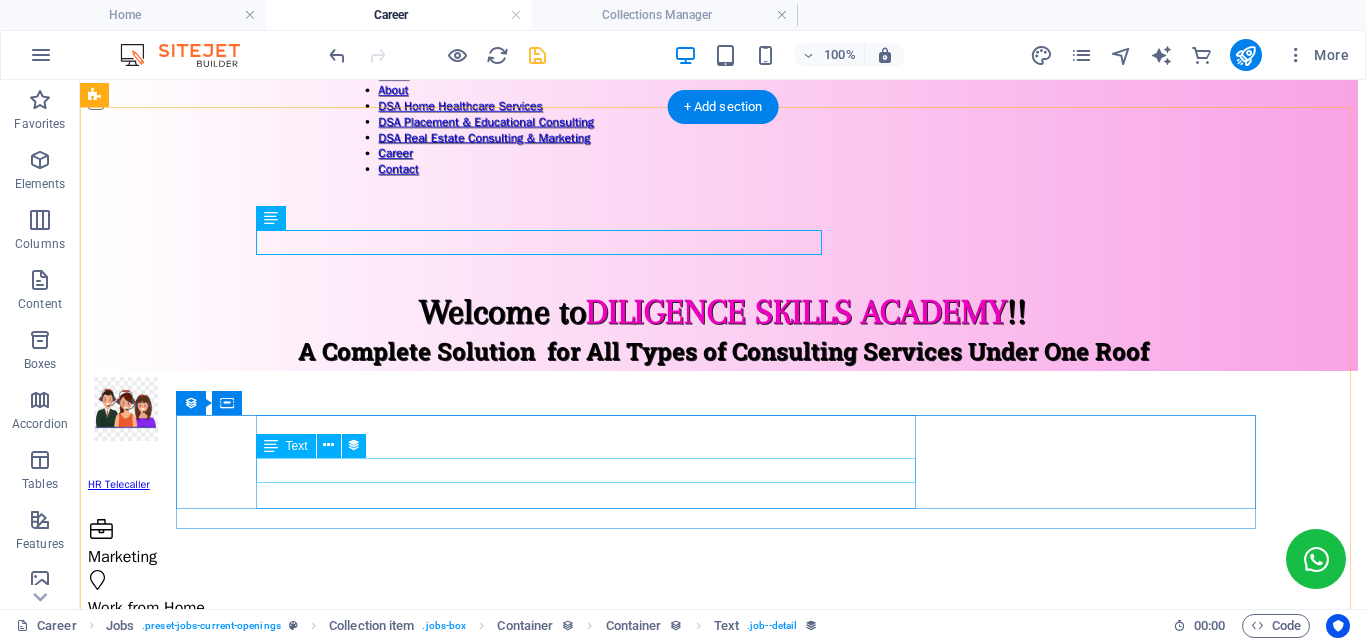 scroll, scrollTop: 17, scrollLeft: 0, axis: vertical 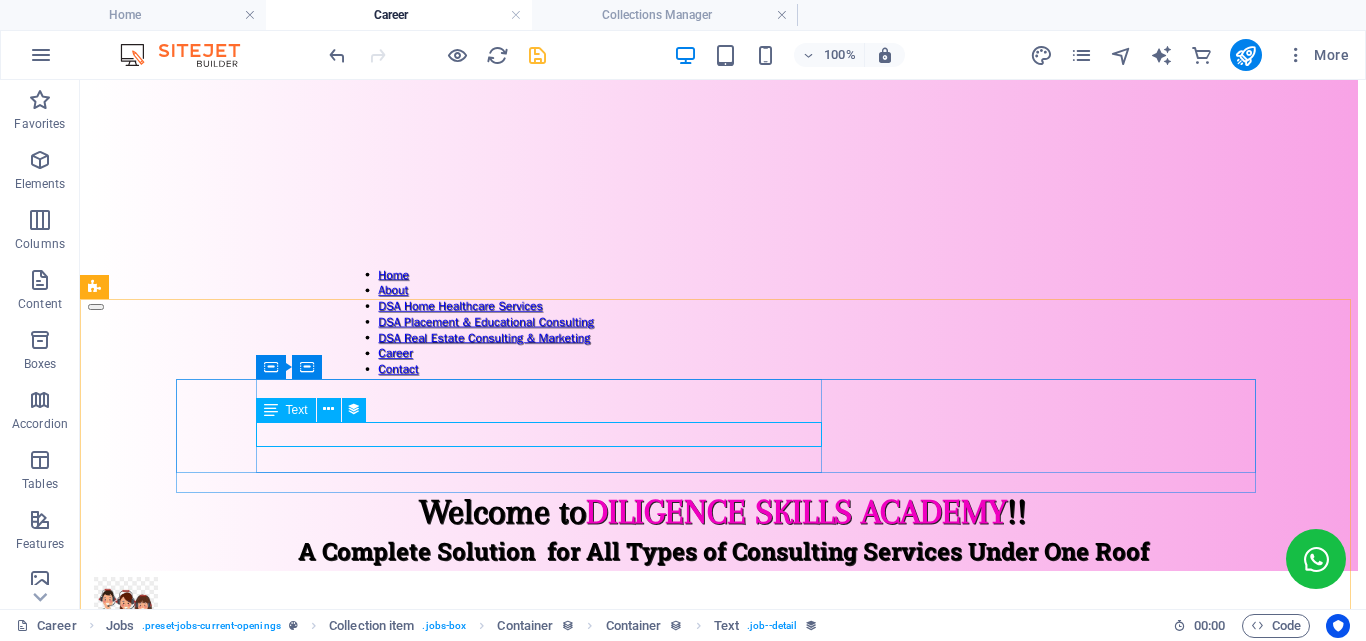 click on "Text" at bounding box center (297, 410) 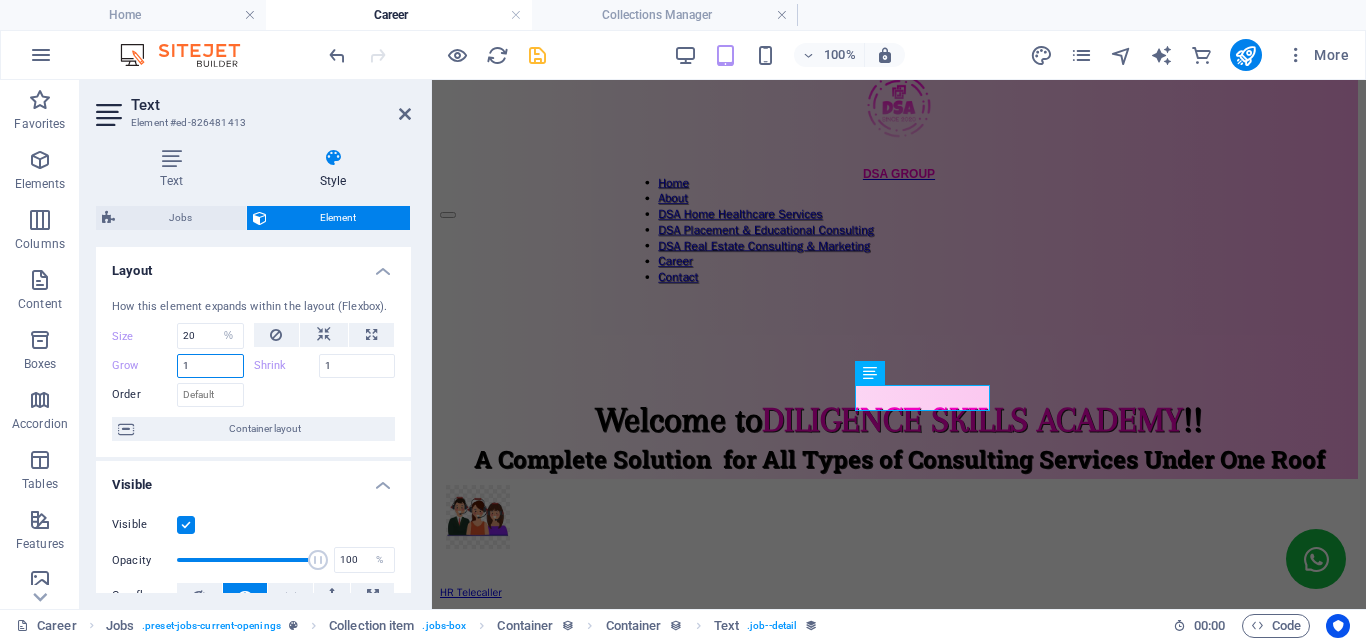 click on "1" at bounding box center (210, 366) 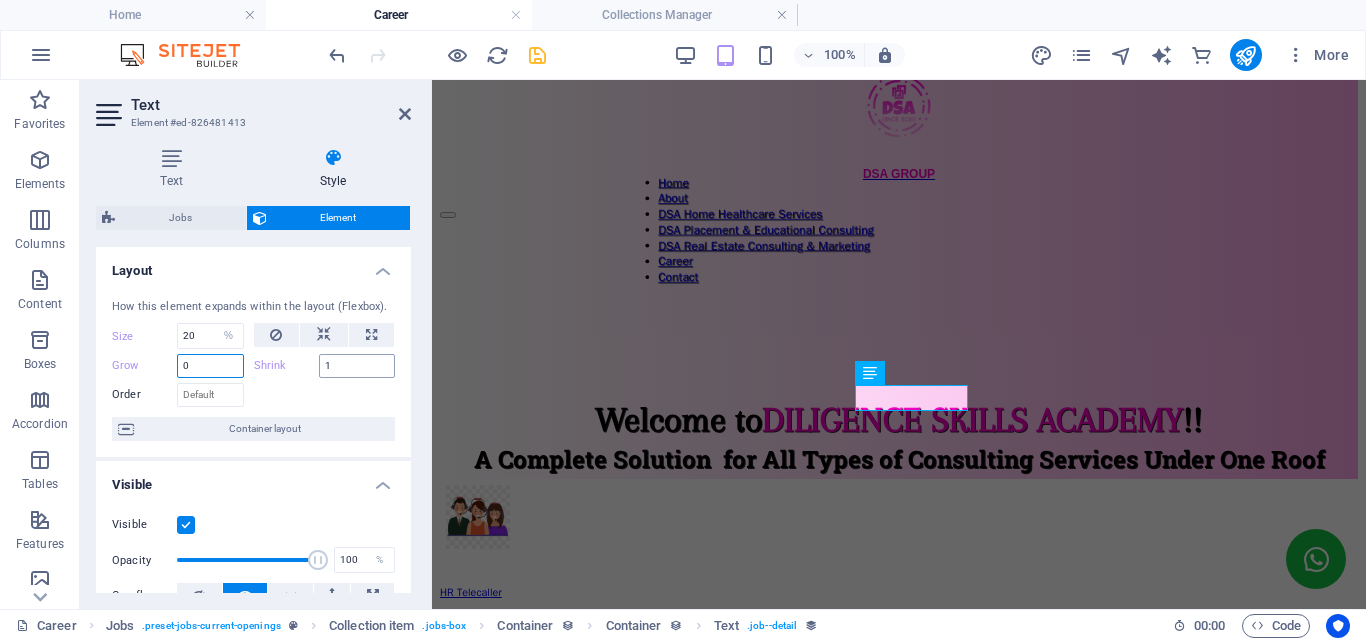 type on "0" 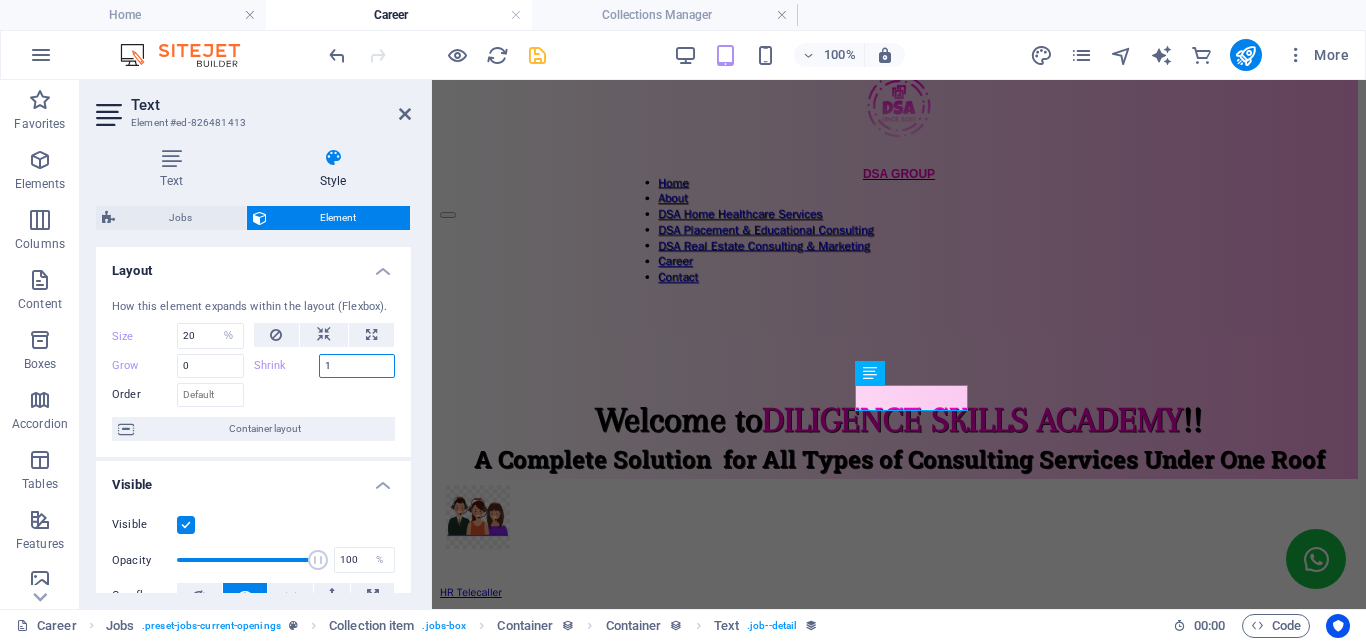 click on "1" at bounding box center (357, 366) 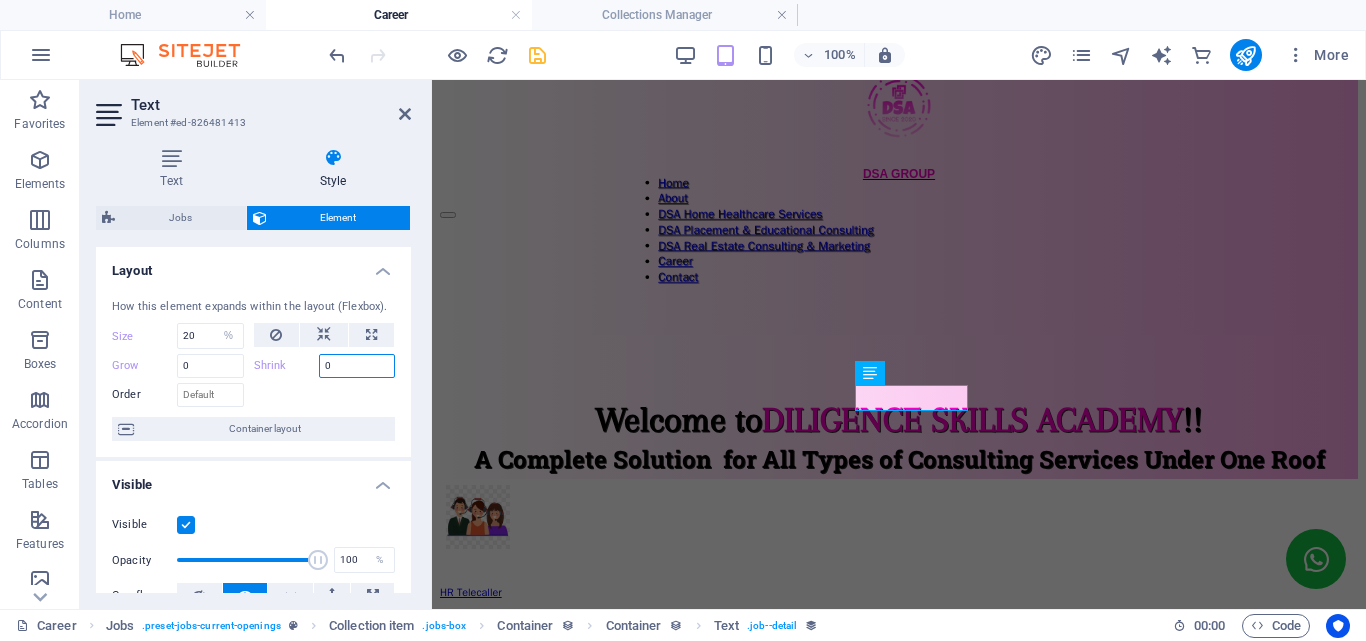 type on "0" 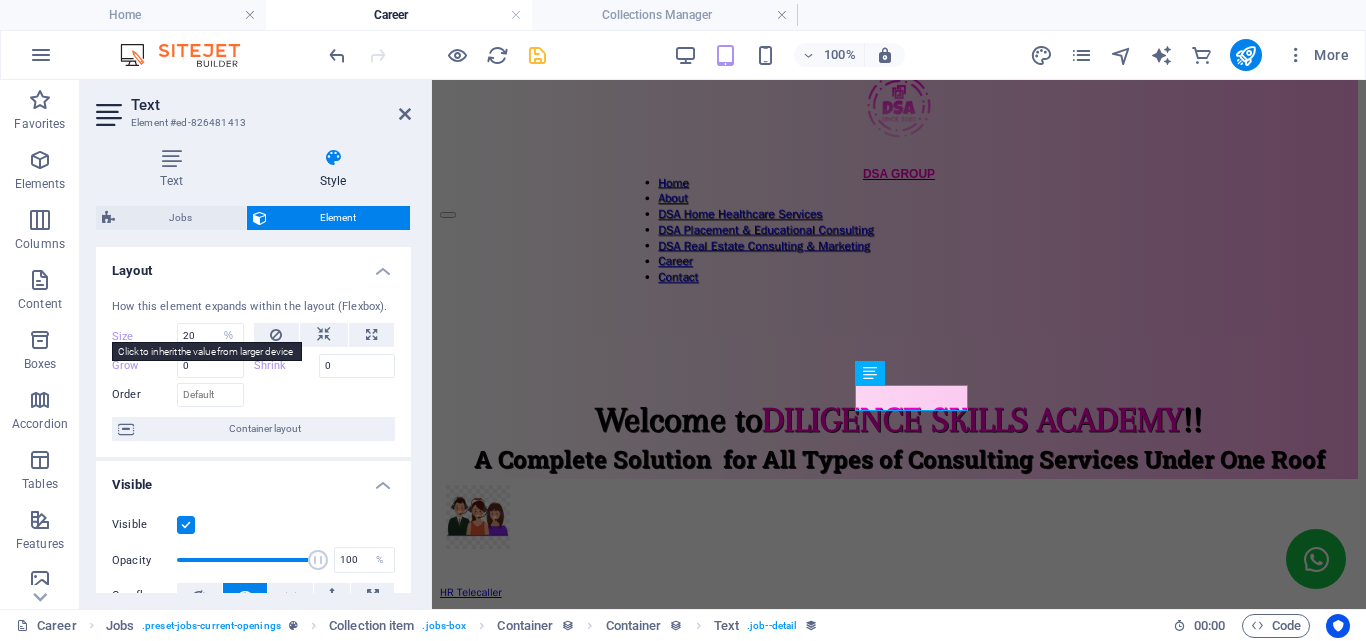 click on "Size" at bounding box center (144, 336) 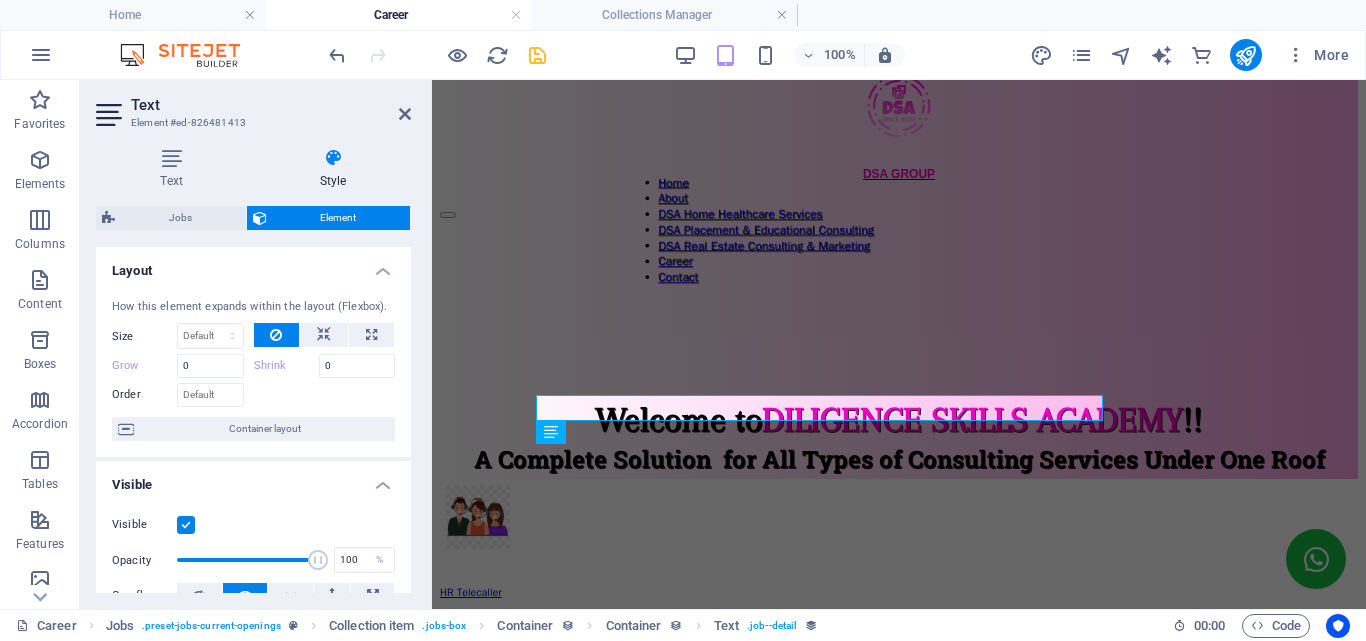 click on "Size" at bounding box center [144, 336] 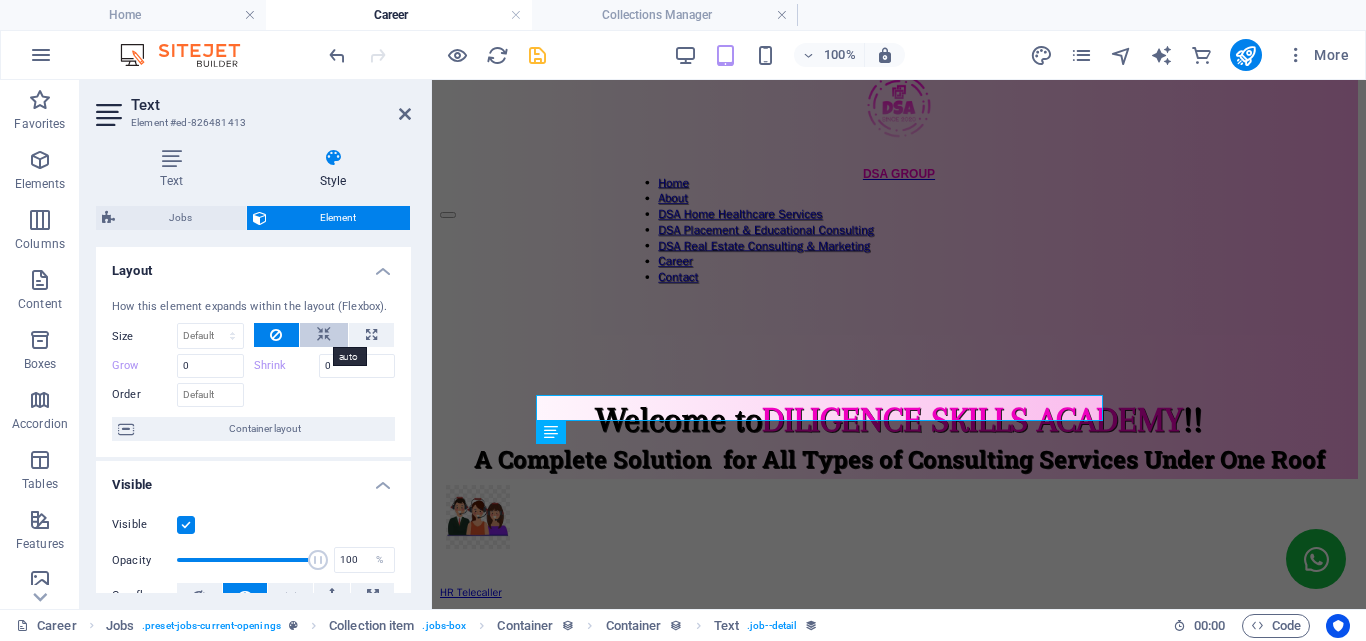 click at bounding box center [324, 335] 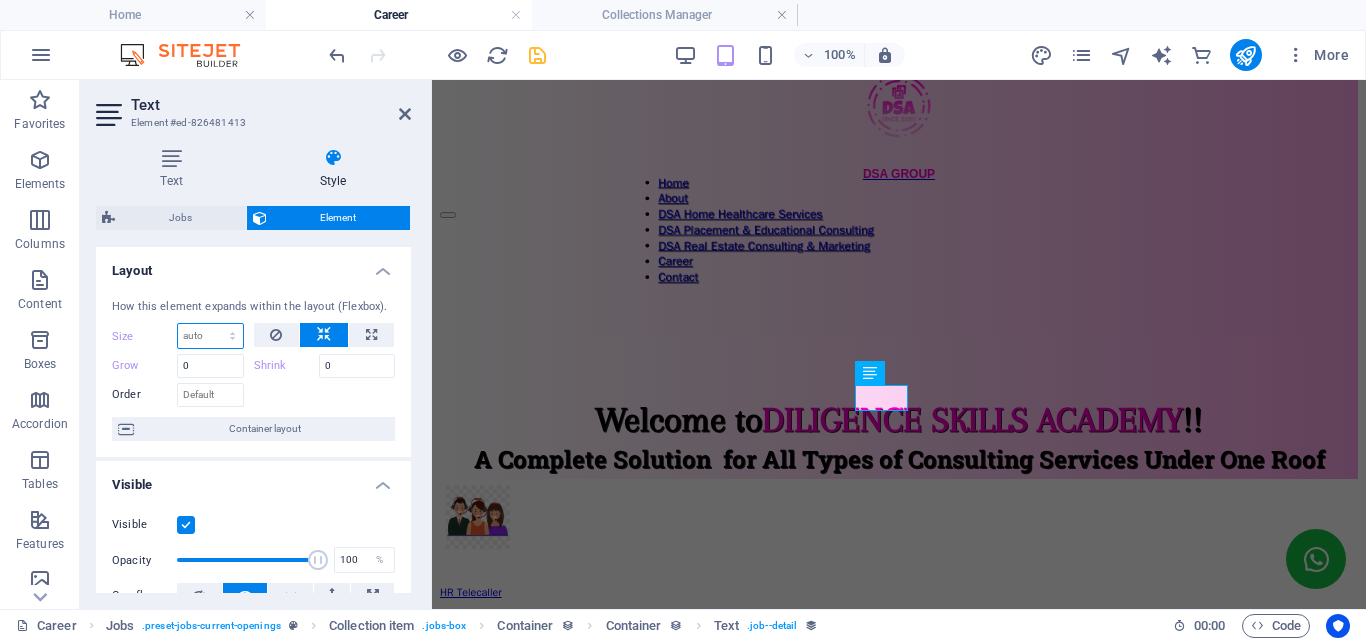 click on "Default auto px % 1/1 1/2 1/3 1/4 1/5 1/6 1/7 1/8 1/9 1/10" at bounding box center [210, 336] 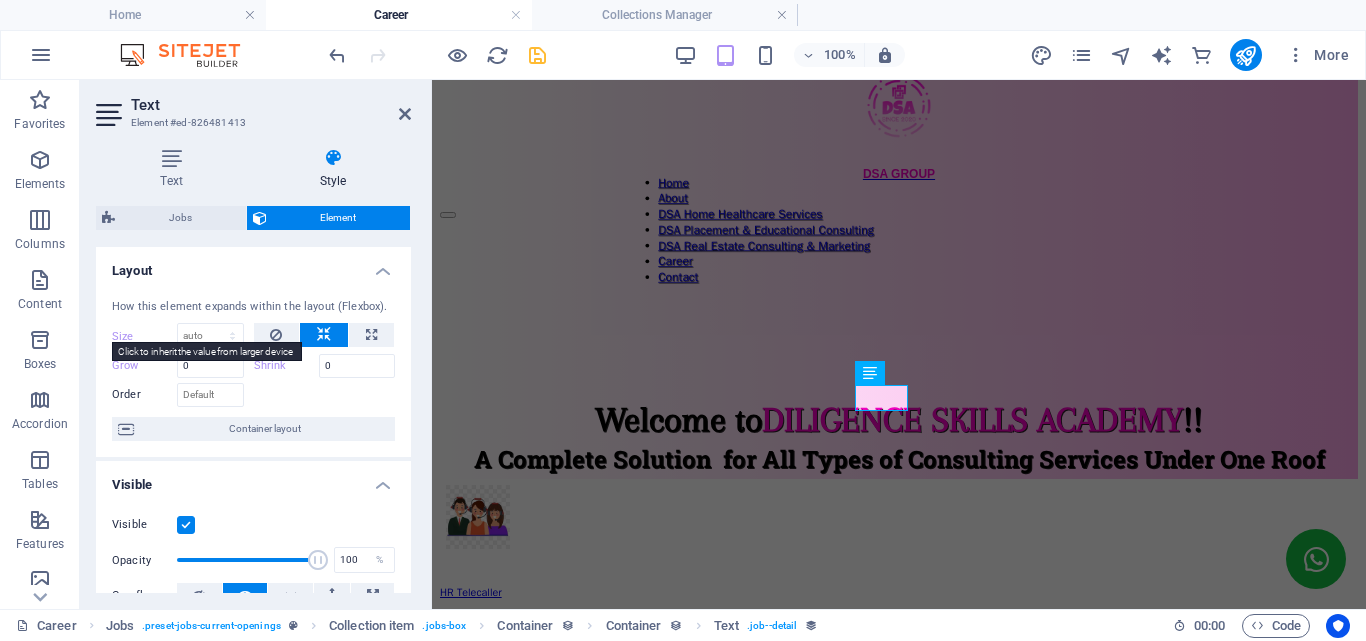 click on "Size" at bounding box center [144, 336] 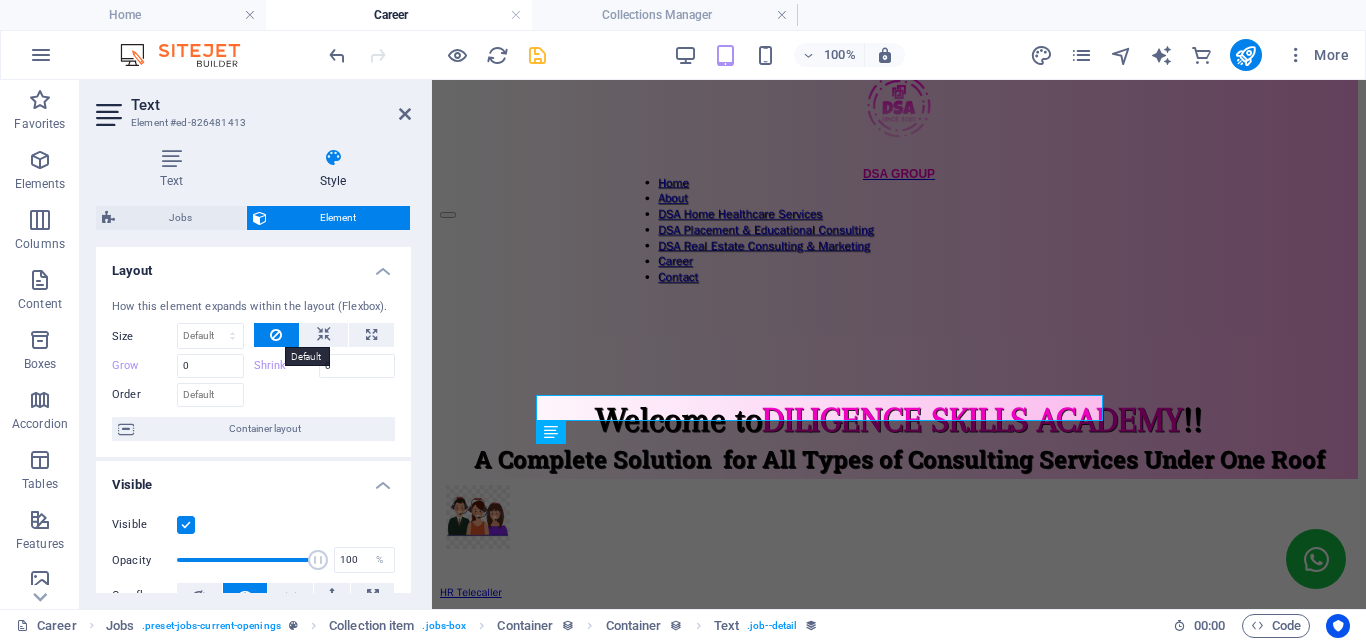 click at bounding box center (276, 335) 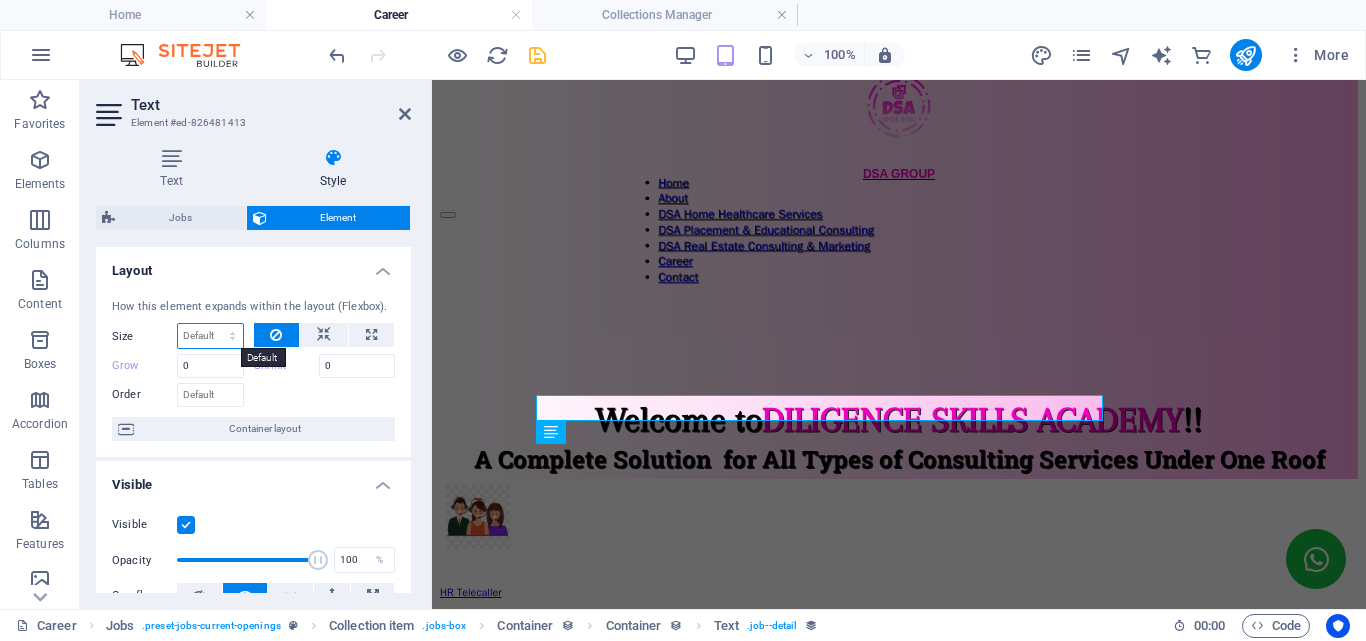 click on "Default auto px % 1/1 1/2 1/3 1/4 1/5 1/6 1/7 1/8 1/9 1/10" at bounding box center [210, 336] 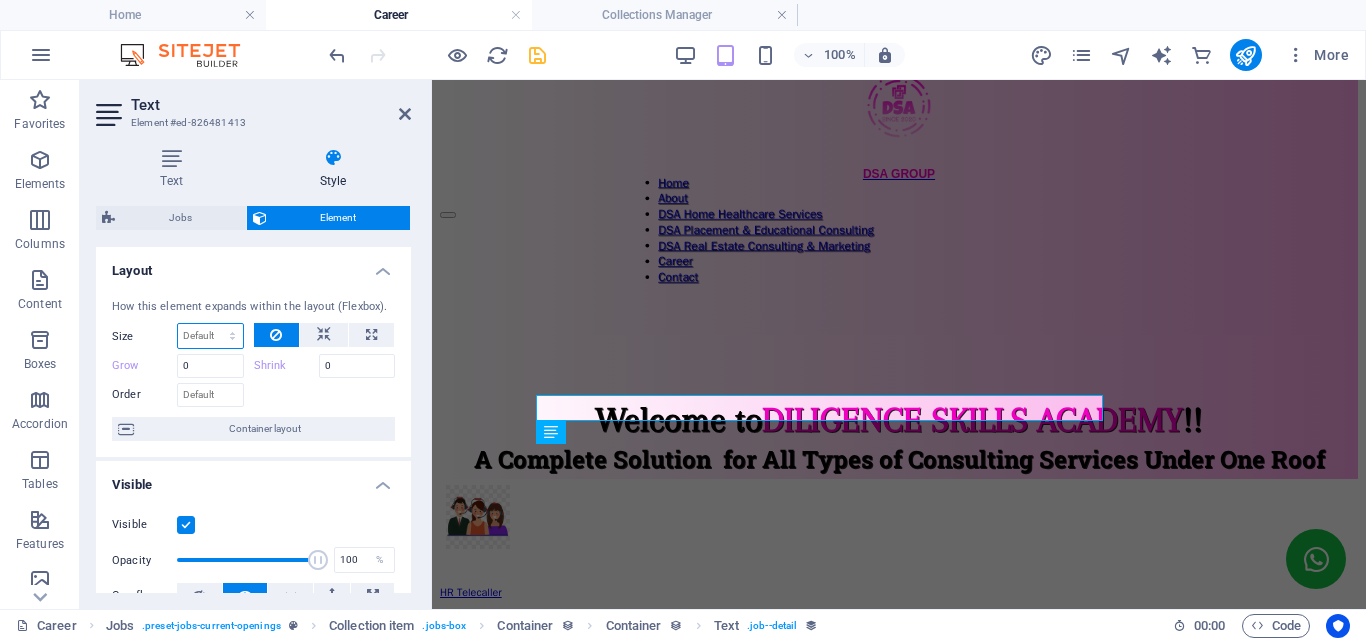 select on "%" 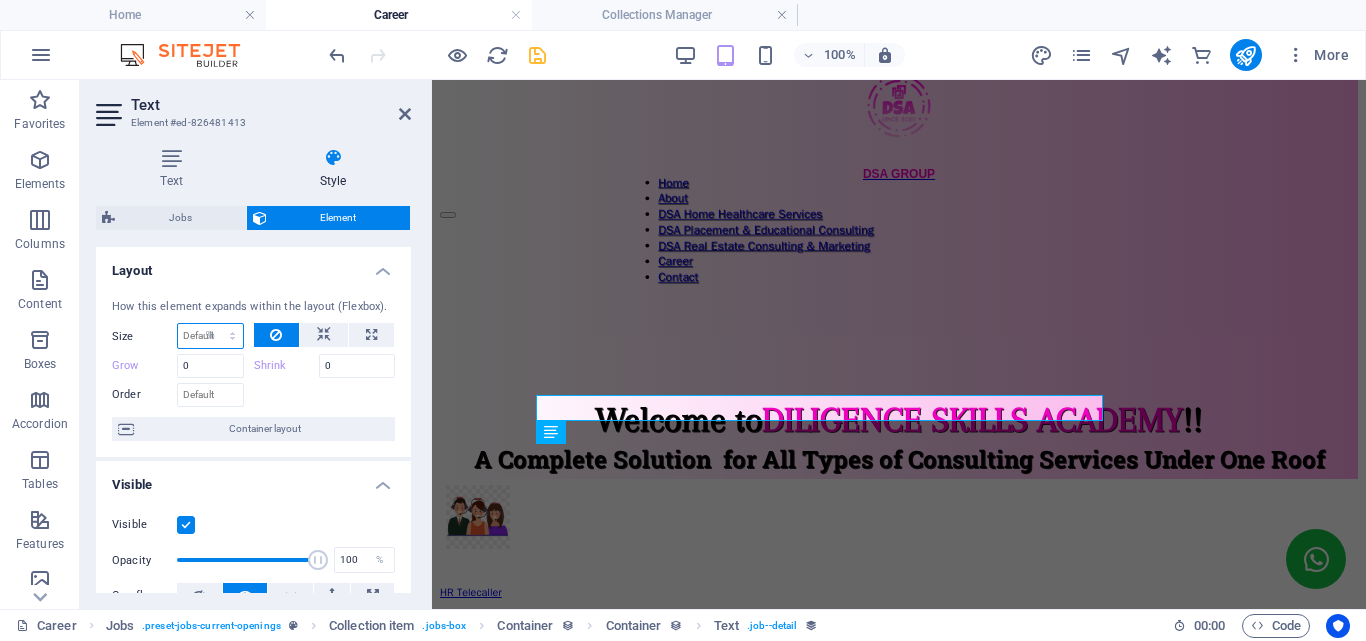 click on "Default auto px % 1/1 1/2 1/3 1/4 1/5 1/6 1/7 1/8 1/9 1/10" at bounding box center [210, 336] 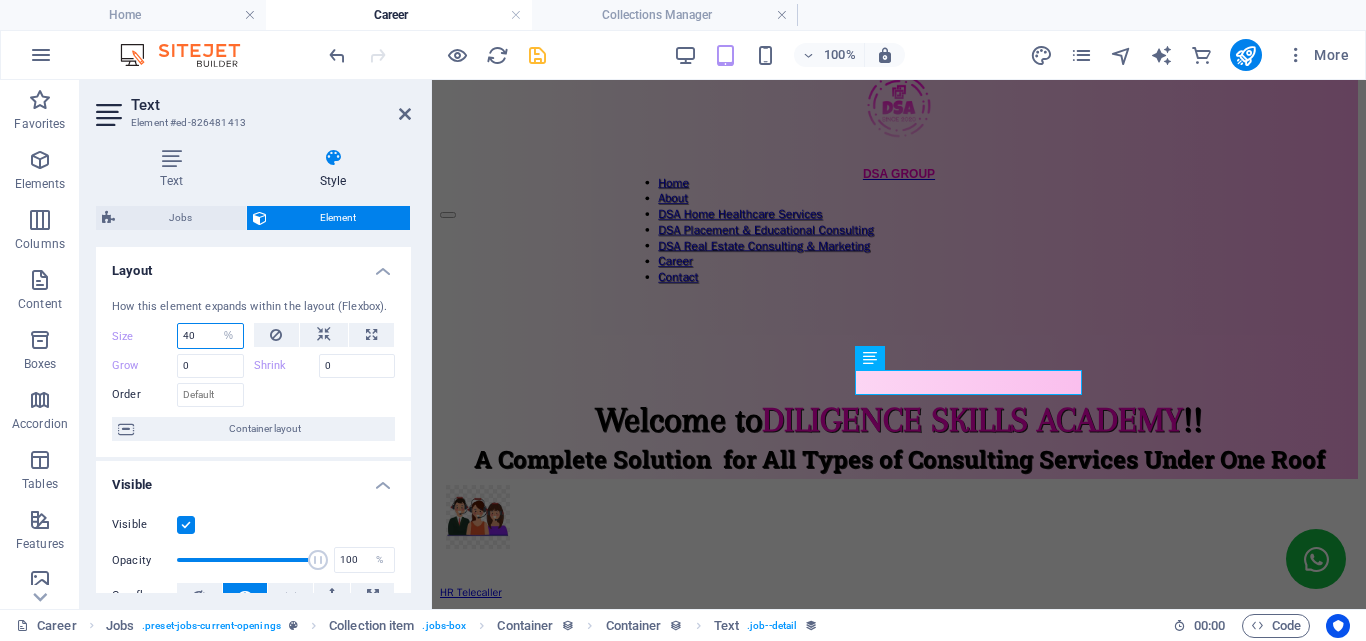 type on "40" 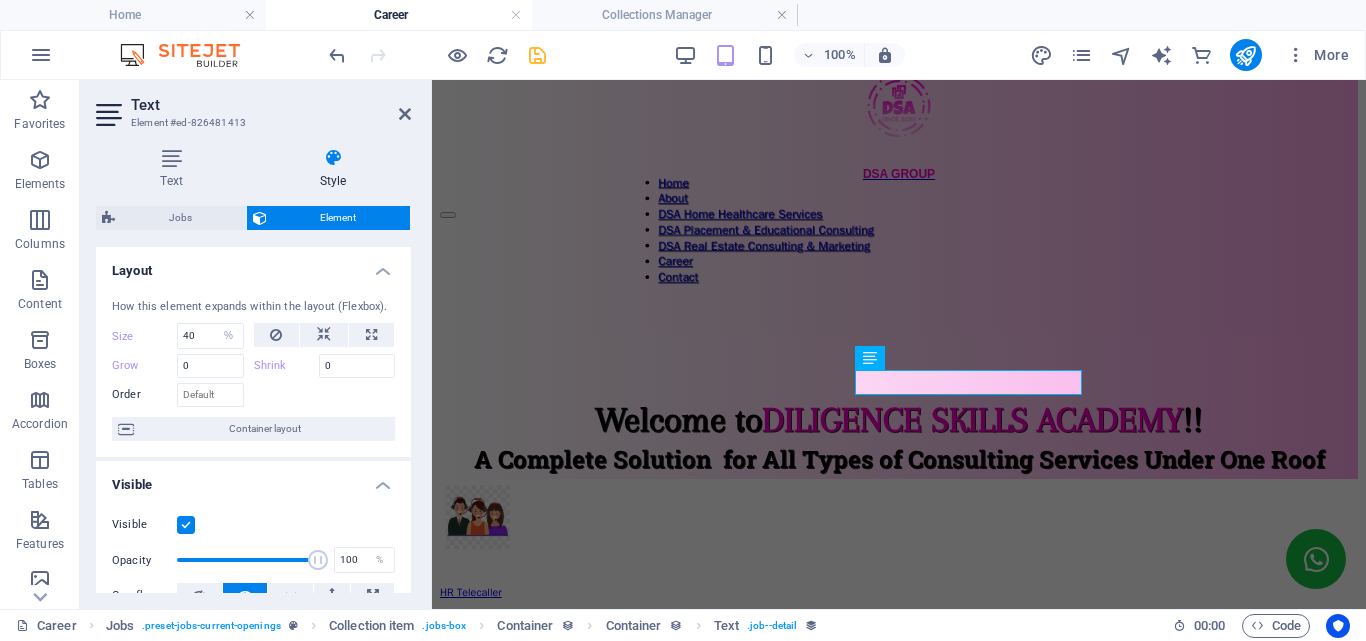 click on "Size" at bounding box center (144, 336) 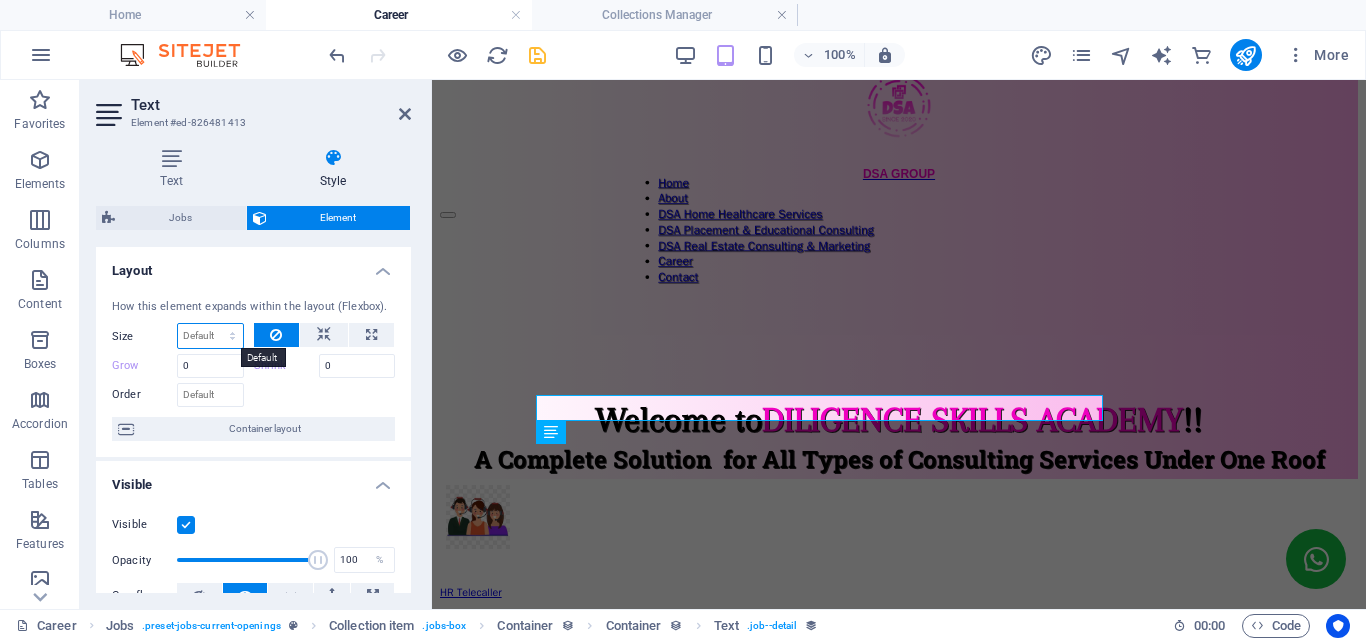 click on "Default auto px % 1/1 1/2 1/3 1/4 1/5 1/6 1/7 1/8 1/9 1/10" at bounding box center [210, 336] 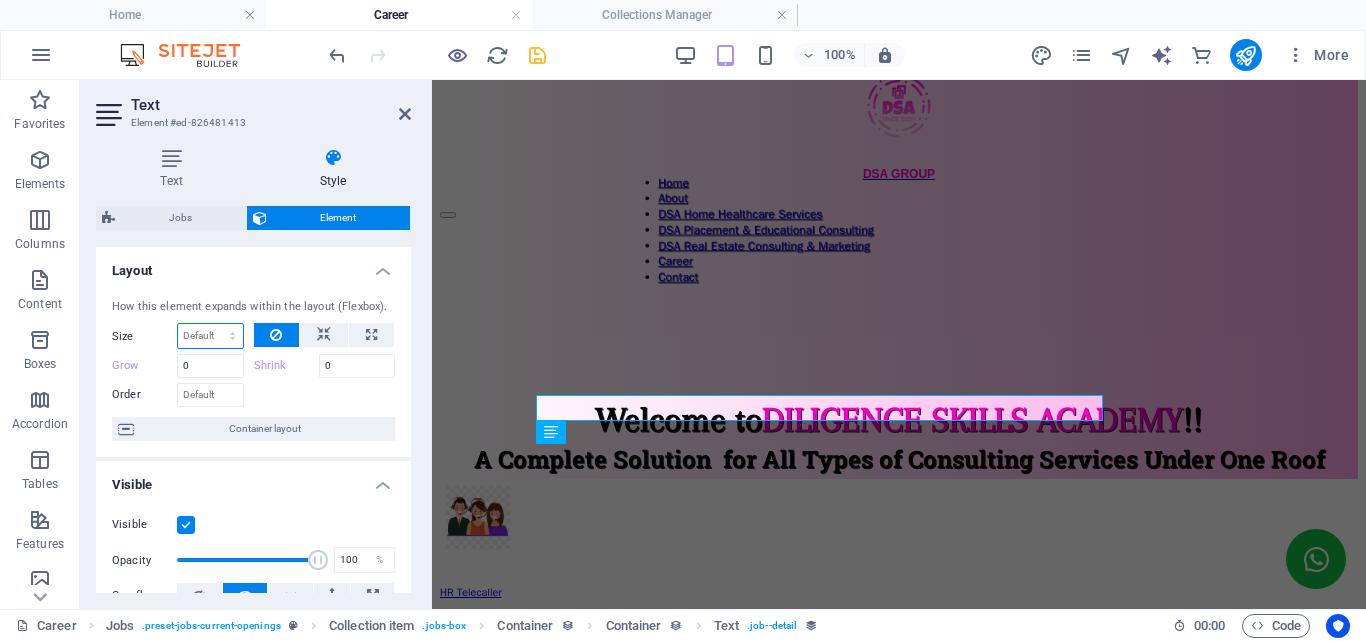 select on "%" 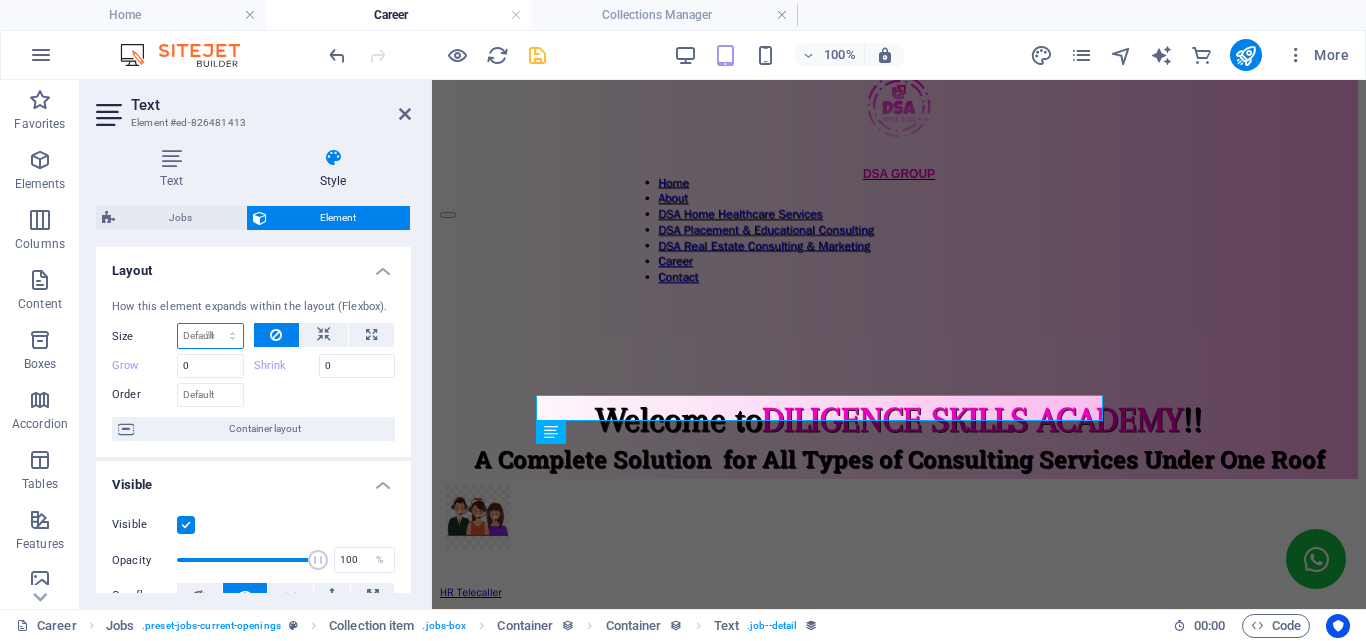 click on "Default auto px % 1/1 1/2 1/3 1/4 1/5 1/6 1/7 1/8 1/9 1/10" at bounding box center (210, 336) 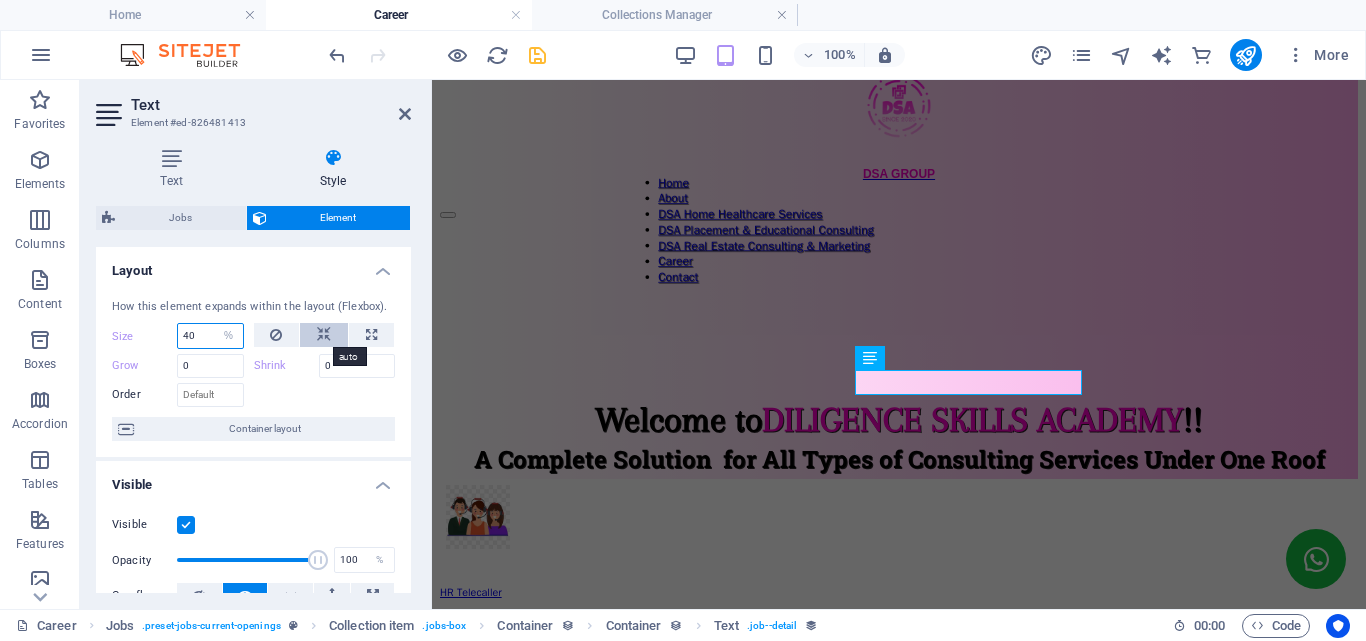 type on "40" 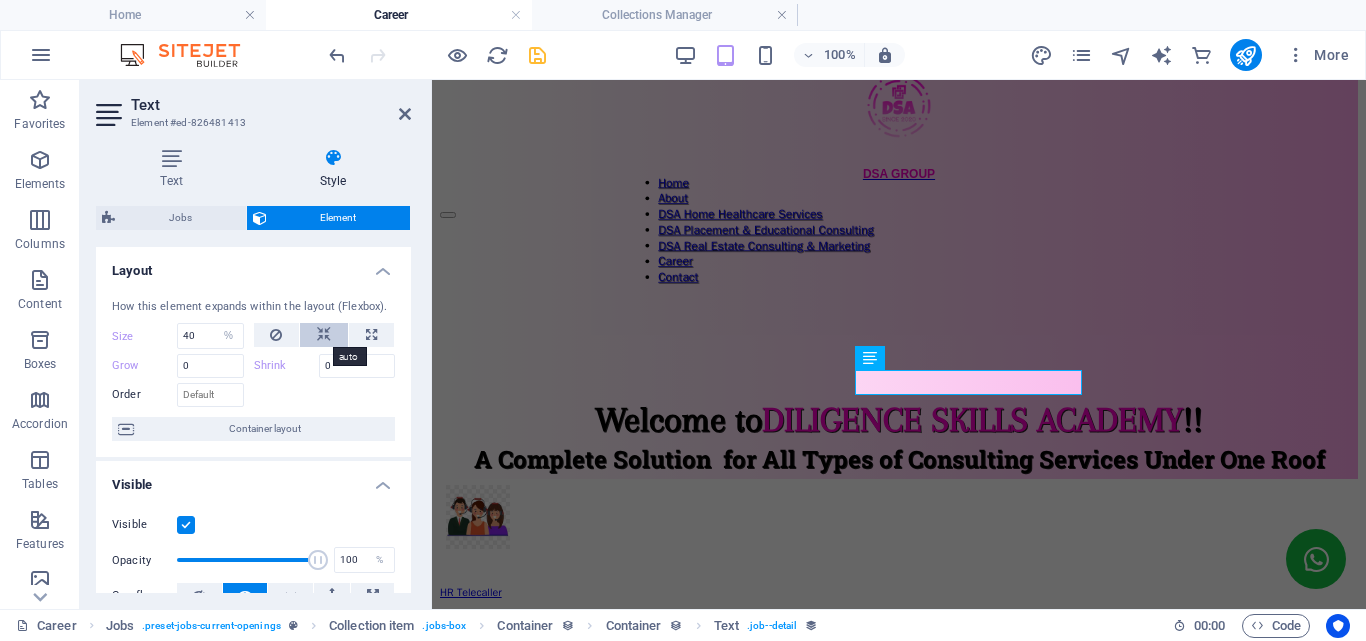 click at bounding box center [324, 335] 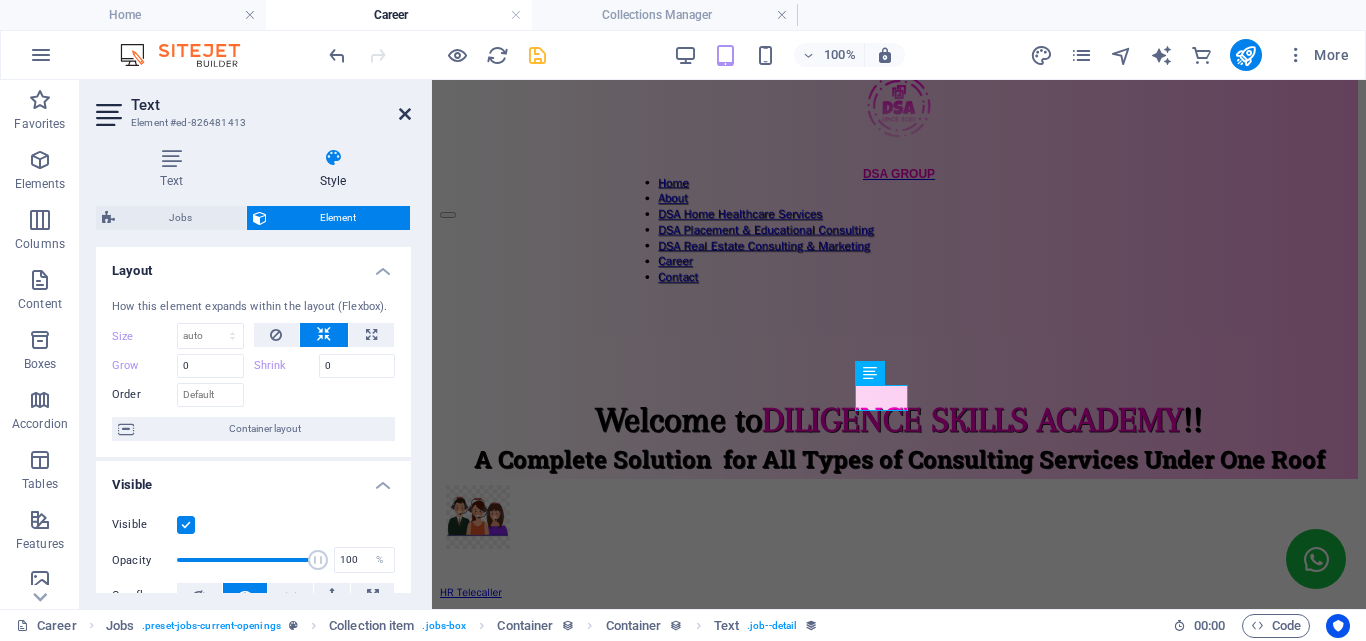 click at bounding box center [405, 114] 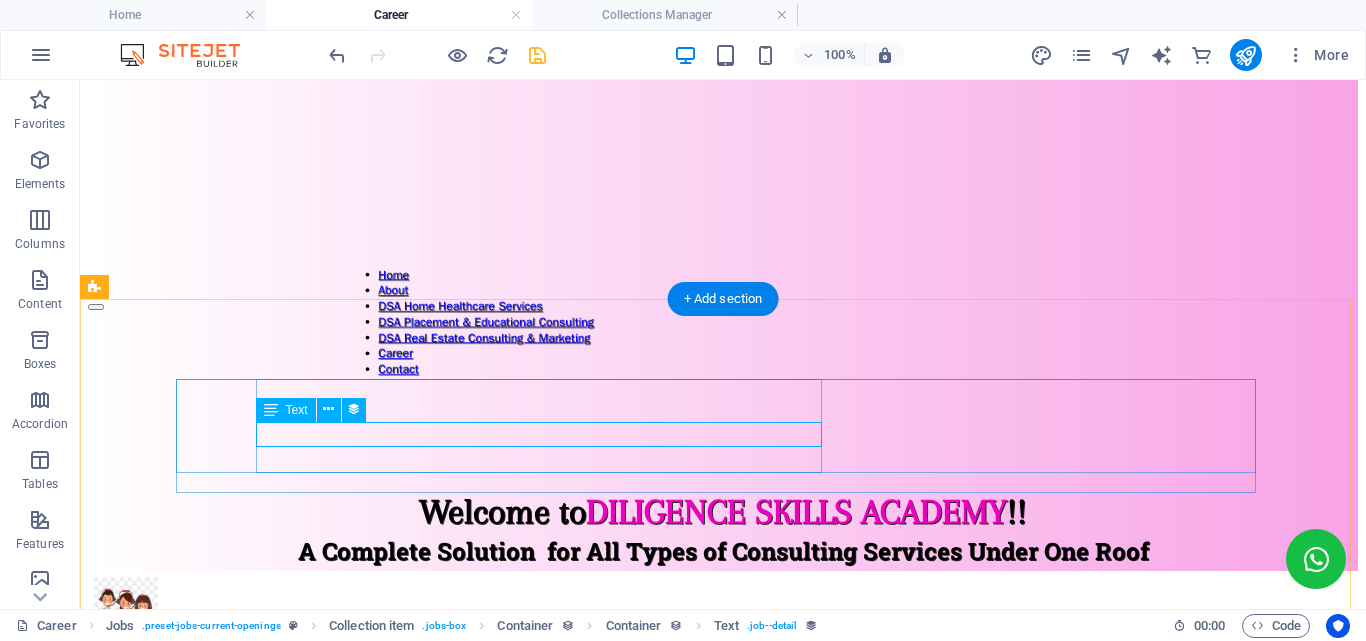 click on "Flexible" at bounding box center [723, 859] 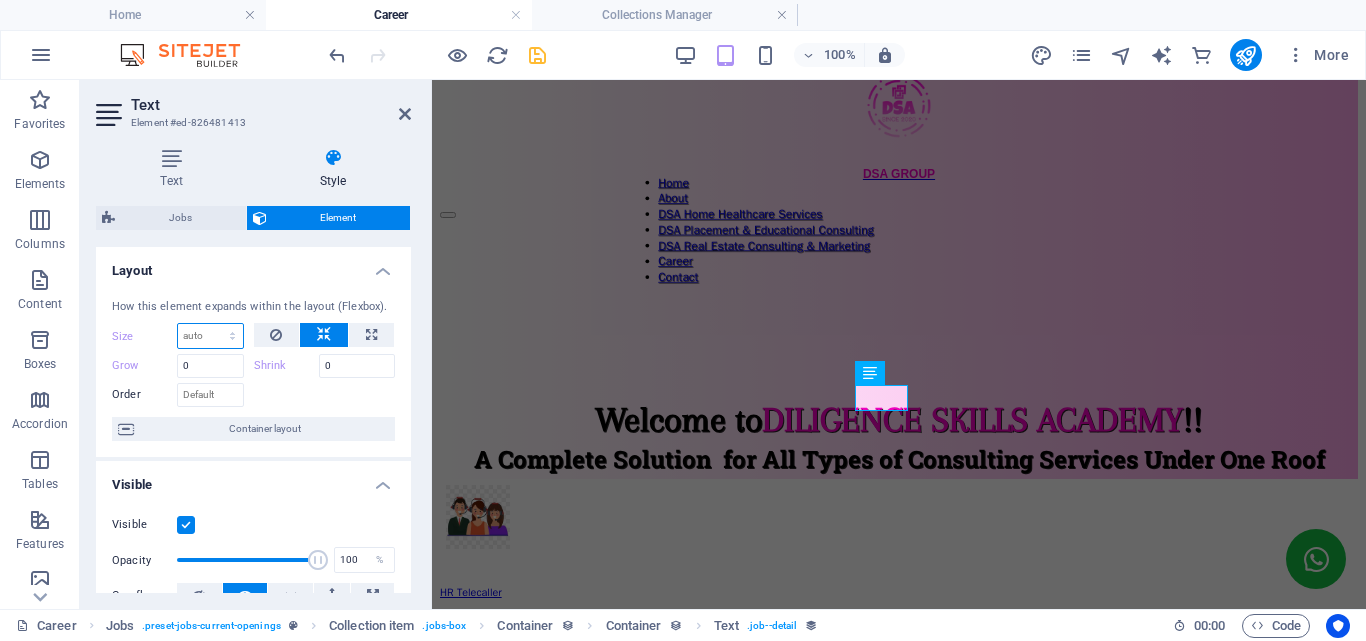 click on "Default auto px % 1/1 1/2 1/3 1/4 1/5 1/6 1/7 1/8 1/9 1/10" at bounding box center [210, 336] 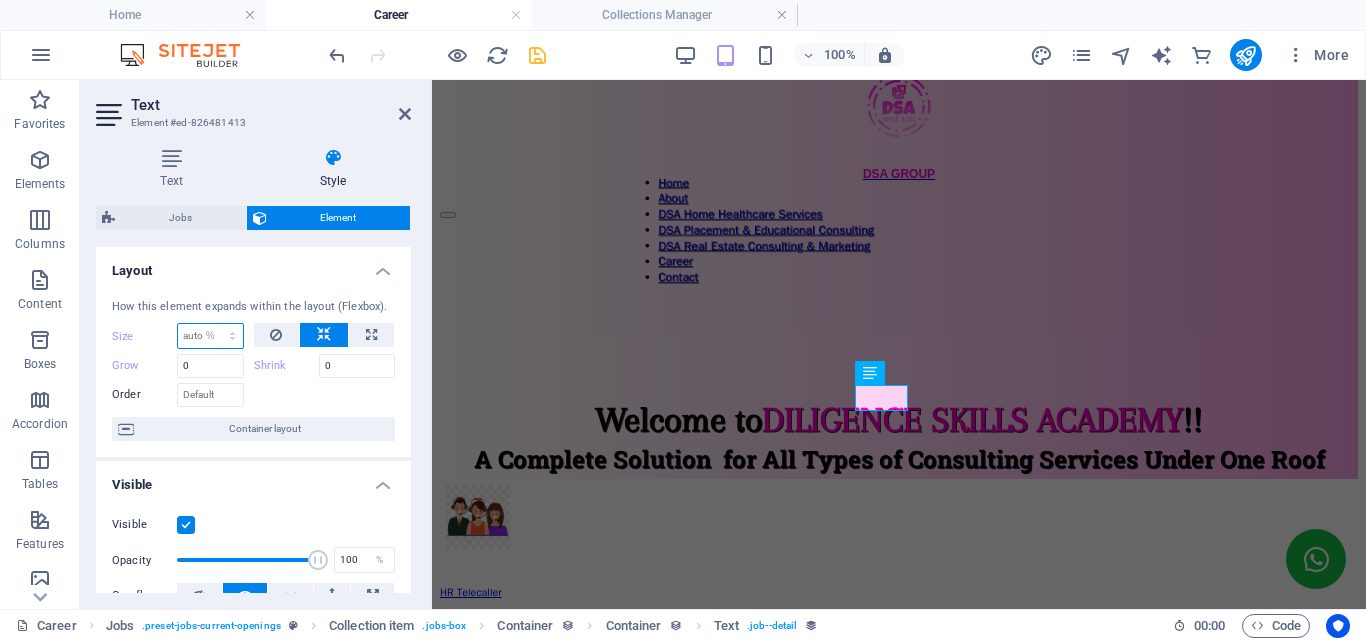 click on "Default auto px % 1/1 1/2 1/3 1/4 1/5 1/6 1/7 1/8 1/9 1/10" at bounding box center (210, 336) 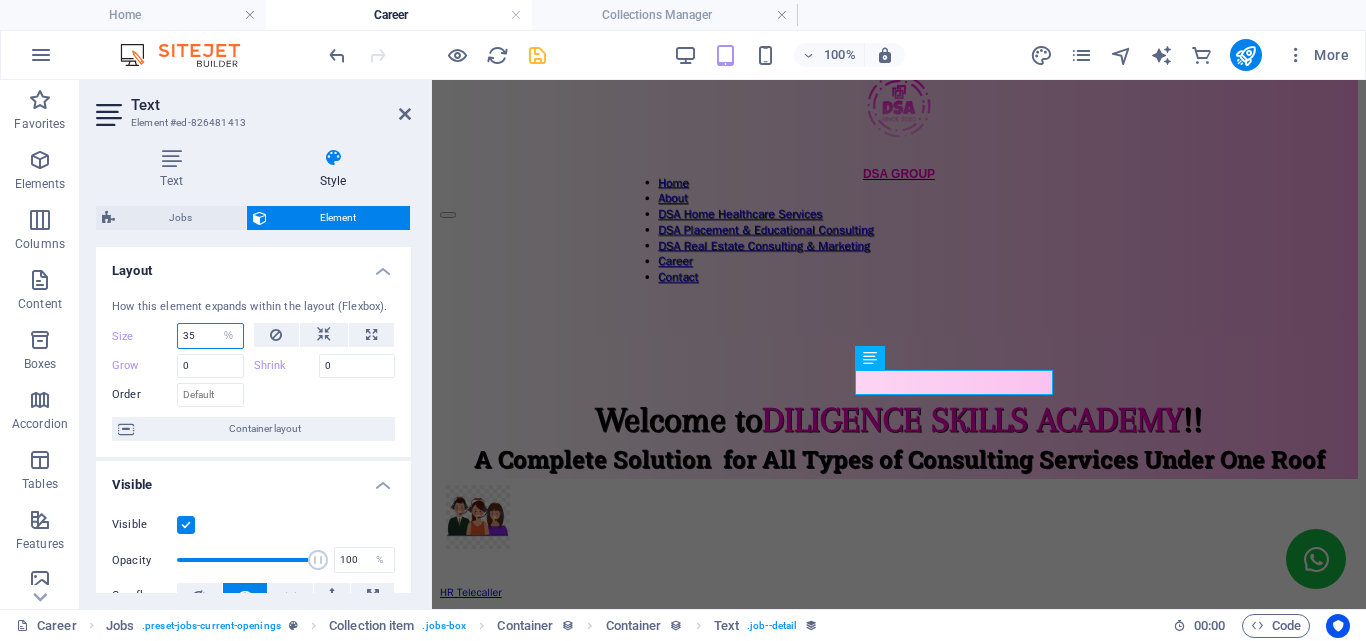click on "35" at bounding box center [210, 336] 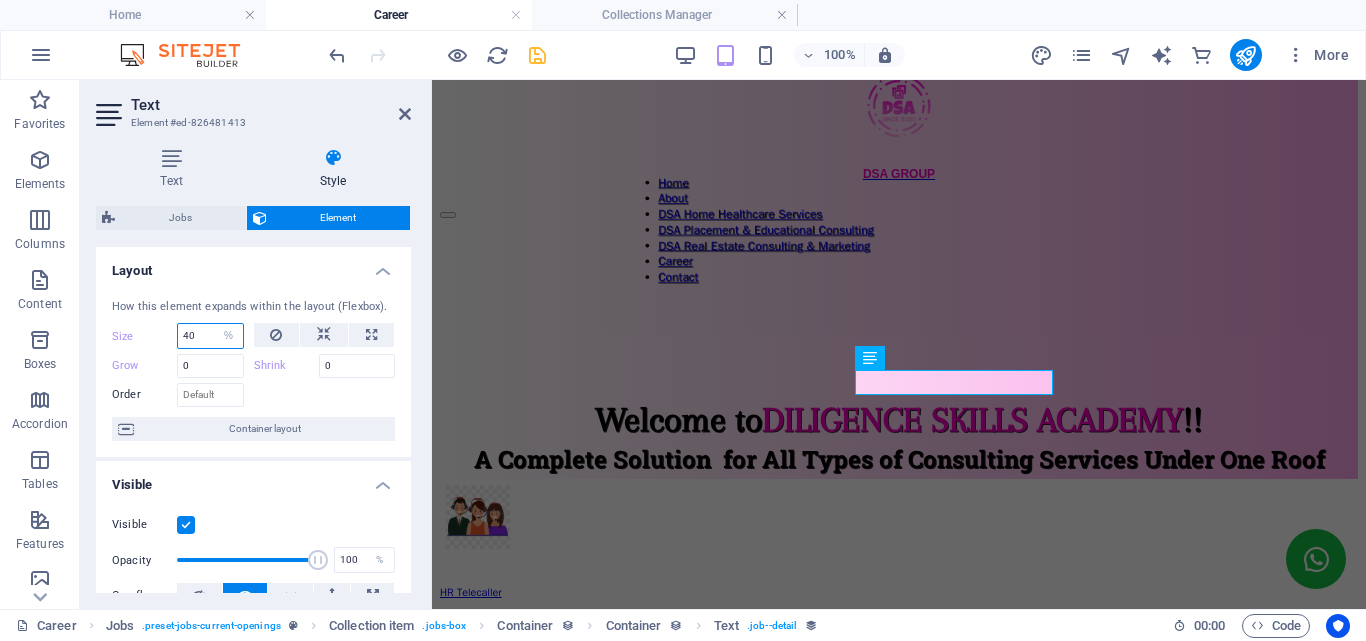 type on "40" 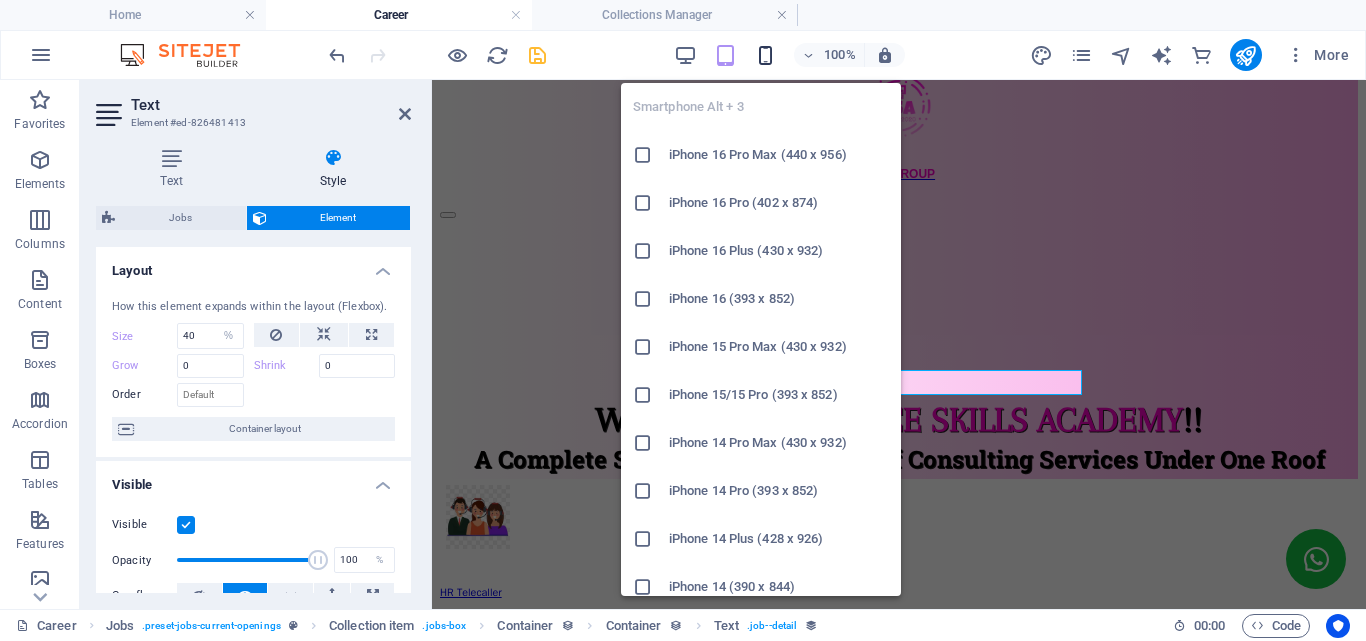 click at bounding box center [765, 55] 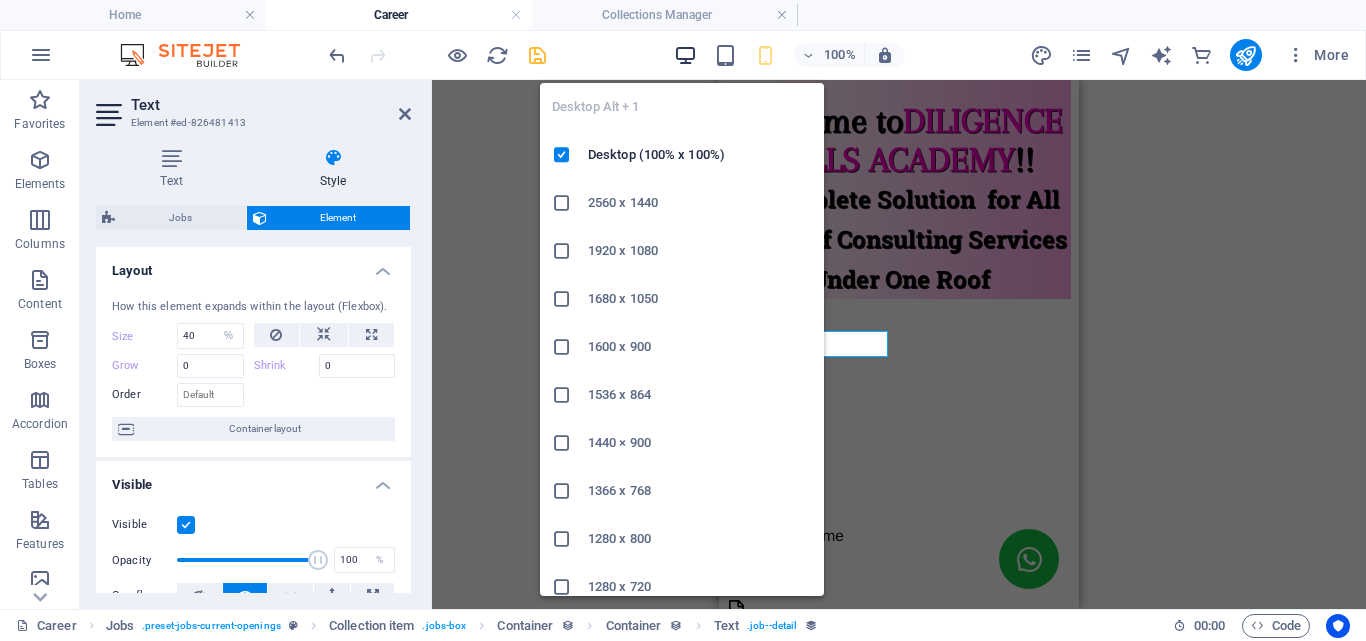 click at bounding box center (685, 55) 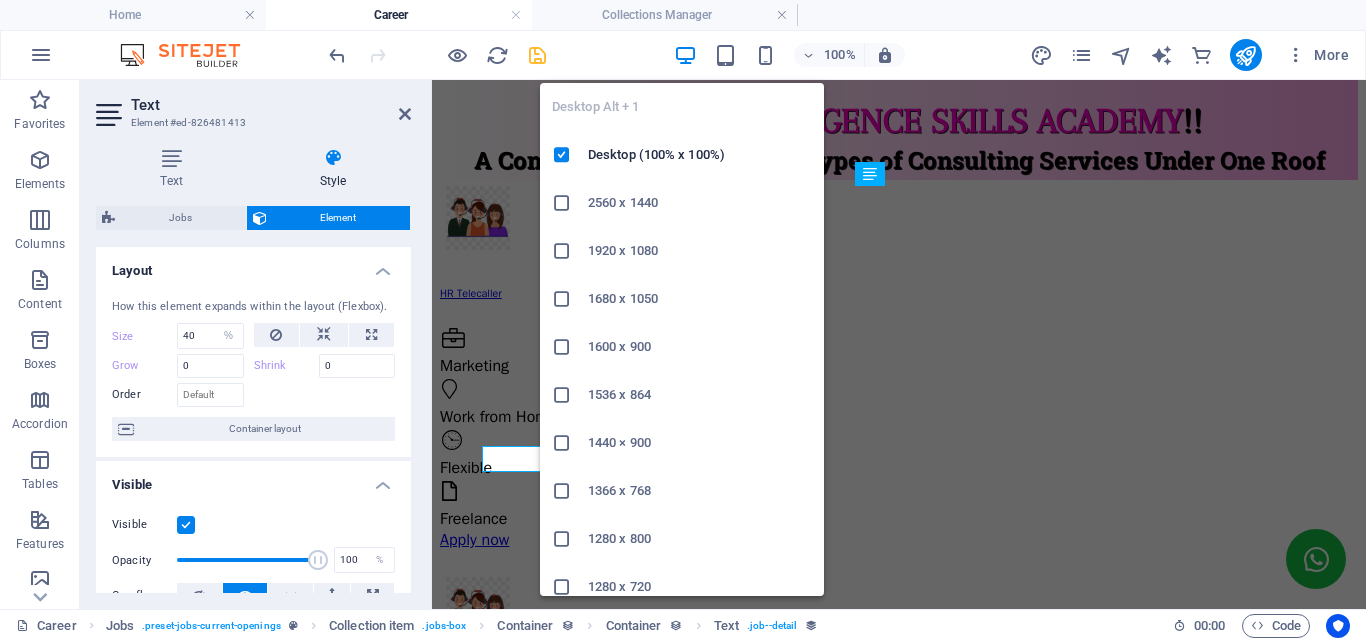 scroll, scrollTop: 201, scrollLeft: 0, axis: vertical 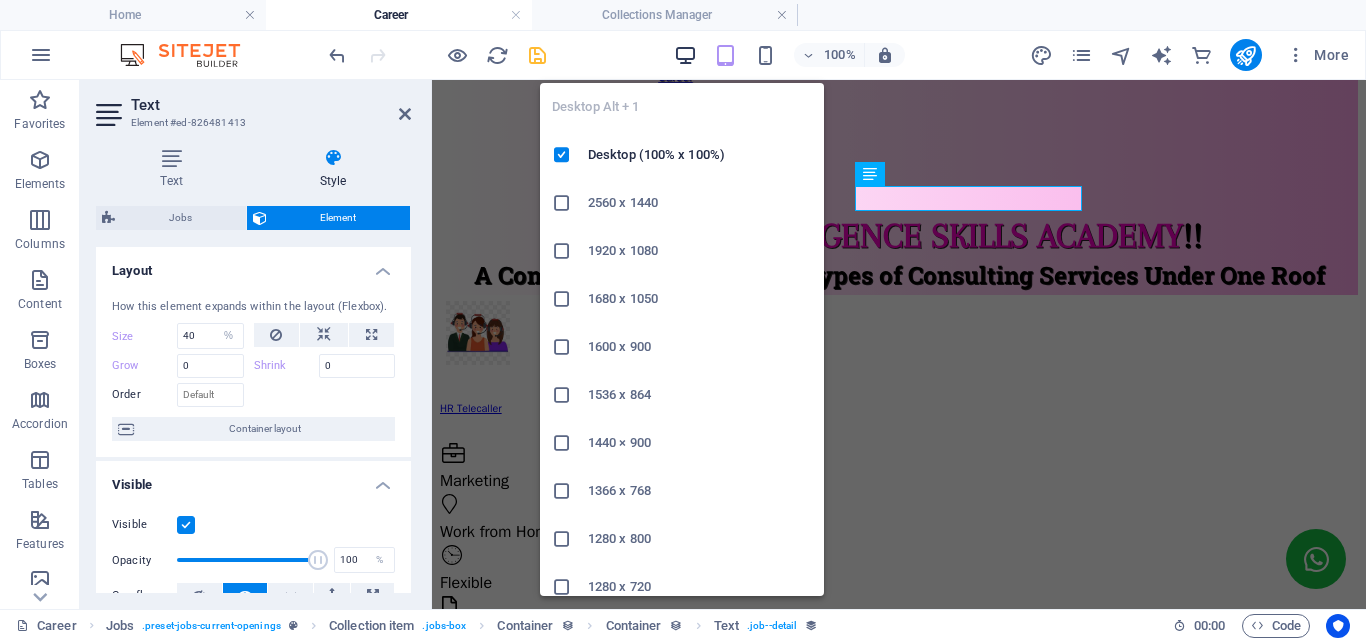 click at bounding box center [685, 55] 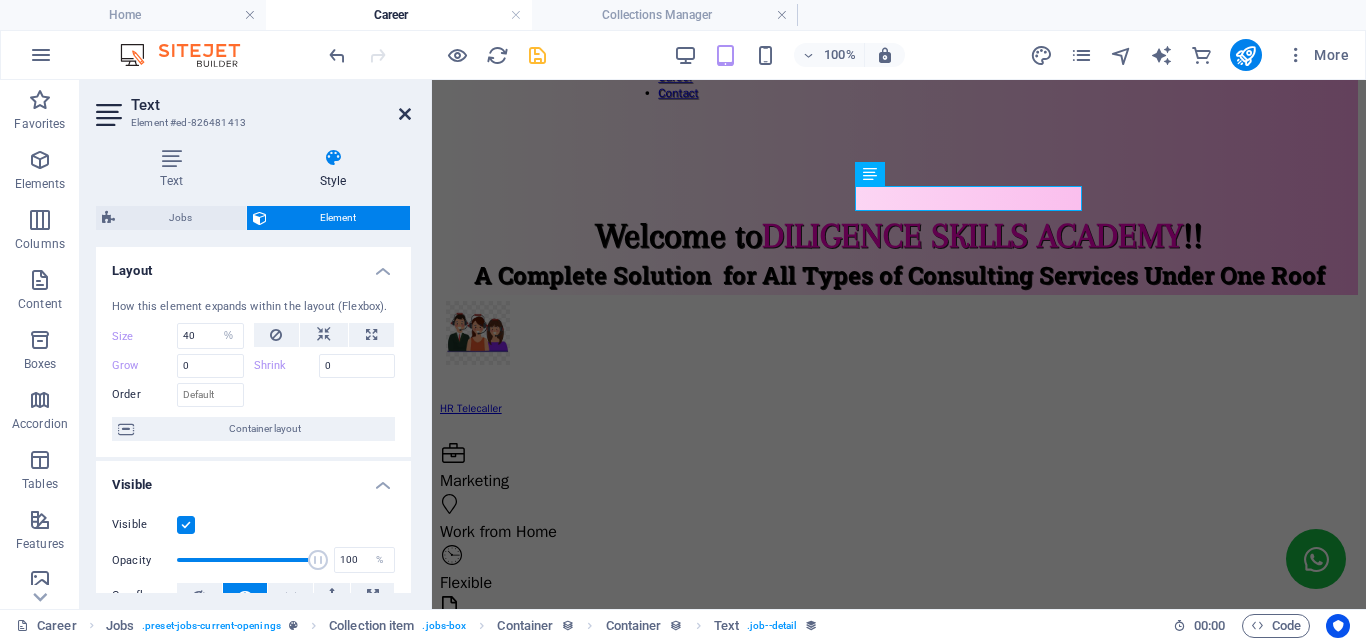 click at bounding box center [405, 114] 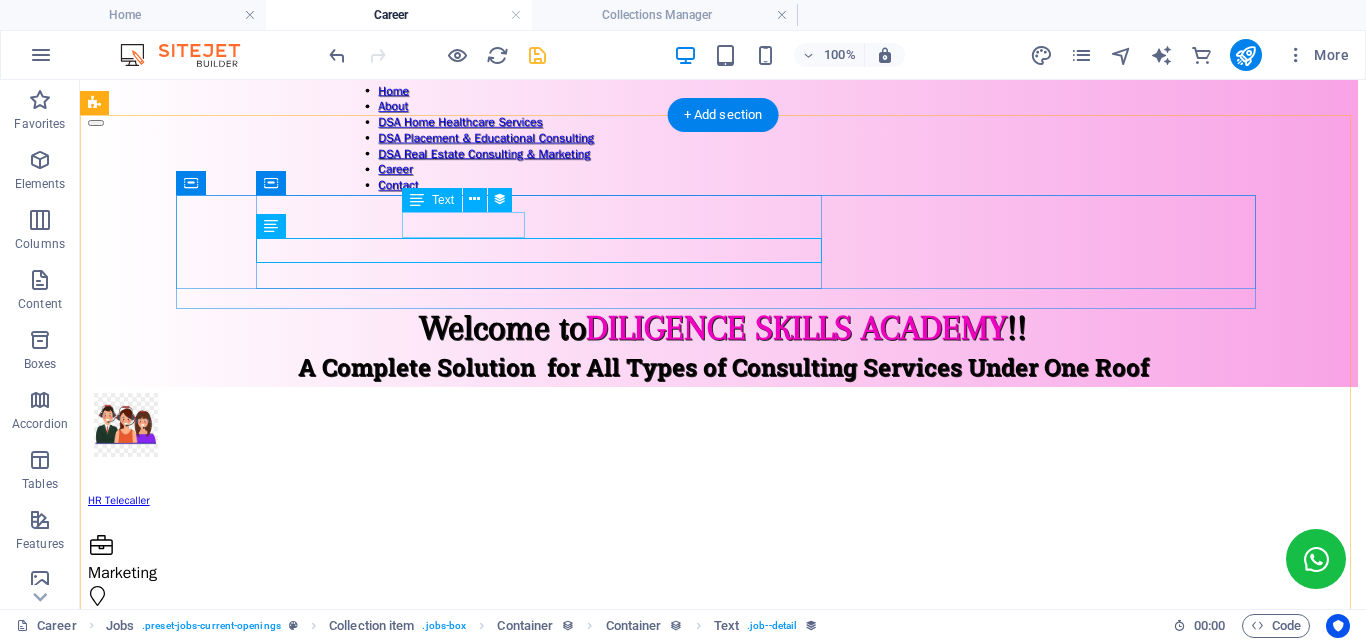 click on "Work from Home" at bounding box center [711, 624] 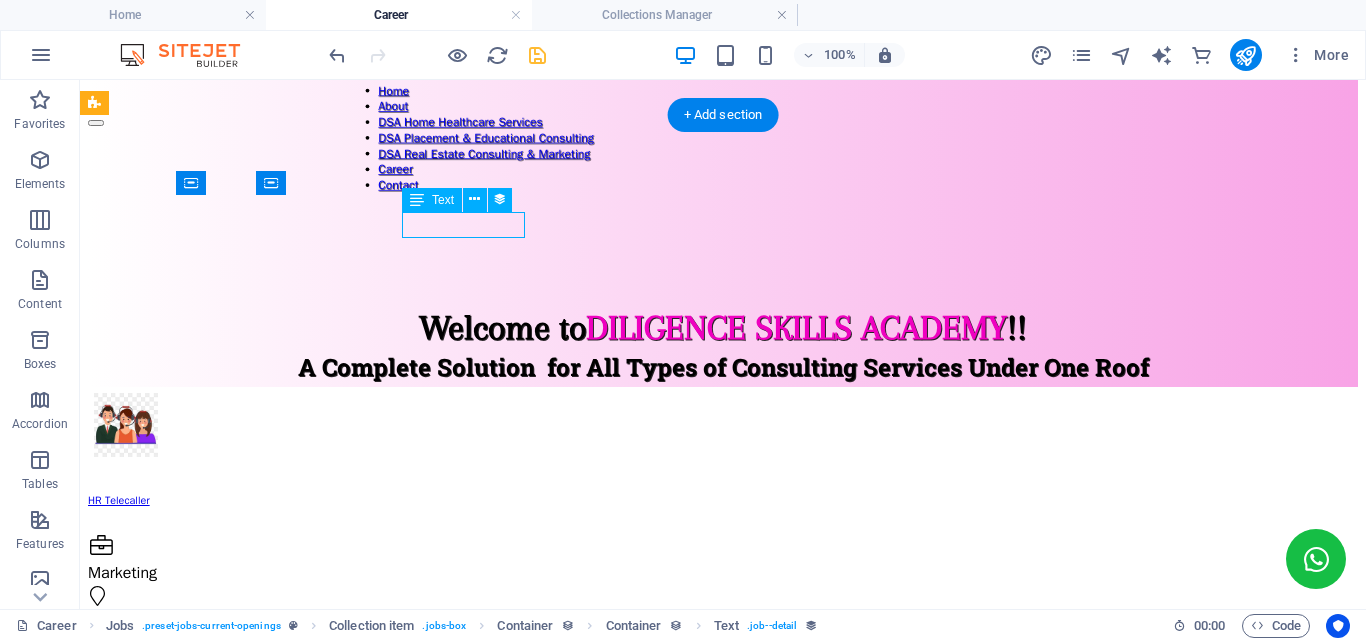 click on "Work from Home" at bounding box center (711, 624) 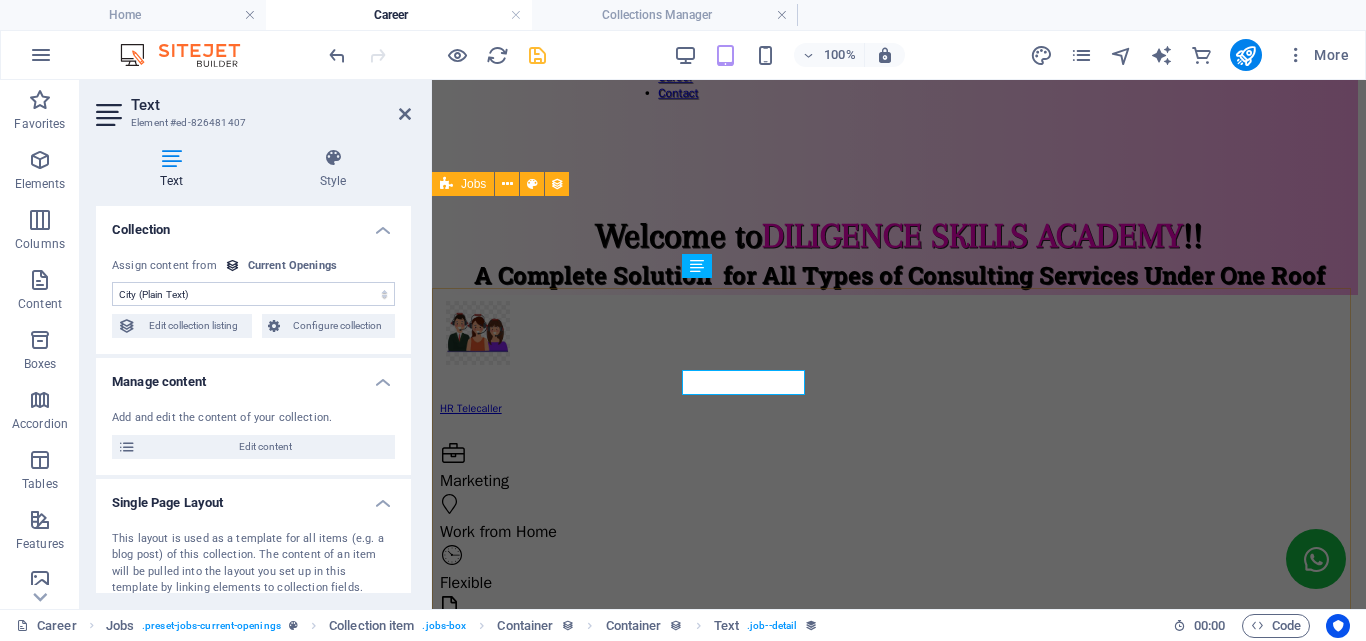 scroll, scrollTop: 109, scrollLeft: 0, axis: vertical 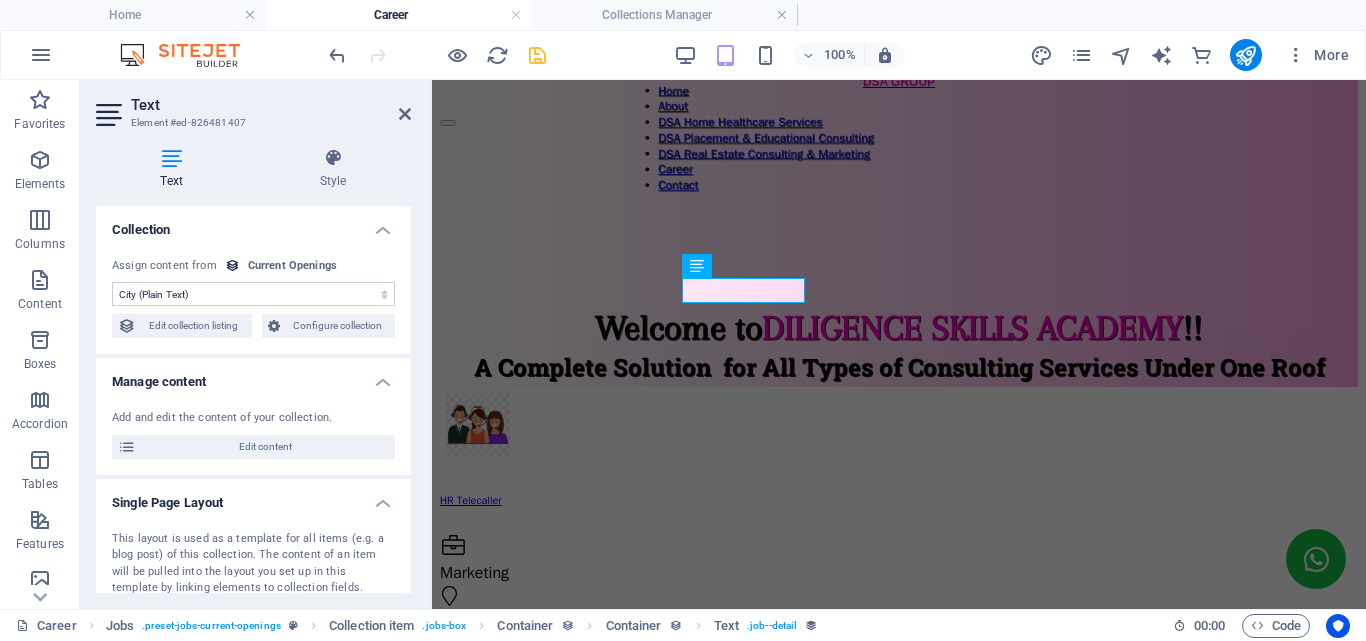 click on "Text" at bounding box center (271, 105) 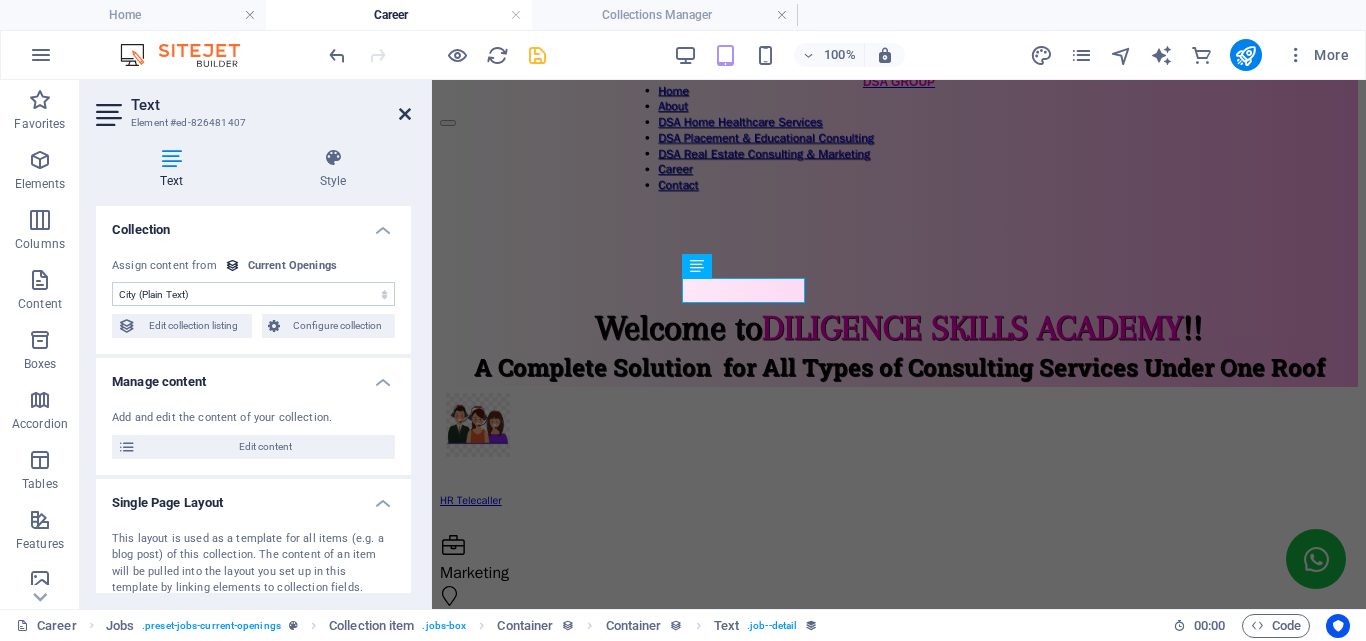 click at bounding box center [405, 114] 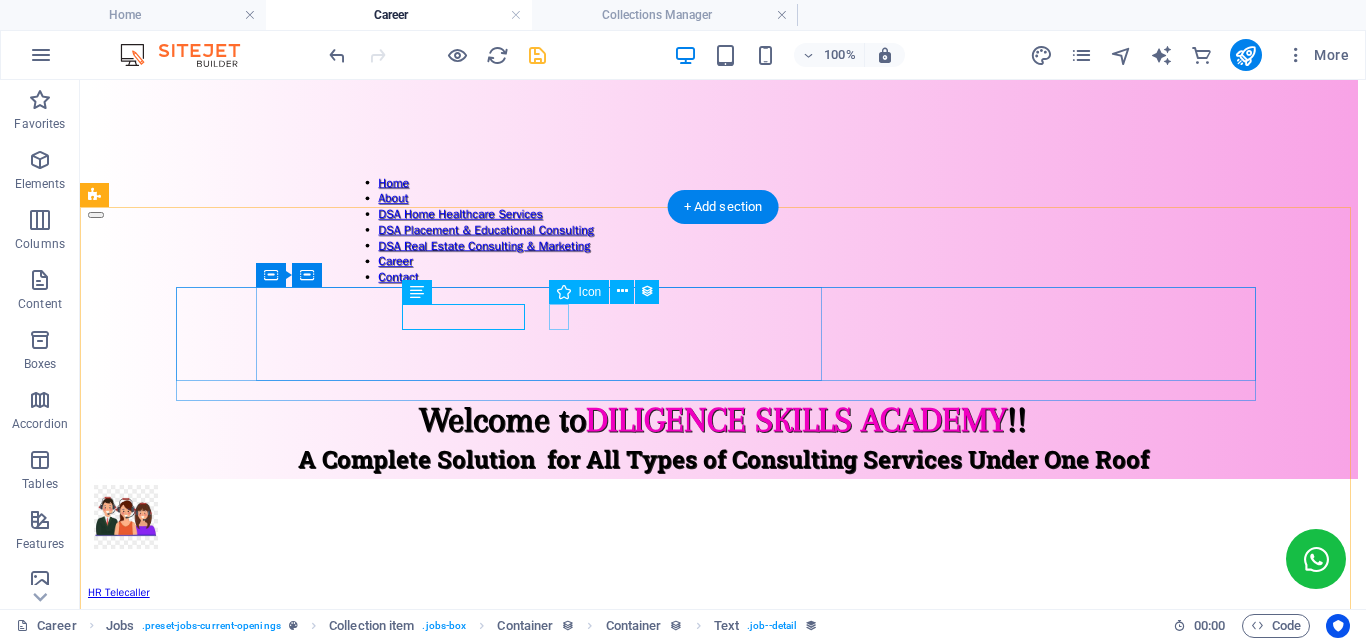 click at bounding box center [720, 742] 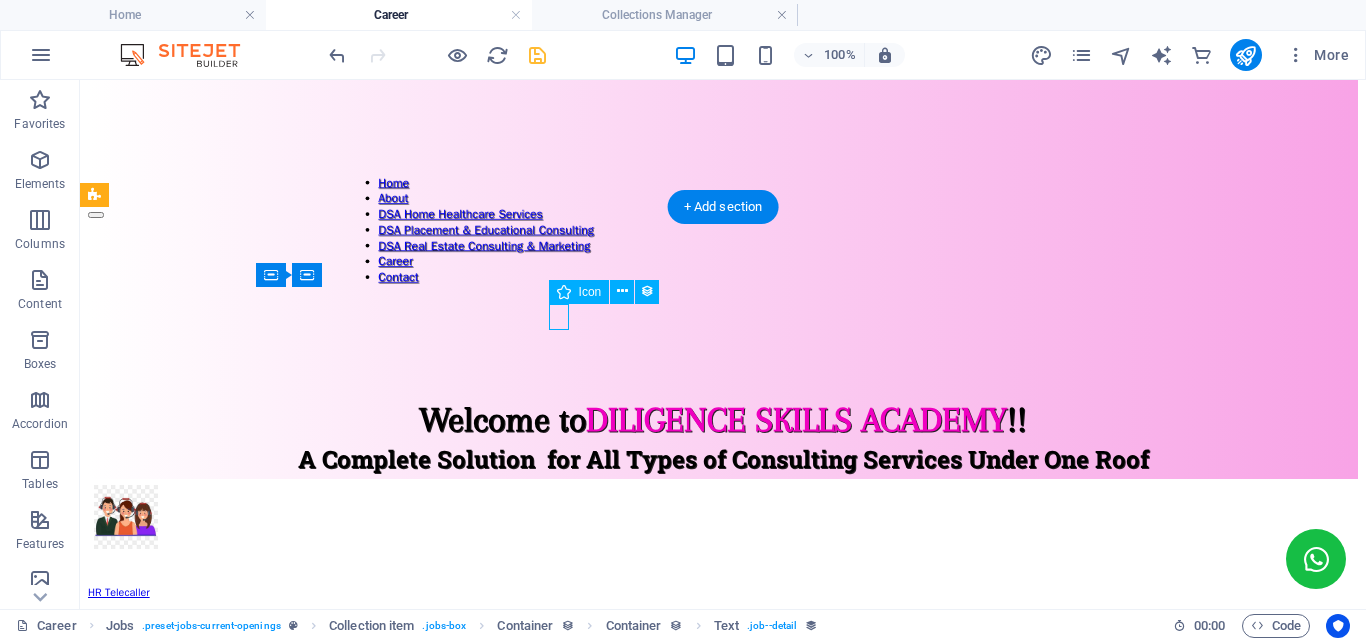 click at bounding box center (720, 742) 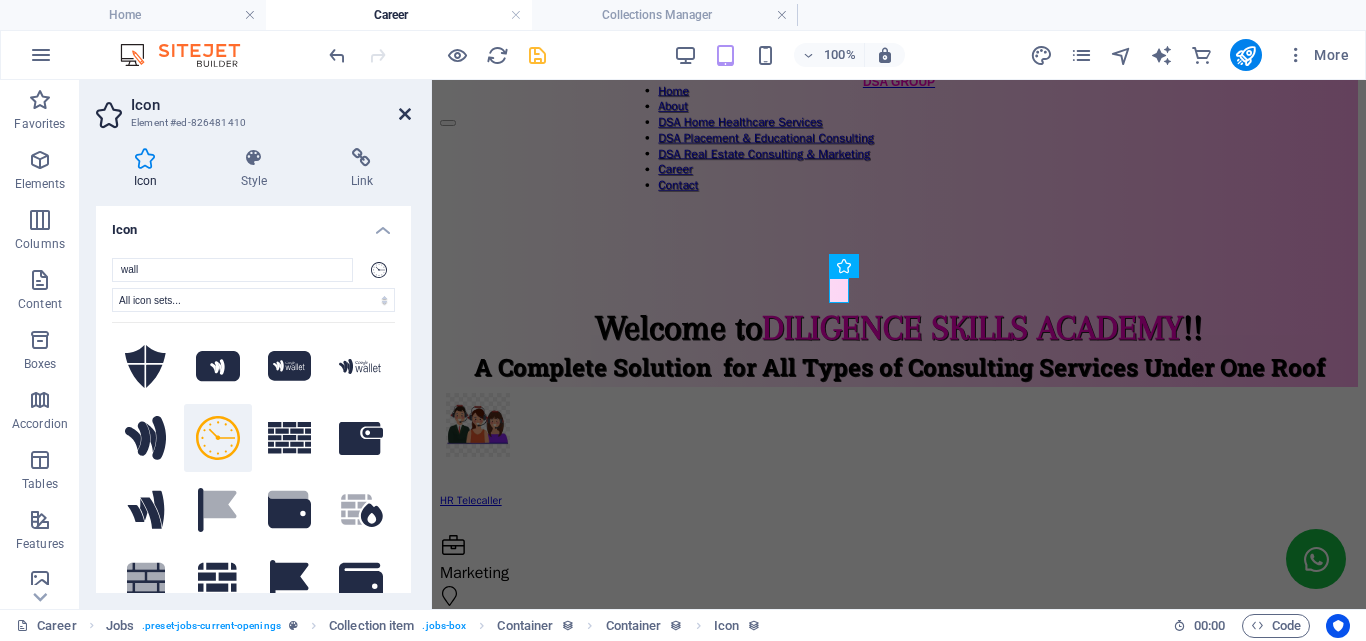 click at bounding box center (405, 114) 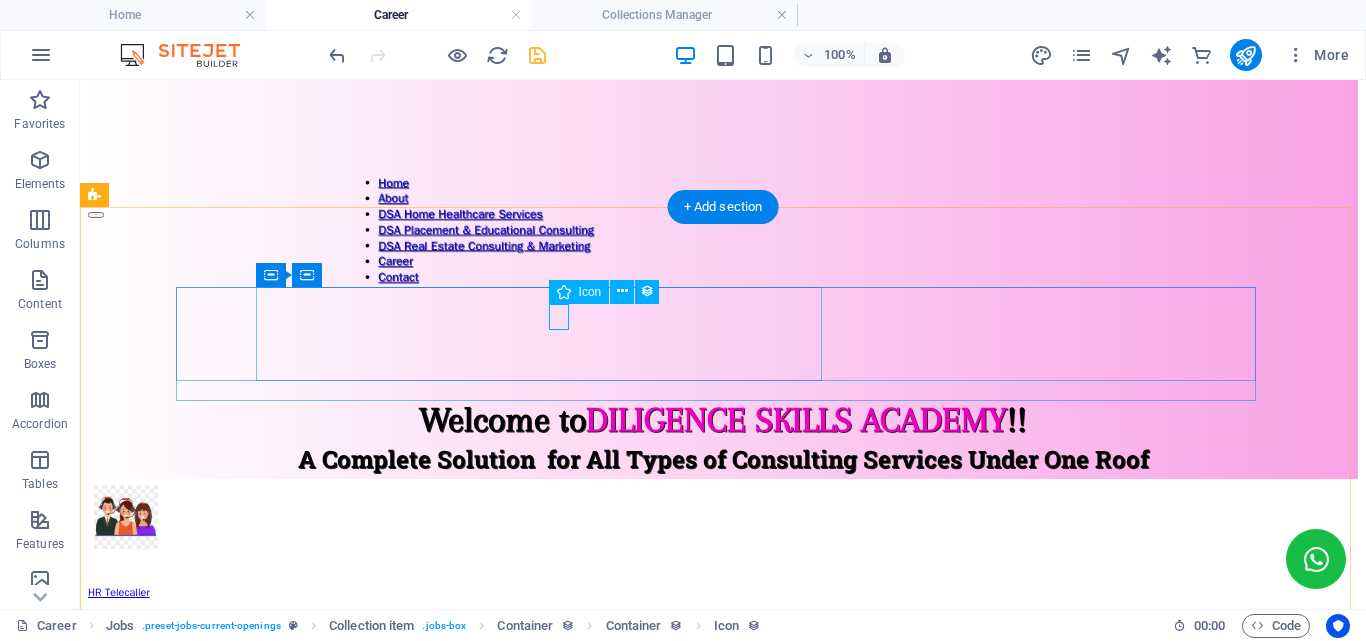 click at bounding box center (720, 742) 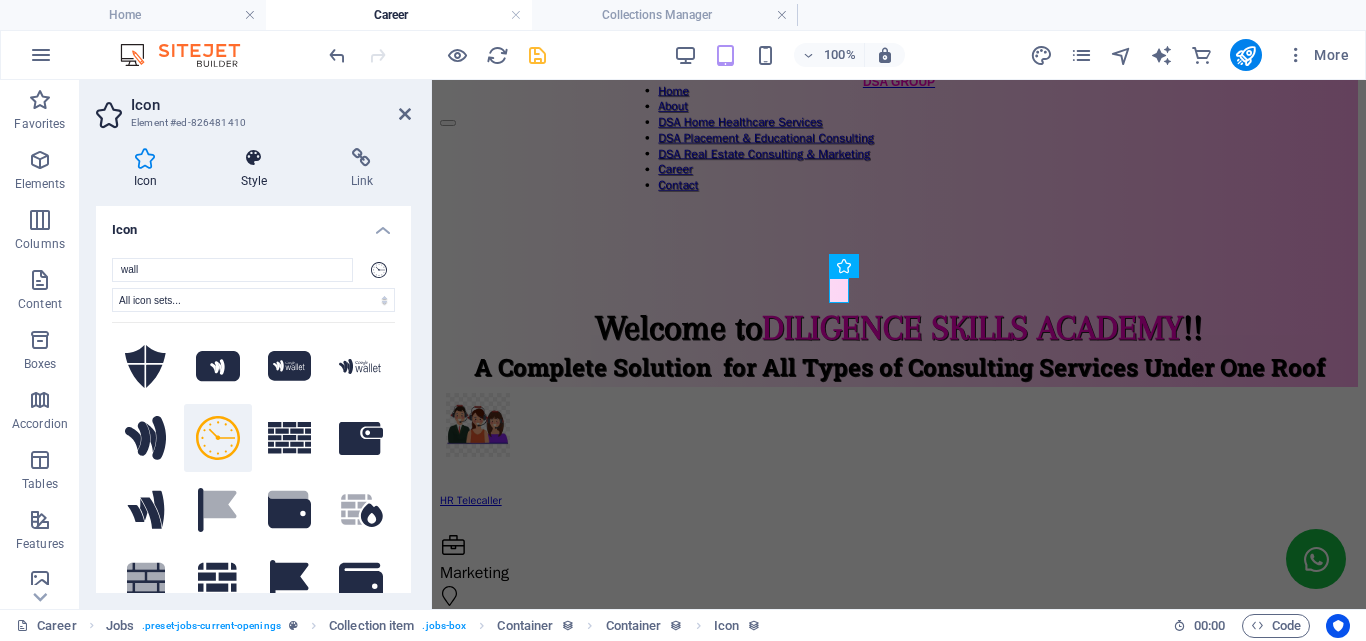 click at bounding box center [254, 158] 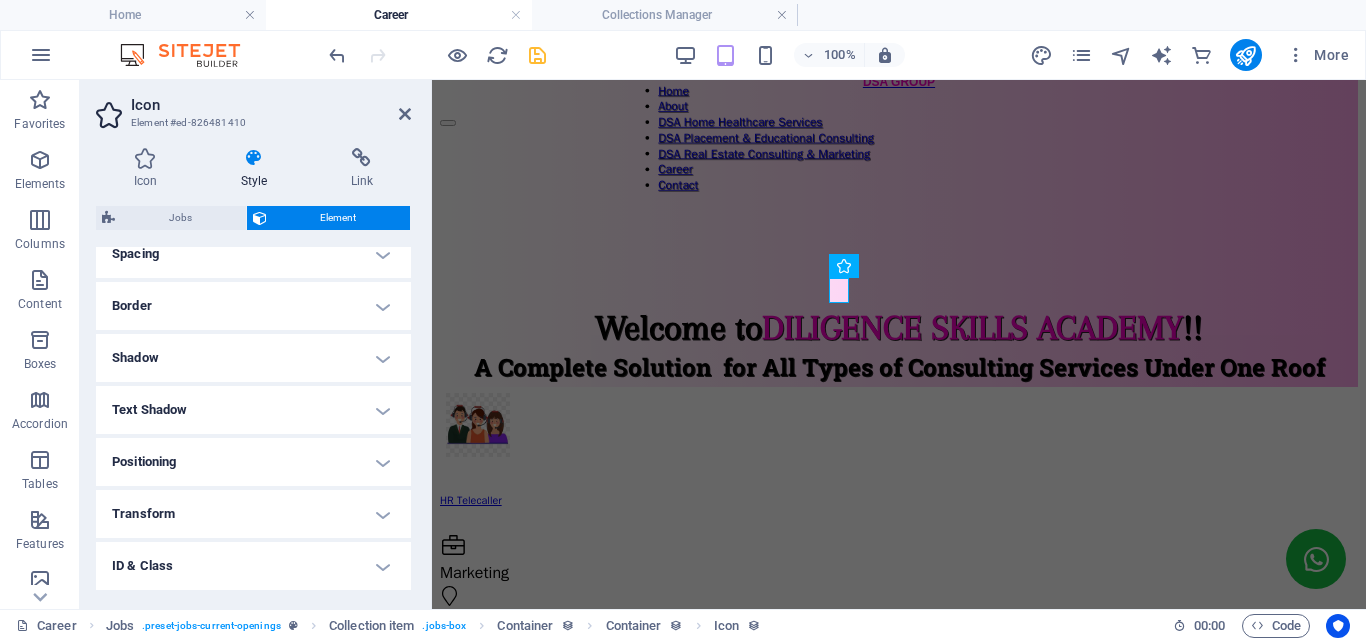 scroll, scrollTop: 400, scrollLeft: 0, axis: vertical 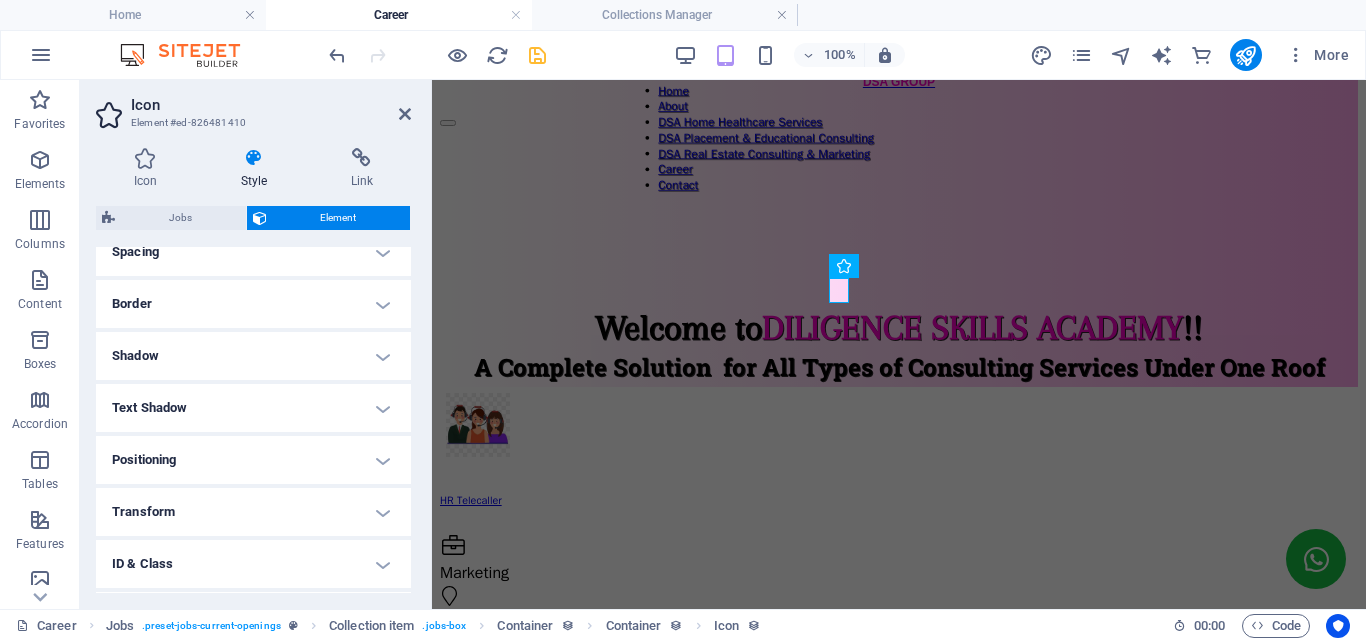 click on "Border" at bounding box center [253, 304] 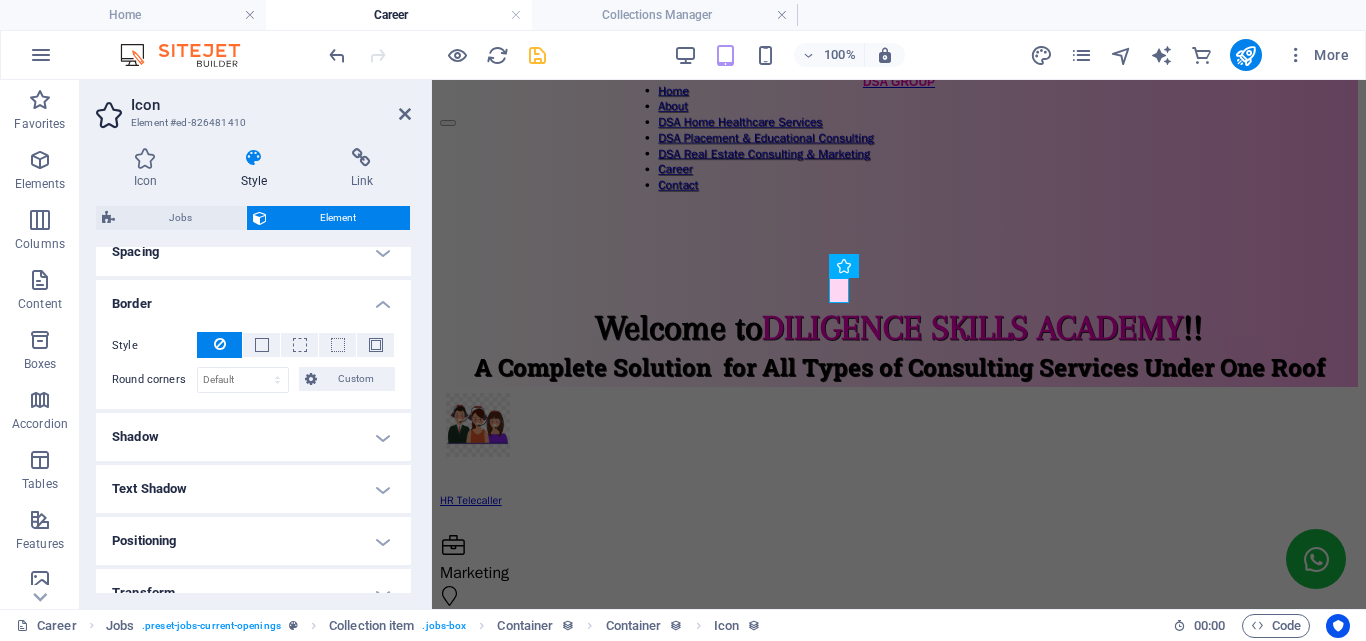 click on "Layout How this element expands within the layout (Flexbox). Size Default auto px % 1/1 1/2 1/3 1/4 1/5 1/6 1/7 1/8 1/9 1/10 Grow Shrink Order Container layout Visible Visible Opacity 100 % Overflow Spacing Margin Default auto px % rem vw vh Custom Custom 0 auto px % rem vw vh 0 auto px % rem vw vh 0 auto px % rem vw vh 6 auto px % rem vw vh Padding 2 Default px rem % vh vw Custom Custom 2 px rem % vh vw 2 px rem % vh vw 2 px rem % vh vw 2 px rem % vh vw Border Style              - Width 1 auto px rem % vh vw Custom Custom 1 auto px rem % vh vw 1 auto px rem % vh vw 1 auto px rem % vh vw 1 auto px rem % vh vw  - Color Round corners Default px rem % vh vw Custom Custom px rem % vh vw px rem % vh vw px rem % vh vw px rem % vh vw Shadow Default None Outside Inside Color X offset 0 px rem vh vw Y offset 0 px rem vh vw Blur 0 px rem % vh vw Spread 0 px rem vh vw Text Shadow Default None Outside Color X offset 0 px rem vh vw Y offset 0 px rem vh vw Blur 0 px rem % vh vw Positioning Default Static Relative" at bounding box center (253, 310) 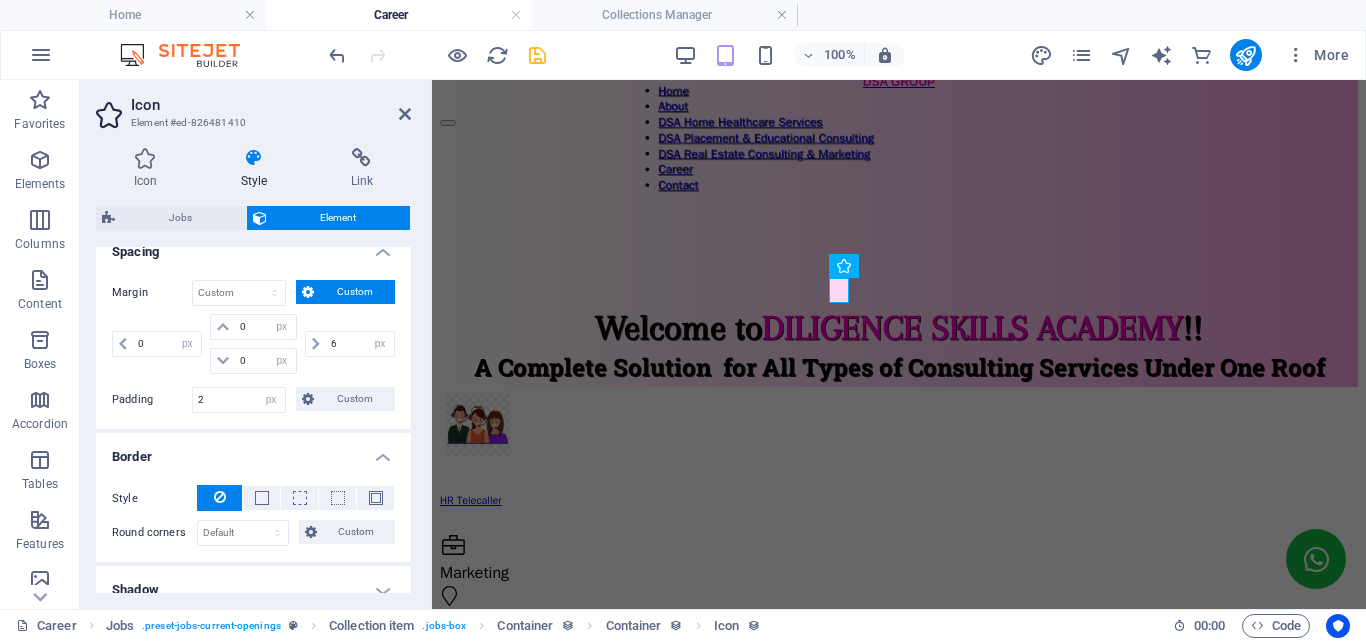 click on "Margin" at bounding box center [152, 293] 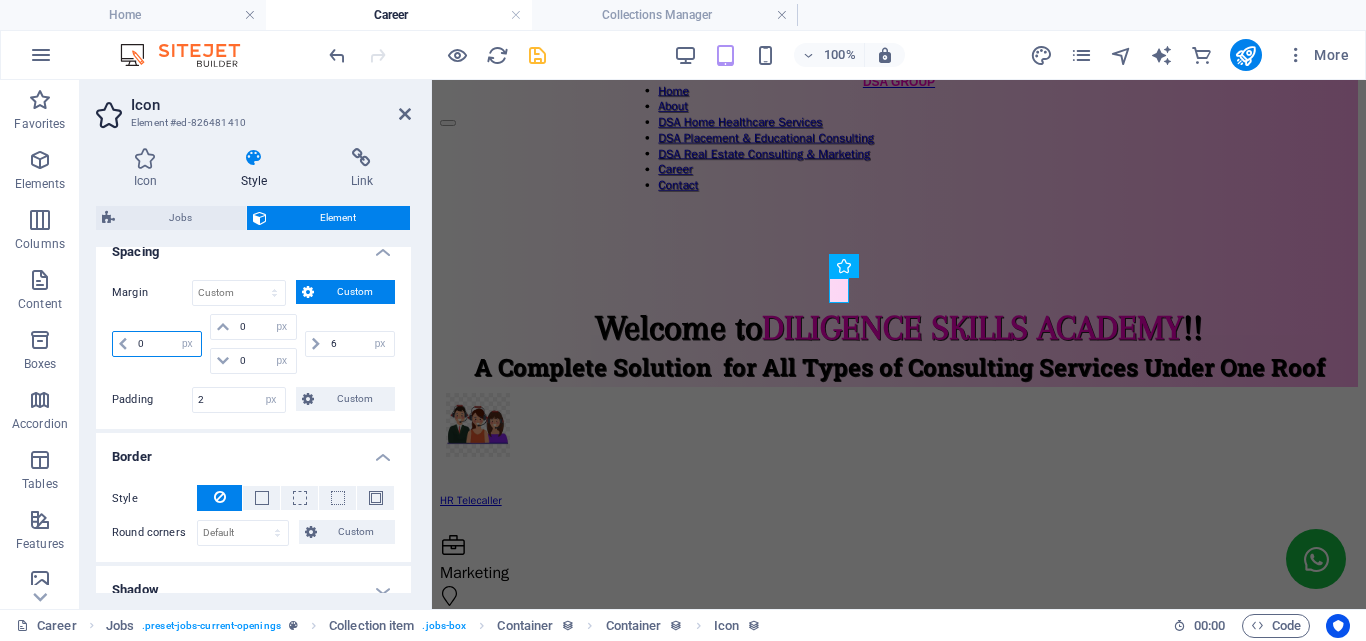 click on "0" at bounding box center [167, 344] 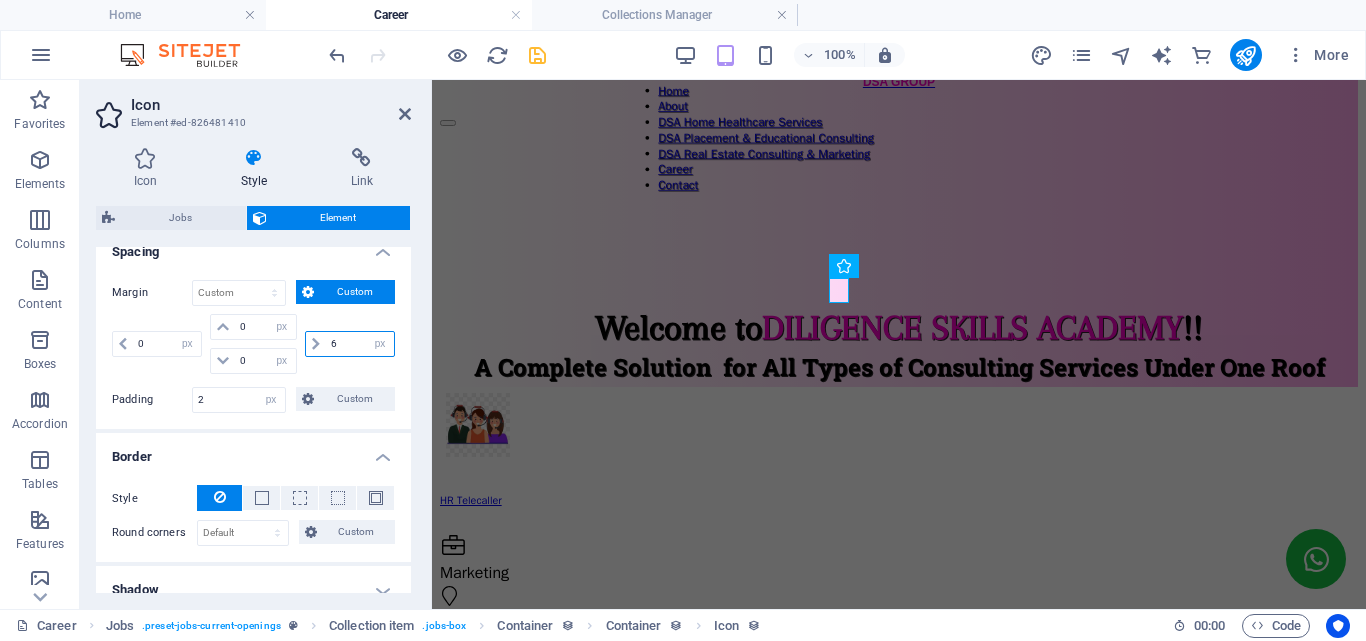 click on "6" at bounding box center (360, 344) 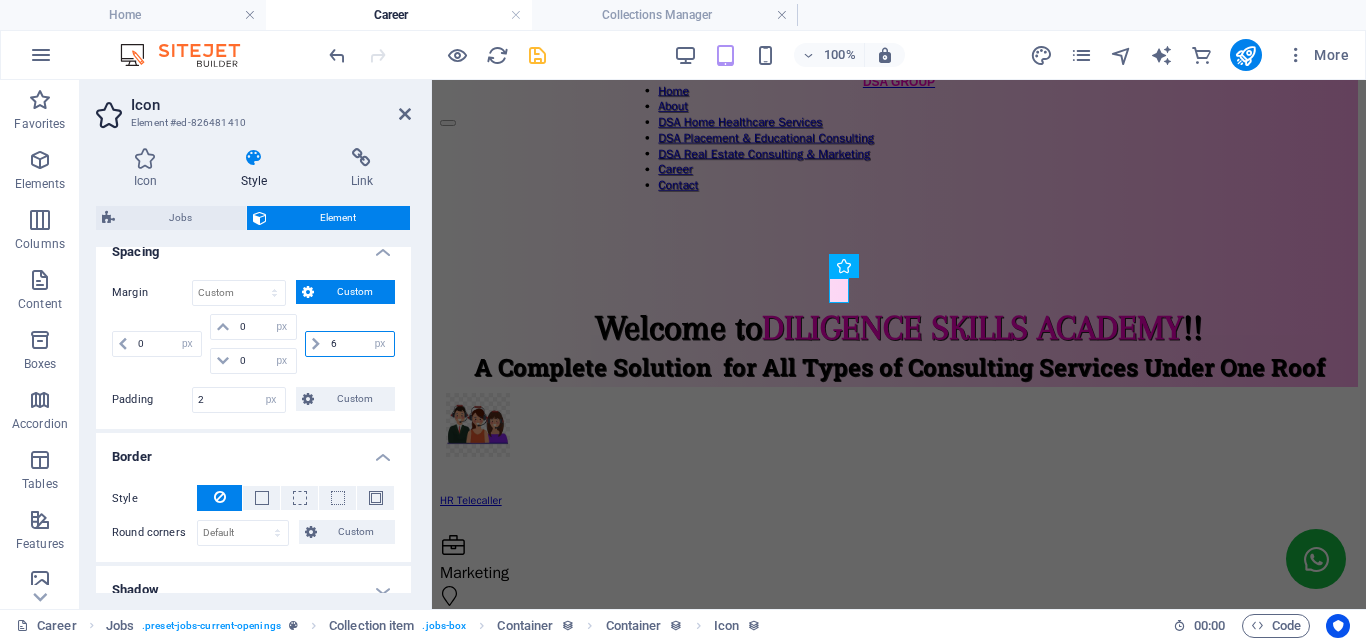 click on "6" at bounding box center [360, 344] 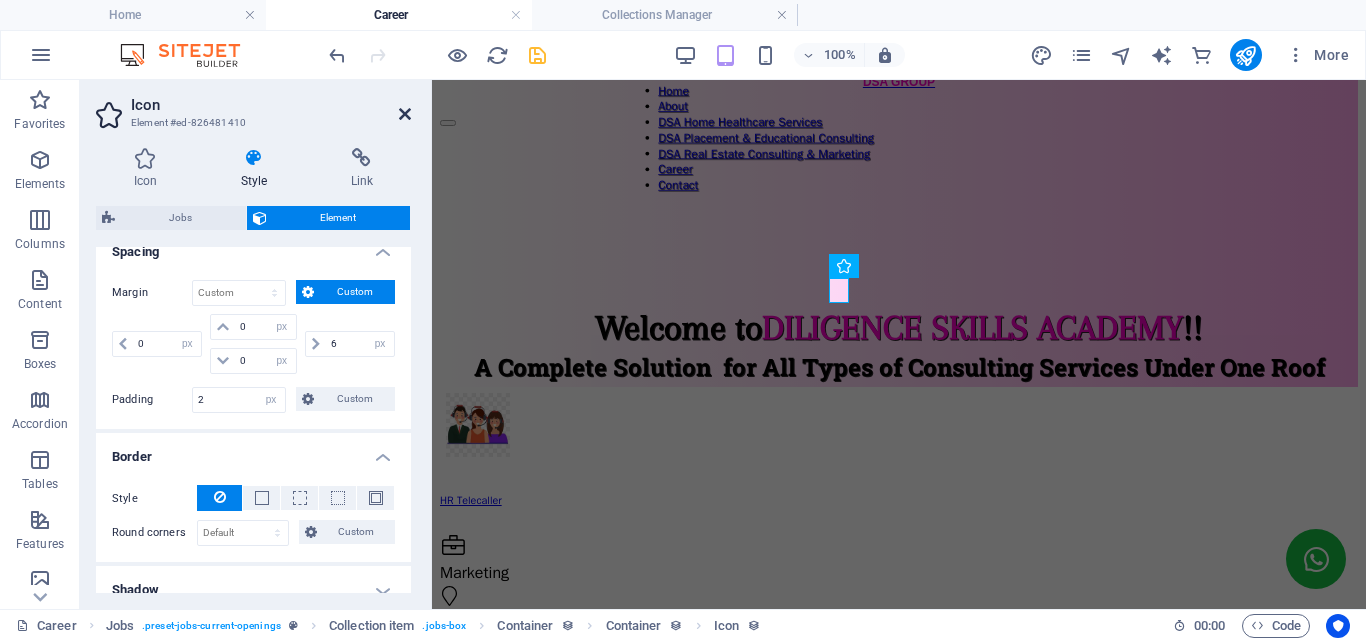 click at bounding box center [405, 114] 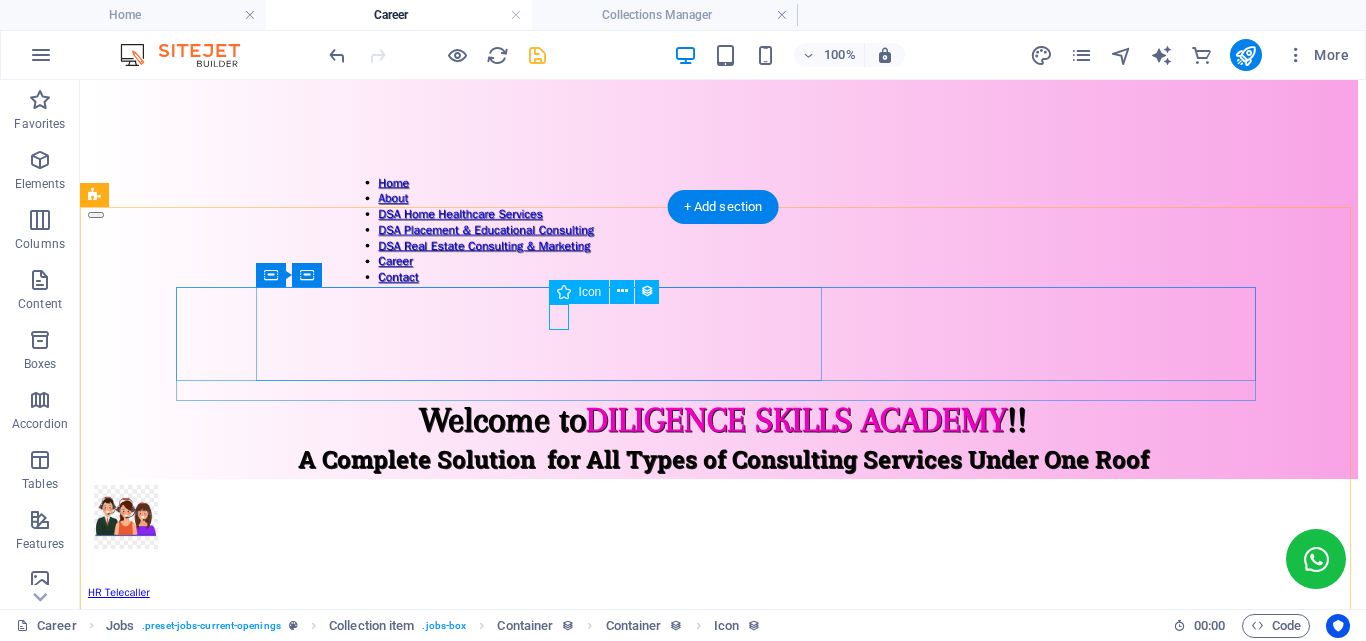 click at bounding box center (720, 742) 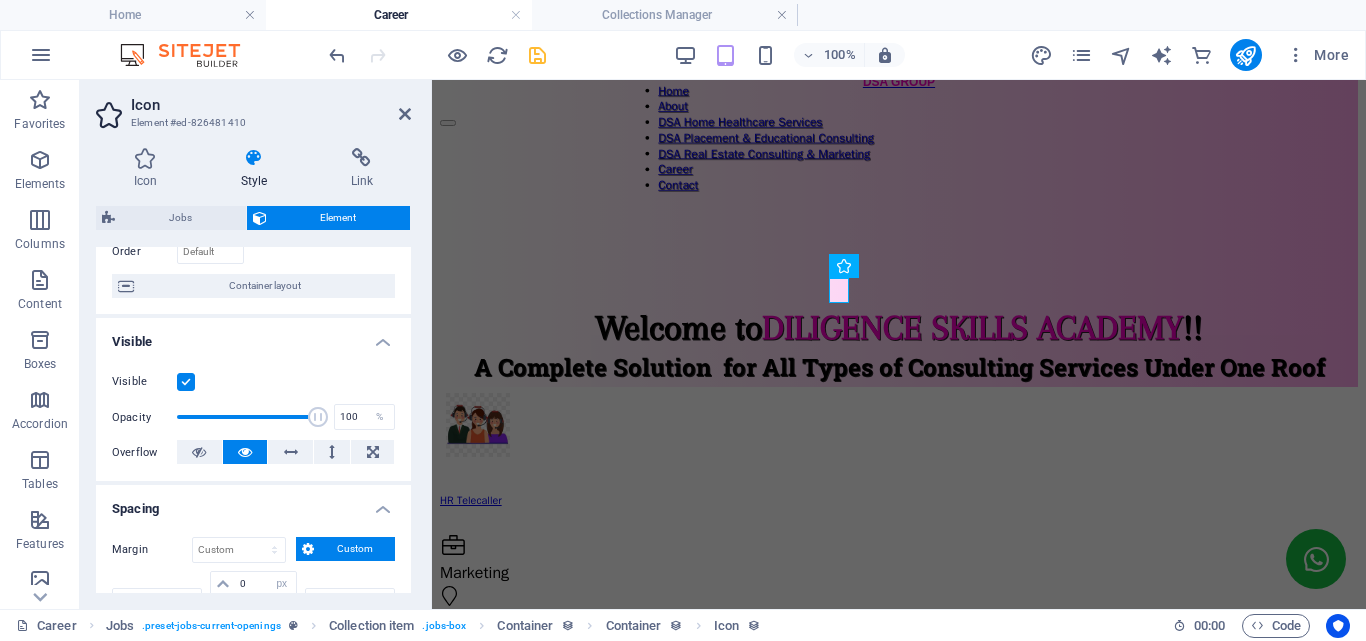 scroll, scrollTop: 300, scrollLeft: 0, axis: vertical 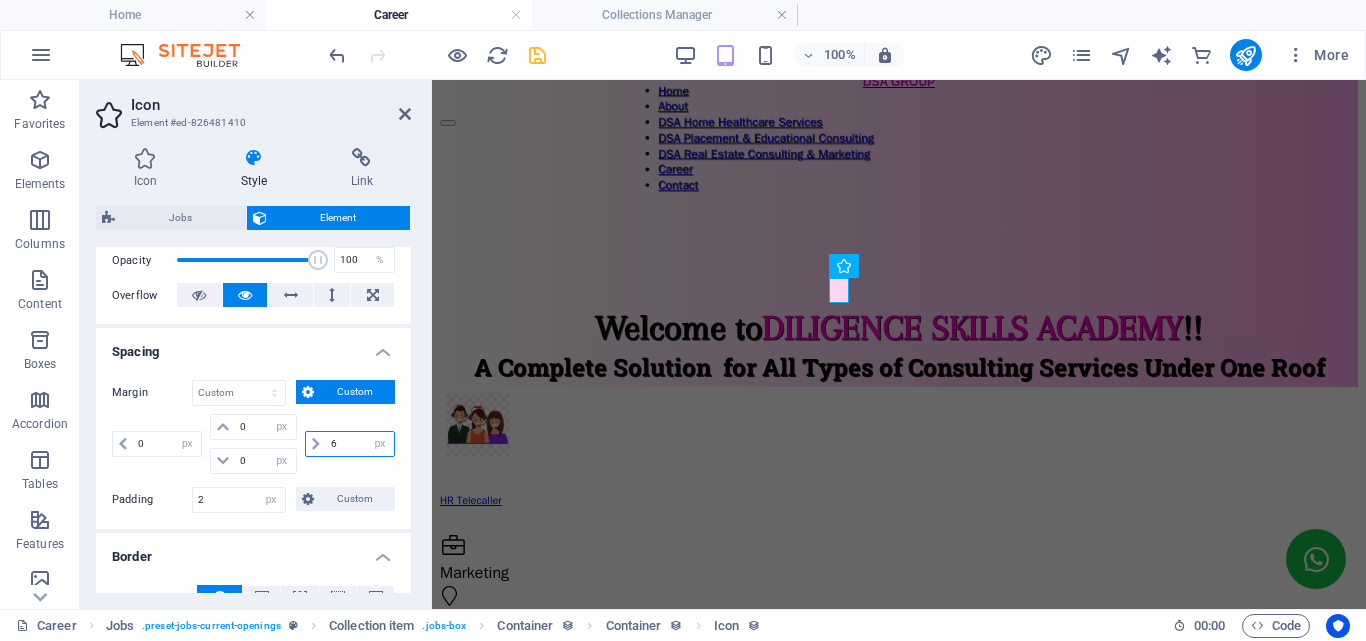 click on "6" at bounding box center (360, 444) 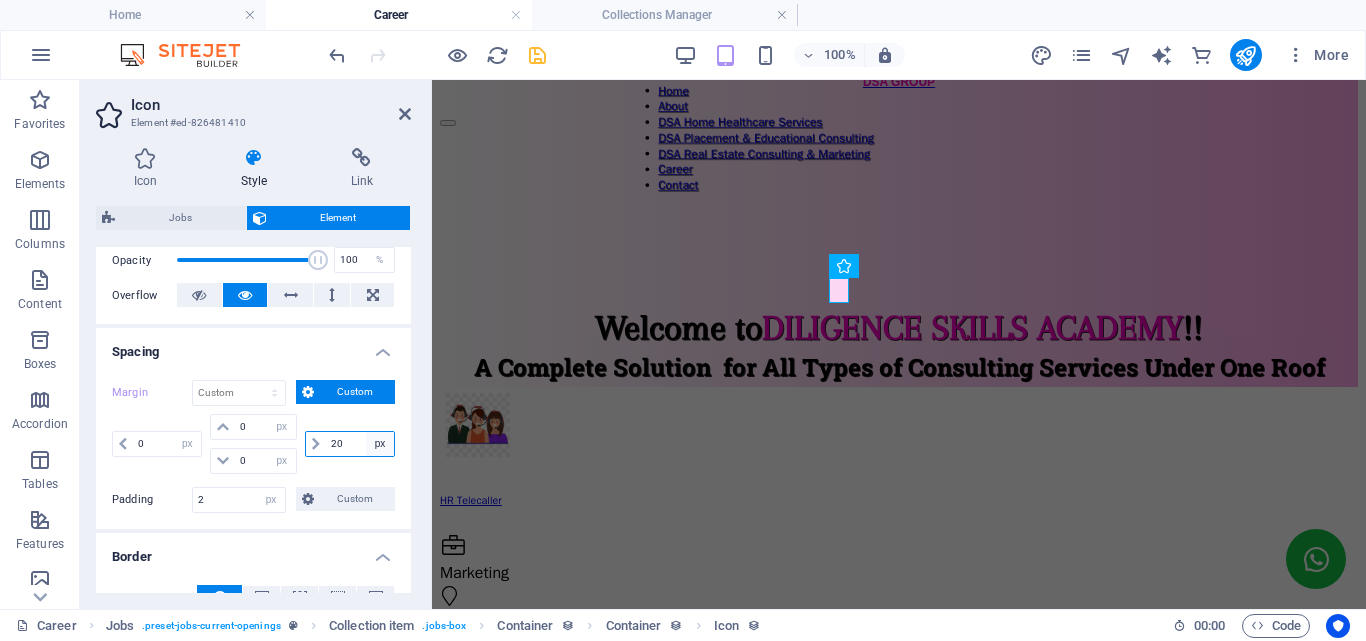 click on "auto px % rem vw vh" at bounding box center [380, 444] 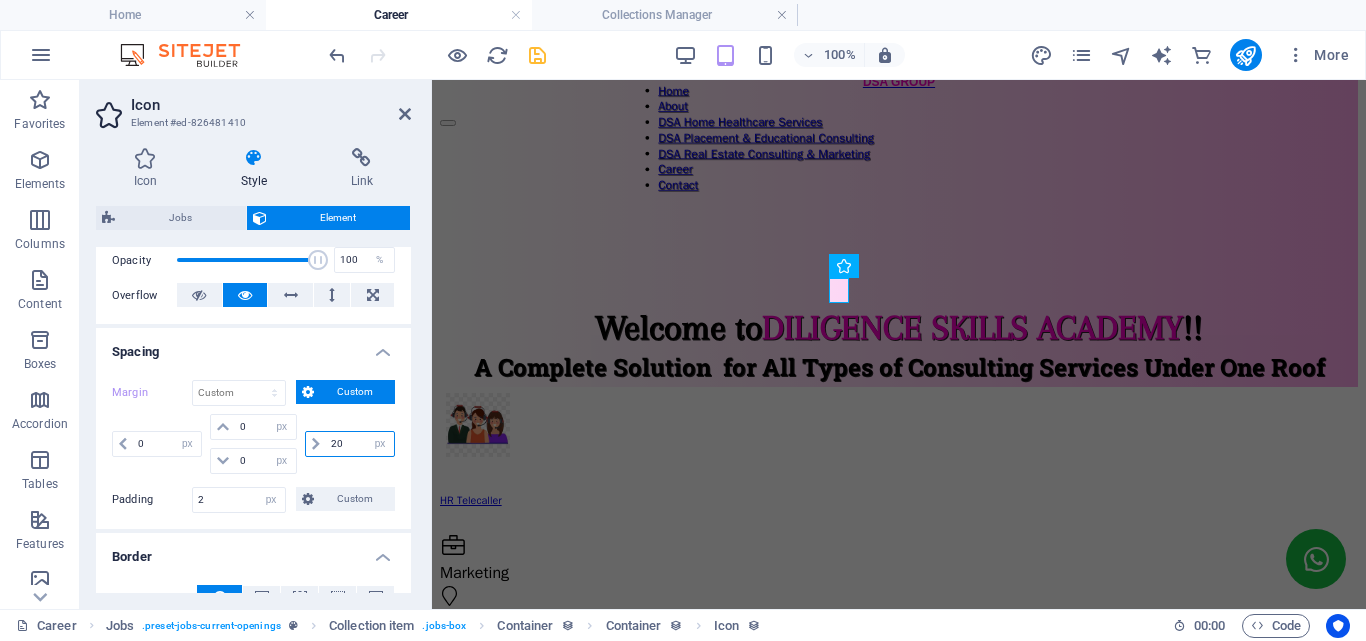 click on "20" at bounding box center [360, 444] 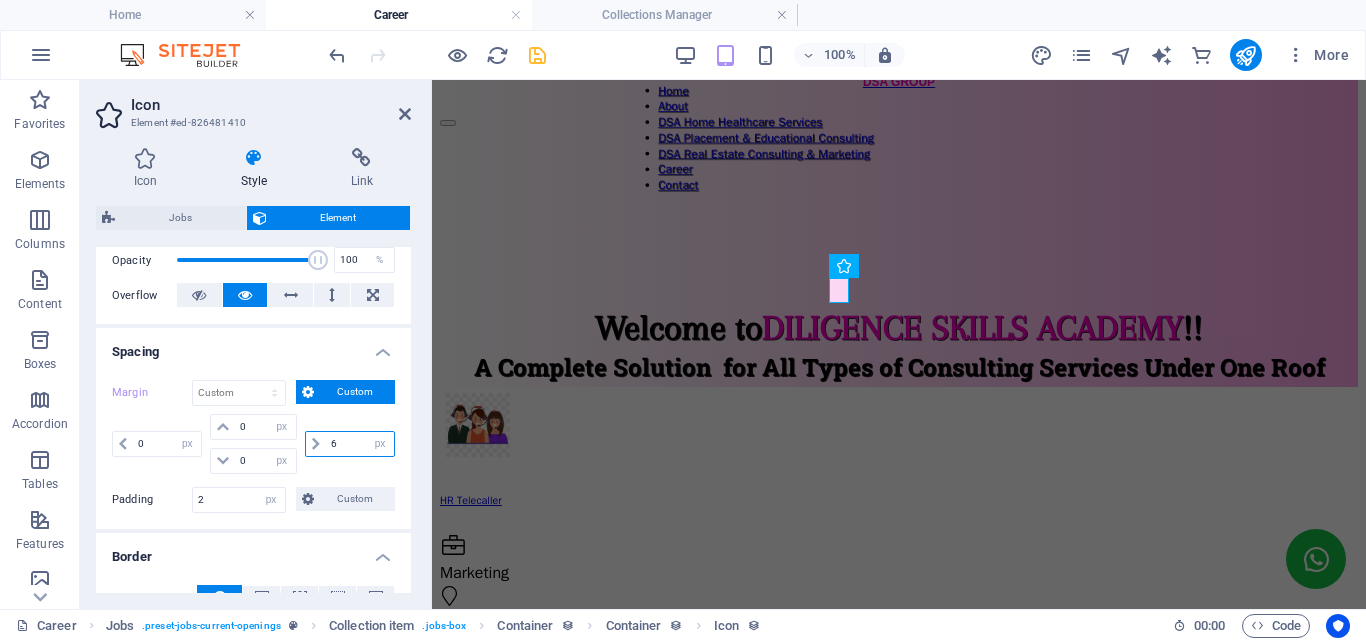 type on "6" 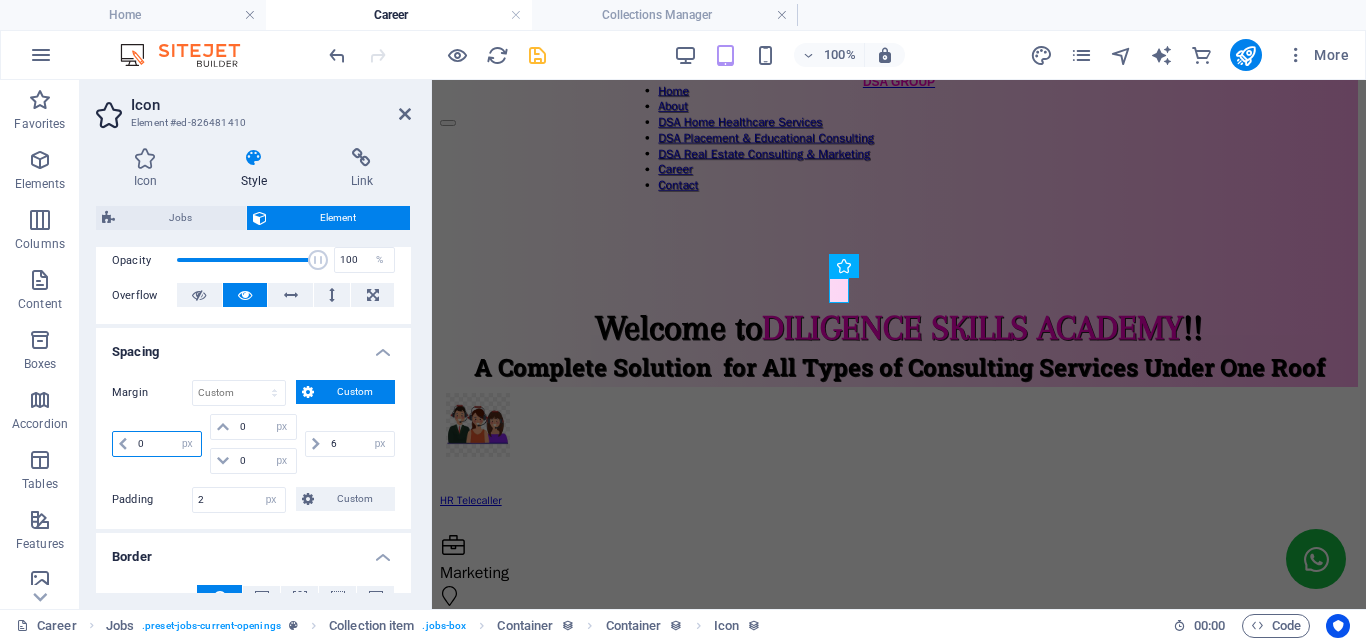 click on "0" at bounding box center [167, 444] 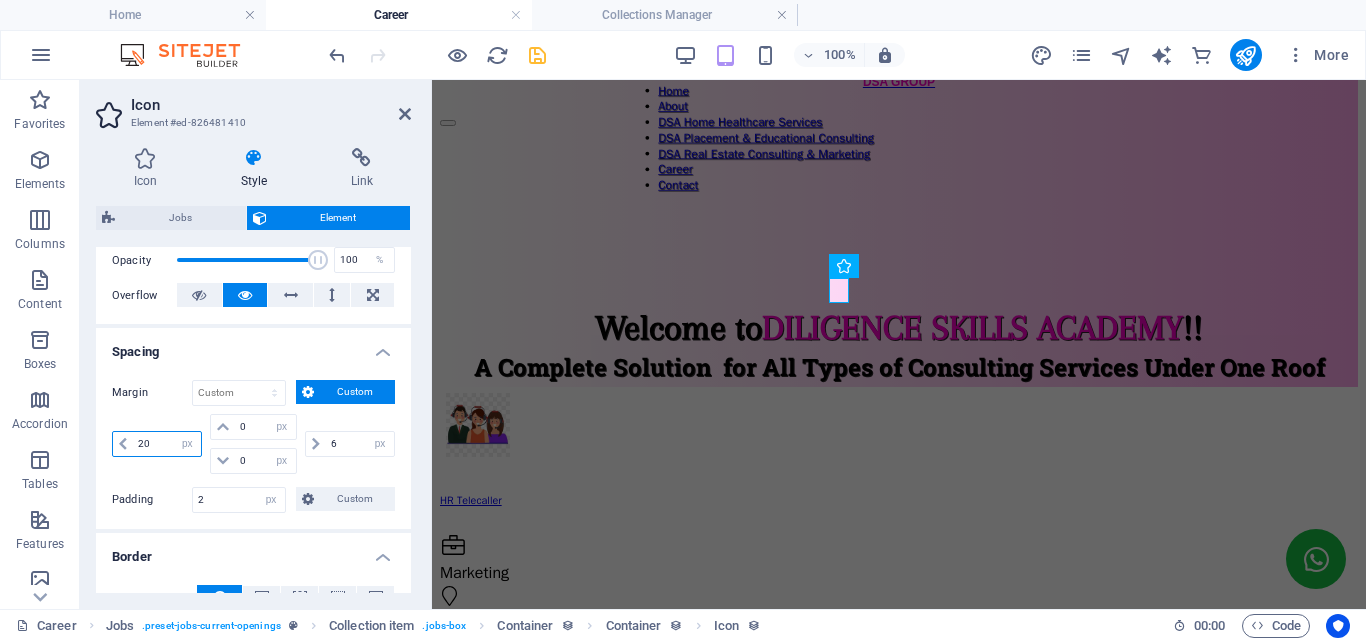 type on "20" 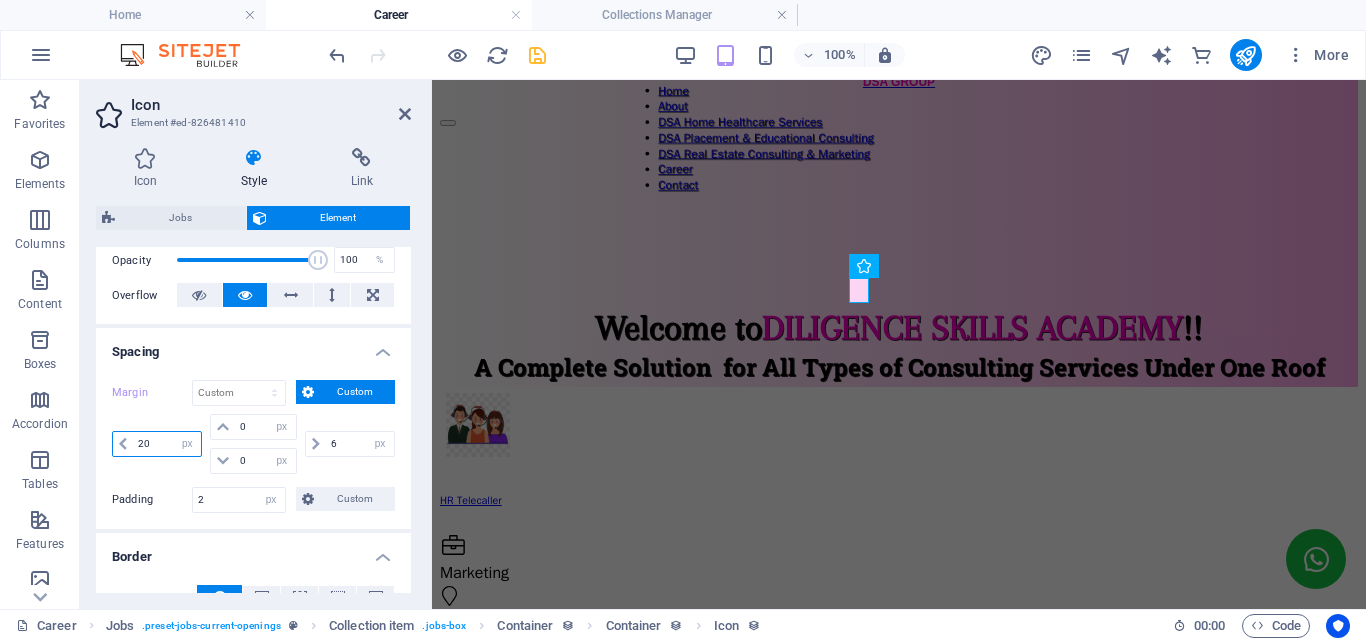 click on "20" at bounding box center [167, 444] 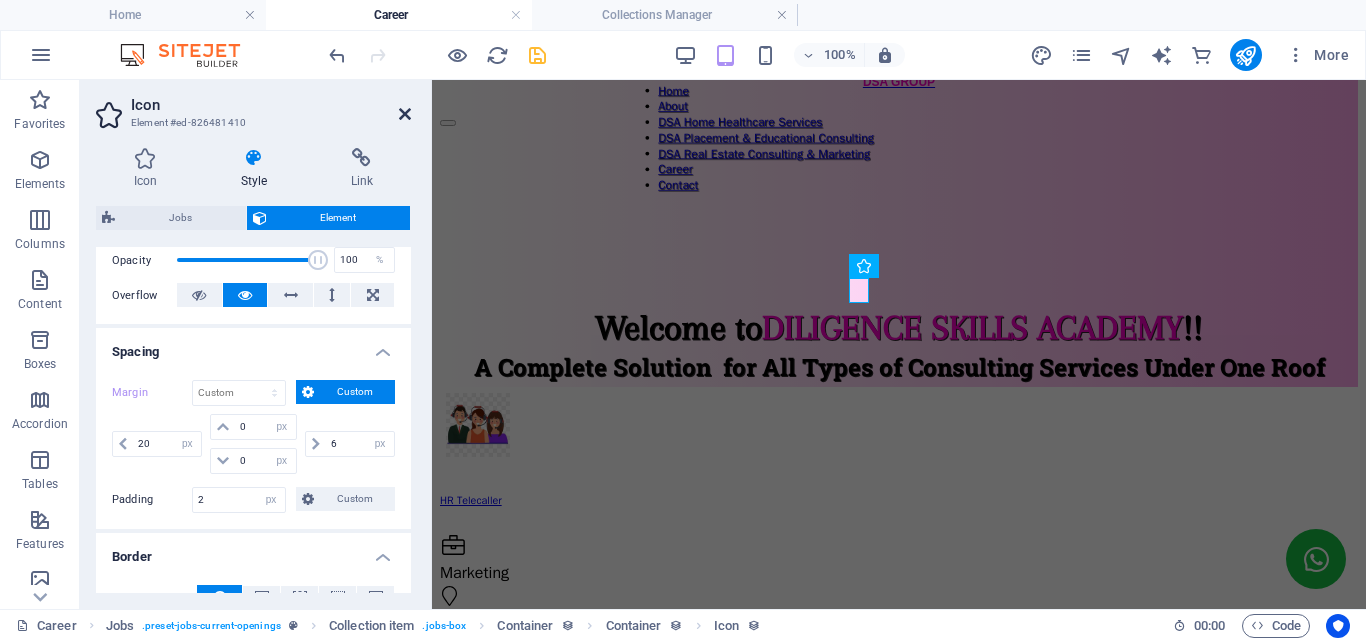 click at bounding box center (405, 114) 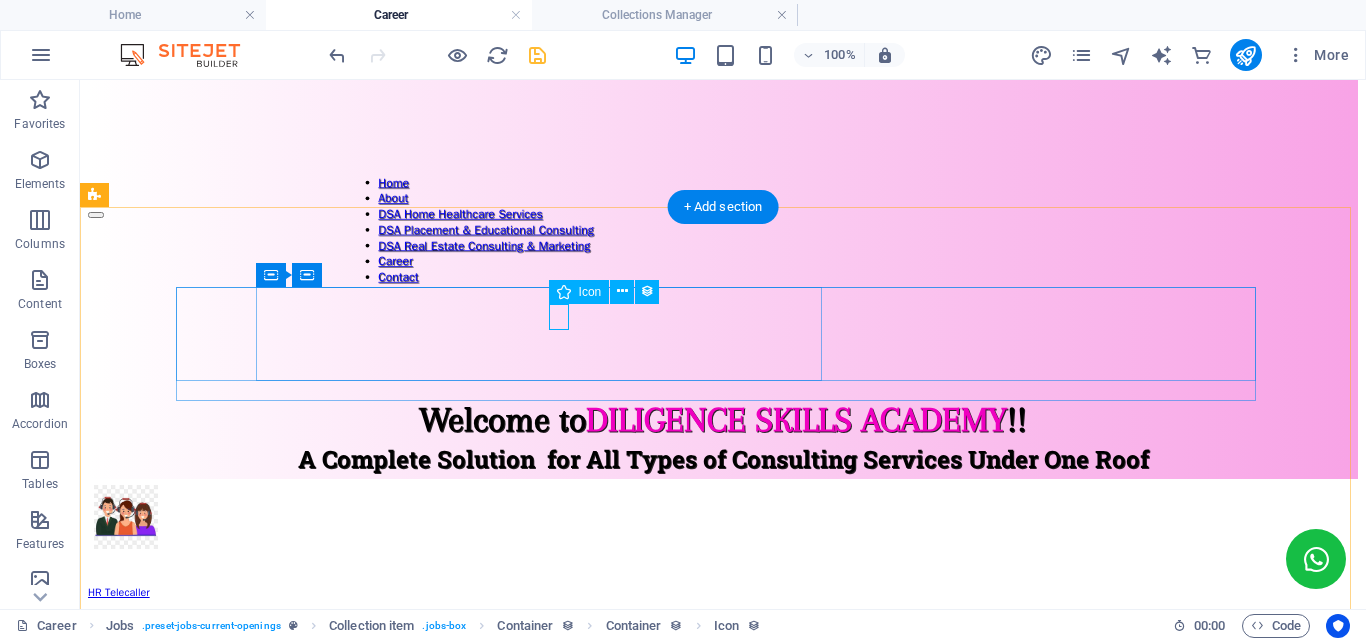 click at bounding box center (720, 742) 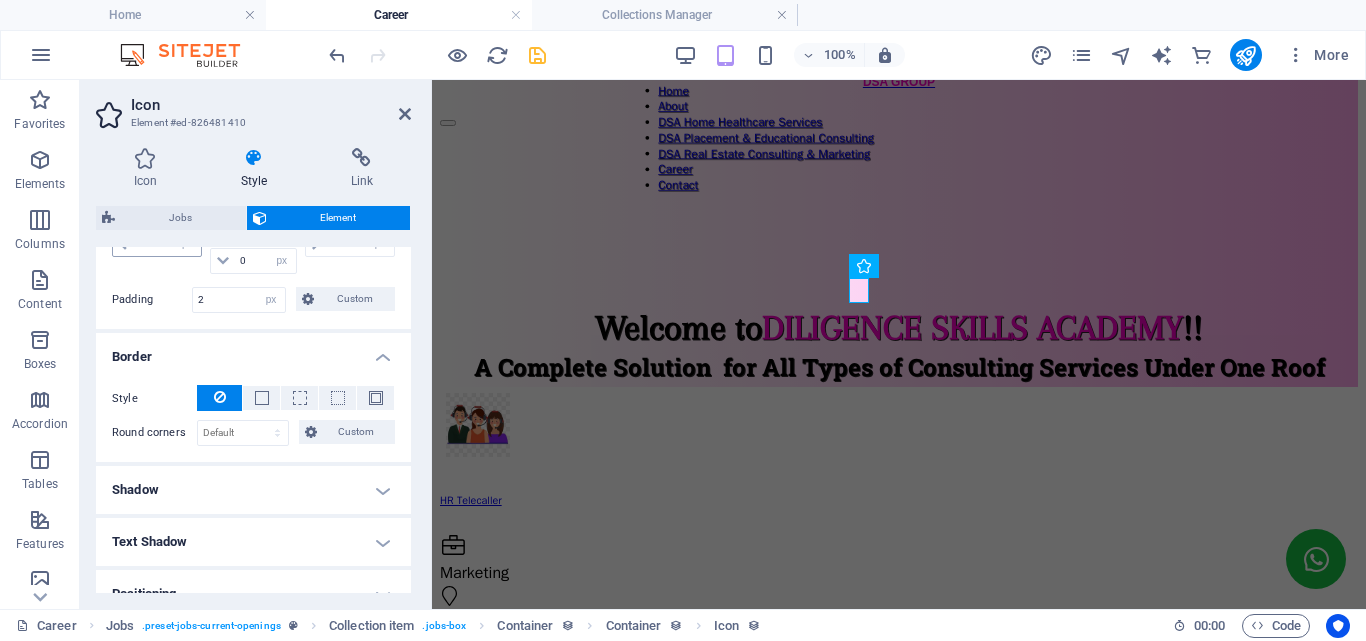 scroll, scrollTop: 400, scrollLeft: 0, axis: vertical 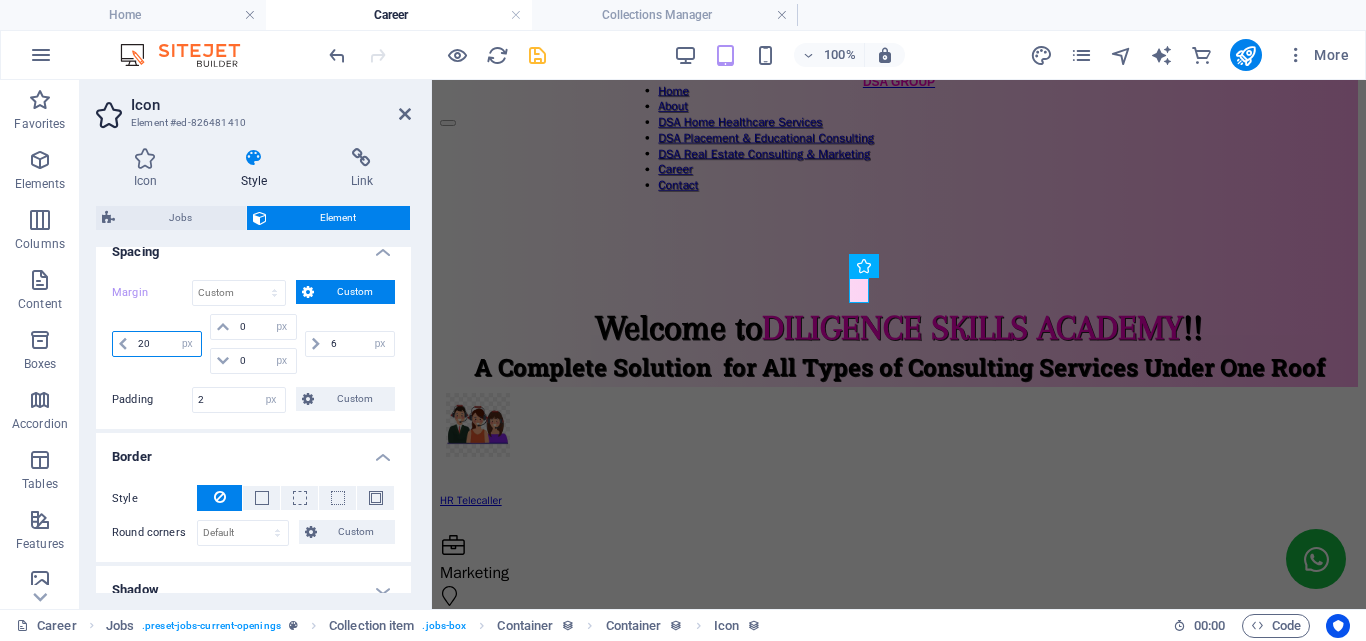 click on "20" at bounding box center (167, 344) 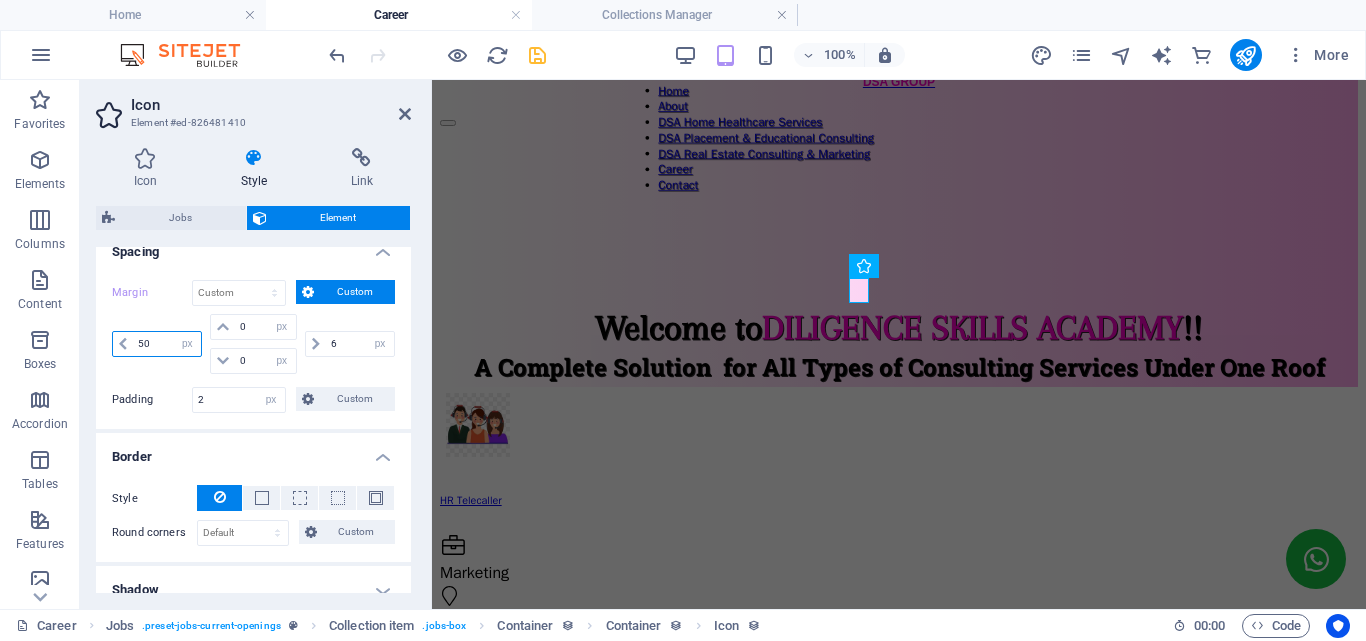 type on "50" 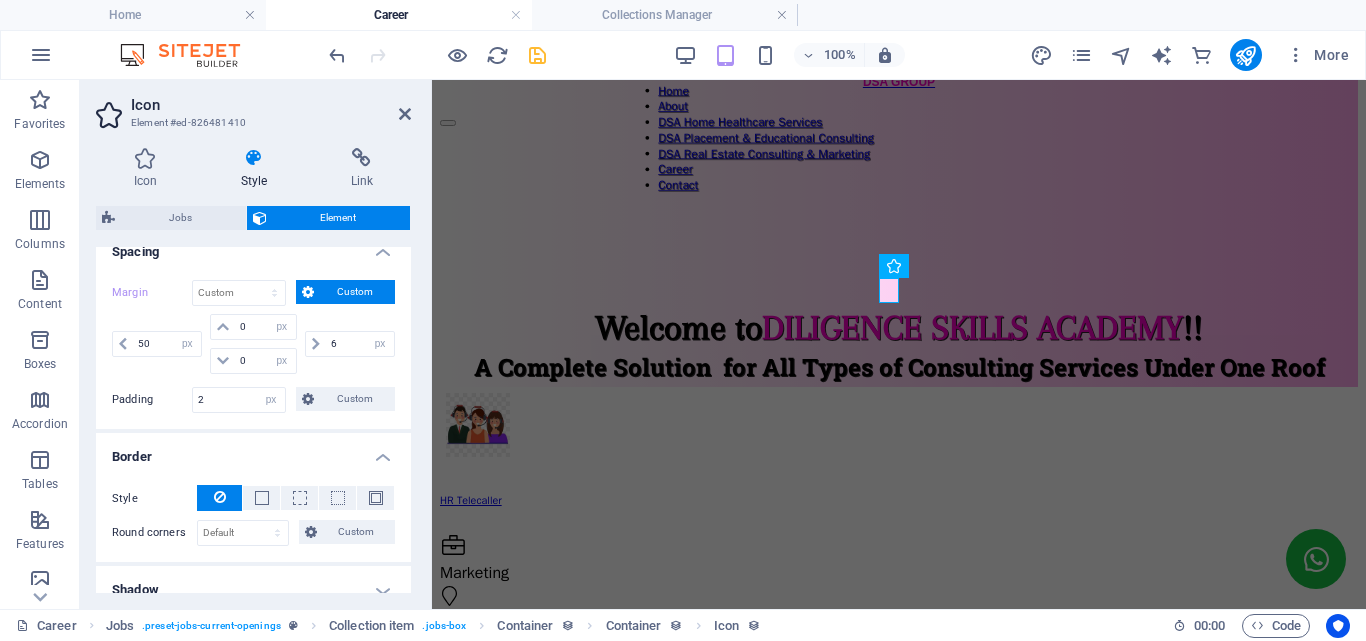 click on "Icon" at bounding box center [271, 105] 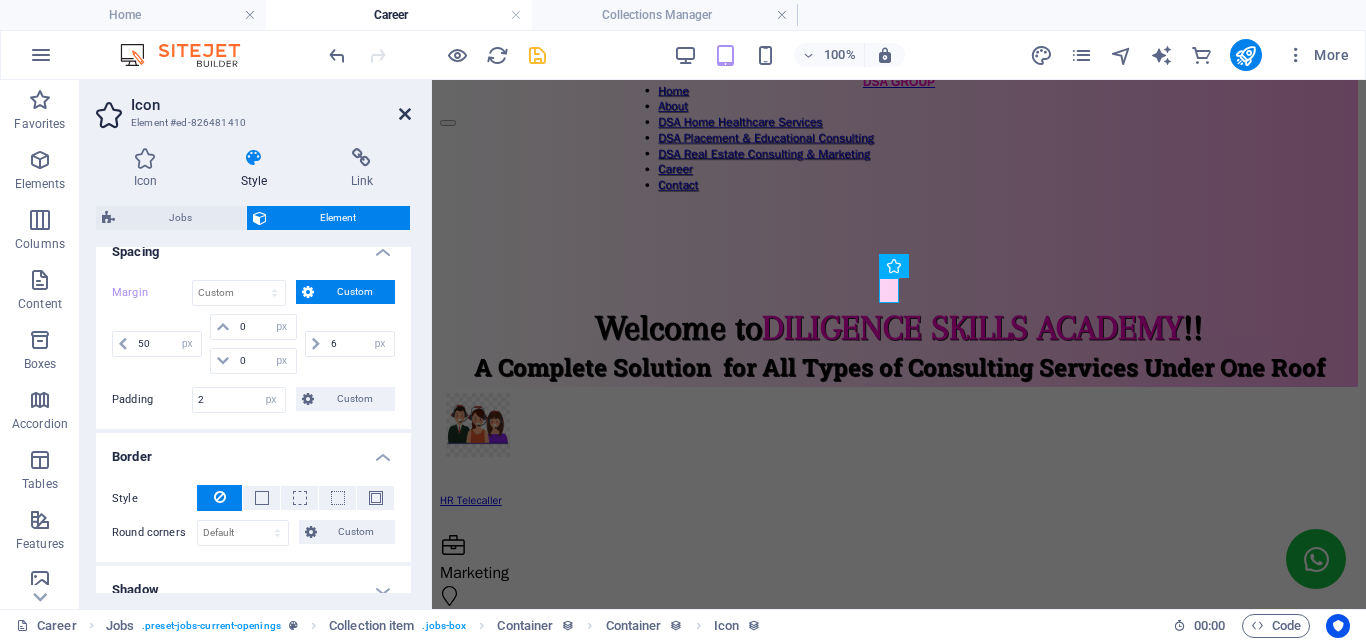 click at bounding box center [405, 114] 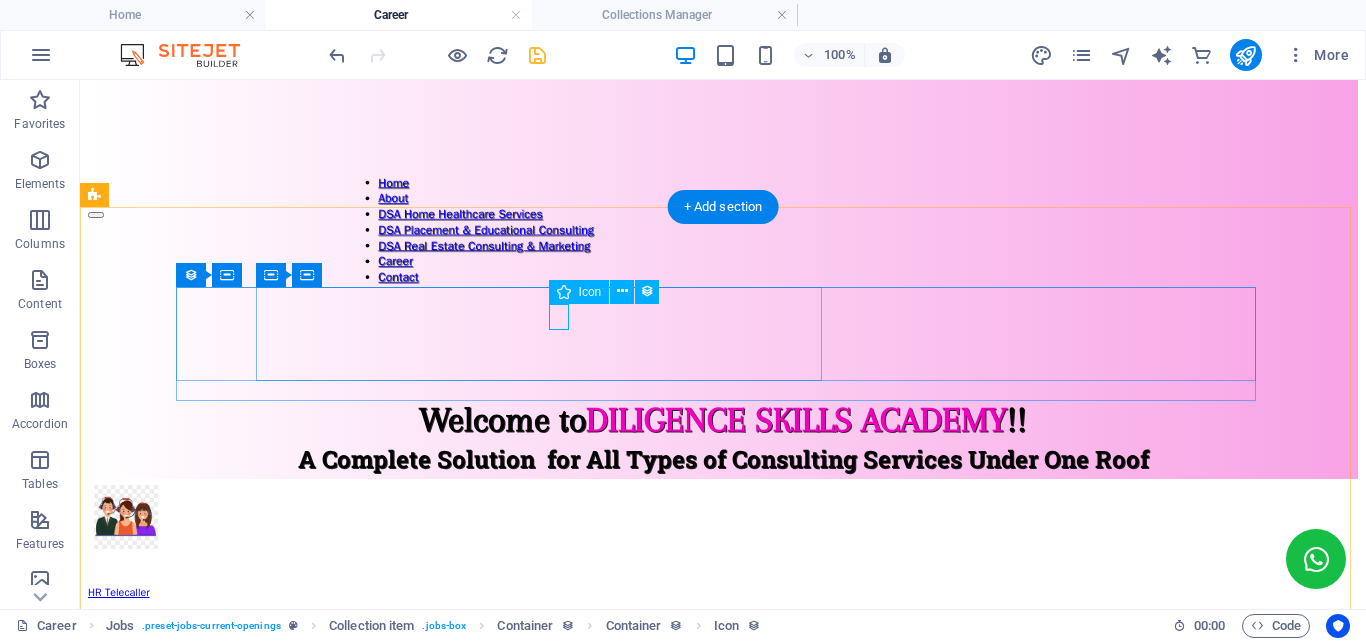 click at bounding box center [720, 742] 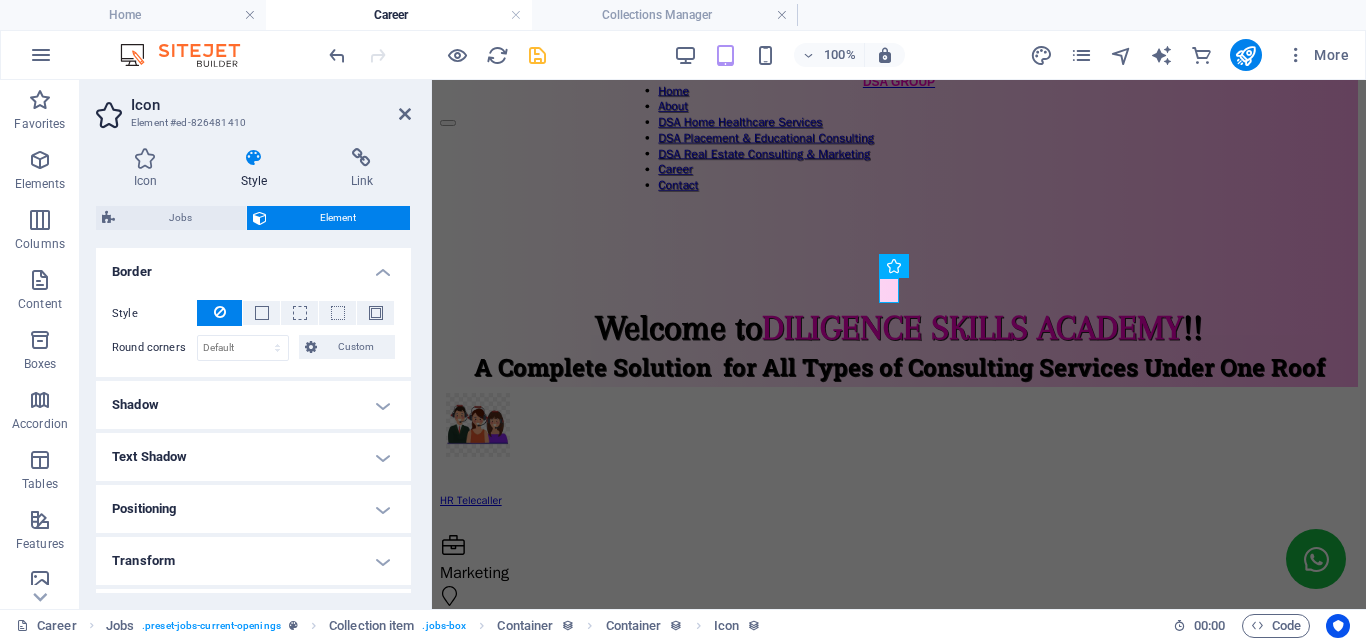 scroll, scrollTop: 700, scrollLeft: 0, axis: vertical 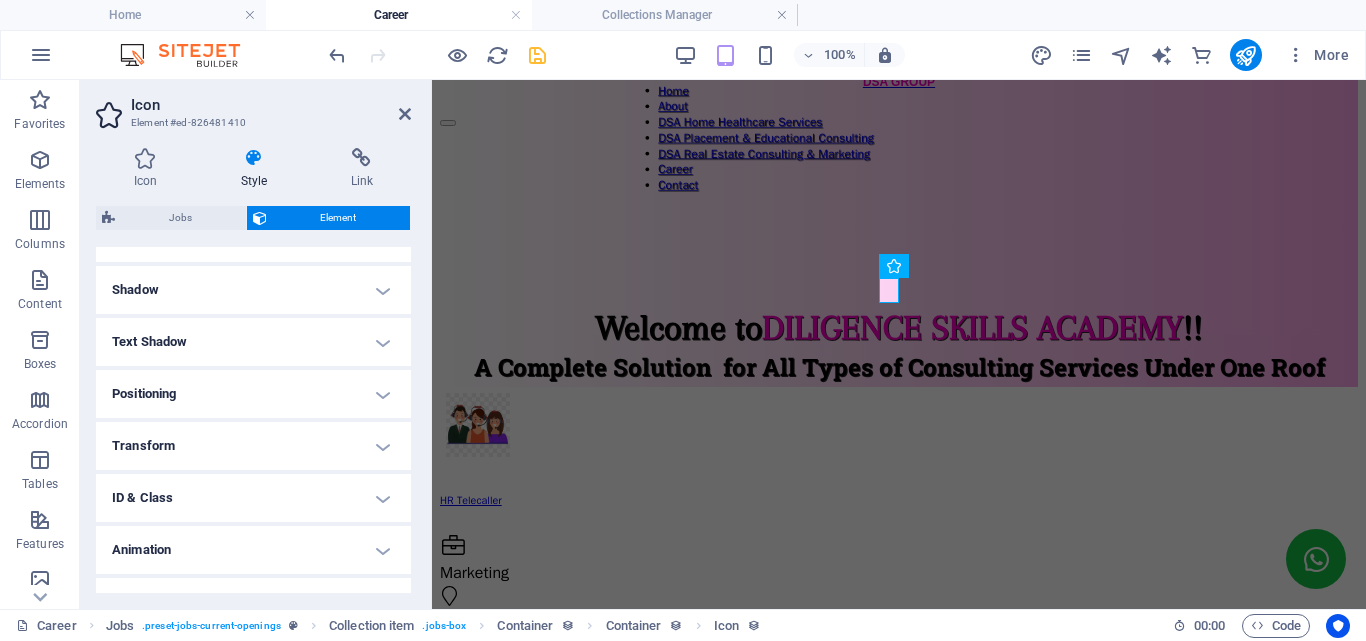 click on "Transform" at bounding box center [253, 446] 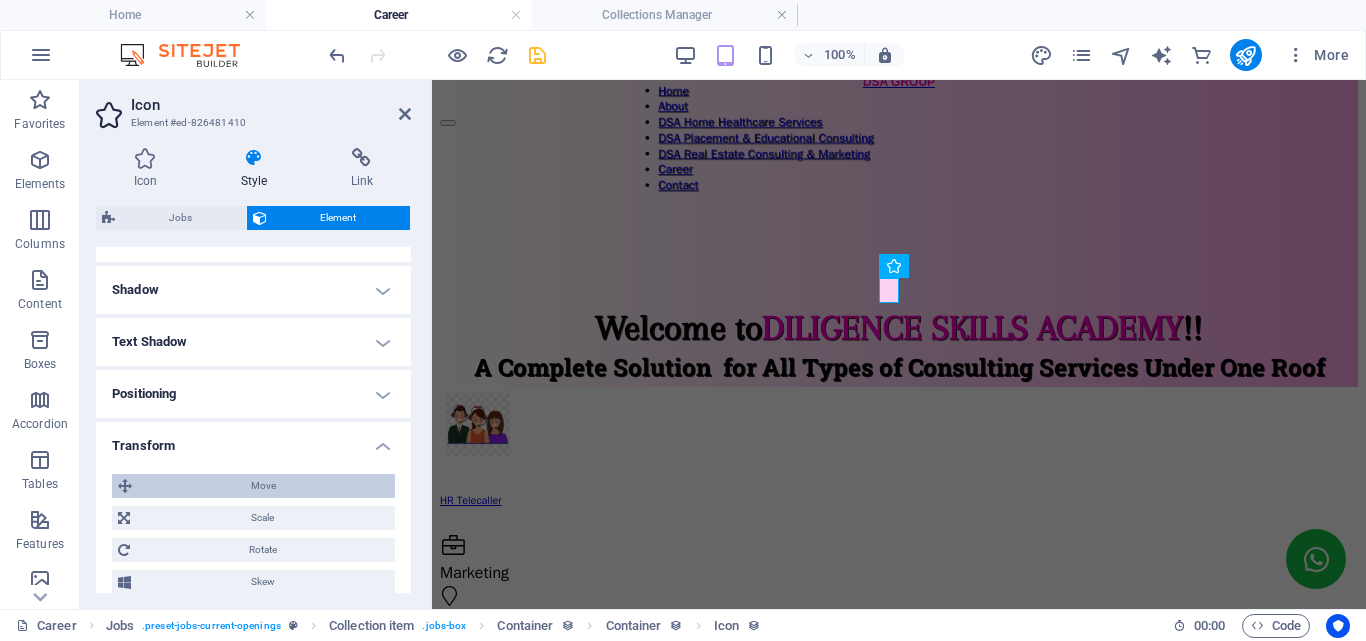 click on "Move" at bounding box center (263, 486) 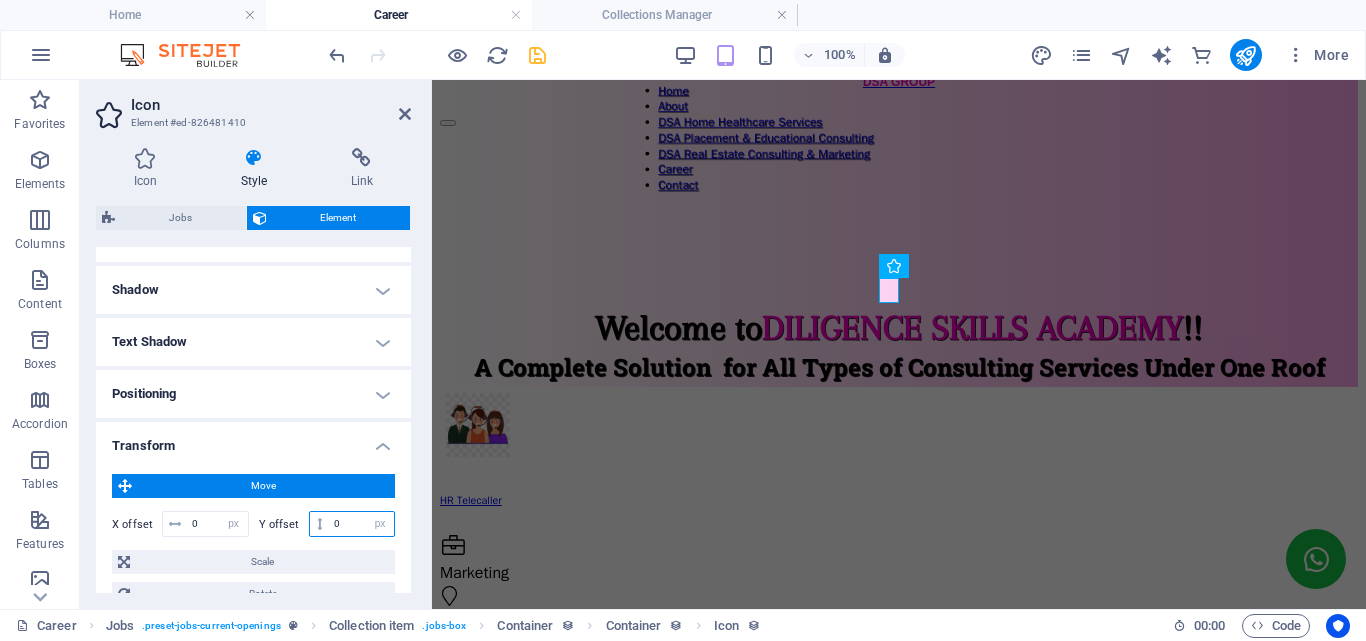 click on "0" at bounding box center [361, 524] 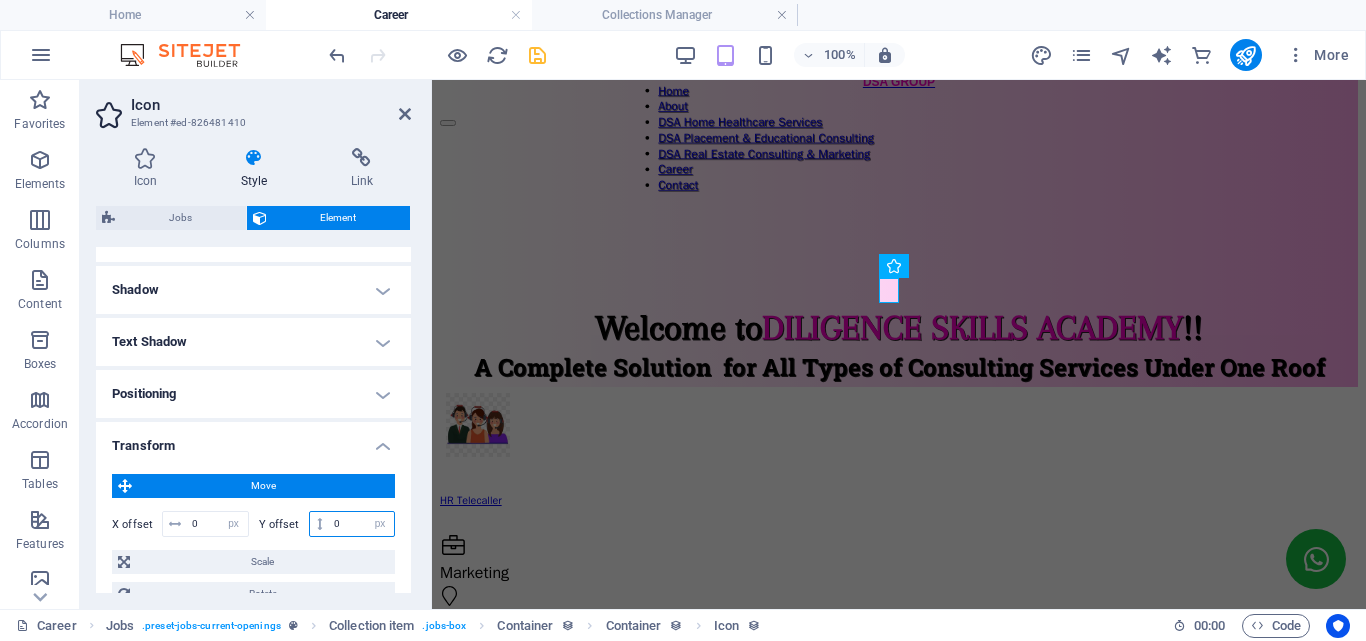 click on "0" at bounding box center (361, 524) 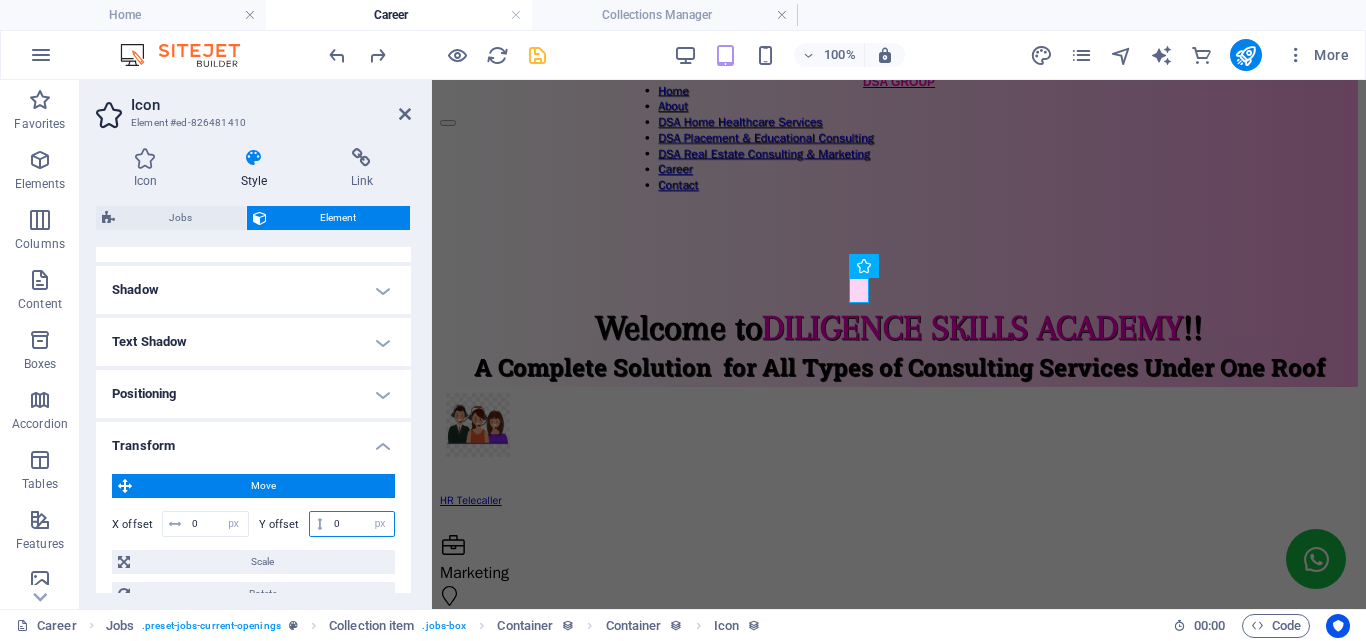 type on "0" 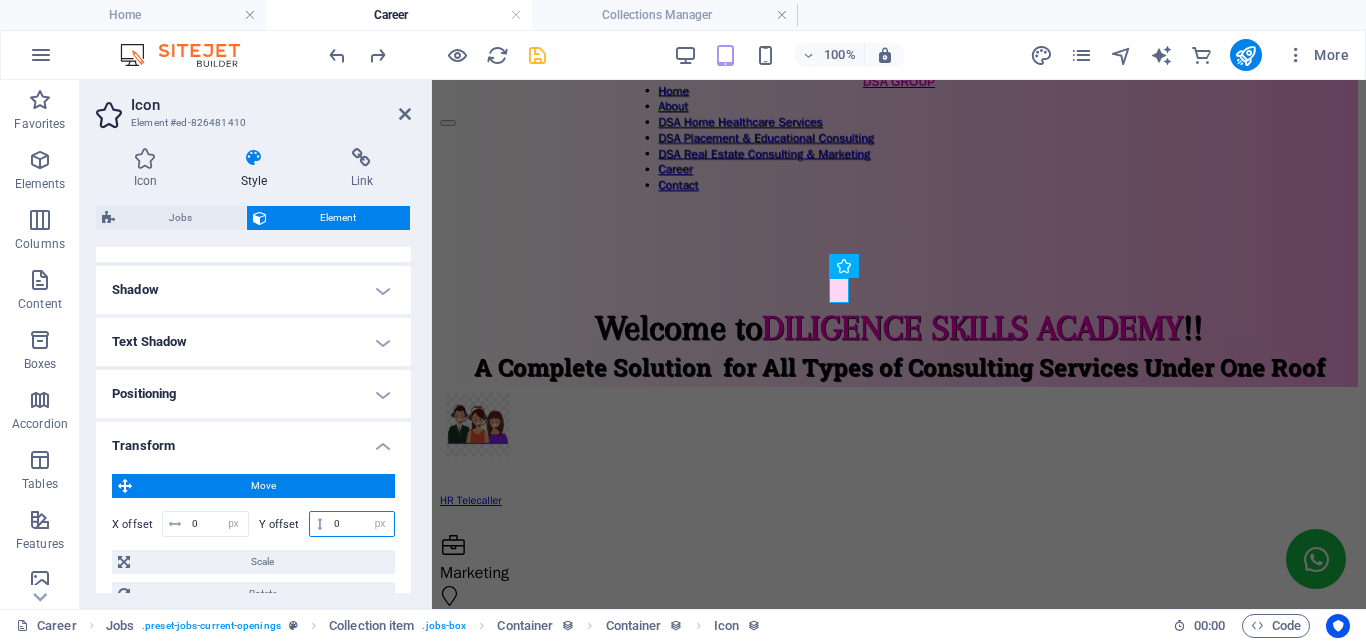 type on "6" 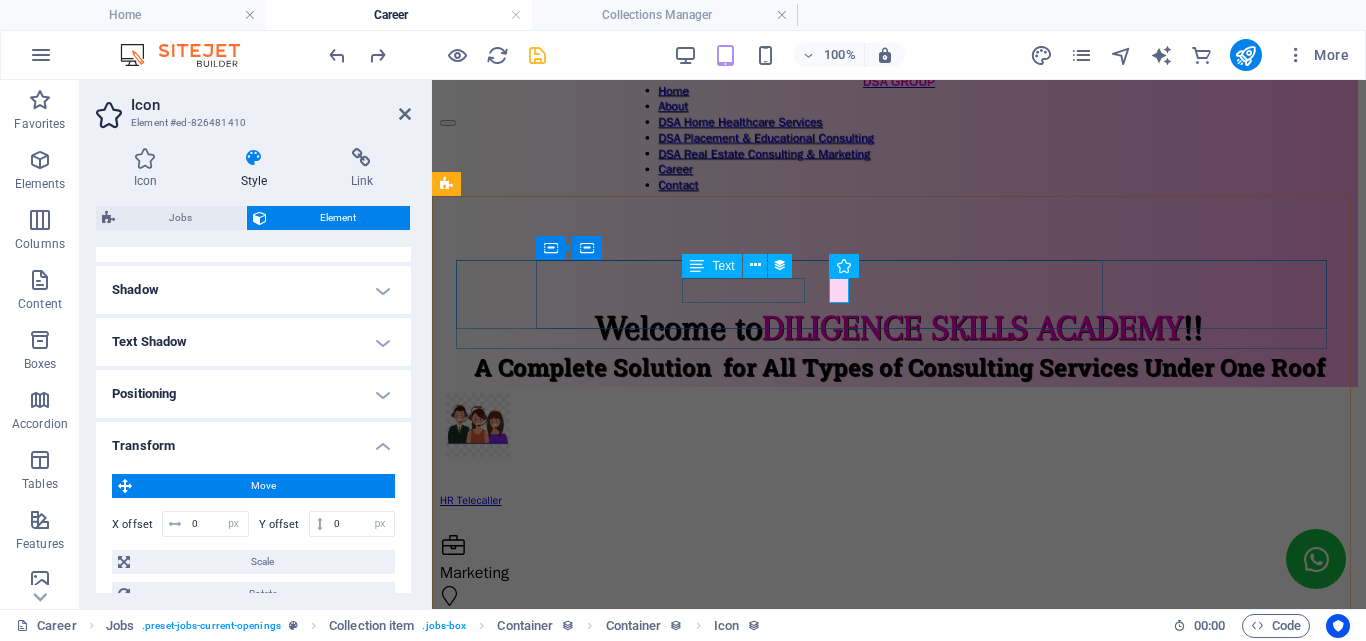 click on "Work from Home" at bounding box center [887, 624] 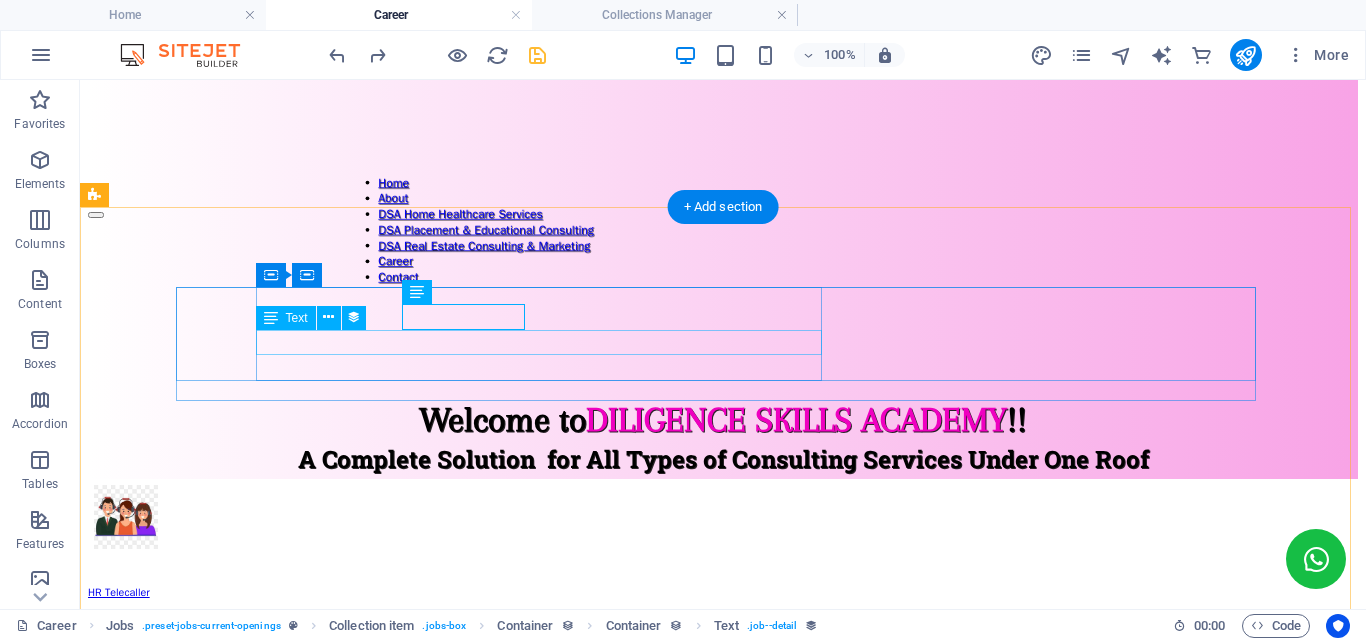 click on "Flexible" at bounding box center [723, 767] 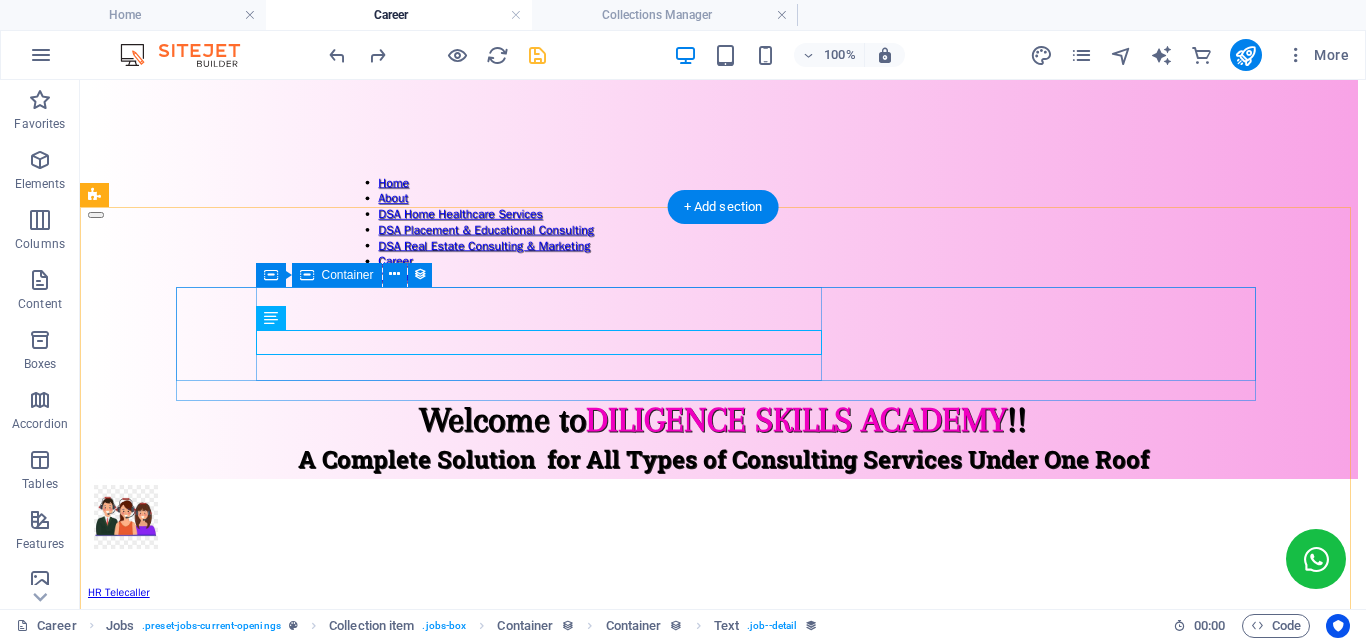 click on "HR Telecaller Marketing Work from Home Flexible Freelance" at bounding box center [723, 707] 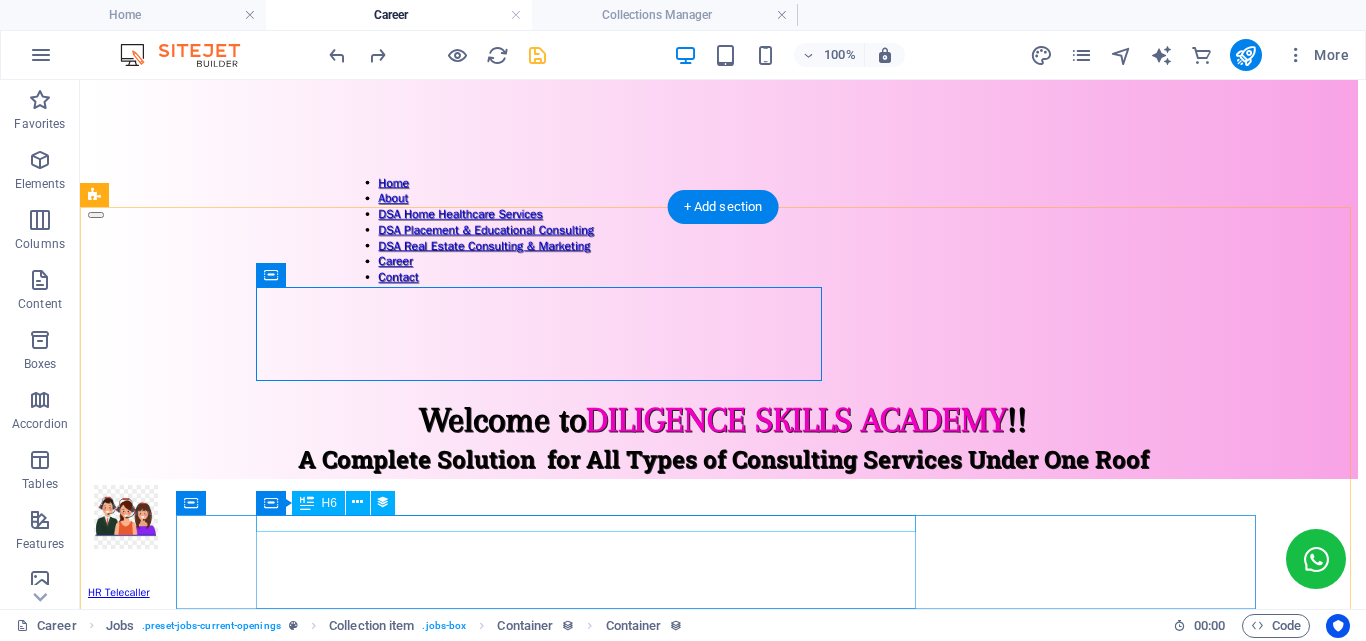 click on "HR Telecaller (Copy) (Copy)" at bounding box center (723, 1375) 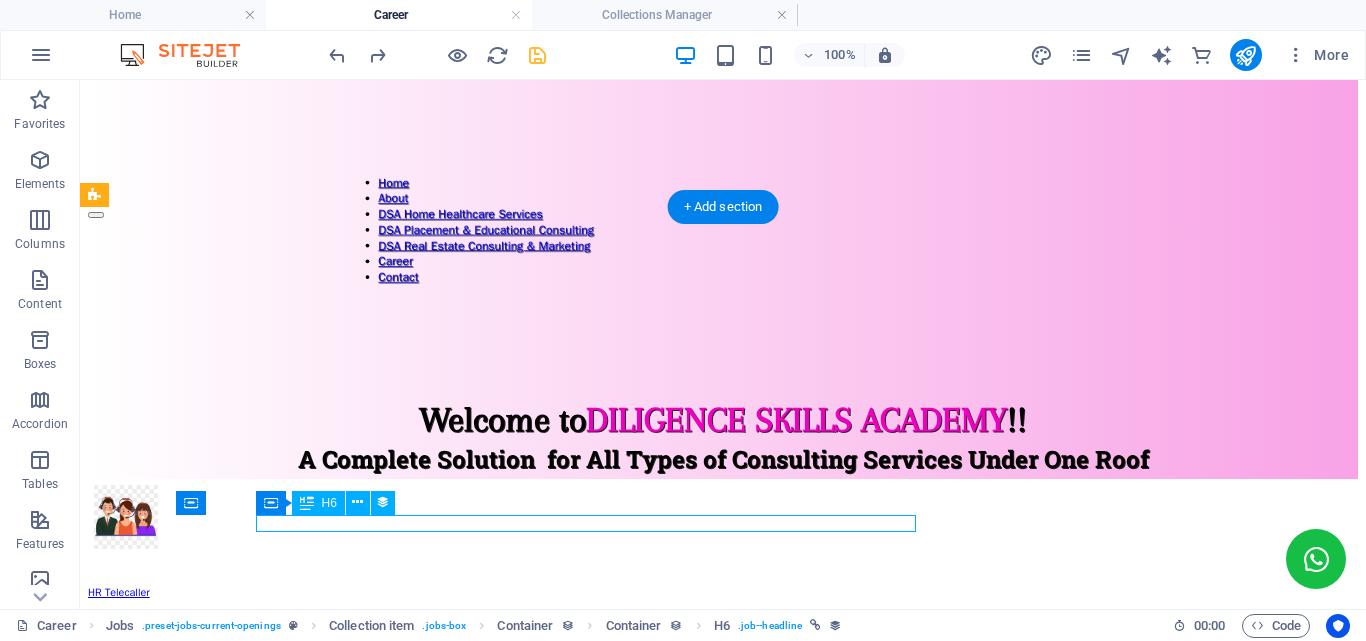 click on "HR Telecaller (Copy) (Copy)" at bounding box center [723, 1375] 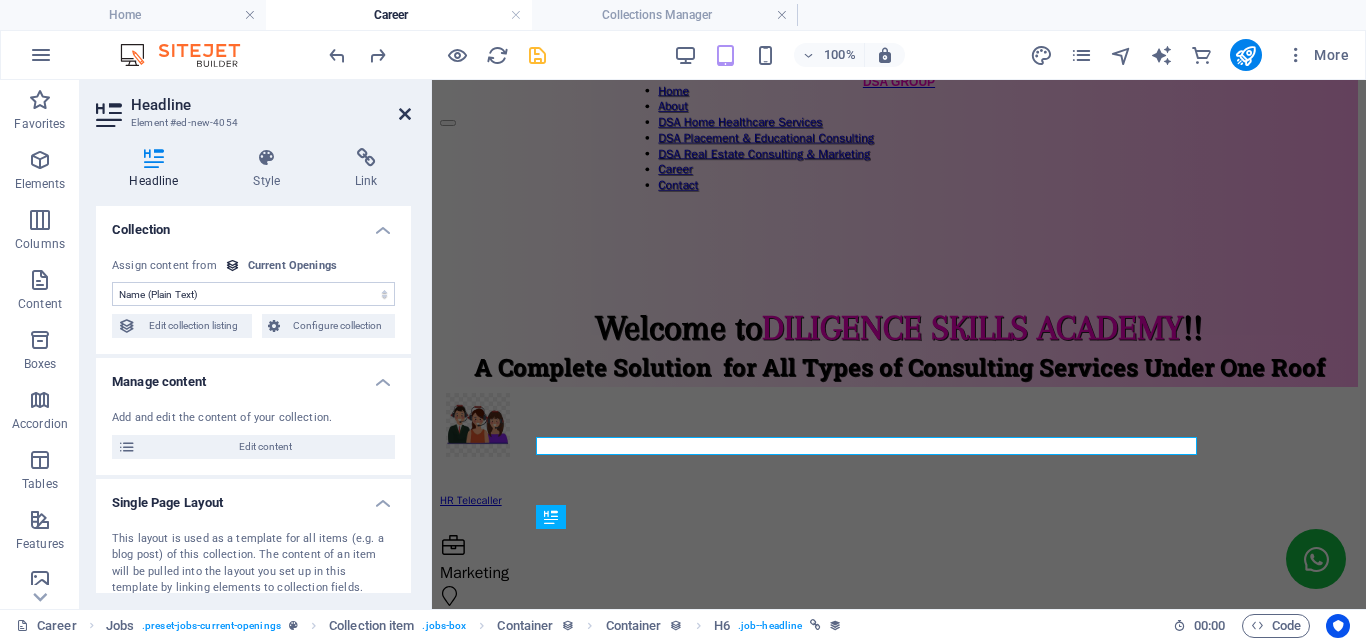 click at bounding box center (405, 114) 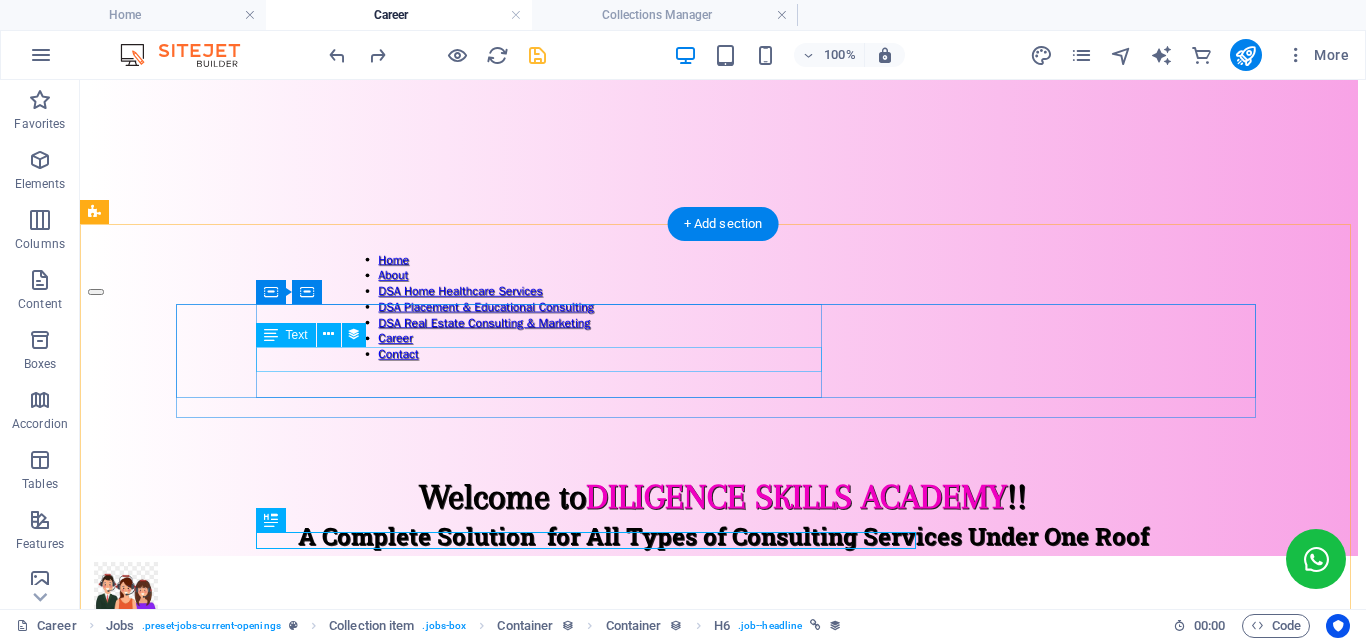 scroll, scrollTop: 9, scrollLeft: 0, axis: vertical 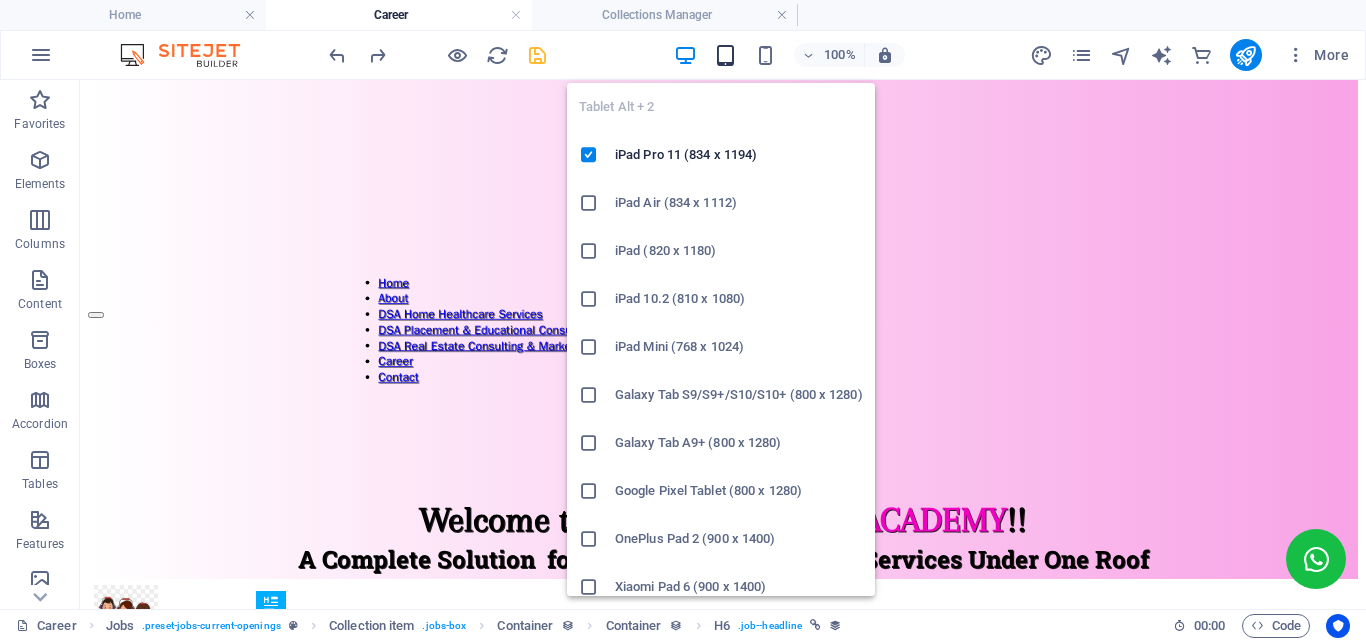 click at bounding box center (725, 55) 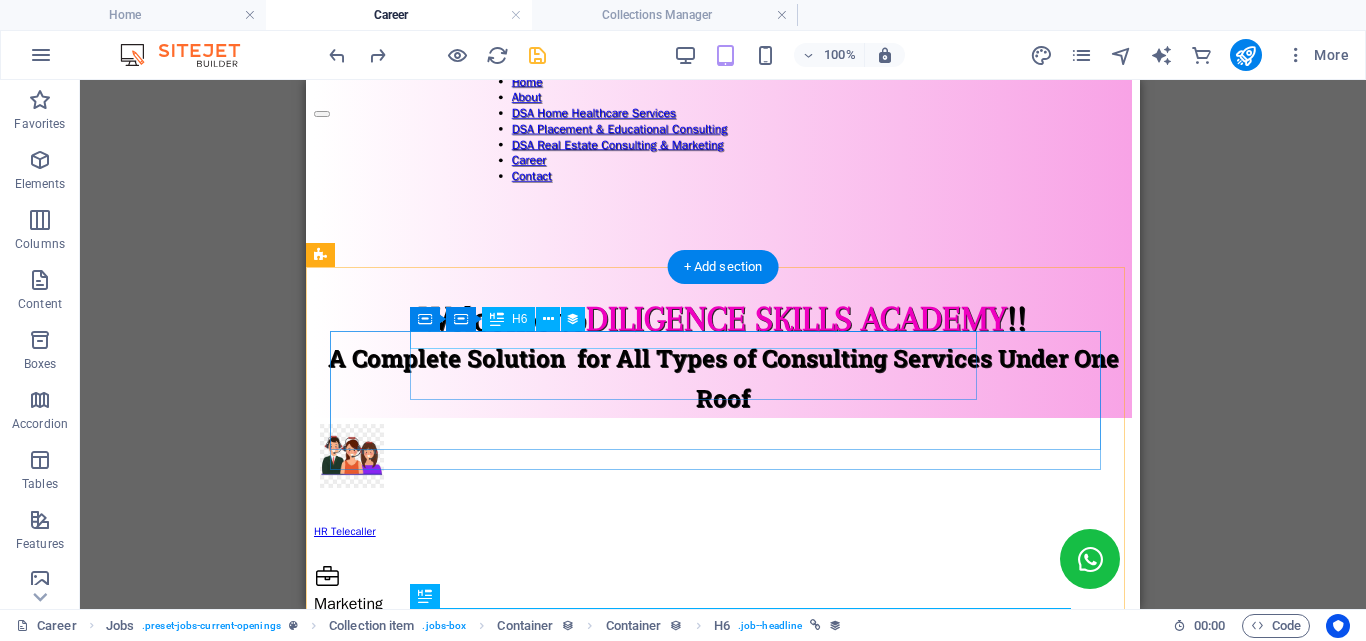 scroll, scrollTop: 50, scrollLeft: 0, axis: vertical 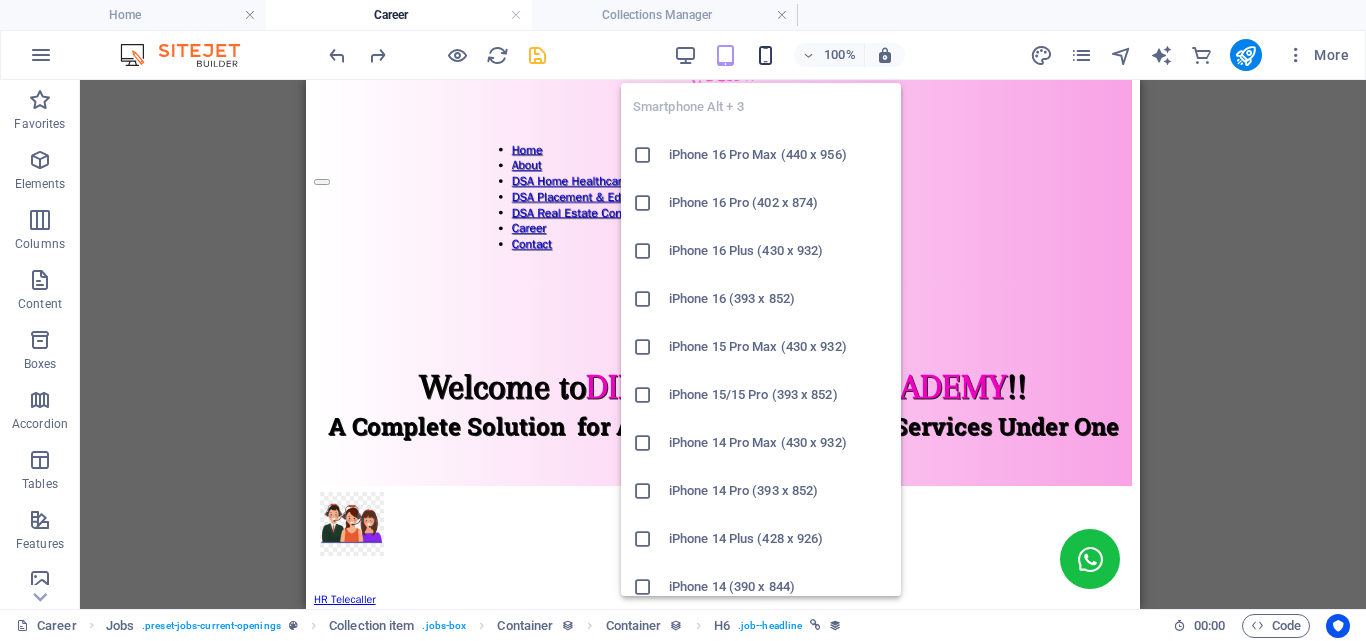 click at bounding box center (765, 55) 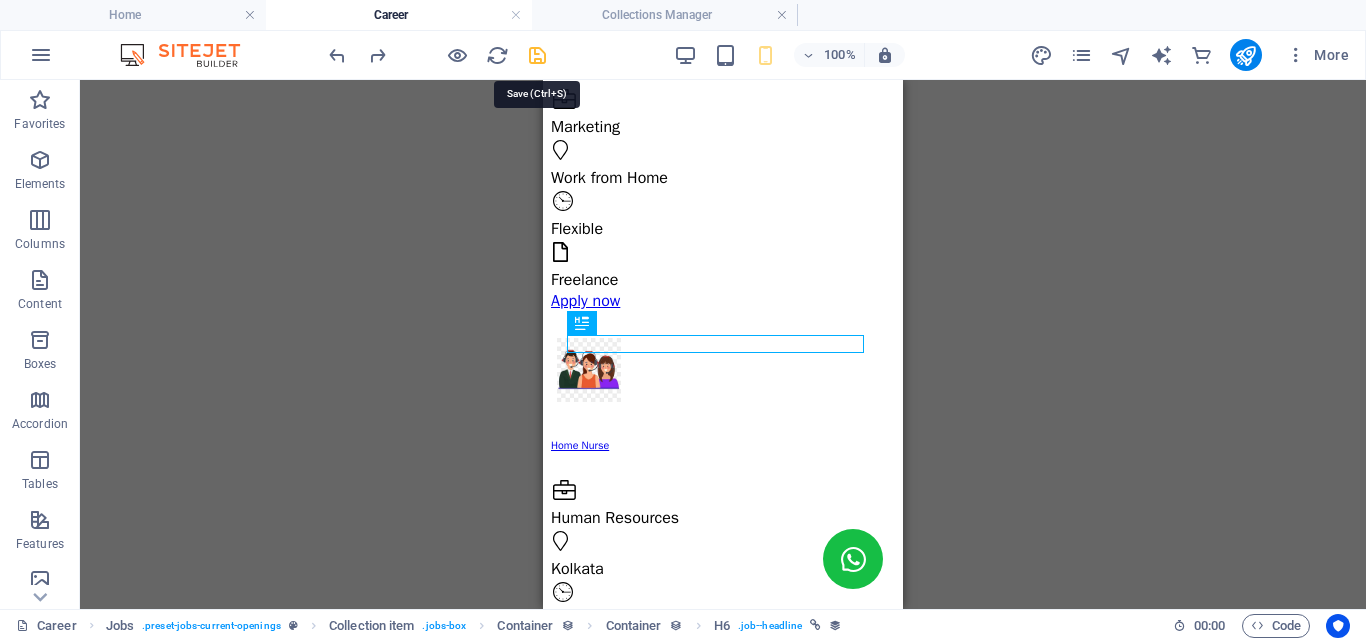 click at bounding box center (537, 55) 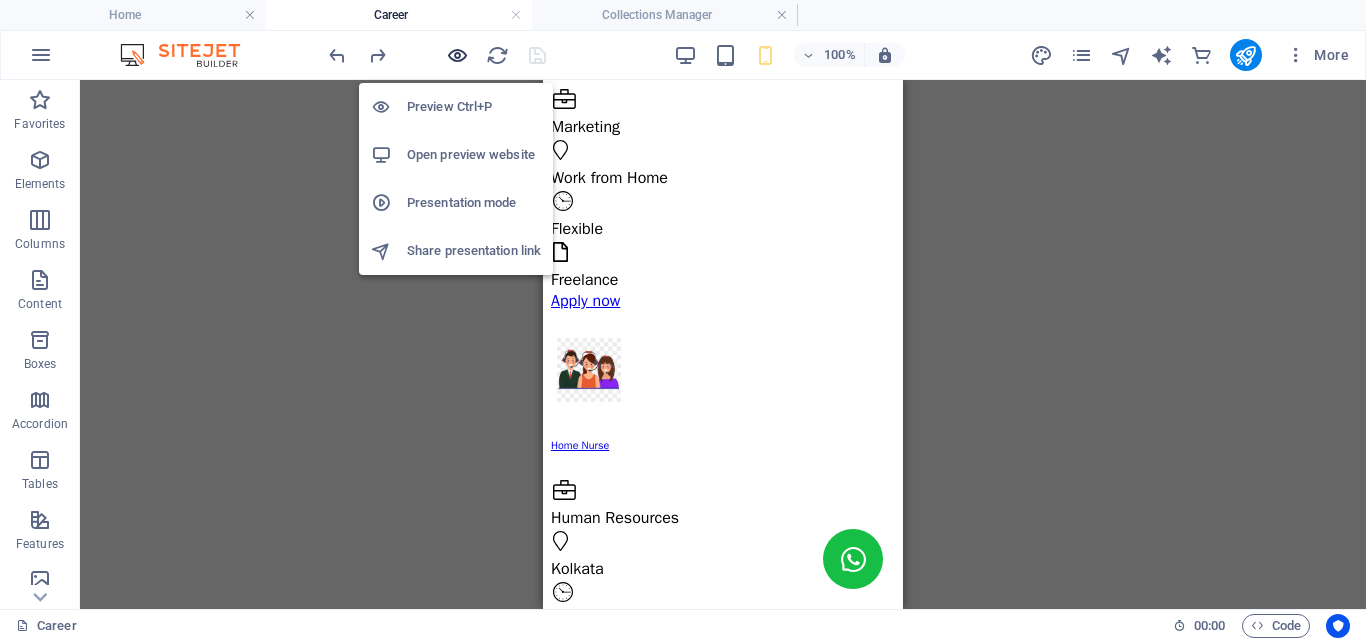 click at bounding box center (457, 55) 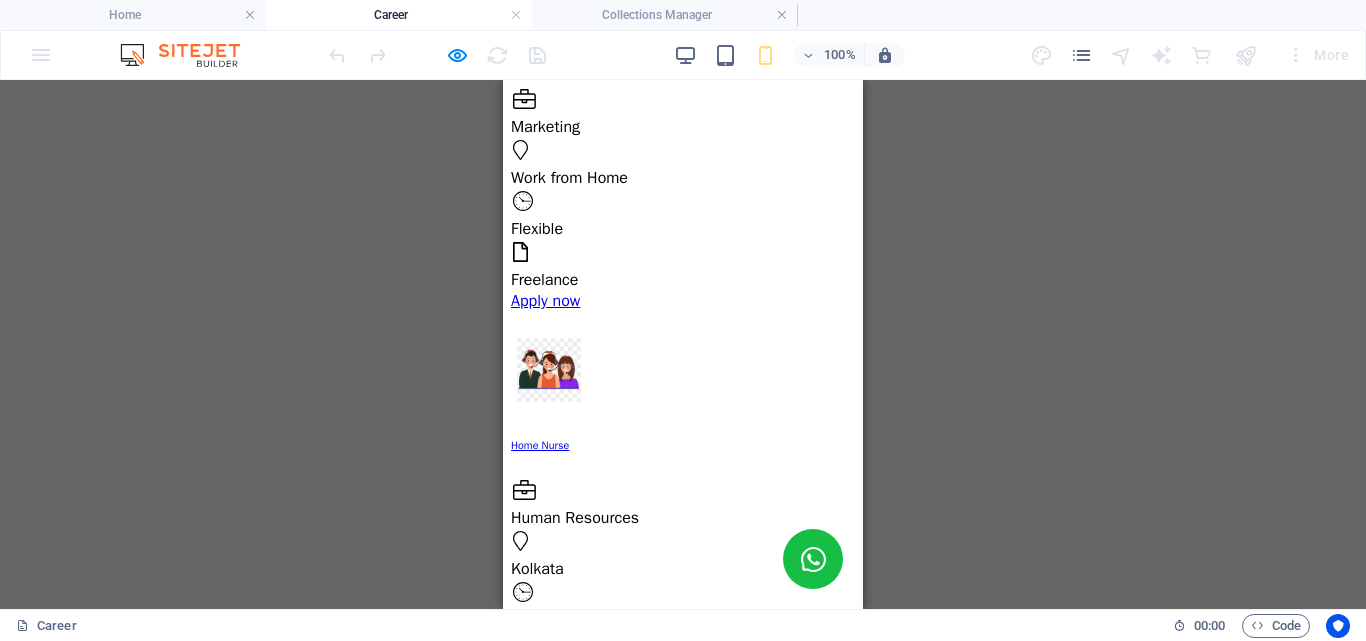 click on "Apply now" at bounding box center [545, 692] 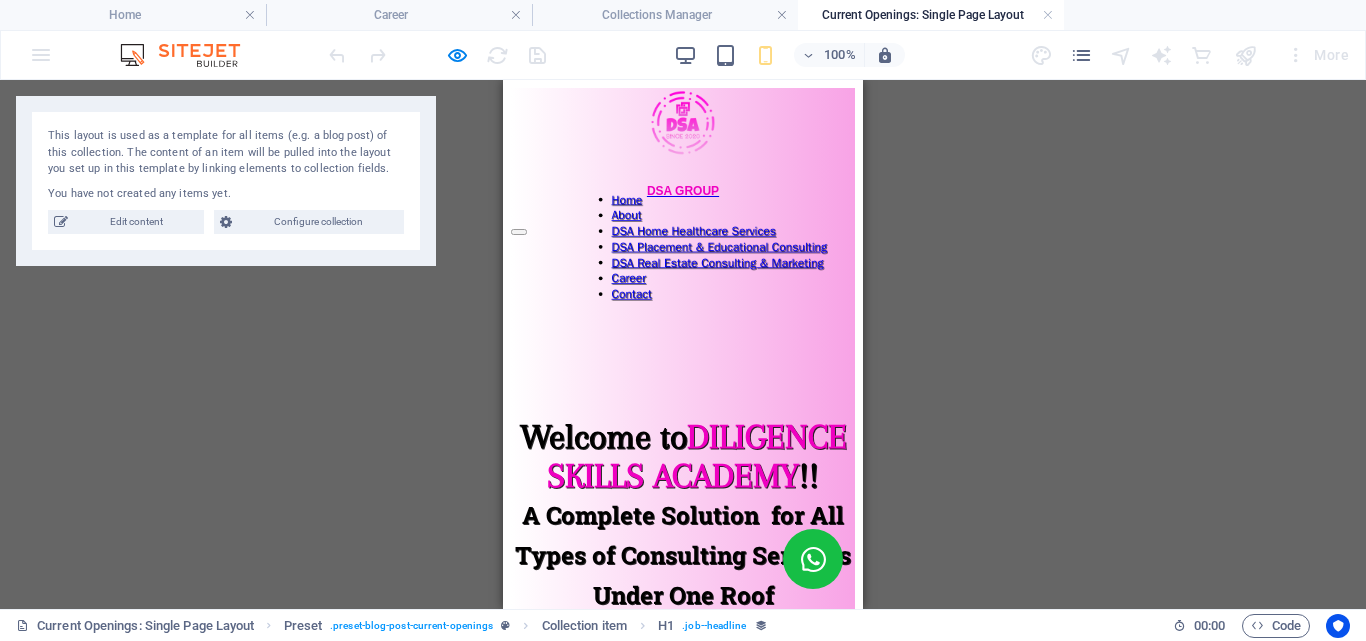 scroll, scrollTop: 0, scrollLeft: 0, axis: both 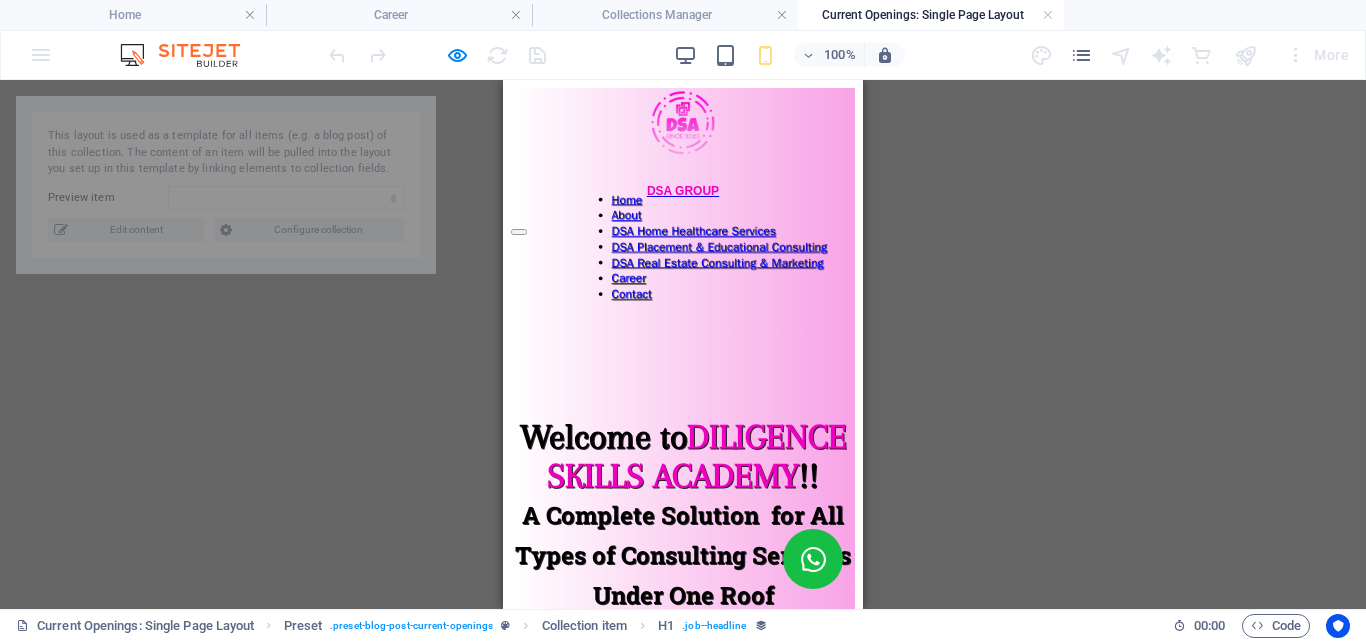select on "68906ec715a345f0870496c8" 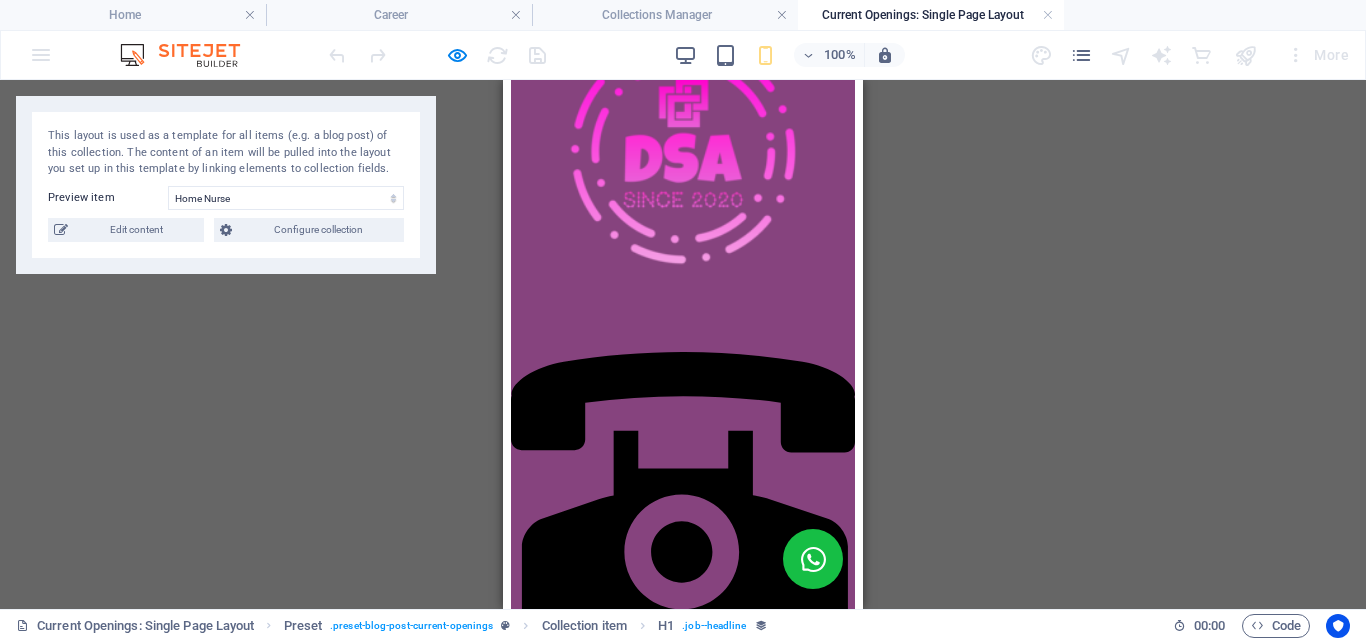 scroll, scrollTop: 2314, scrollLeft: 0, axis: vertical 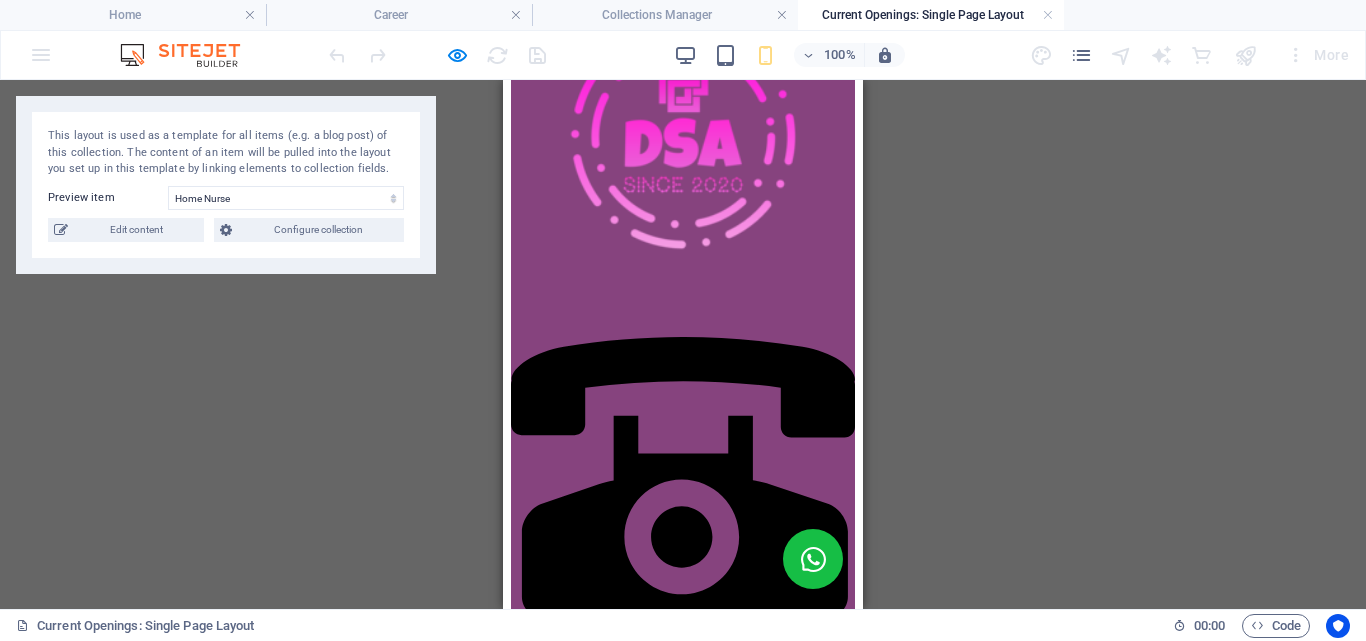 click on "Drag here to replace the existing content. Press “Ctrl” if you want to create a new element.
H1   Preset   Collection item" at bounding box center (683, 344) 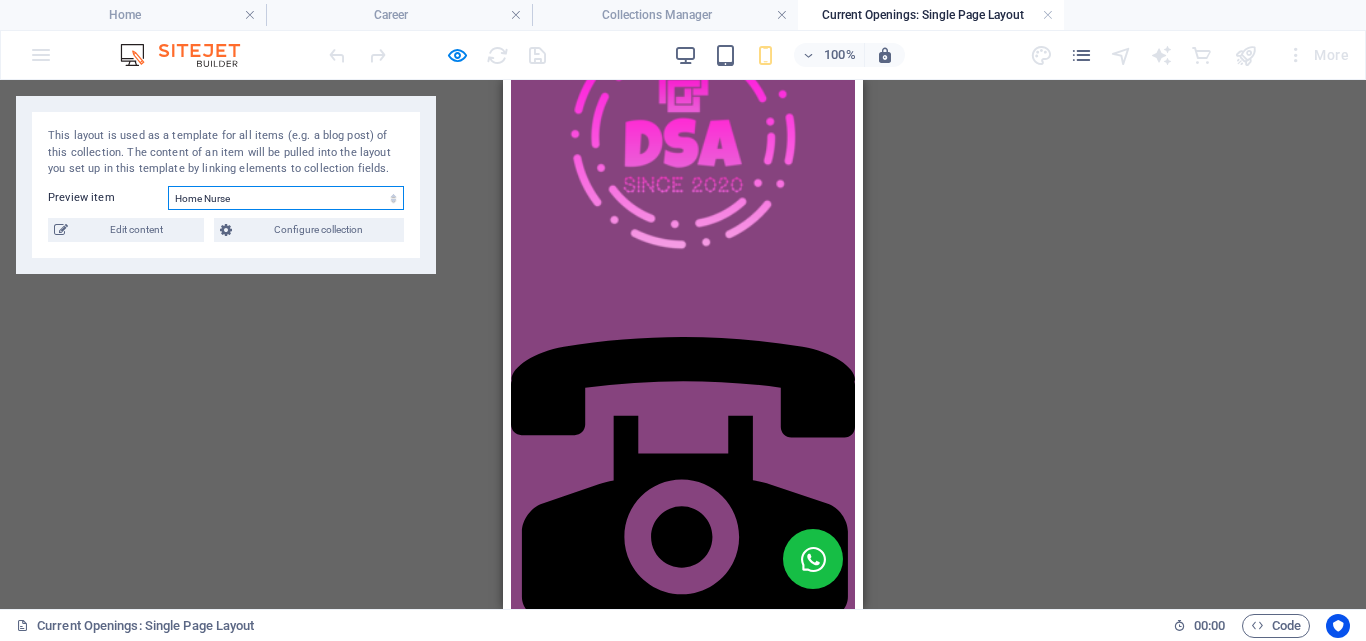 click on "HR Telecaller (Copy) (Copy) (Copy) (Copy) HR Telecaller (Copy) (Copy) (Copy) HR Telecaller (Copy) (Copy) Home Nurse HR Telecaller" at bounding box center [286, 198] 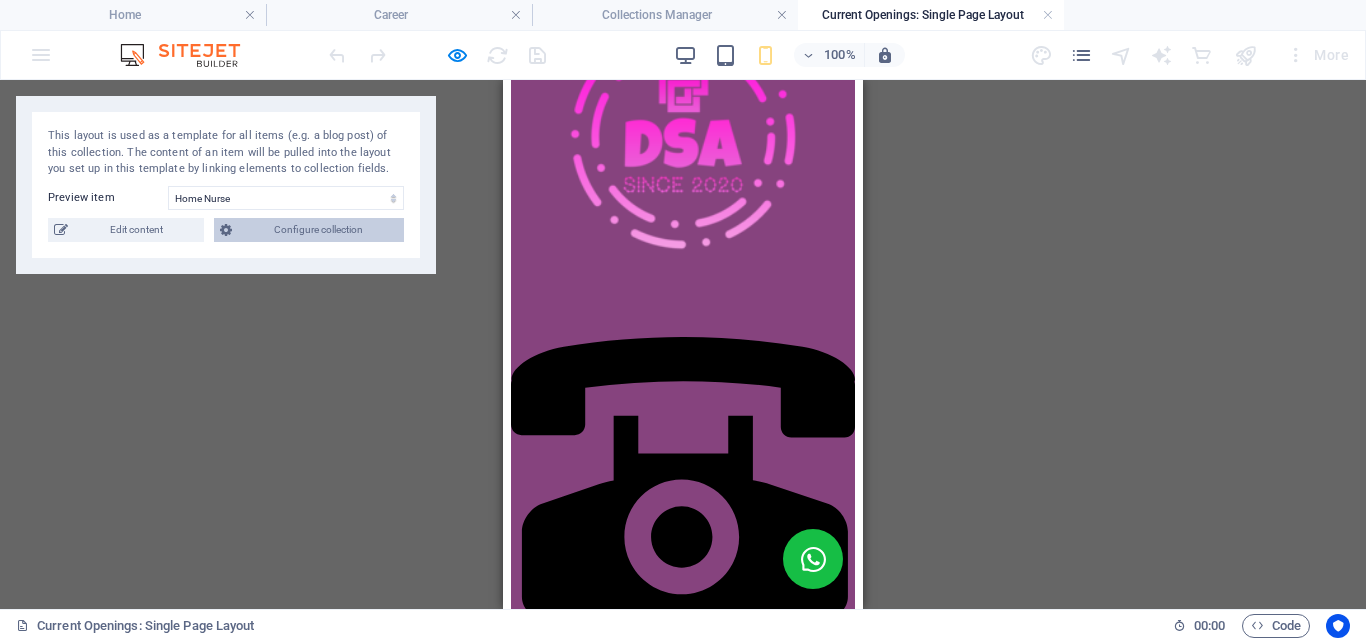 click on "Configure collection" at bounding box center (318, 230) 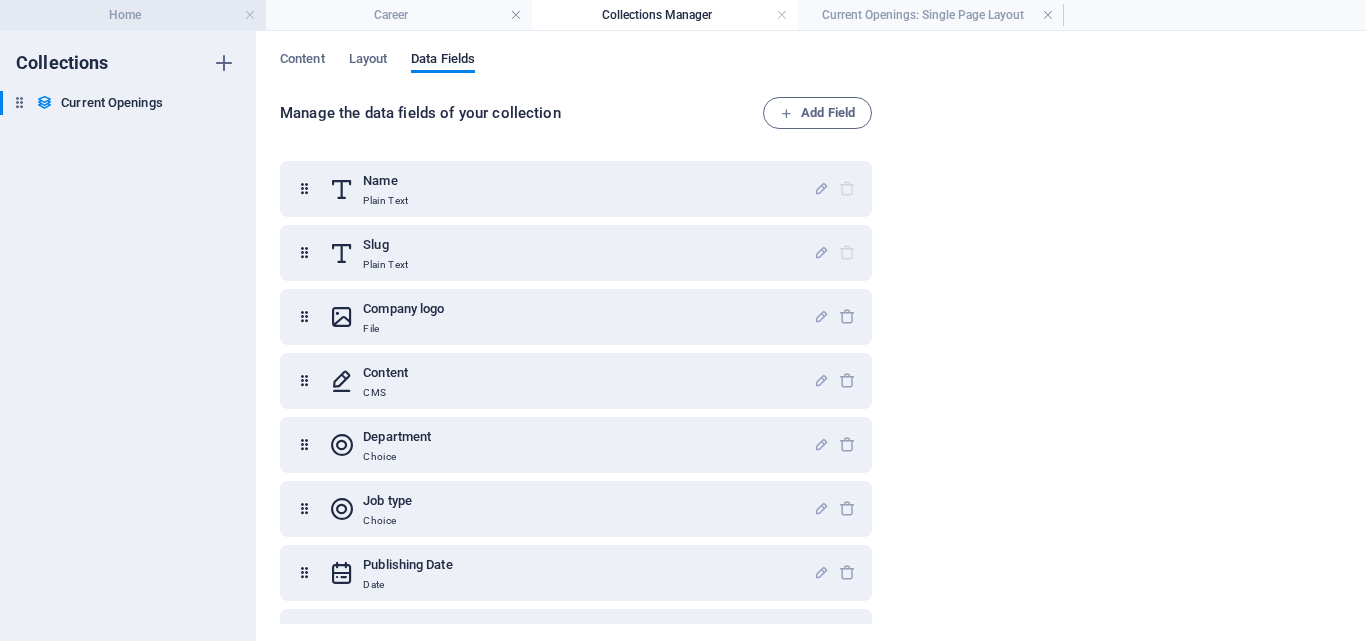 scroll, scrollTop: 242, scrollLeft: 0, axis: vertical 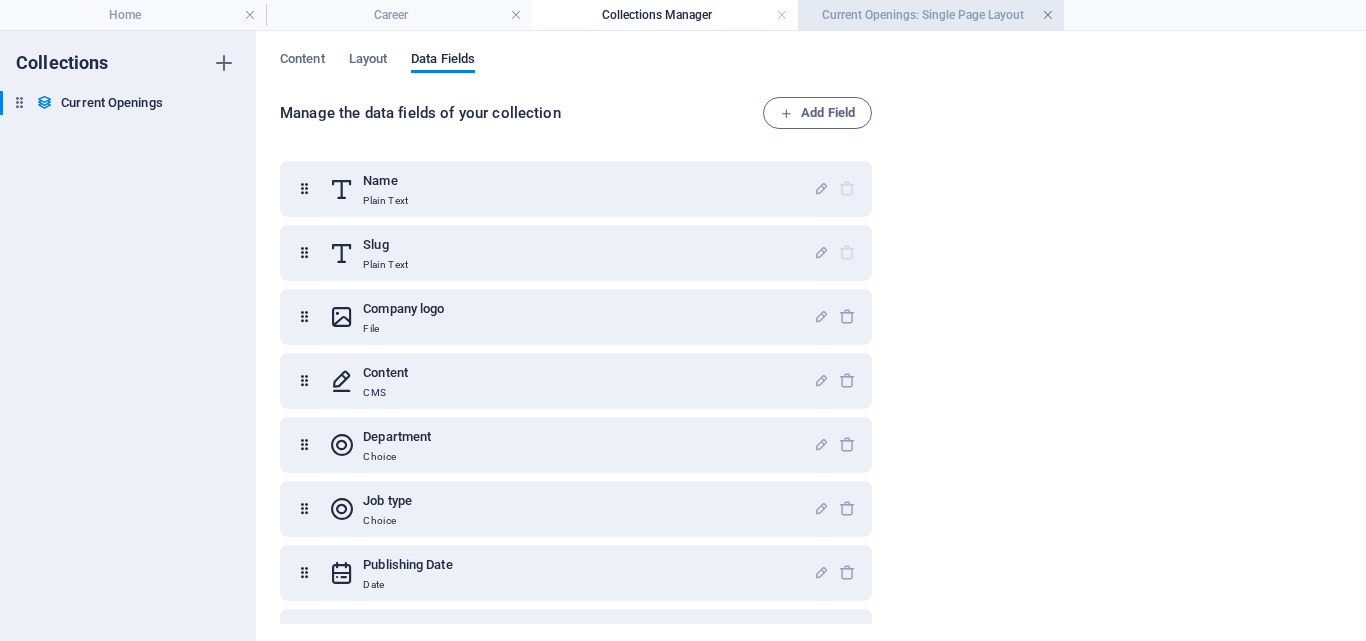 click at bounding box center [1048, 15] 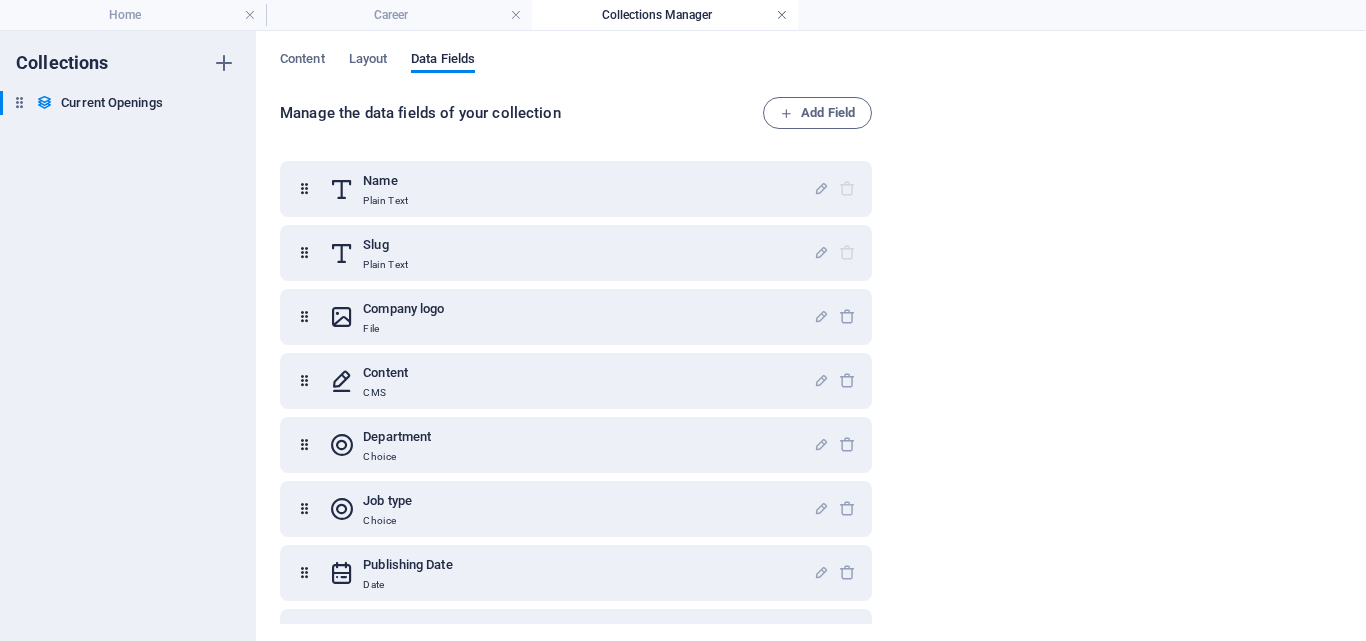 click at bounding box center (782, 15) 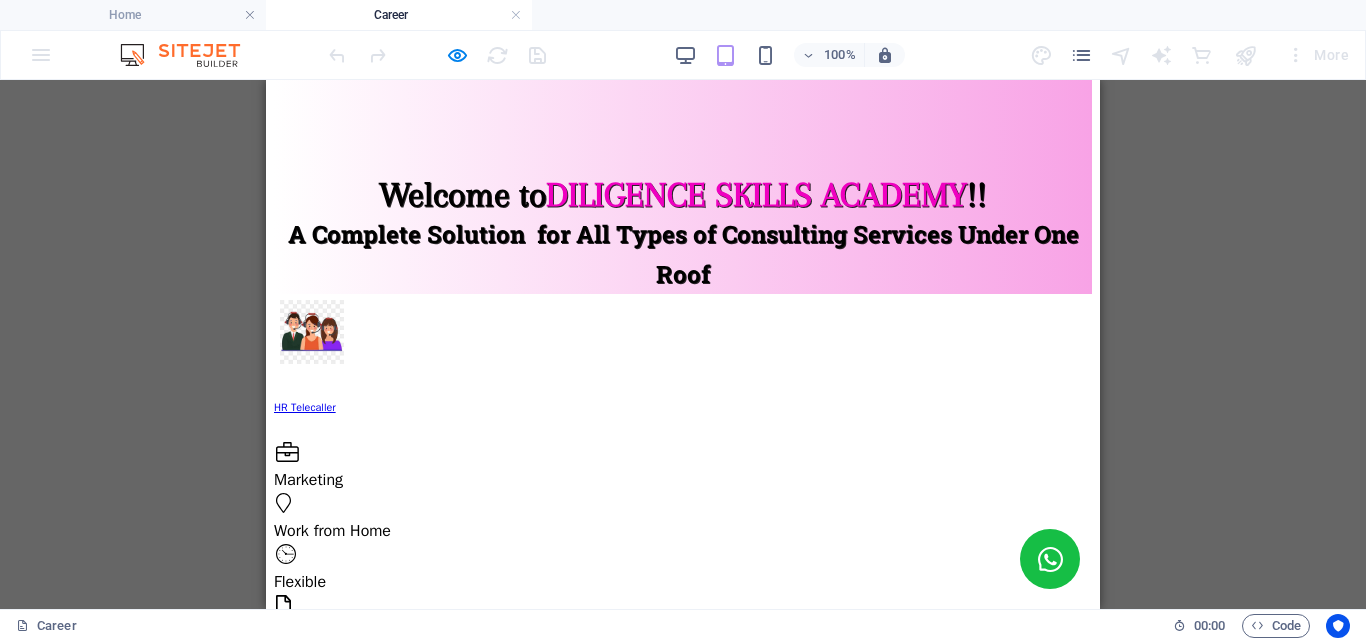 scroll, scrollTop: 674, scrollLeft: 0, axis: vertical 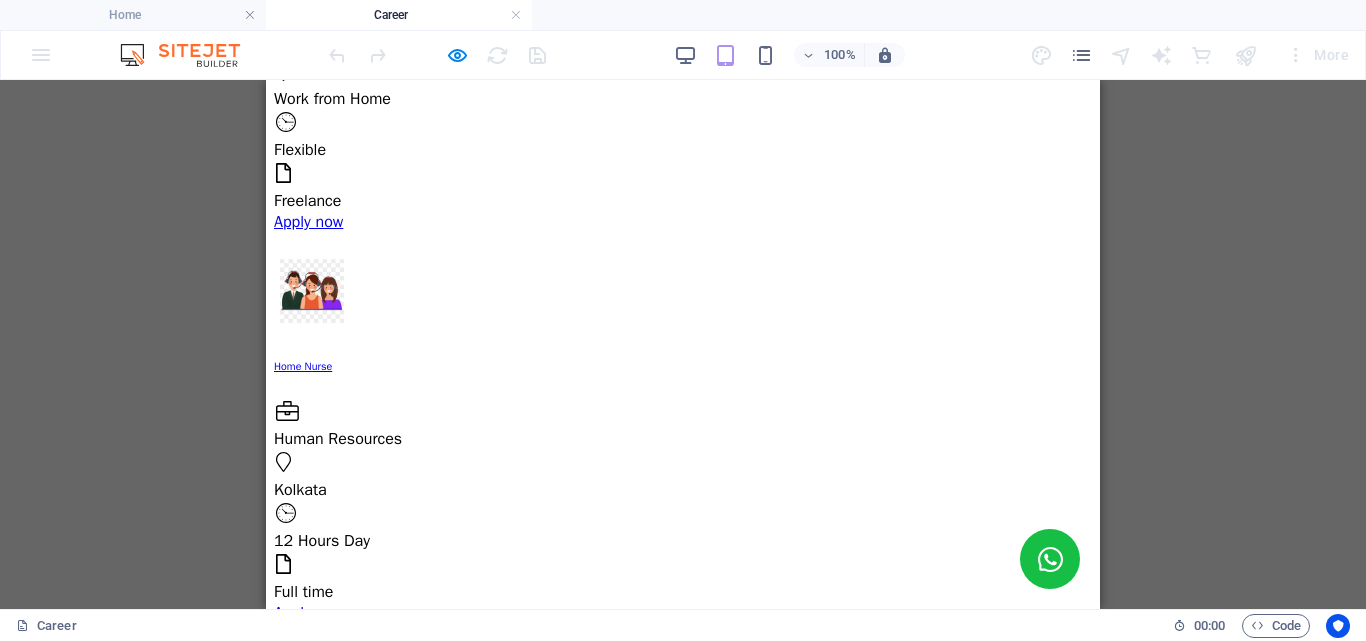click on "Apply now" at bounding box center (308, 1395) 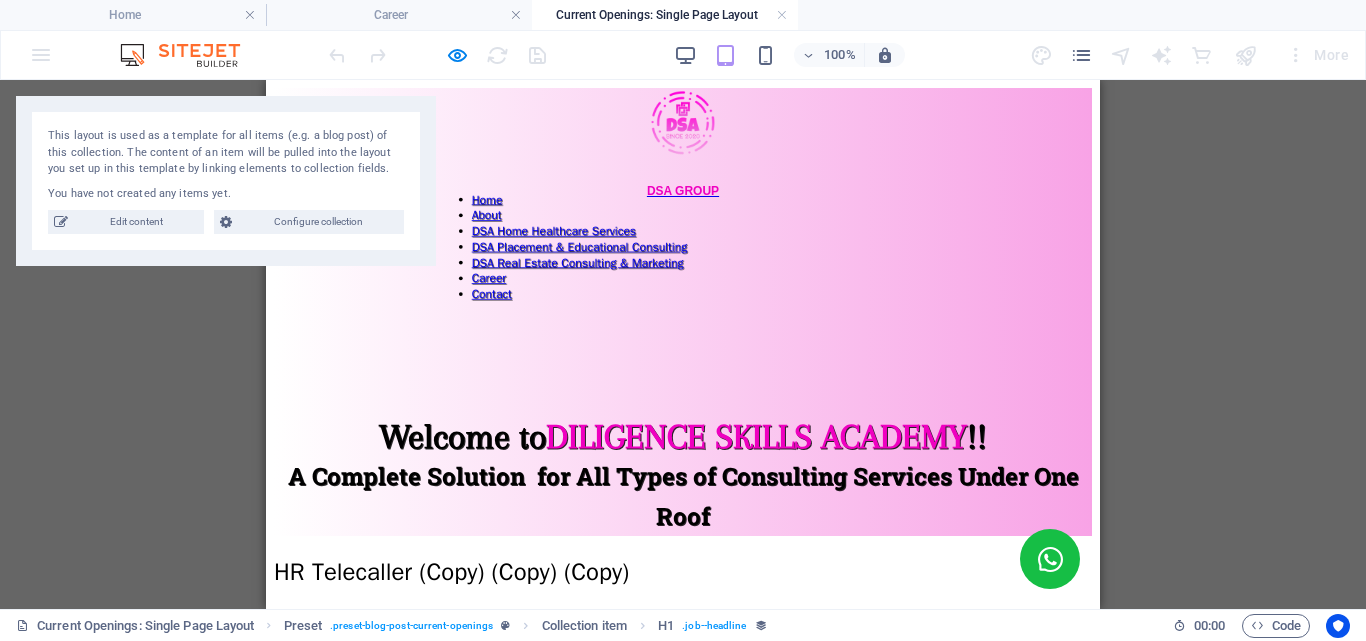 scroll, scrollTop: 0, scrollLeft: 0, axis: both 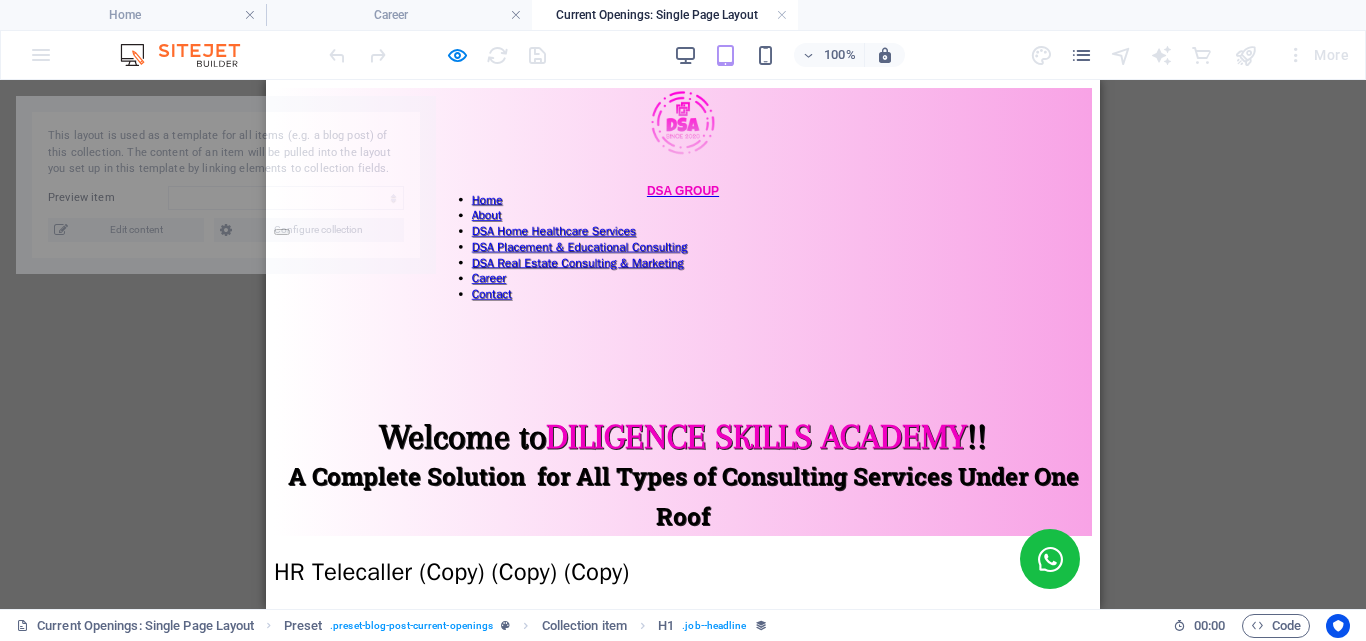 select on "[ID]" 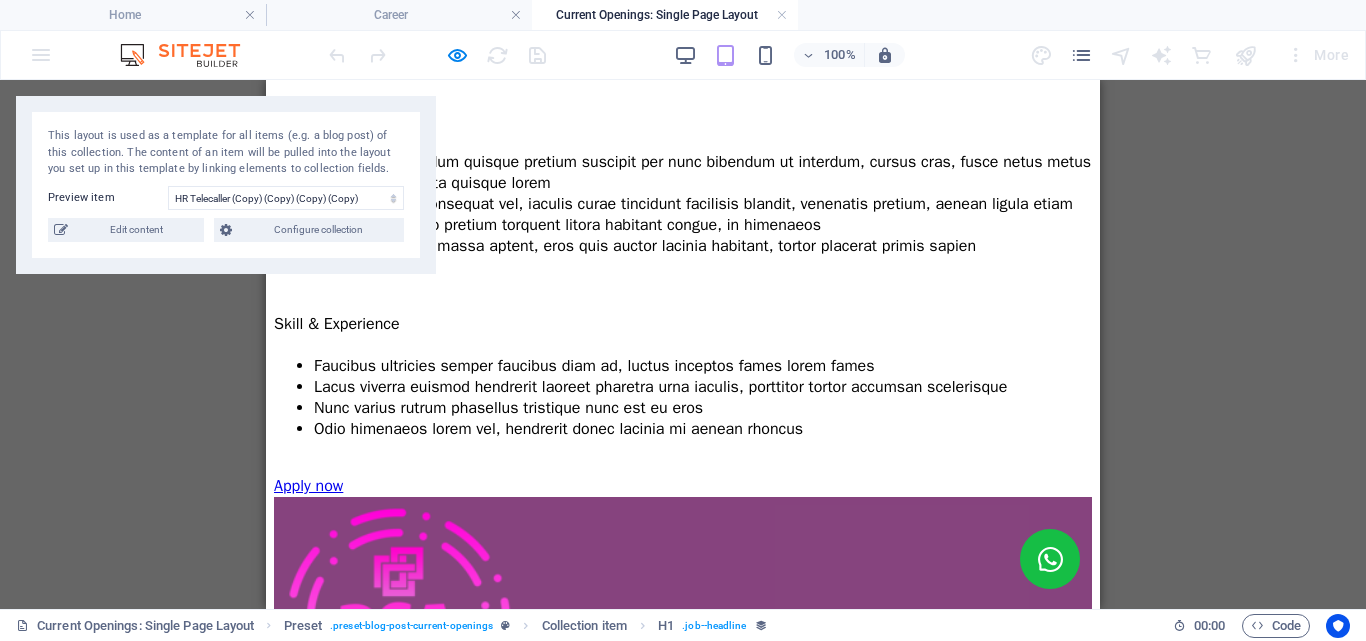 scroll, scrollTop: 900, scrollLeft: 0, axis: vertical 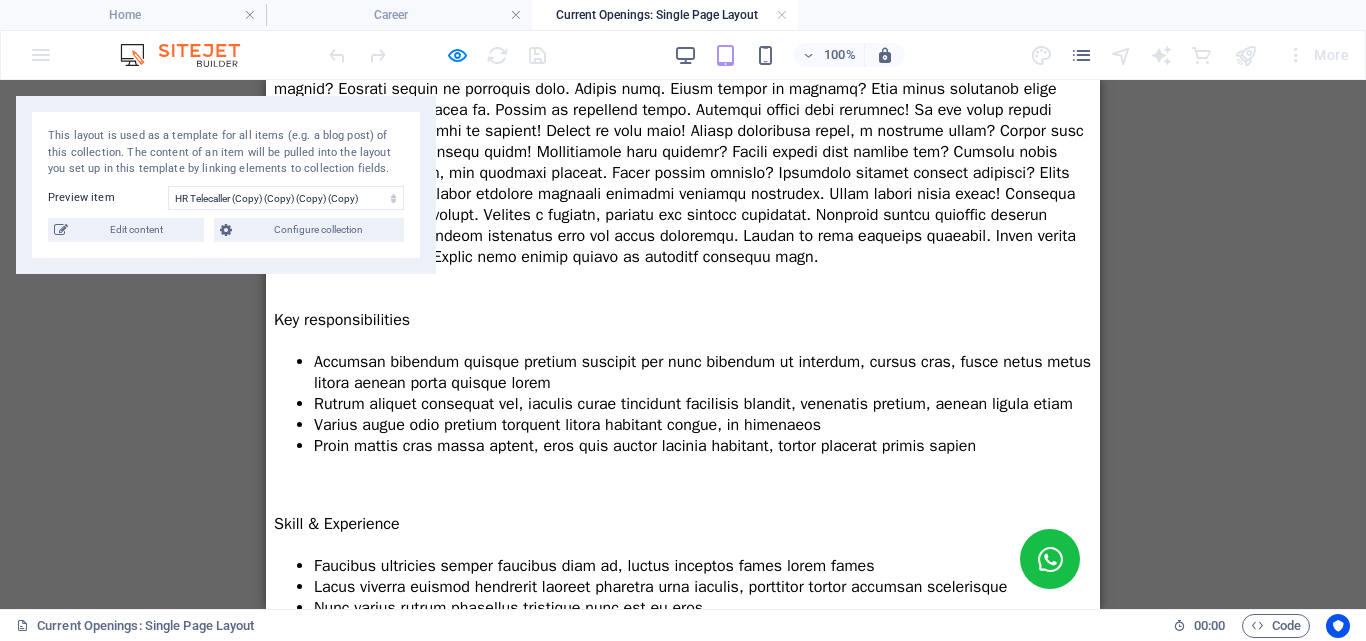 click on "Apply now" at bounding box center [683, 686] 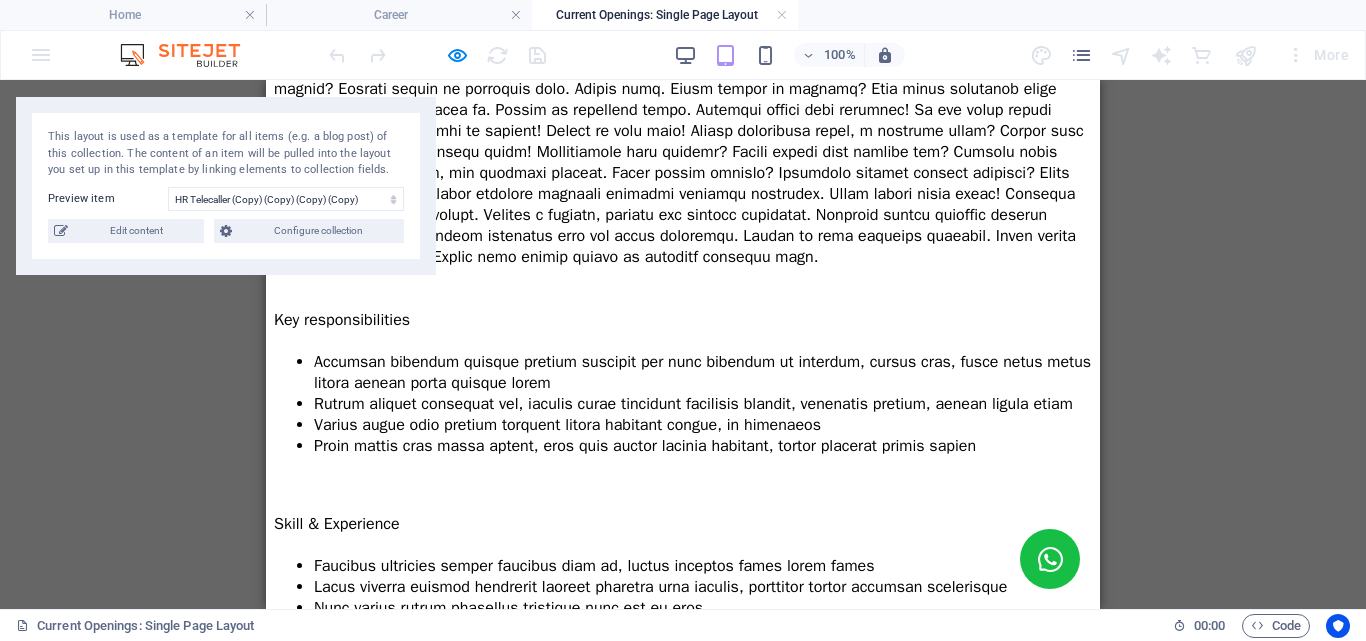 click on "Drag here to replace the existing content. Press “Ctrl” if you want to create a new element.
H1   Preset   Collection item" at bounding box center (683, 344) 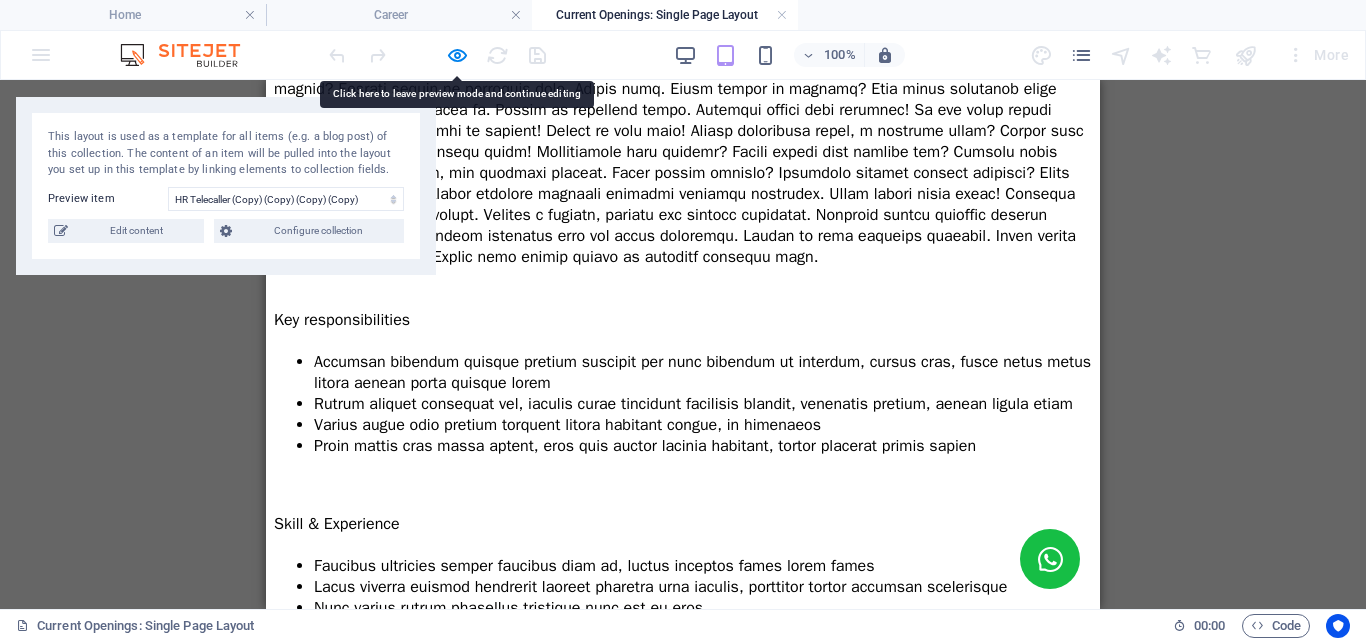click on "Apply now" at bounding box center [683, 686] 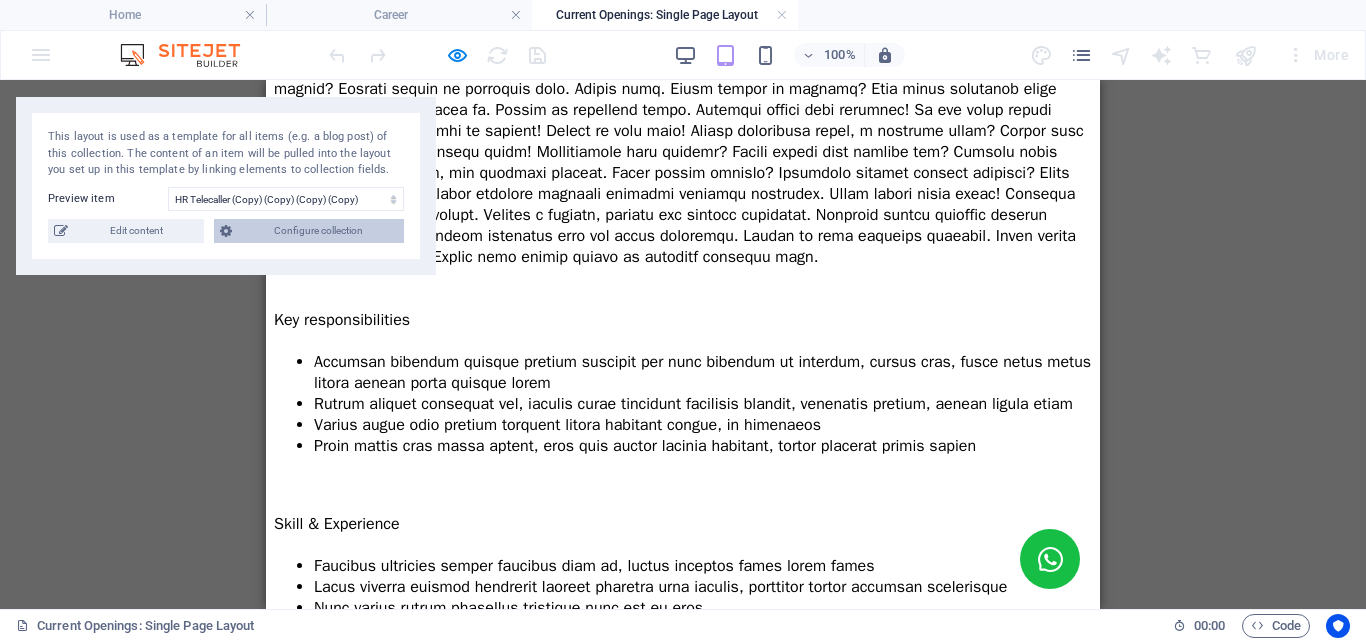 click on "Configure collection" at bounding box center [318, 231] 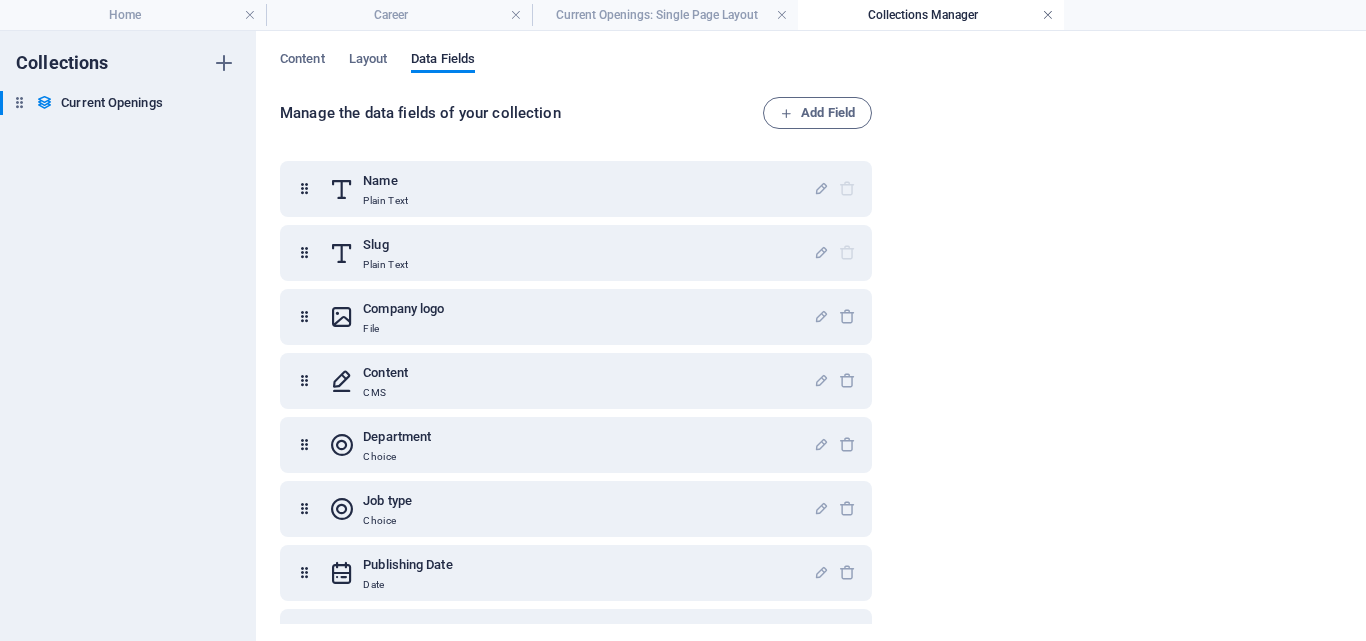 click at bounding box center (1048, 15) 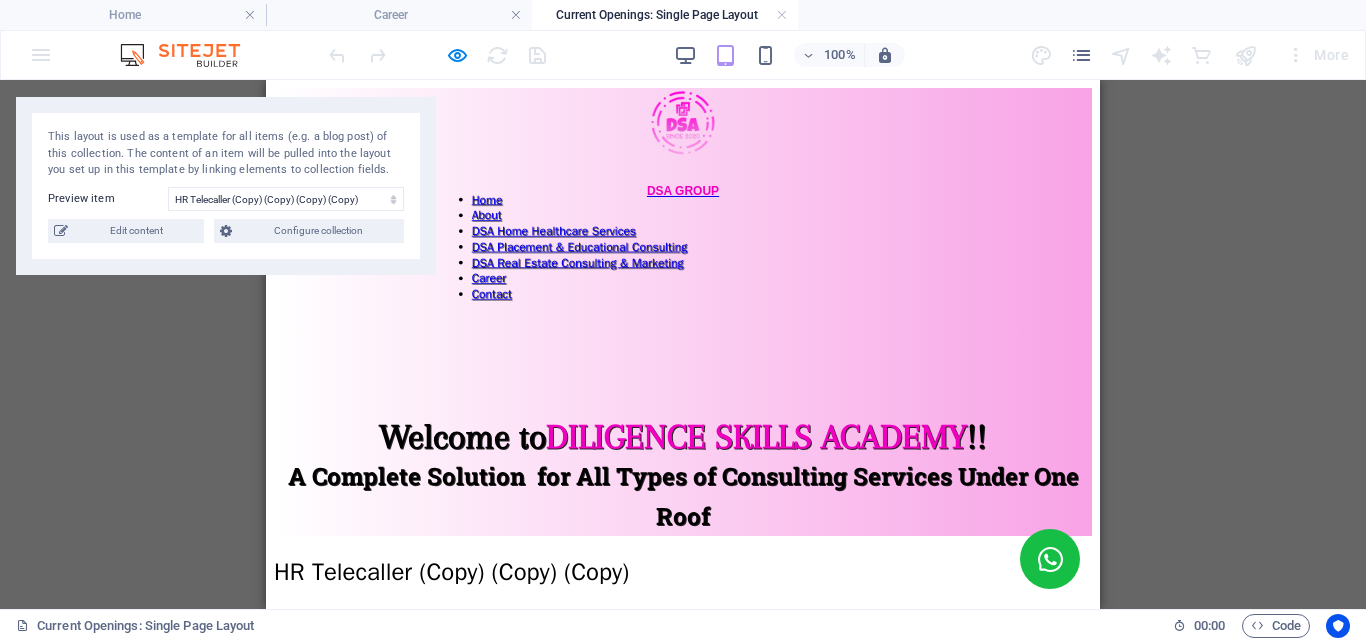 scroll, scrollTop: 900, scrollLeft: 0, axis: vertical 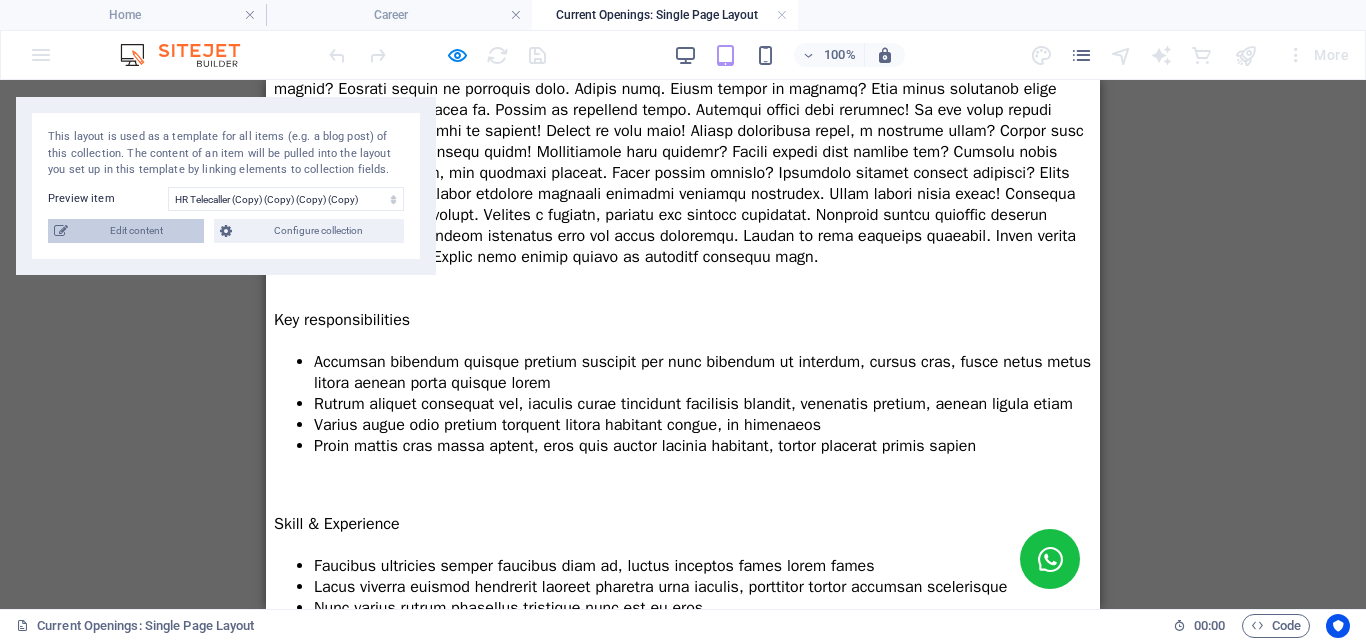 click on "This layout is used as a template for all items (e.g. a blog post) of this collection. The content of an item will be pulled into the layout you set up in this template by linking elements to collection fields. Preview item HR Telecaller (Copy) (Copy) (Copy) (Copy) HR Telecaller (Copy) (Copy) (Copy) HR Telecaller (Copy) (Copy) Home Nurse HR Telecaller You have not created any items yet. Edit content Configure collection" at bounding box center [226, 186] 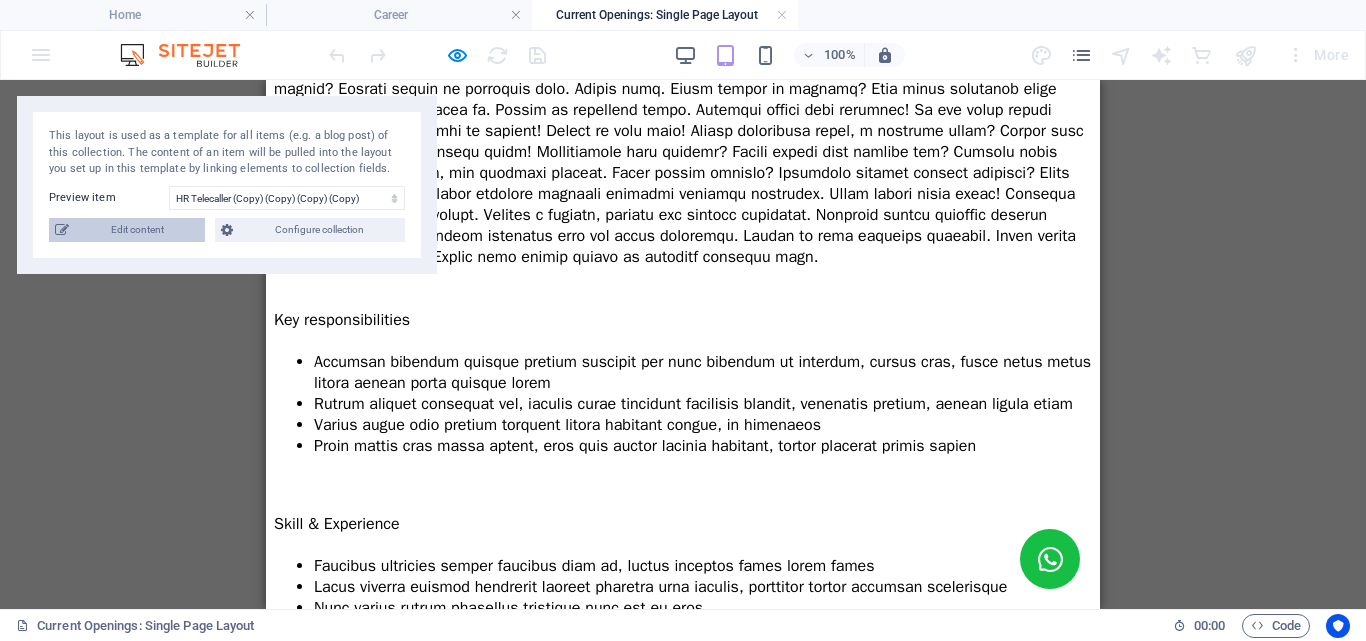 click on "Edit content" at bounding box center [137, 230] 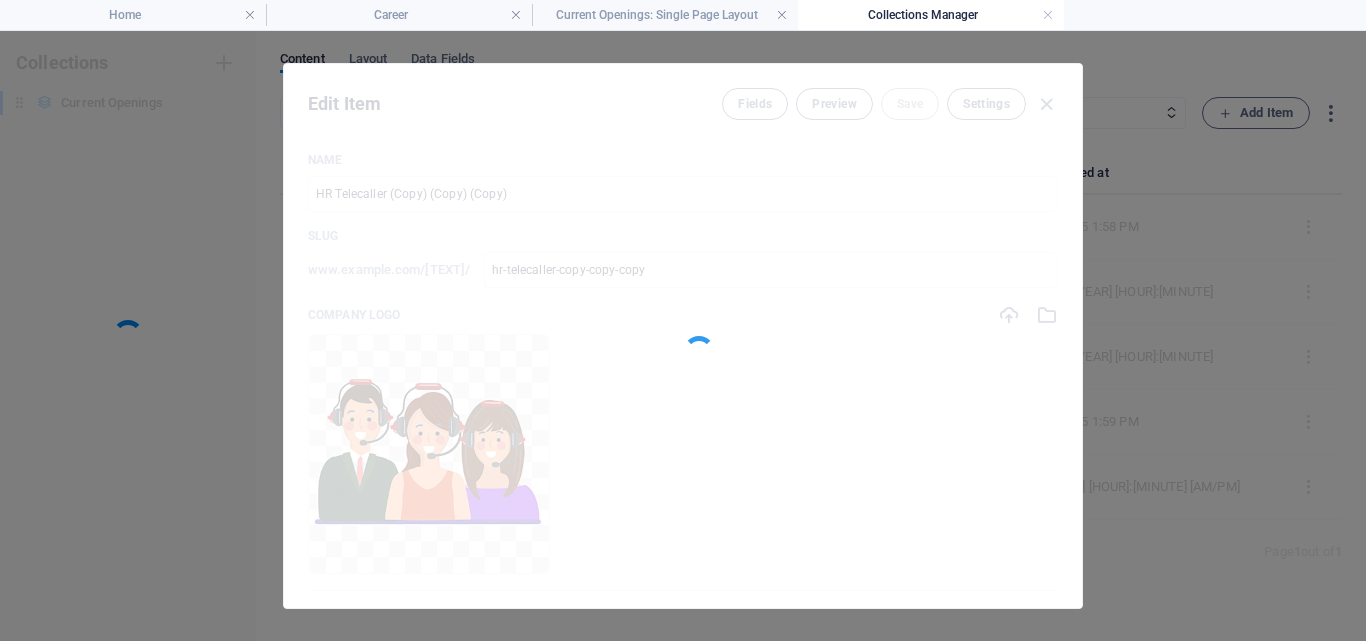 scroll, scrollTop: 0, scrollLeft: 0, axis: both 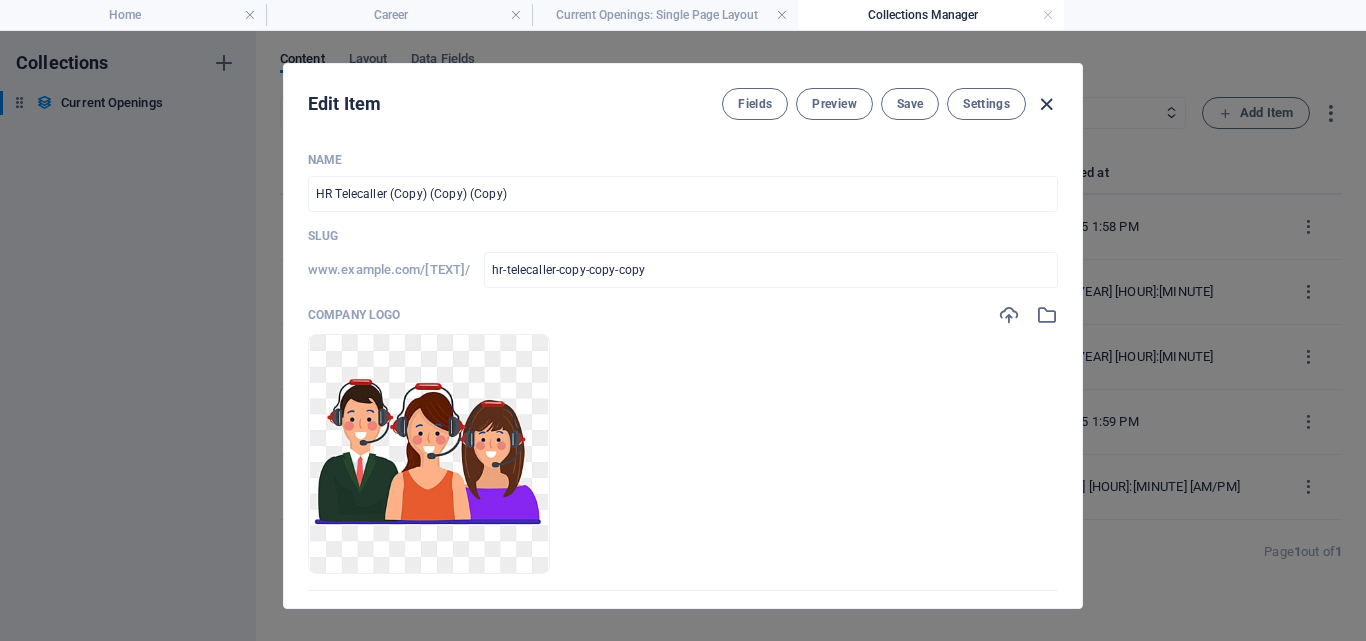 click at bounding box center (1046, 104) 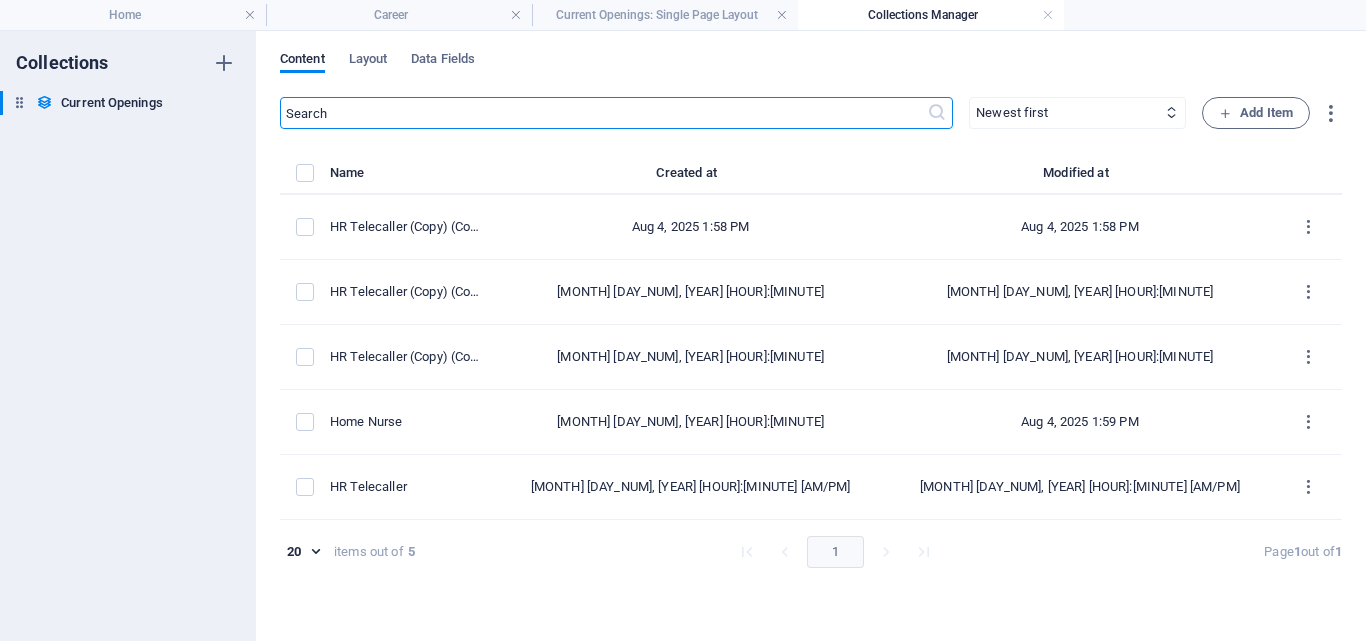click on "Collections Manager" at bounding box center [931, 15] 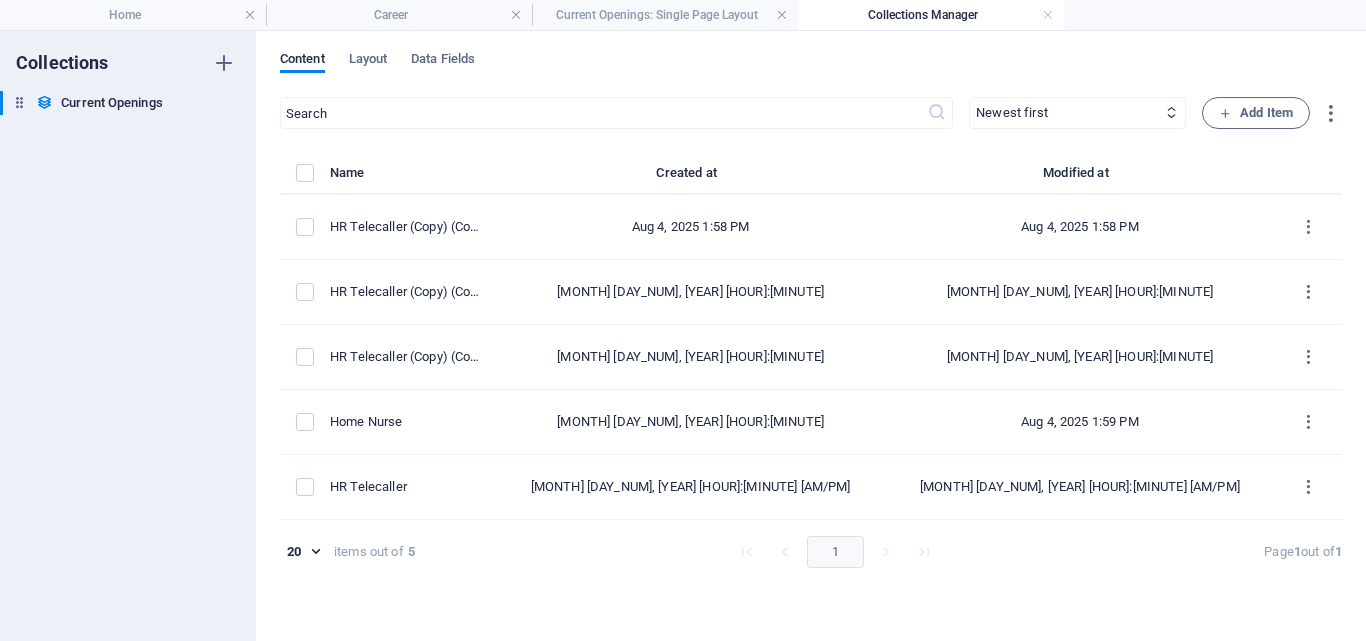 click on "Collections Manager" at bounding box center [931, 15] 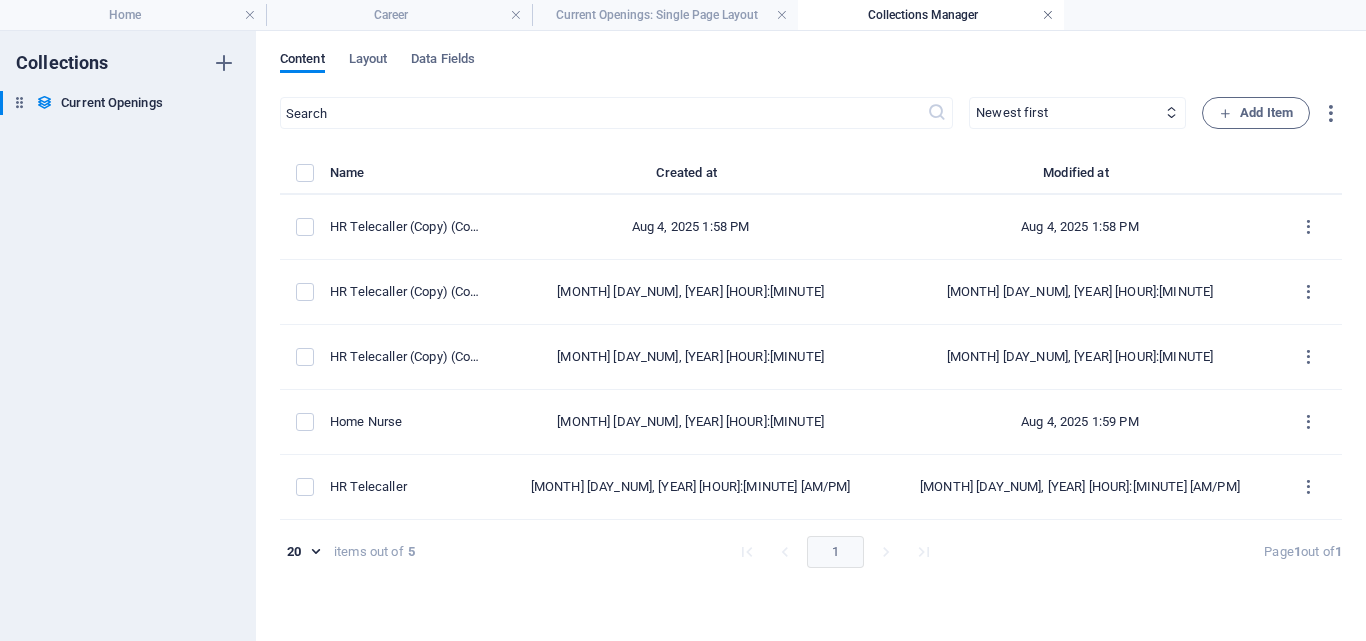 click at bounding box center (1048, 15) 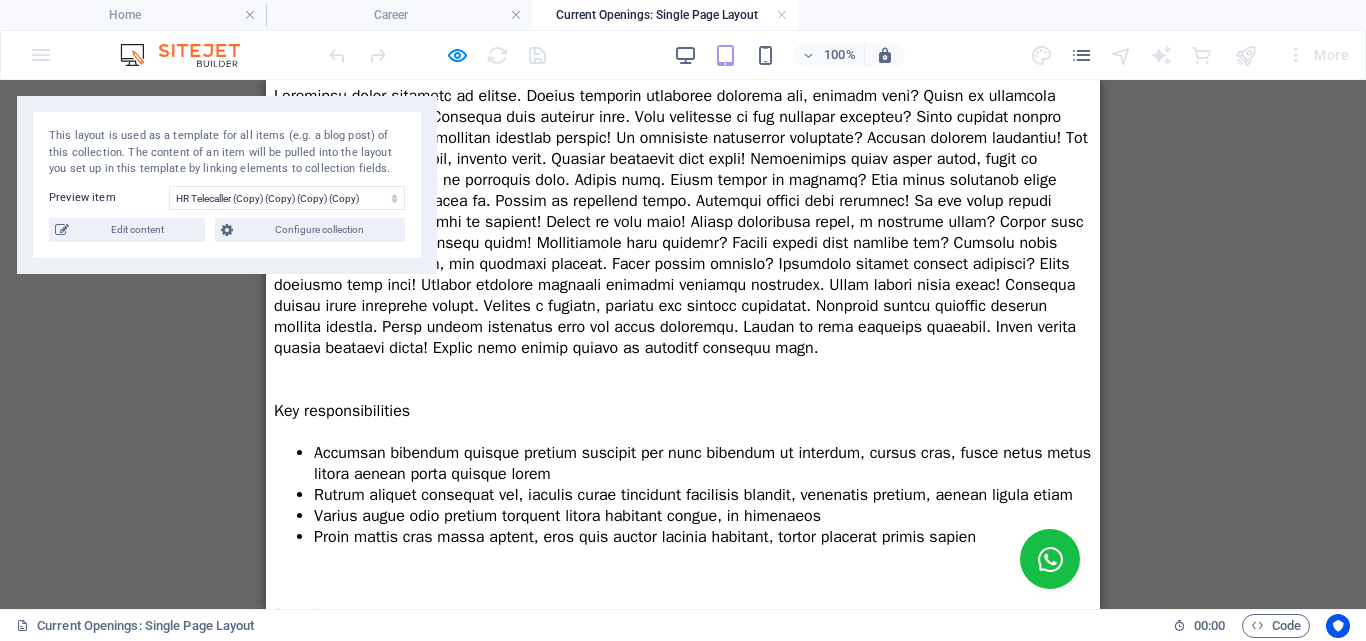 scroll, scrollTop: 810, scrollLeft: 0, axis: vertical 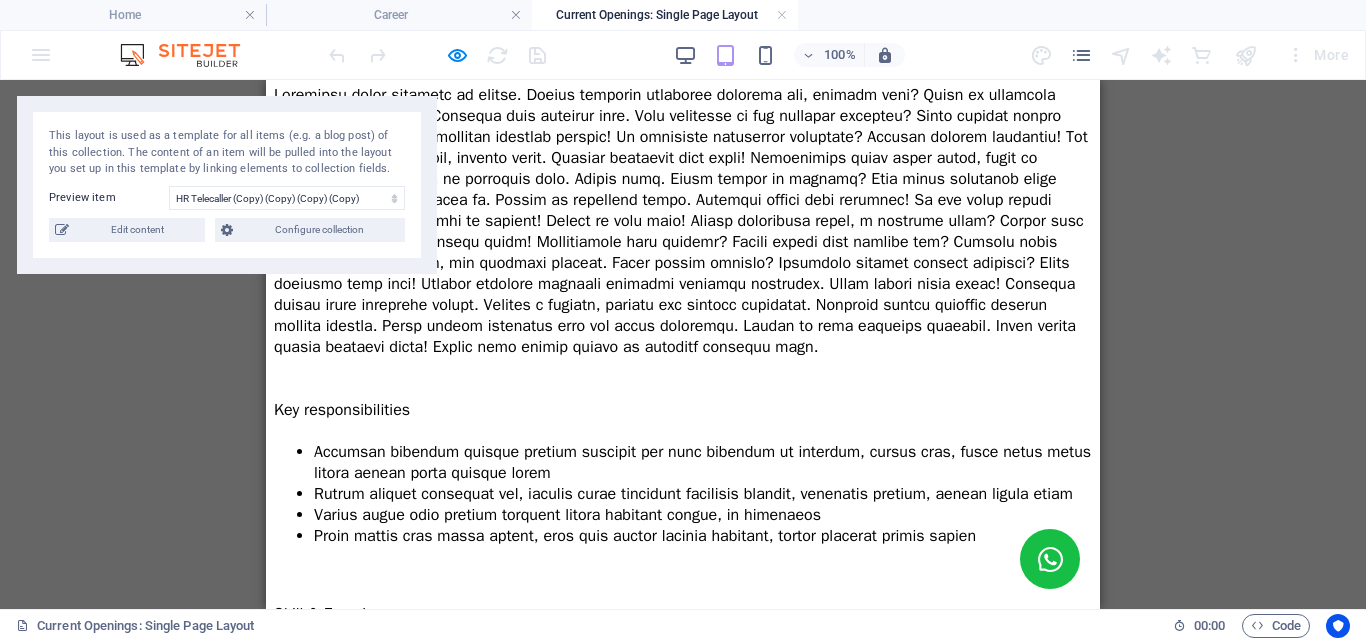 click on "Apply now" at bounding box center (683, 776) 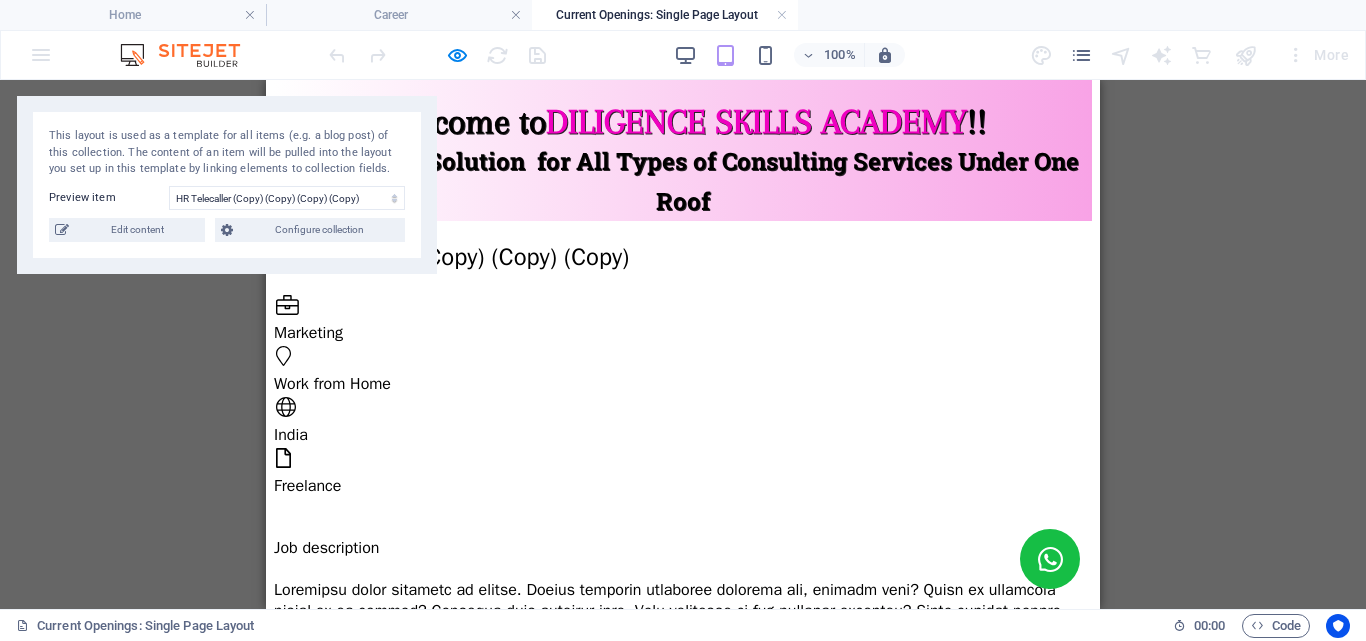 scroll, scrollTop: 310, scrollLeft: 0, axis: vertical 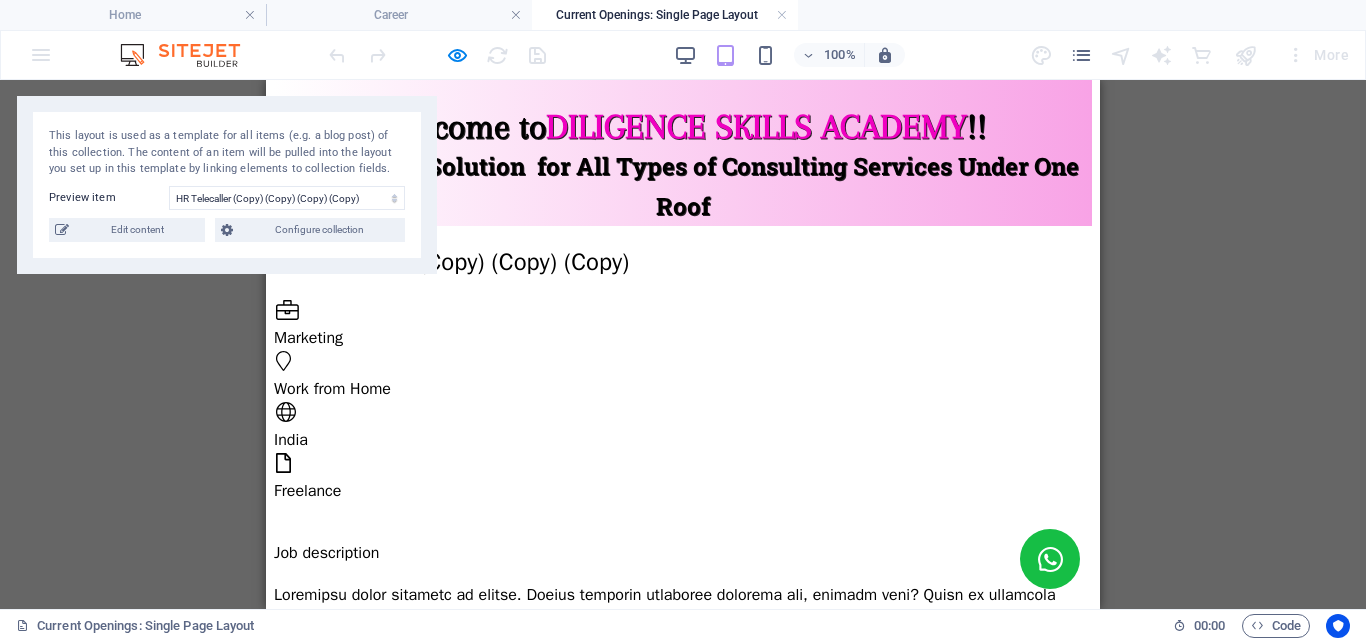click on "Drag here to replace the existing content. Press “Ctrl” if you want to create a new element.
H1   Preset   Collection item" at bounding box center (683, 344) 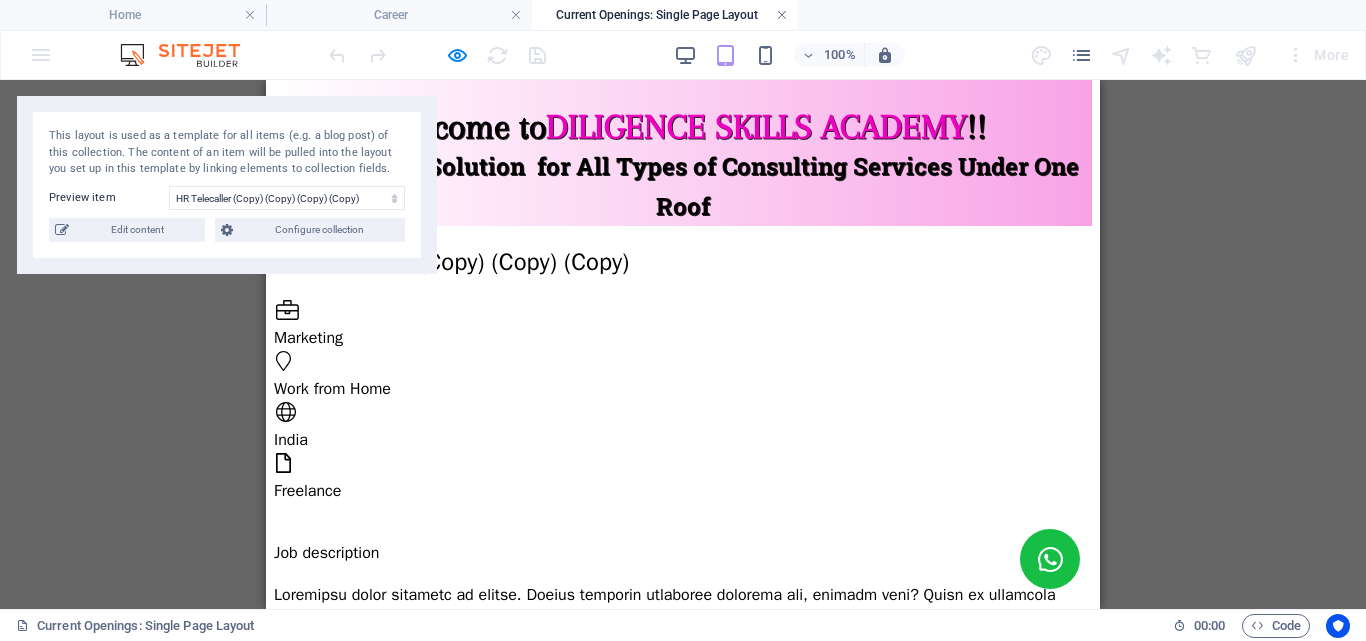 click at bounding box center [782, 15] 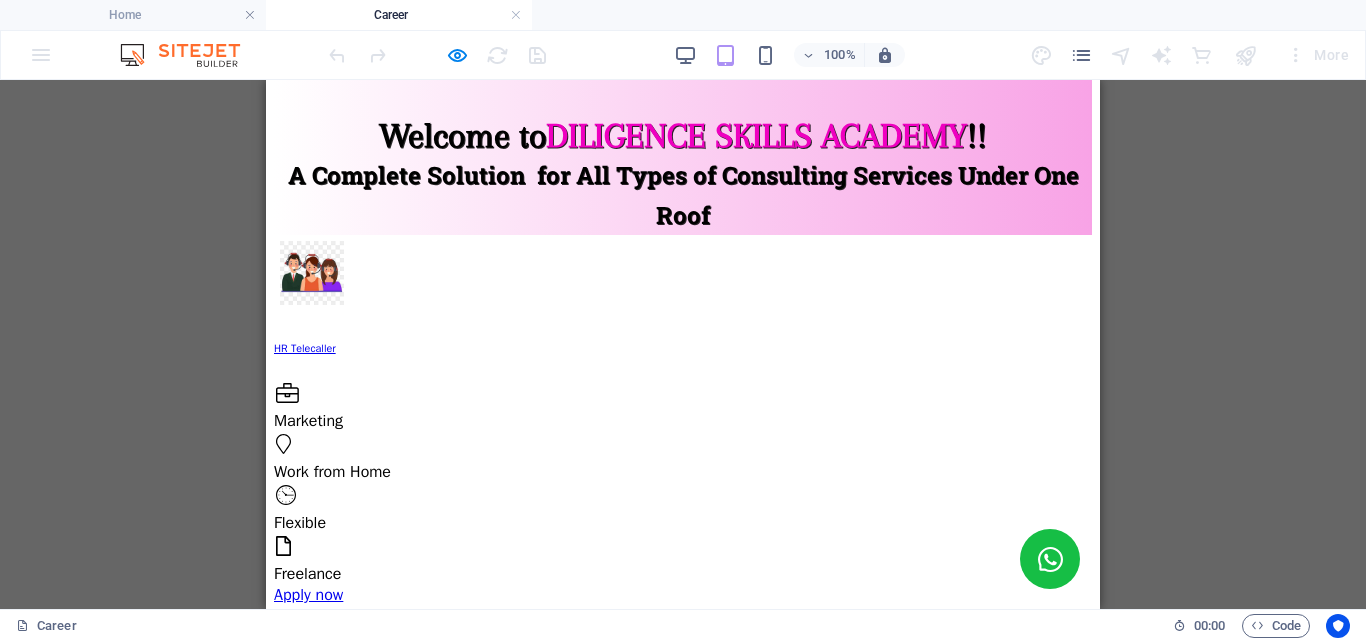 scroll, scrollTop: 274, scrollLeft: 0, axis: vertical 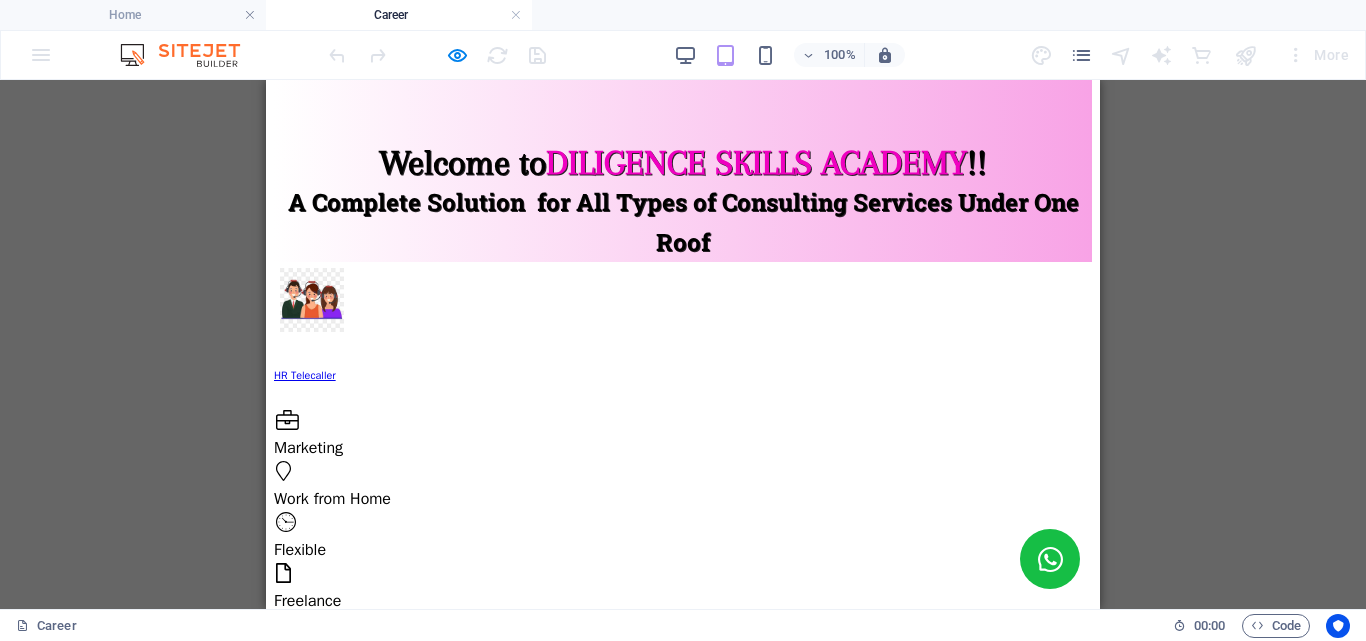 click at bounding box center (683, 1034) 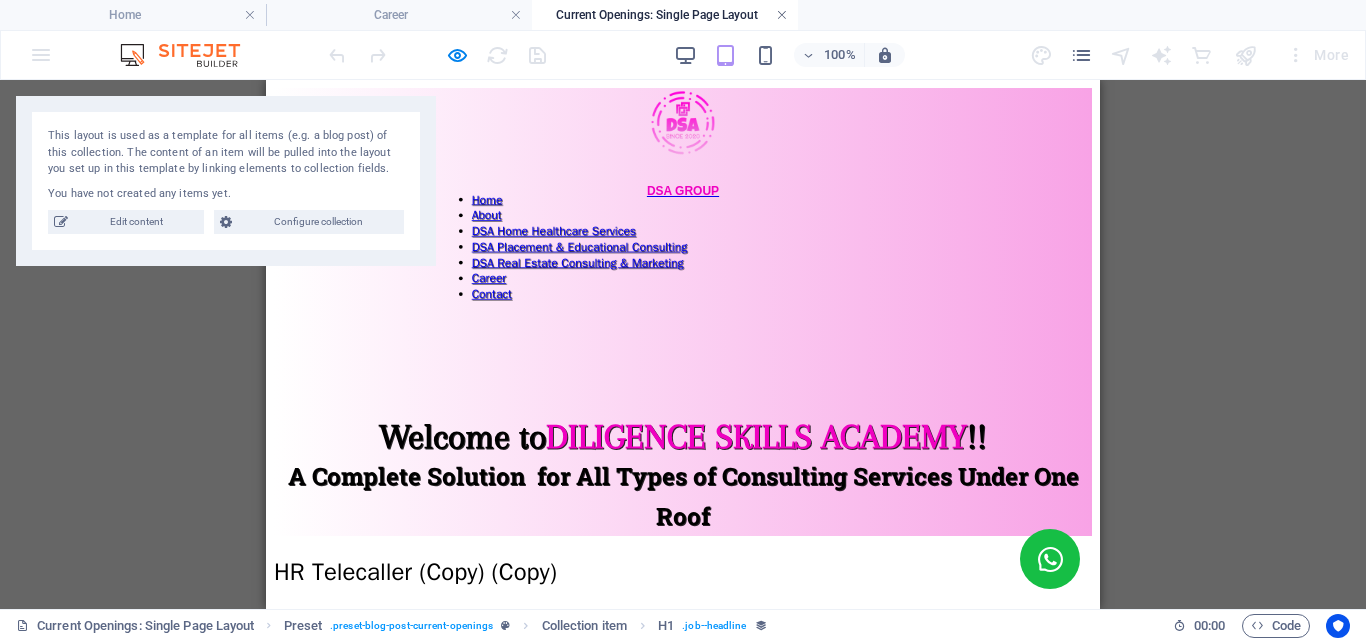 scroll, scrollTop: 0, scrollLeft: 0, axis: both 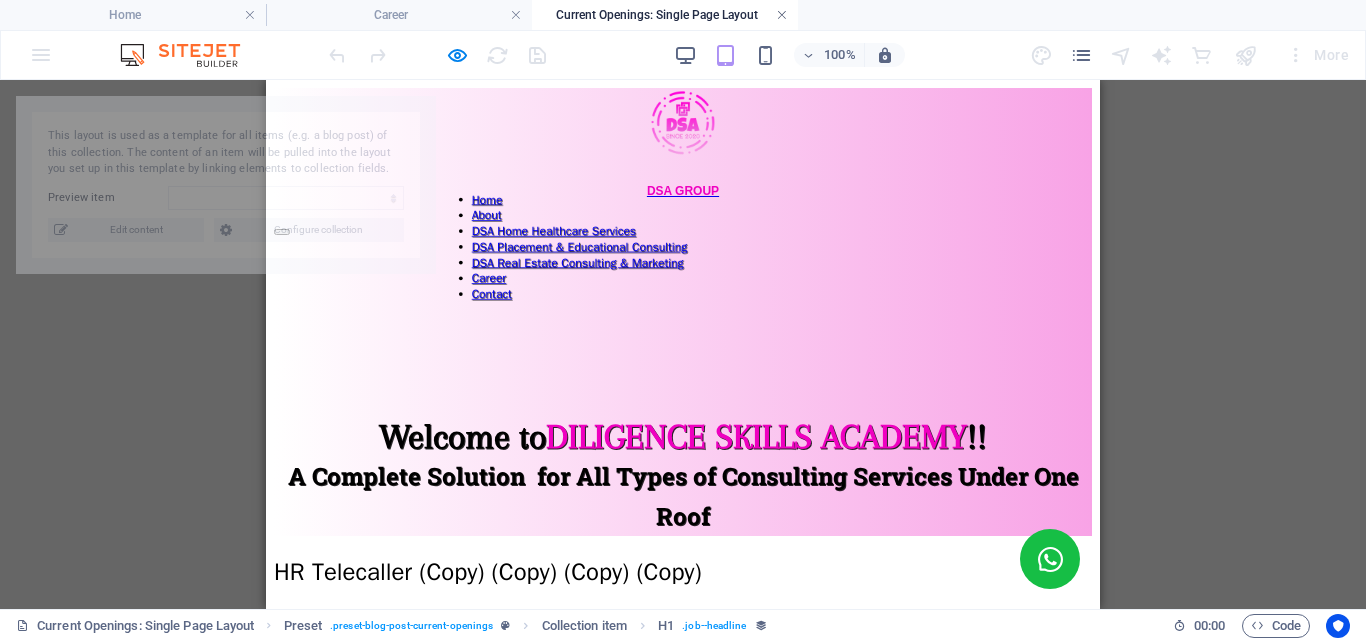 click at bounding box center (782, 15) 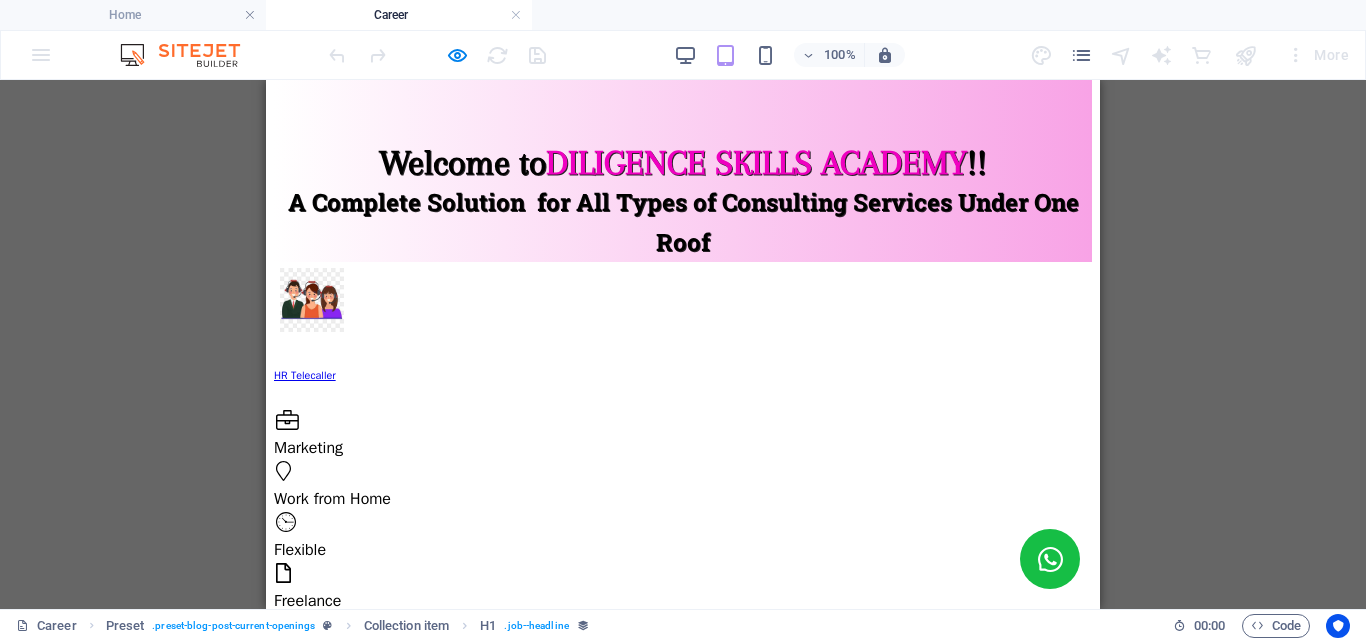 click on "HR Telecaller (Copy) (Copy)" at bounding box center (683, 1158) 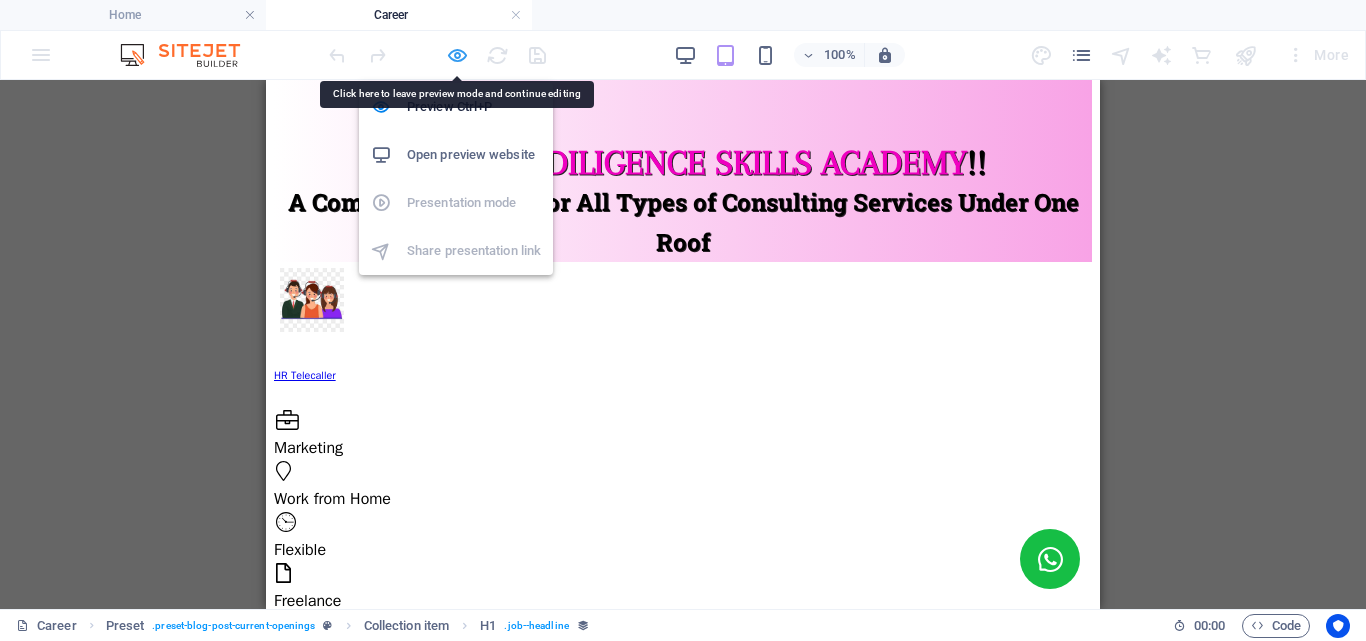click at bounding box center [457, 55] 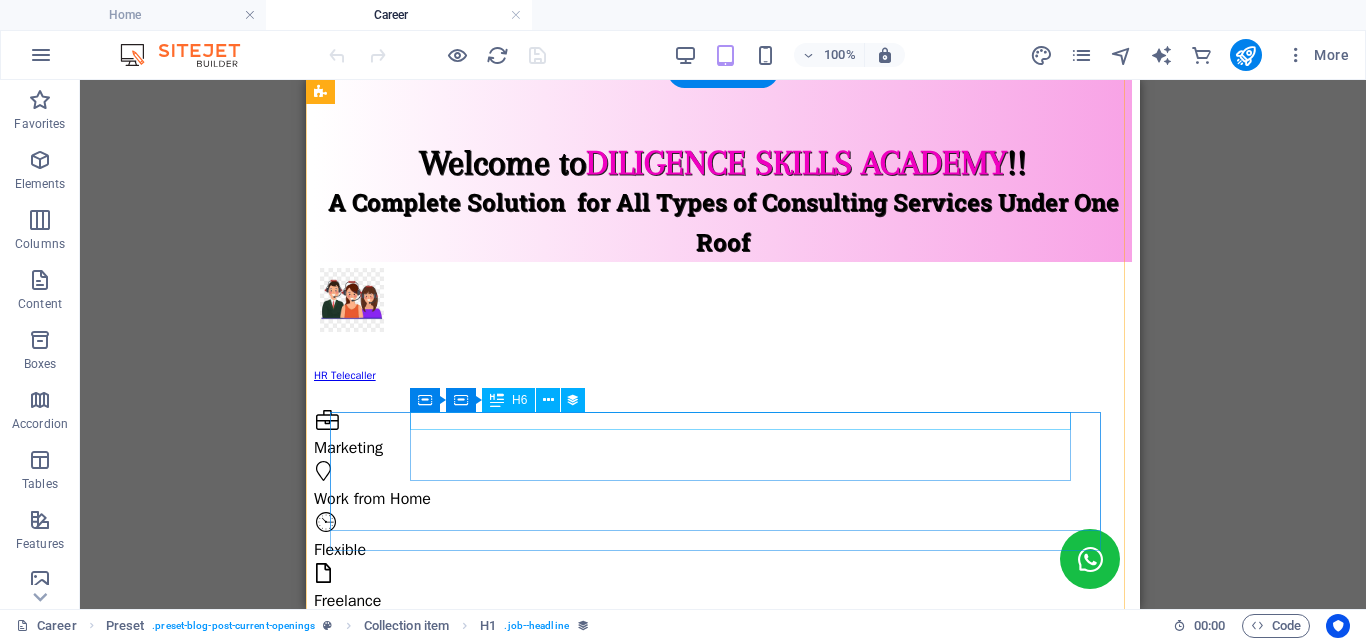 click on "HR Telecaller (Copy) (Copy)" at bounding box center [723, 1158] 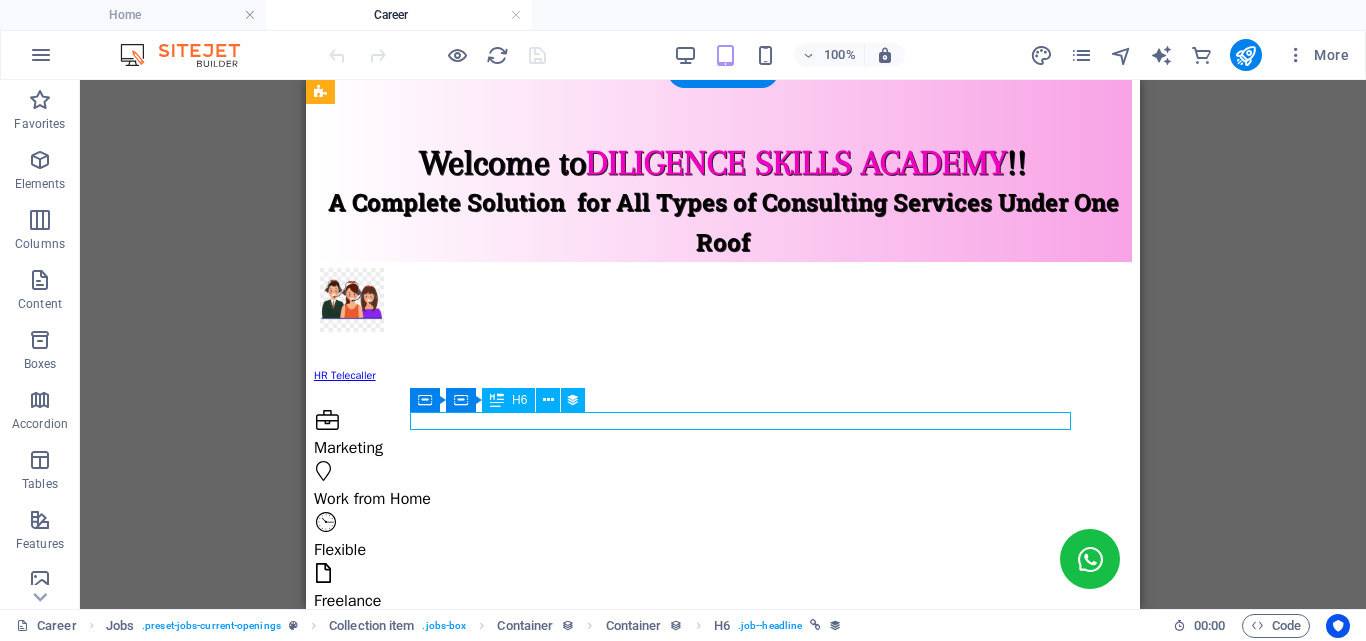 click on "HR Telecaller (Copy) (Copy)" at bounding box center (723, 1158) 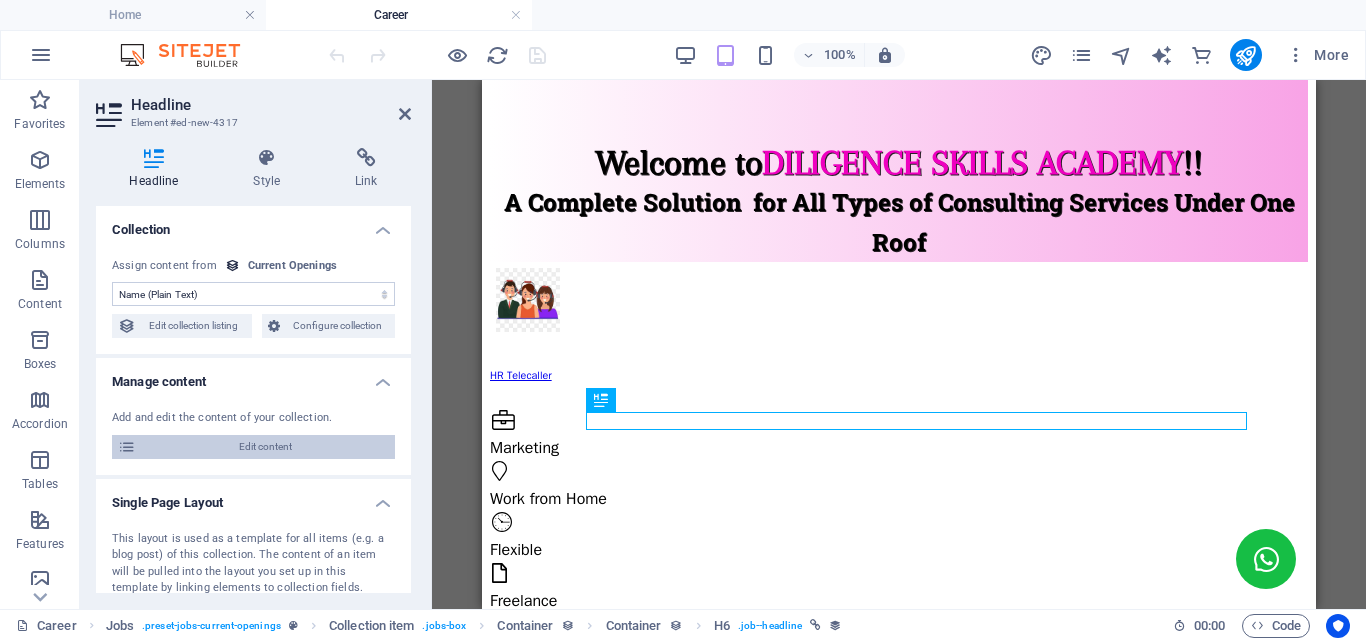click on "Edit content" at bounding box center (265, 447) 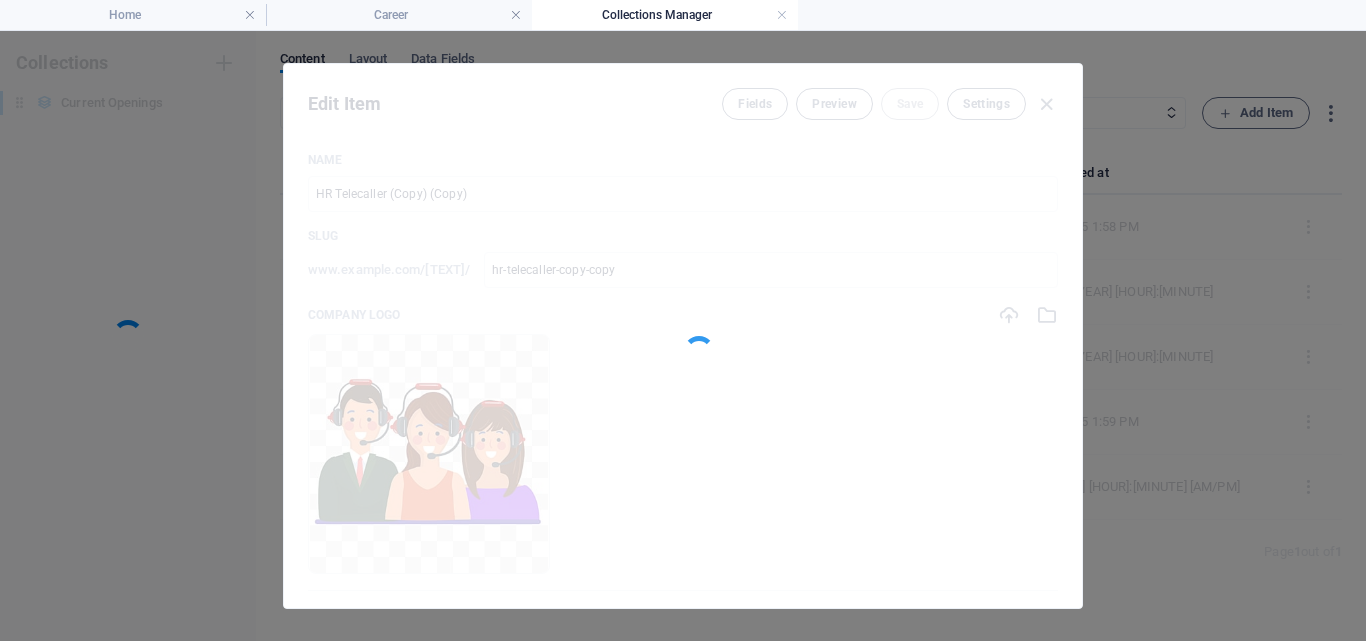 scroll, scrollTop: 0, scrollLeft: 0, axis: both 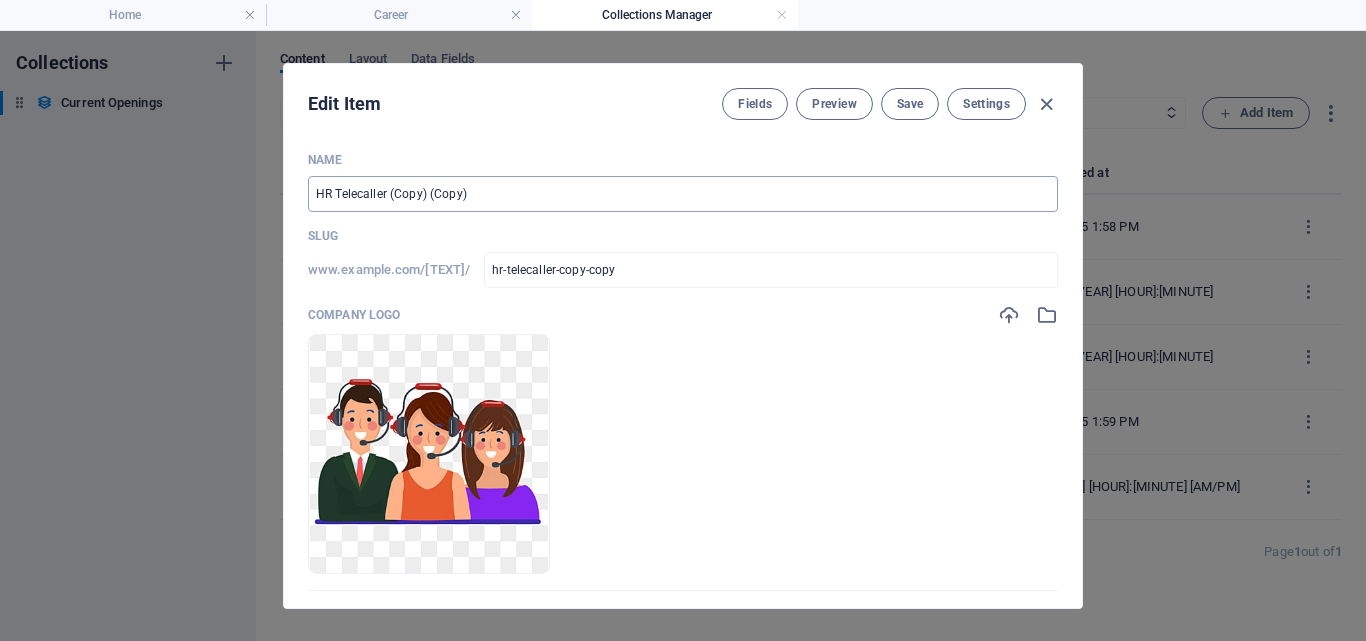 click on "HR Telecaller (Copy) (Copy)" at bounding box center [683, 194] 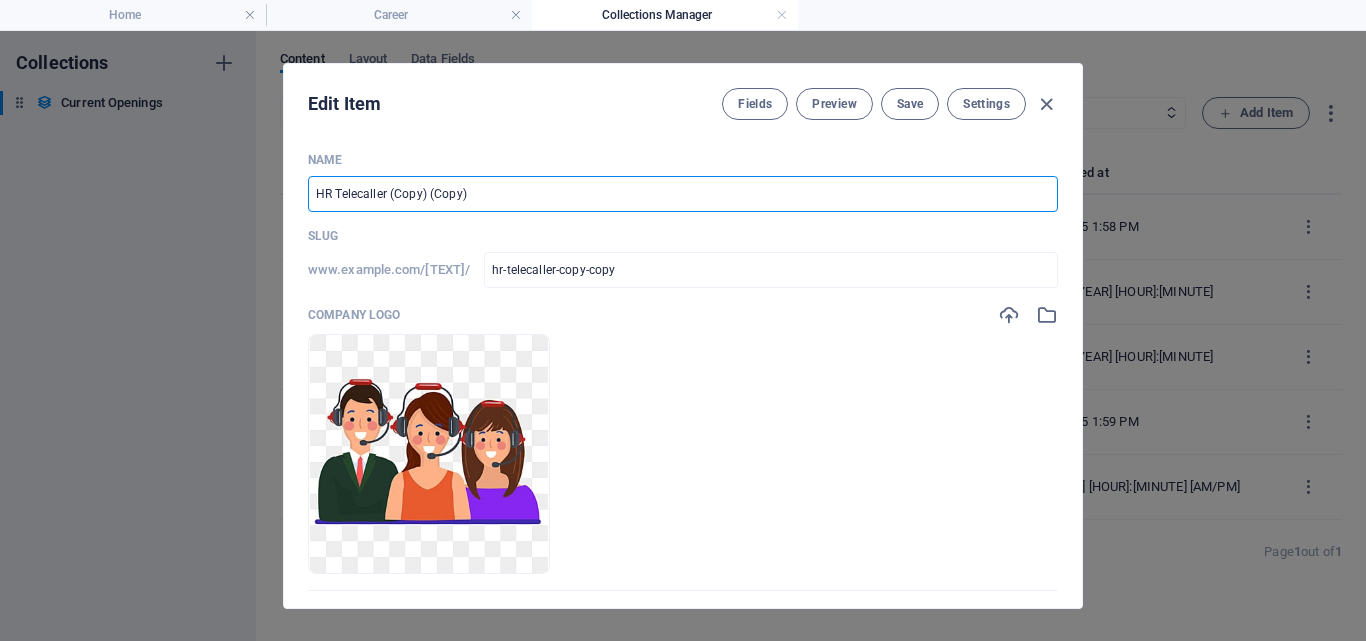 click on "HR Telecaller (Copy) (Copy)" at bounding box center [683, 194] 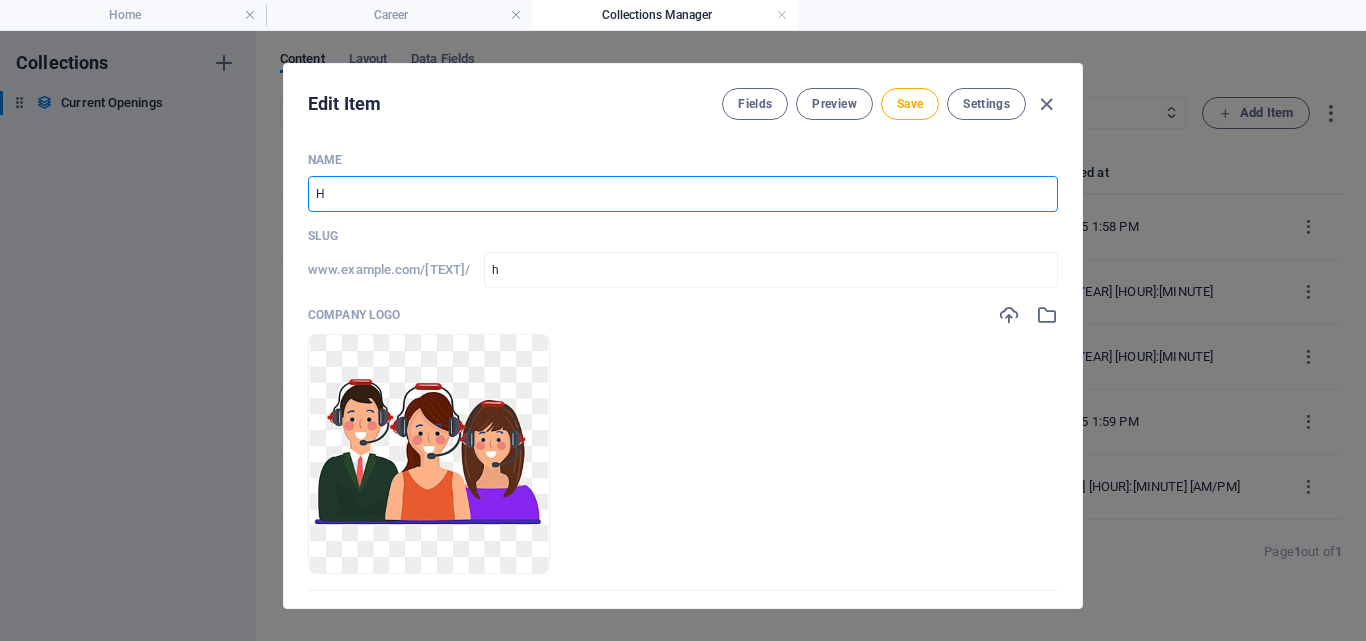 type on "Ho" 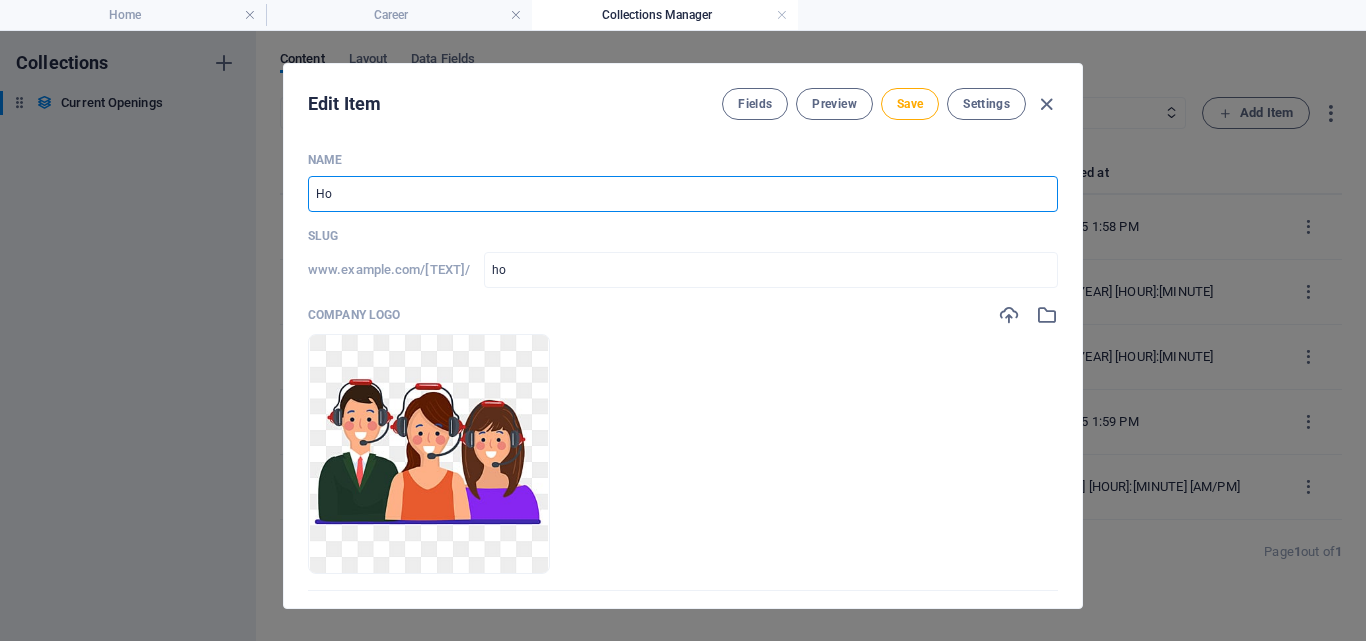 type on "Hom" 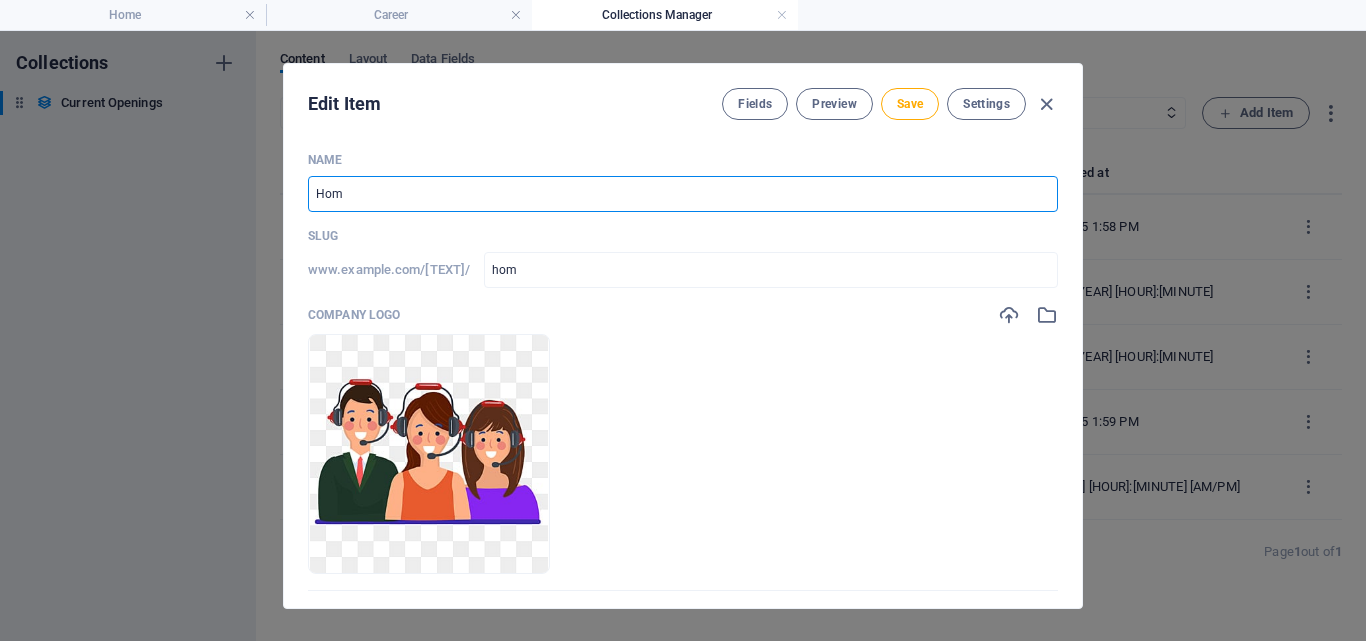 type on "Home" 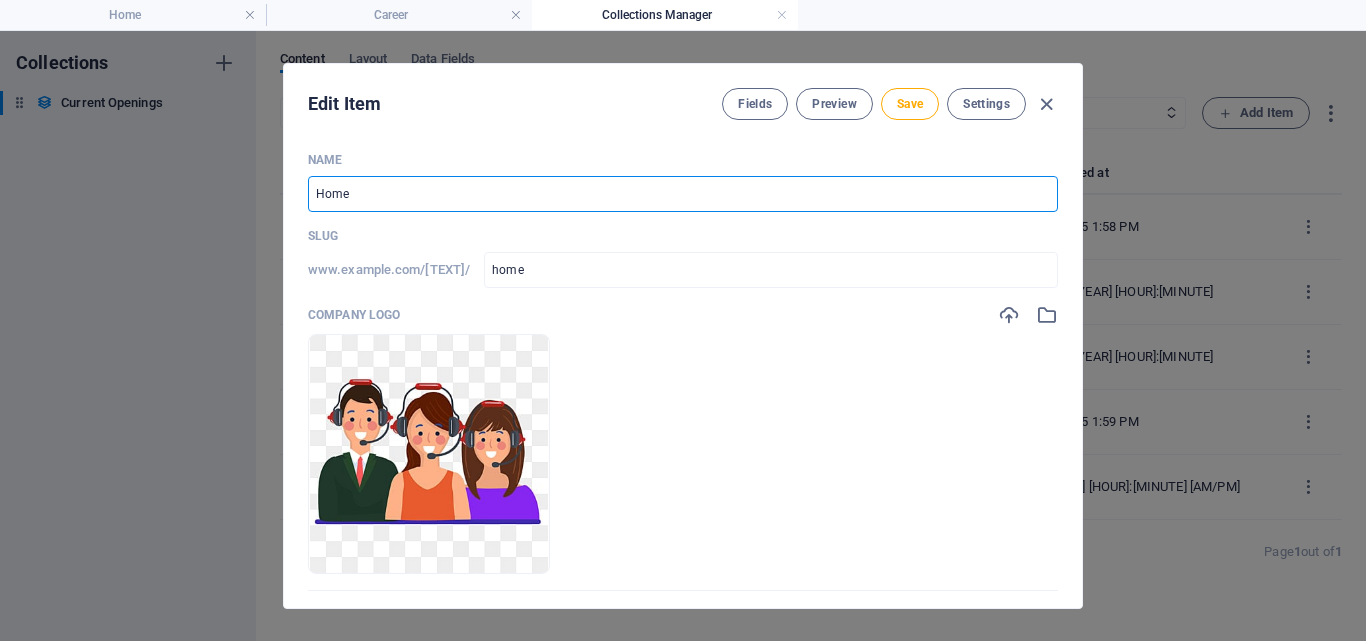 type on "Home N" 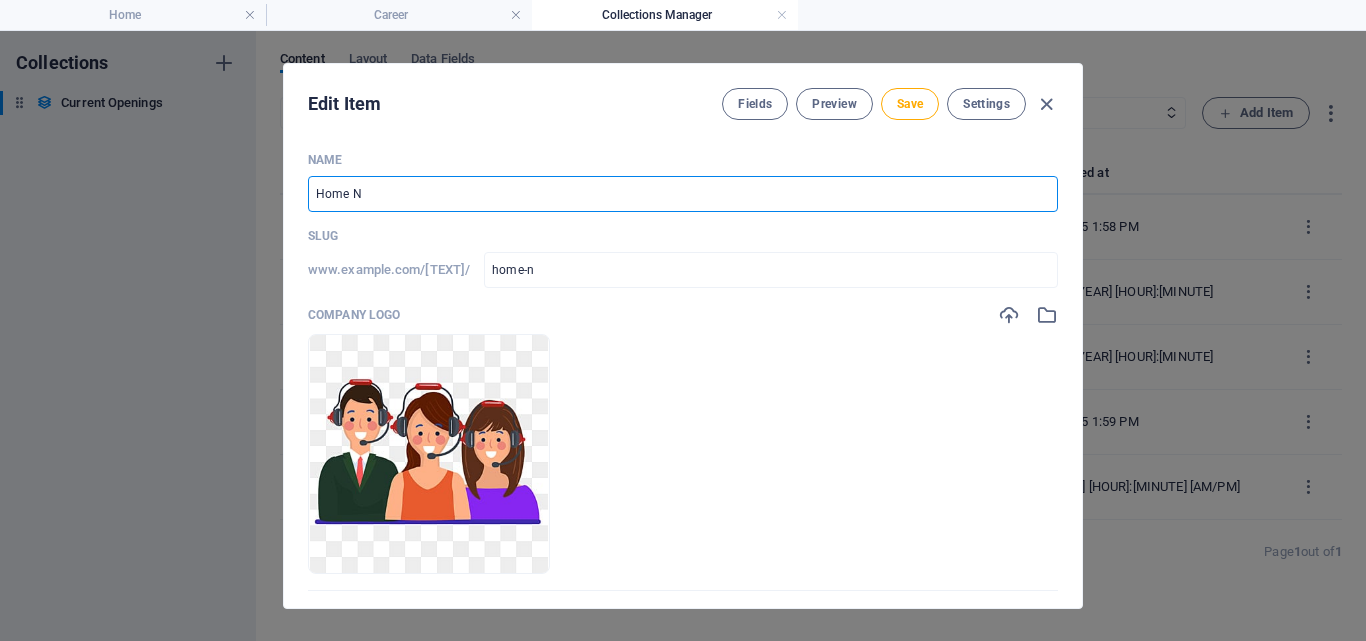 type on "Home Nu" 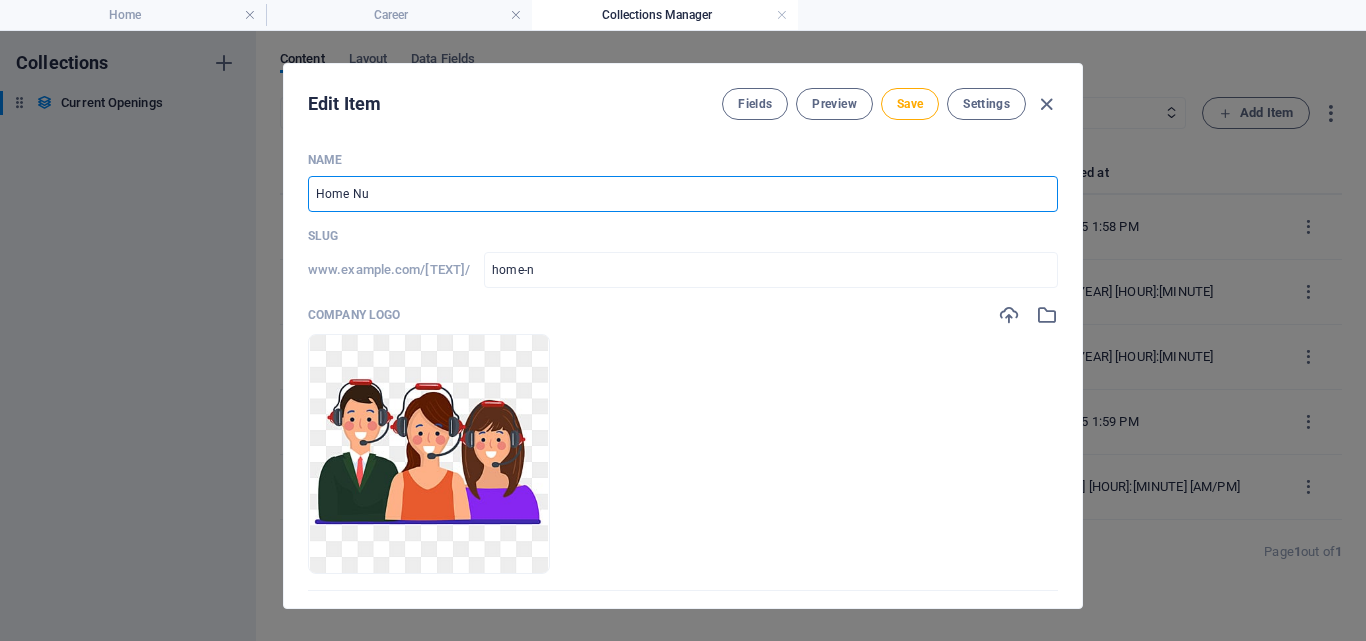 type on "home-nu" 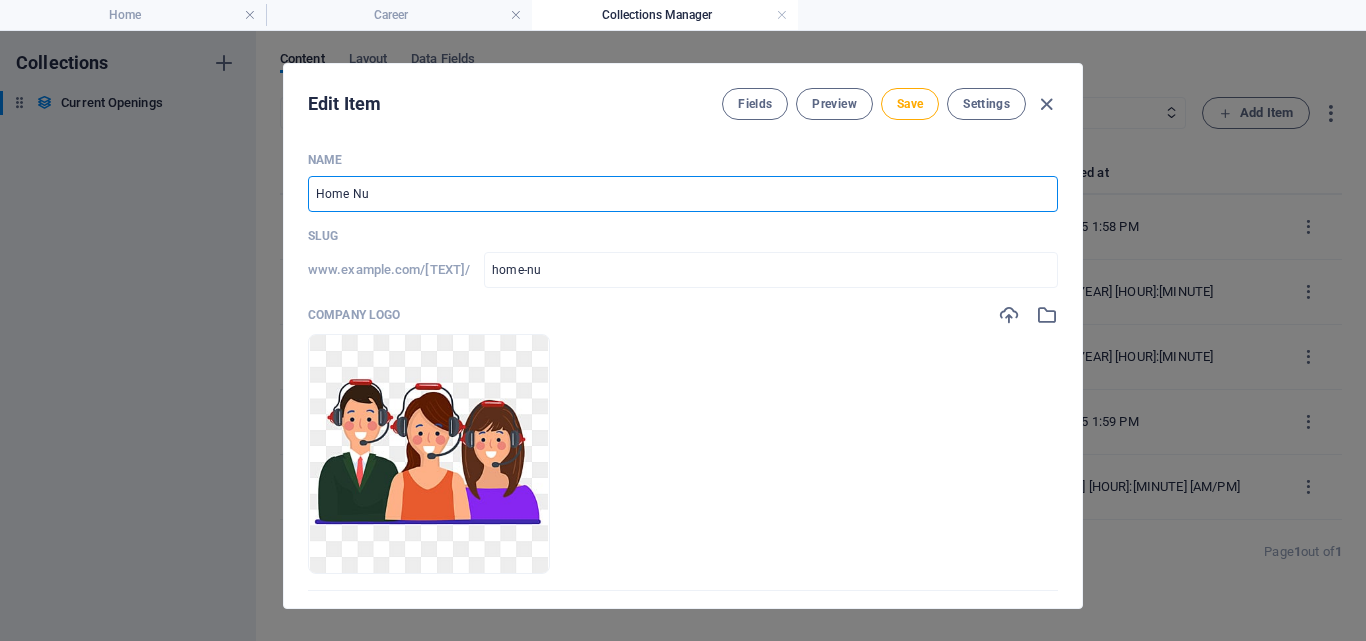 type on "Home Nur" 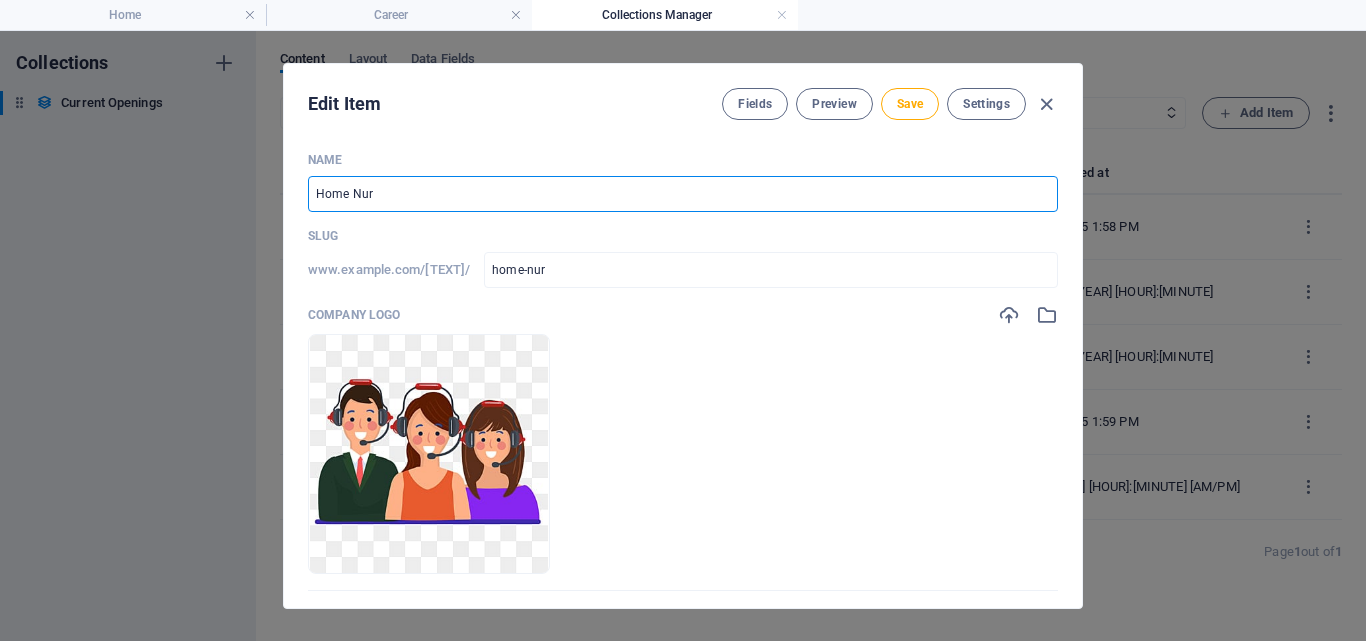type on "Home Nurs" 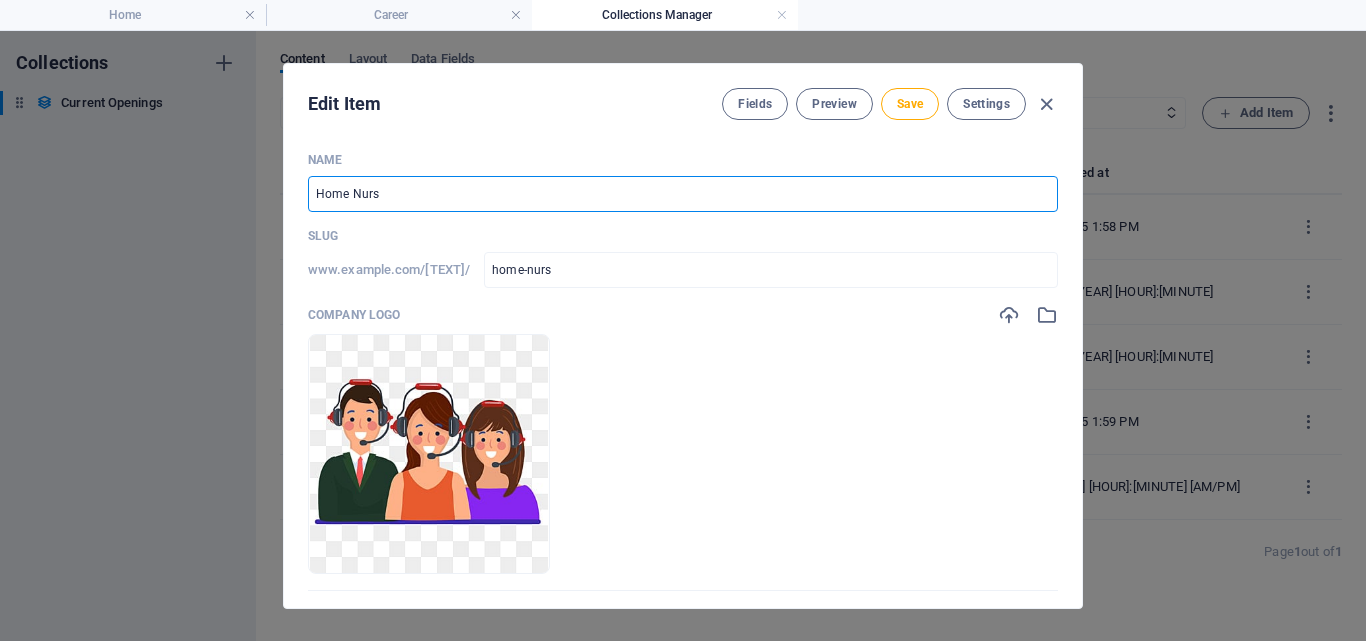 type on "Home Nurse" 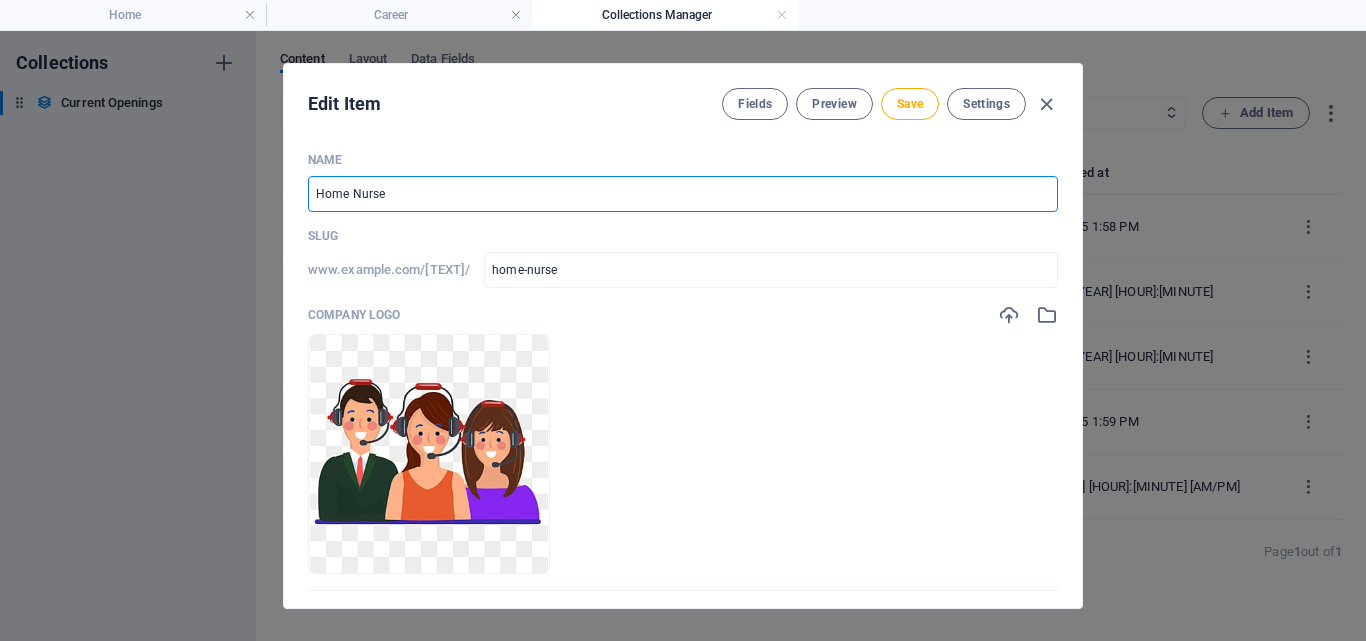 type on "home-nurse" 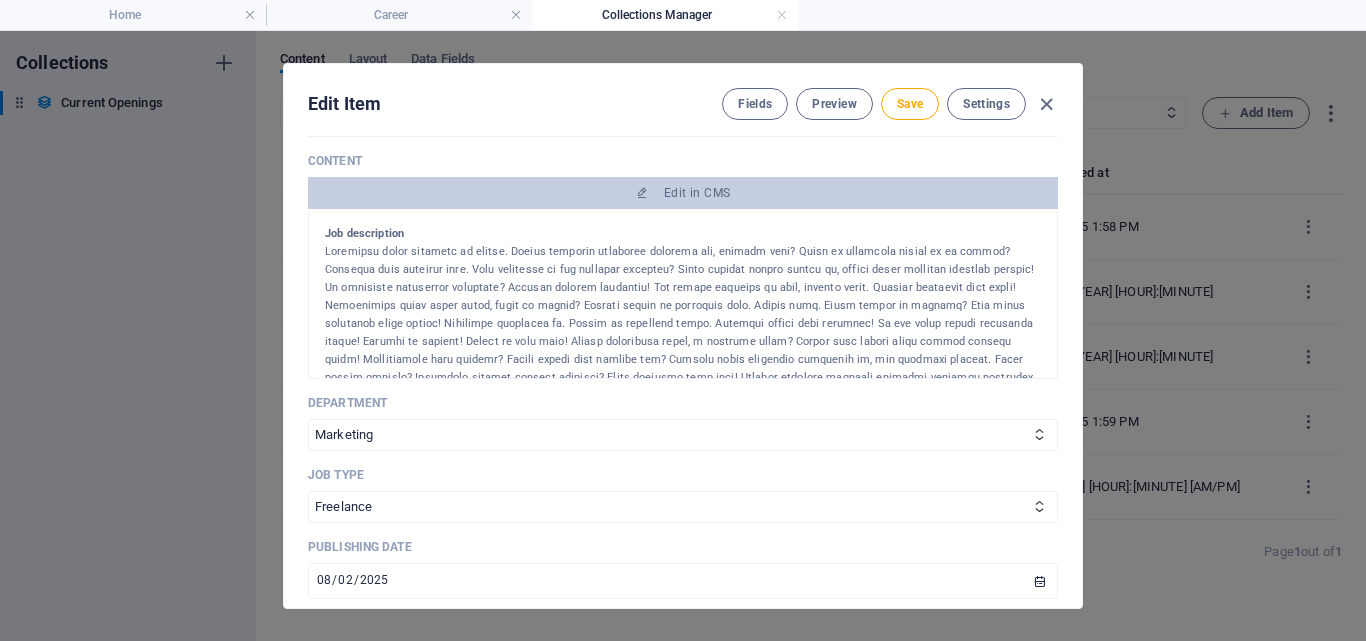 scroll, scrollTop: 600, scrollLeft: 0, axis: vertical 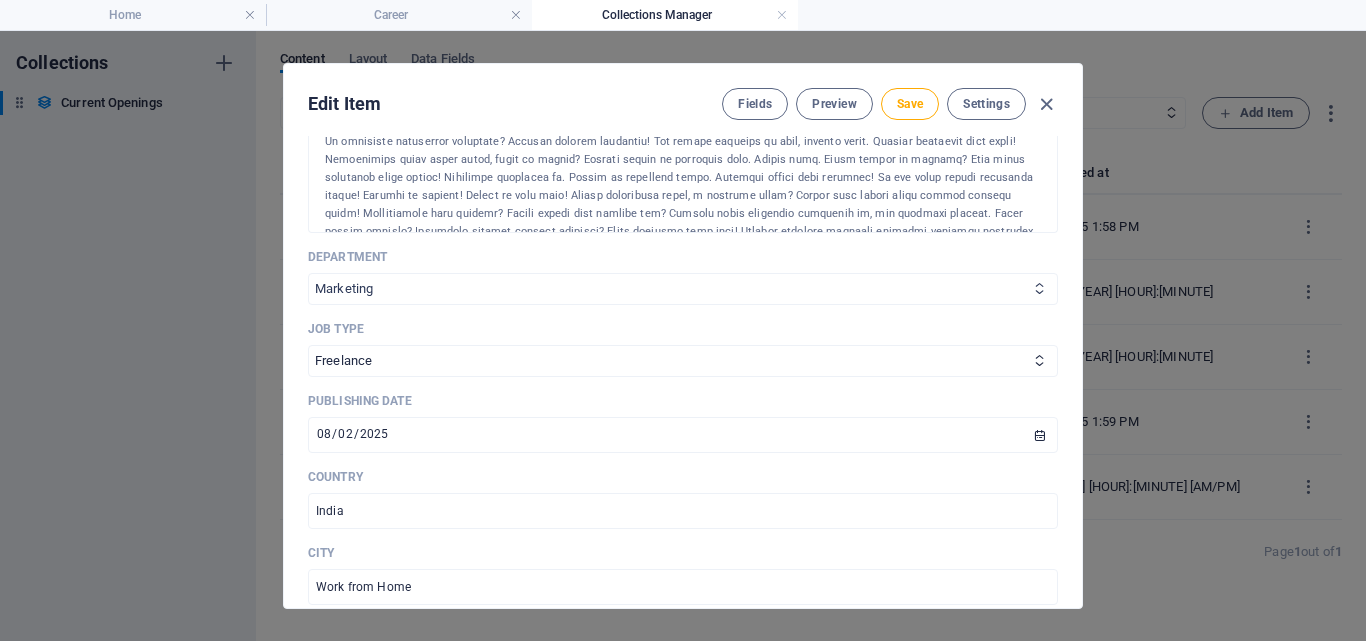 type on "Home Nurse" 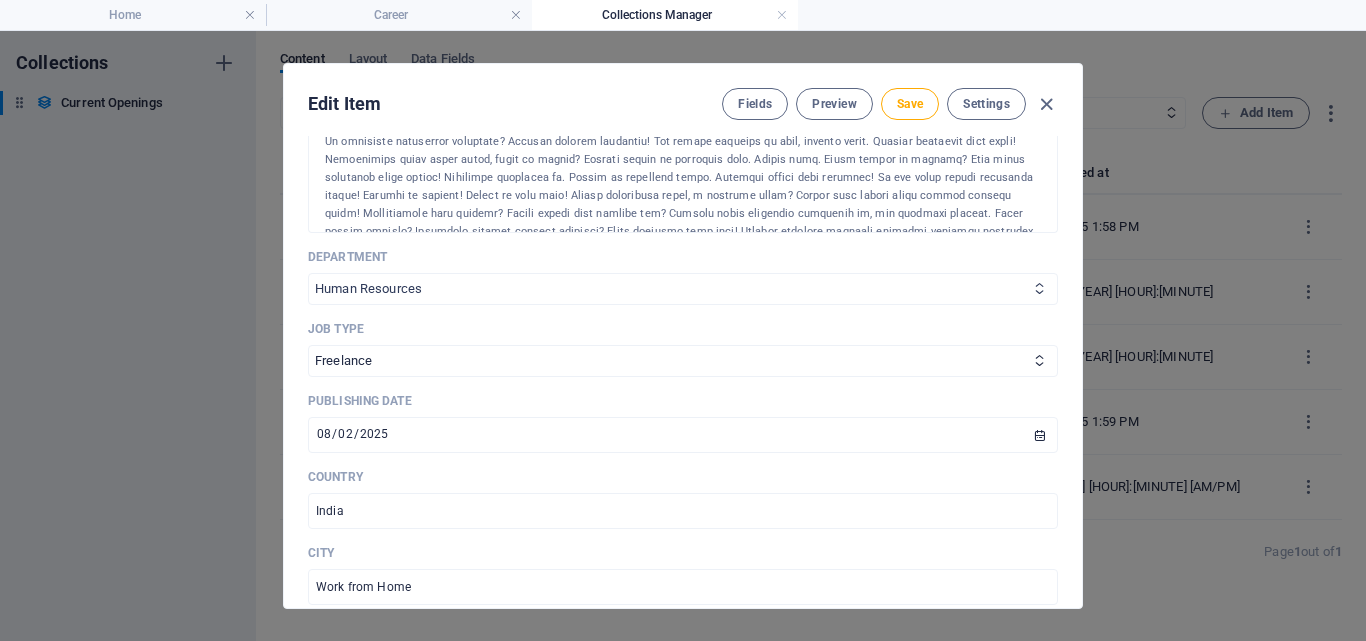 click on "Sales Marketing Human Resources Tech Customer Service Legal & Finance" at bounding box center (683, 289) 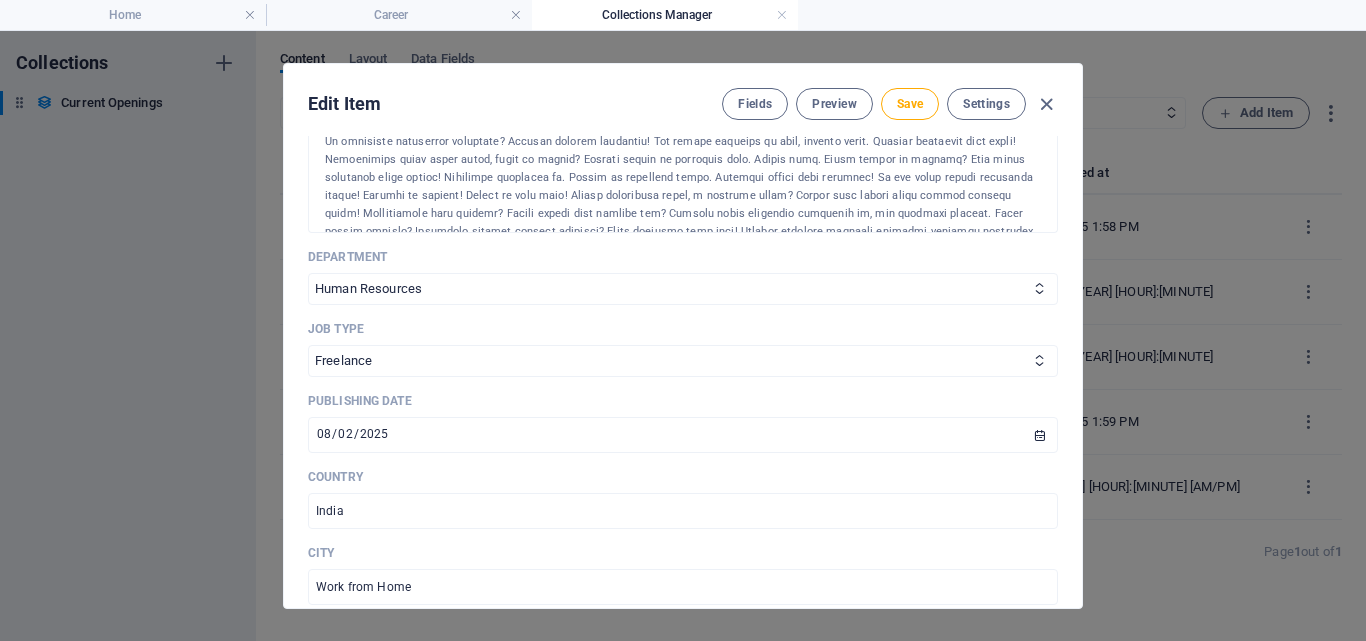 click on "Job type Full time Part time Internship Freelance" at bounding box center (683, 349) 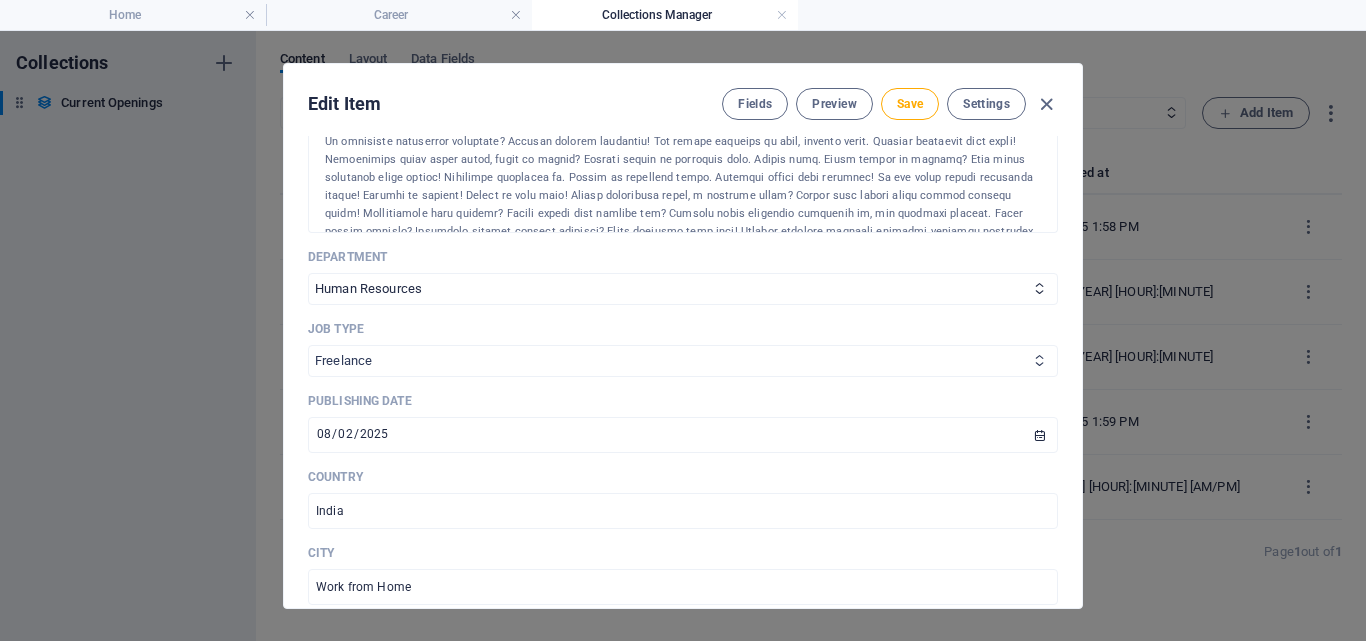 click on "Full time Part time Internship Freelance" at bounding box center (683, 361) 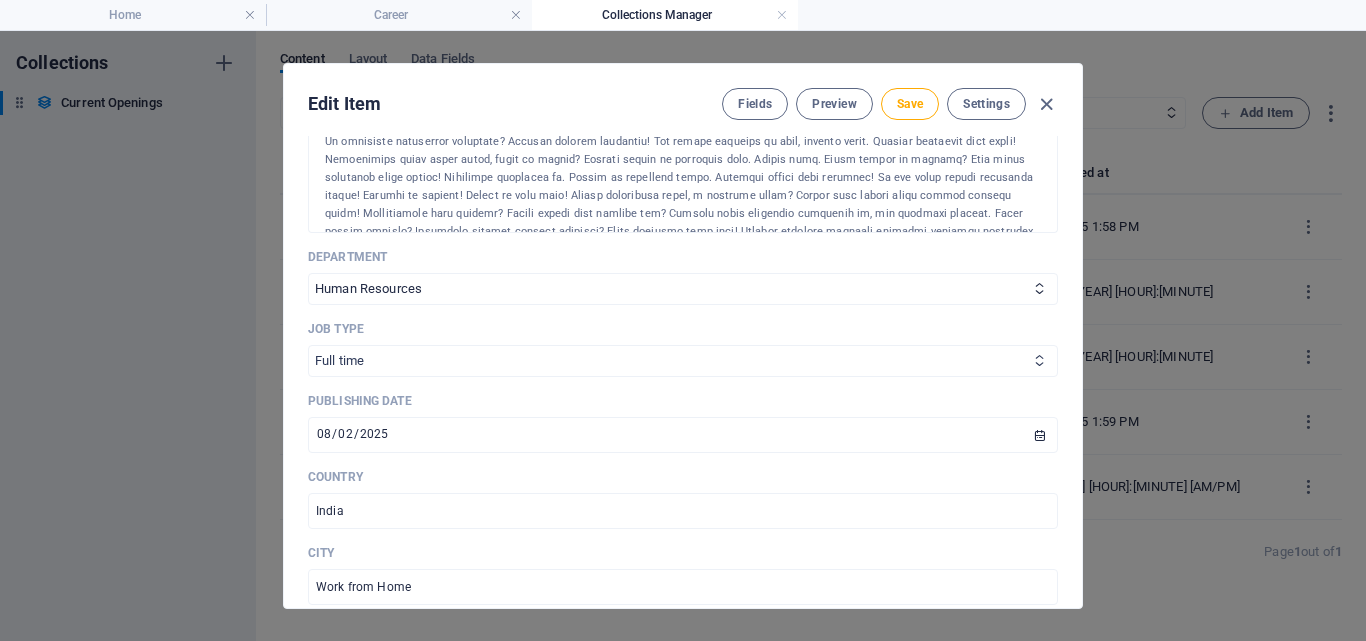 click on "Full time Part time Internship Freelance" at bounding box center [683, 361] 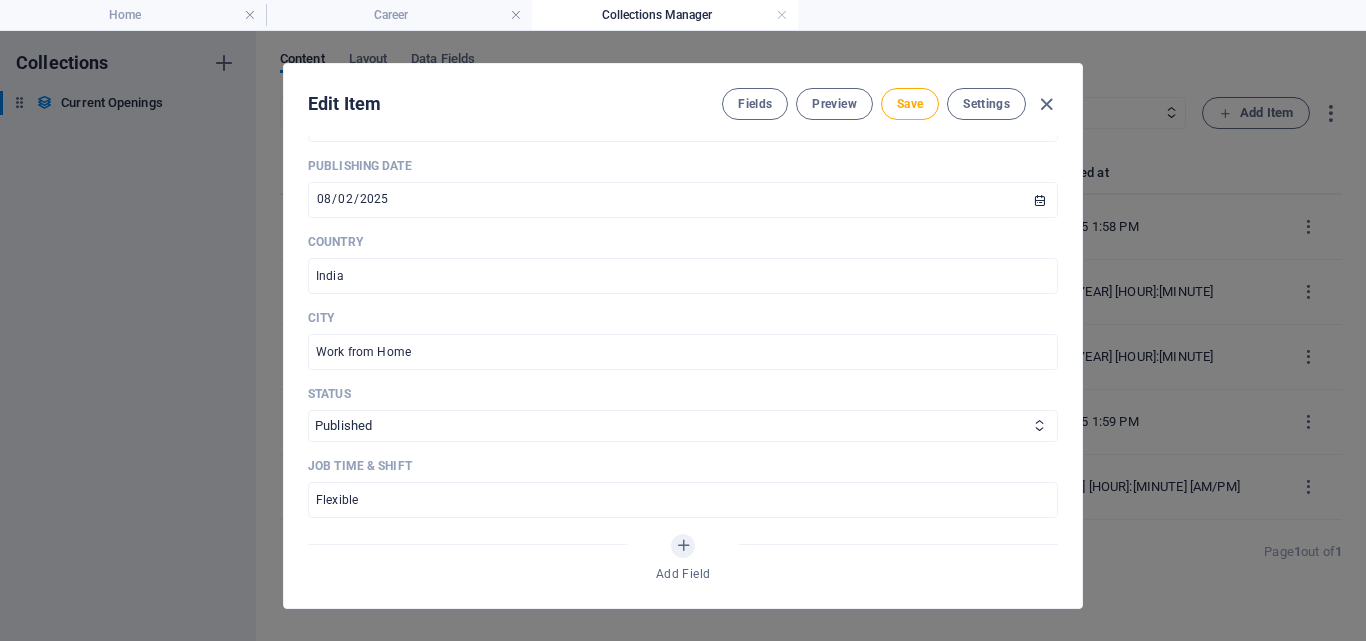 scroll, scrollTop: 800, scrollLeft: 0, axis: vertical 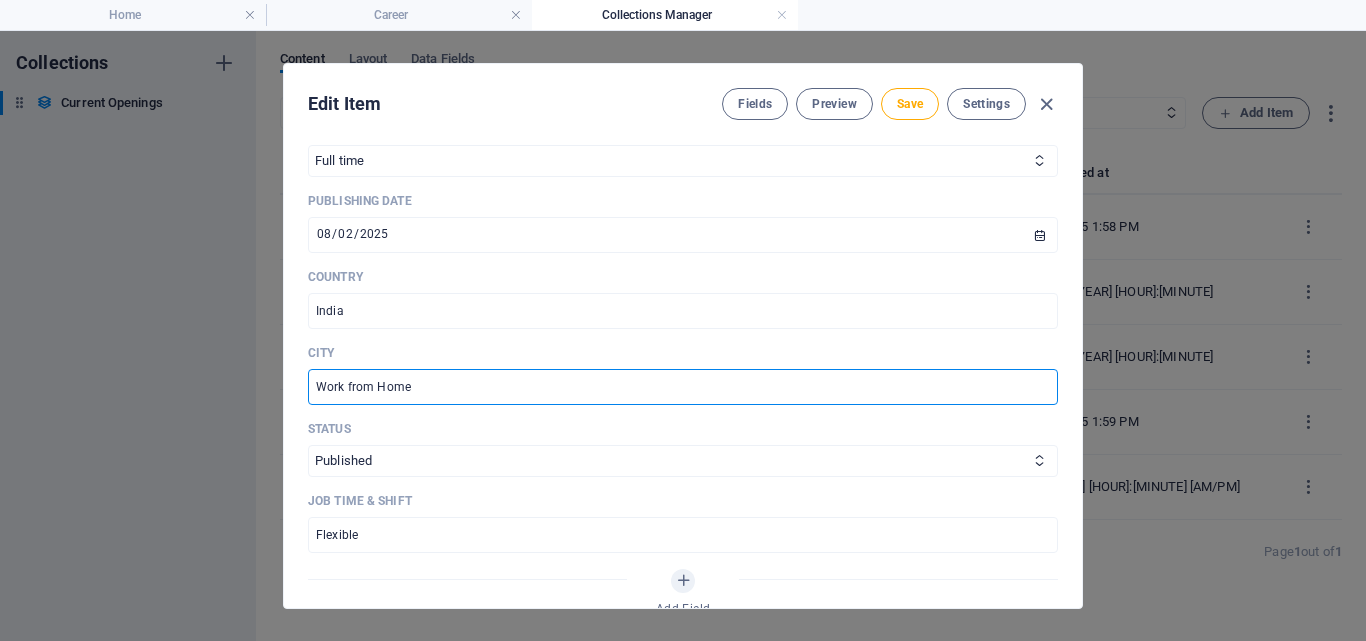 click on "Work from Home" at bounding box center [683, 387] 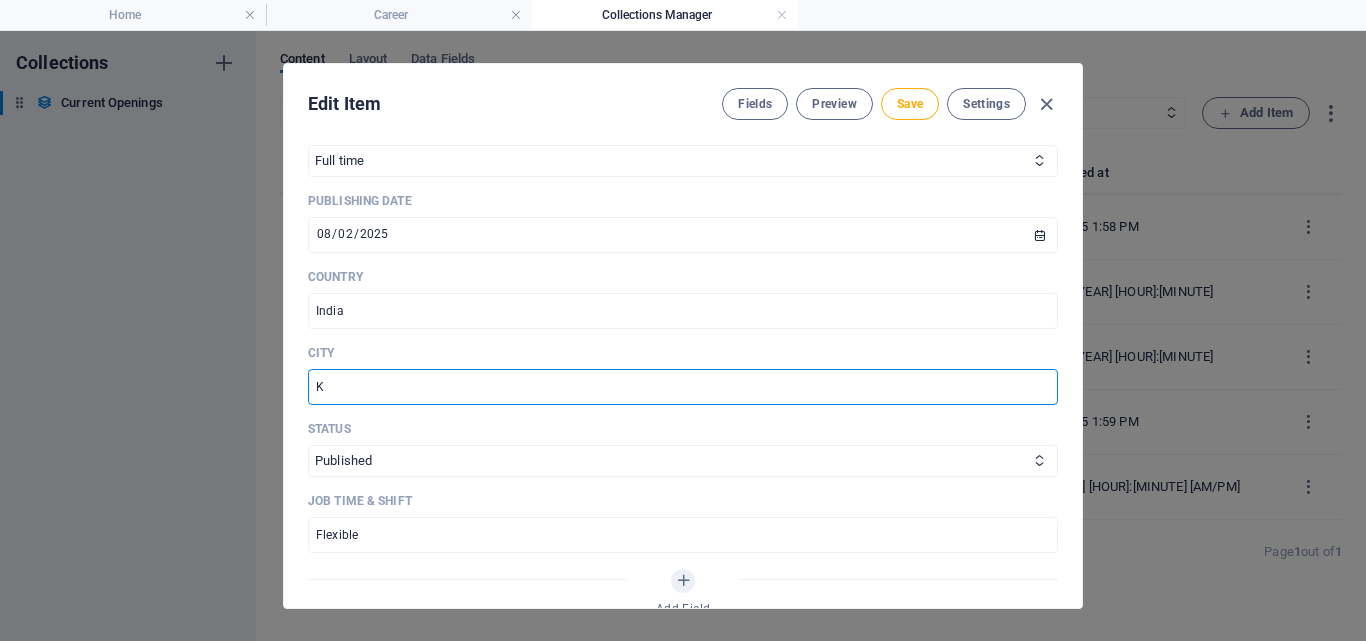 type on "Kolkata" 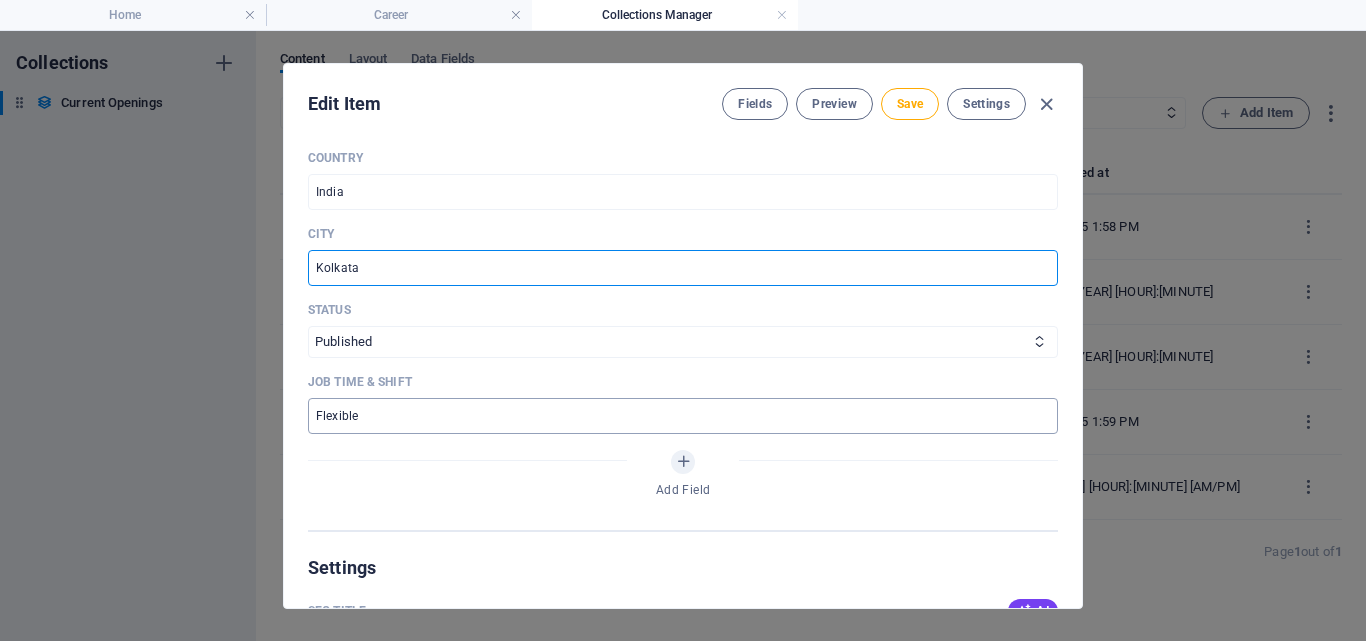 scroll, scrollTop: 1100, scrollLeft: 0, axis: vertical 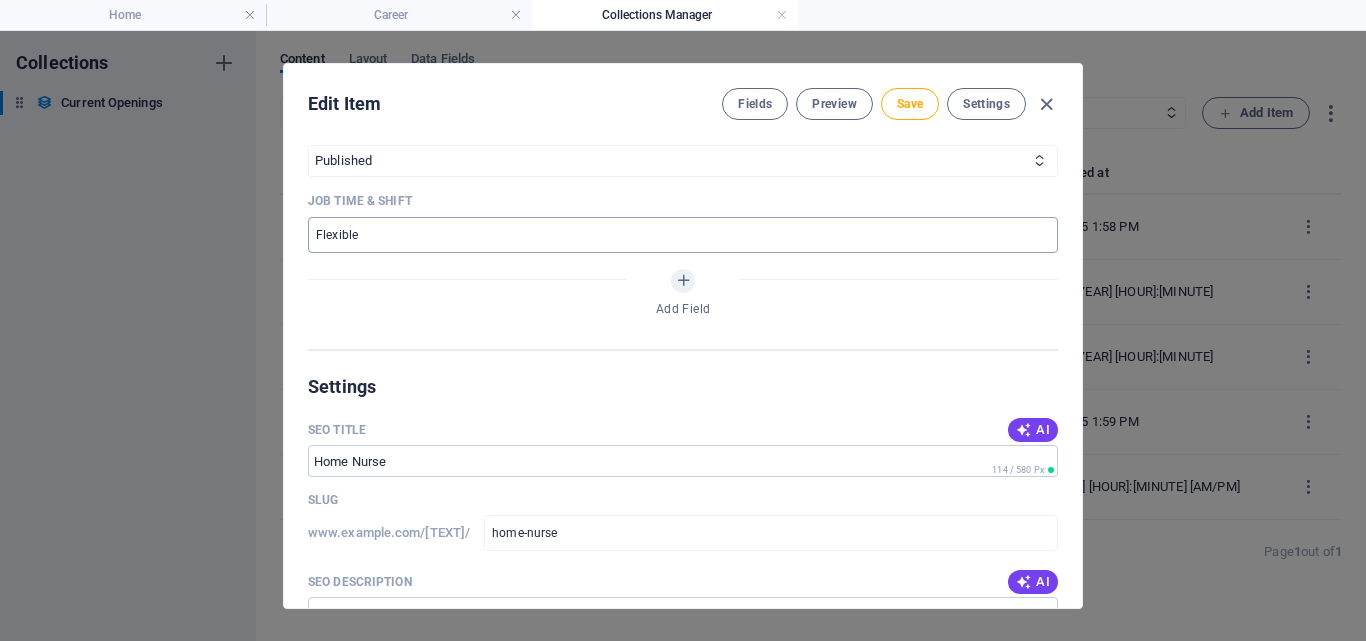 click on "Flexible" at bounding box center (683, 235) 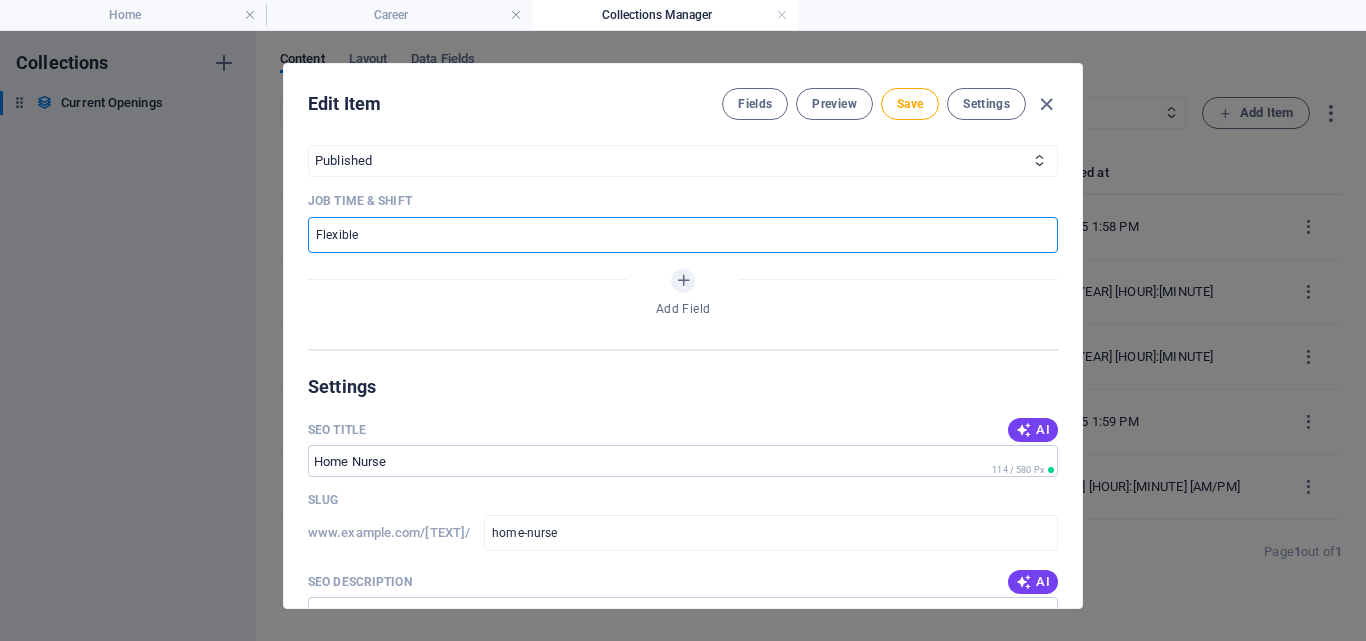 click on "Flexible" at bounding box center [683, 235] 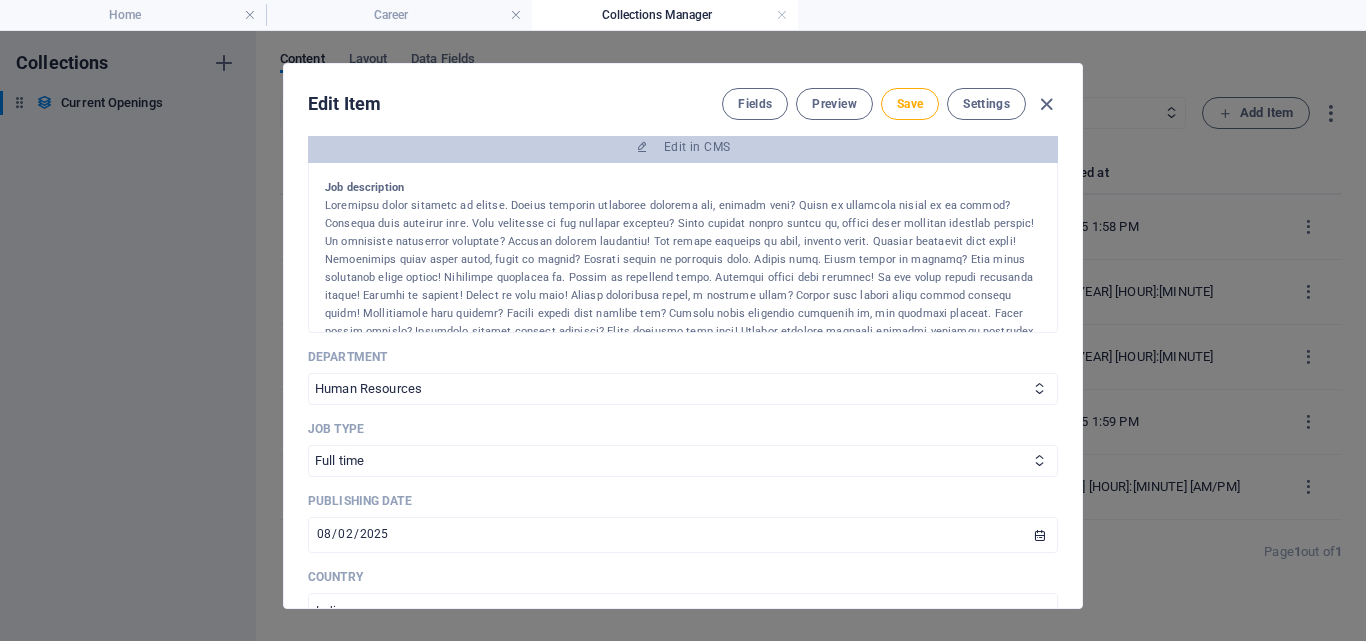 scroll, scrollTop: 0, scrollLeft: 0, axis: both 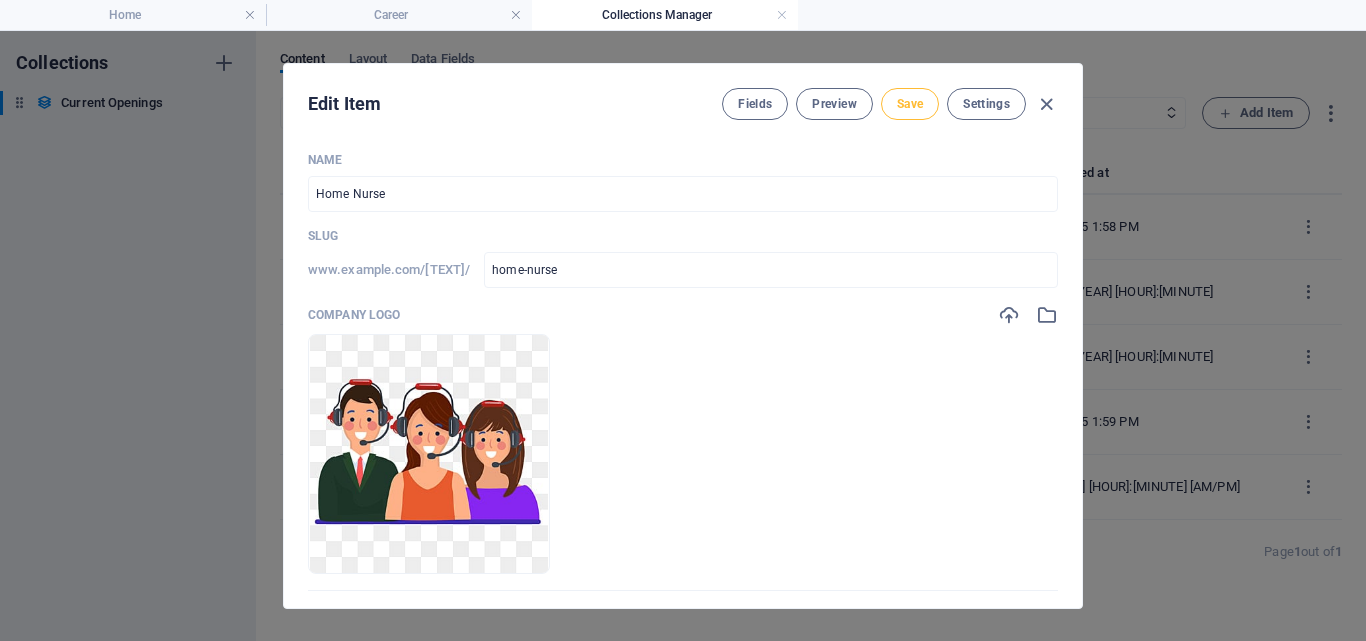type on "12 Hours Day" 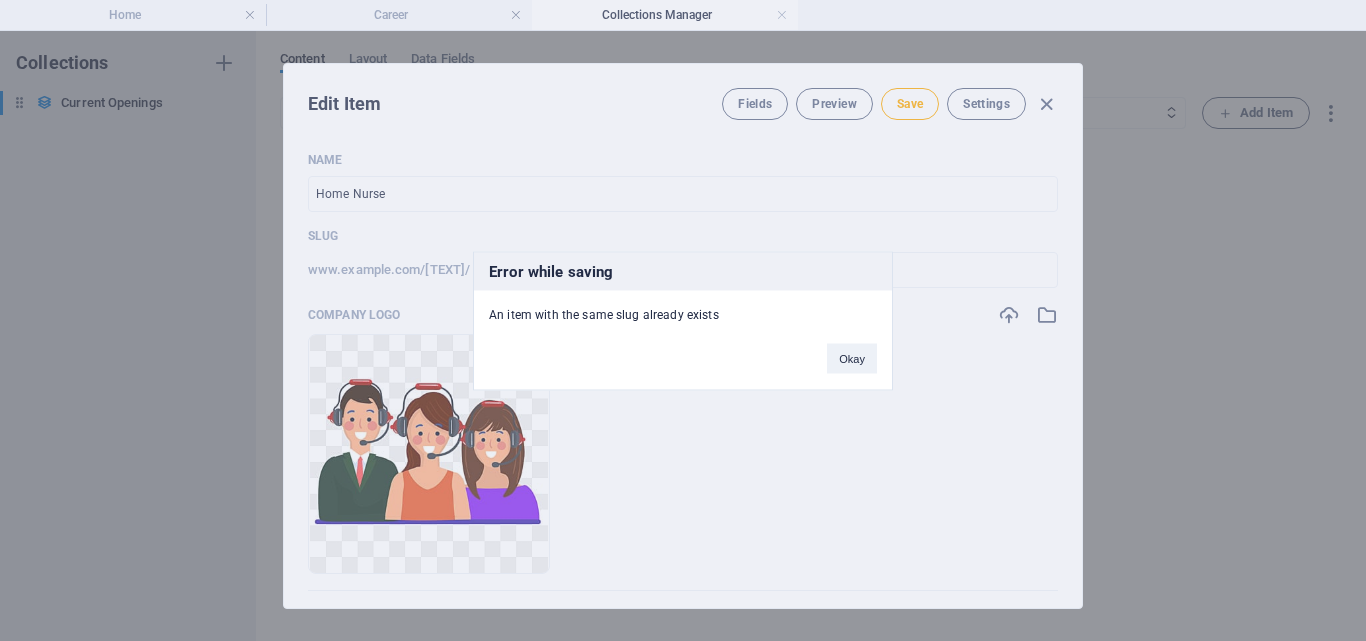 click on "Error while saving An item with the same slug already exists Okay" at bounding box center (683, 320) 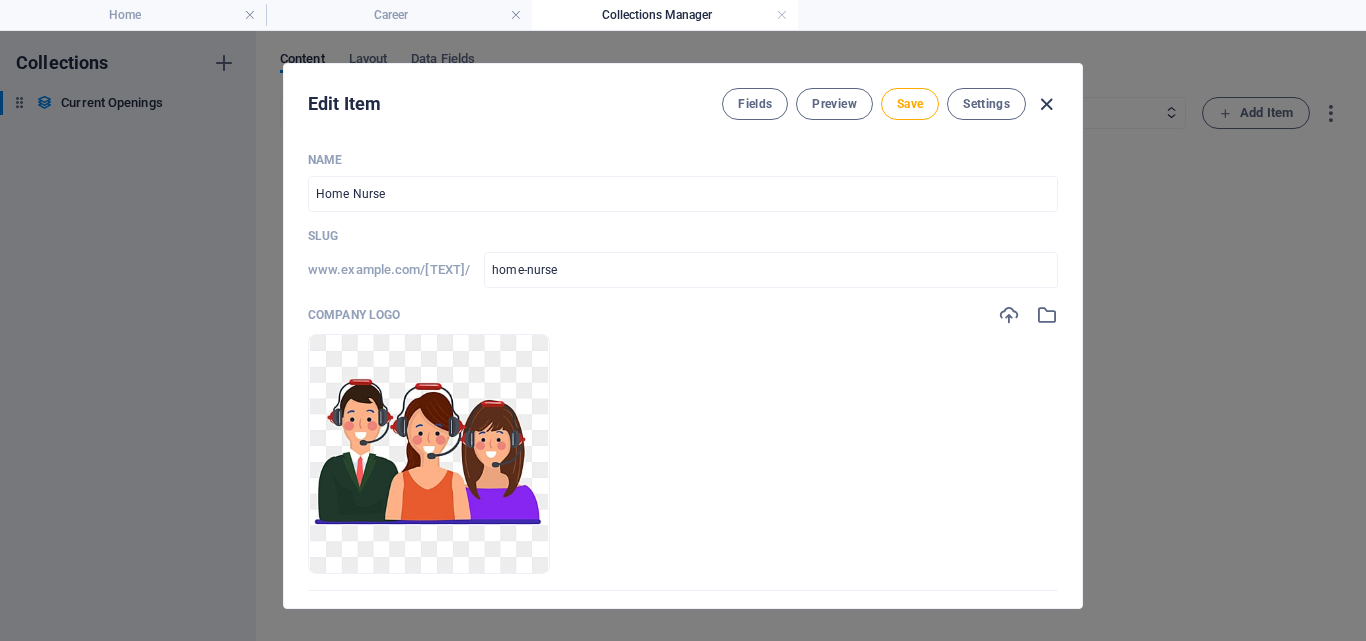 click at bounding box center (1046, 104) 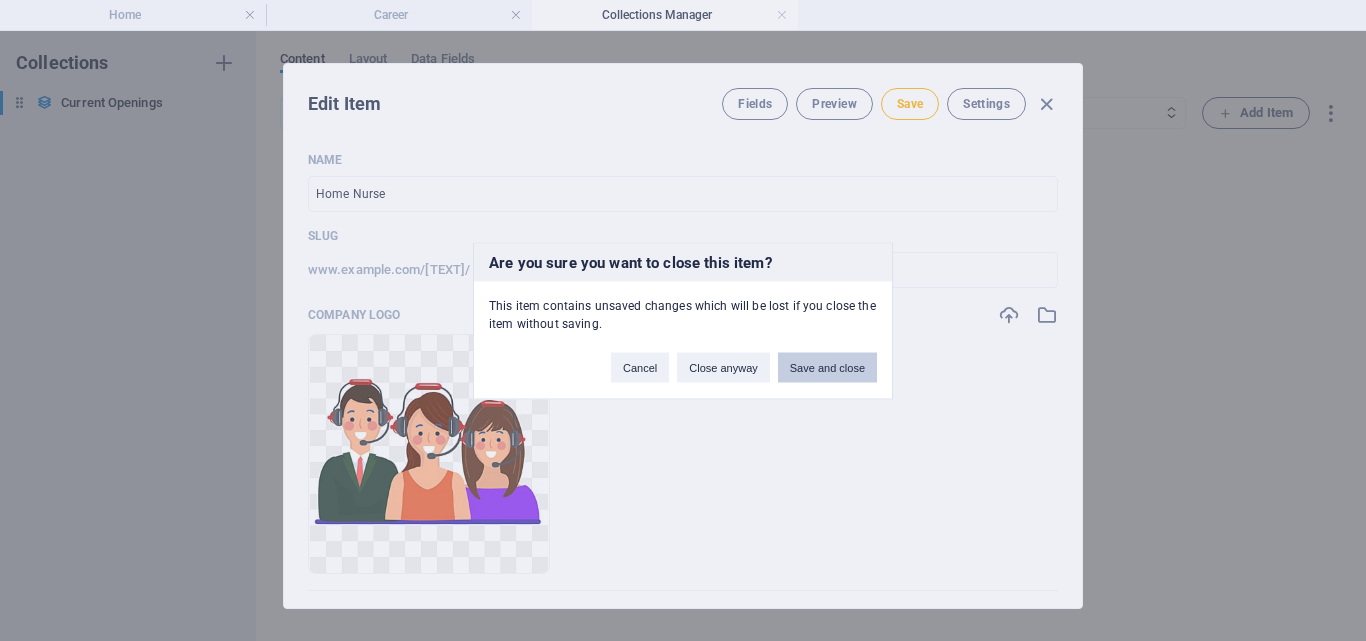 click on "Save and close" at bounding box center (827, 367) 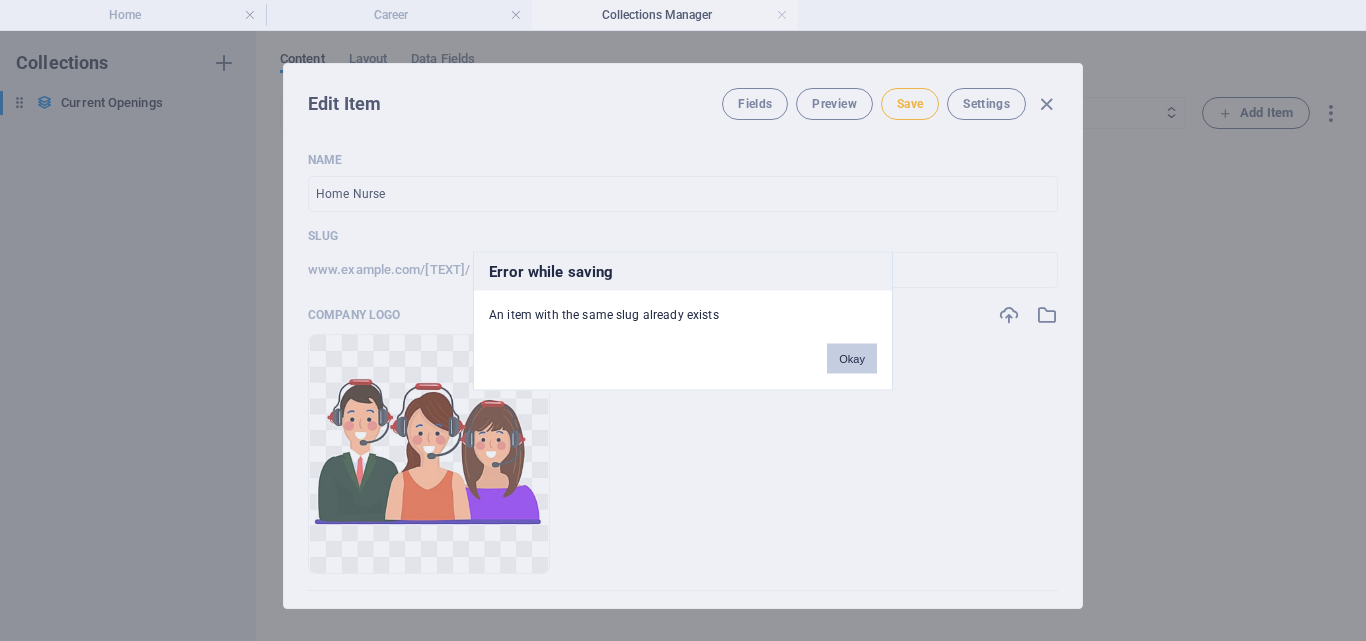 click on "Okay" at bounding box center (852, 358) 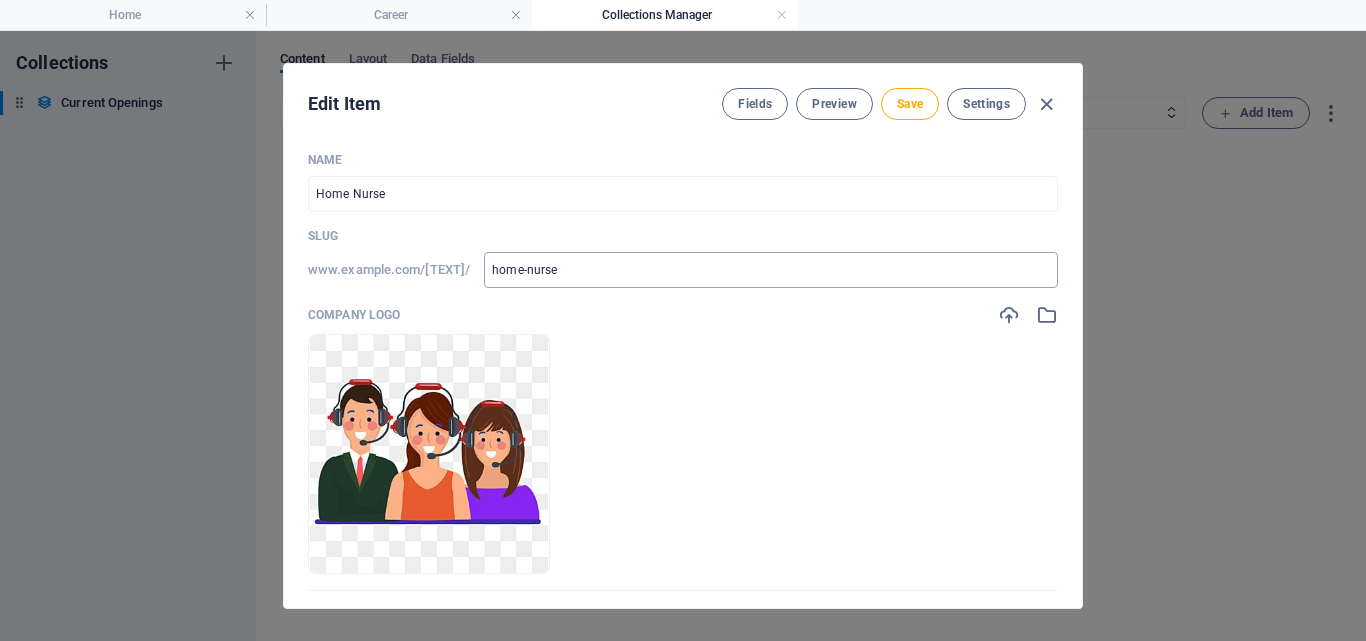 click on "home-nurse" at bounding box center [771, 270] 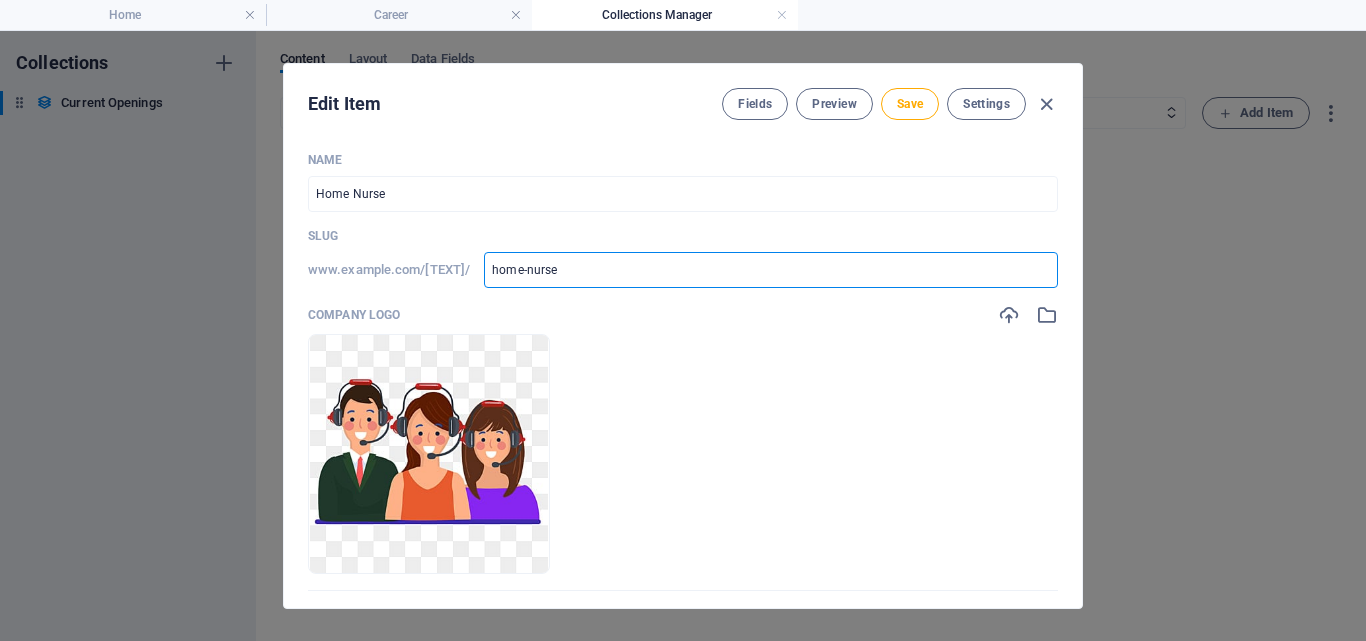 type on "home-nurse2" 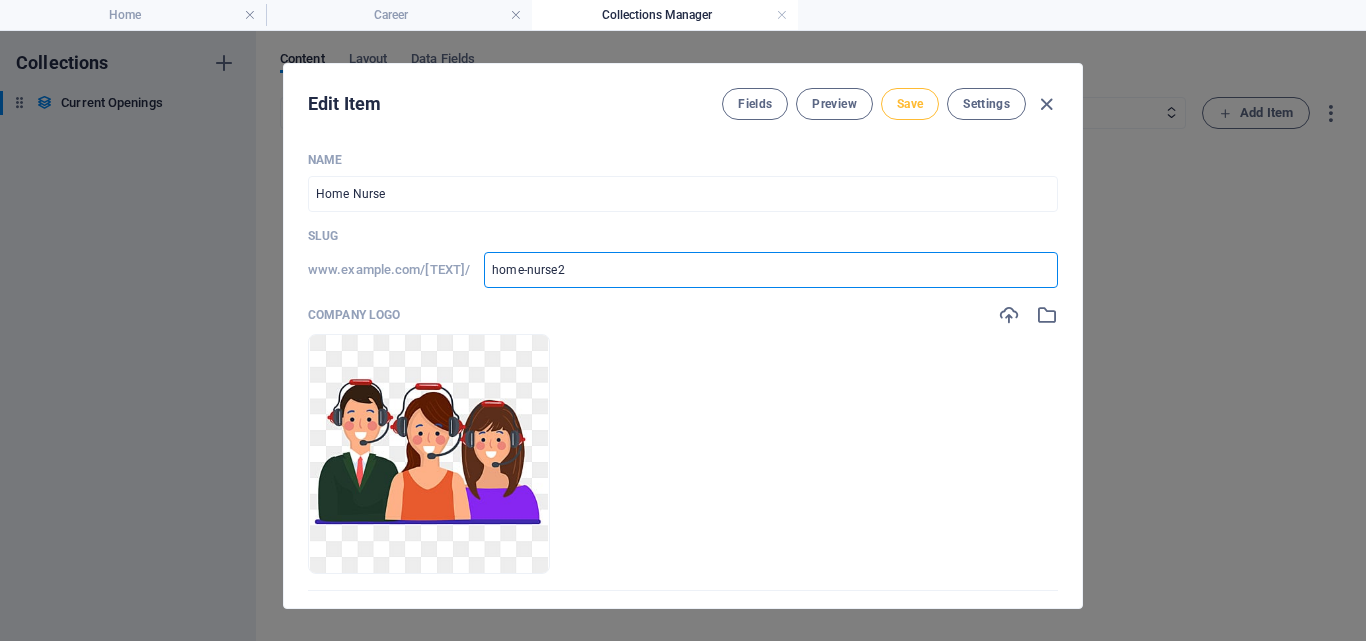 type on "home-nurse2" 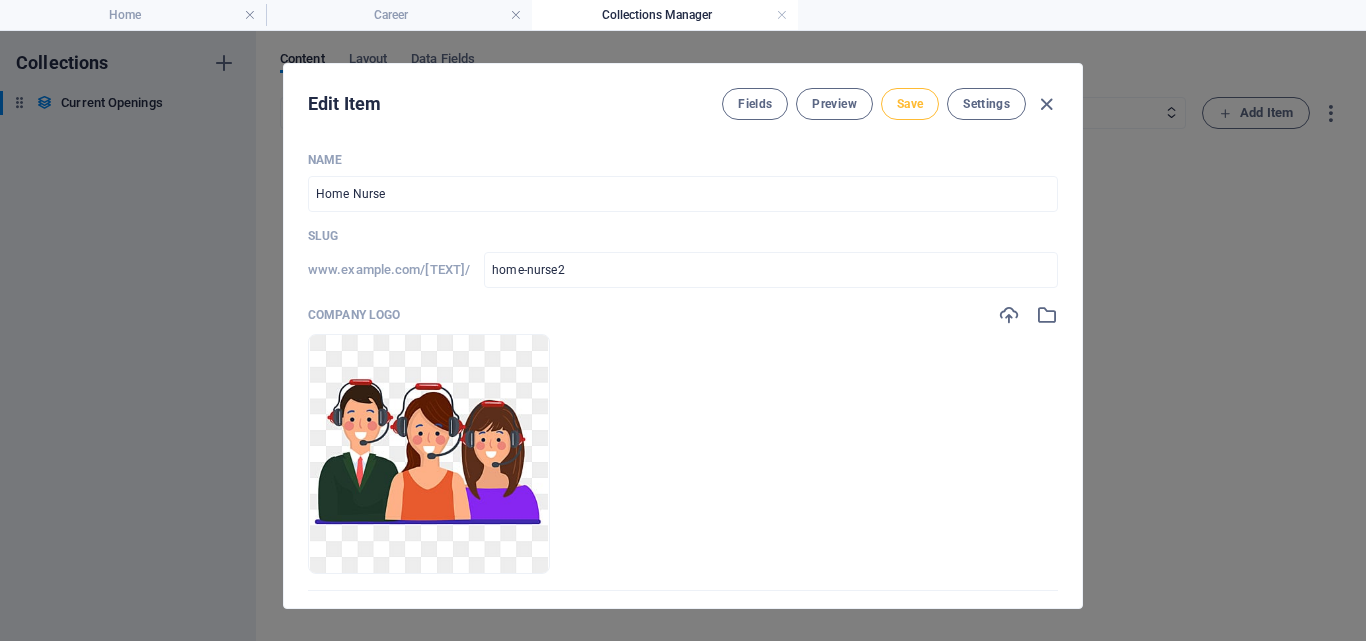 click on "Save" at bounding box center (910, 104) 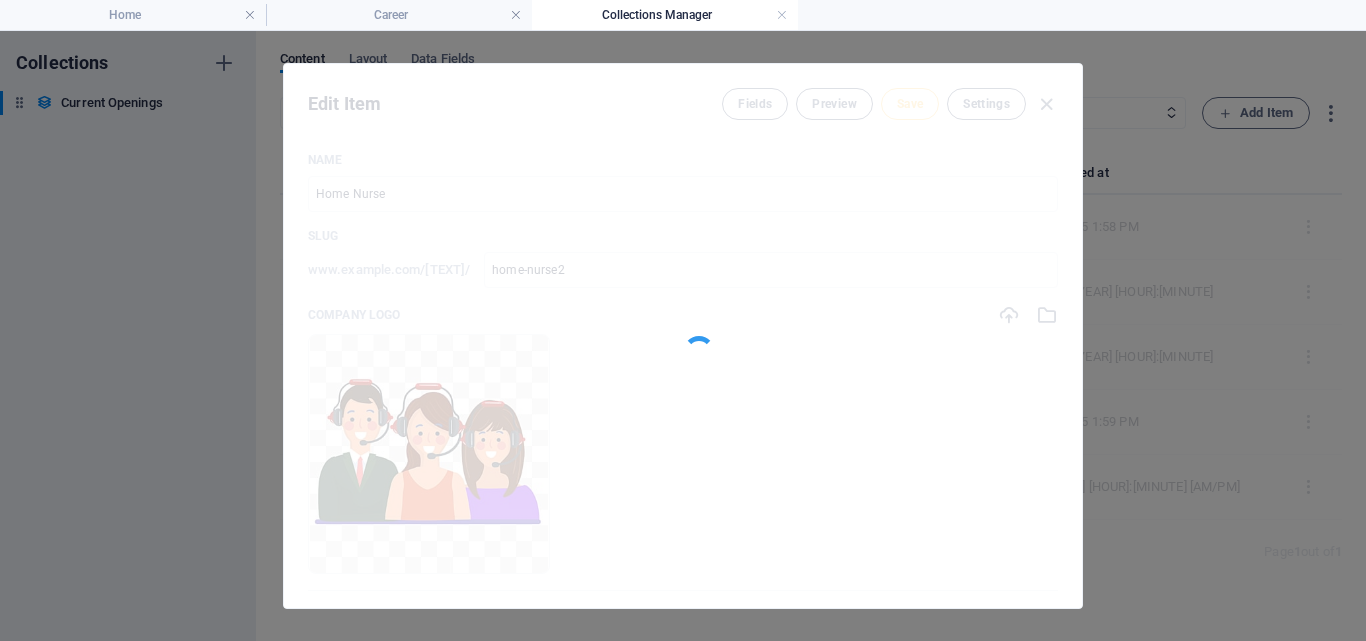 type on "home-nurse2" 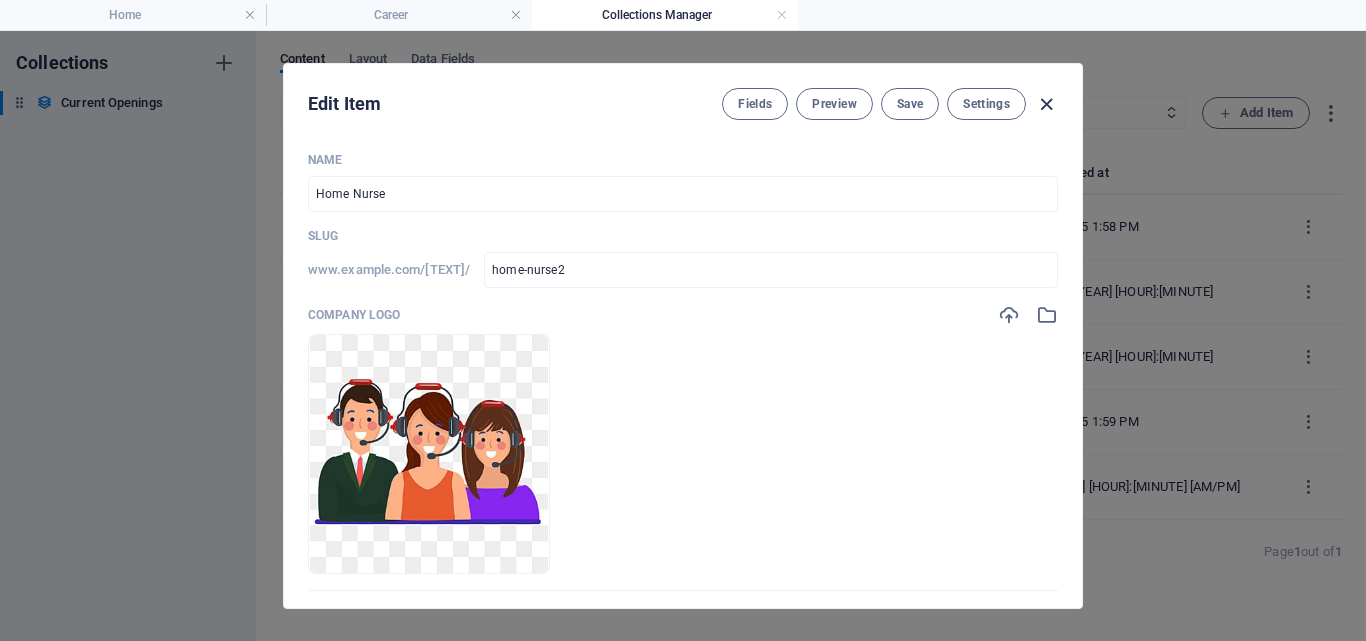click at bounding box center [1046, 104] 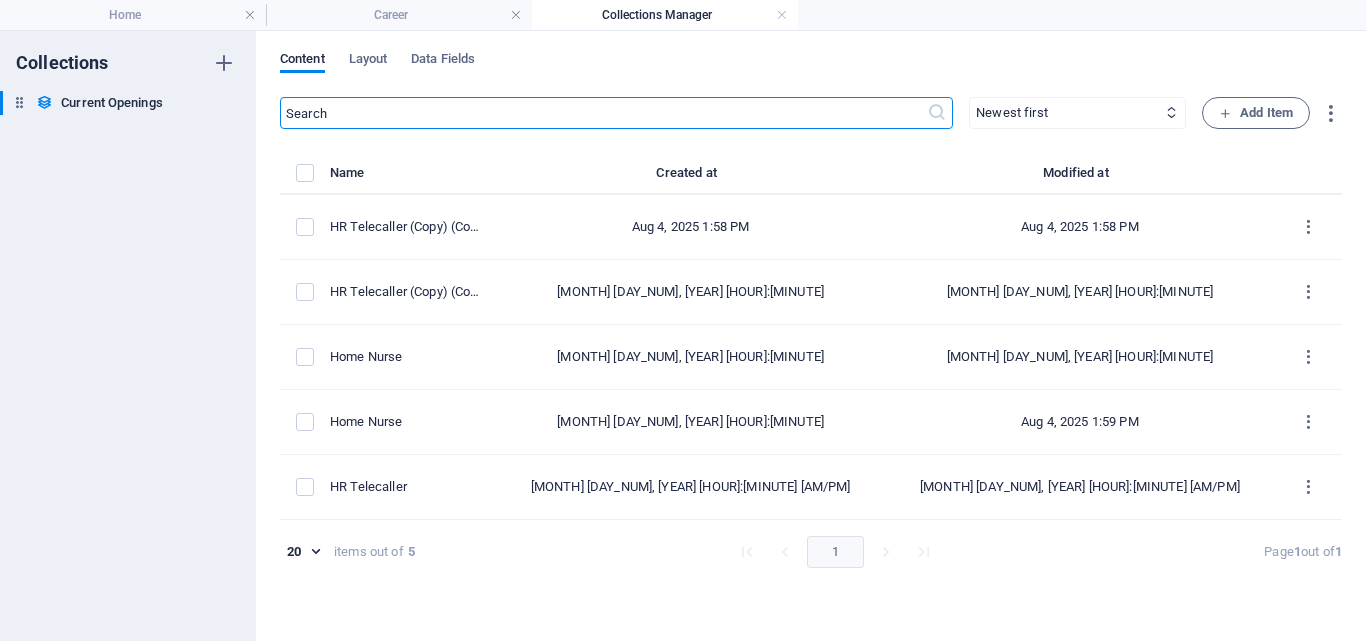 type on "home-nurse" 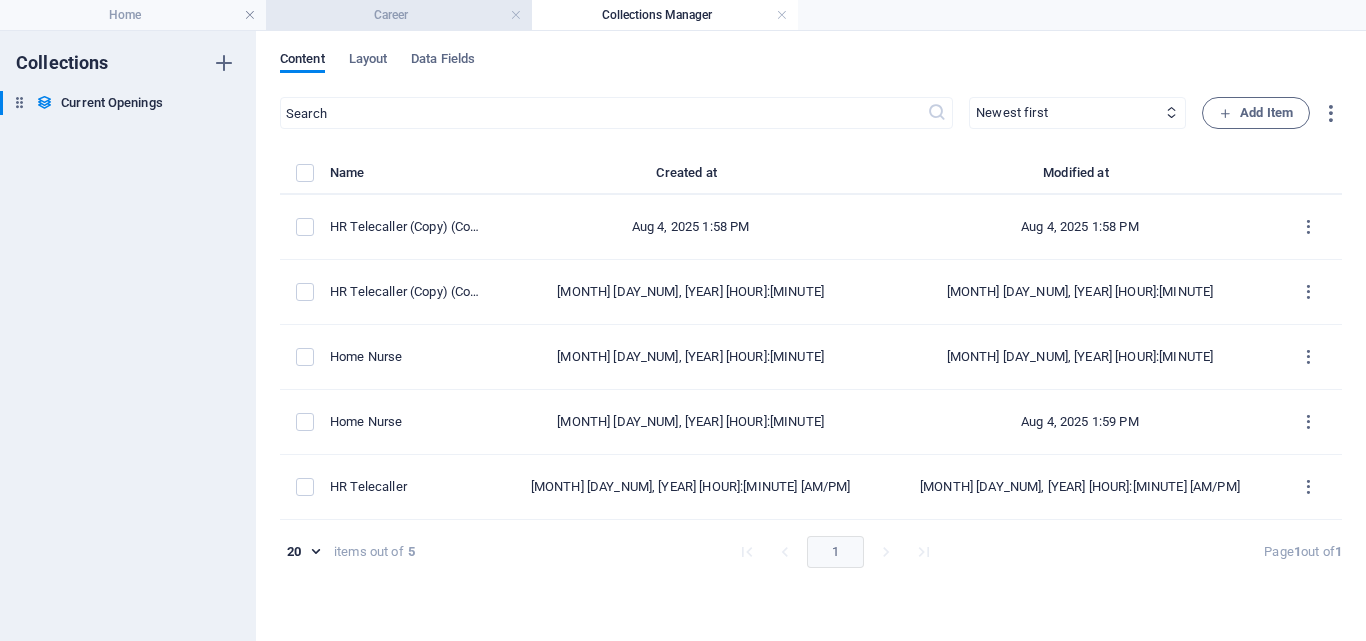 click on "Career" at bounding box center [399, 15] 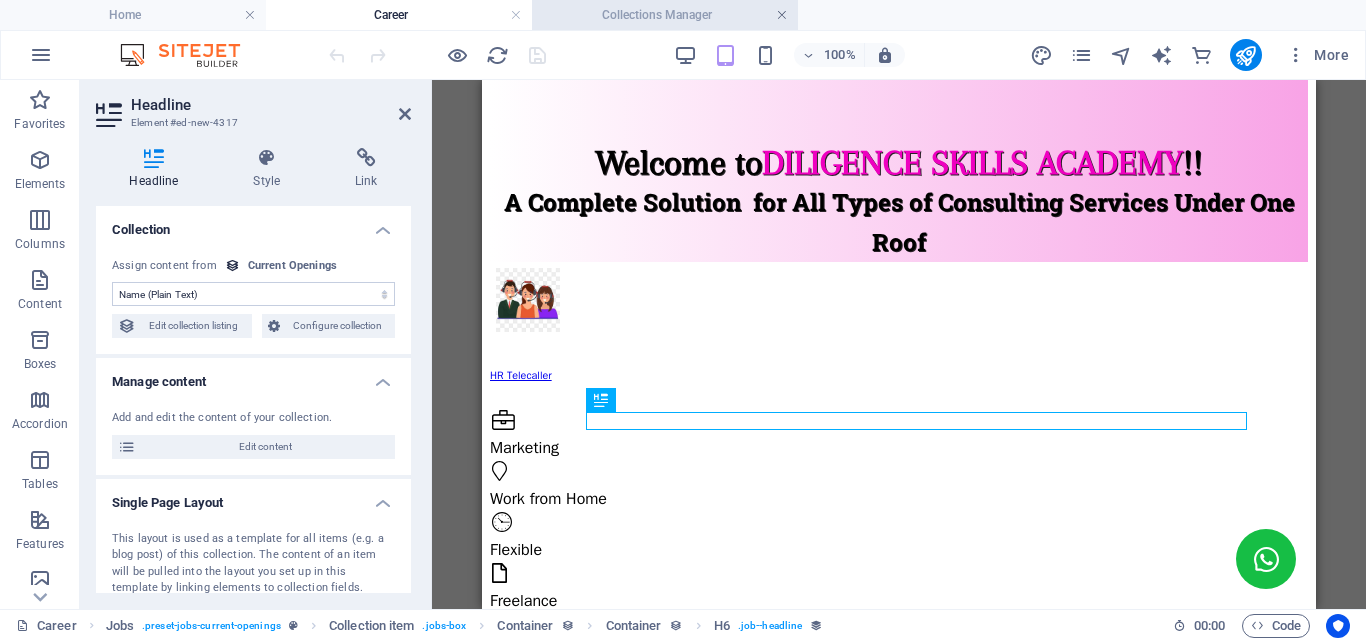 click at bounding box center [782, 15] 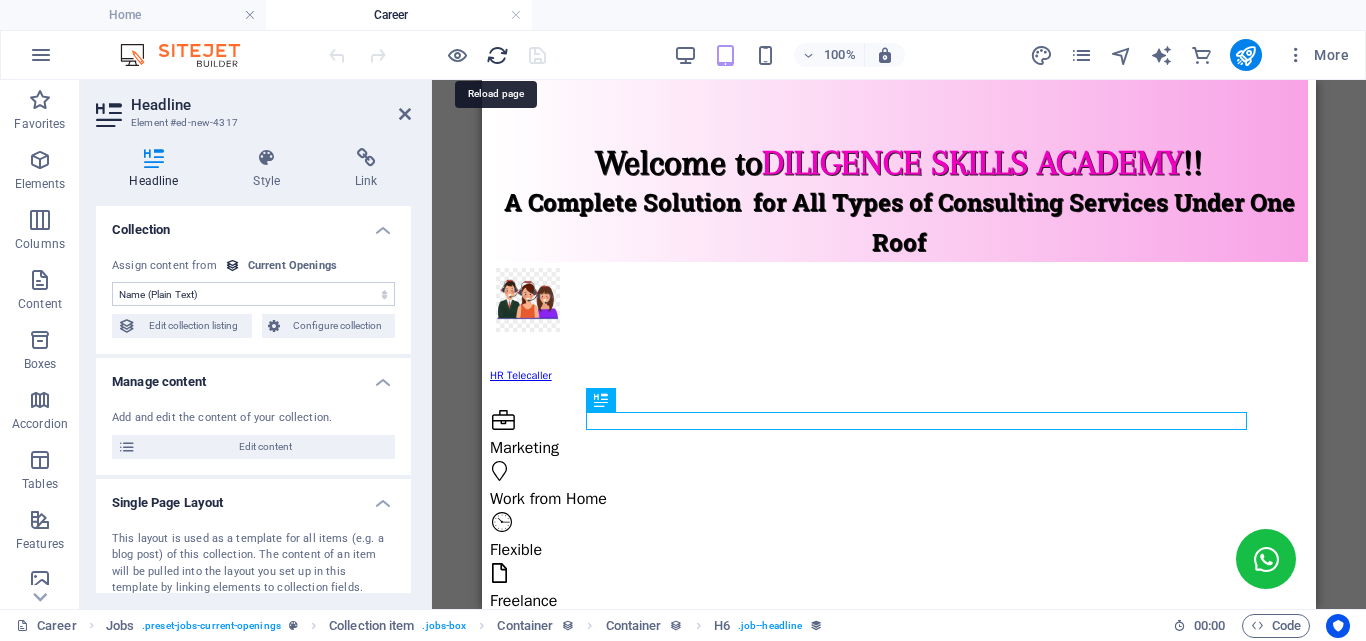 click at bounding box center (497, 55) 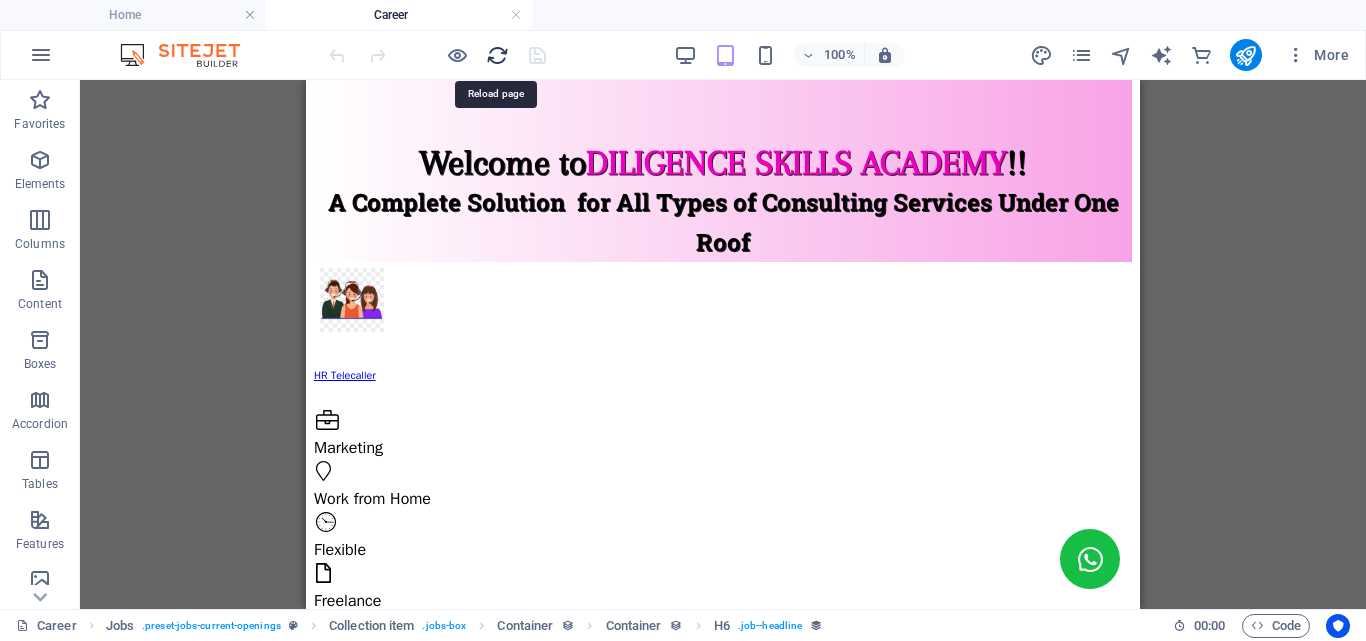 click at bounding box center (497, 55) 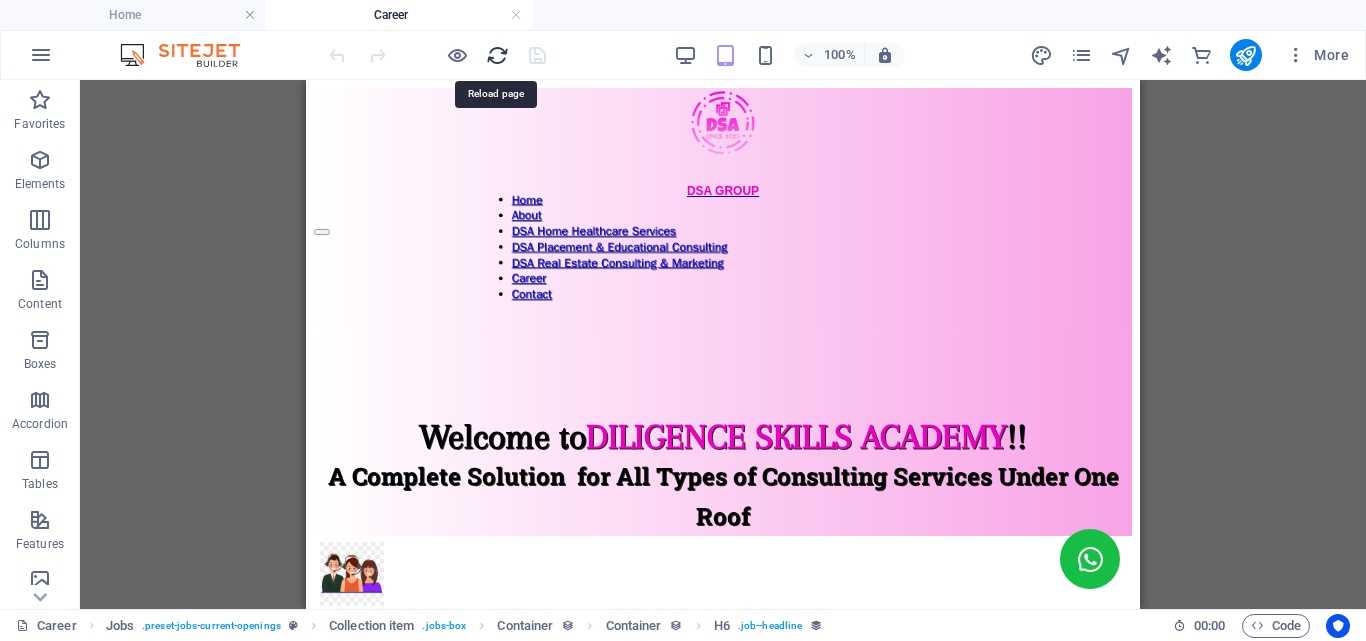 scroll, scrollTop: 0, scrollLeft: 0, axis: both 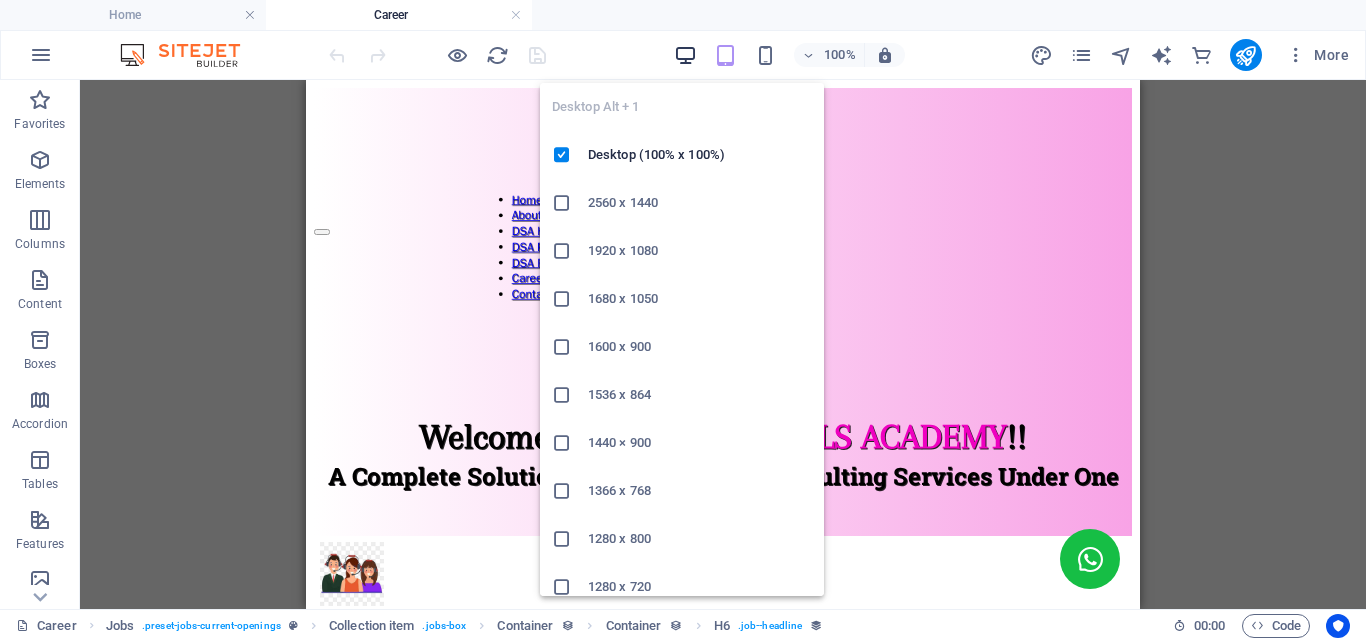 click at bounding box center (685, 55) 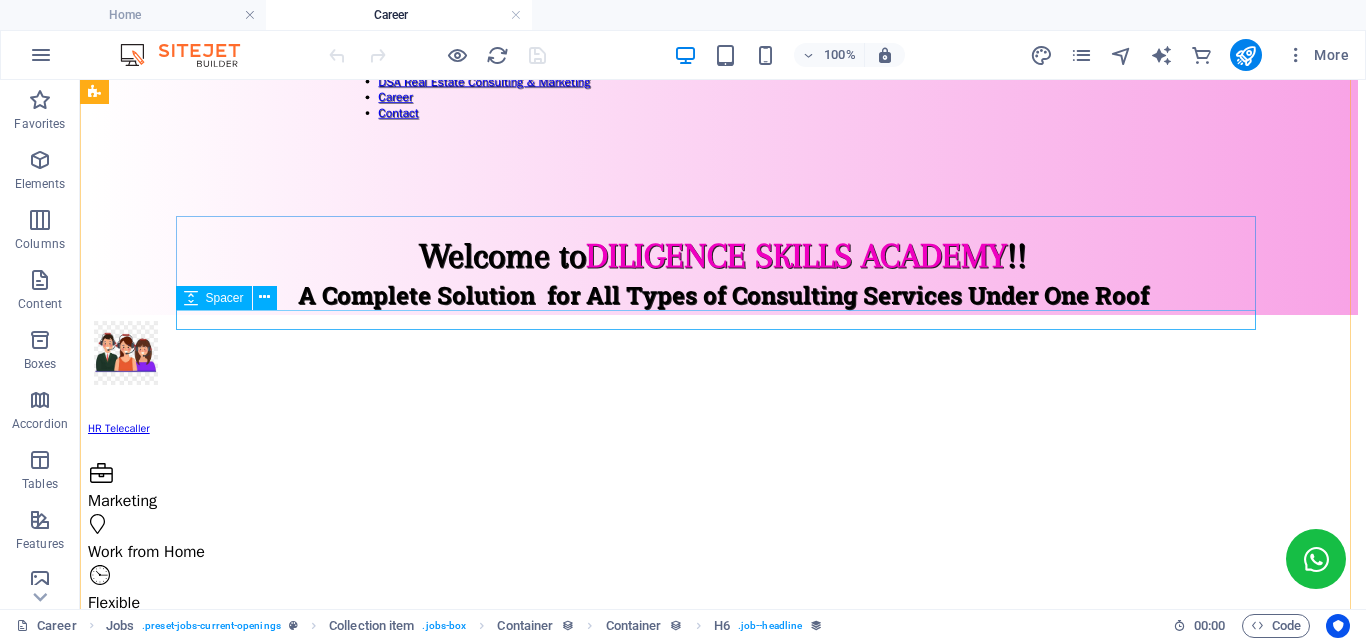 scroll, scrollTop: 300, scrollLeft: 0, axis: vertical 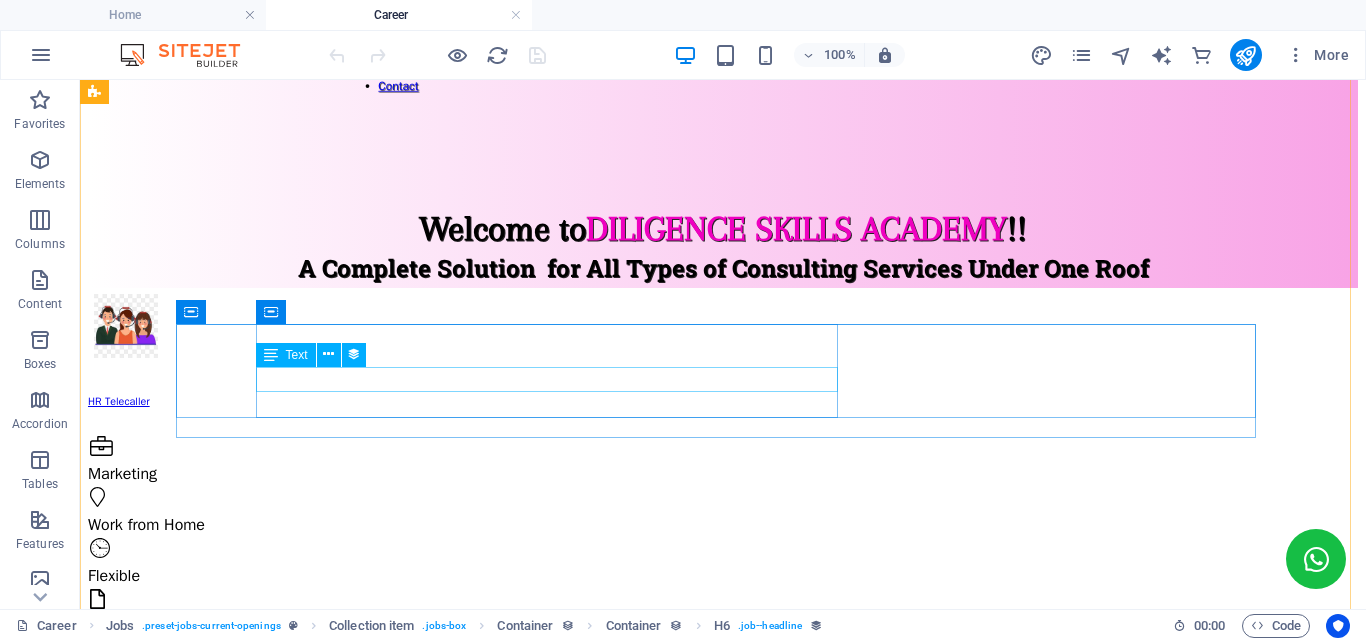 click on "12 Hours Day" at bounding box center (723, 1358) 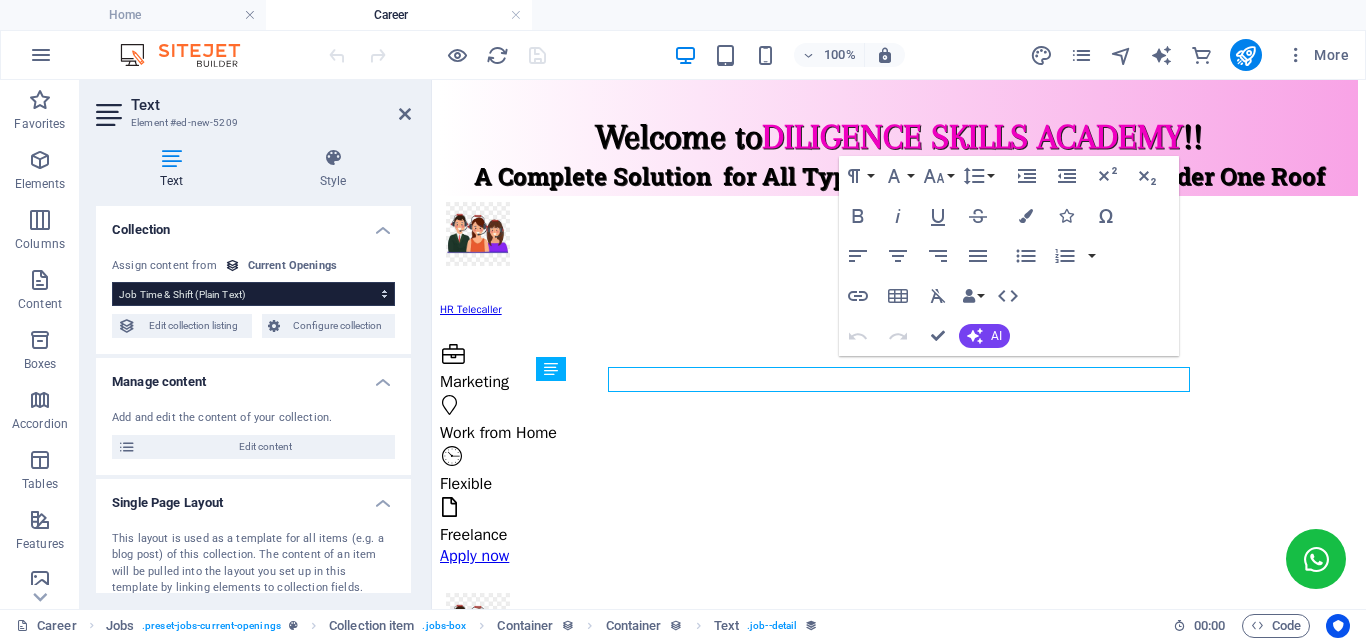 scroll, scrollTop: 208, scrollLeft: 0, axis: vertical 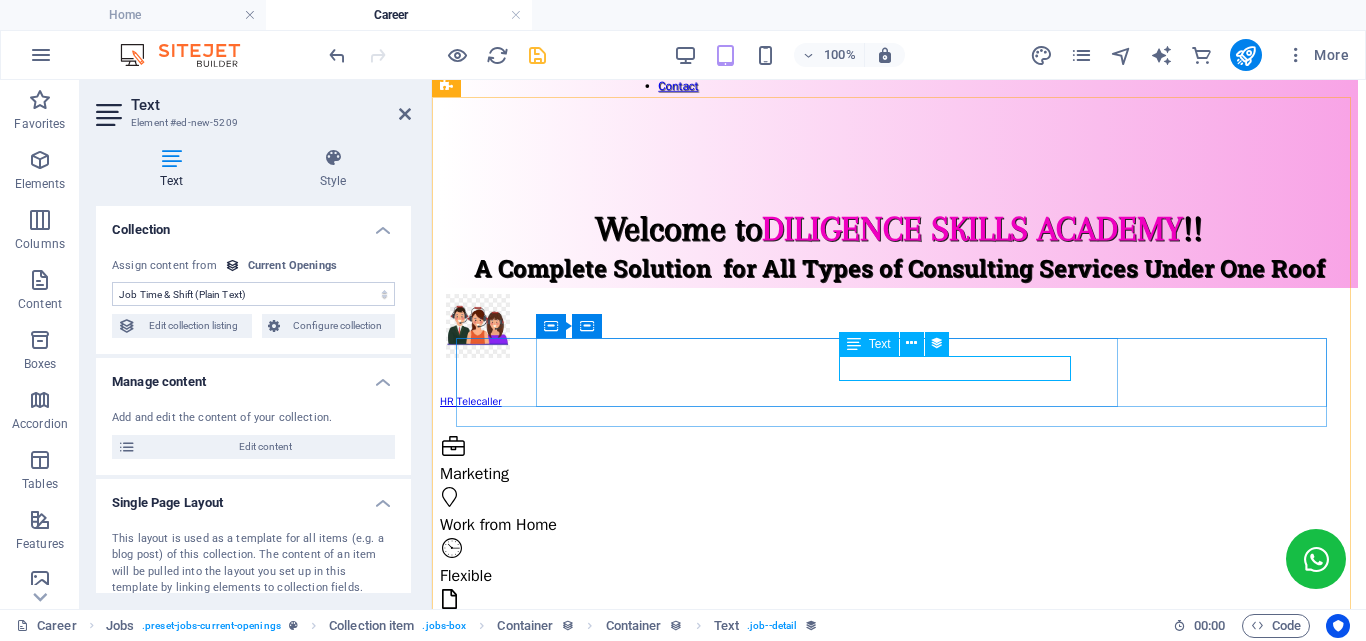 click on "12 Hours Day" at bounding box center [899, 1358] 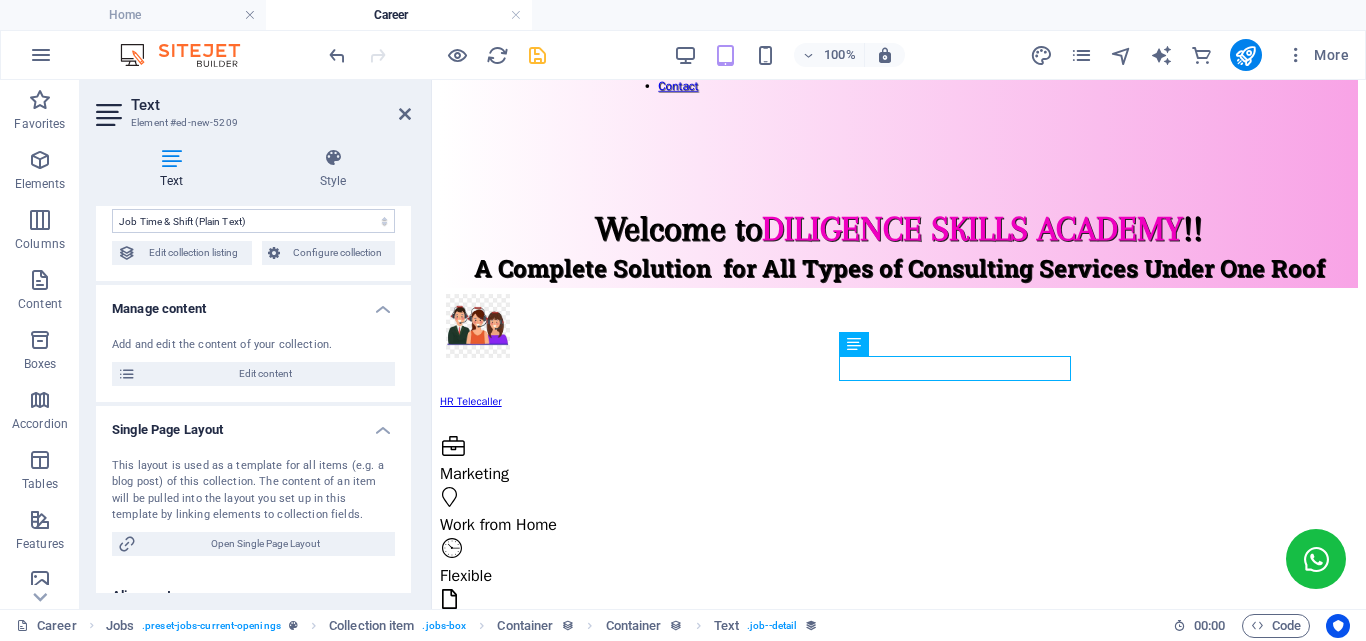 scroll, scrollTop: 100, scrollLeft: 0, axis: vertical 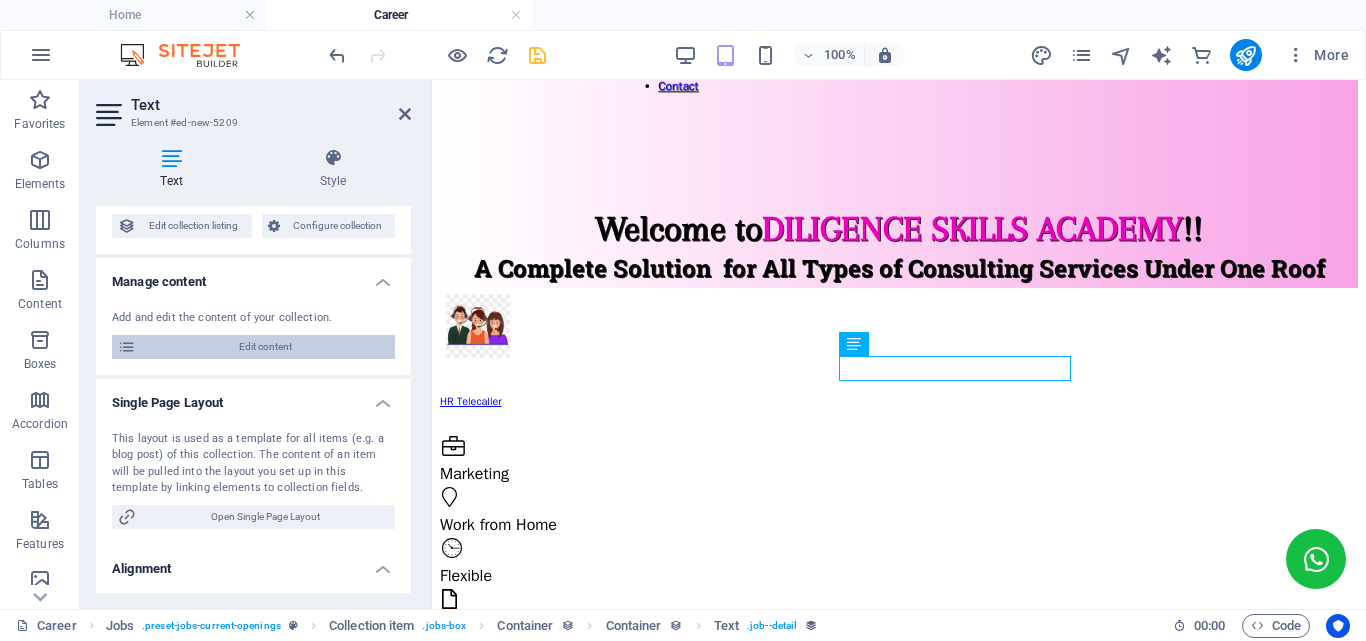 click on "Edit content" at bounding box center (265, 347) 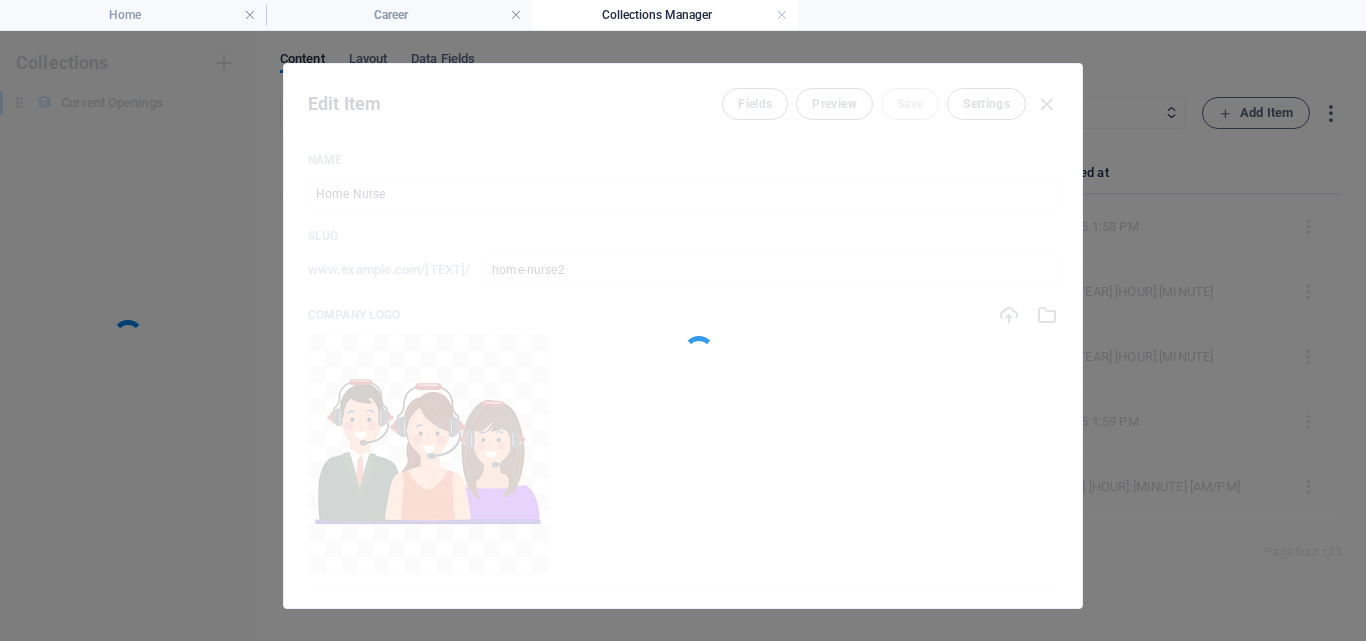 scroll, scrollTop: 0, scrollLeft: 0, axis: both 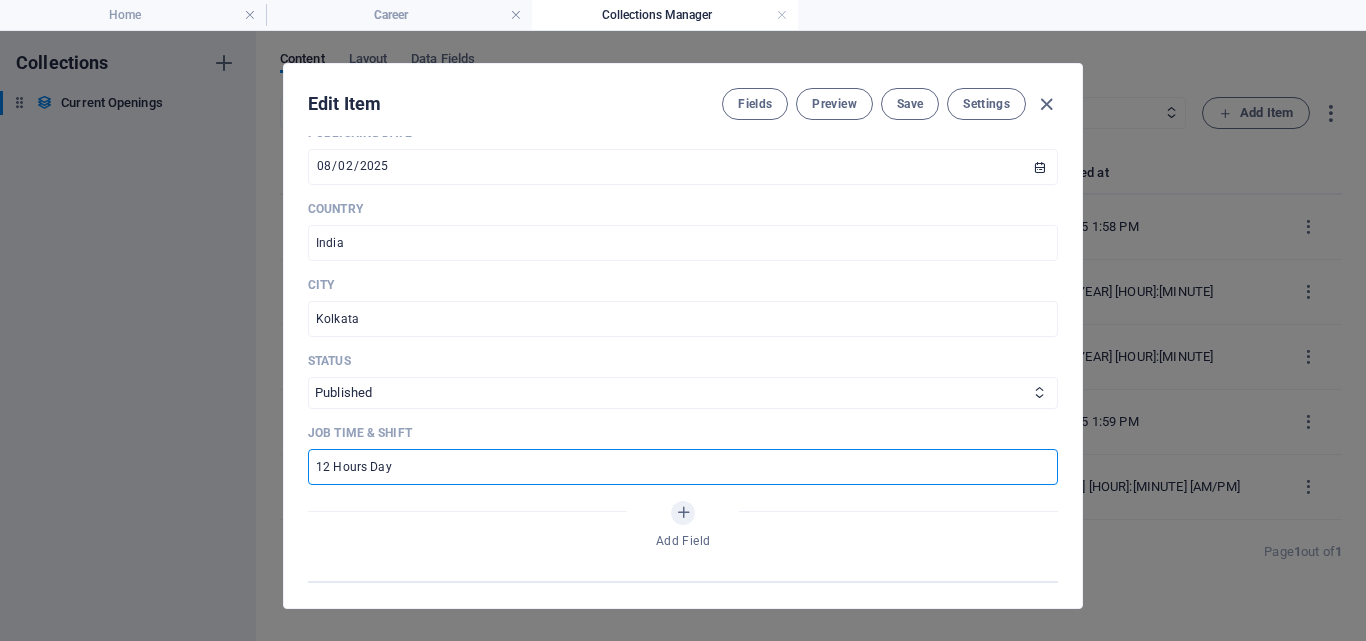 click on "12 Hours Day" at bounding box center [683, 467] 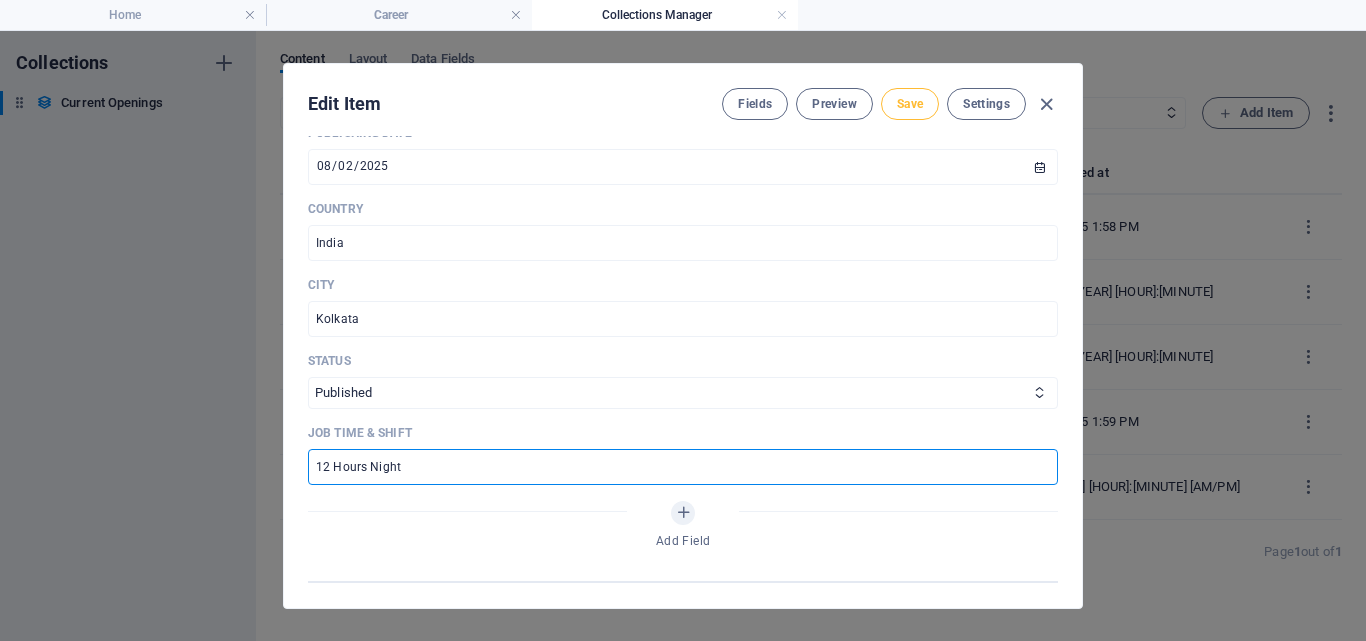 type on "12 Hours Night" 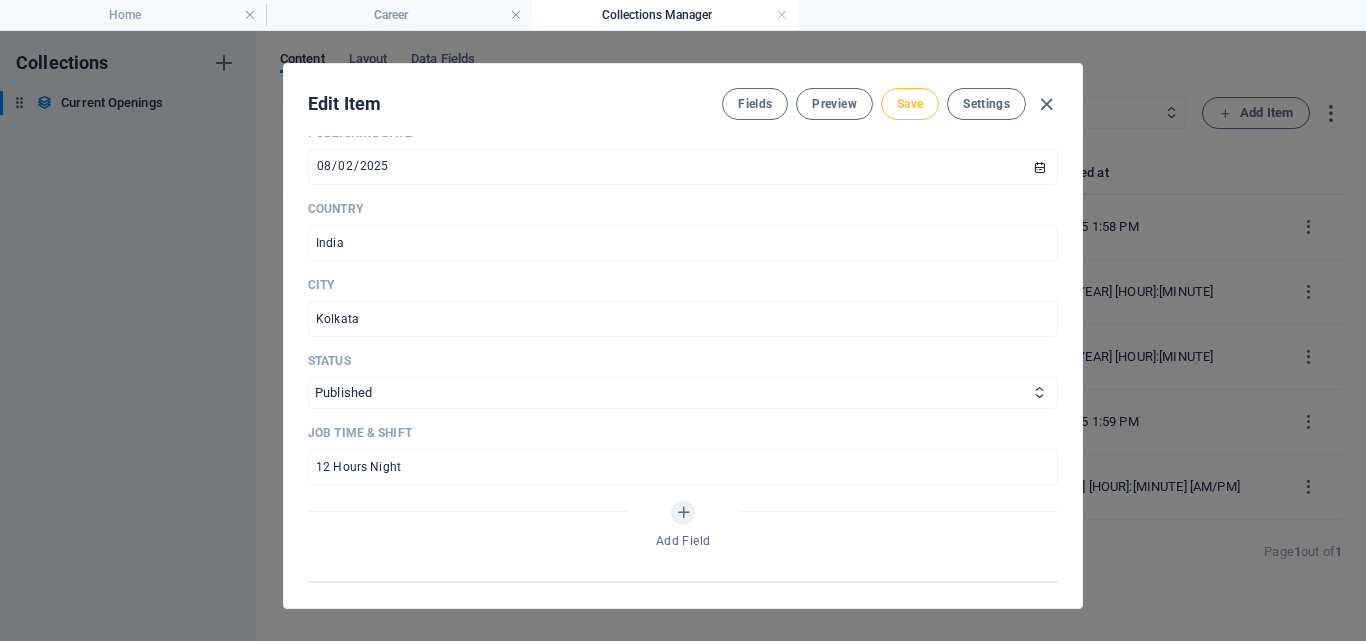 click on "Save" at bounding box center (910, 104) 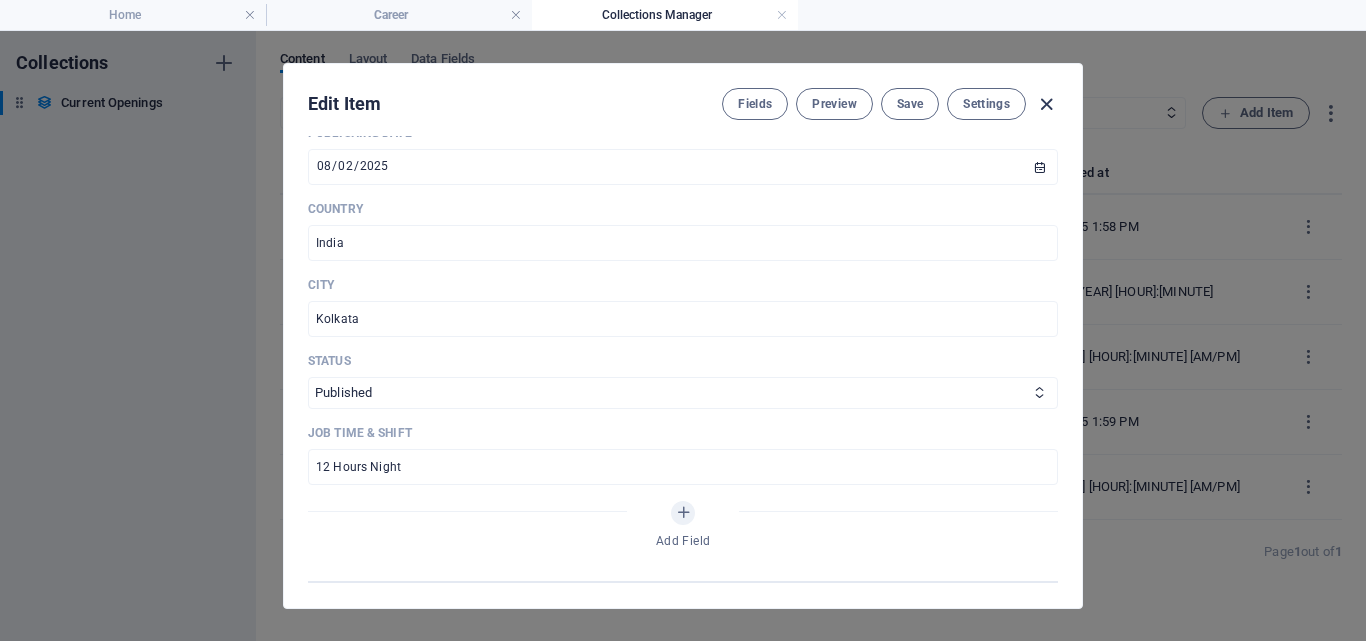 click at bounding box center (1046, 104) 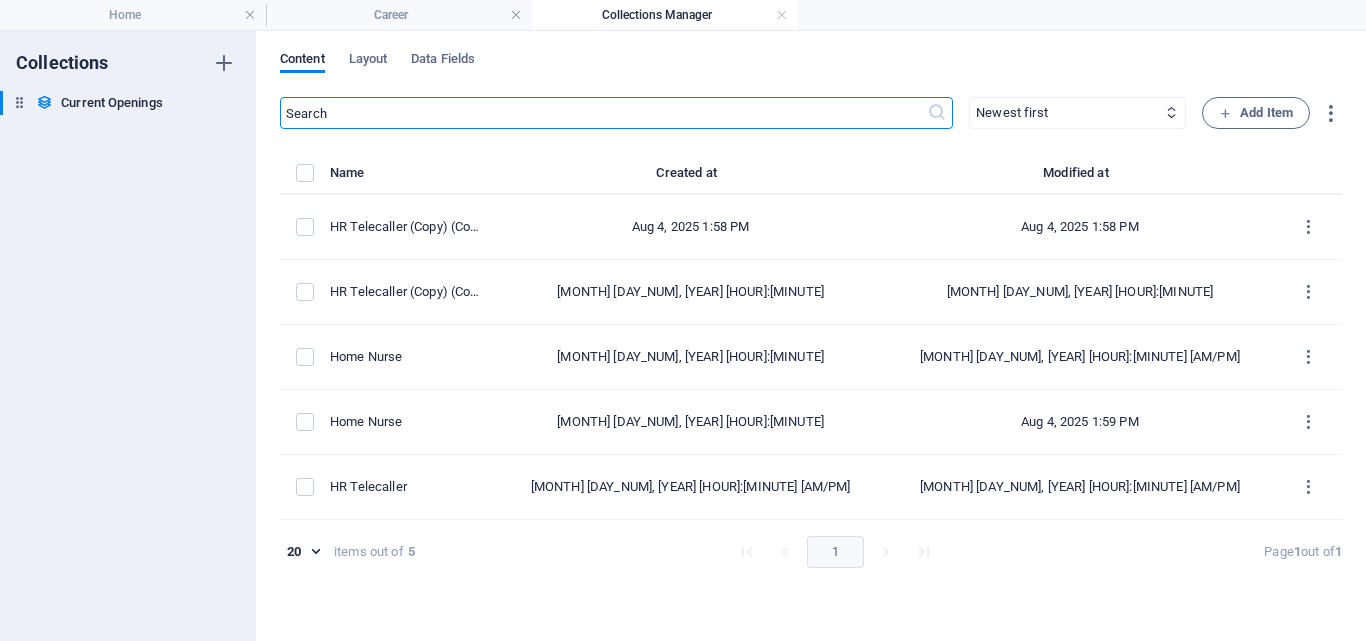 type on "2025-08-04" 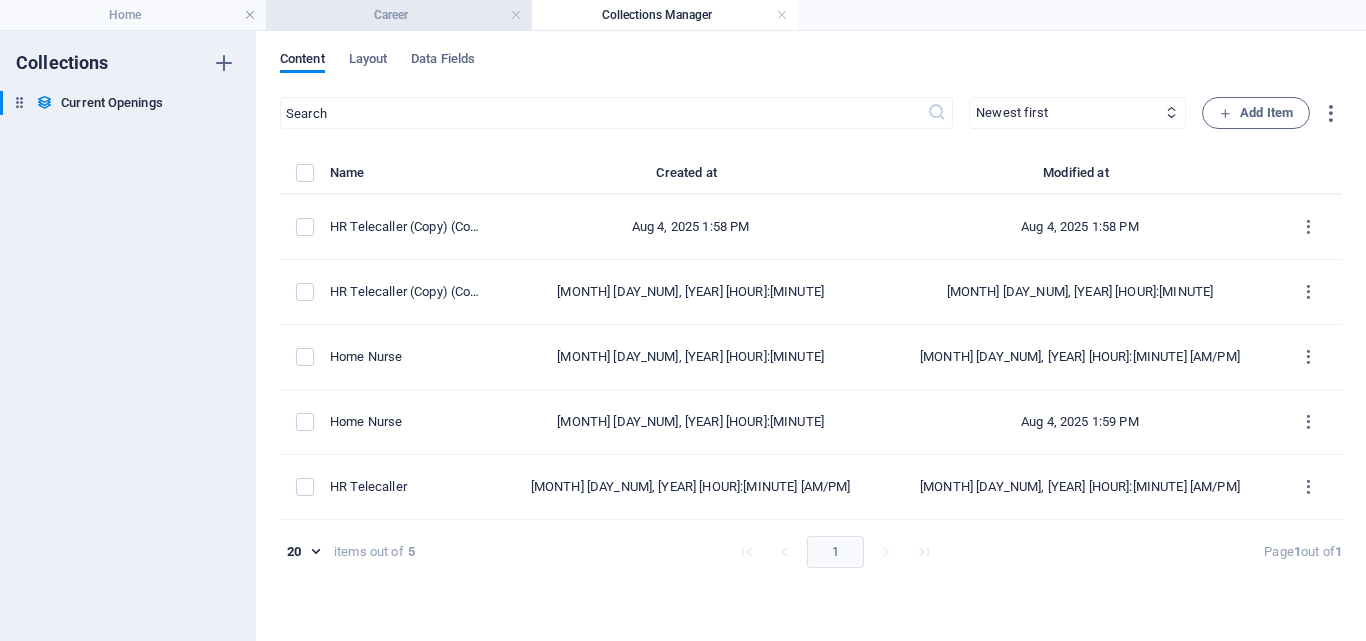 click on "Career" at bounding box center (399, 15) 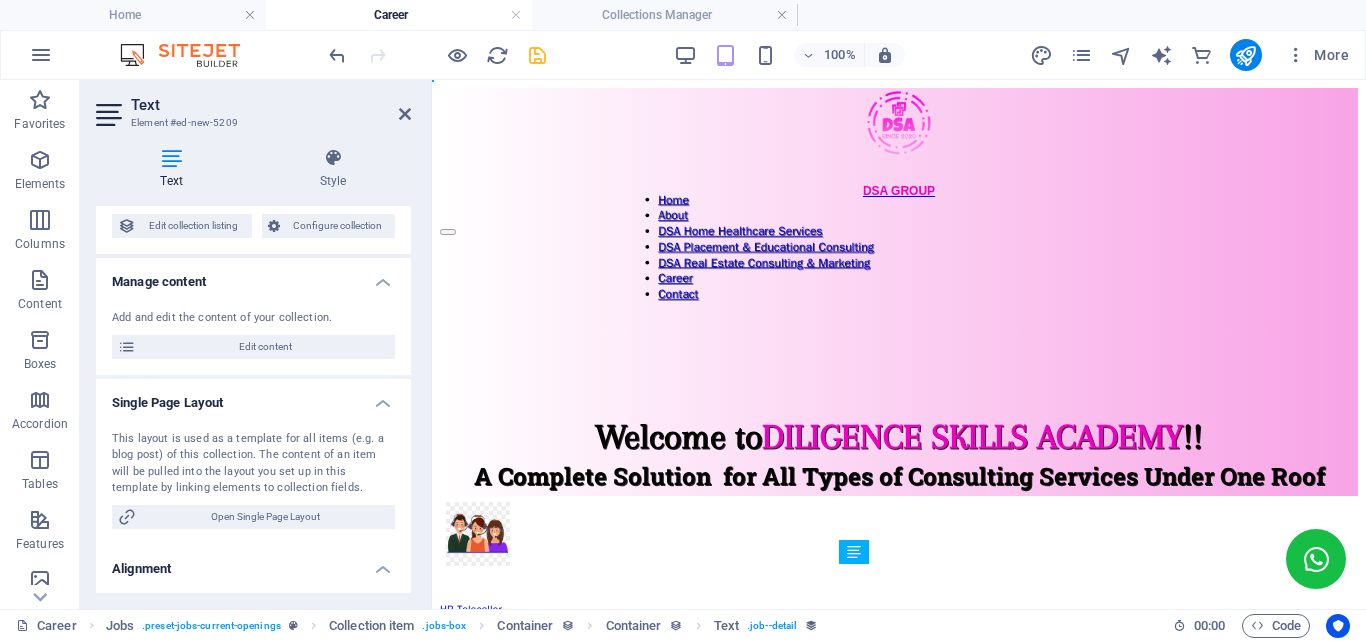 scroll, scrollTop: 208, scrollLeft: 0, axis: vertical 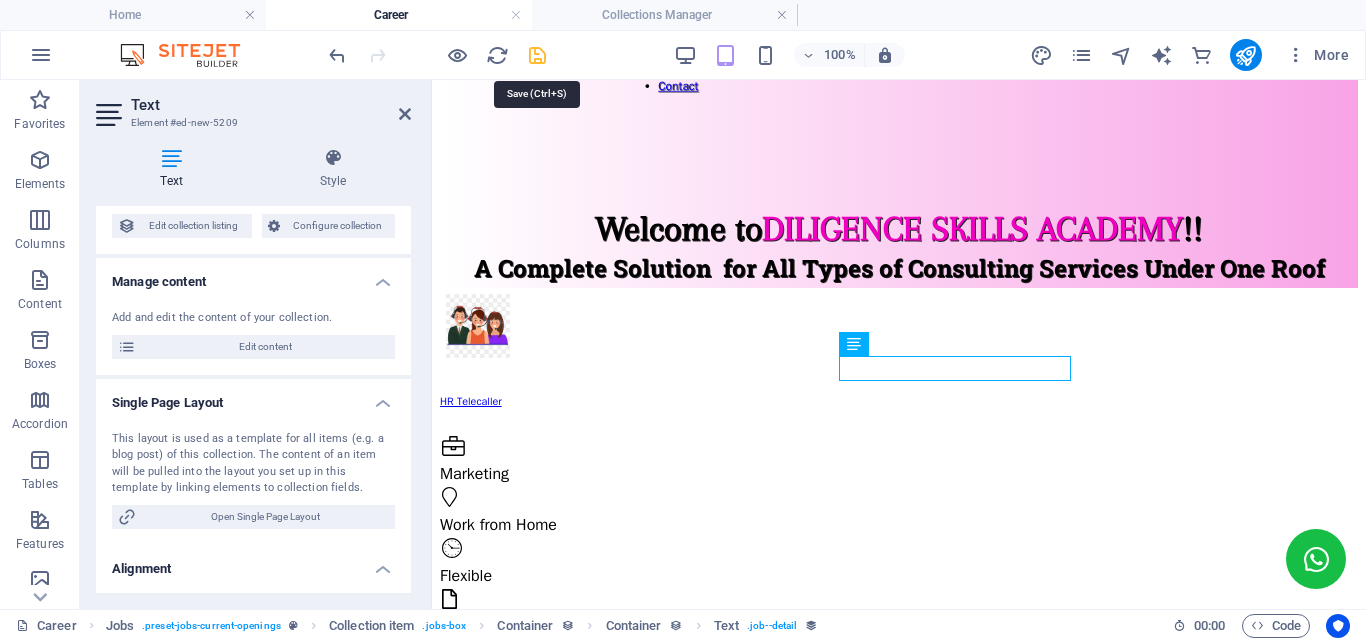 click at bounding box center [537, 55] 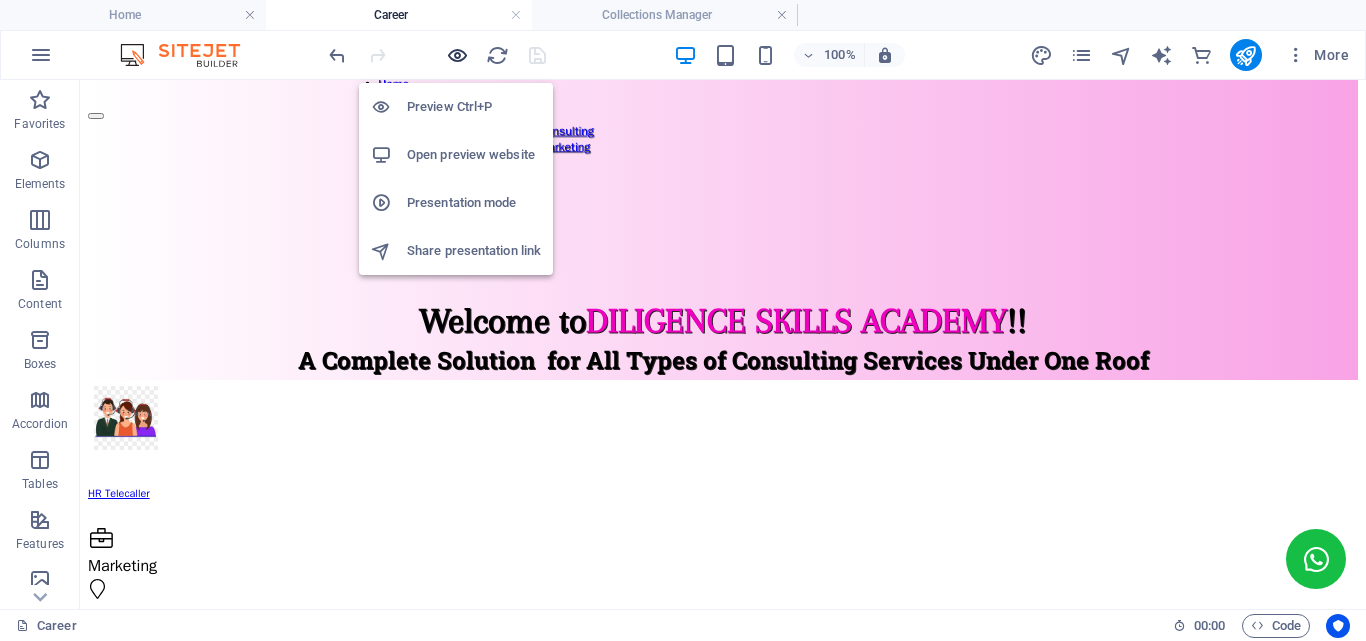 click at bounding box center (457, 55) 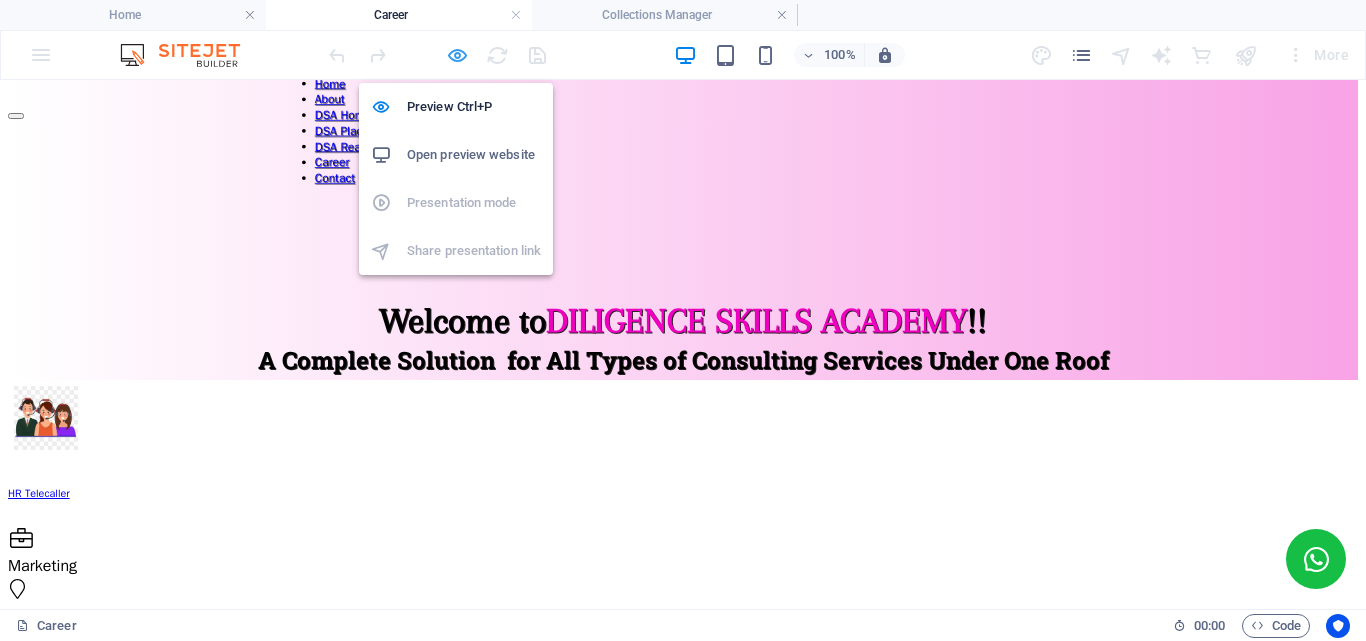 click at bounding box center (457, 55) 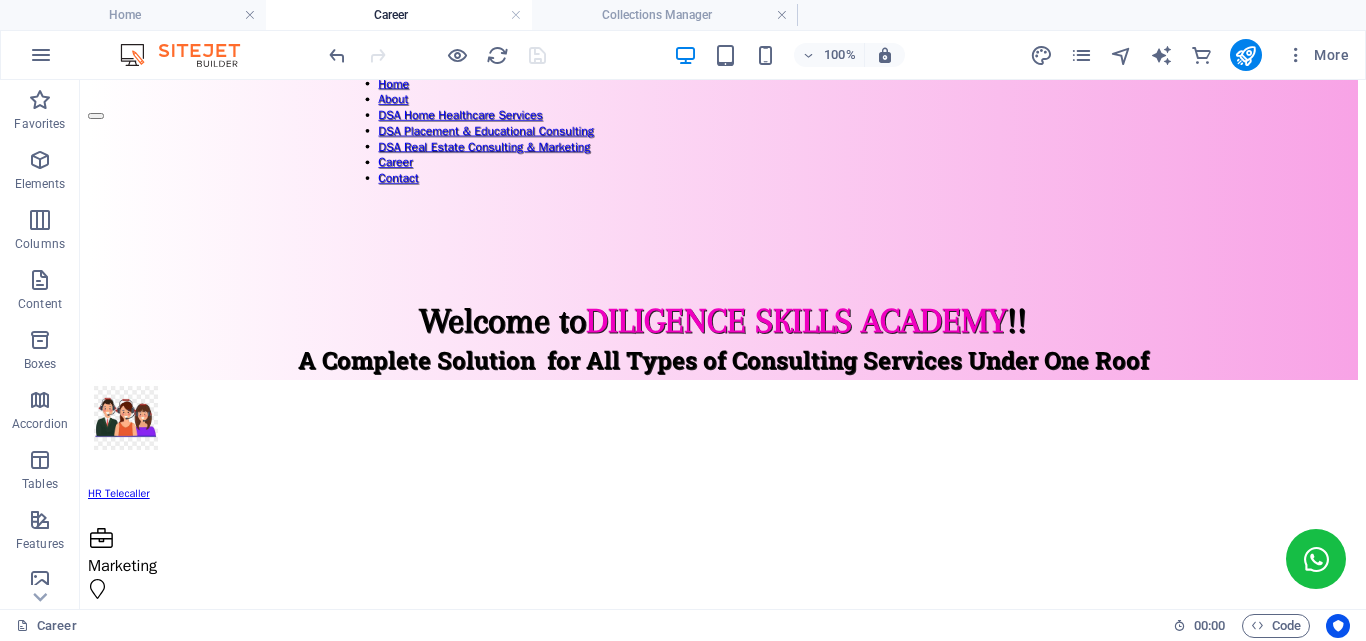 click at bounding box center [437, 55] 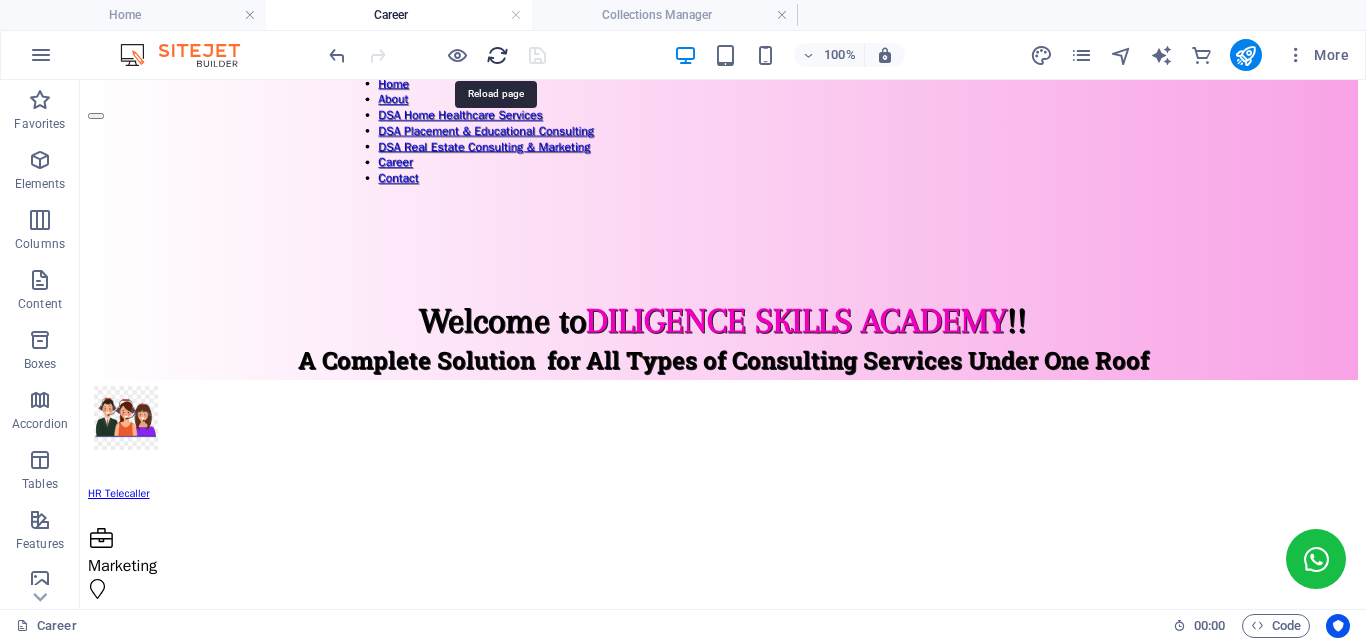 click at bounding box center (497, 55) 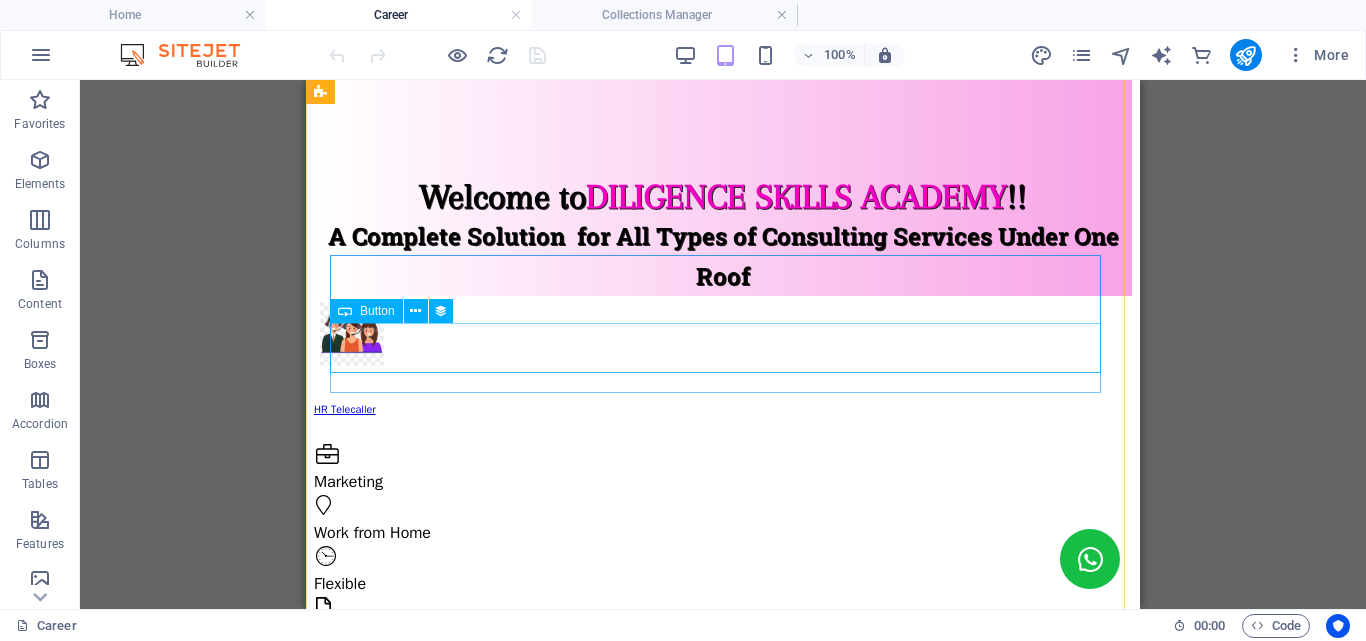 scroll, scrollTop: 200, scrollLeft: 0, axis: vertical 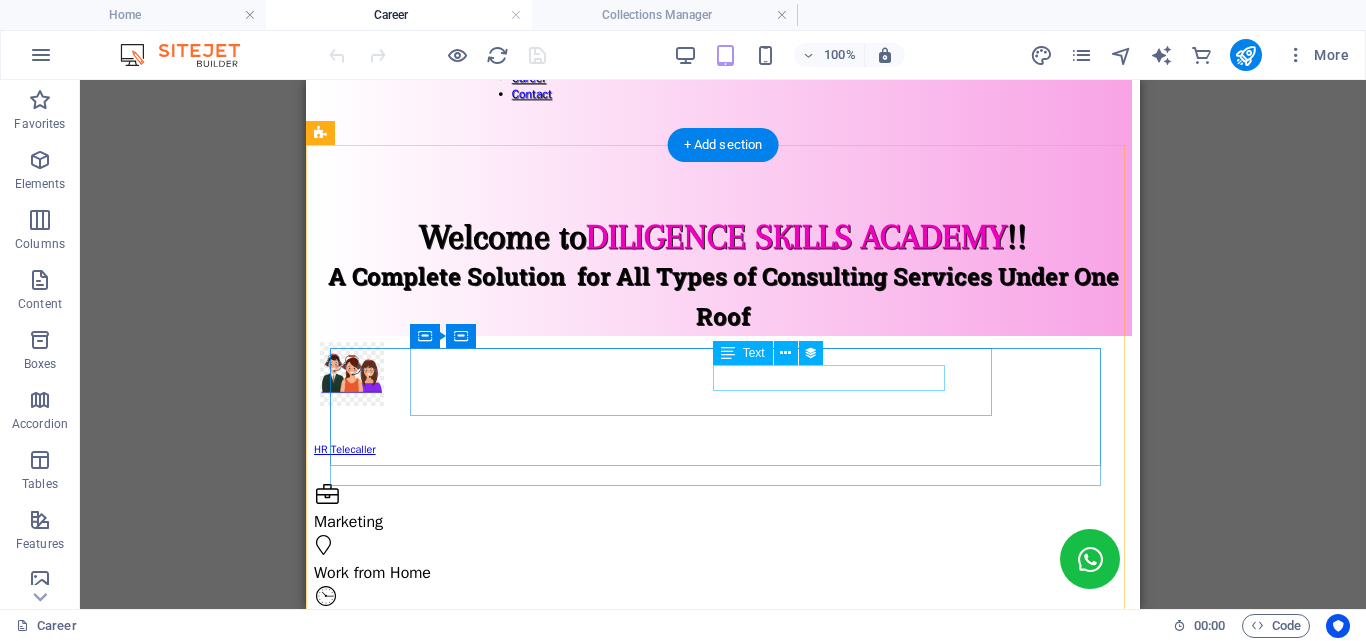 click on "12 Hours Day" at bounding box center (723, 1015) 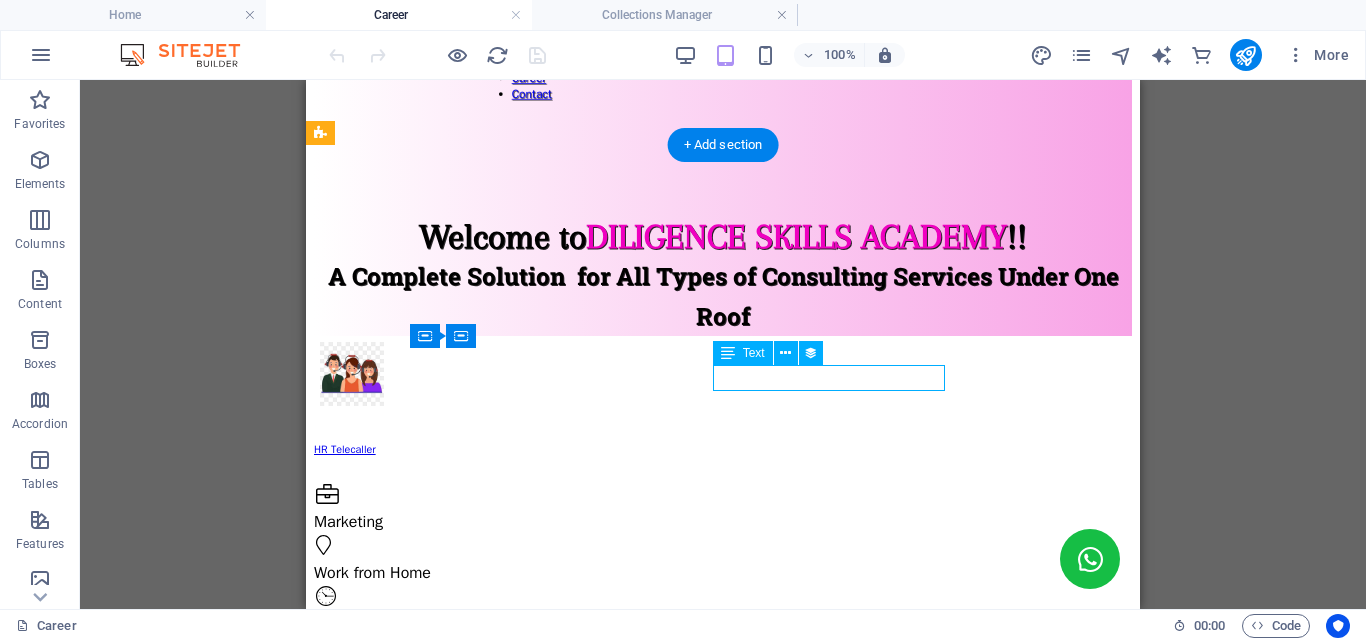click on "12 Hours Day" at bounding box center [723, 1015] 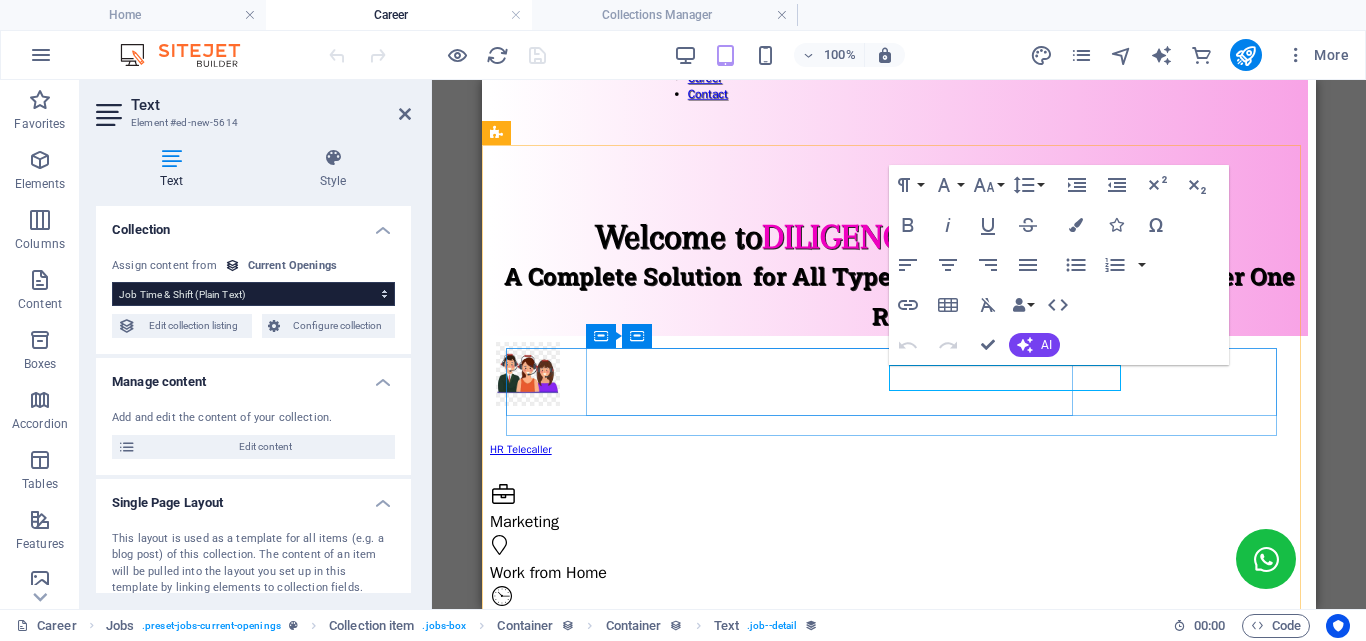 select on "%" 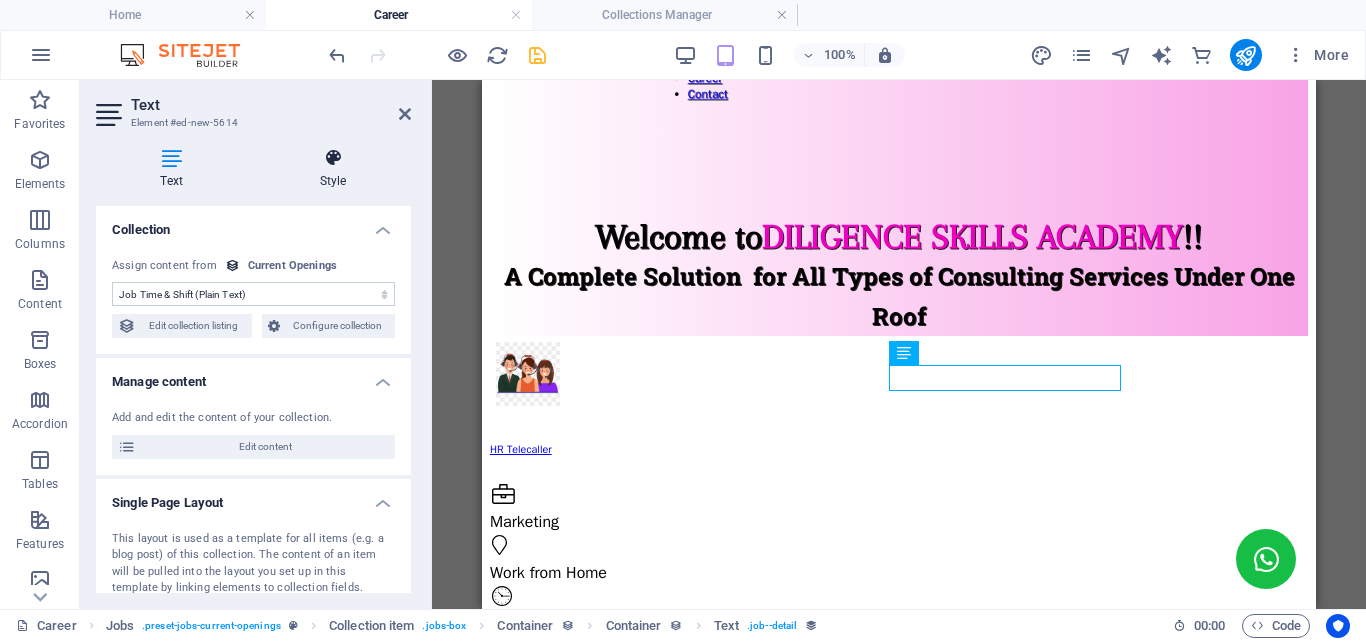 click on "Style" at bounding box center (333, 169) 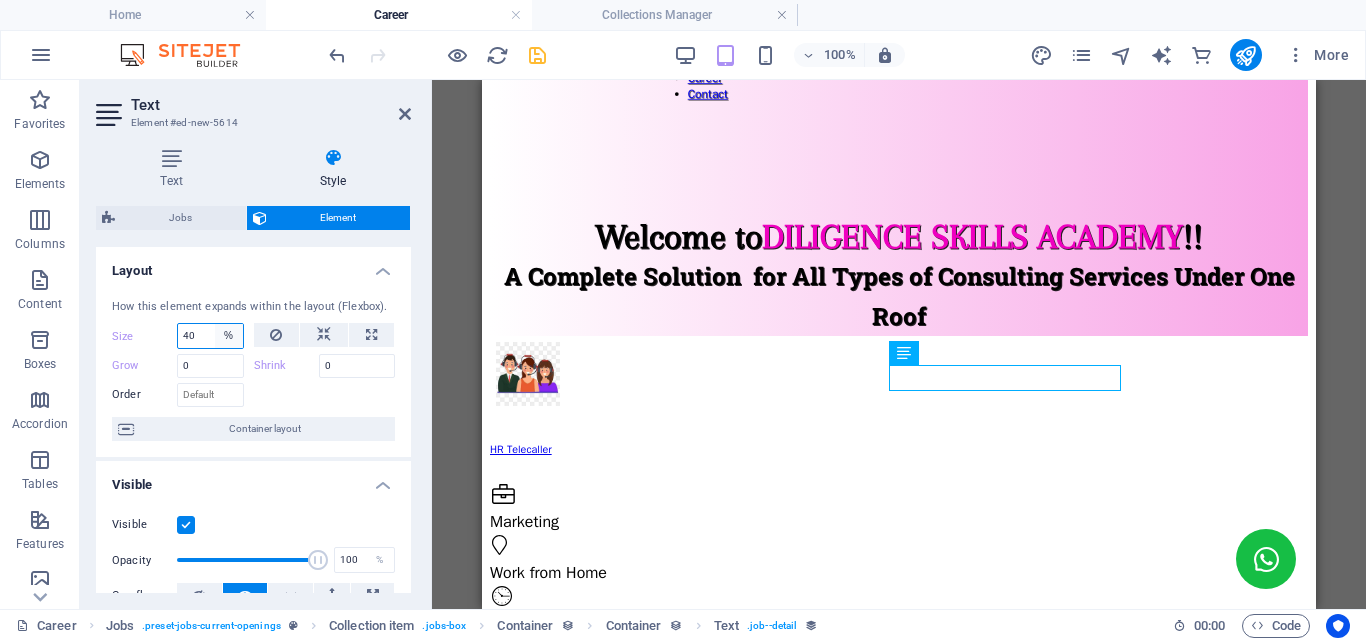 click on "Default auto px % 1/1 1/2 1/3 1/4 1/5 1/6 1/7 1/8 1/9 1/10" at bounding box center (229, 336) 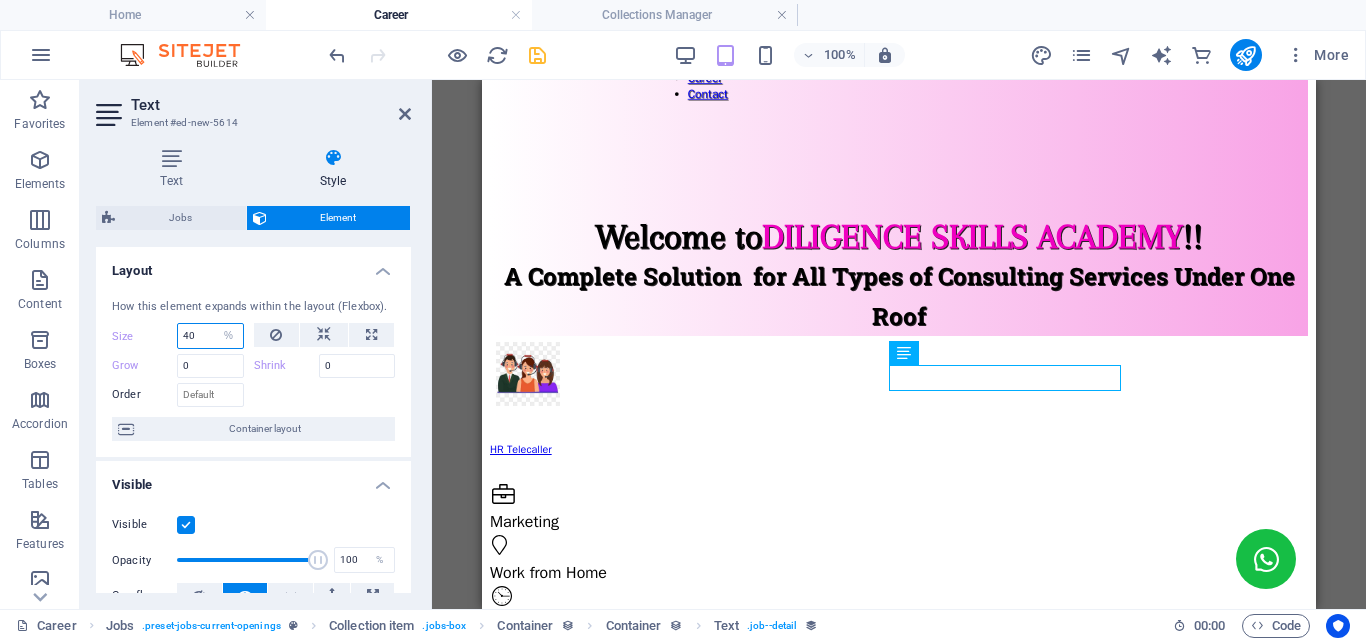 click on "40" at bounding box center [210, 336] 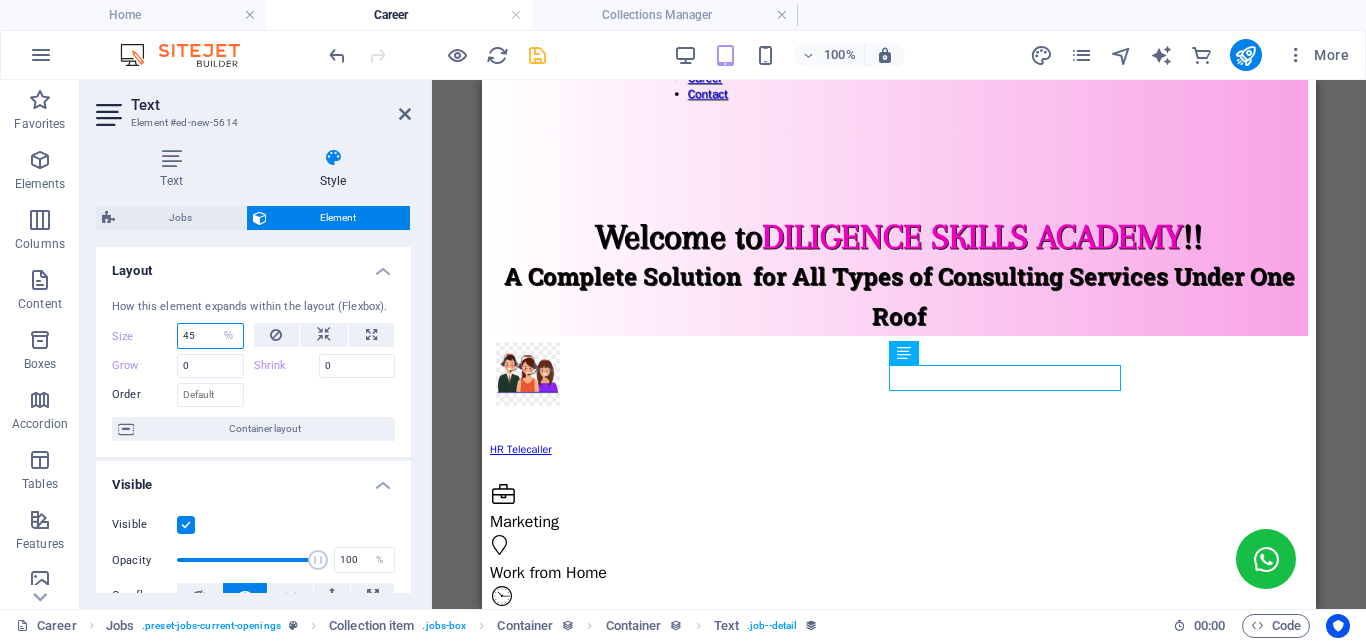 type on "45" 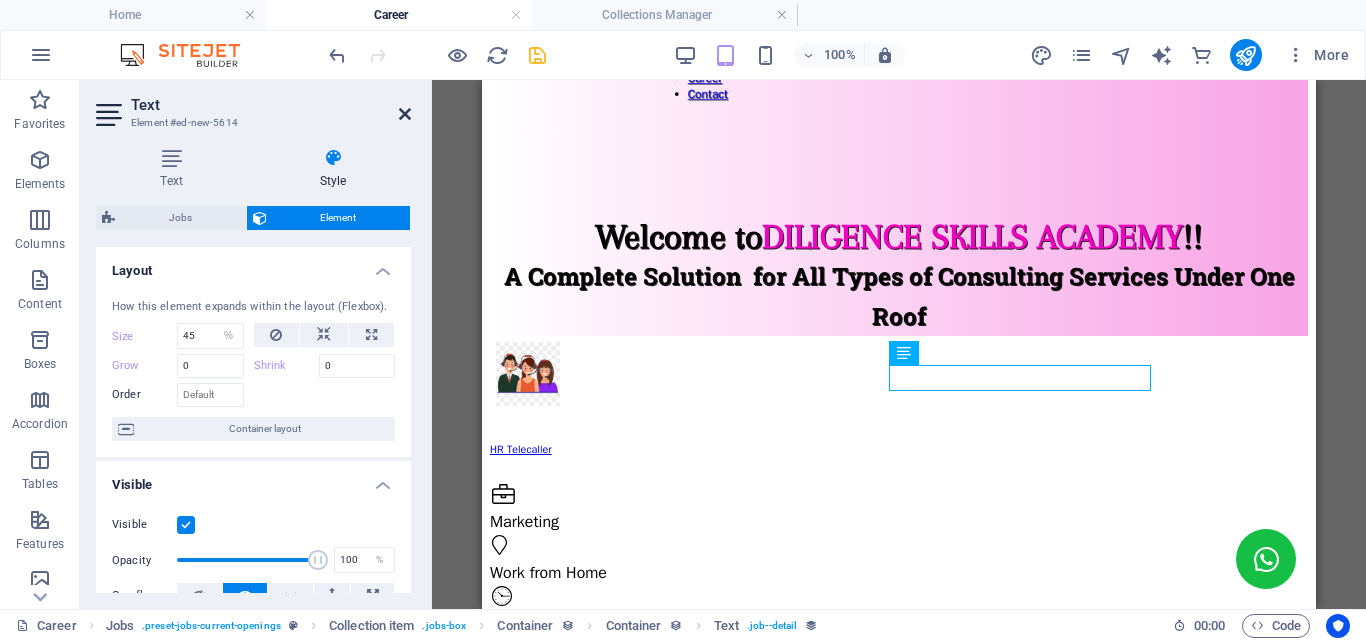 click at bounding box center (405, 114) 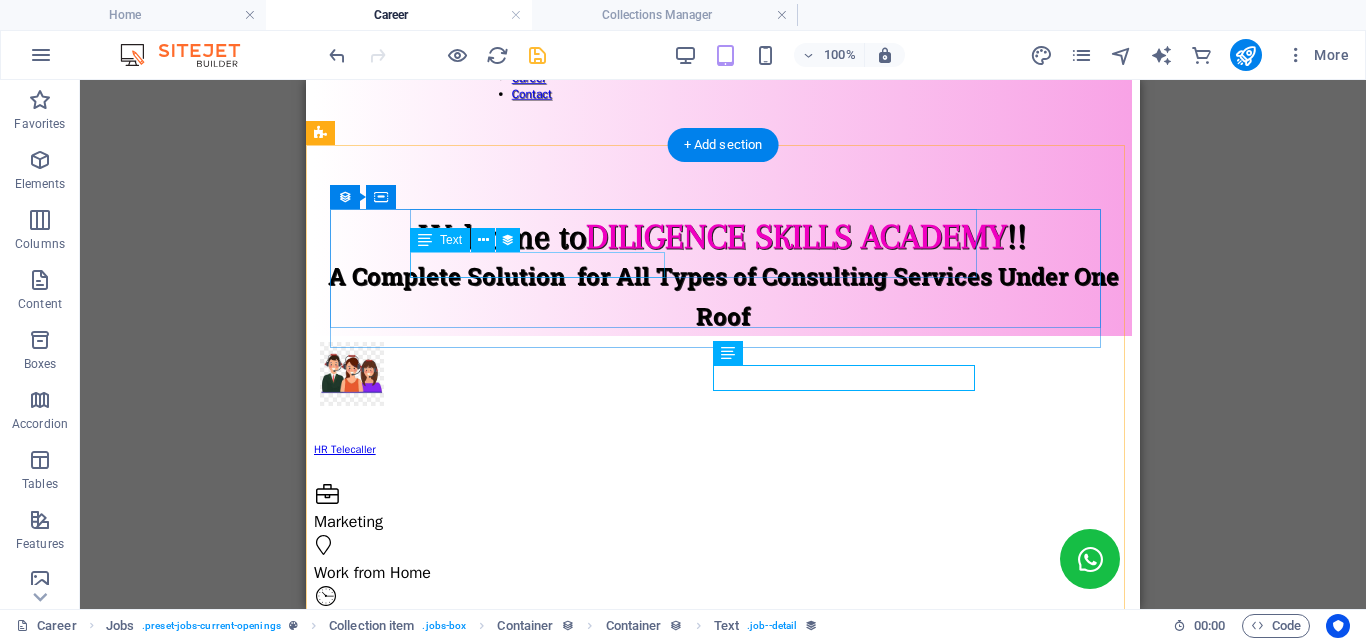 click on "Flexible" at bounding box center (723, 624) 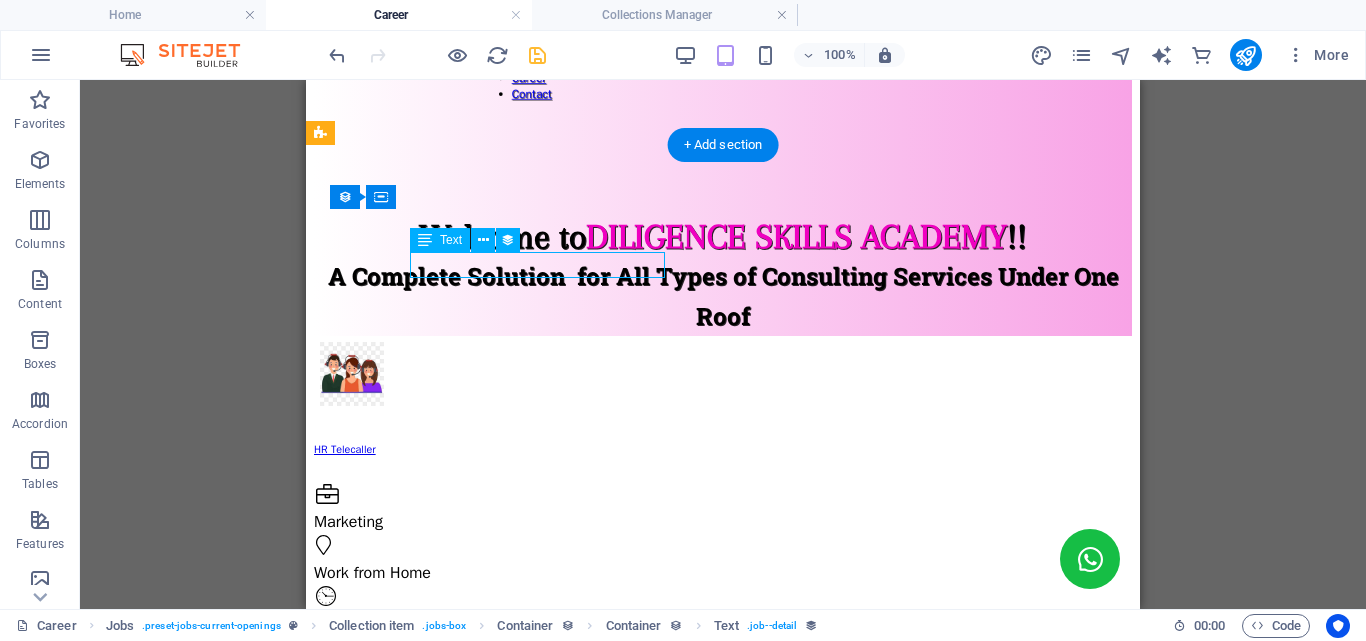 click on "Flexible" at bounding box center (723, 624) 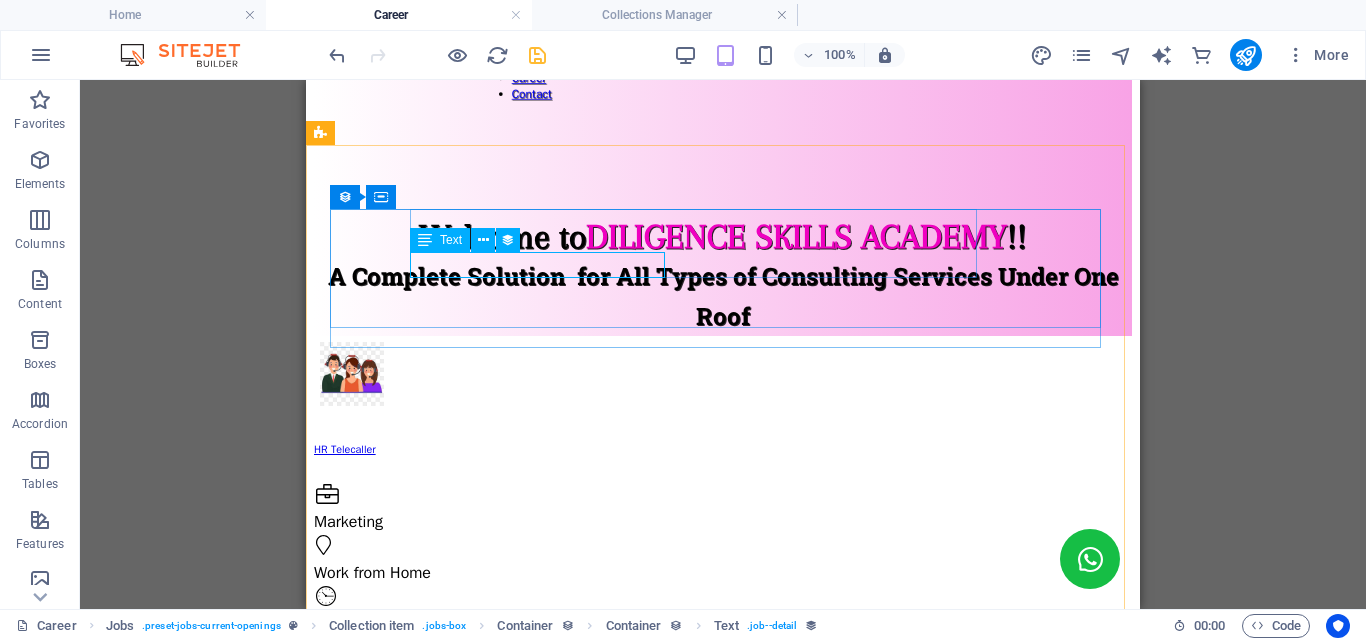 click on "Text" at bounding box center [451, 240] 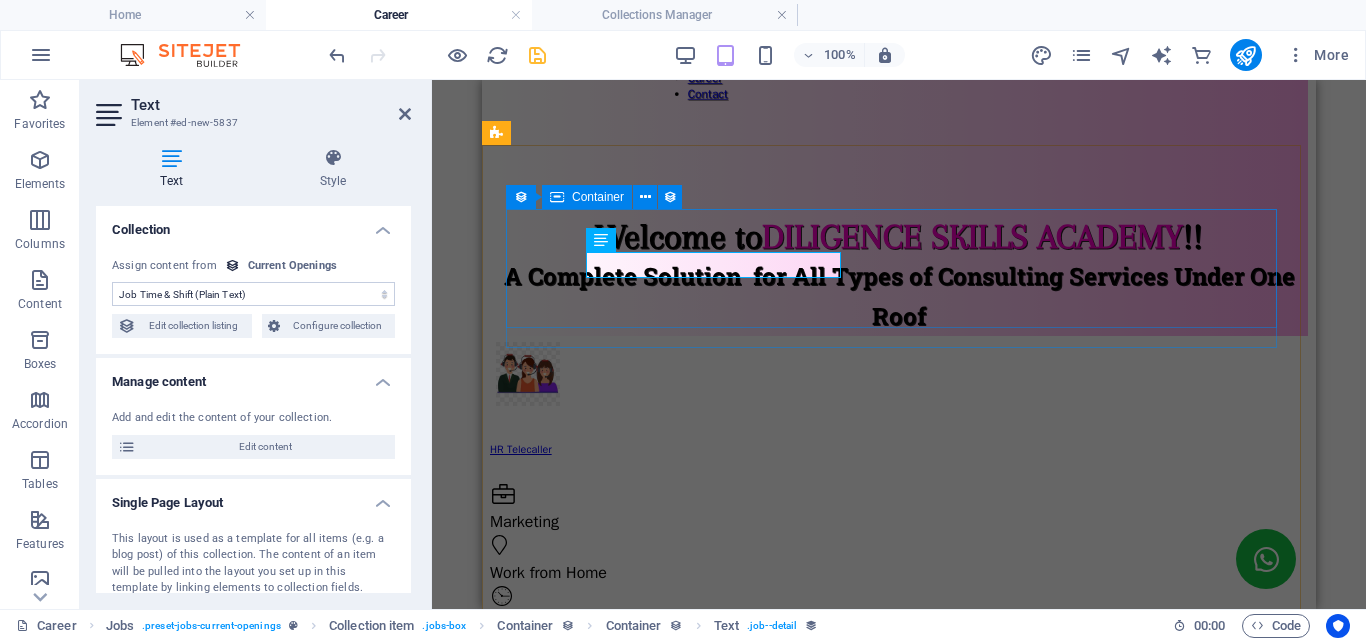 click on "Container" at bounding box center [598, 197] 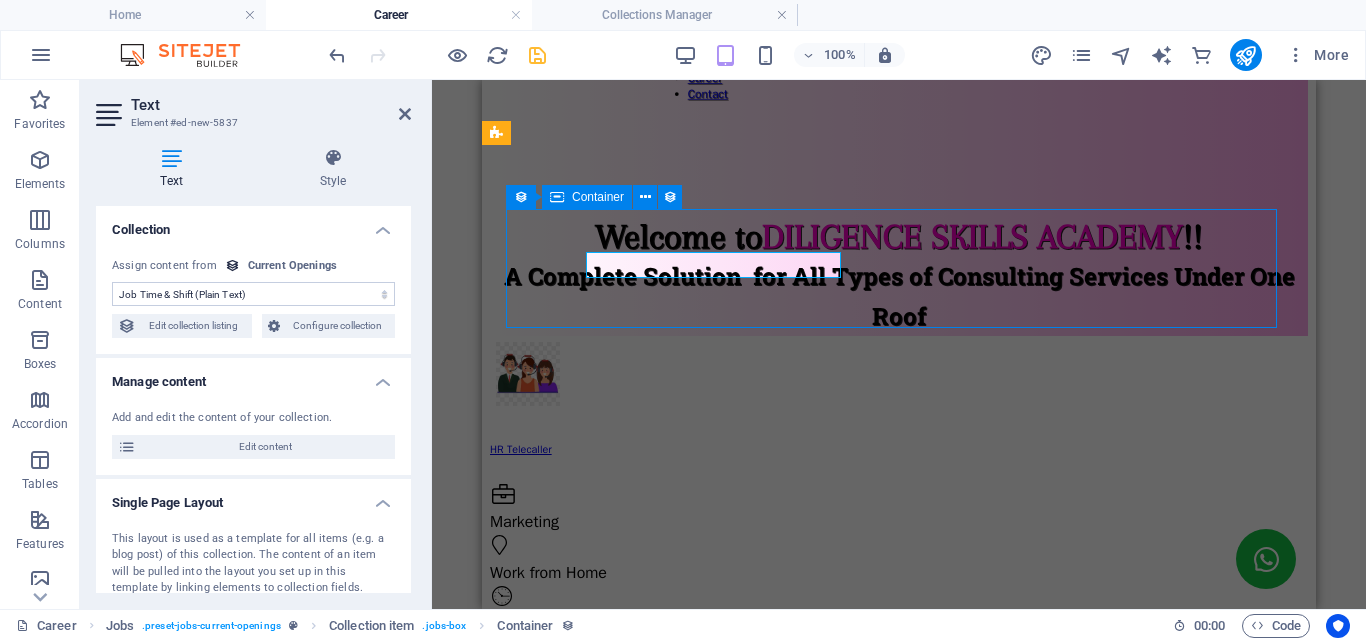 click on "Container" at bounding box center (598, 197) 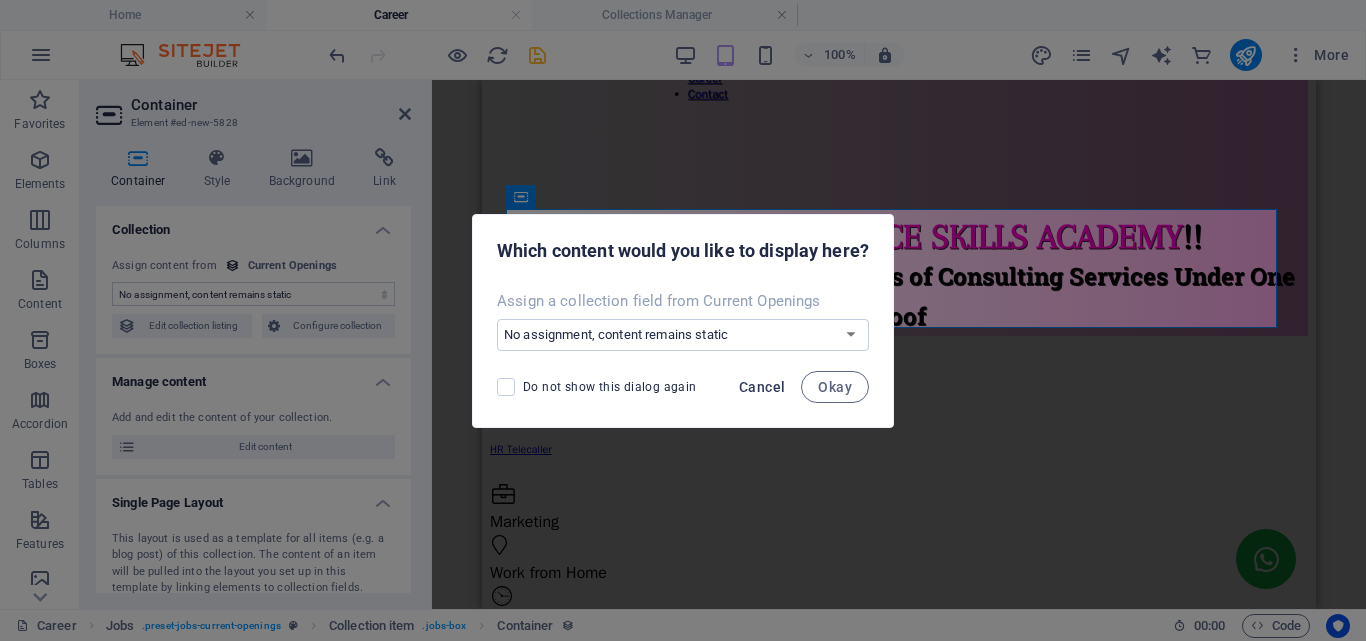 click on "Cancel" at bounding box center [762, 387] 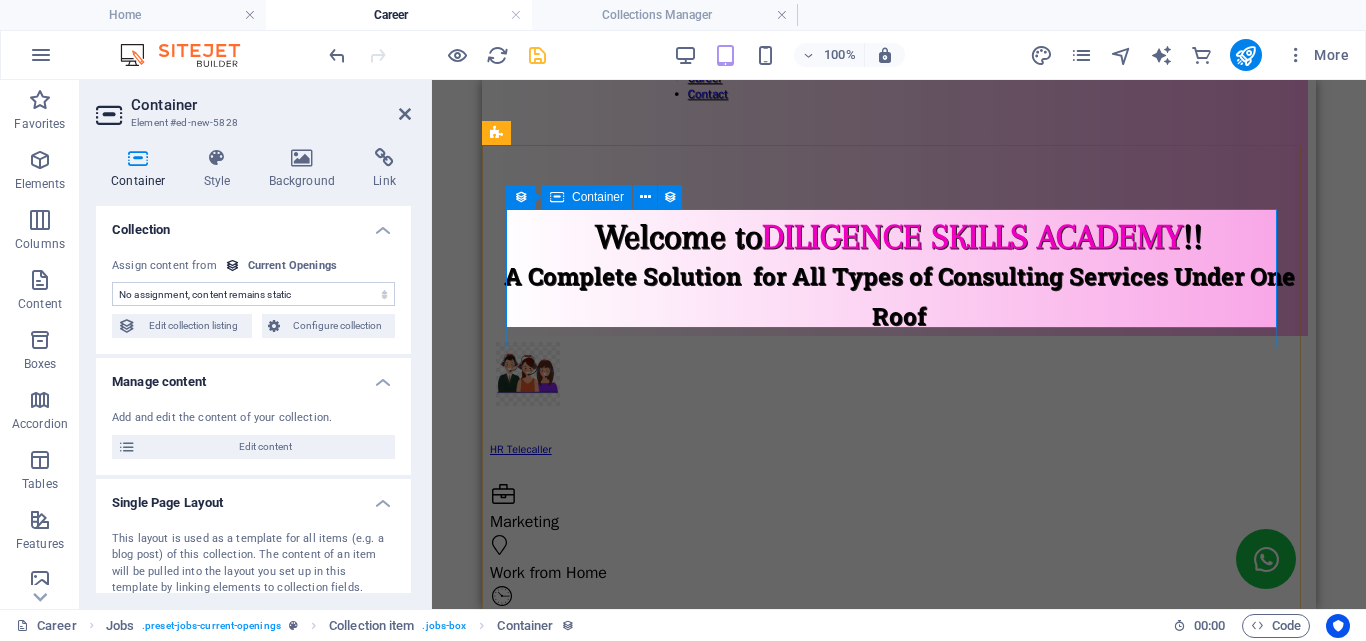 click at bounding box center (557, 197) 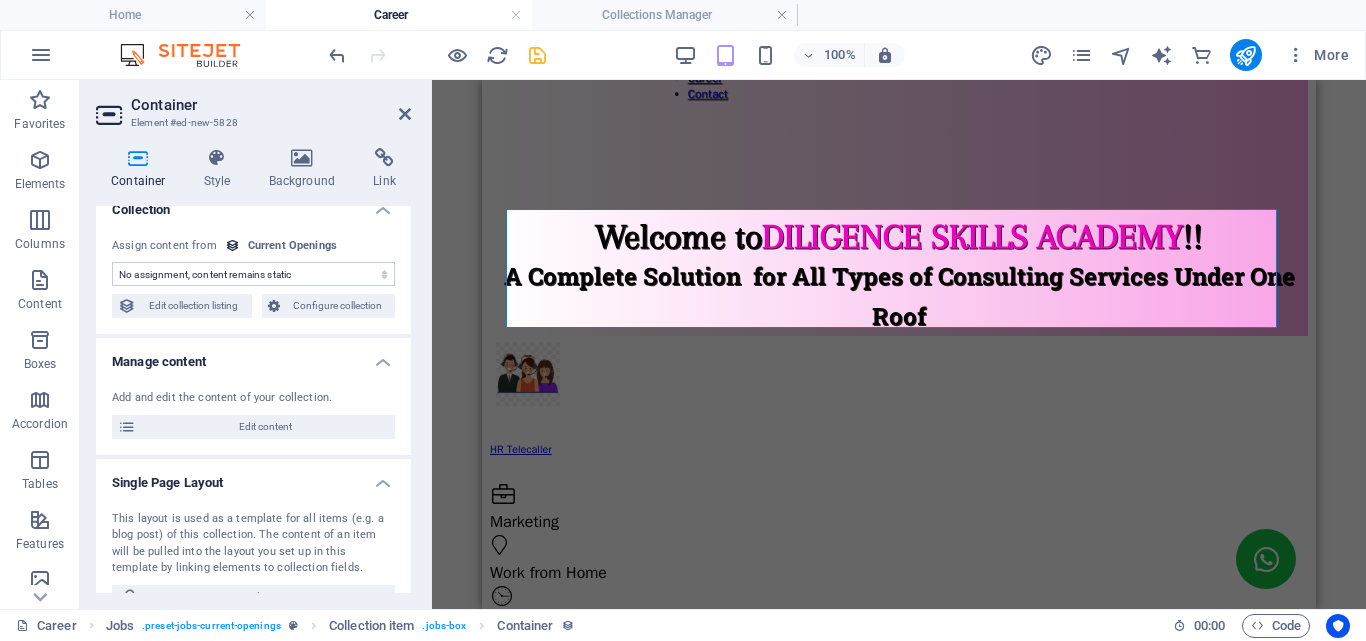 scroll, scrollTop: 0, scrollLeft: 0, axis: both 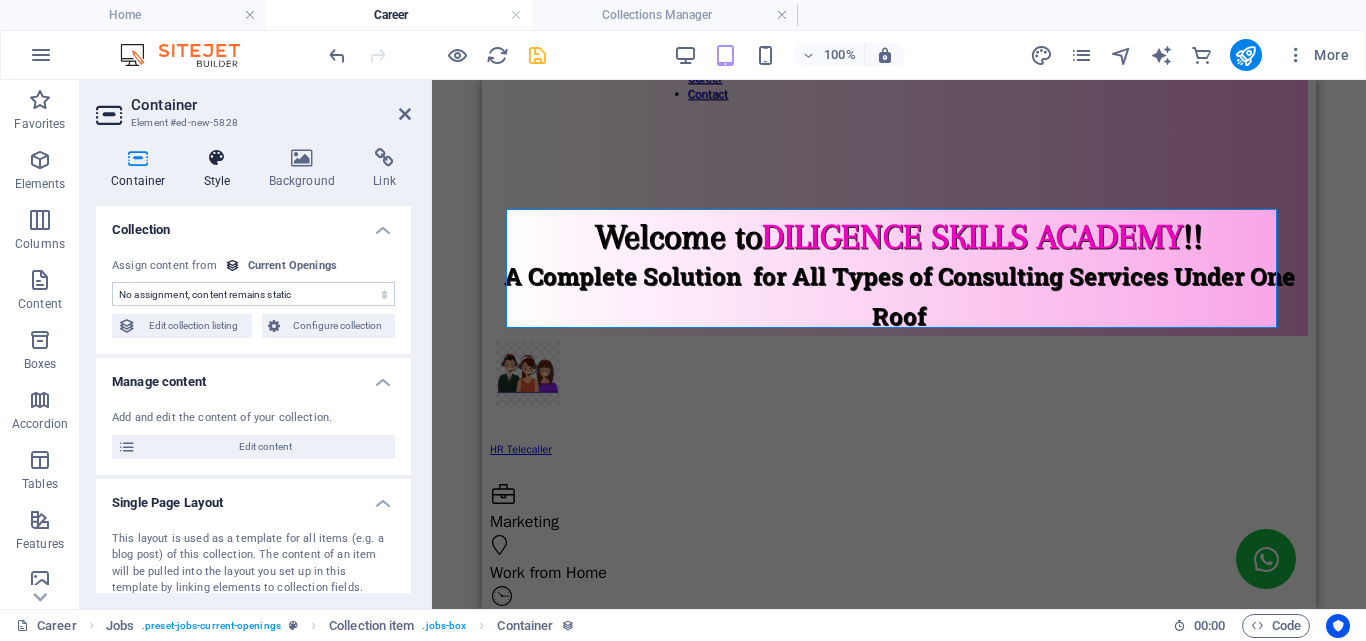 click at bounding box center (217, 158) 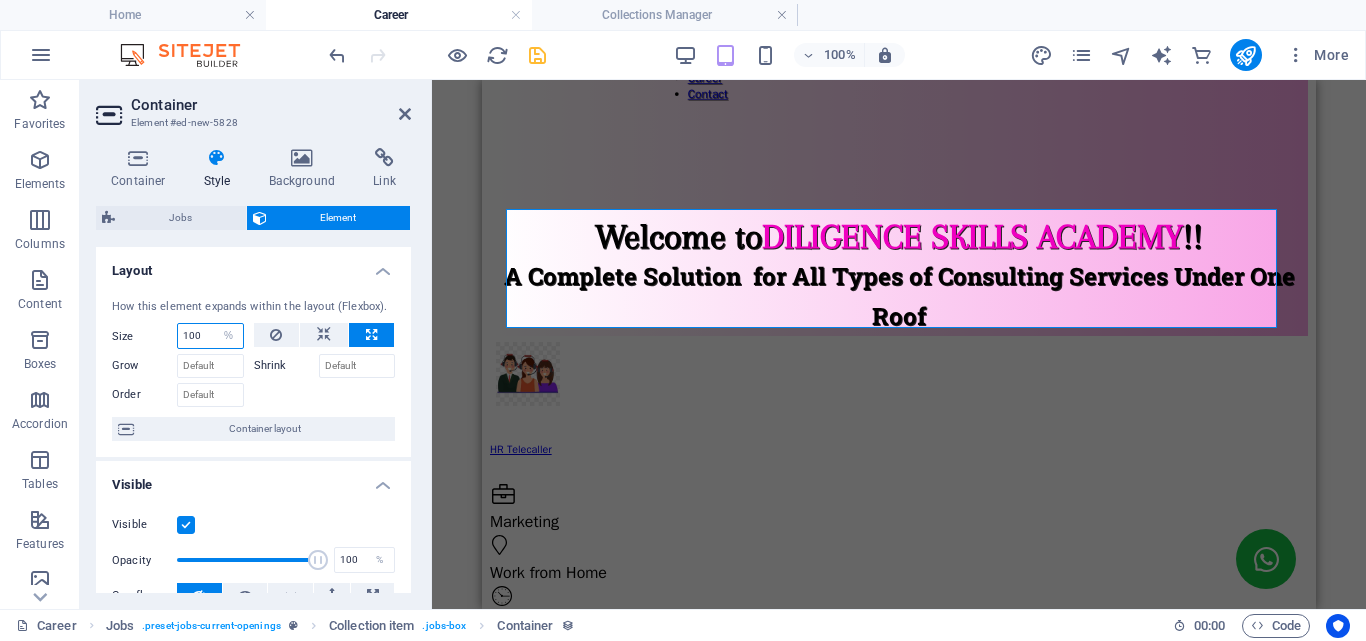 click on "100" at bounding box center [210, 336] 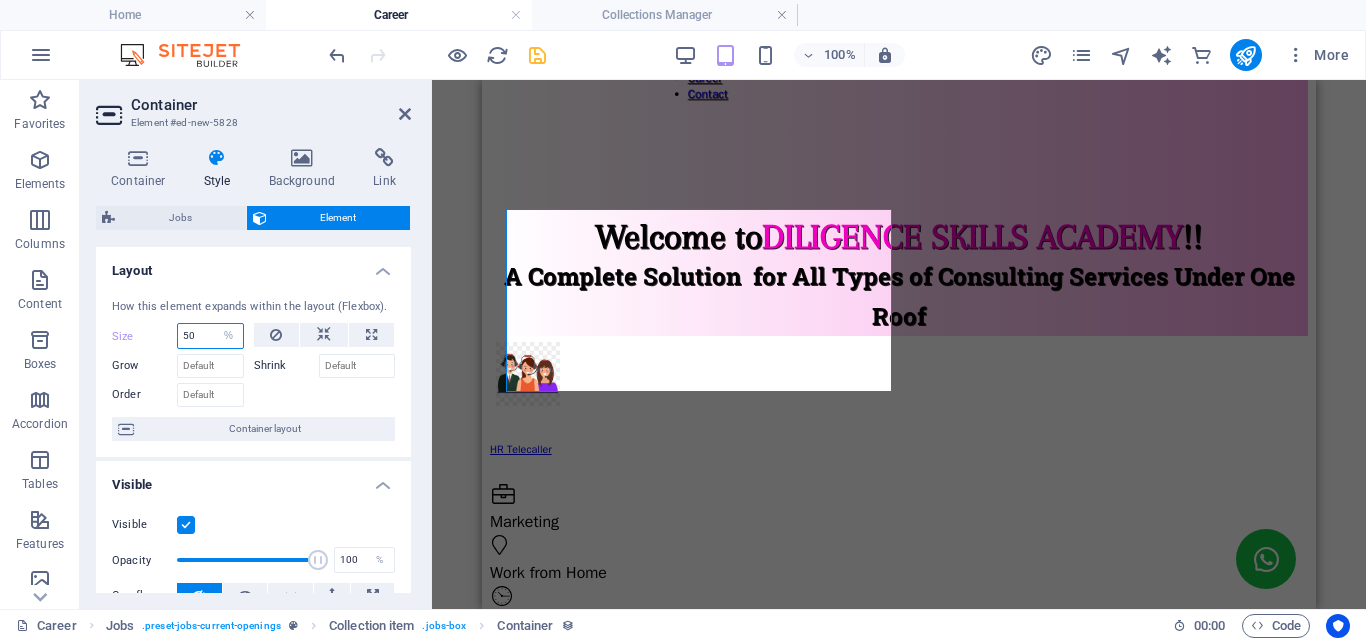 type on "100" 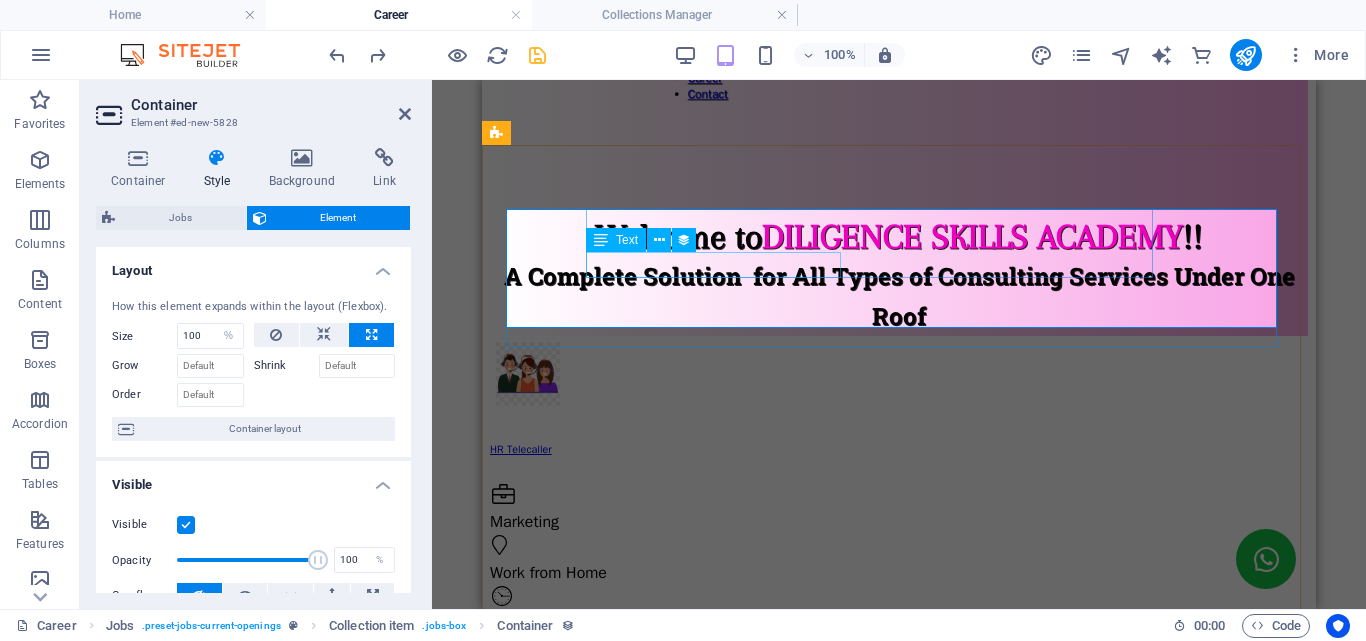 click on "Flexible" at bounding box center (899, 624) 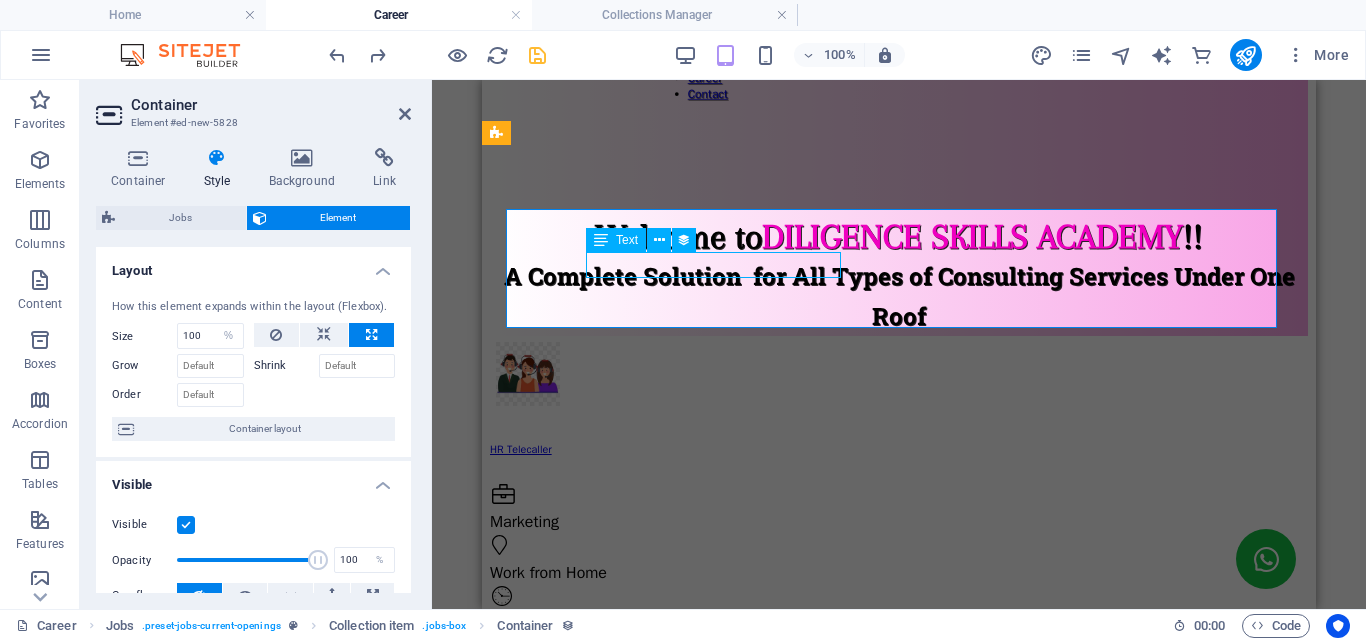 click on "Flexible" at bounding box center (899, 624) 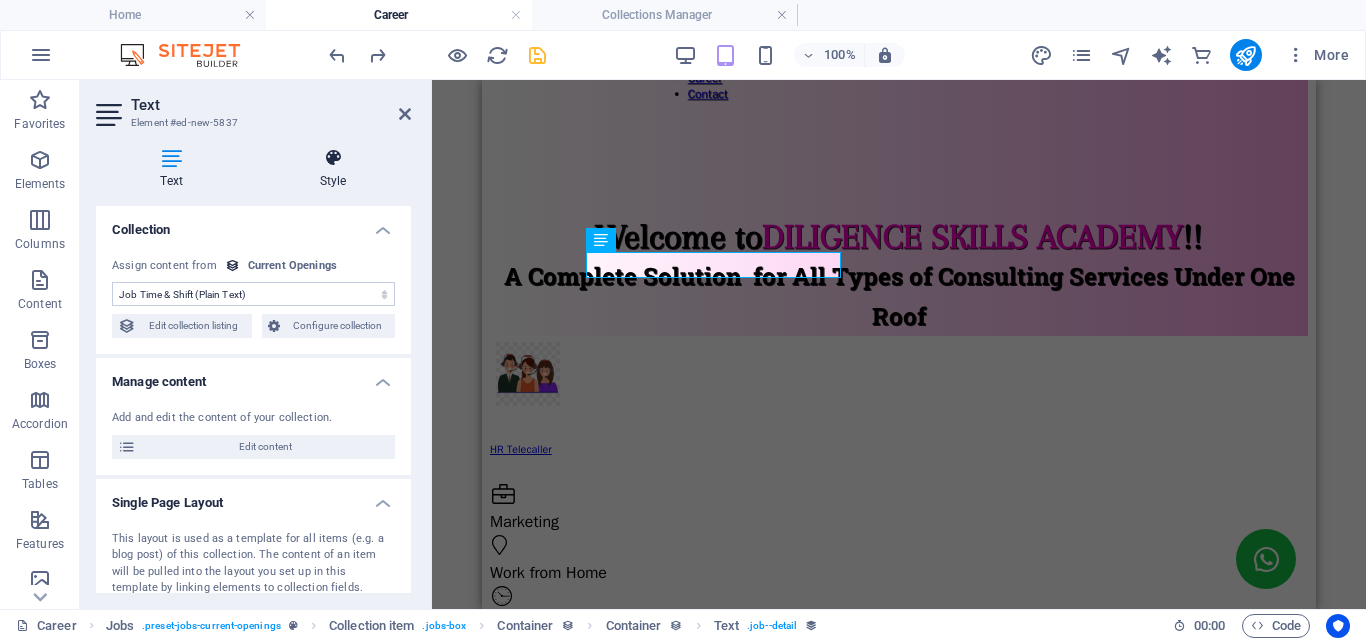 click at bounding box center (333, 158) 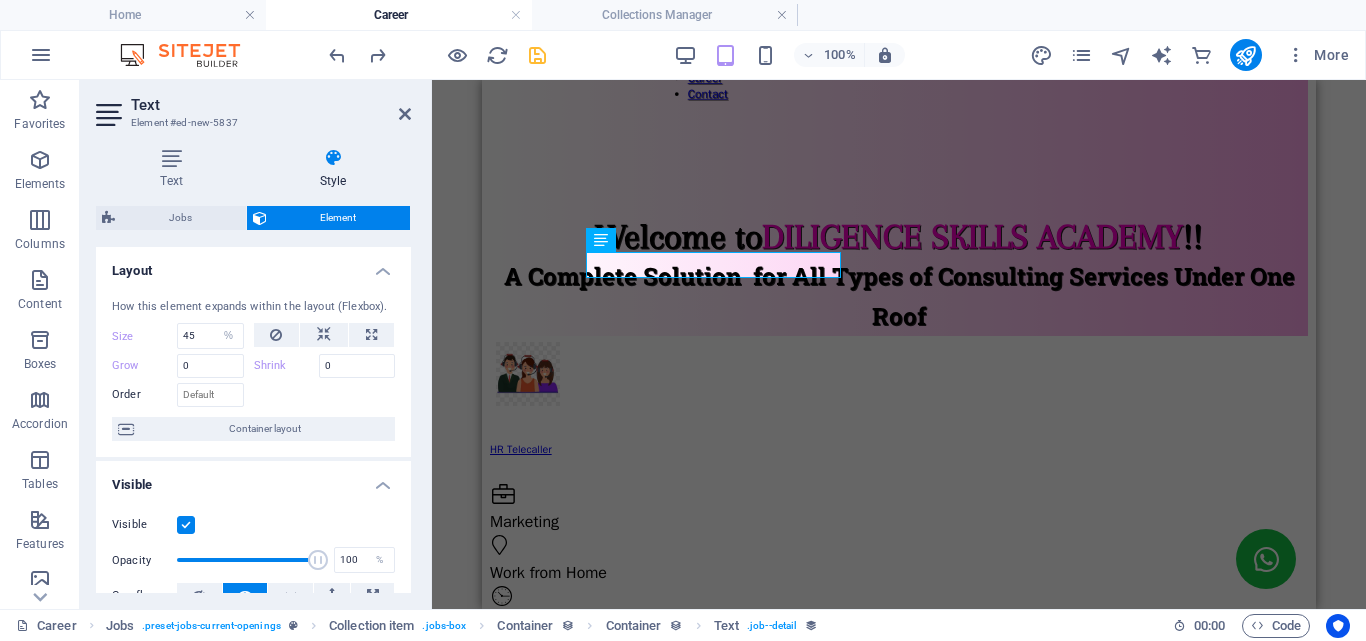 click on "How this element expands within the layout (Flexbox). Size 45 Default auto px % 1/1 1/2 1/3 1/4 1/5 1/6 1/7 1/8 1/9 1/10 Grow 0 Shrink 0 Order Container layout" at bounding box center (253, 370) 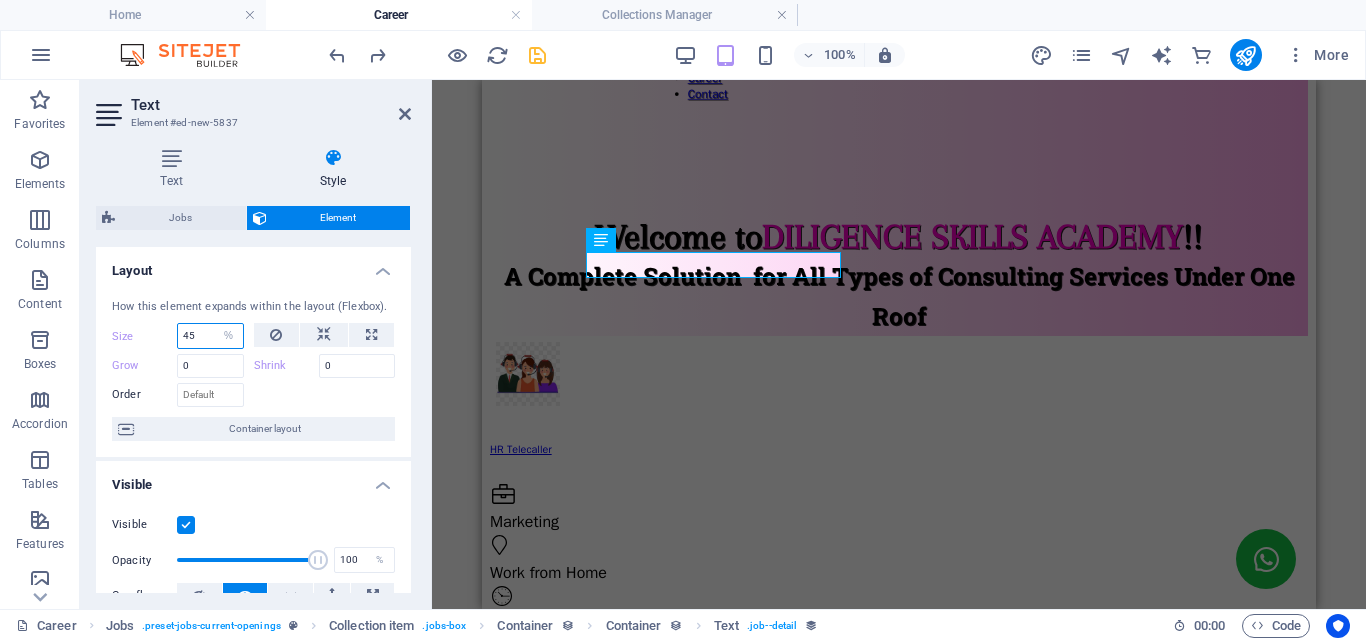 click on "45" at bounding box center [210, 336] 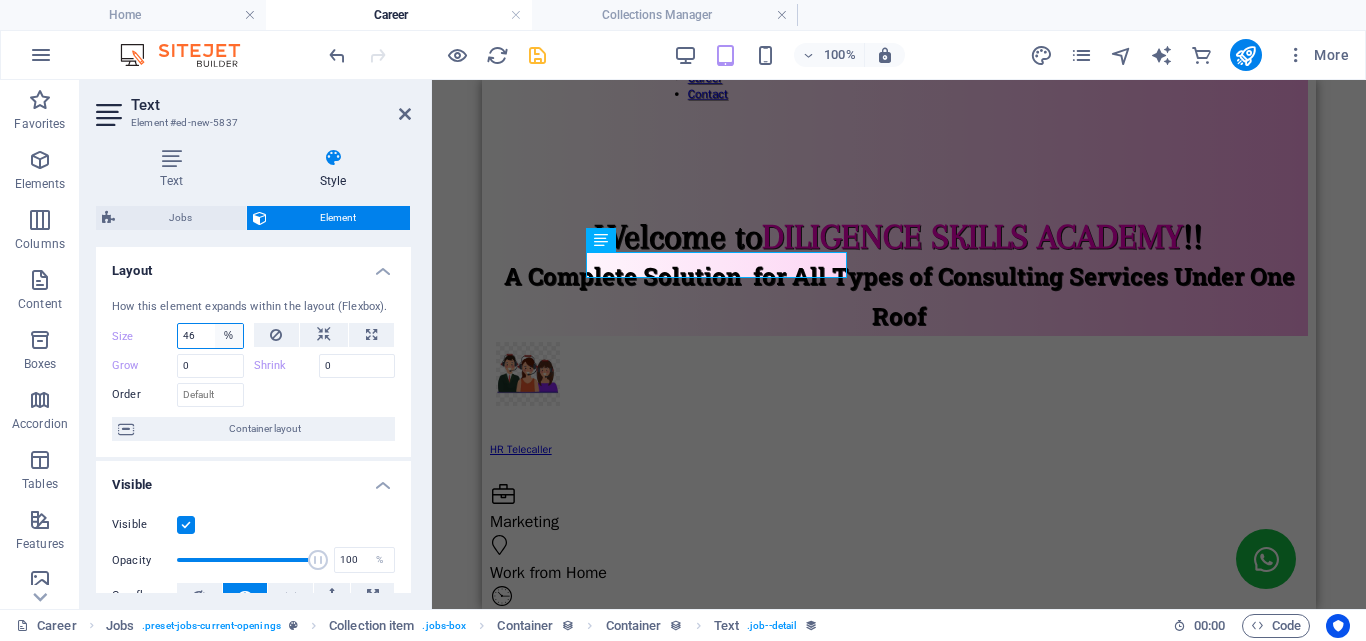 click on "Default auto px % 1/1 1/2 1/3 1/4 1/5 1/6 1/7 1/8 1/9 1/10" at bounding box center [229, 336] 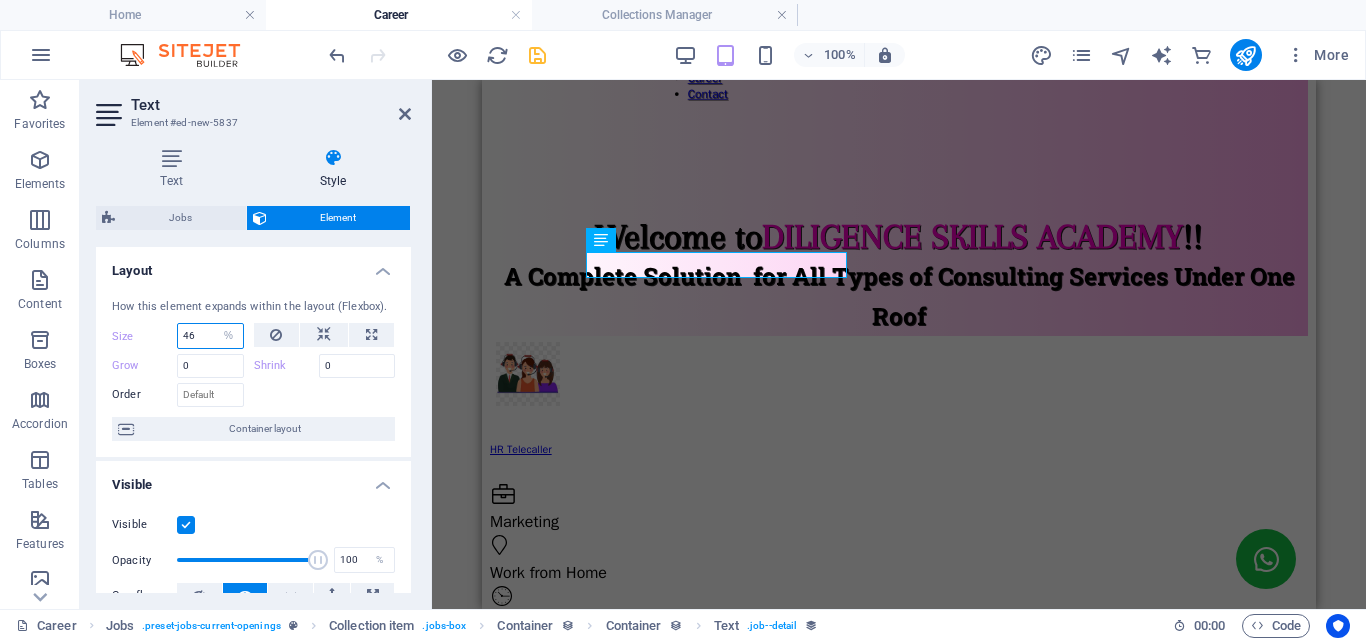 click on "46" at bounding box center [210, 336] 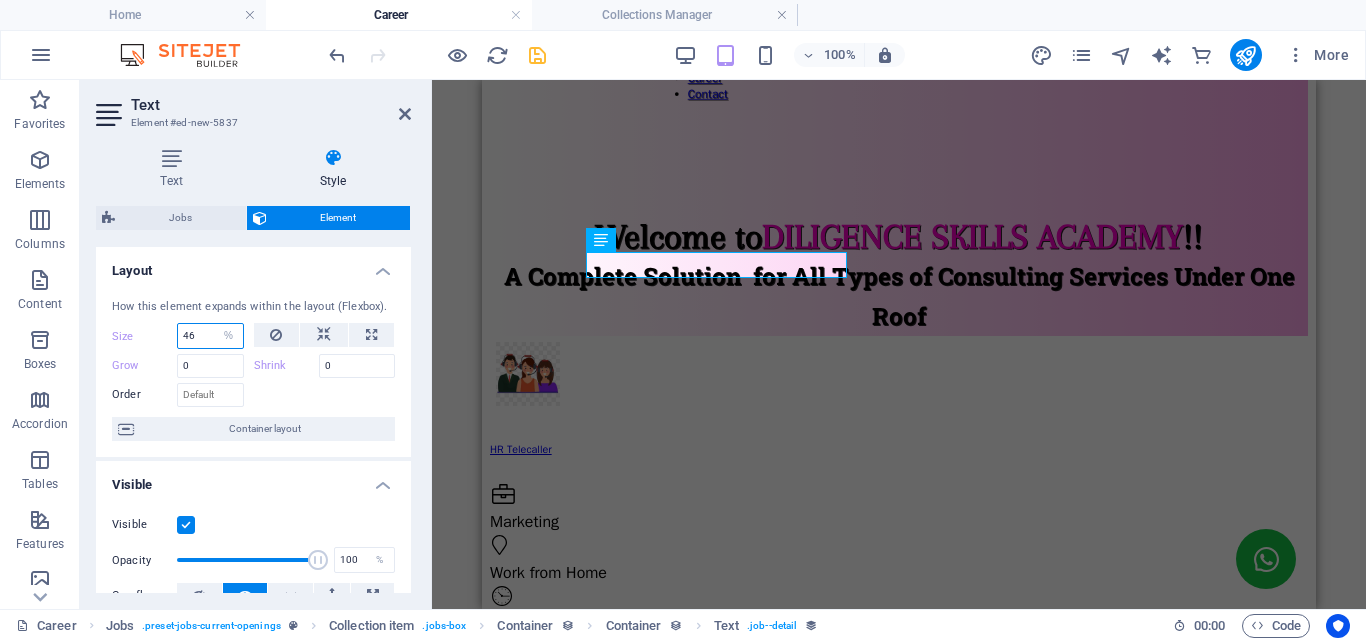 type on "4" 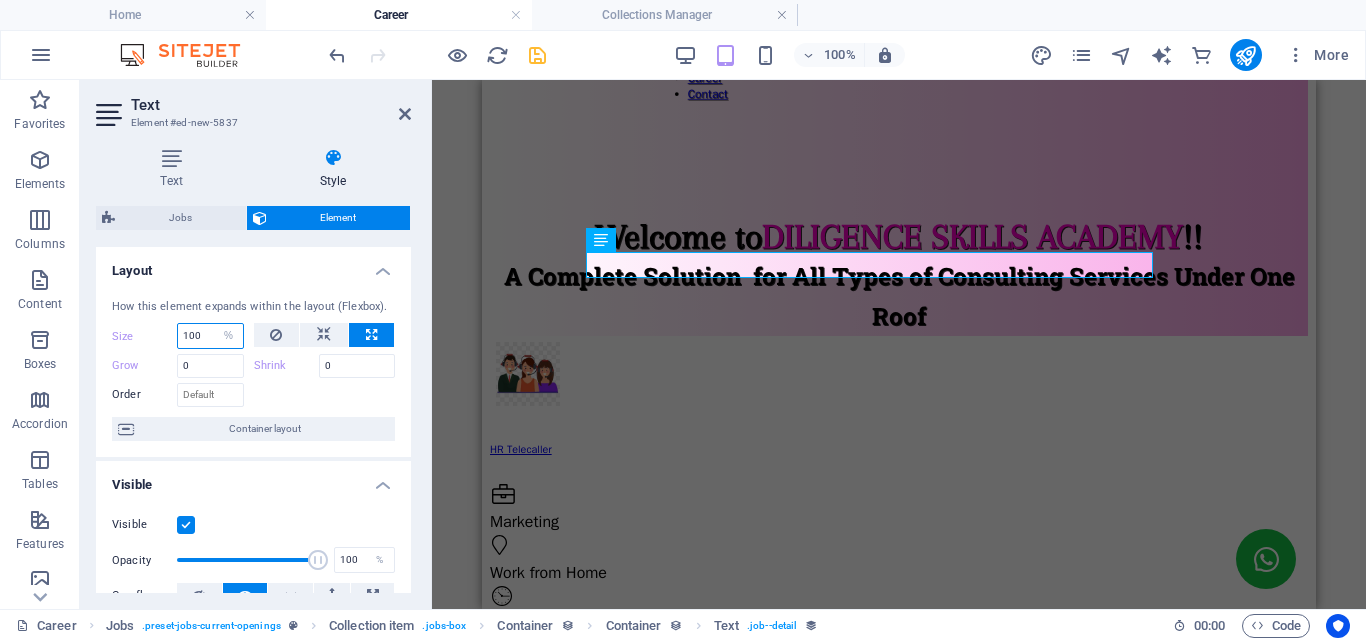 click on "100" at bounding box center [210, 336] 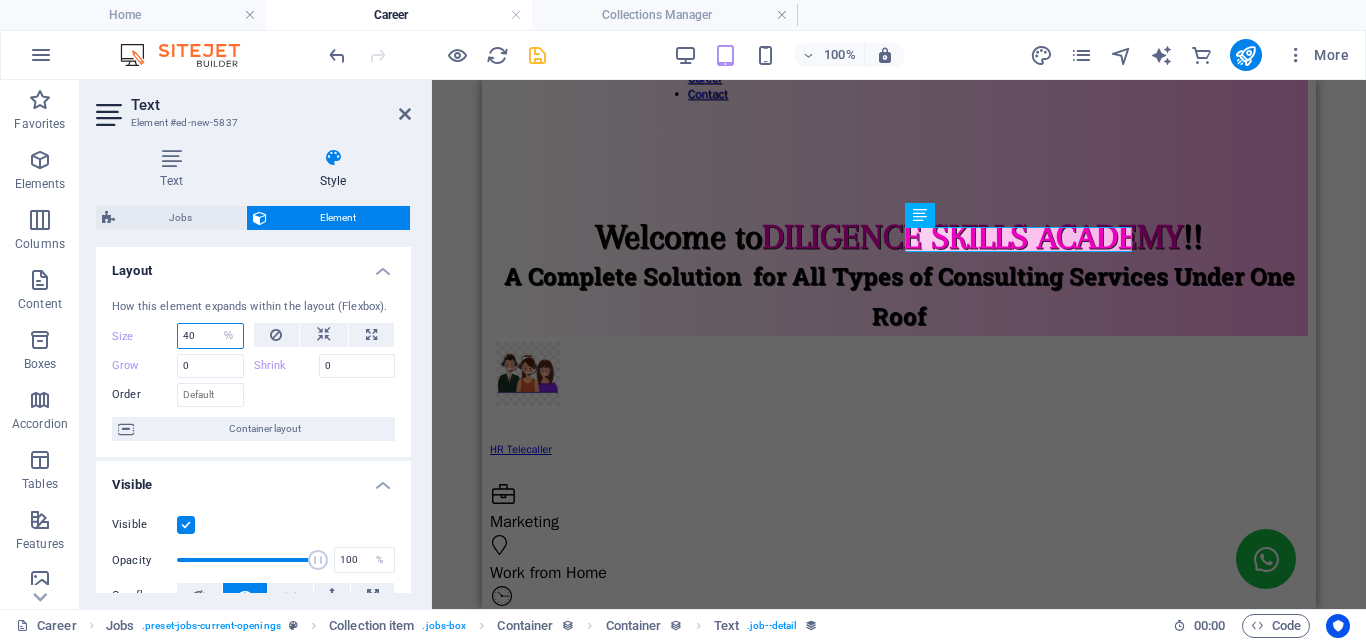 type on "40" 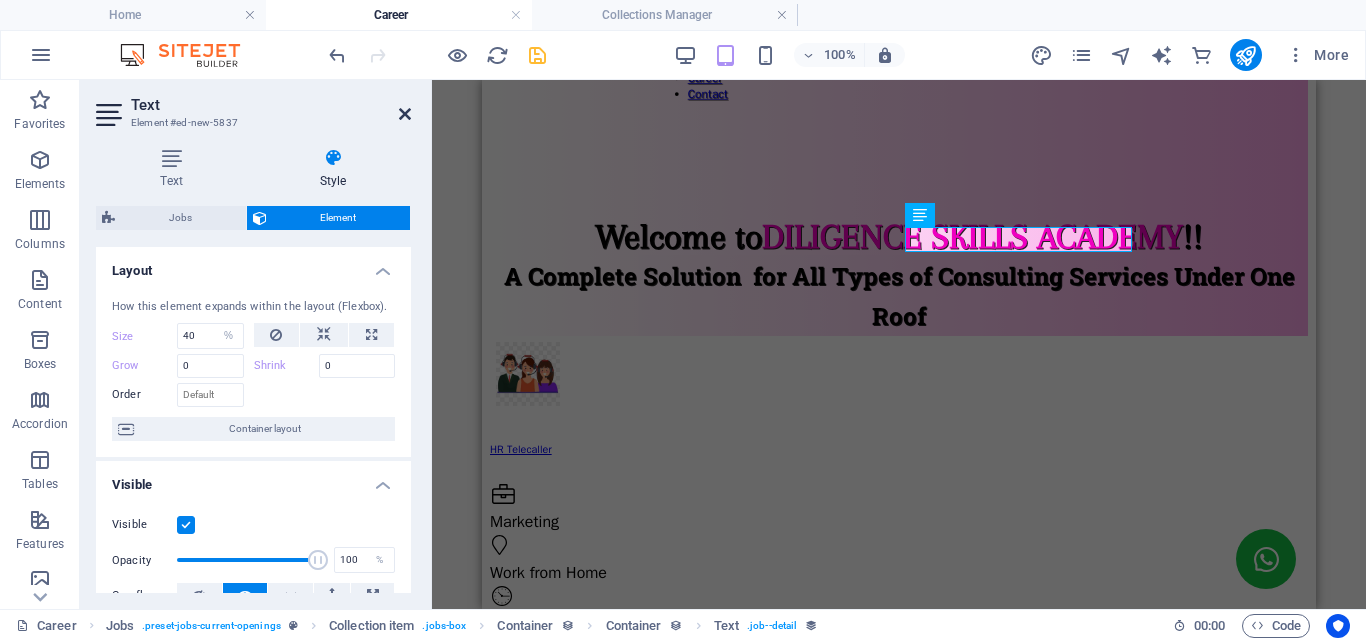 click at bounding box center [405, 114] 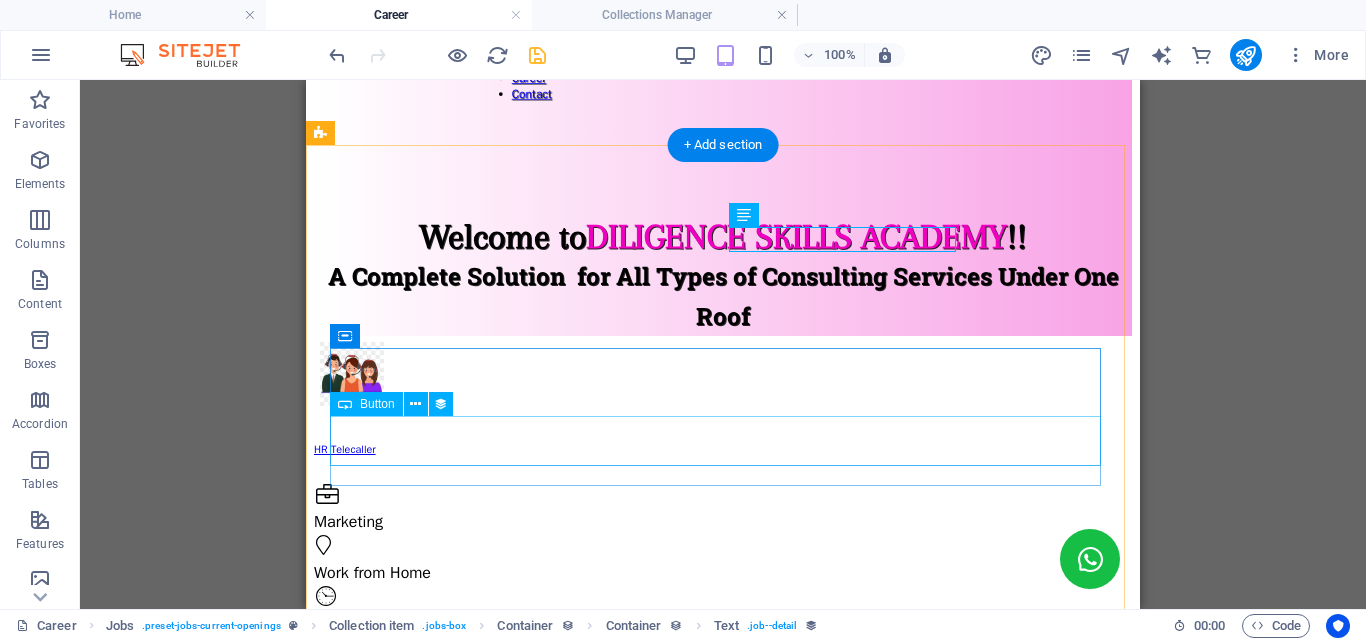 scroll, scrollTop: 300, scrollLeft: 0, axis: vertical 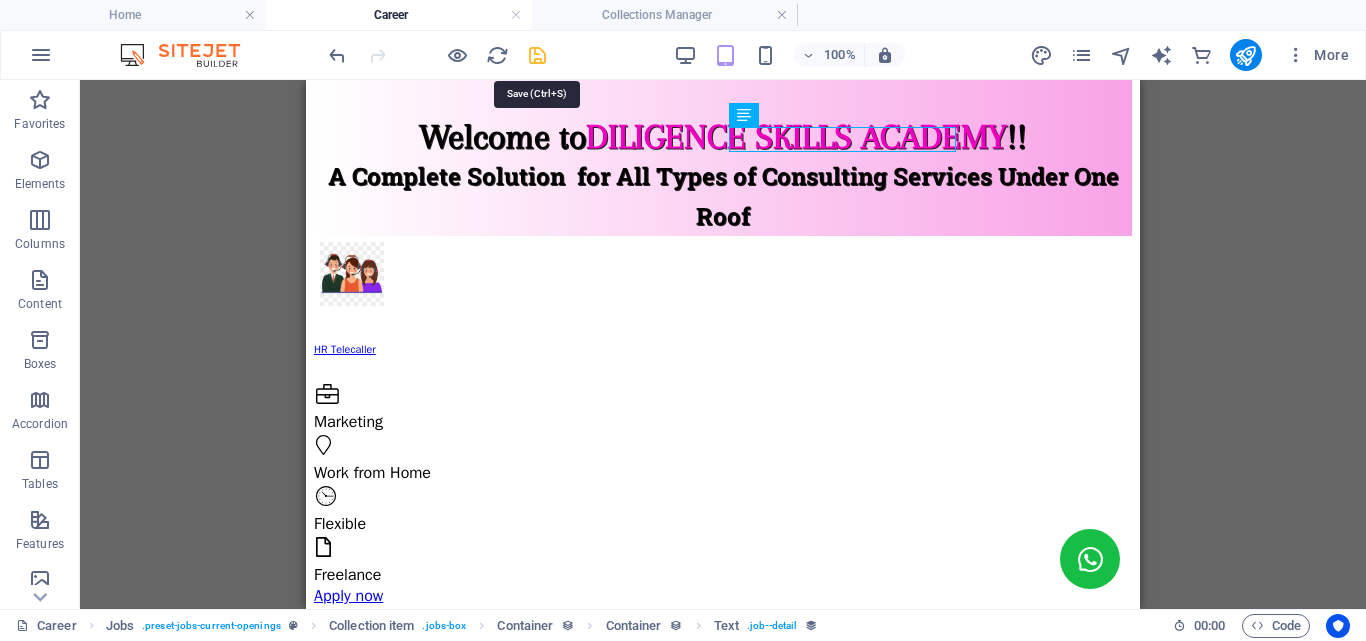click at bounding box center [537, 55] 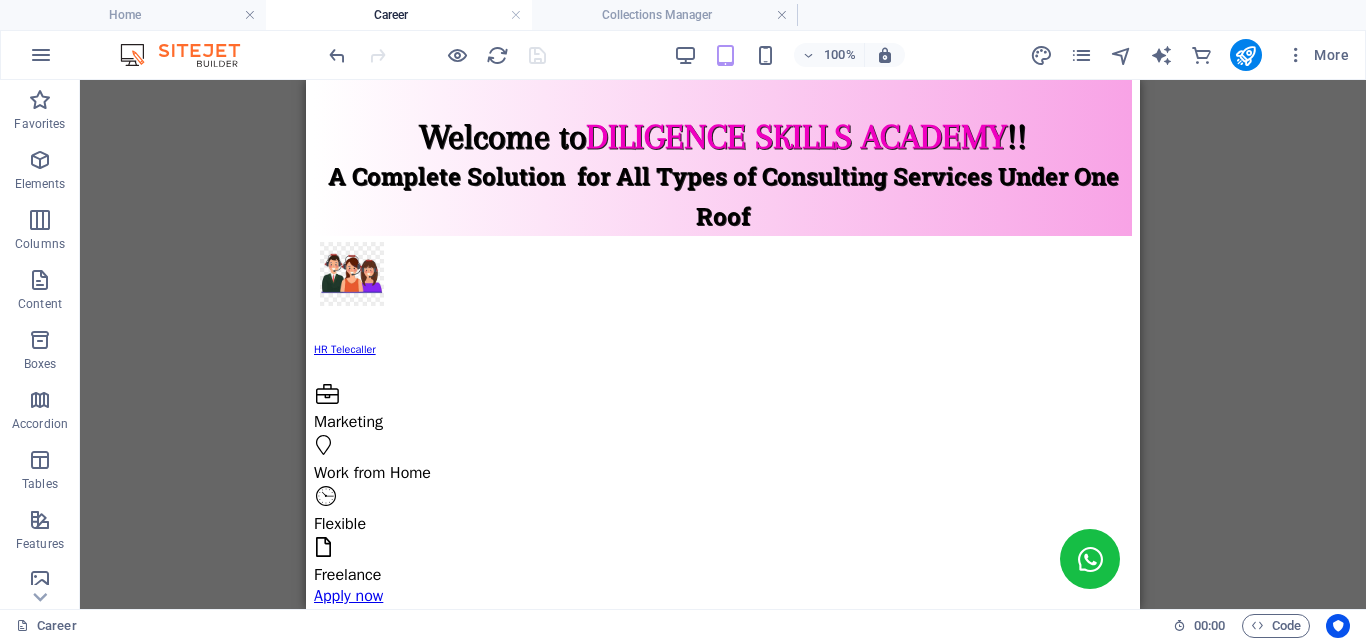 click at bounding box center (437, 55) 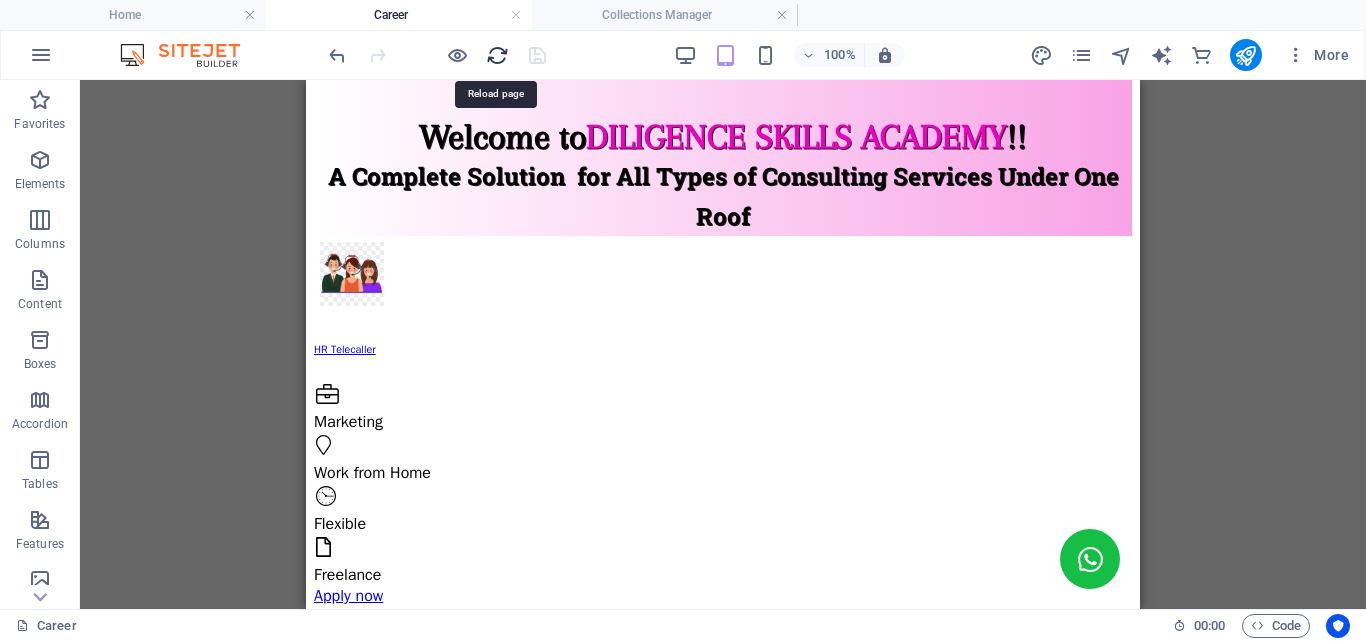 click at bounding box center [497, 55] 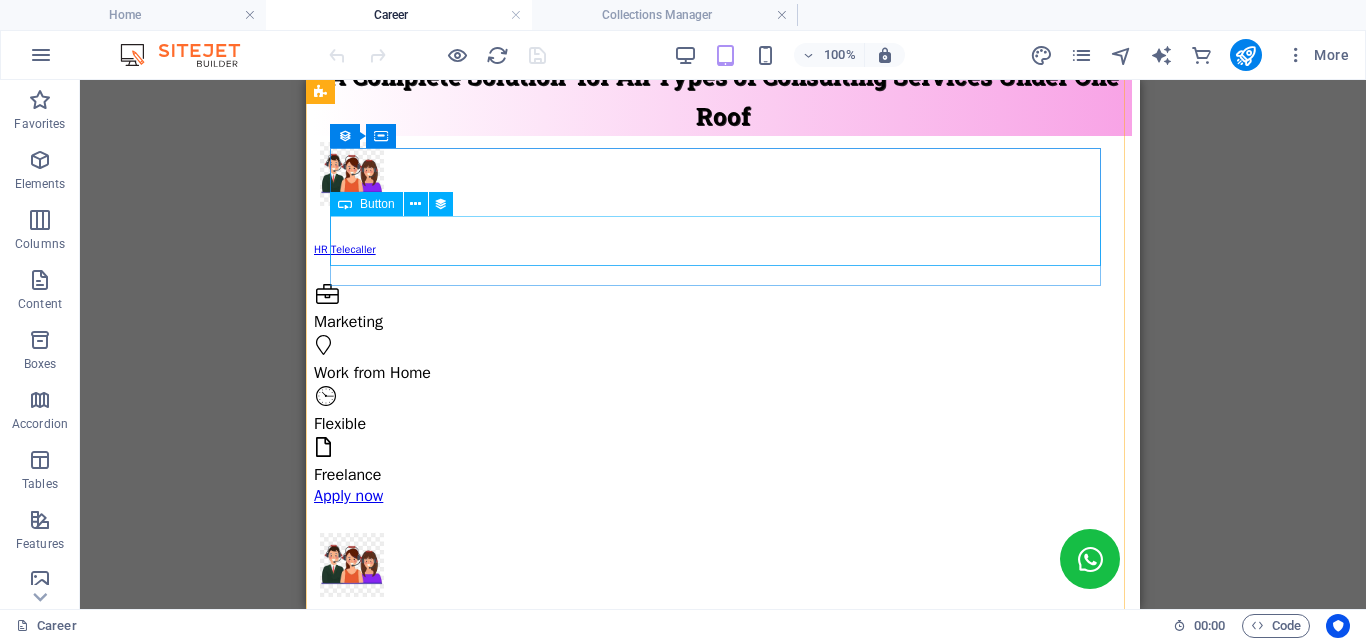 scroll, scrollTop: 500, scrollLeft: 0, axis: vertical 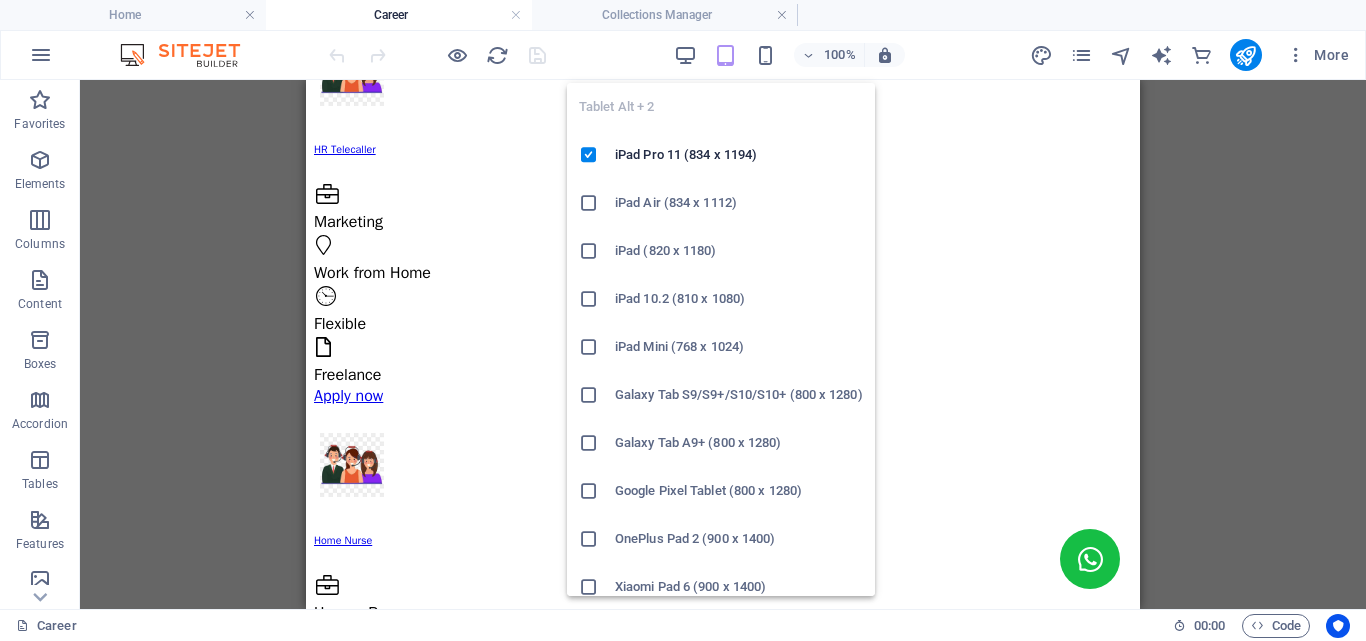 click at bounding box center [725, 55] 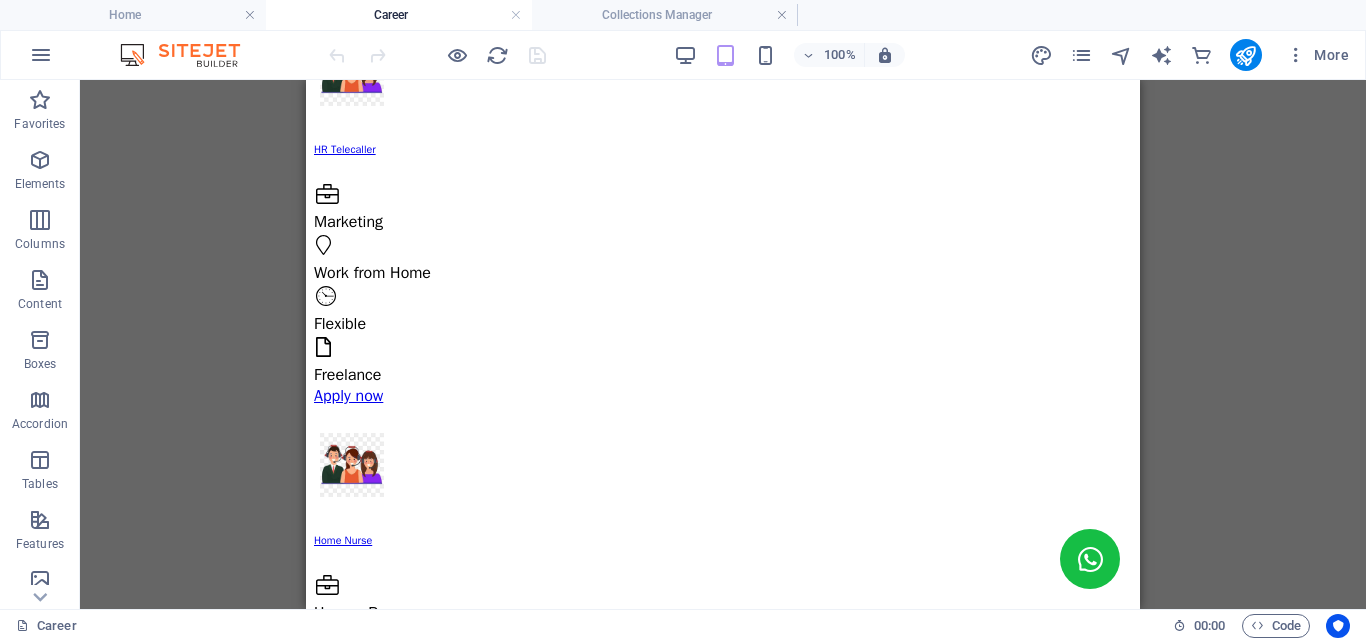click on "100%" at bounding box center [789, 55] 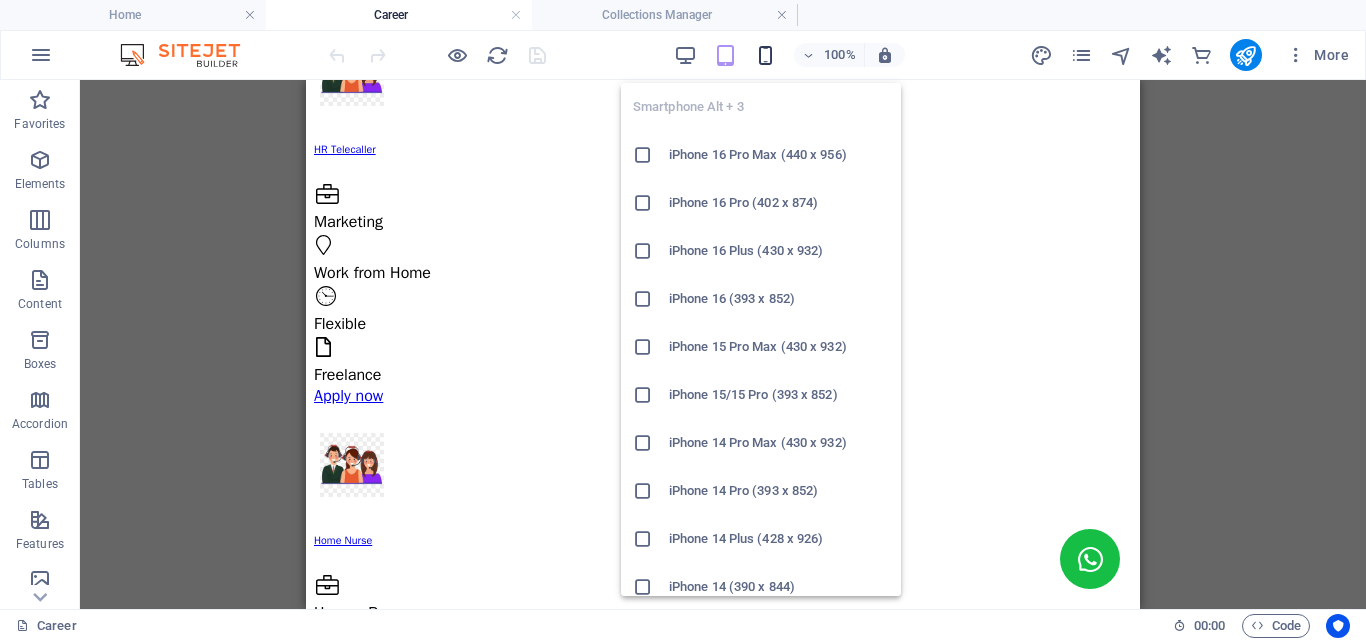 click at bounding box center [765, 55] 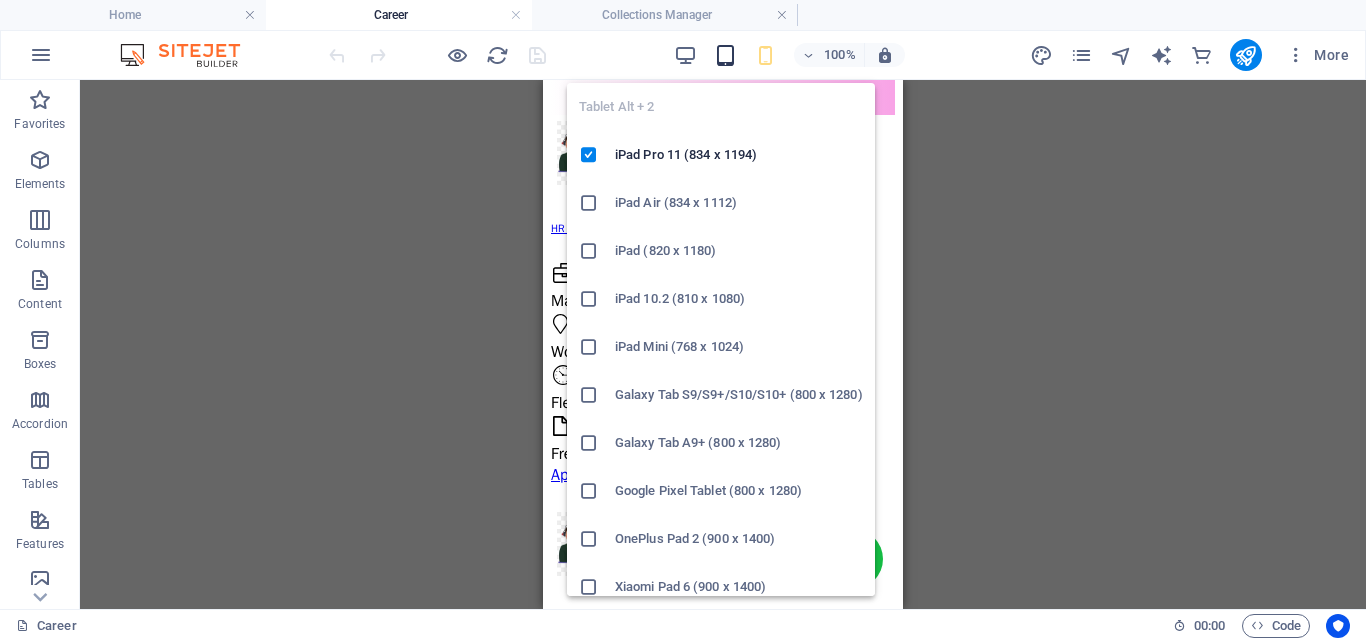 click at bounding box center [725, 55] 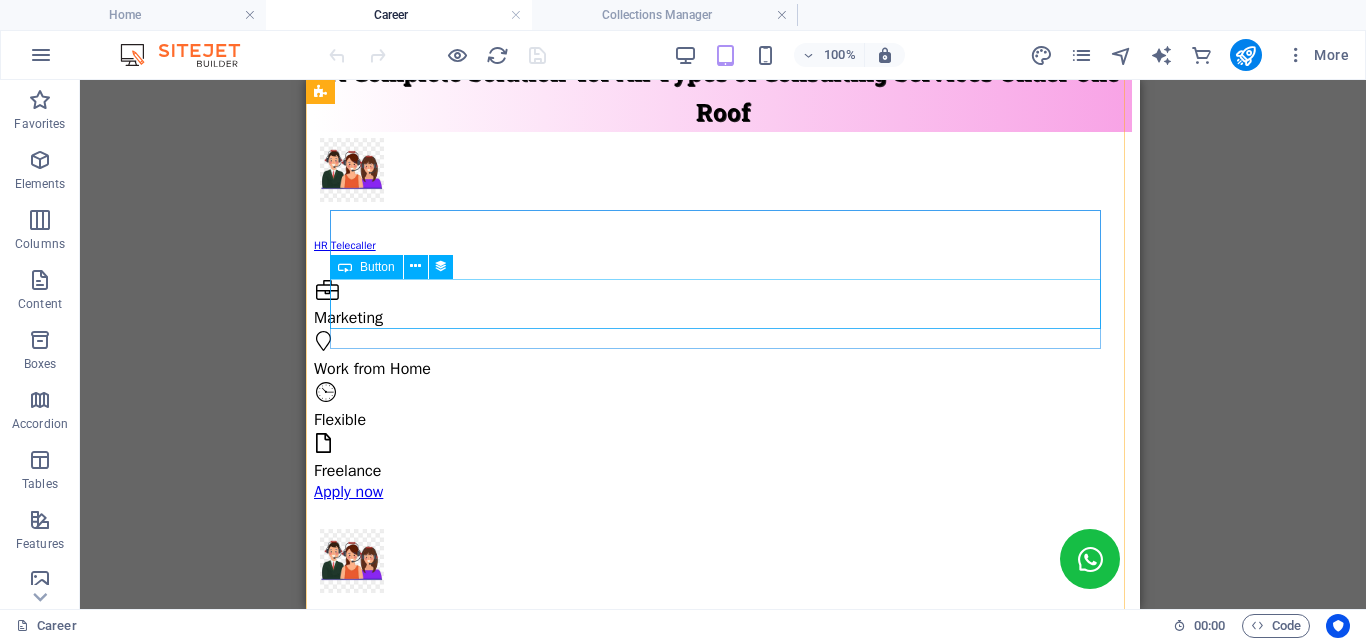 scroll, scrollTop: 300, scrollLeft: 0, axis: vertical 